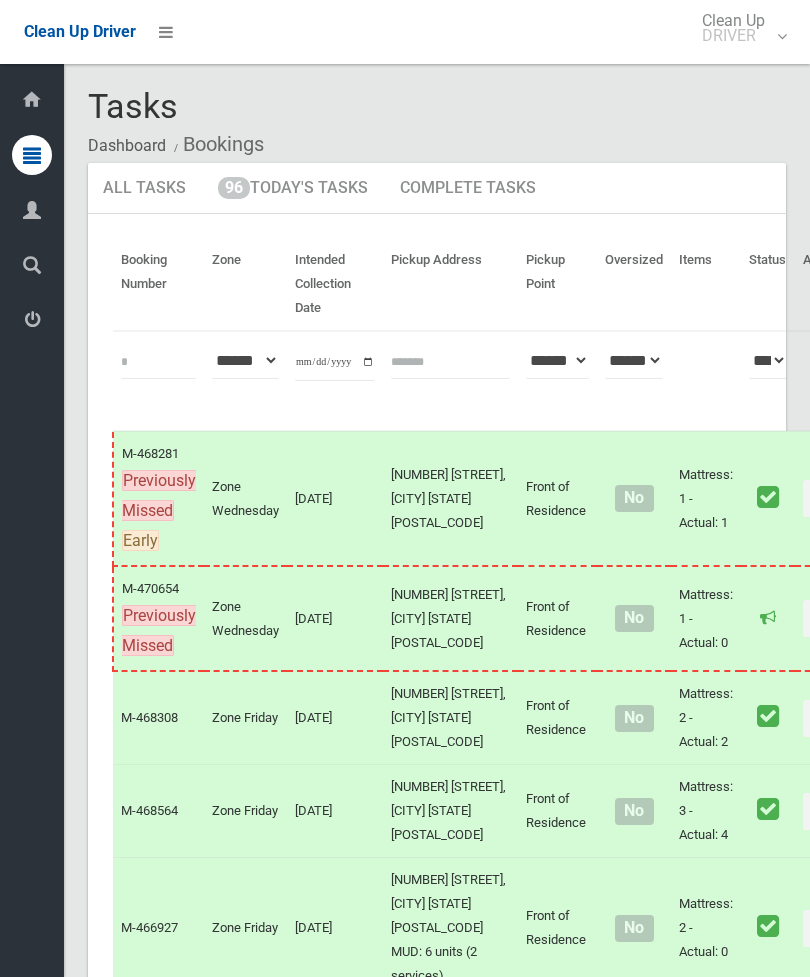scroll, scrollTop: 0, scrollLeft: 0, axis: both 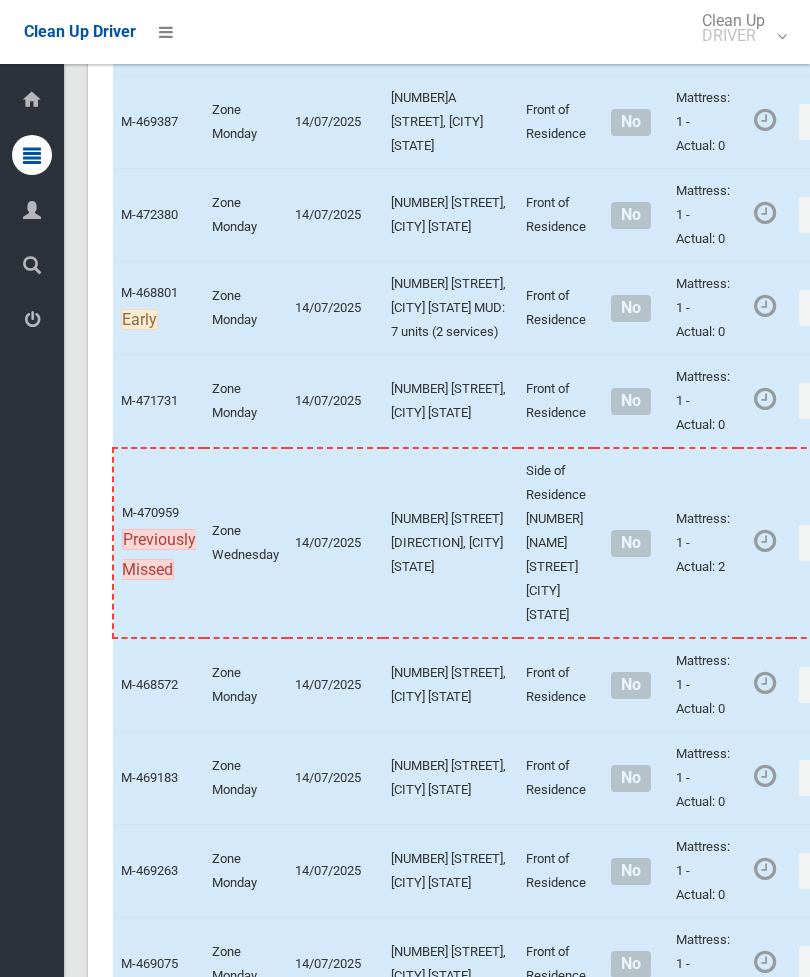click on "Actions" at bounding box center (847, 113) 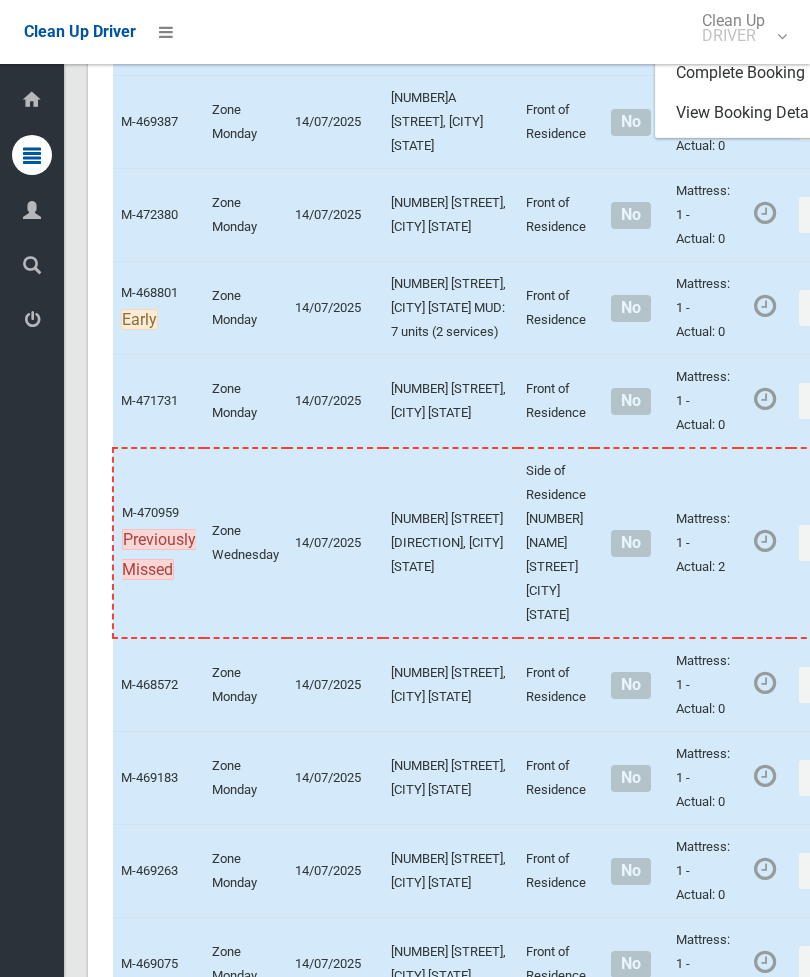 click on "Complete Booking" at bounding box center (775, 158) 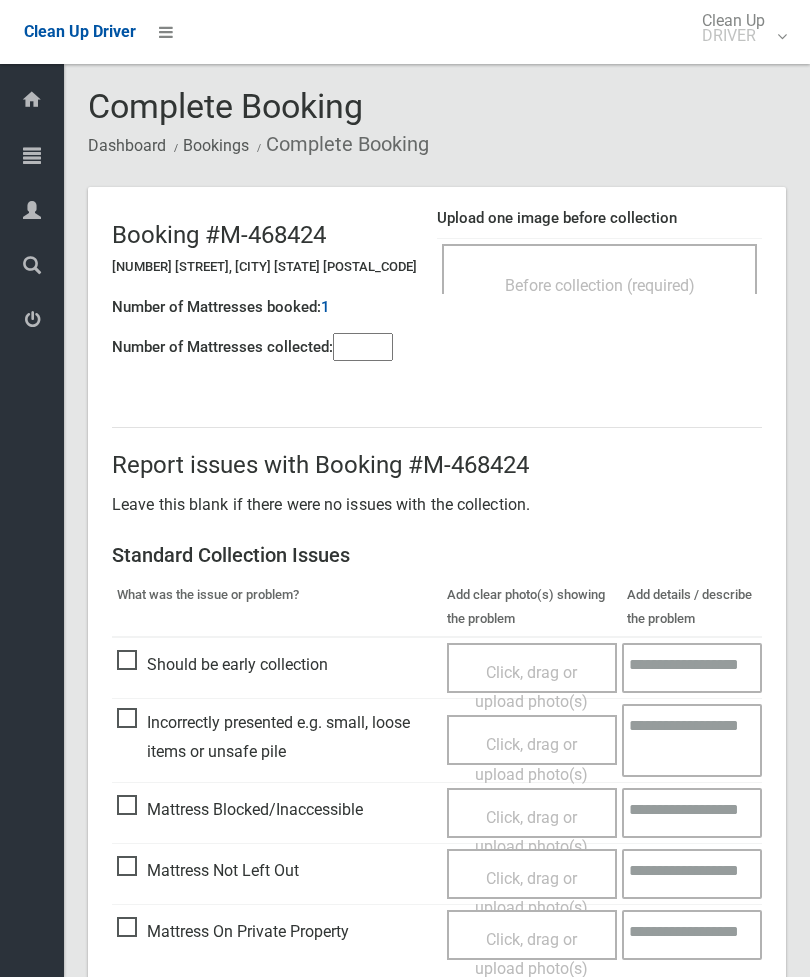 scroll, scrollTop: 0, scrollLeft: 0, axis: both 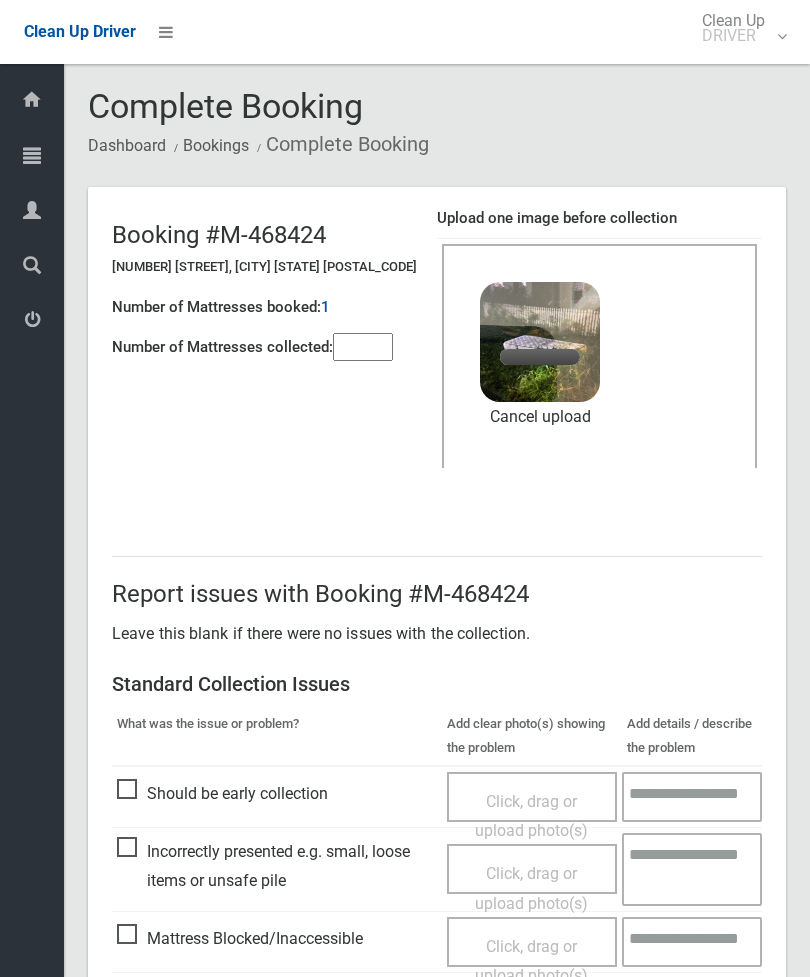 click on "Booking #[NUMBER]
[NUMBER] [STREET], [CITY] [STATE] [POSTAL_CODE]
Number of Mattresses booked:
[NUMBER]
Number of Mattresses collected:
Upload one image before collection
Before collection (required)
[SIZE]      image.jpg" at bounding box center (437, 347) 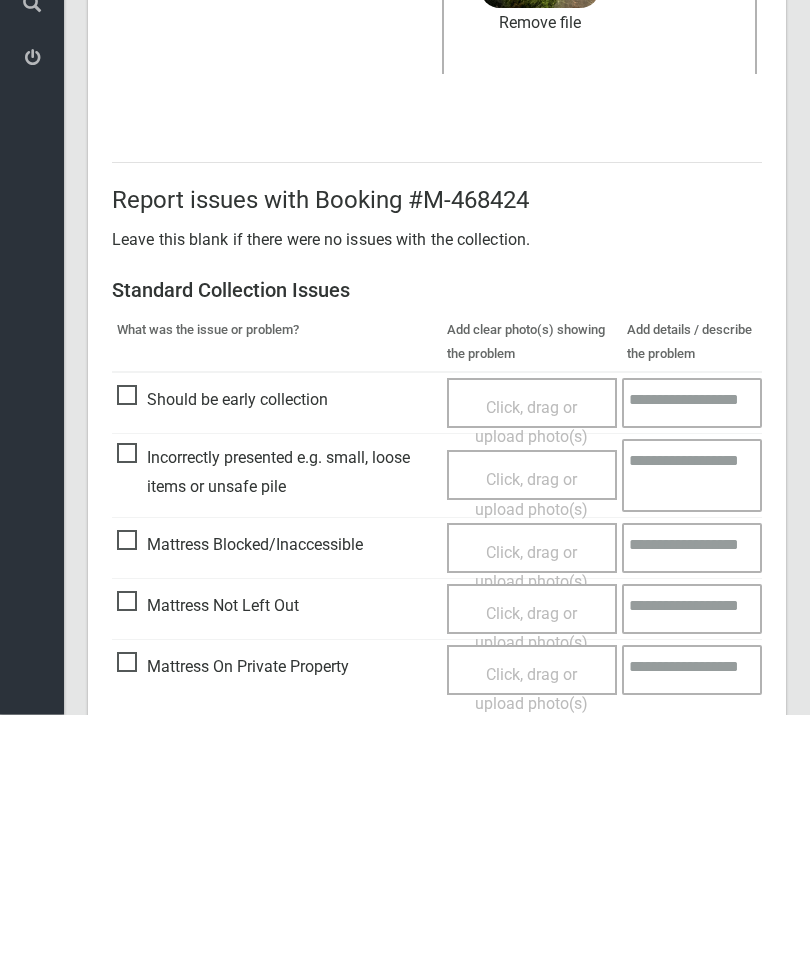 scroll, scrollTop: 274, scrollLeft: 0, axis: vertical 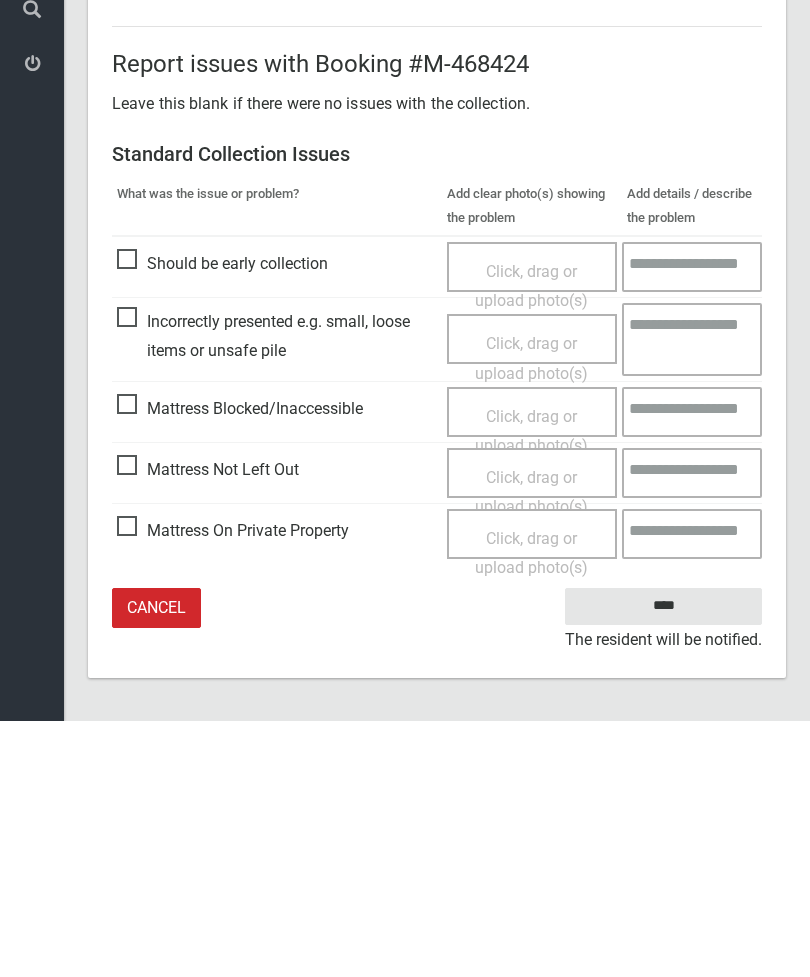 type on "*" 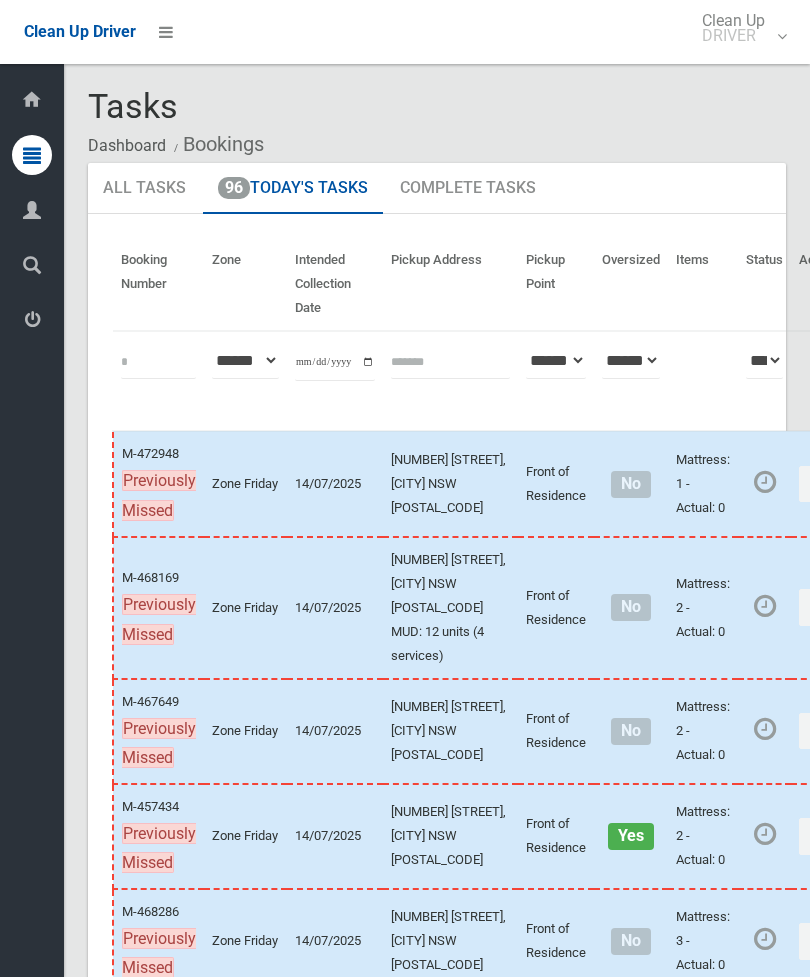 scroll, scrollTop: 2835, scrollLeft: 0, axis: vertical 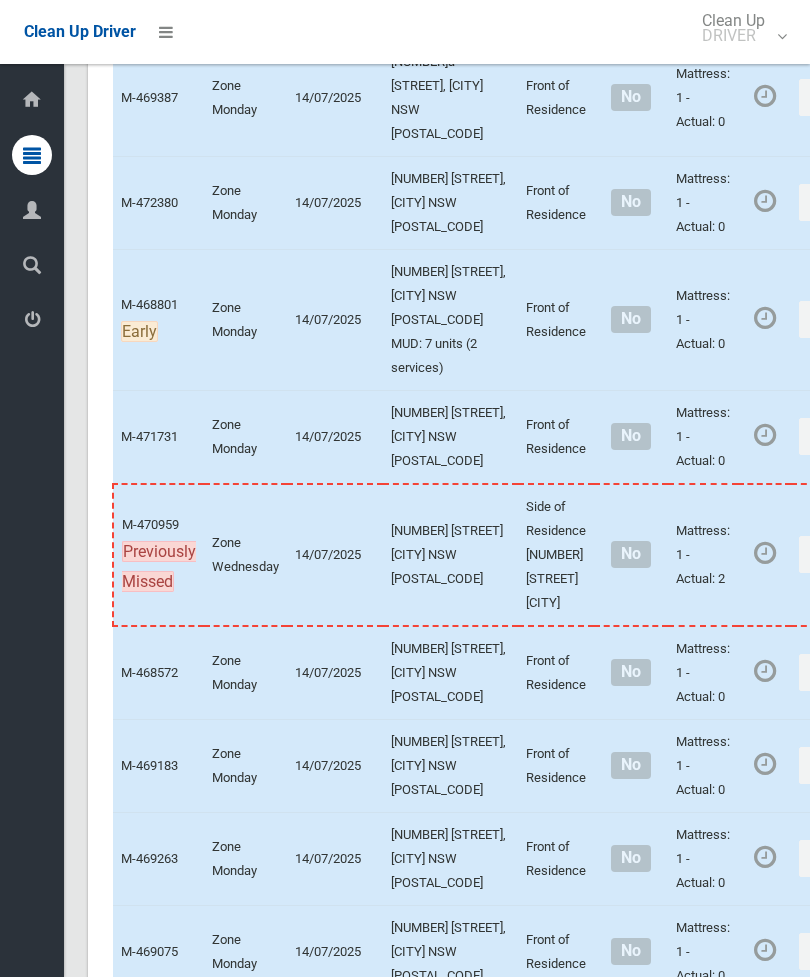 click on "Actions" at bounding box center (847, -101) 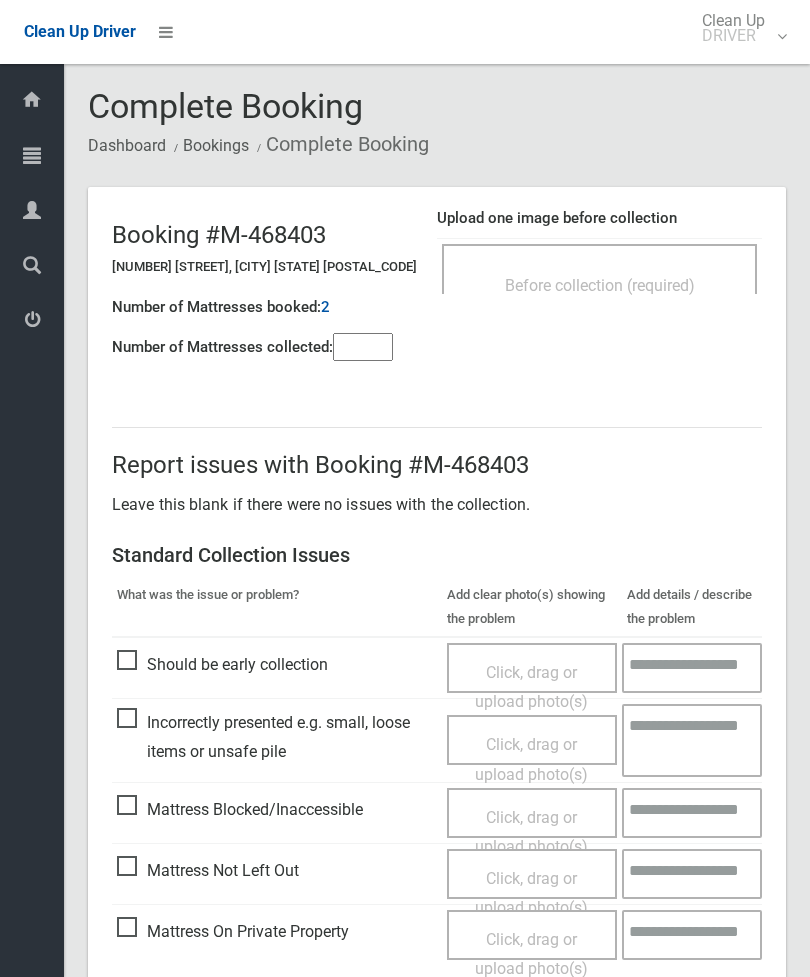 scroll, scrollTop: 0, scrollLeft: 0, axis: both 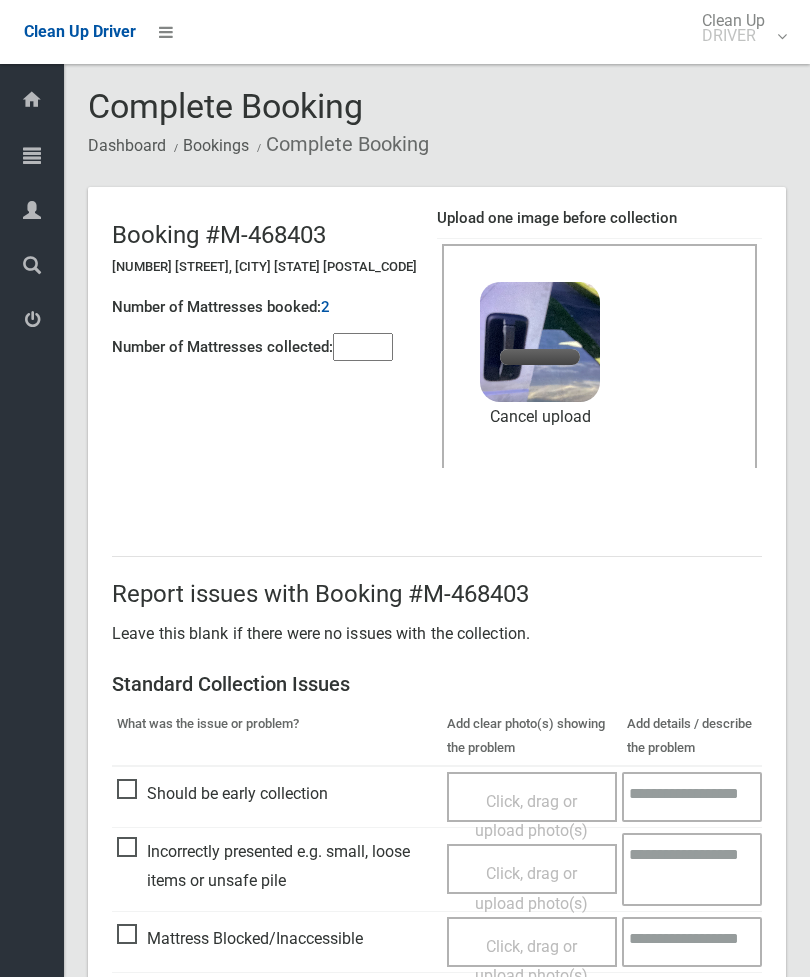click at bounding box center (363, 347) 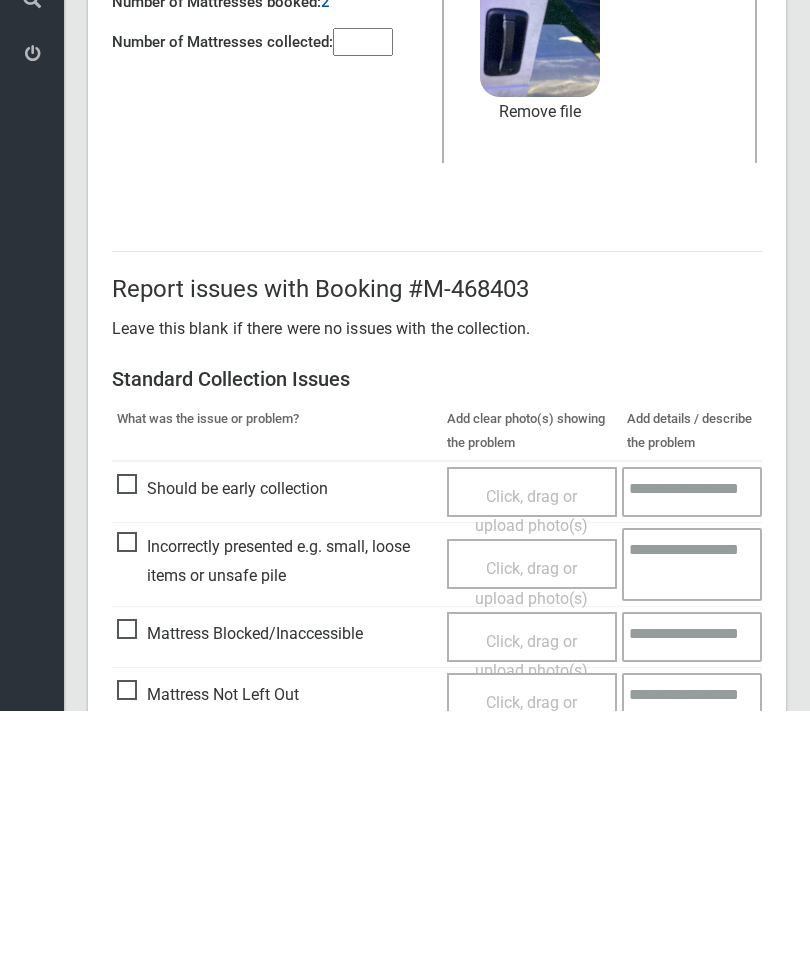 scroll, scrollTop: 274, scrollLeft: 0, axis: vertical 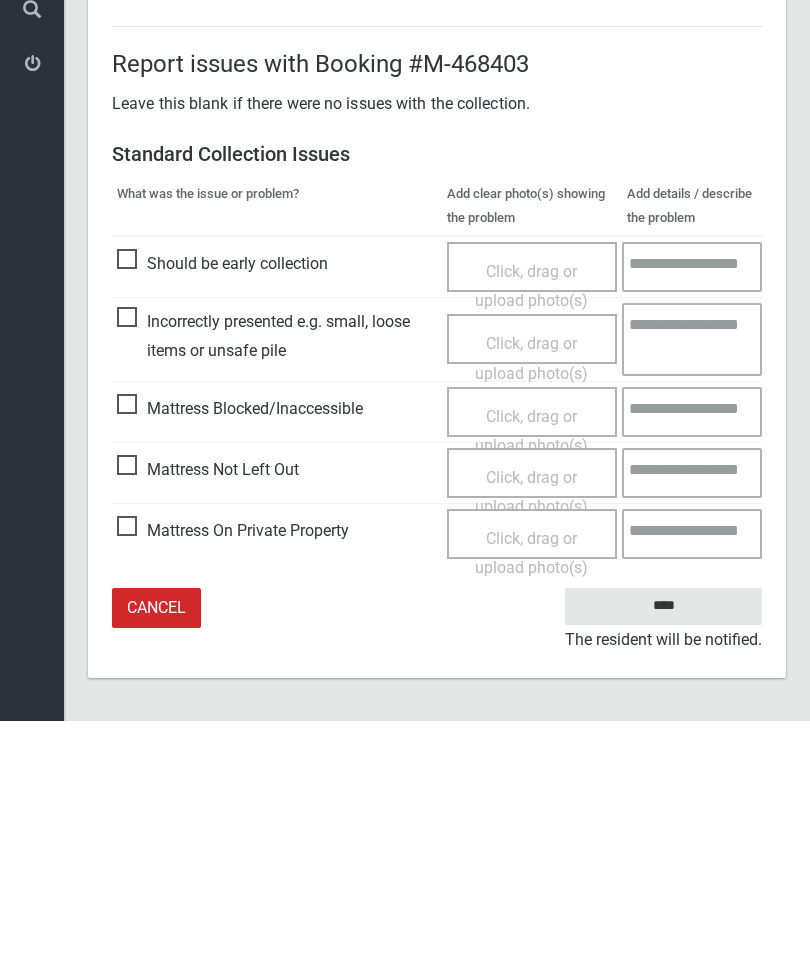 type on "*" 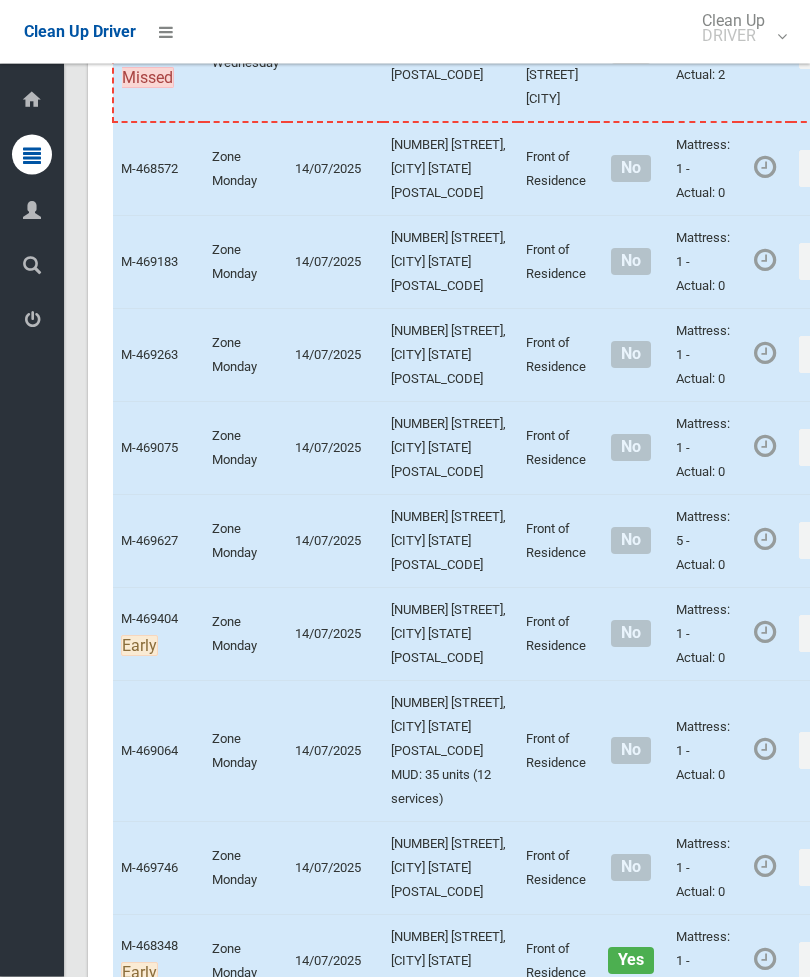 scroll, scrollTop: 3267, scrollLeft: 0, axis: vertical 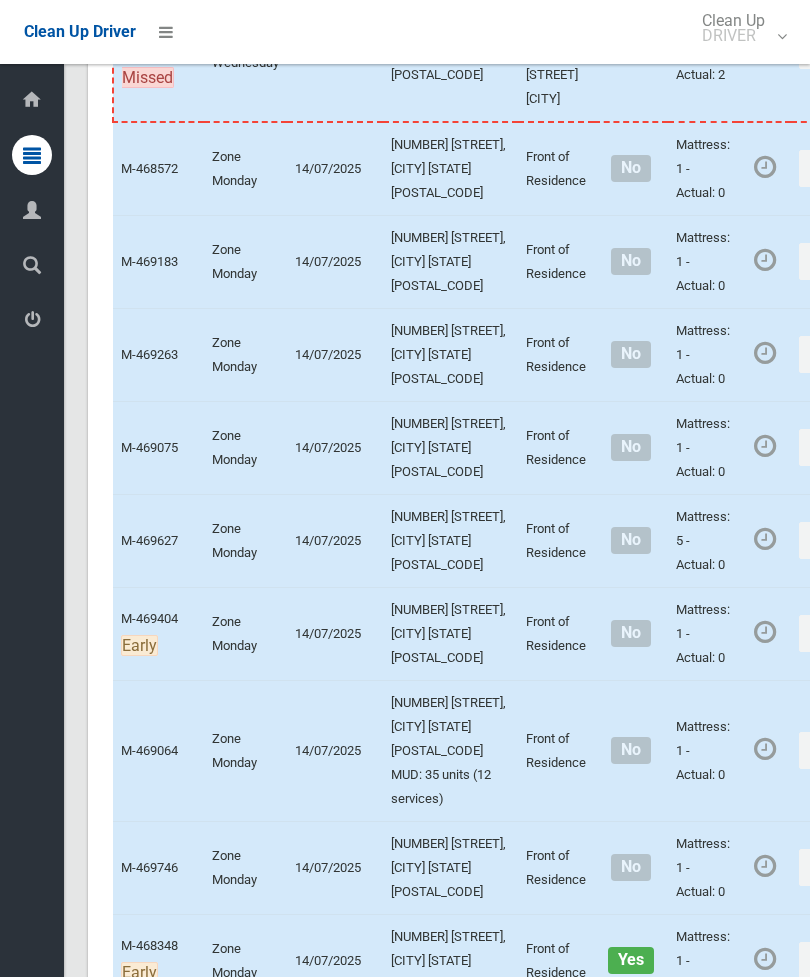 click on "Actions" at bounding box center (847, -185) 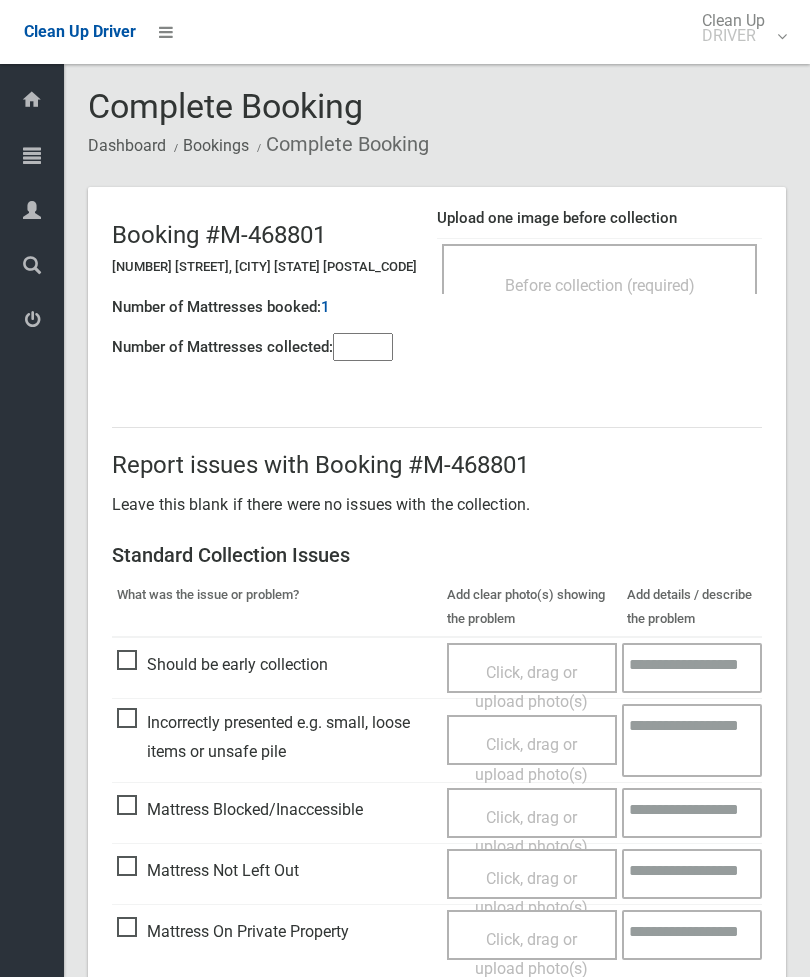 scroll, scrollTop: 0, scrollLeft: 0, axis: both 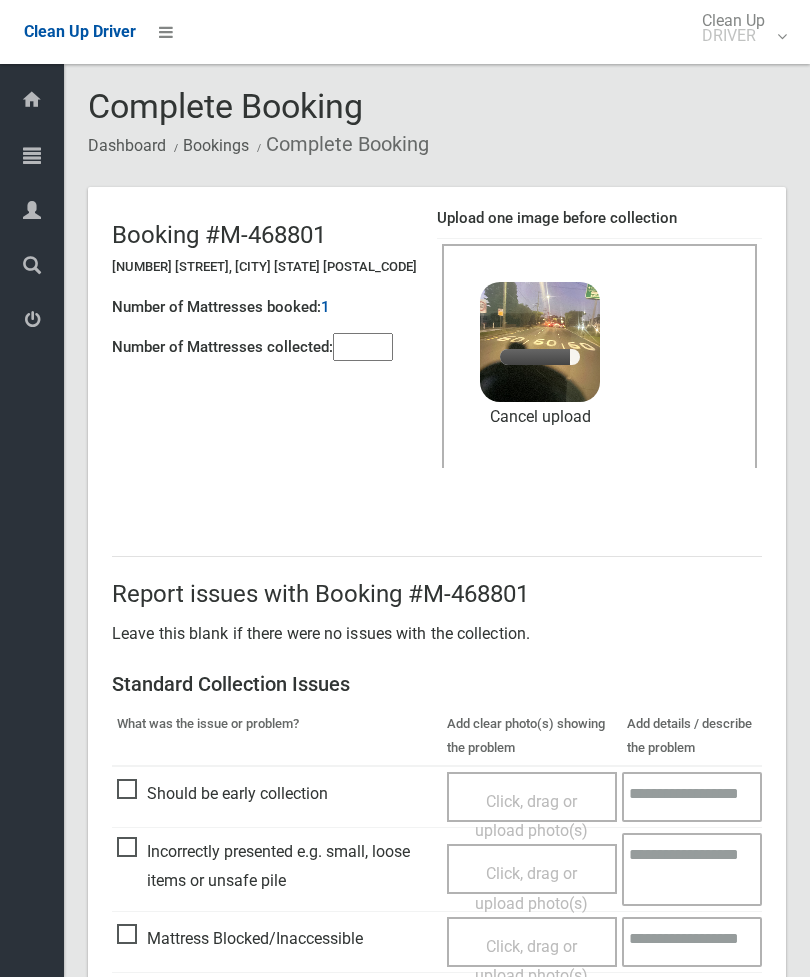 click at bounding box center (363, 347) 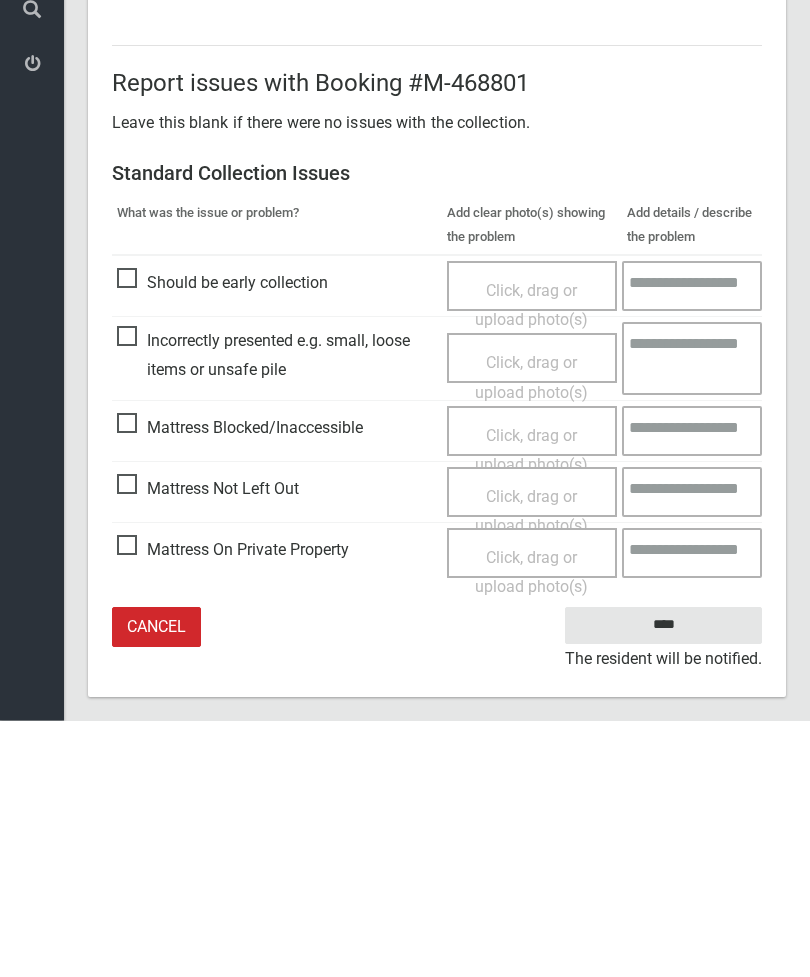 scroll, scrollTop: 274, scrollLeft: 0, axis: vertical 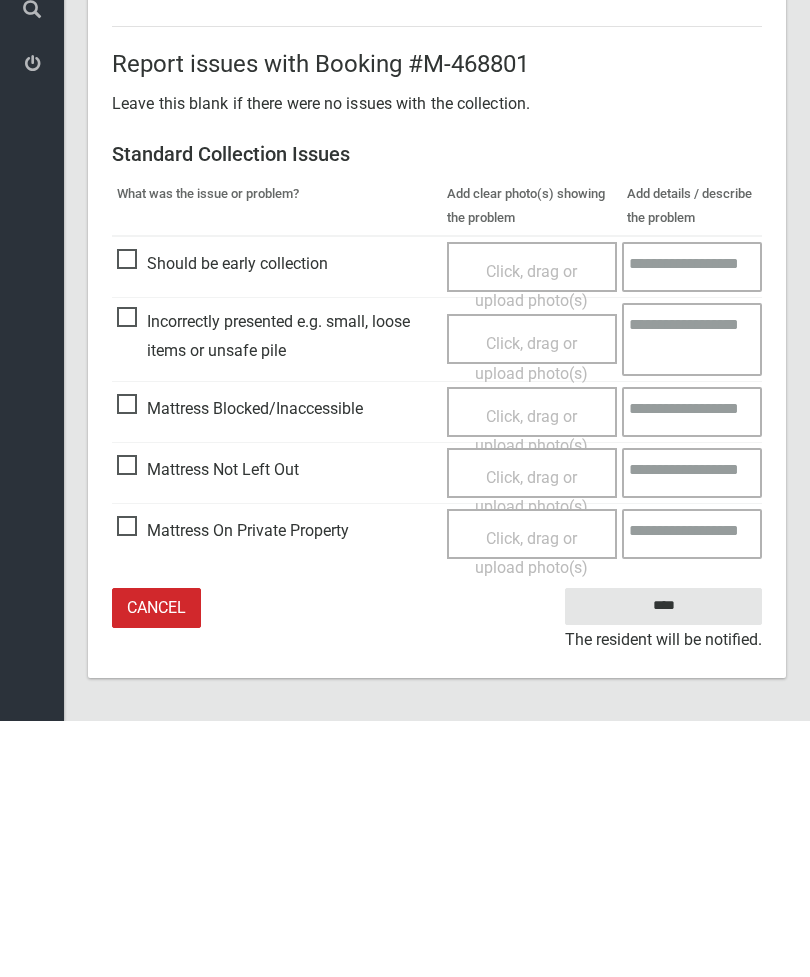 type on "*" 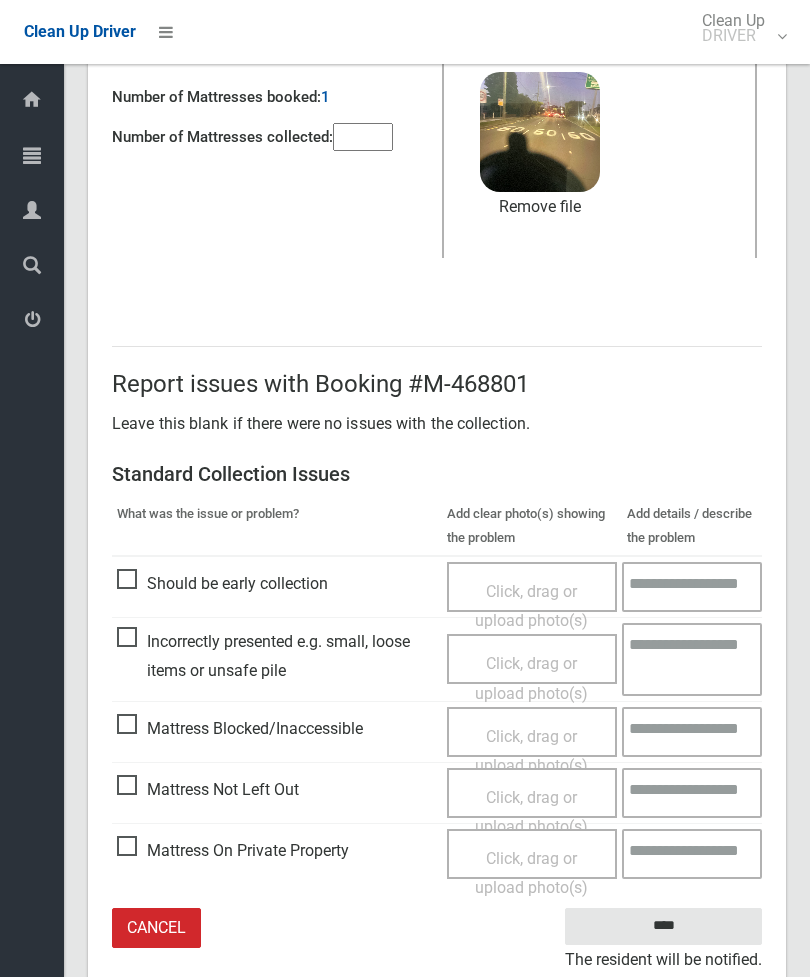 click on "Click, drag or upload photo(s)" at bounding box center [531, 812] 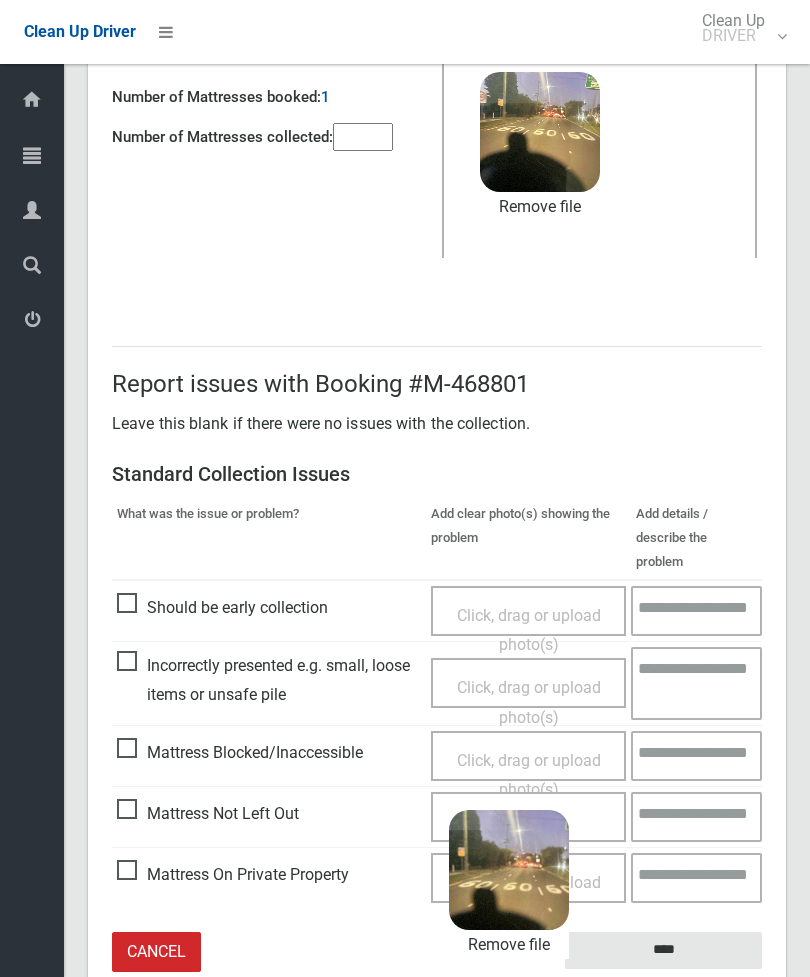 click on "****" at bounding box center (663, 950) 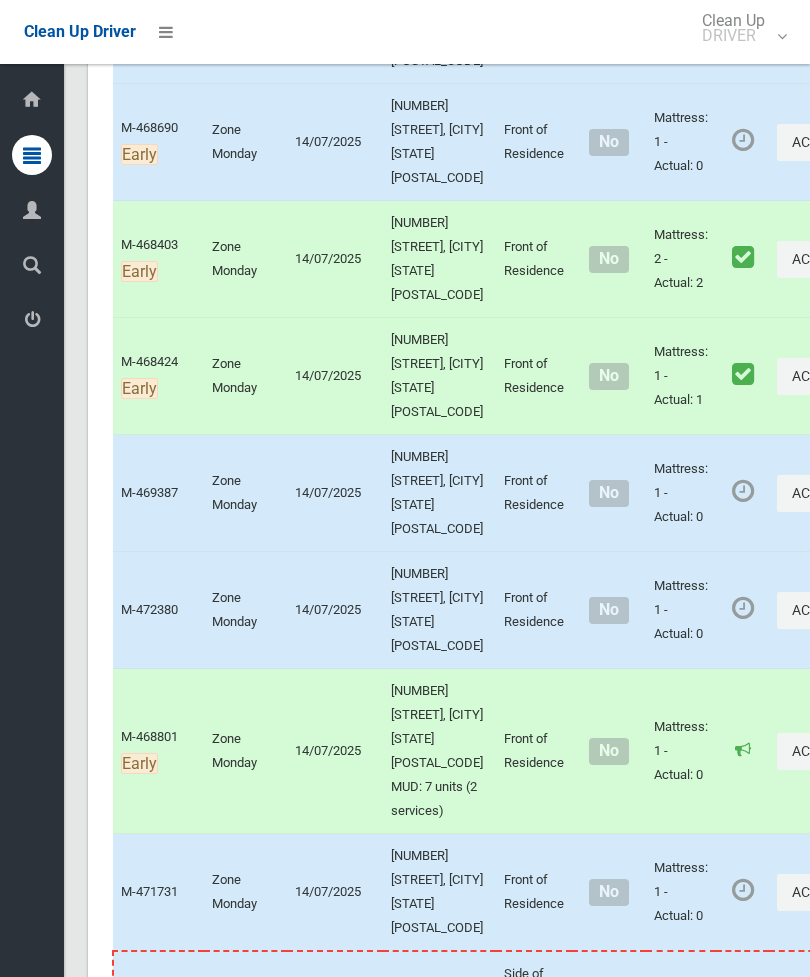 scroll, scrollTop: 2965, scrollLeft: 0, axis: vertical 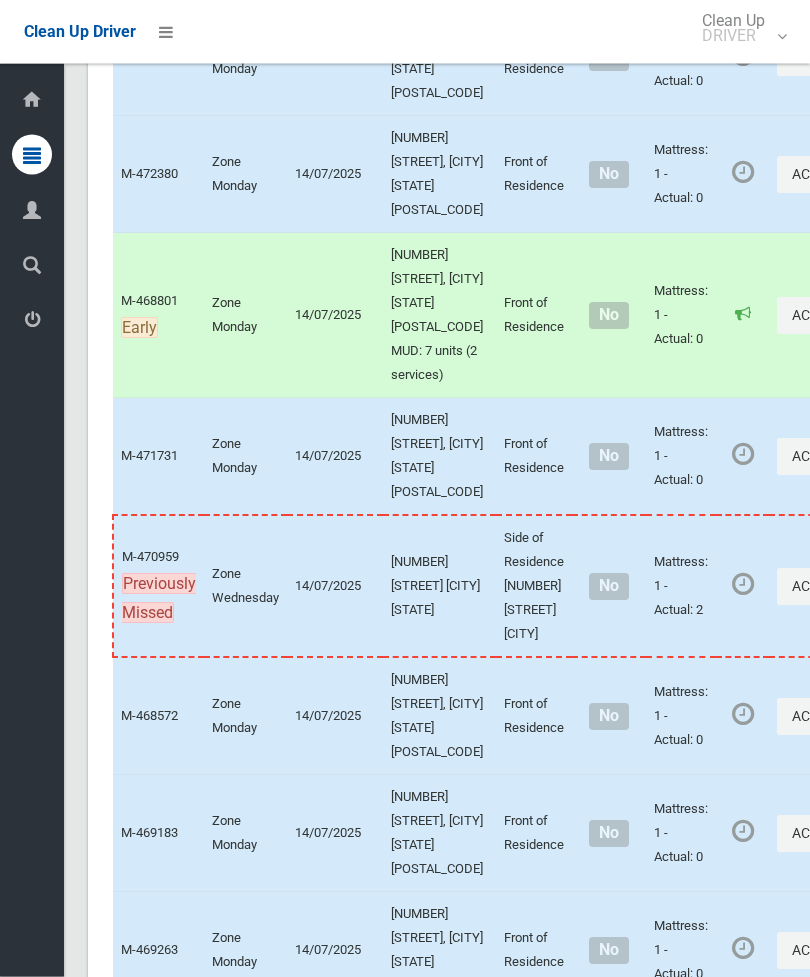 click on "Actions" at bounding box center [847, -6] 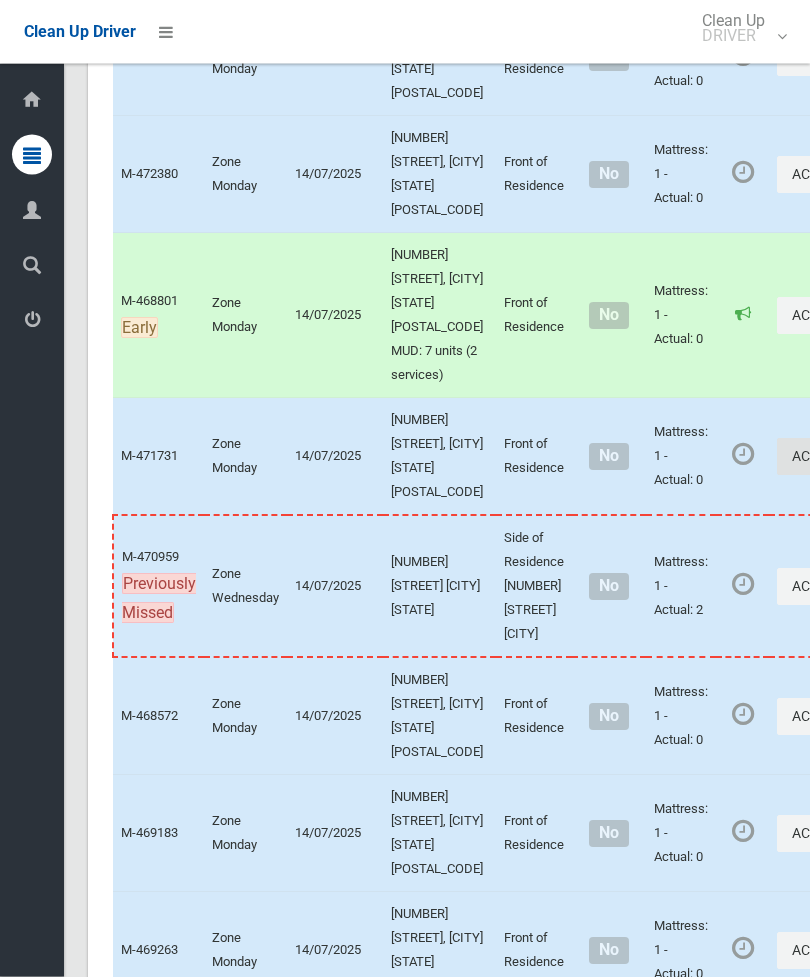 scroll, scrollTop: 3254, scrollLeft: 0, axis: vertical 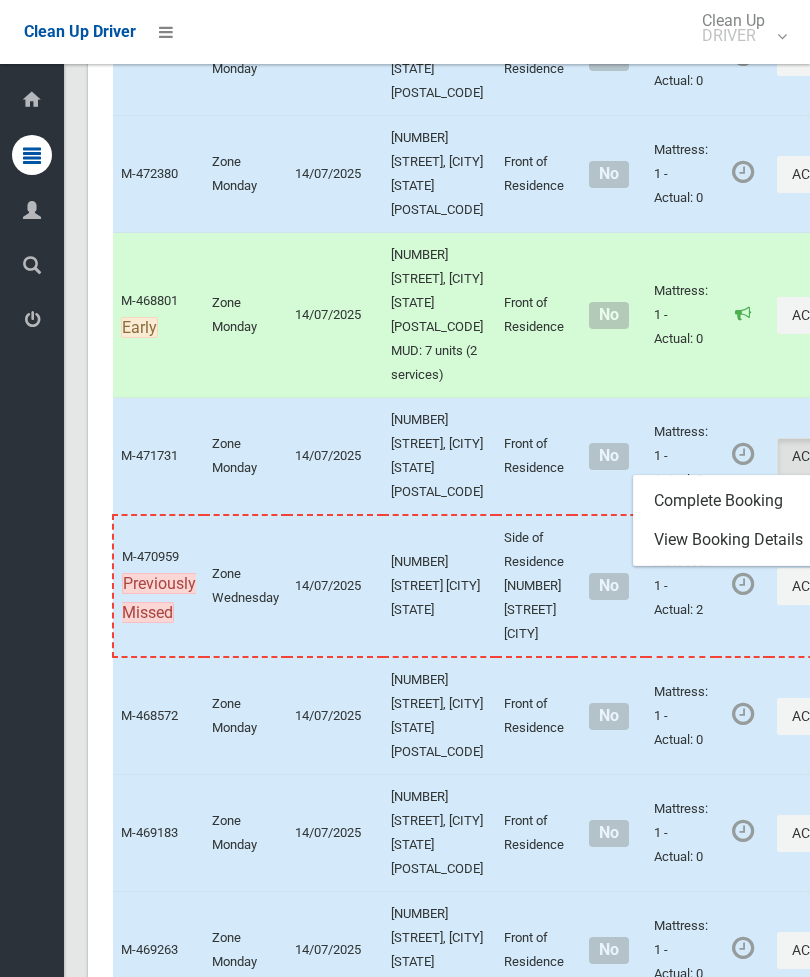 click on "Complete Booking" at bounding box center (775, 38) 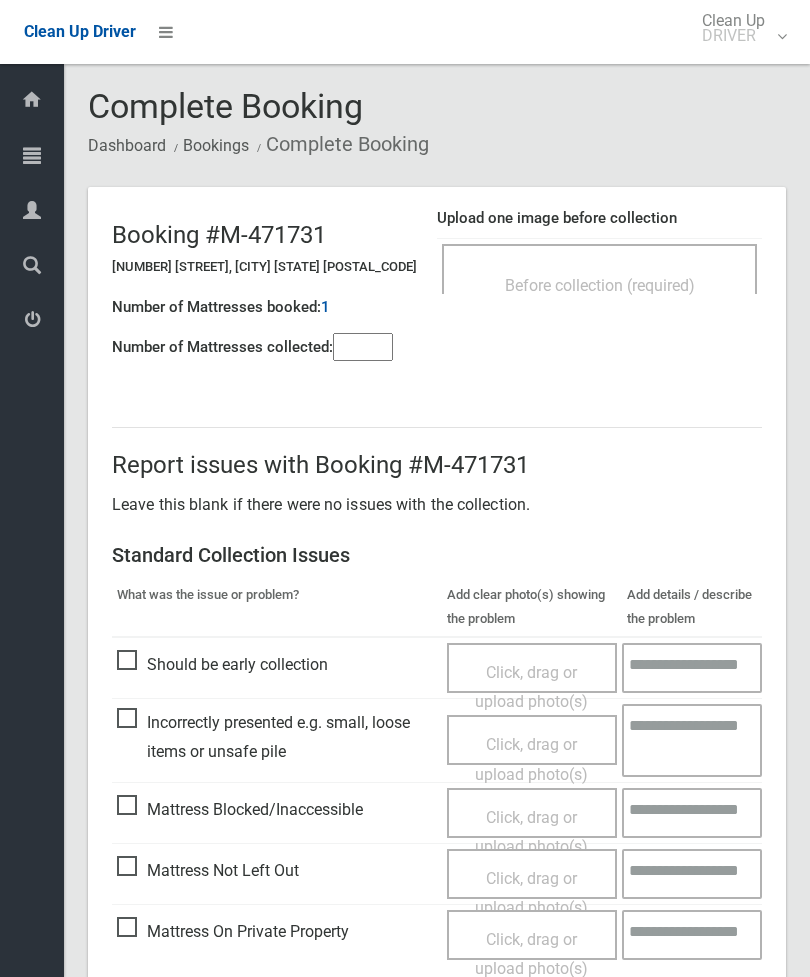scroll, scrollTop: 0, scrollLeft: 0, axis: both 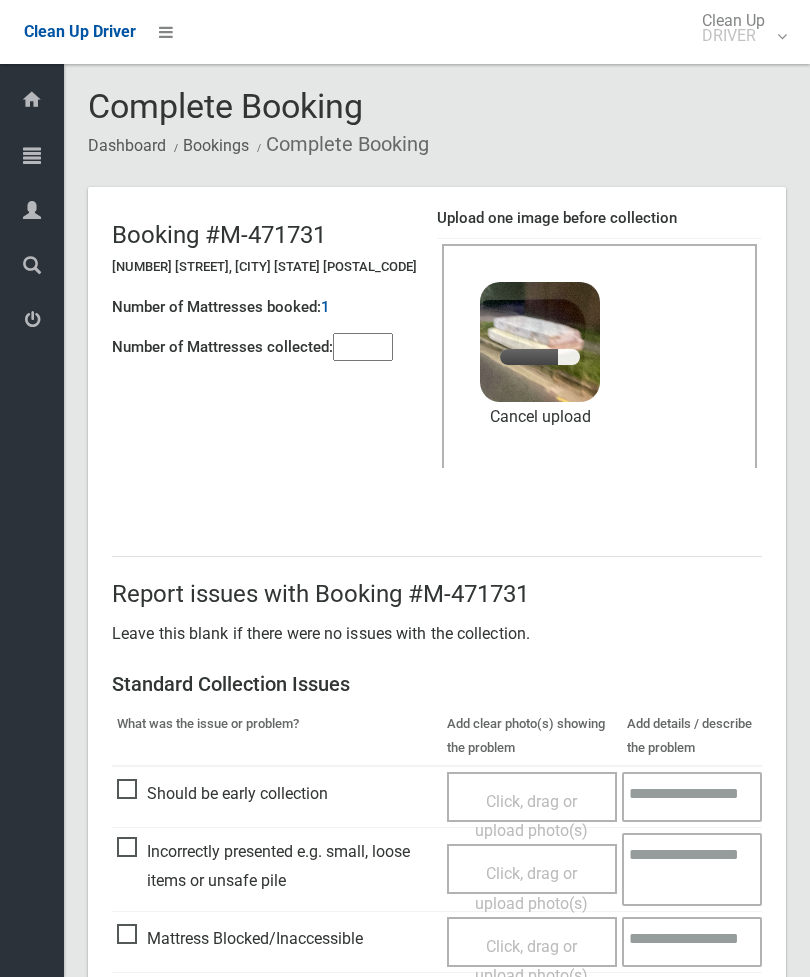 click at bounding box center (363, 347) 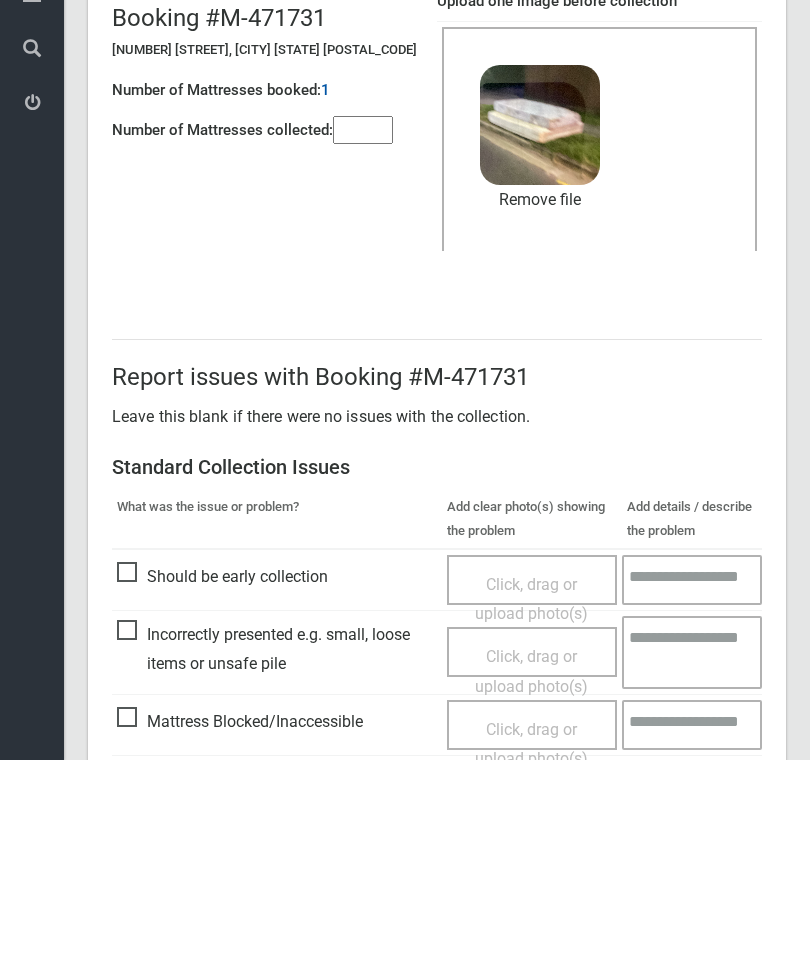 scroll, scrollTop: 274, scrollLeft: 0, axis: vertical 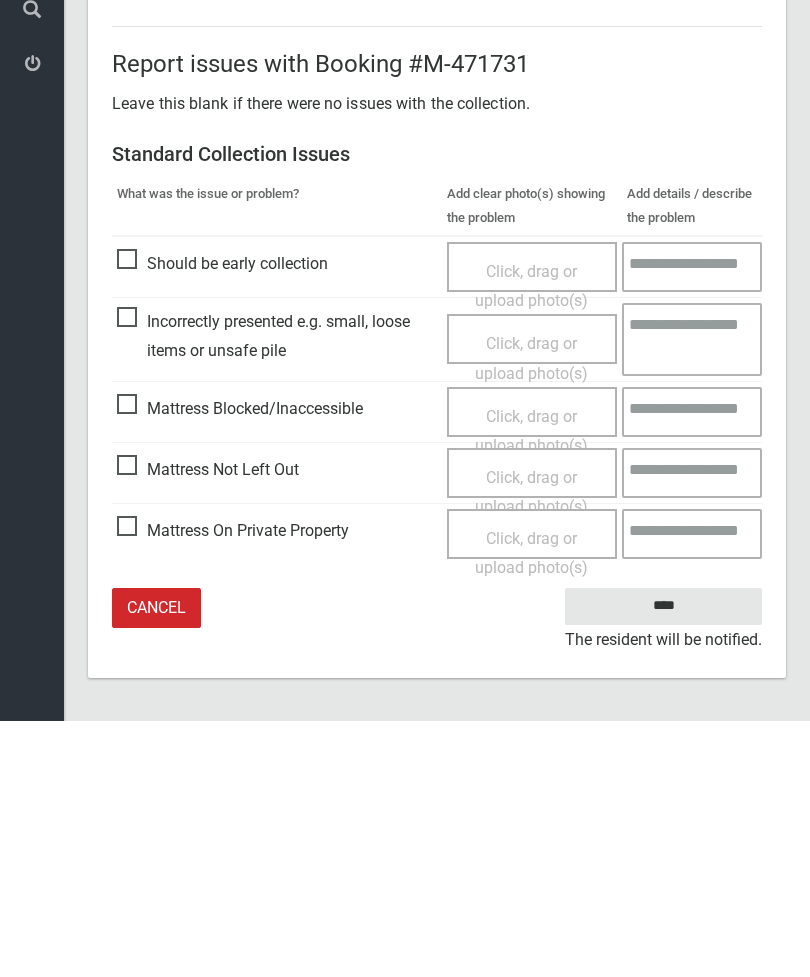 type on "*" 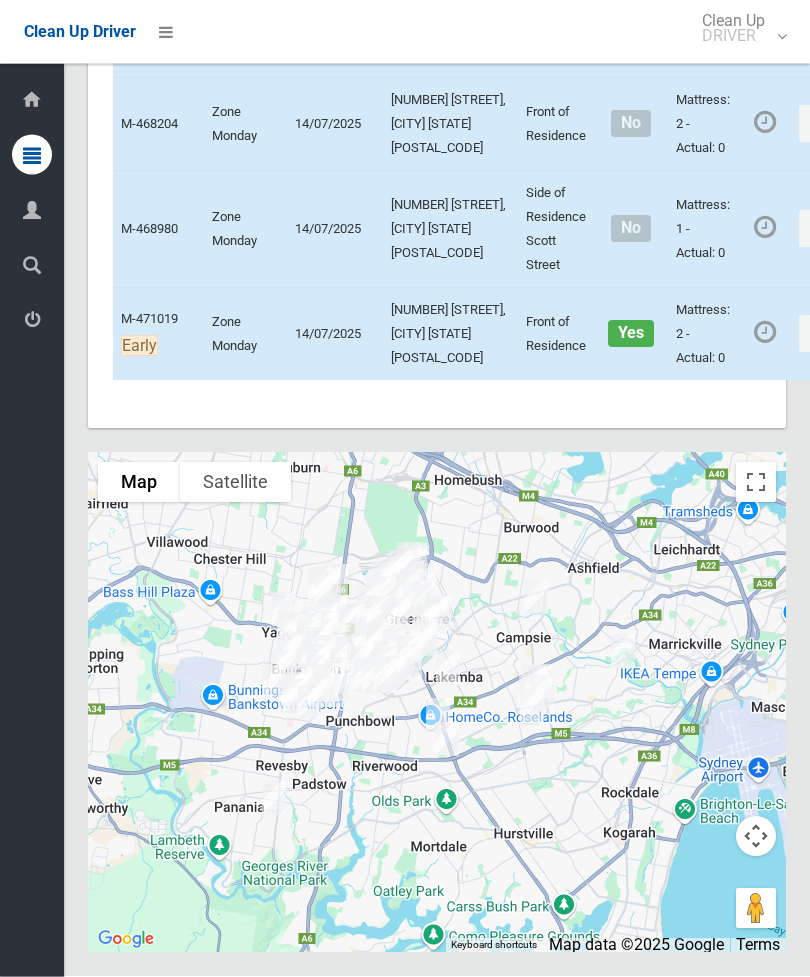 click on "Actions" at bounding box center (847, -74) 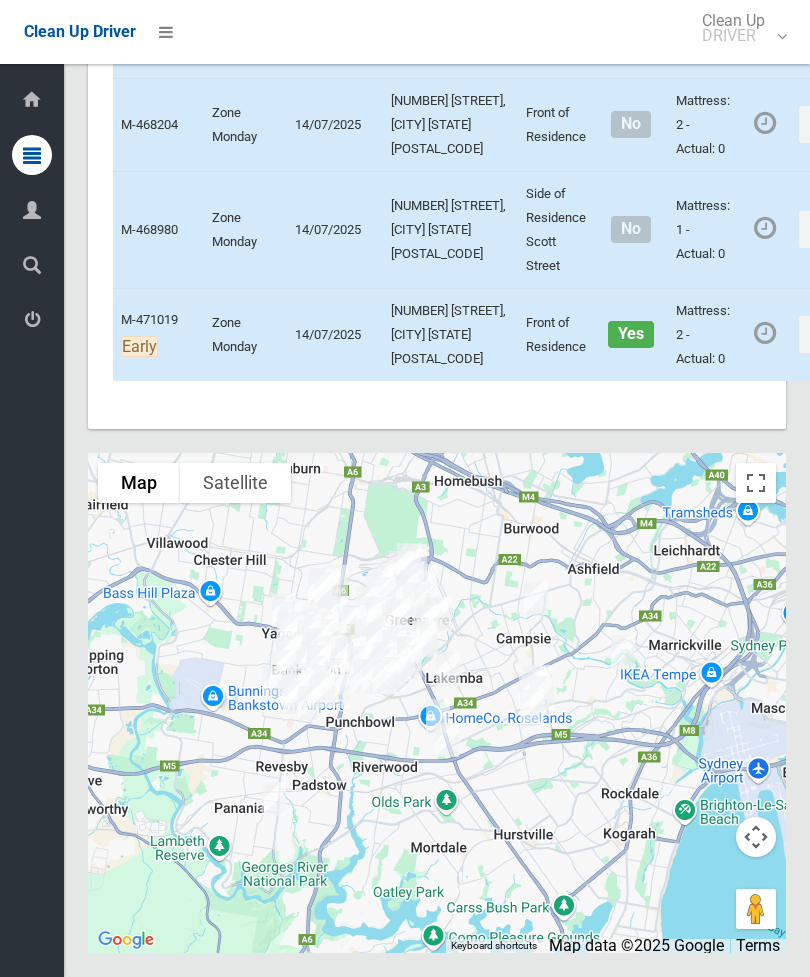 click on "Complete Booking" at bounding box center [775, -29] 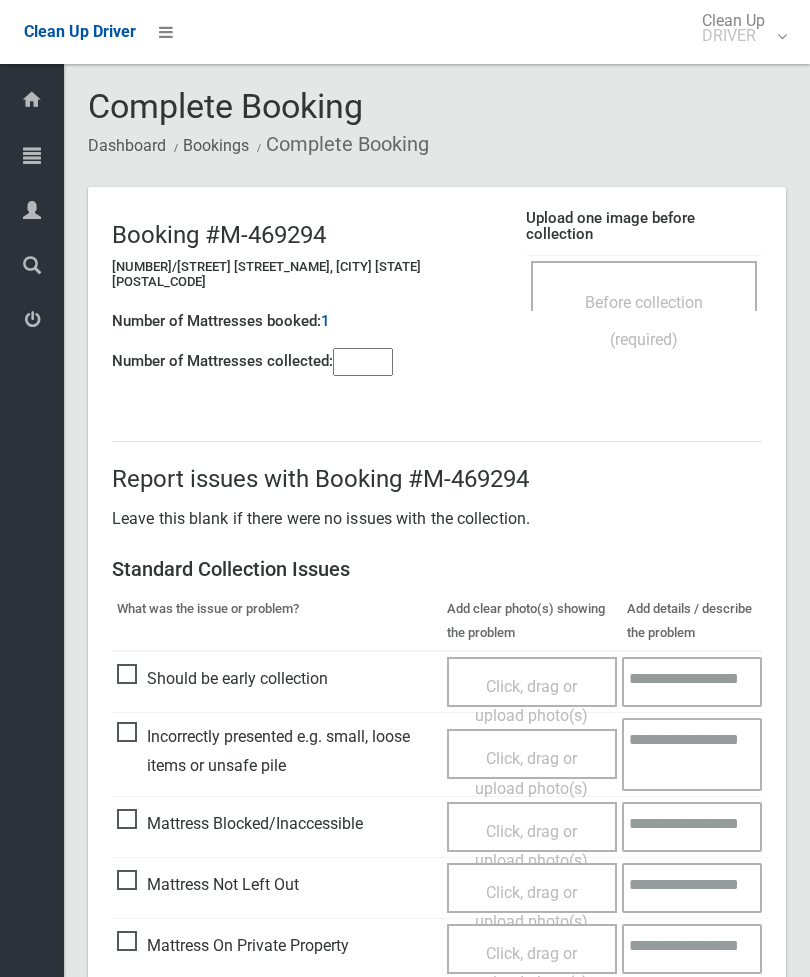 scroll, scrollTop: 0, scrollLeft: 0, axis: both 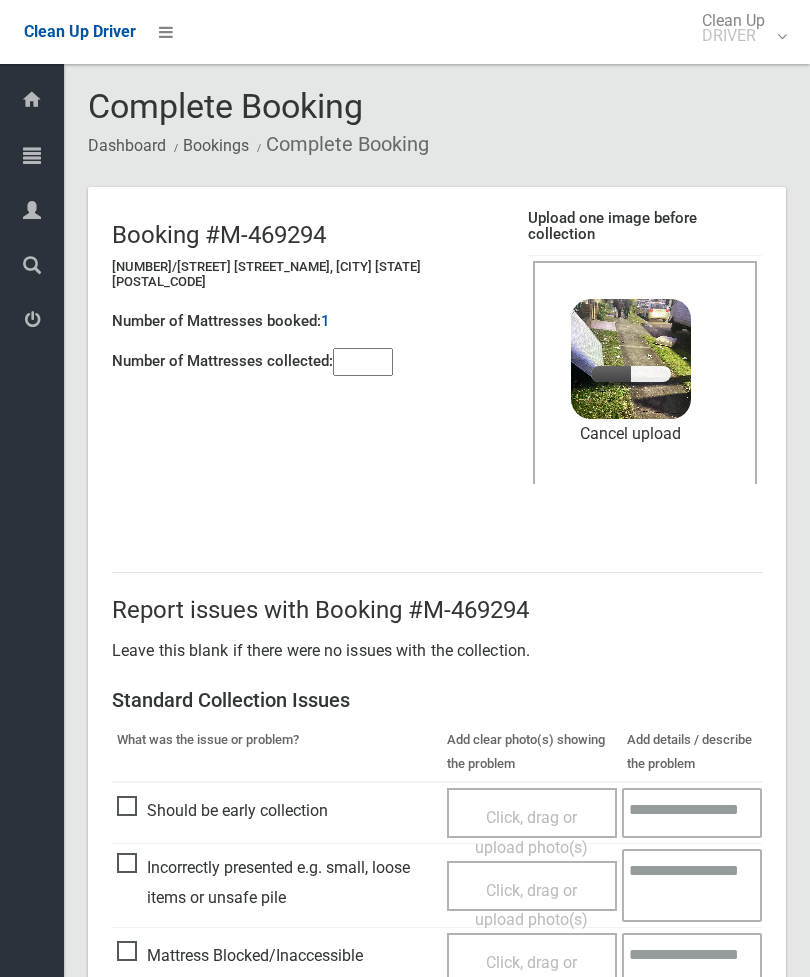 click on "Booking #M-469294
[NUMBER]/[STREET] [STREET_NAME], [CITY] [STATE] [POSTAL_CODE]
Number of Mattresses booked:
1
Number of Mattresses collected:
Upload one image before collection
Before collection (required)
2.9  MB      image.jpg" at bounding box center (437, 356) 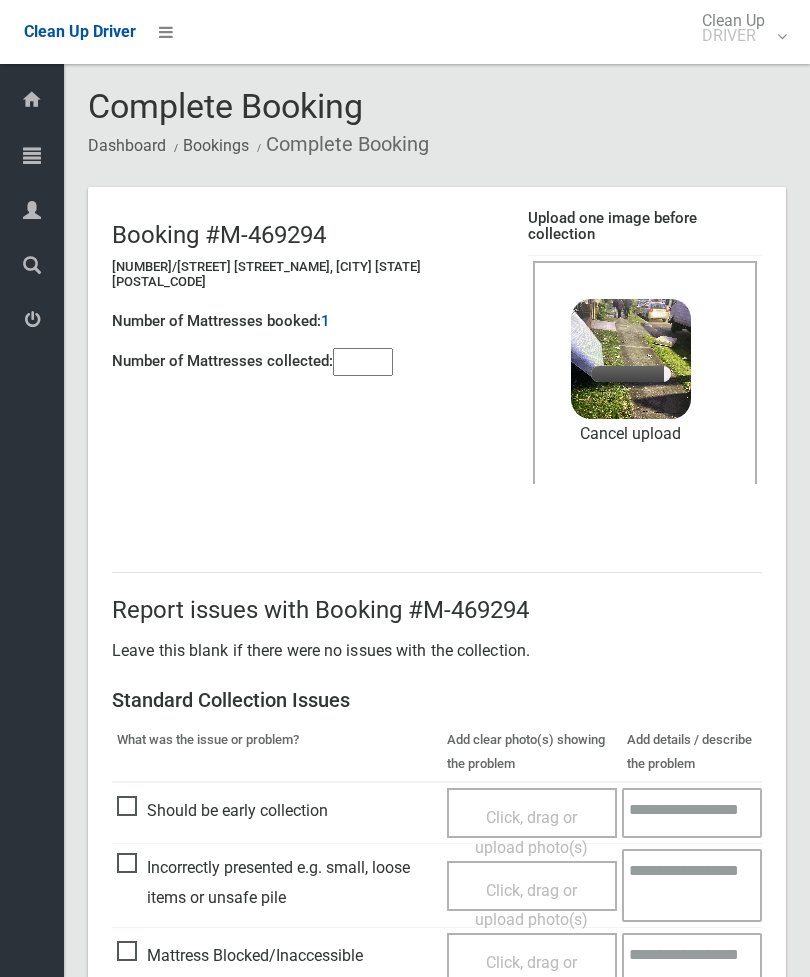 click at bounding box center (363, 362) 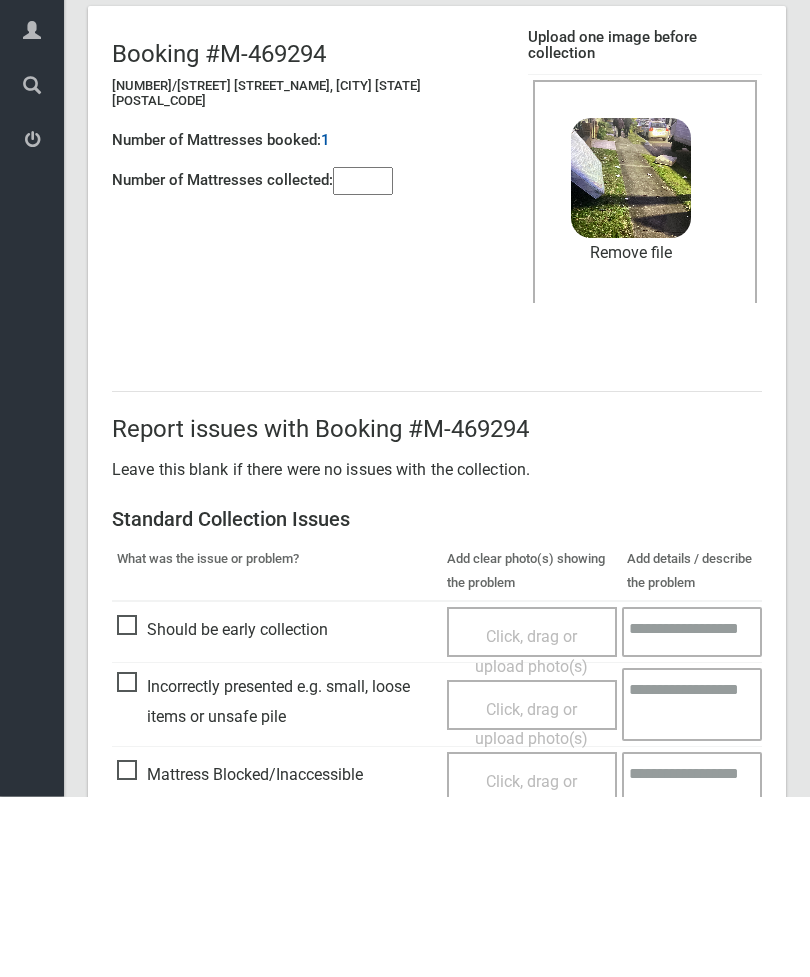 scroll, scrollTop: 274, scrollLeft: 0, axis: vertical 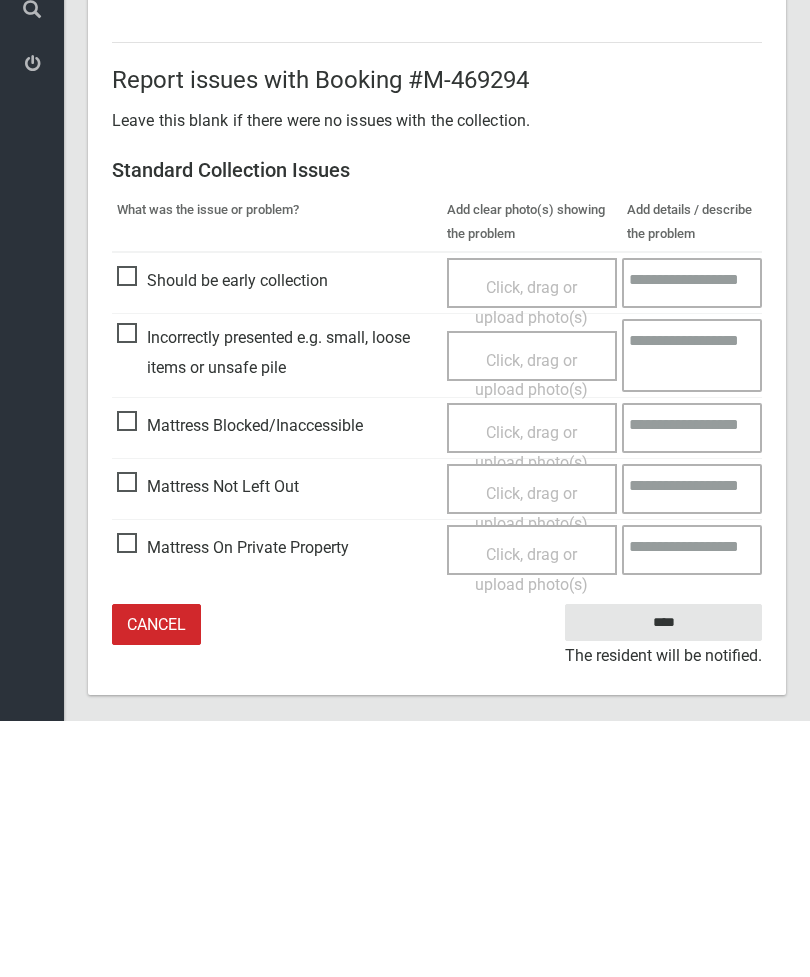 type on "*" 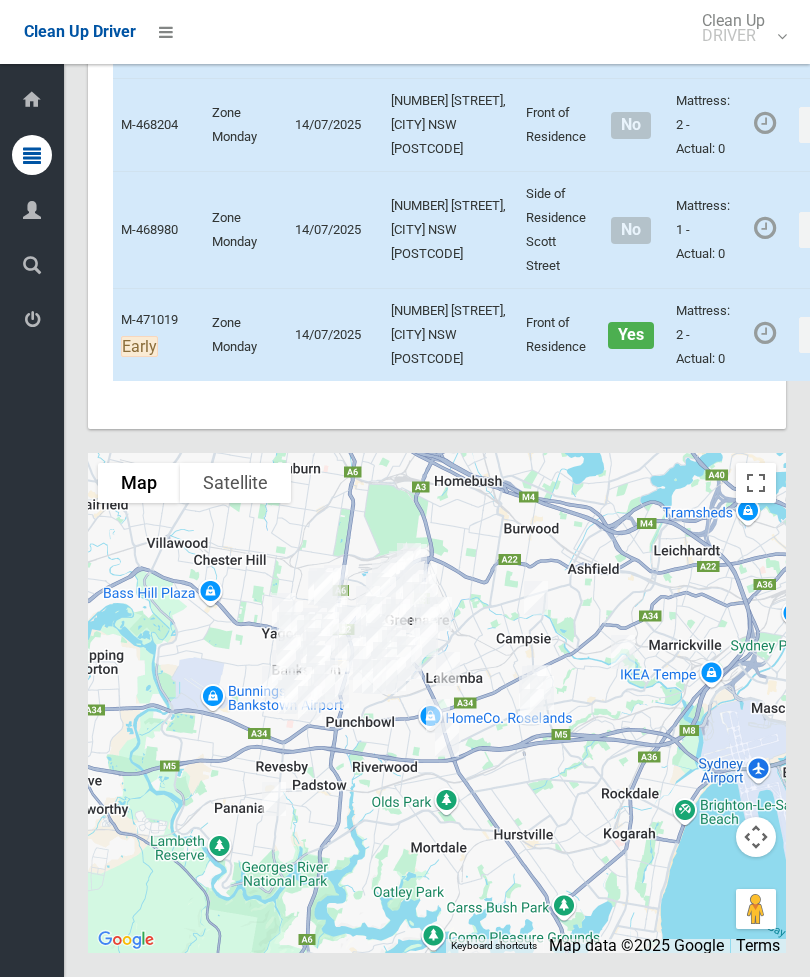 scroll, scrollTop: 11802, scrollLeft: 0, axis: vertical 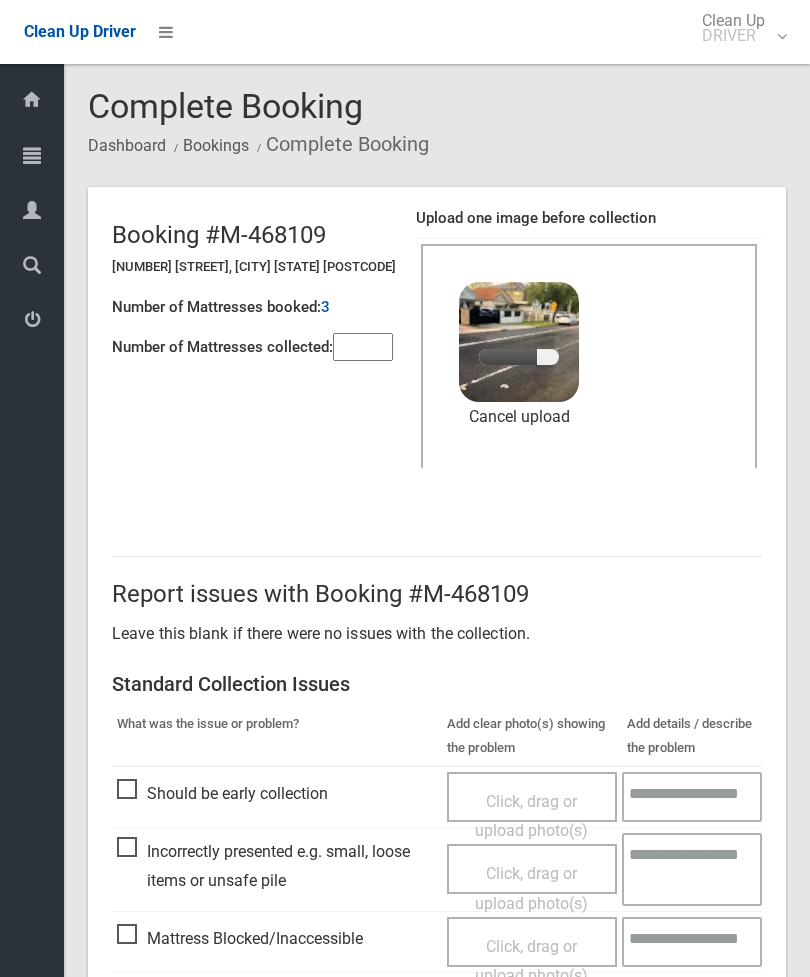 click at bounding box center [363, 347] 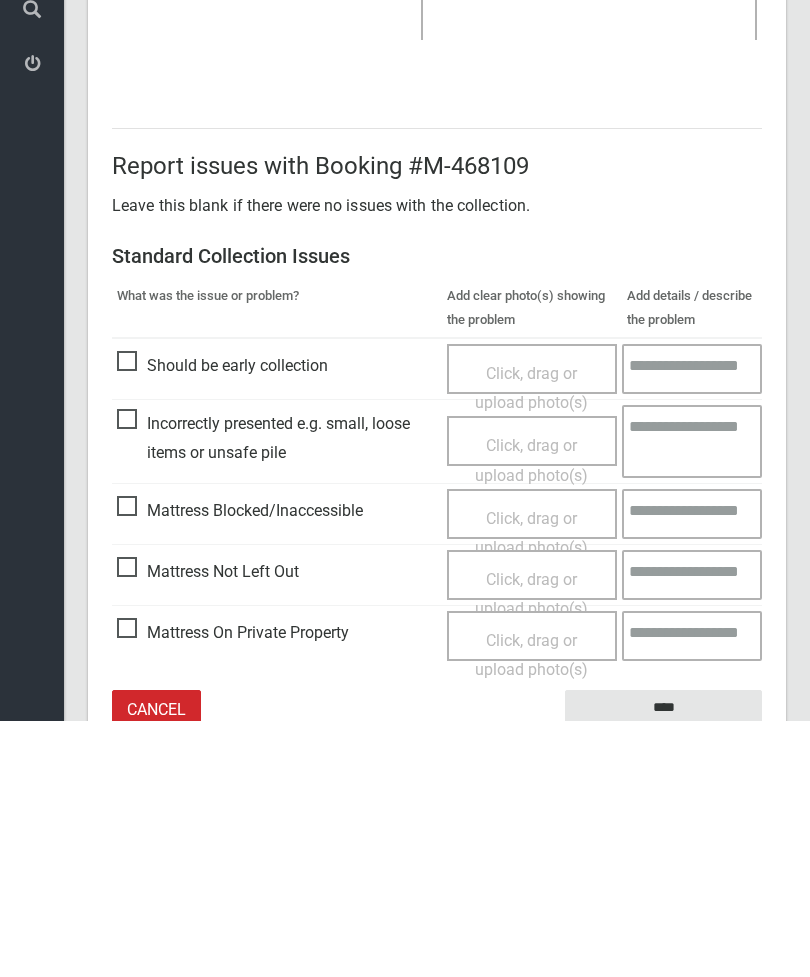 scroll, scrollTop: 200, scrollLeft: 0, axis: vertical 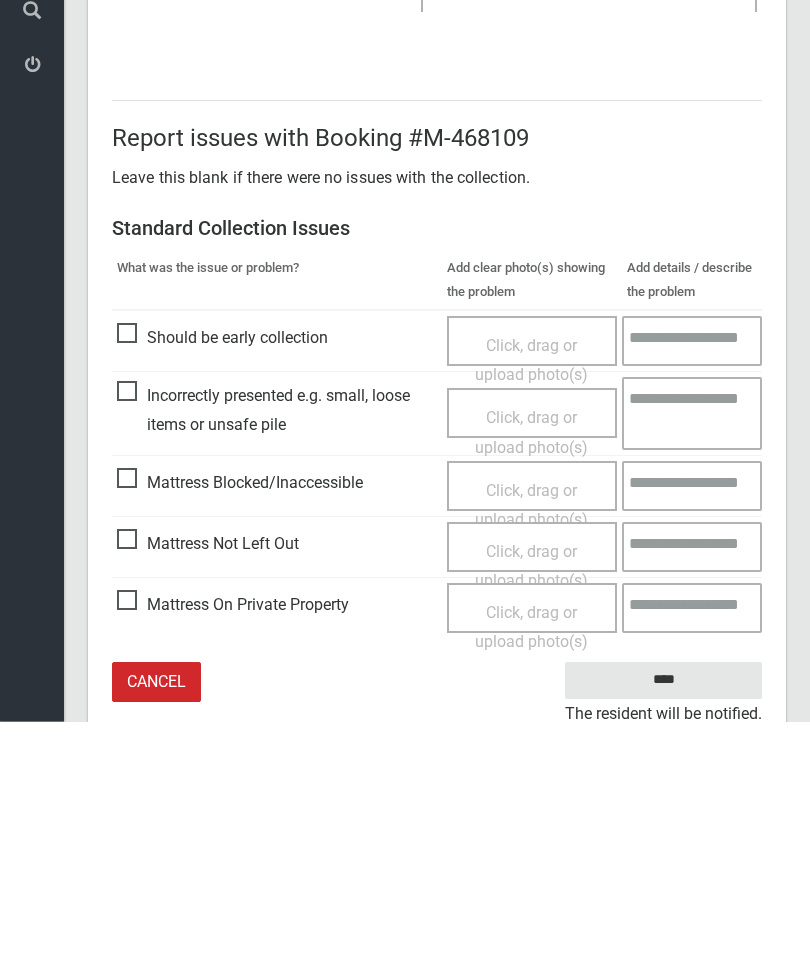 type on "*" 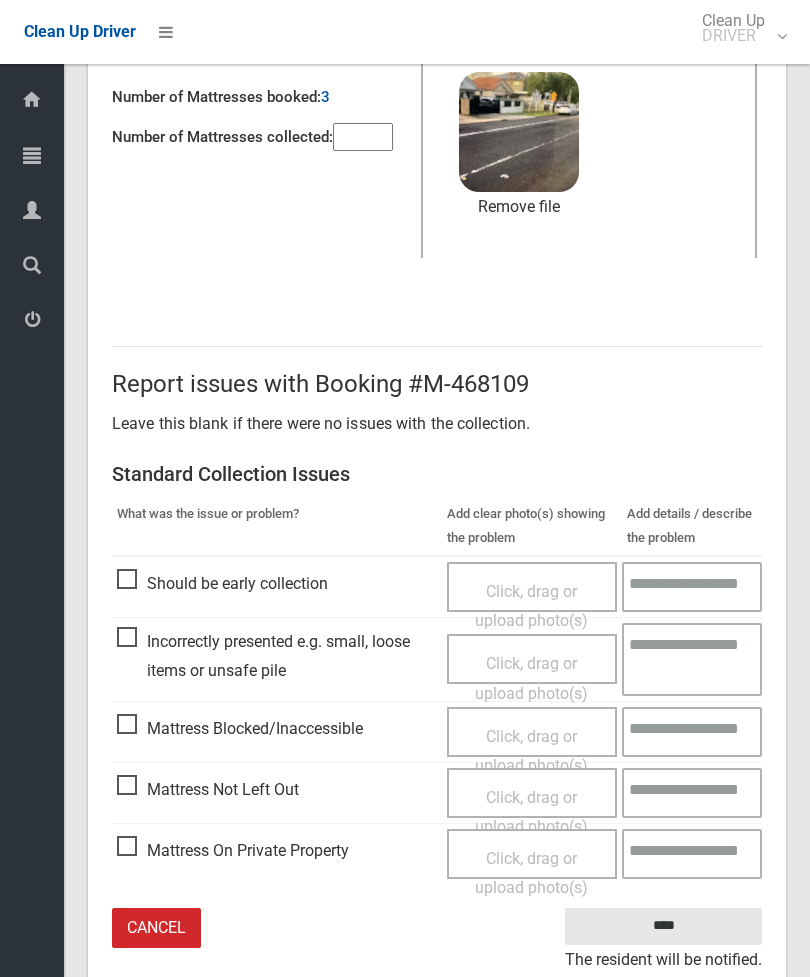 click on "Click, drag or upload photo(s)" at bounding box center (531, 812) 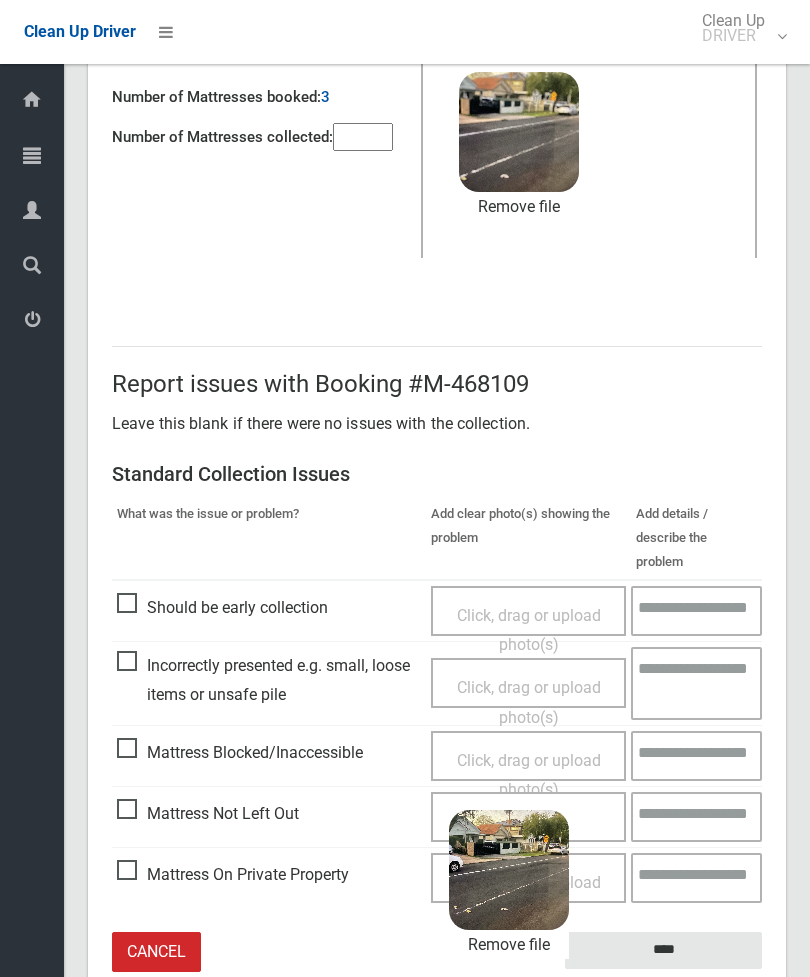 click on "****" at bounding box center [663, 950] 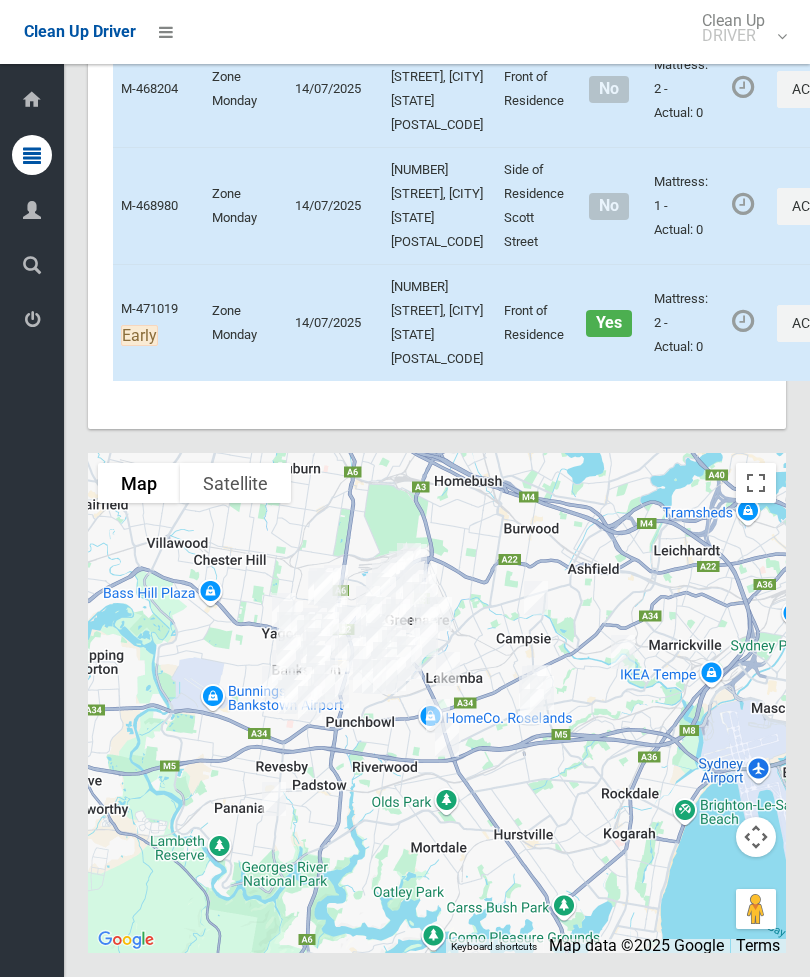 scroll, scrollTop: 12383, scrollLeft: 0, axis: vertical 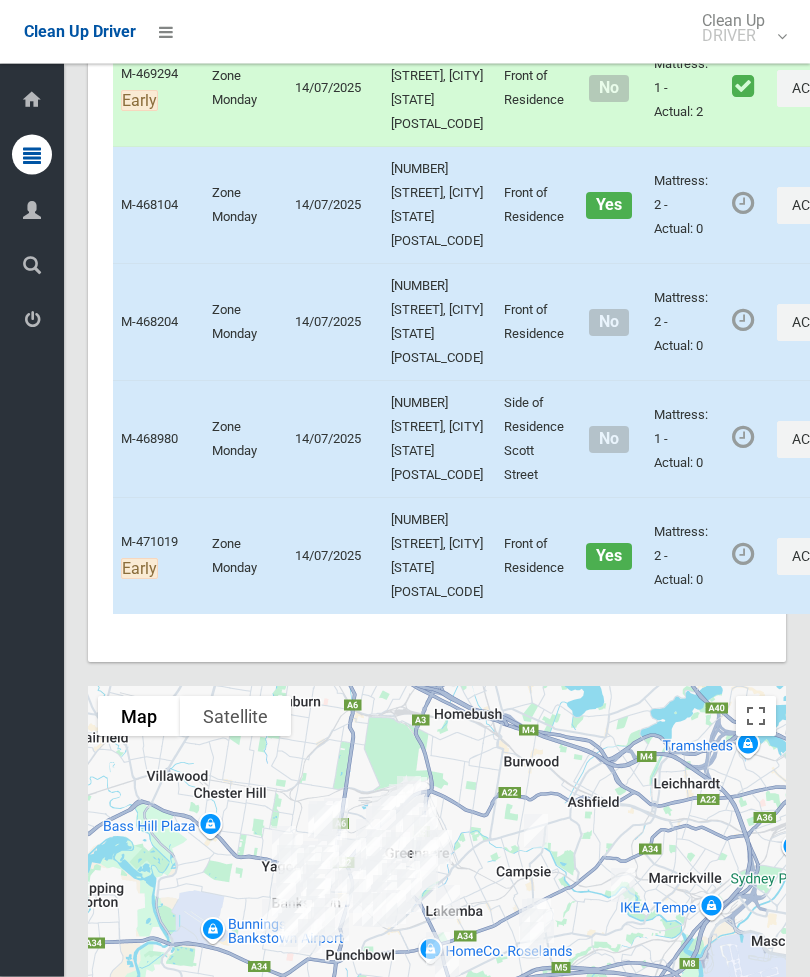 click on "Actions" at bounding box center [847, -413] 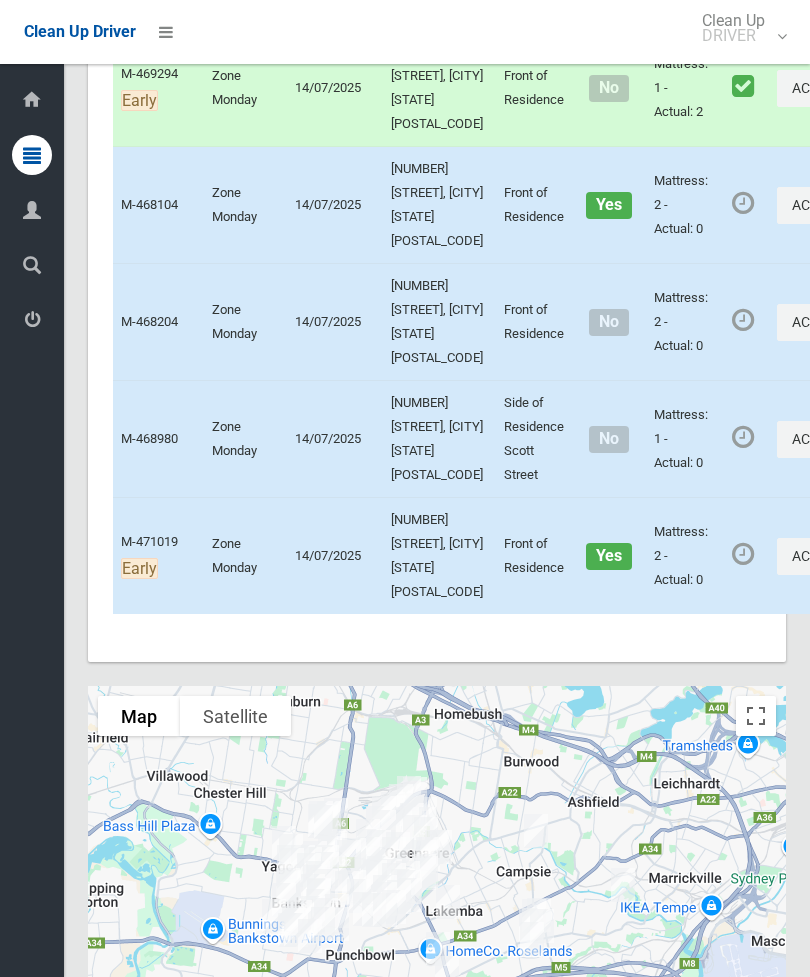 click on "Complete Booking" at bounding box center [775, -368] 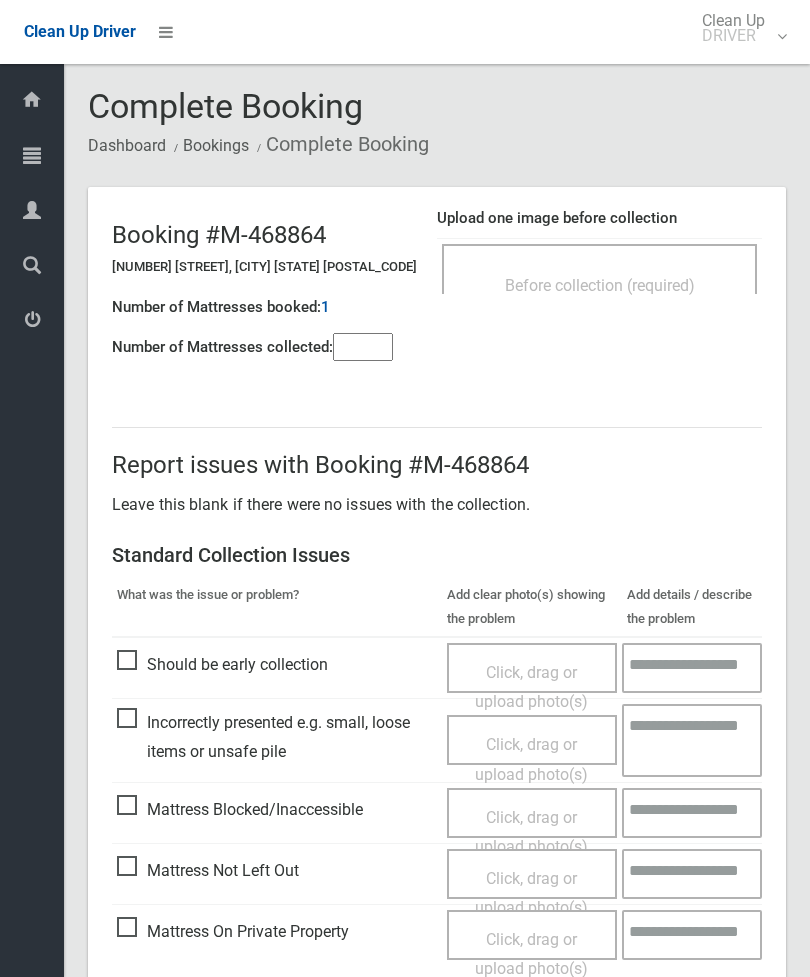 scroll, scrollTop: 0, scrollLeft: 0, axis: both 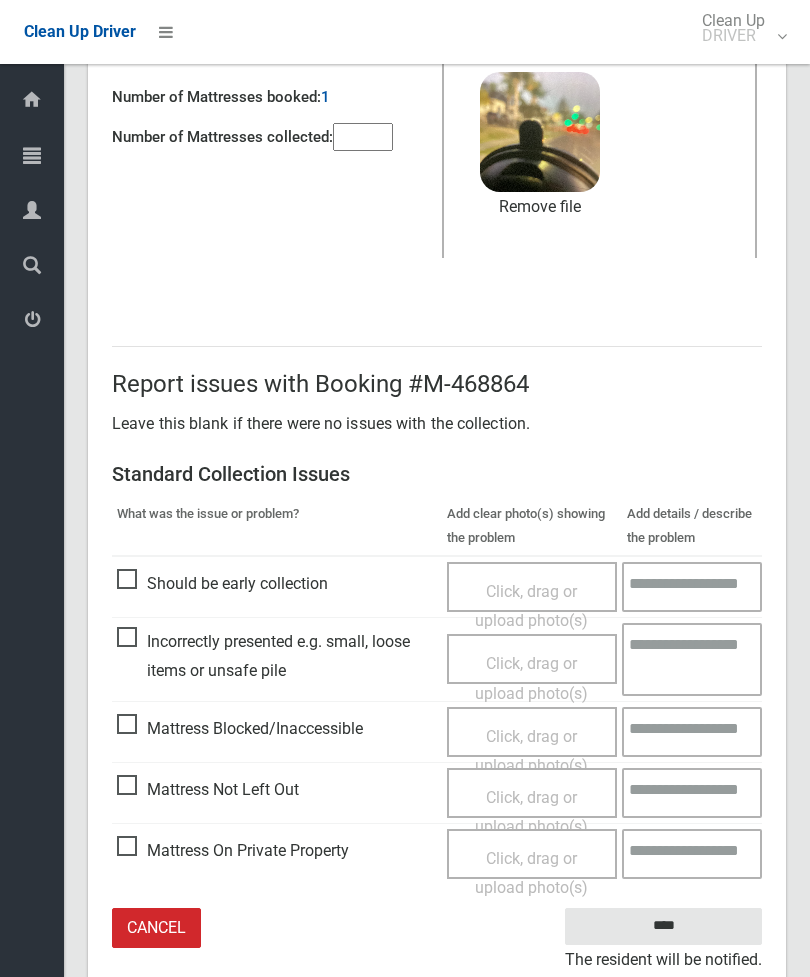click on "Mattress Not Left Out" at bounding box center [208, 790] 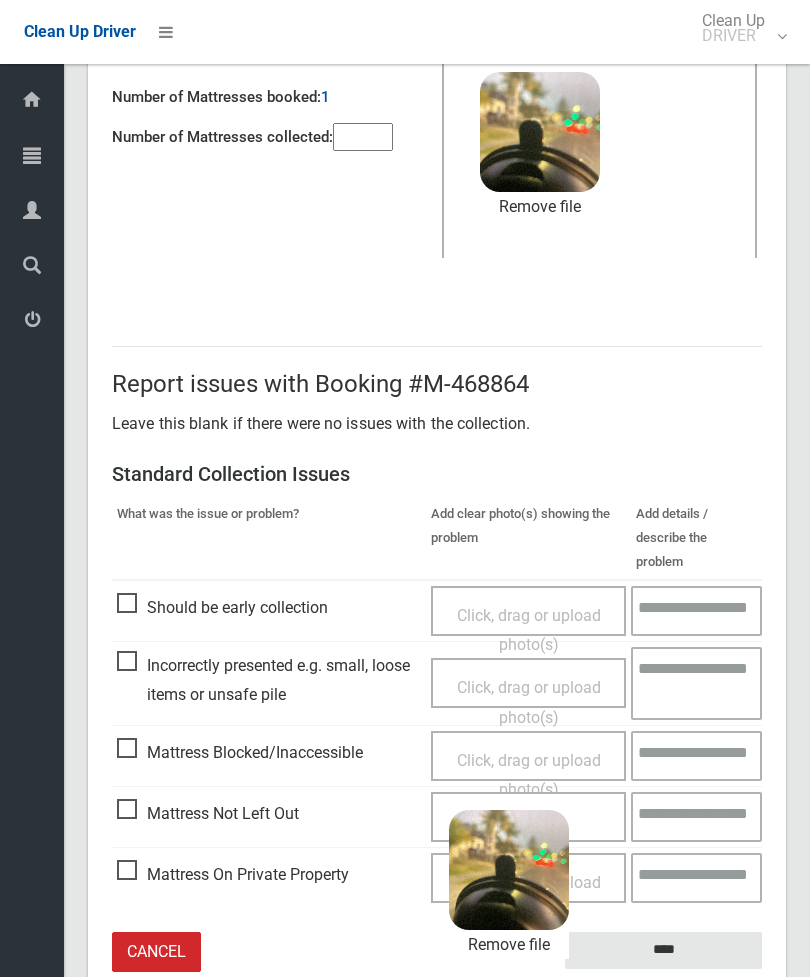 click at bounding box center (363, 137) 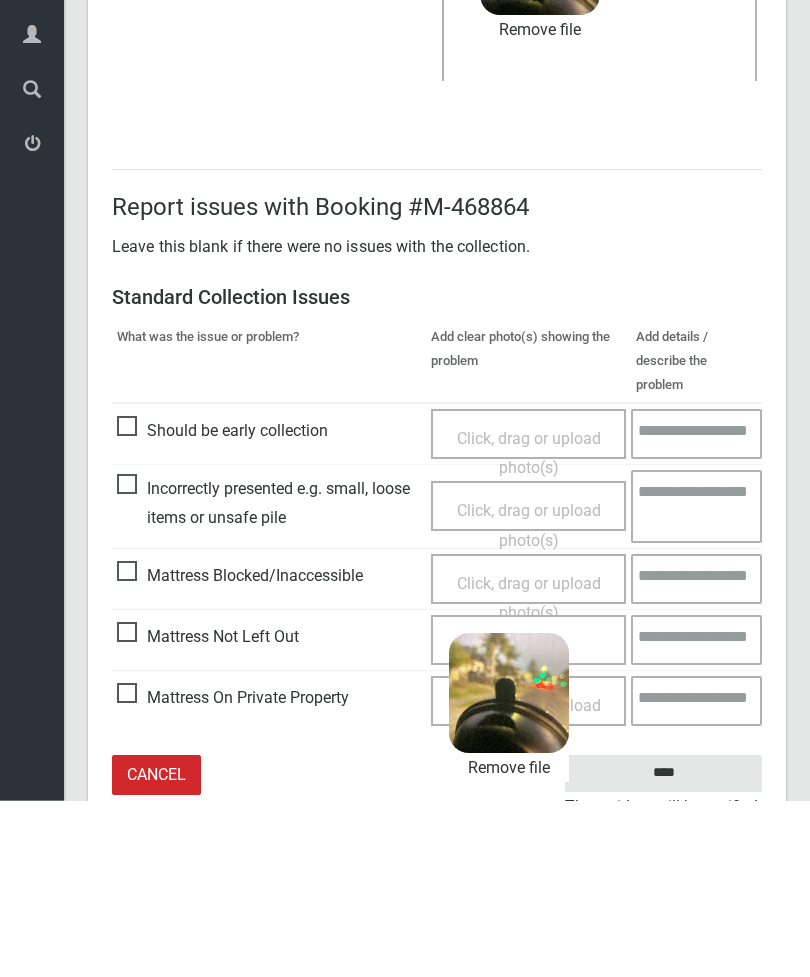 scroll, scrollTop: 274, scrollLeft: 0, axis: vertical 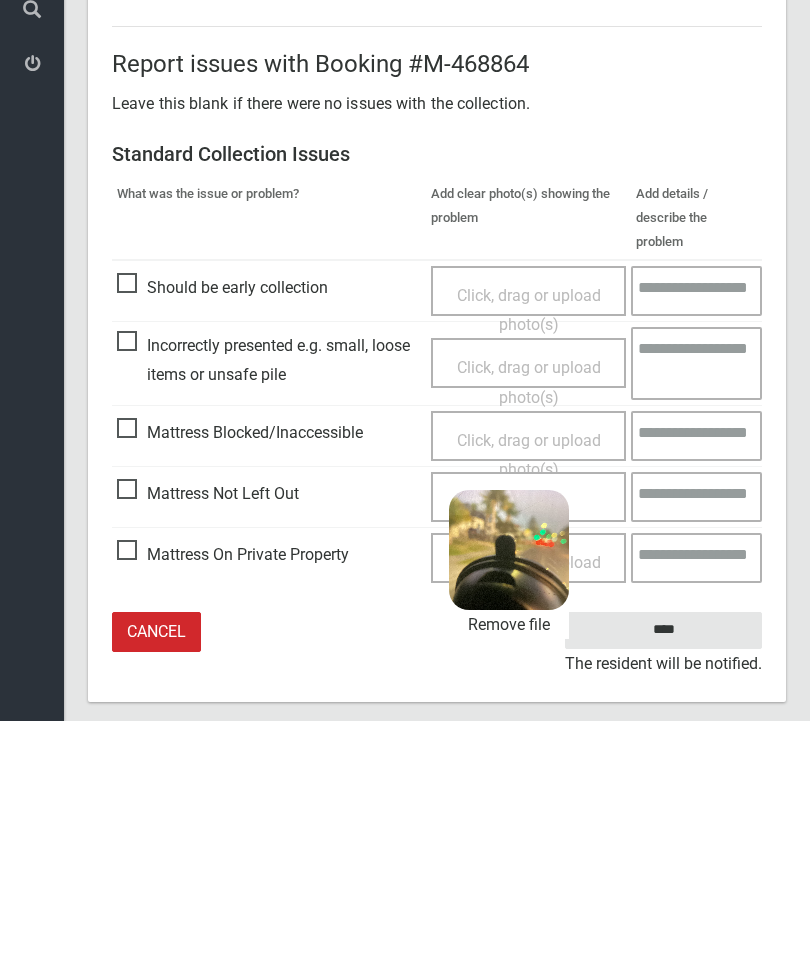 type on "*" 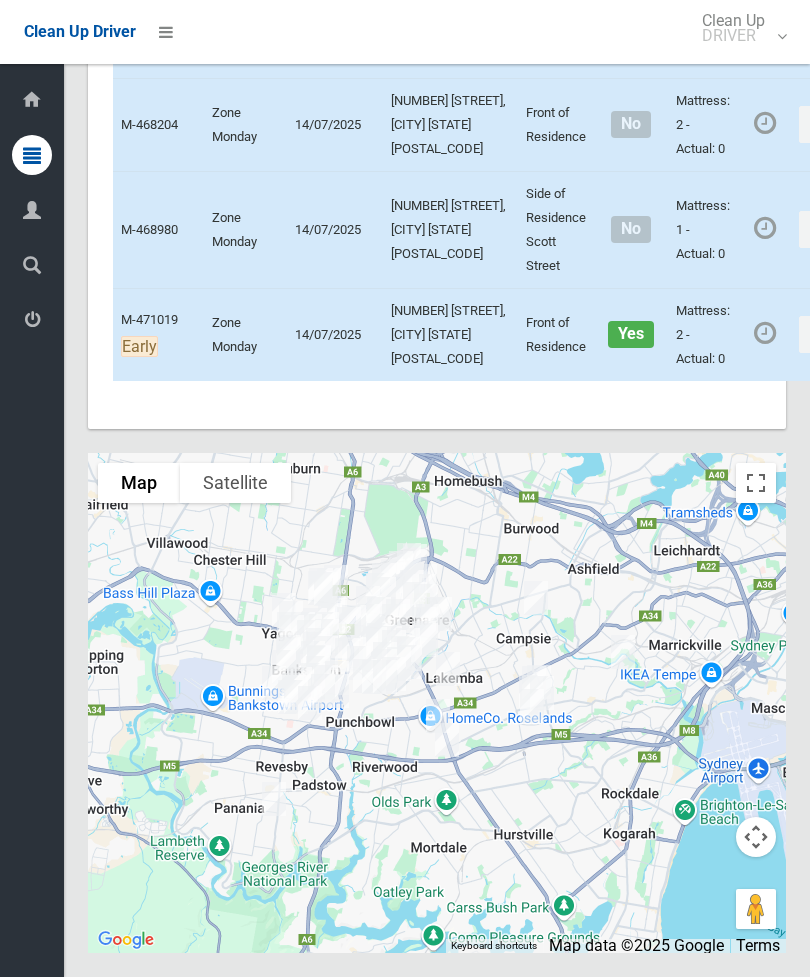 scroll, scrollTop: 11950, scrollLeft: 0, axis: vertical 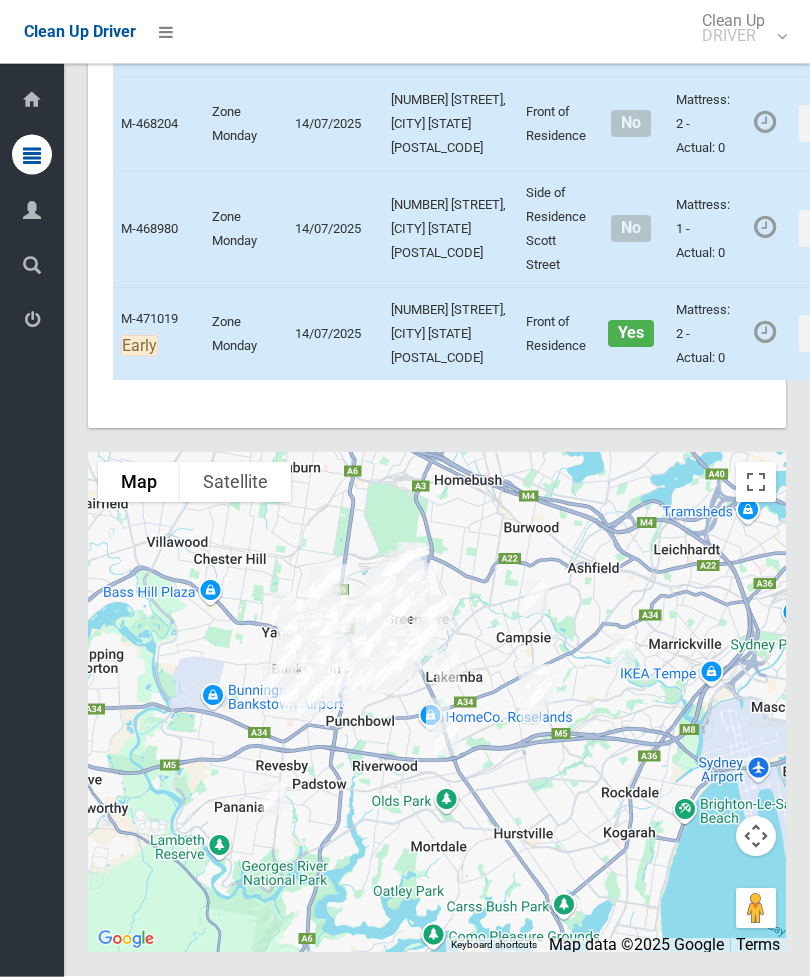 click on "Actions" at bounding box center (894, -155) 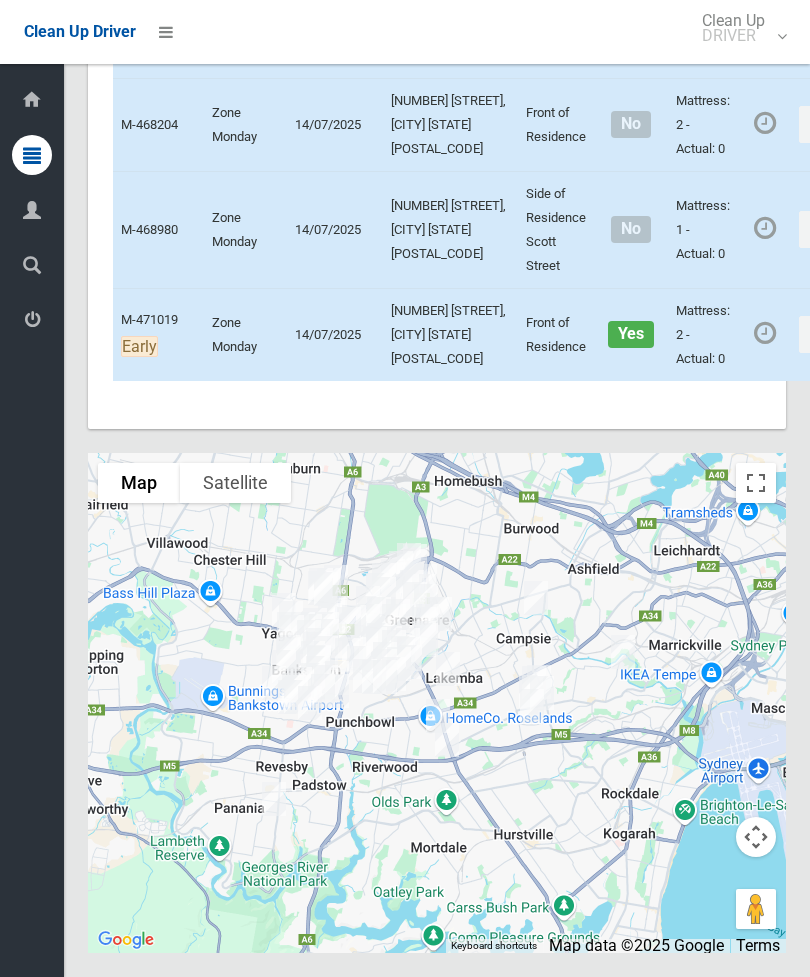 click on "Complete Booking" at bounding box center (822, -110) 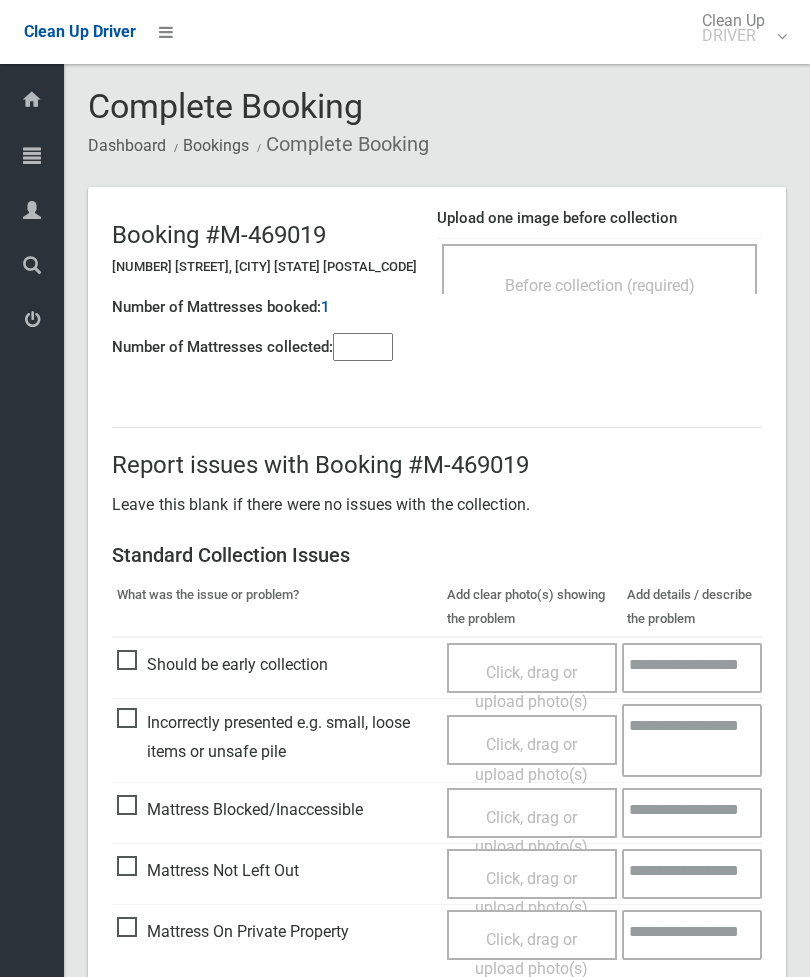 scroll, scrollTop: 0, scrollLeft: 0, axis: both 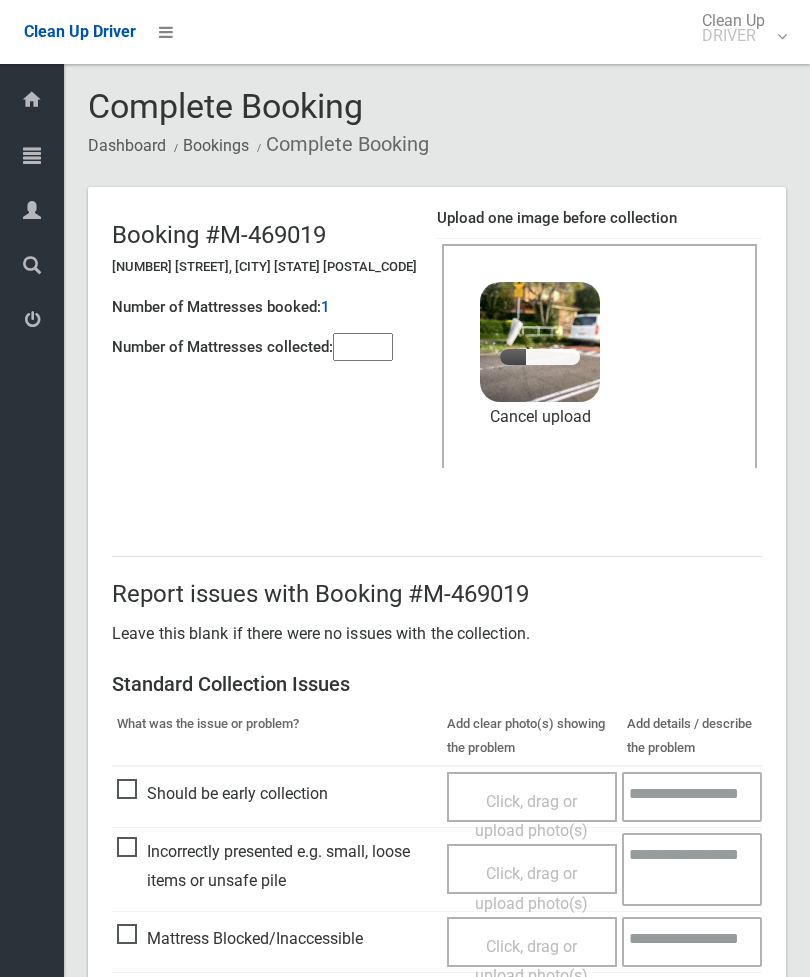 click at bounding box center (363, 347) 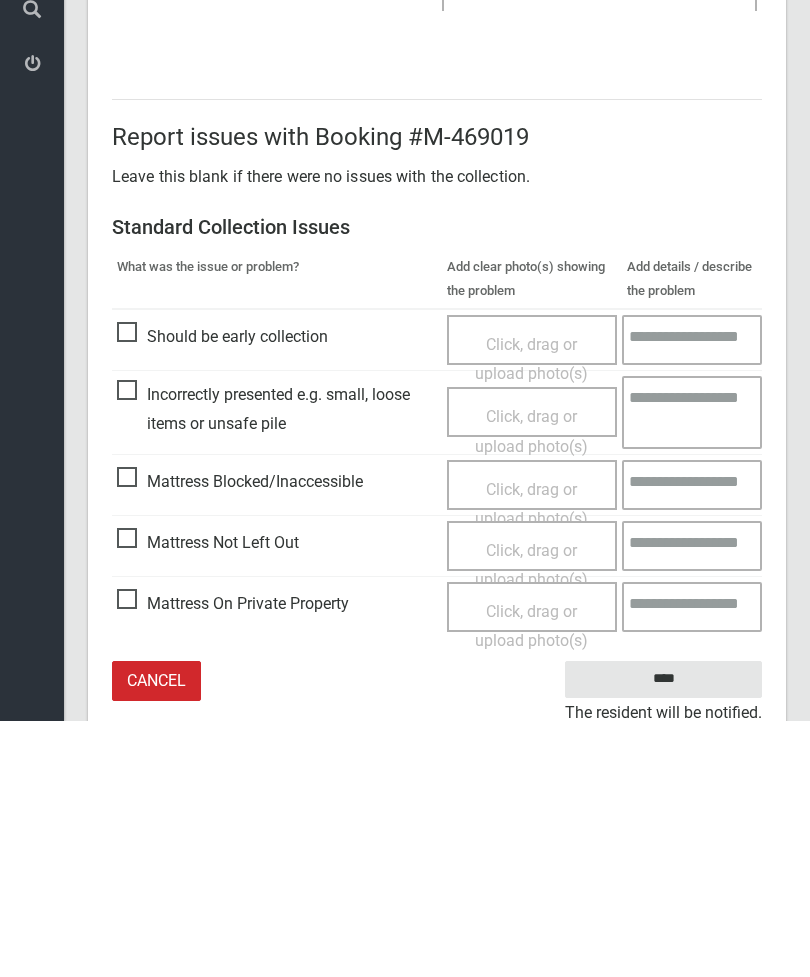 scroll, scrollTop: 274, scrollLeft: 0, axis: vertical 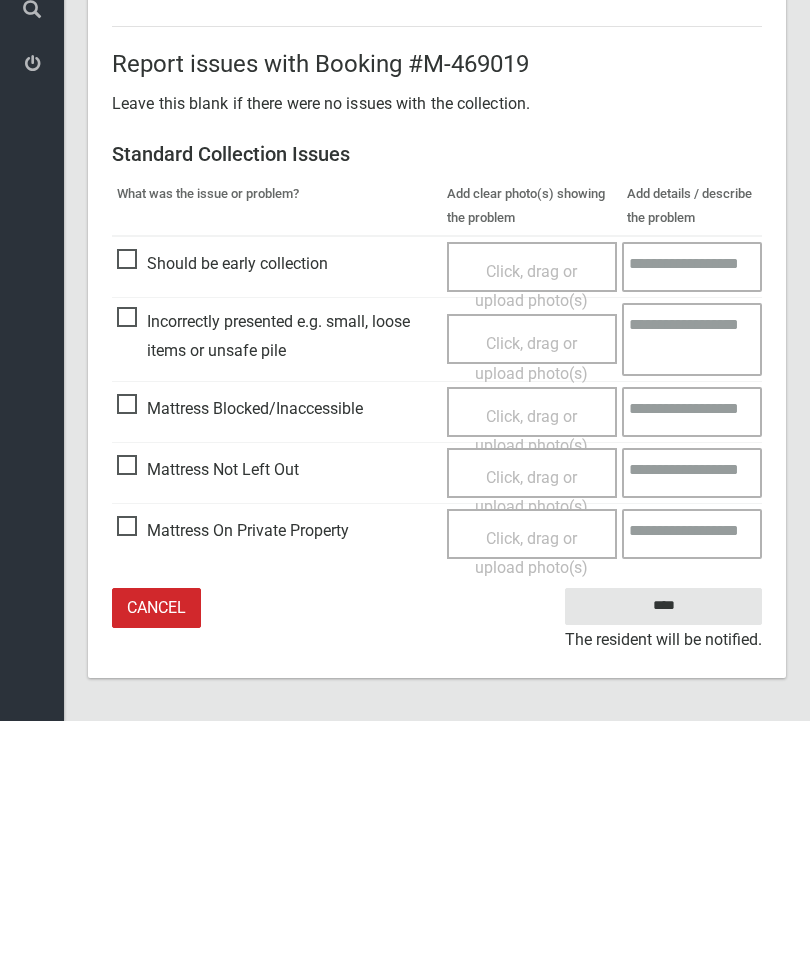 type on "*" 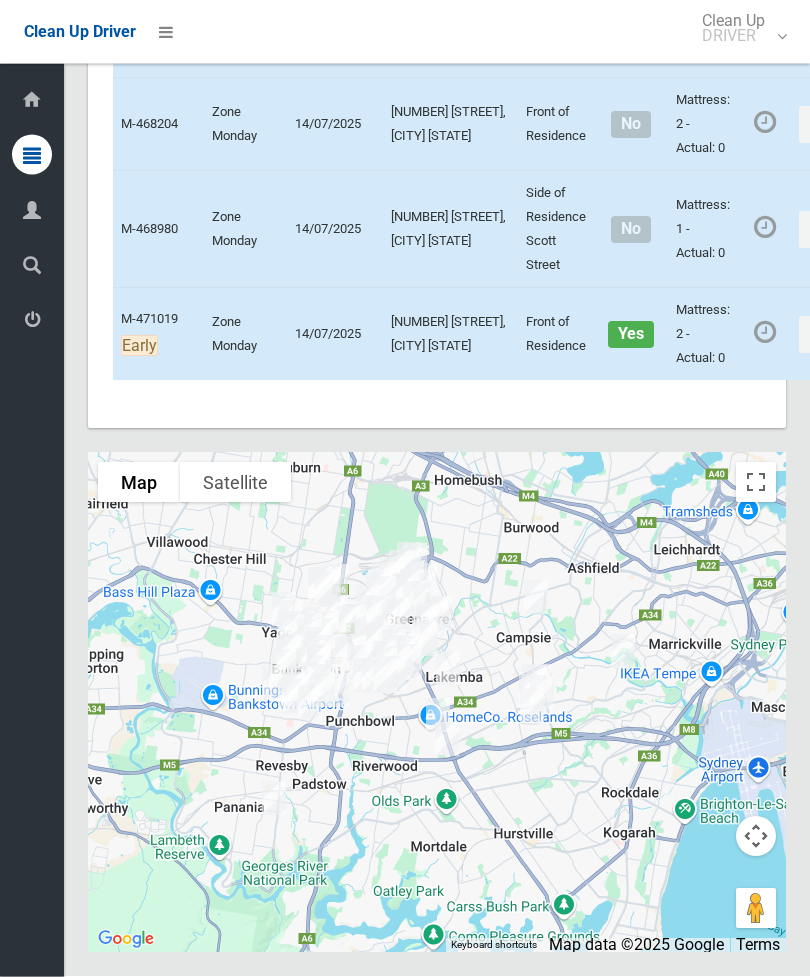 scroll, scrollTop: 12267, scrollLeft: 0, axis: vertical 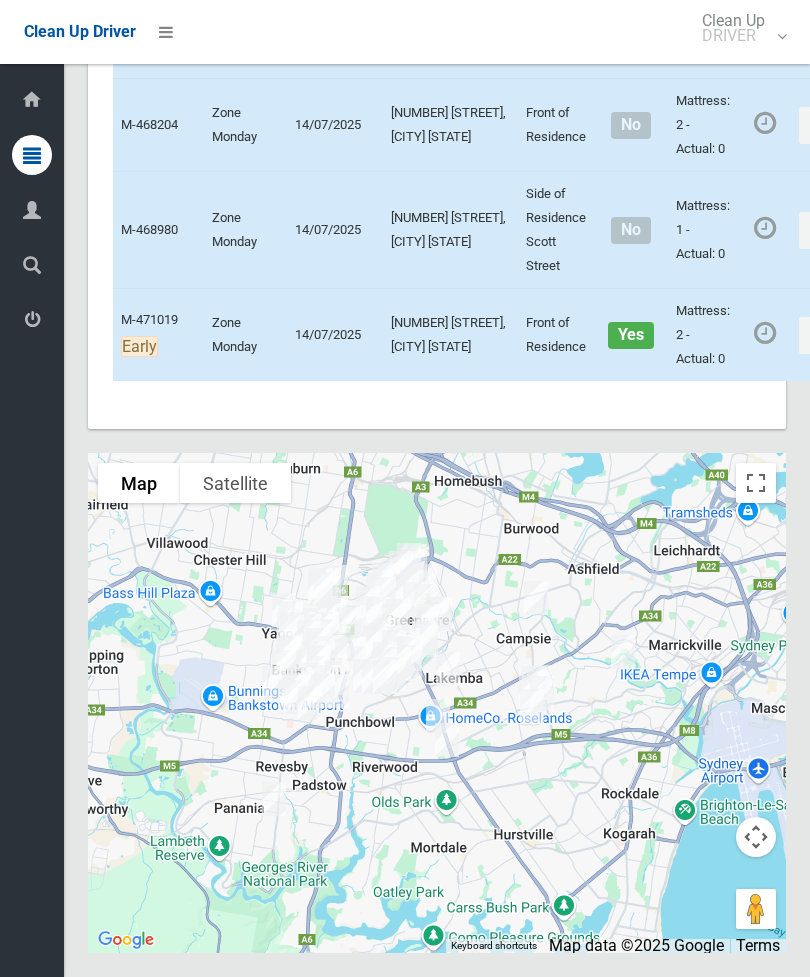 click on "Actions" at bounding box center (825, 32) 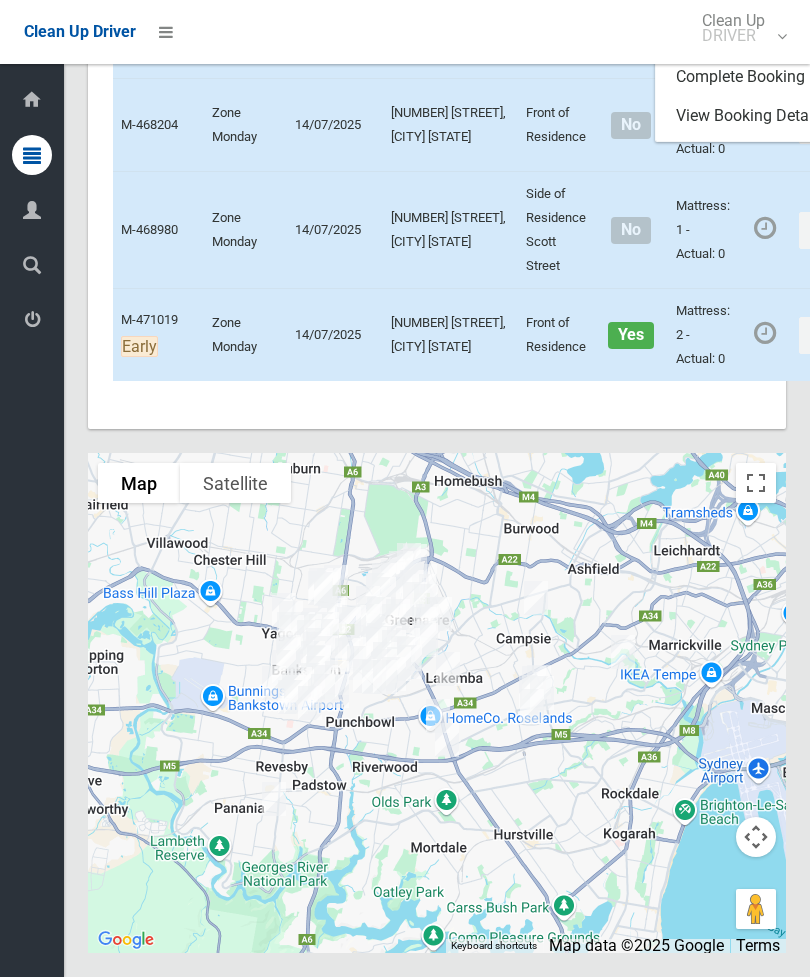click on "Complete Booking" at bounding box center (753, 76) 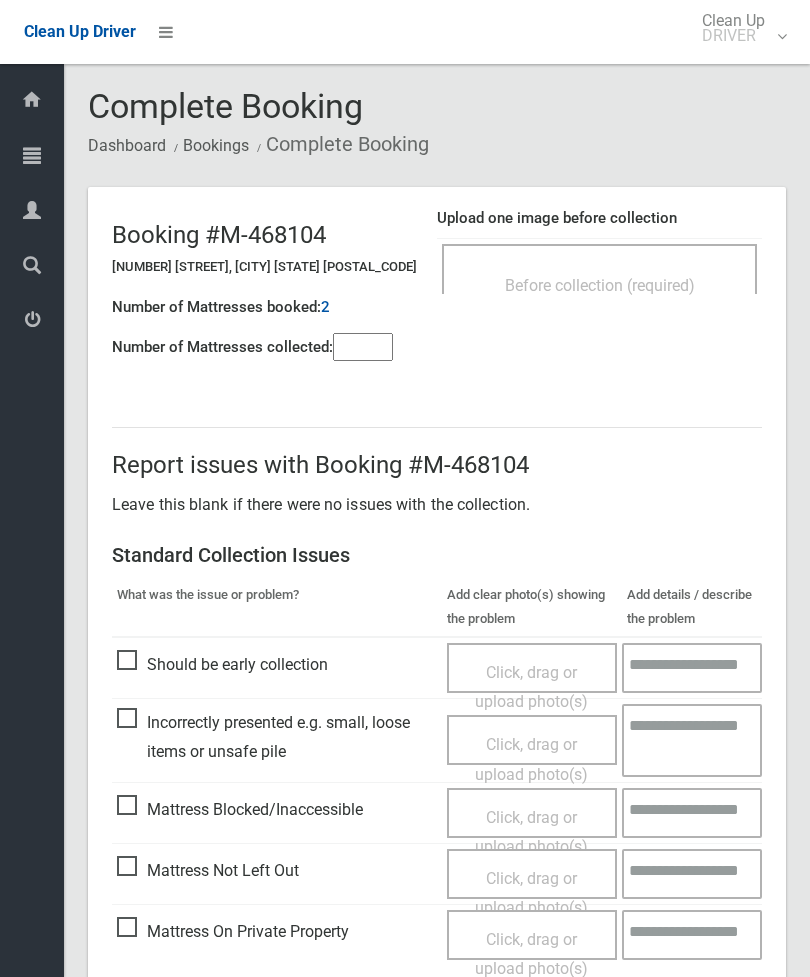 scroll, scrollTop: 0, scrollLeft: 0, axis: both 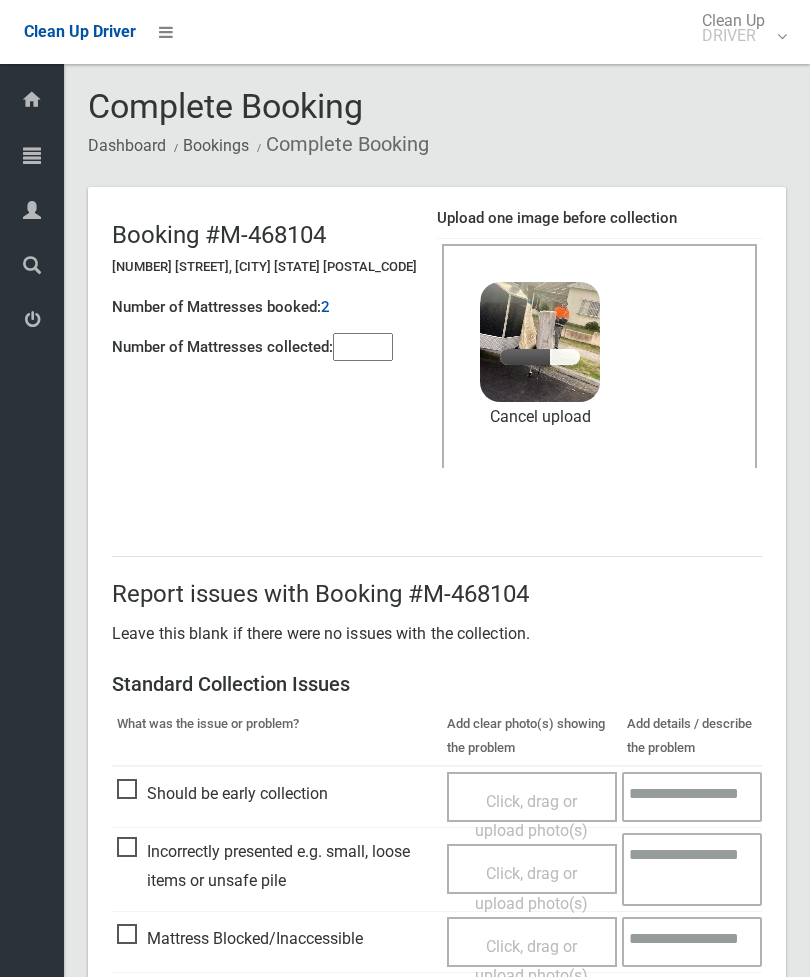 click at bounding box center [363, 347] 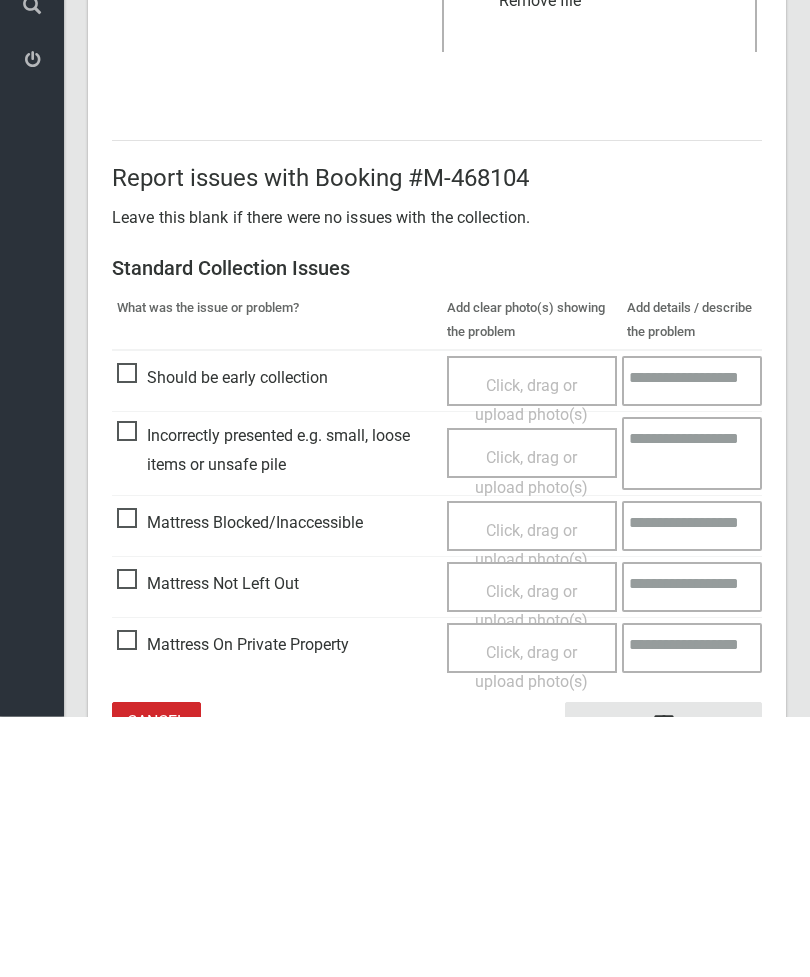 scroll, scrollTop: 274, scrollLeft: 0, axis: vertical 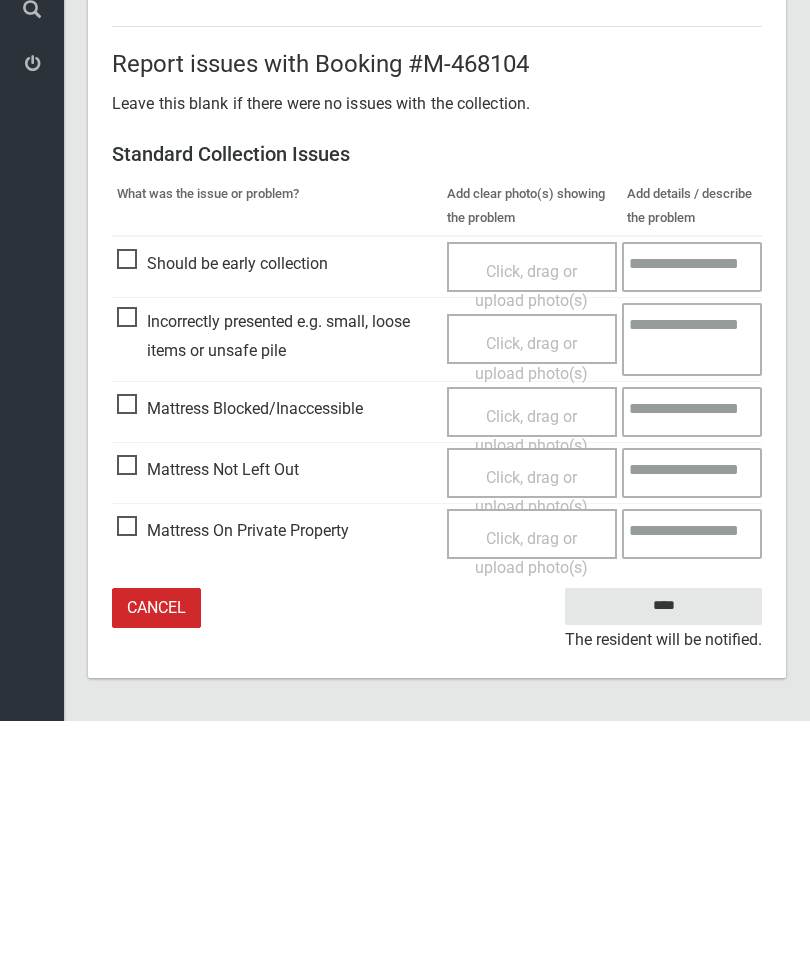type on "*" 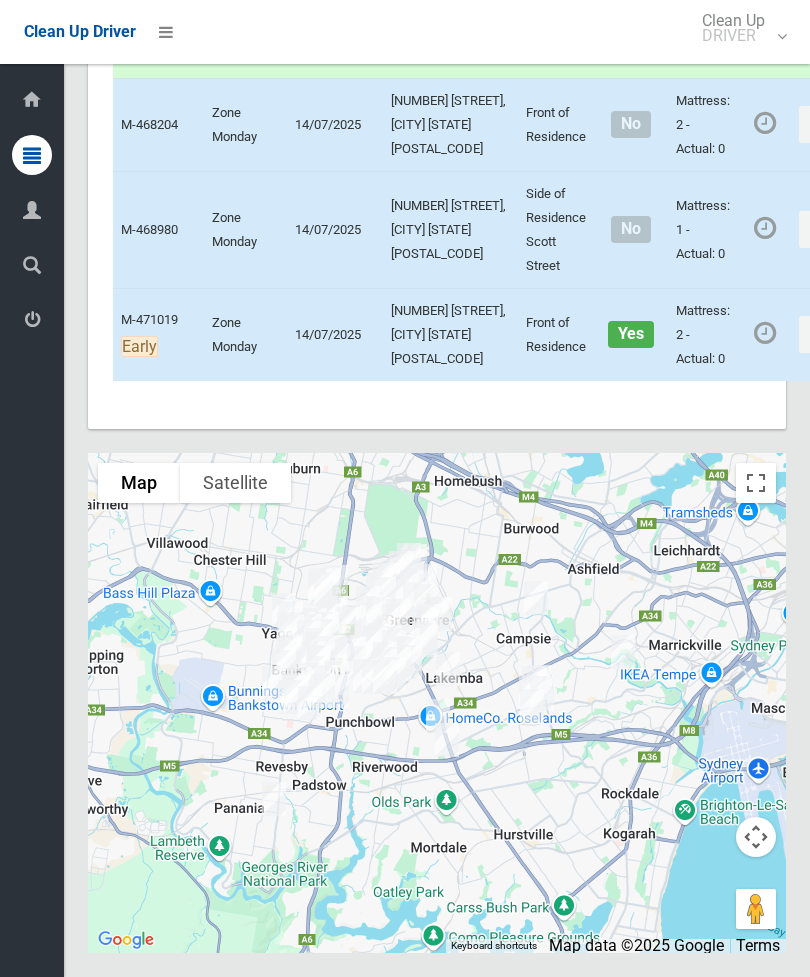 scroll, scrollTop: 11402, scrollLeft: 0, axis: vertical 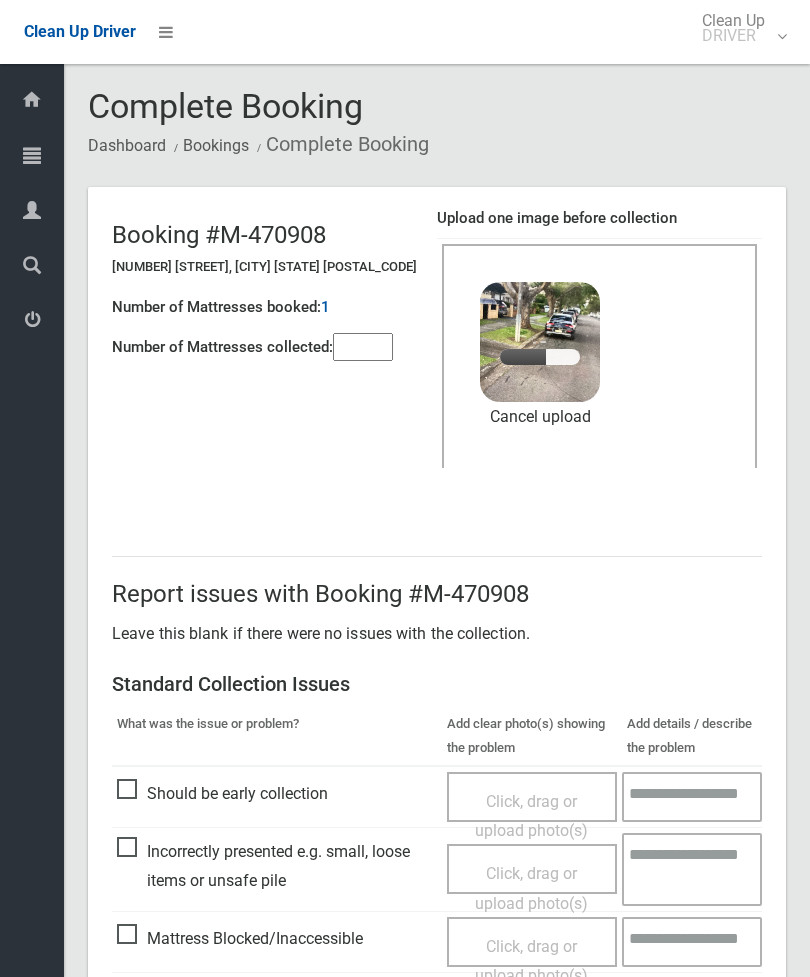 click at bounding box center (363, 347) 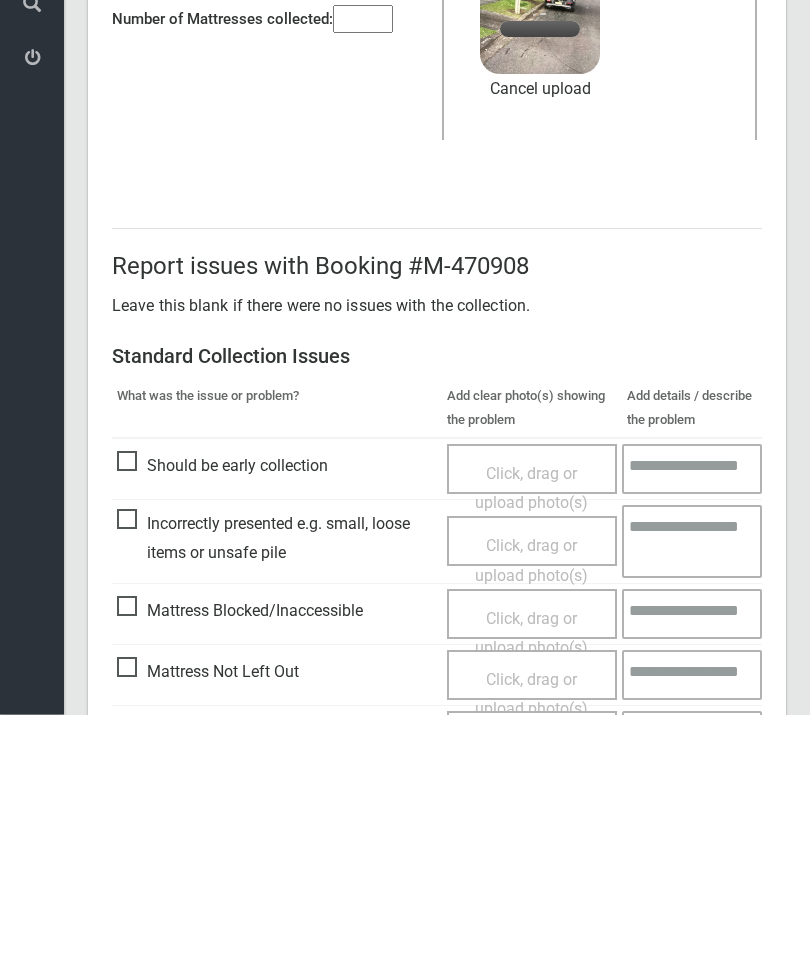 scroll, scrollTop: 274, scrollLeft: 0, axis: vertical 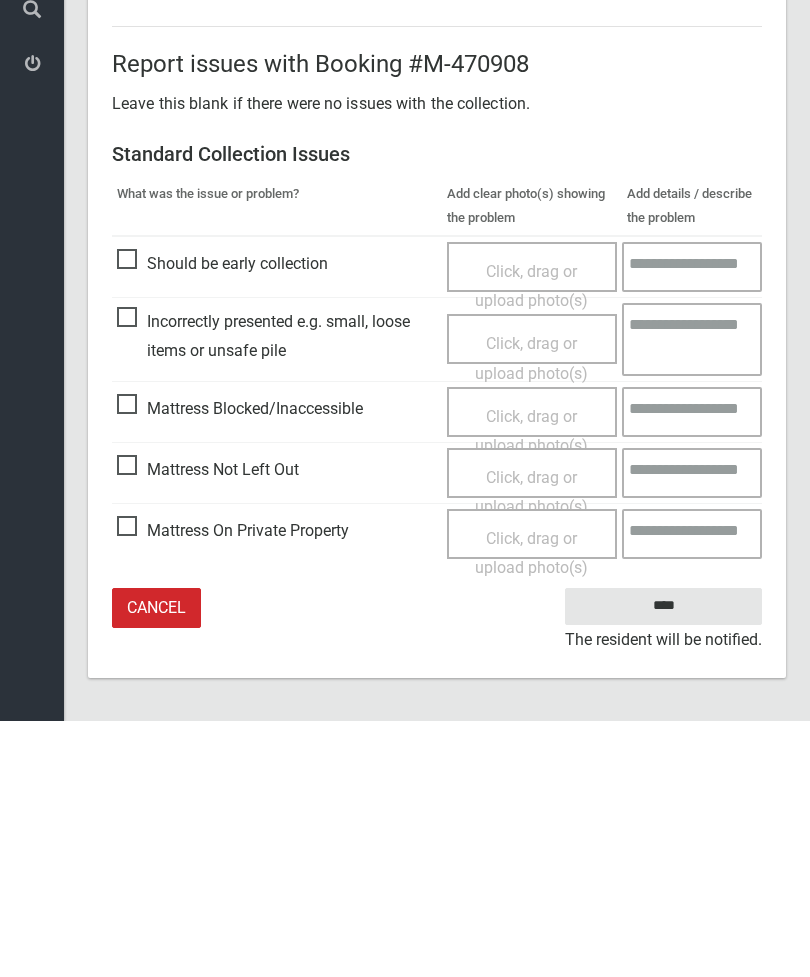 type on "*" 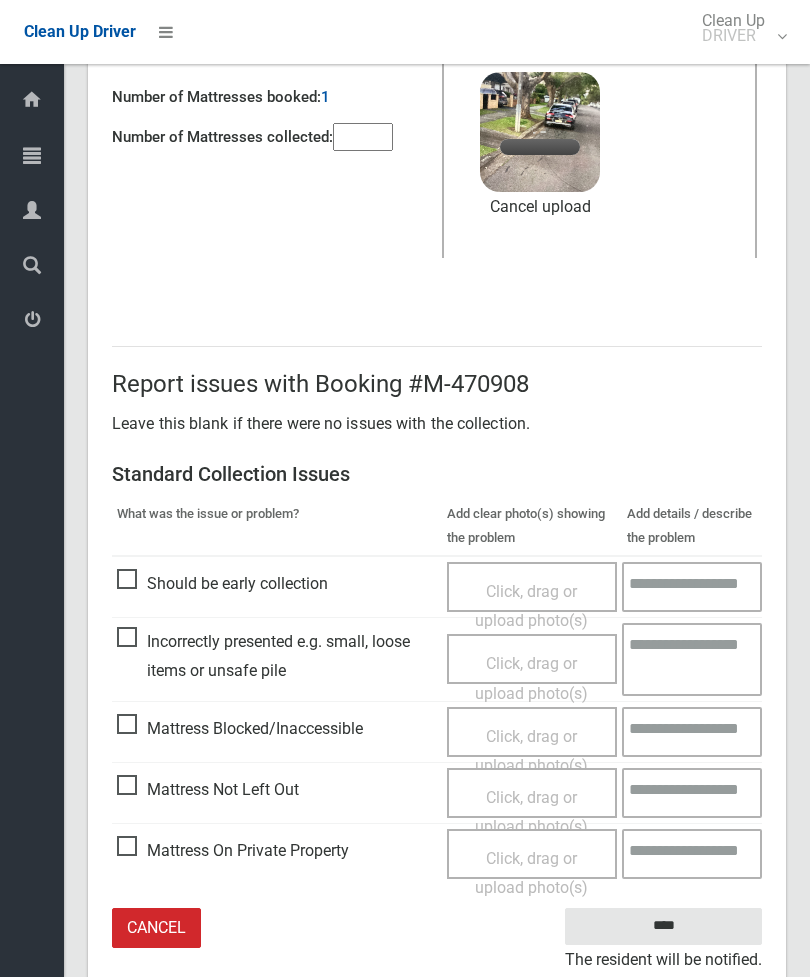 click on "Click, drag or upload photo(s)" at bounding box center (532, 812) 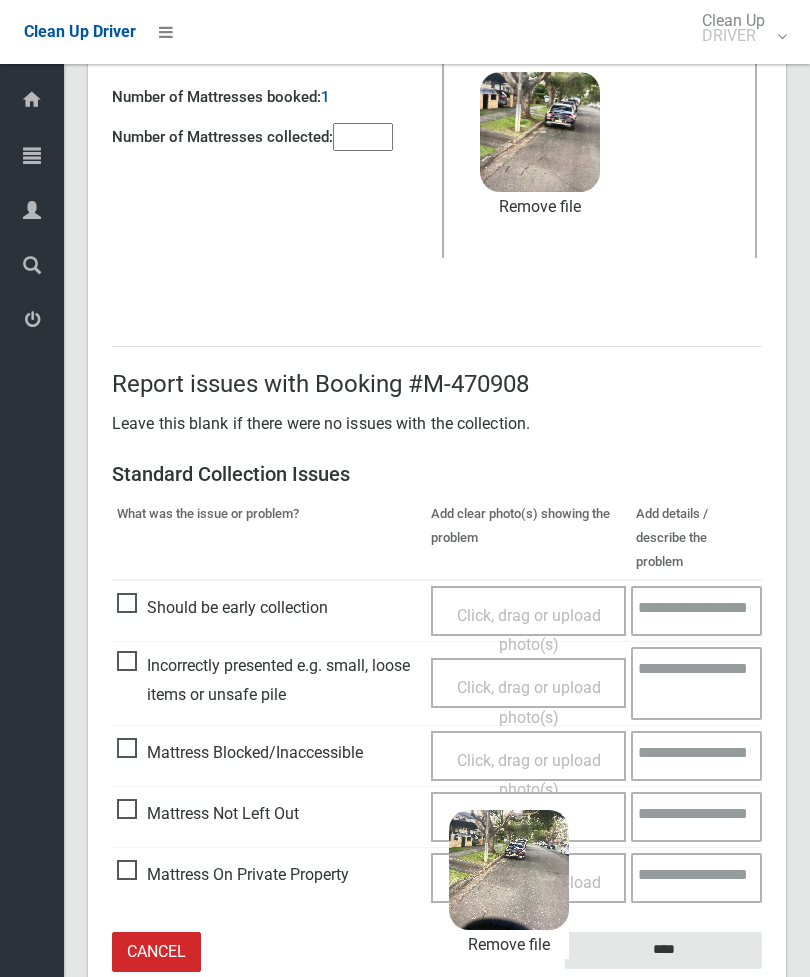 click on "****" at bounding box center [663, 950] 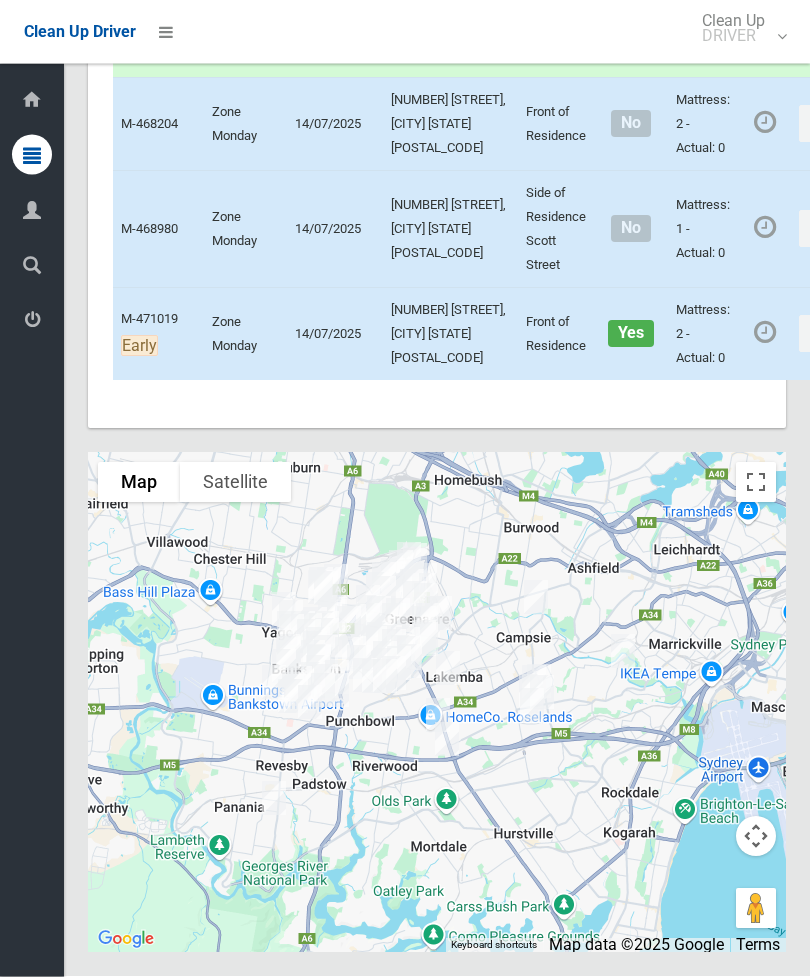 scroll, scrollTop: 11506, scrollLeft: 0, axis: vertical 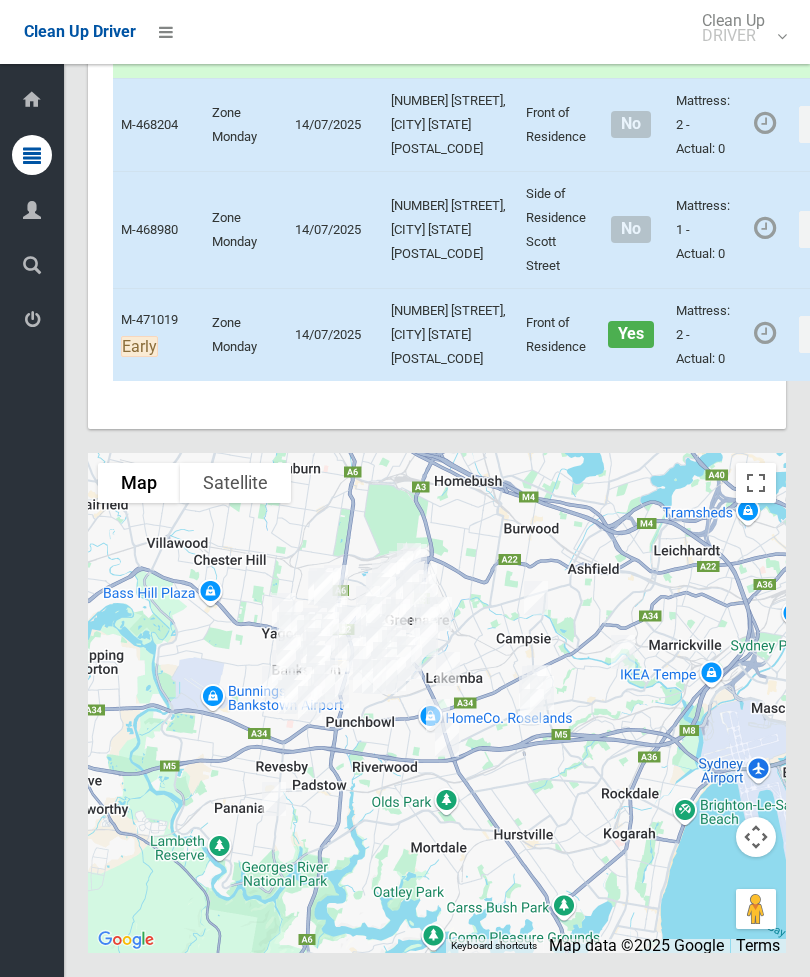 click on "Actions" at bounding box center (847, -506) 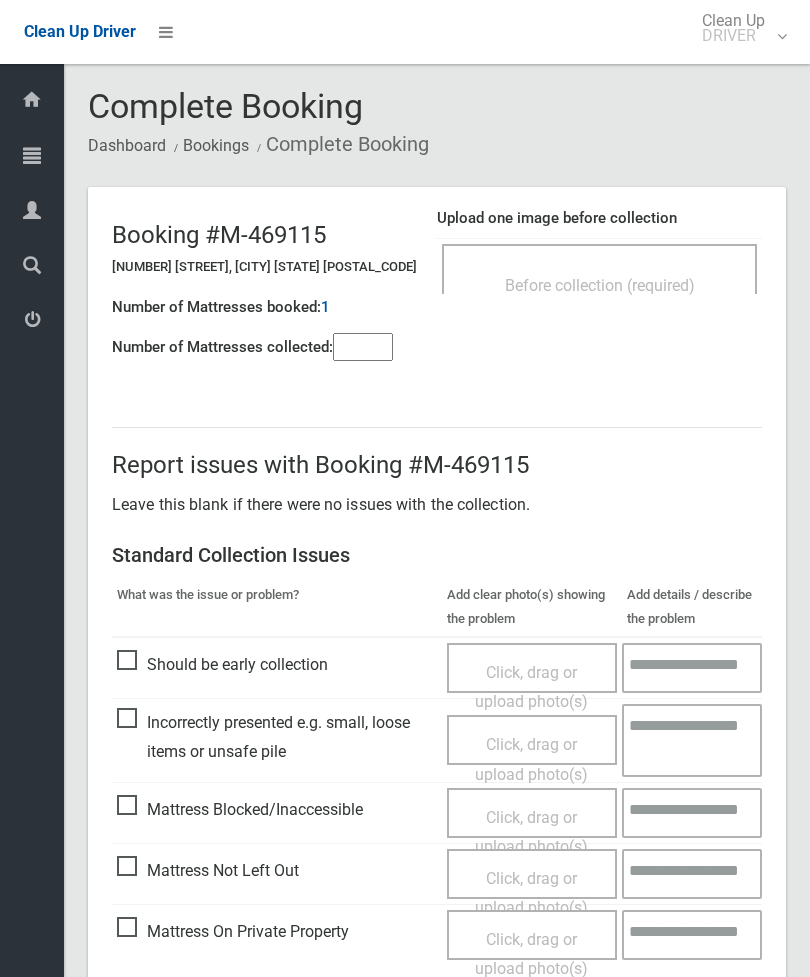 scroll, scrollTop: 0, scrollLeft: 0, axis: both 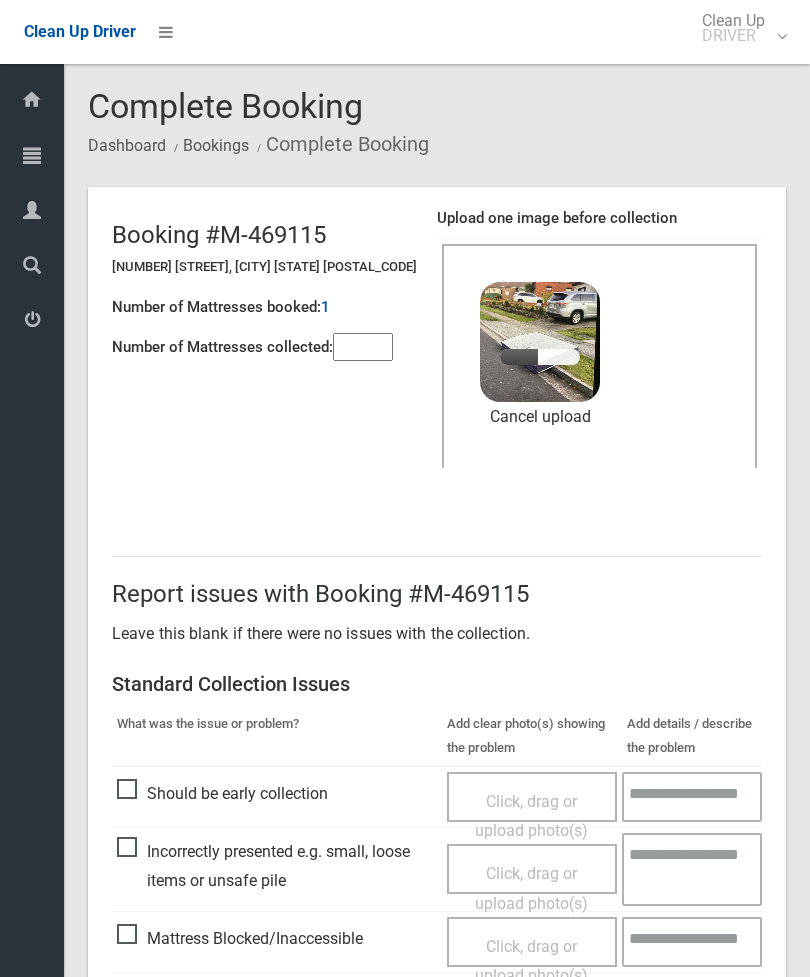 click at bounding box center [363, 347] 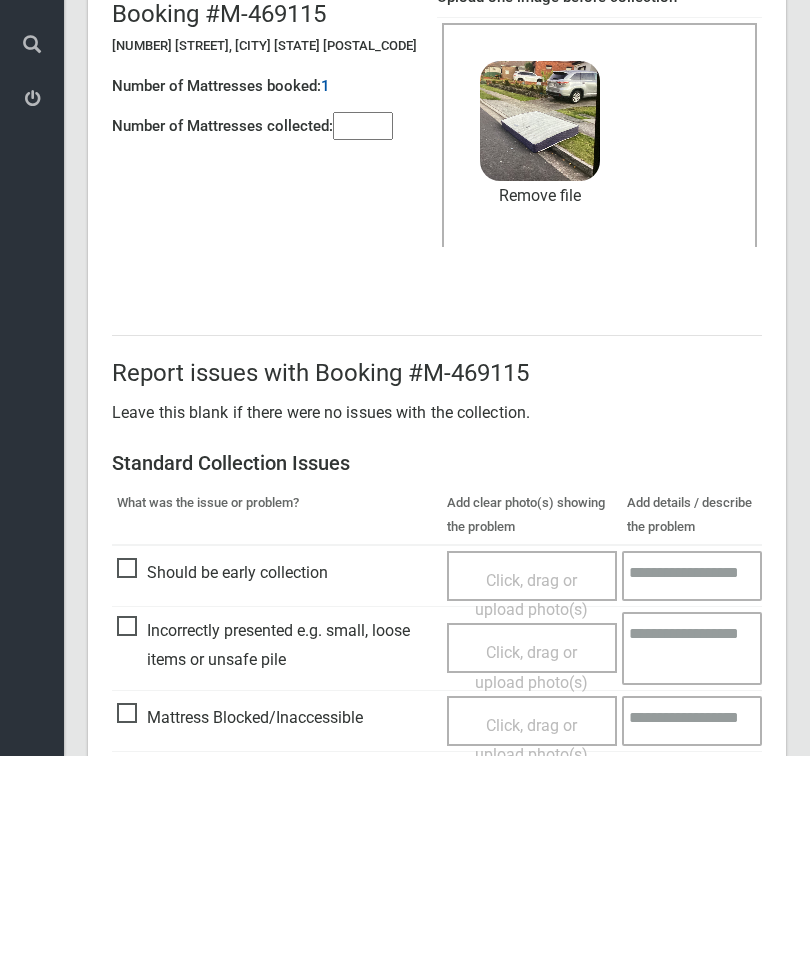 scroll, scrollTop: 274, scrollLeft: 0, axis: vertical 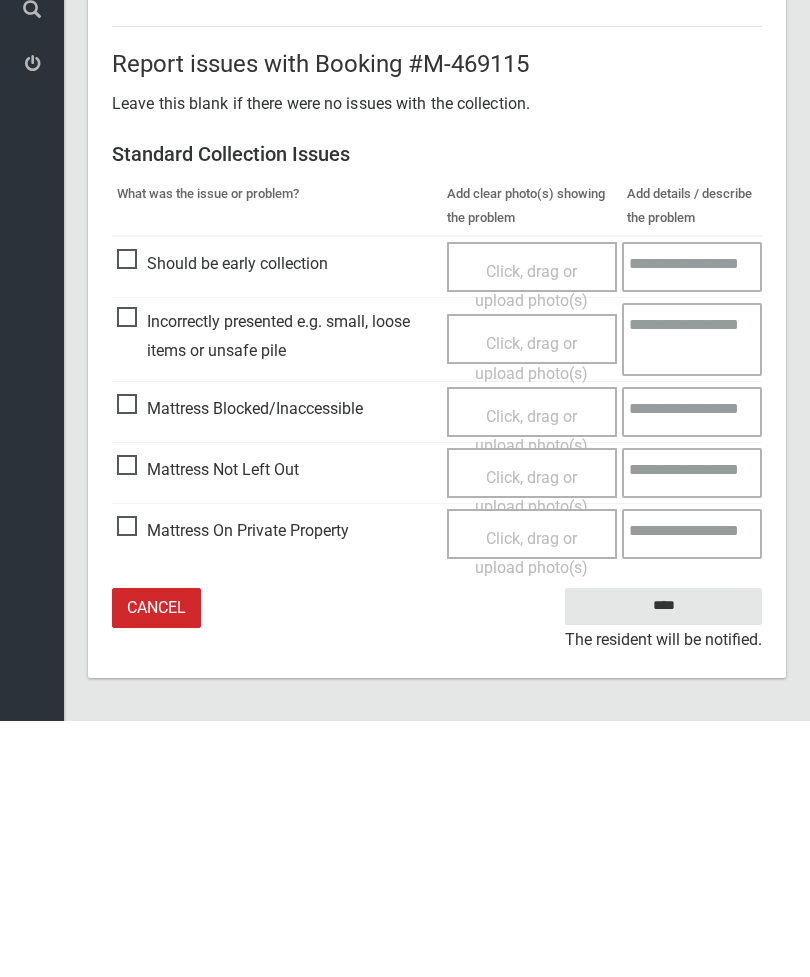 type on "*" 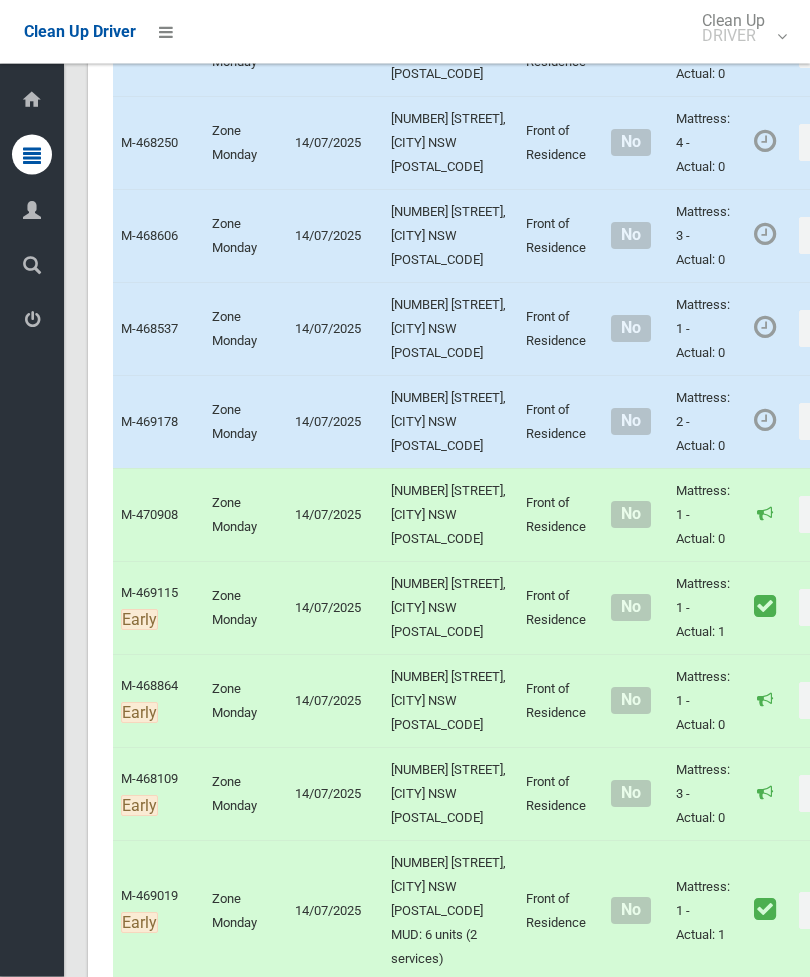 scroll, scrollTop: 12693, scrollLeft: 0, axis: vertical 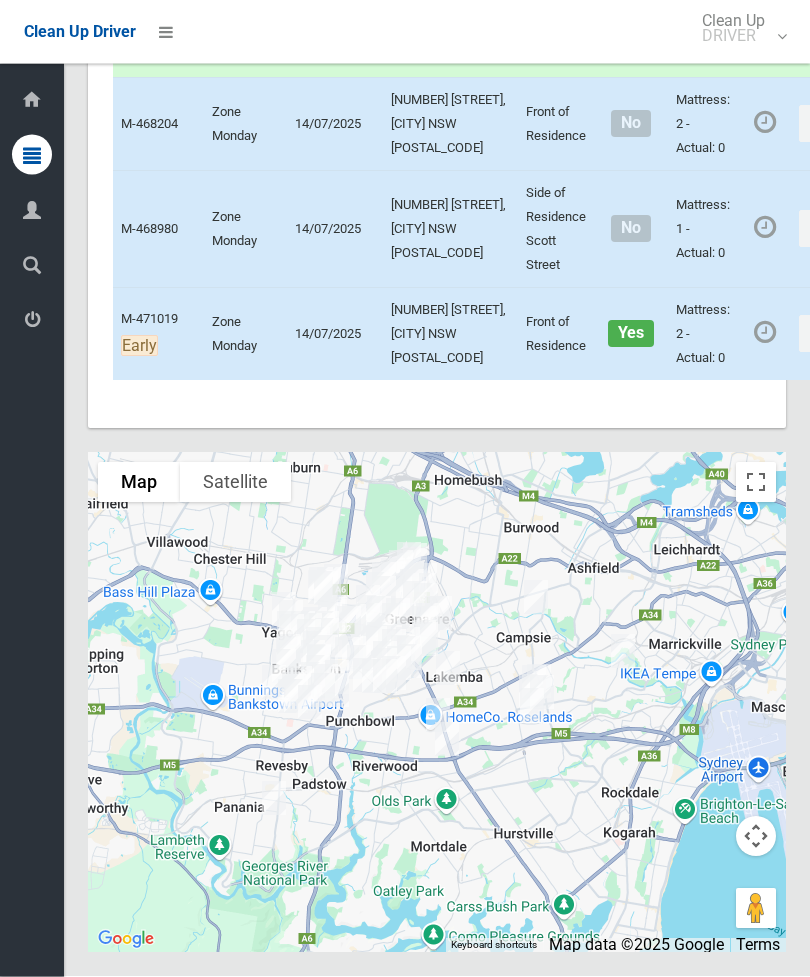 click on "Actions" at bounding box center [847, 124] 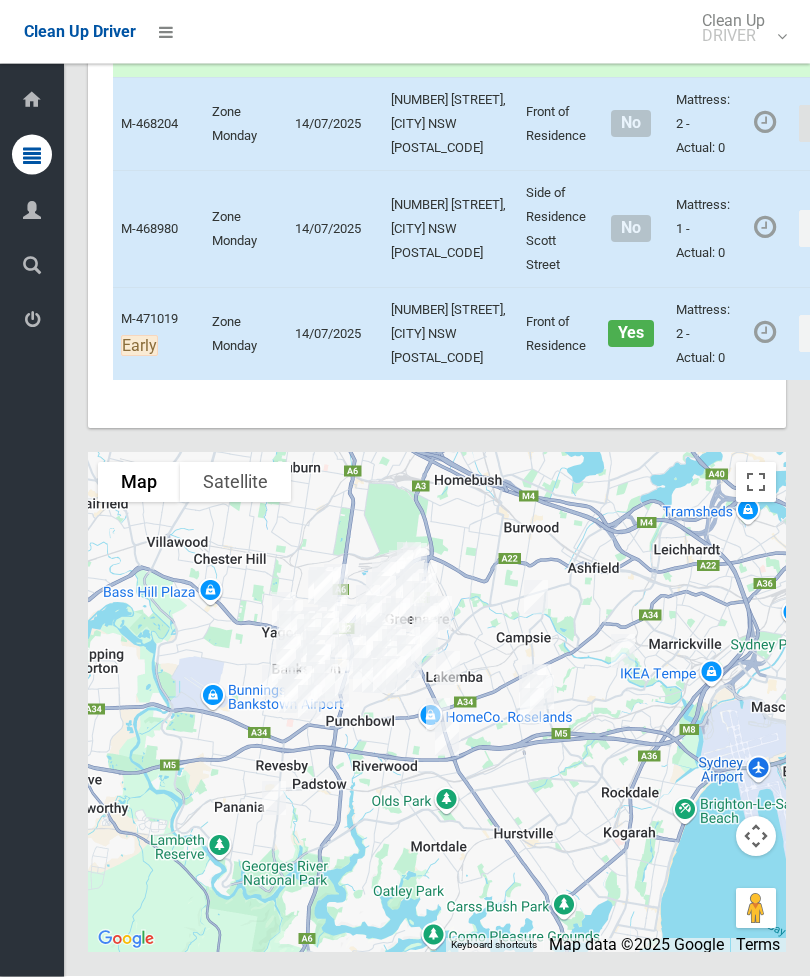 scroll, scrollTop: 12645, scrollLeft: 0, axis: vertical 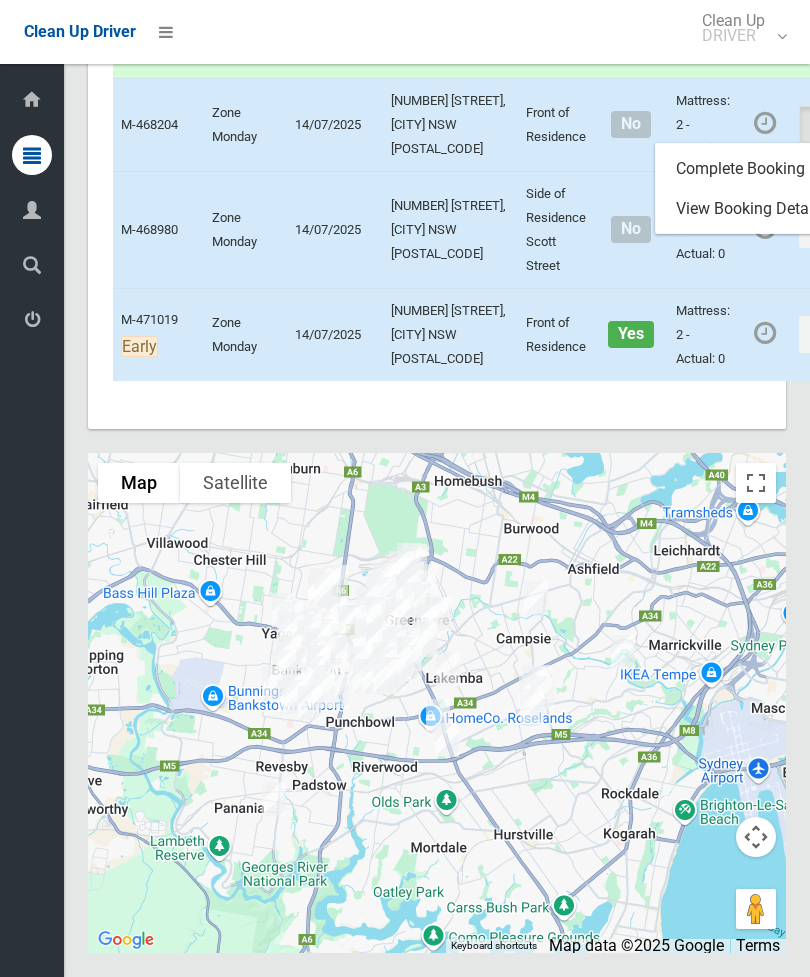 click on "Complete Booking" at bounding box center (775, 169) 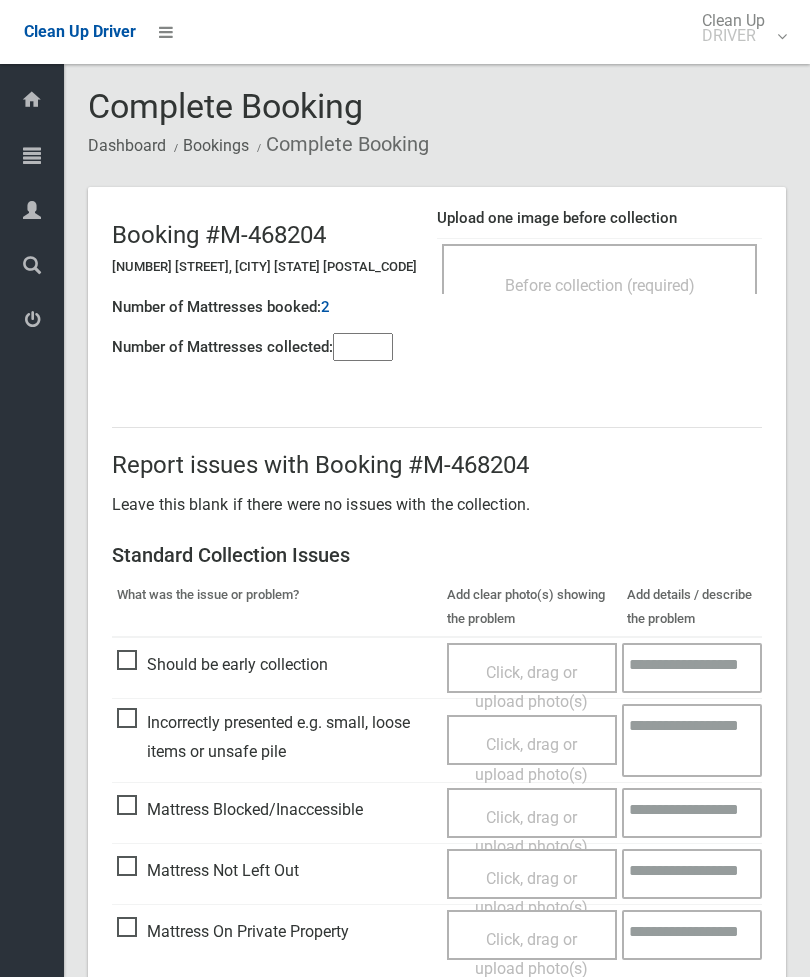 scroll, scrollTop: 0, scrollLeft: 0, axis: both 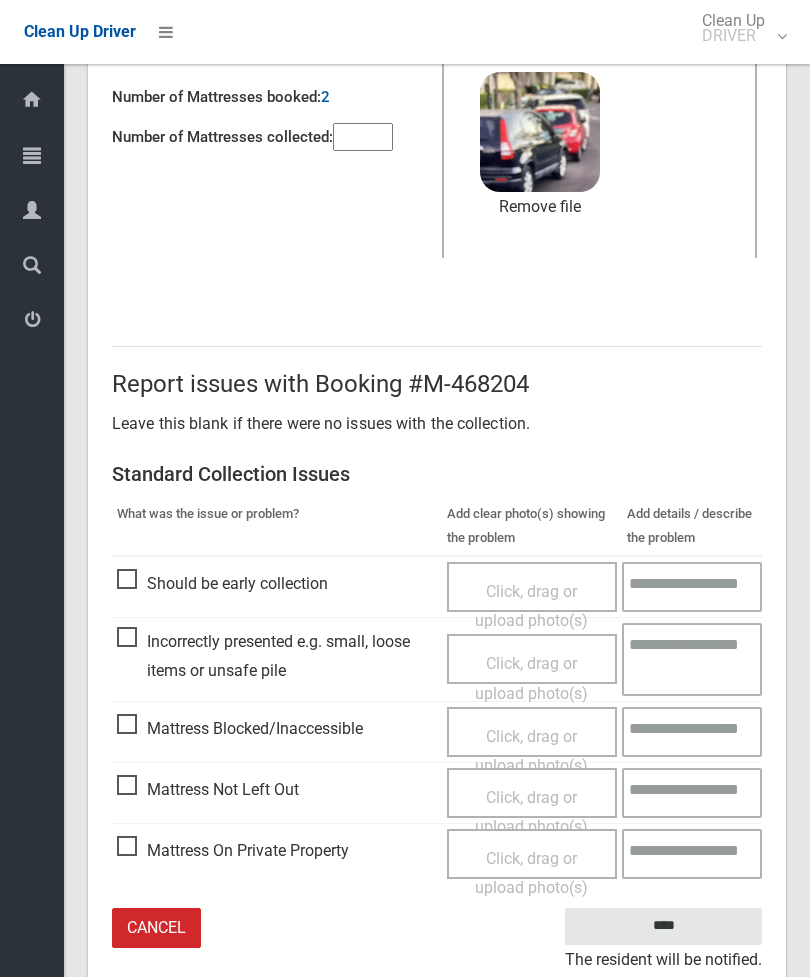 click at bounding box center [363, 137] 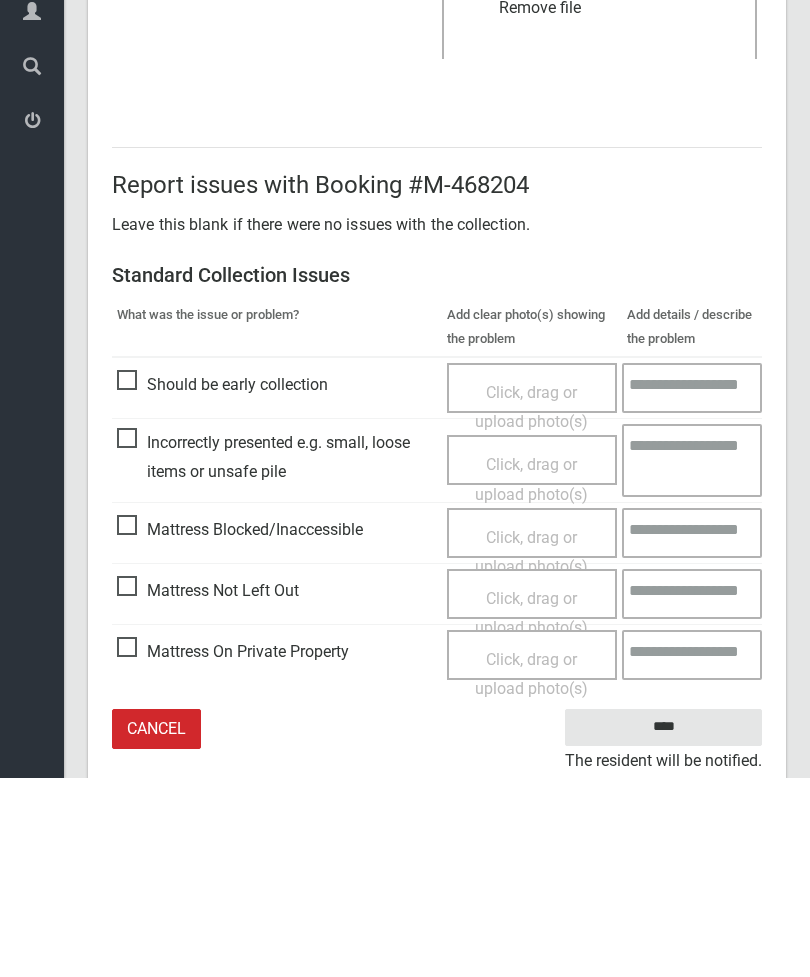 scroll, scrollTop: 274, scrollLeft: 0, axis: vertical 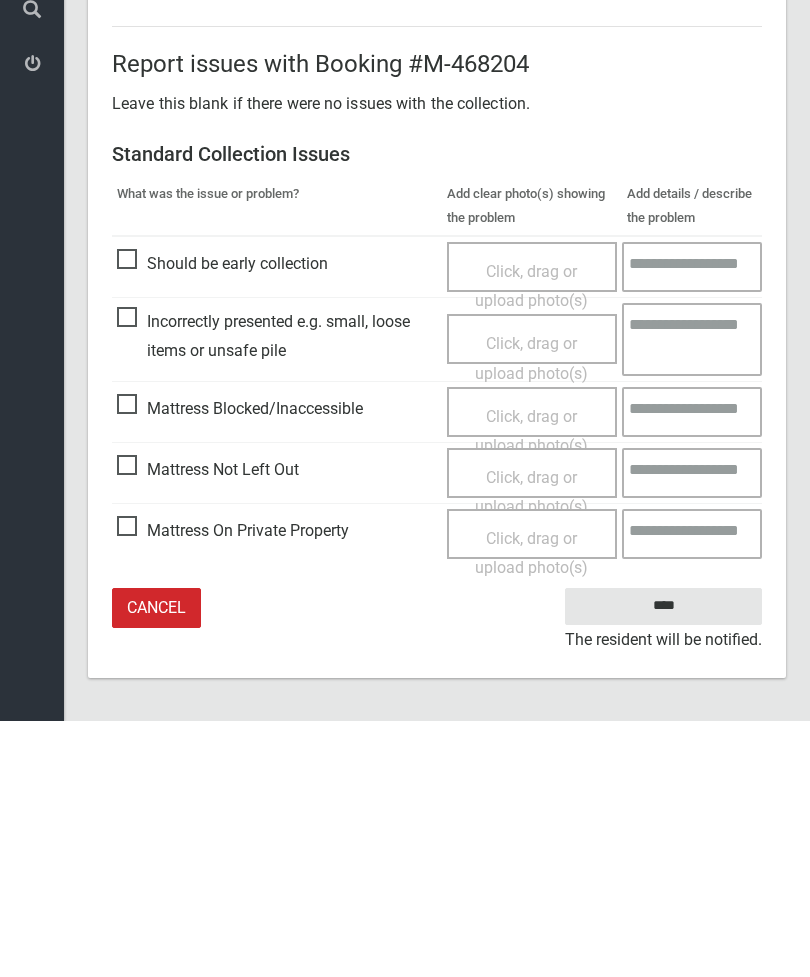 type on "*" 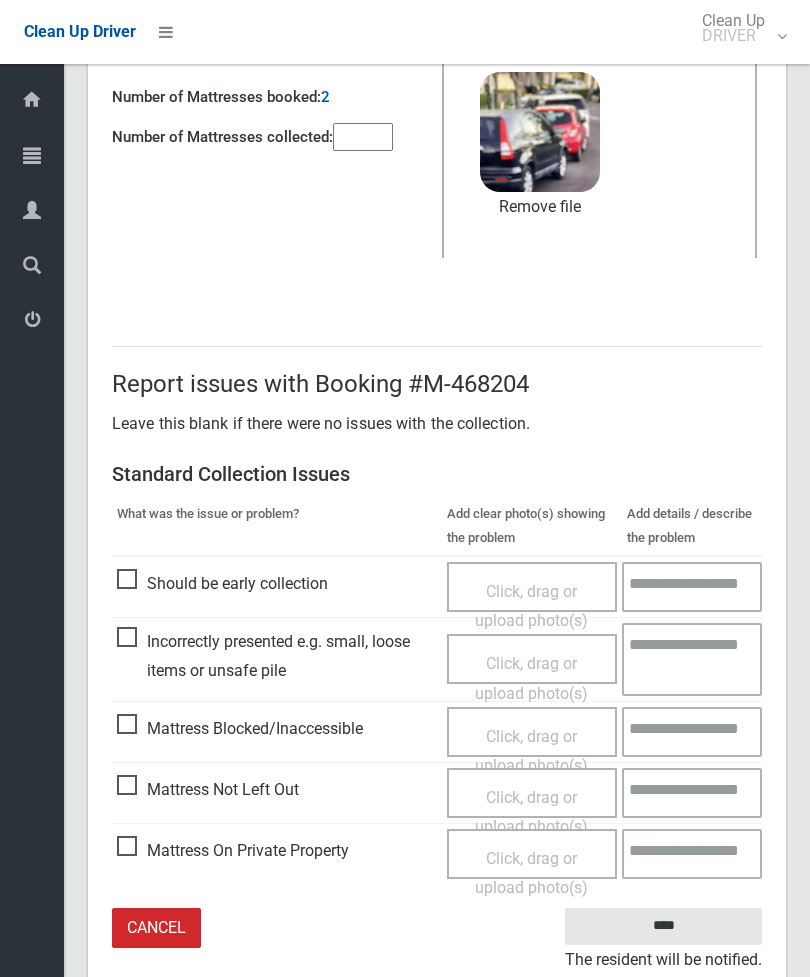 click on "Click, drag or upload photo(s)" at bounding box center [531, 812] 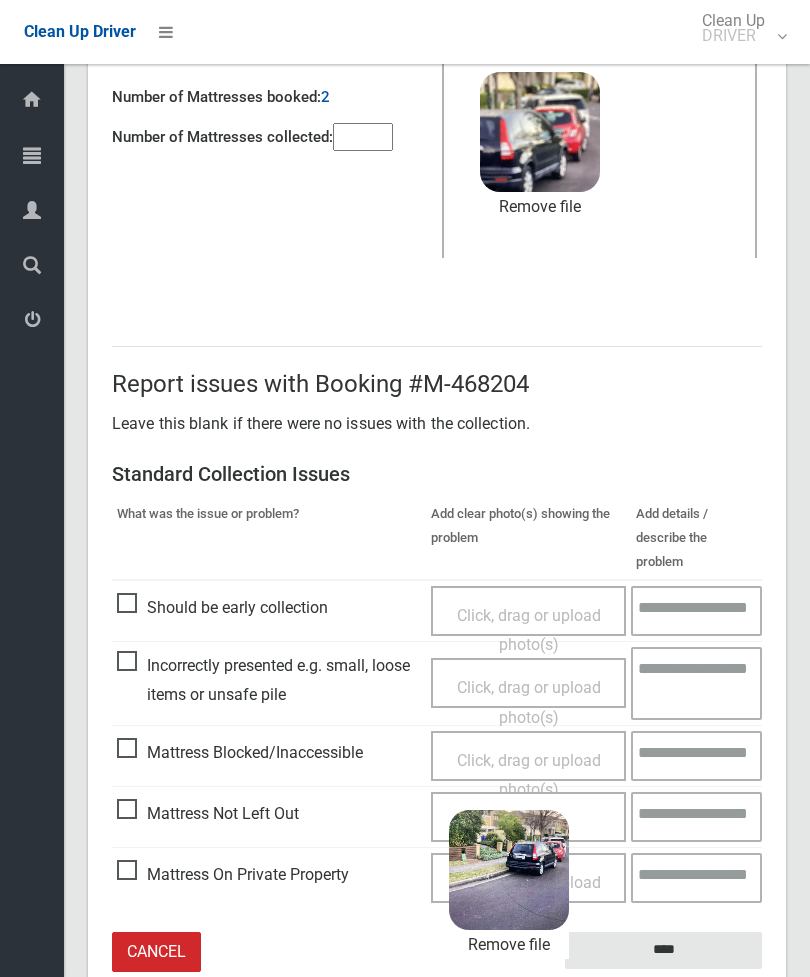 click on "****" at bounding box center (663, 950) 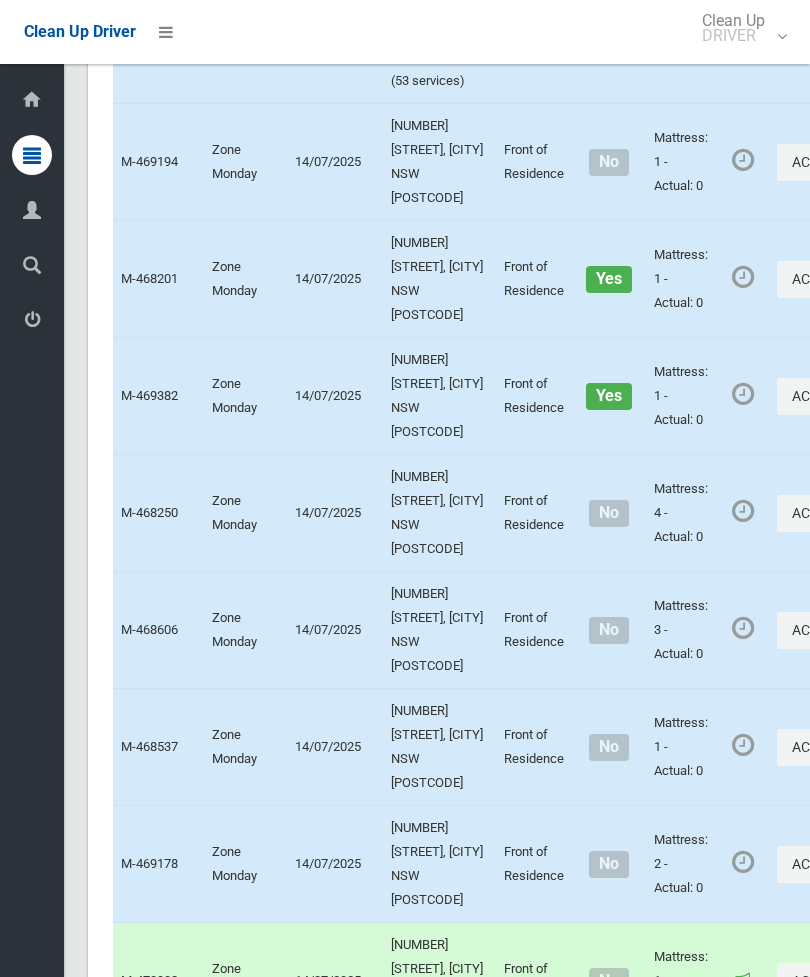 scroll, scrollTop: 10328, scrollLeft: 0, axis: vertical 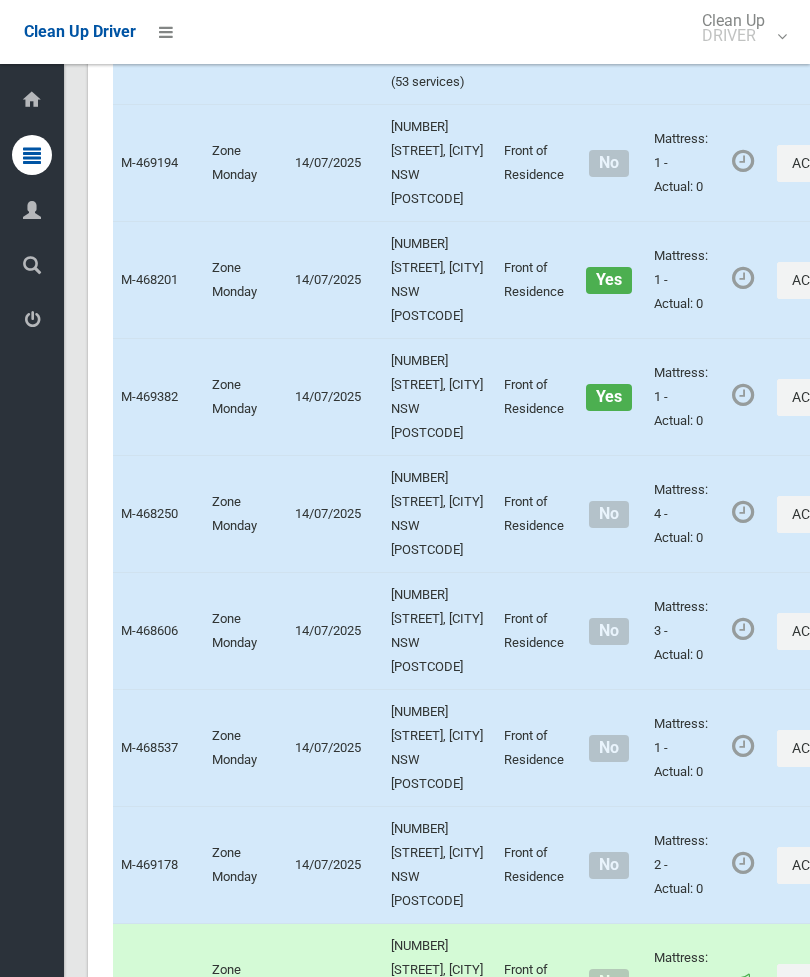click on "Actions" at bounding box center [847, -1556] 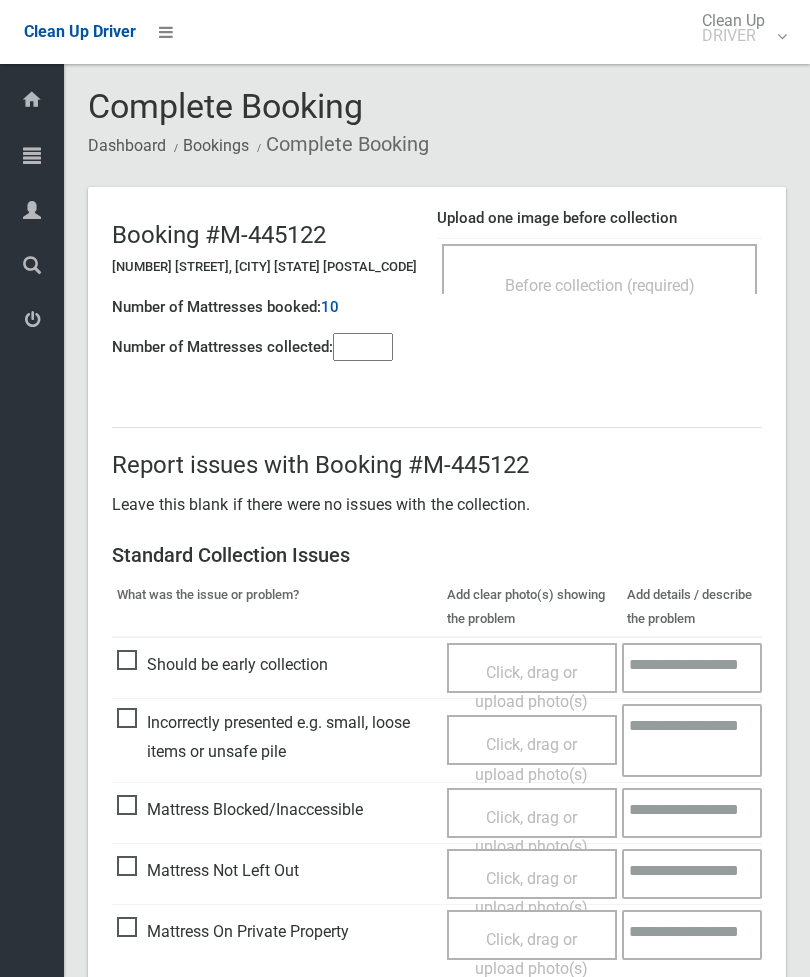 scroll, scrollTop: 0, scrollLeft: 0, axis: both 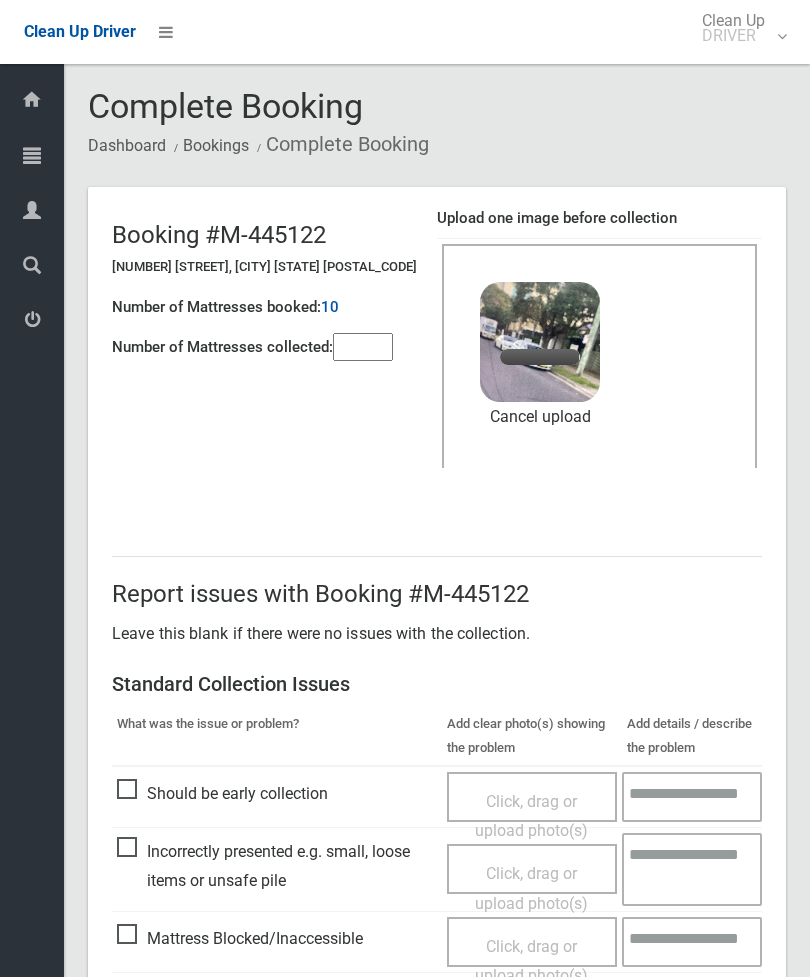click at bounding box center [363, 347] 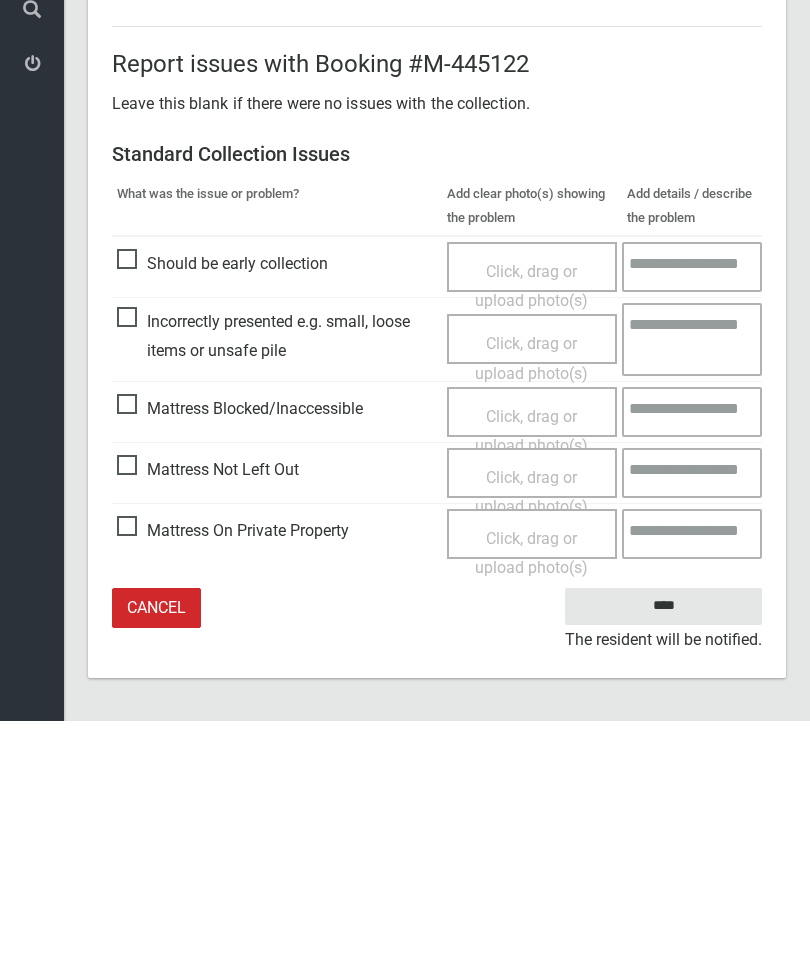 type on "*" 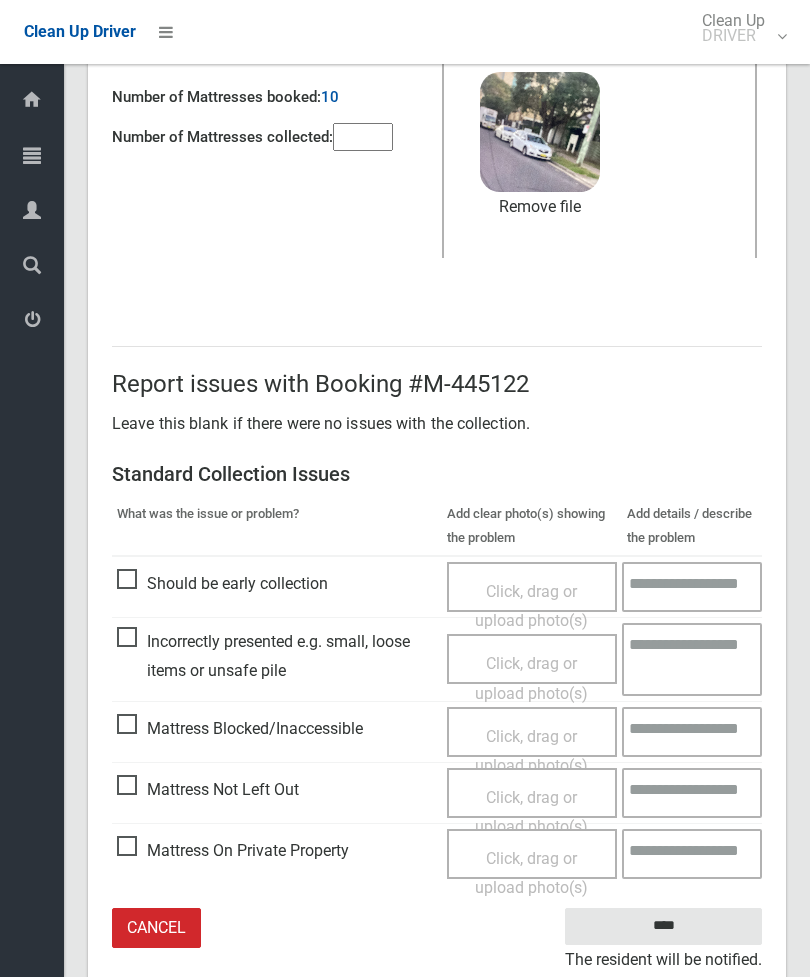 click on "Click, drag or upload photo(s)" at bounding box center [531, 812] 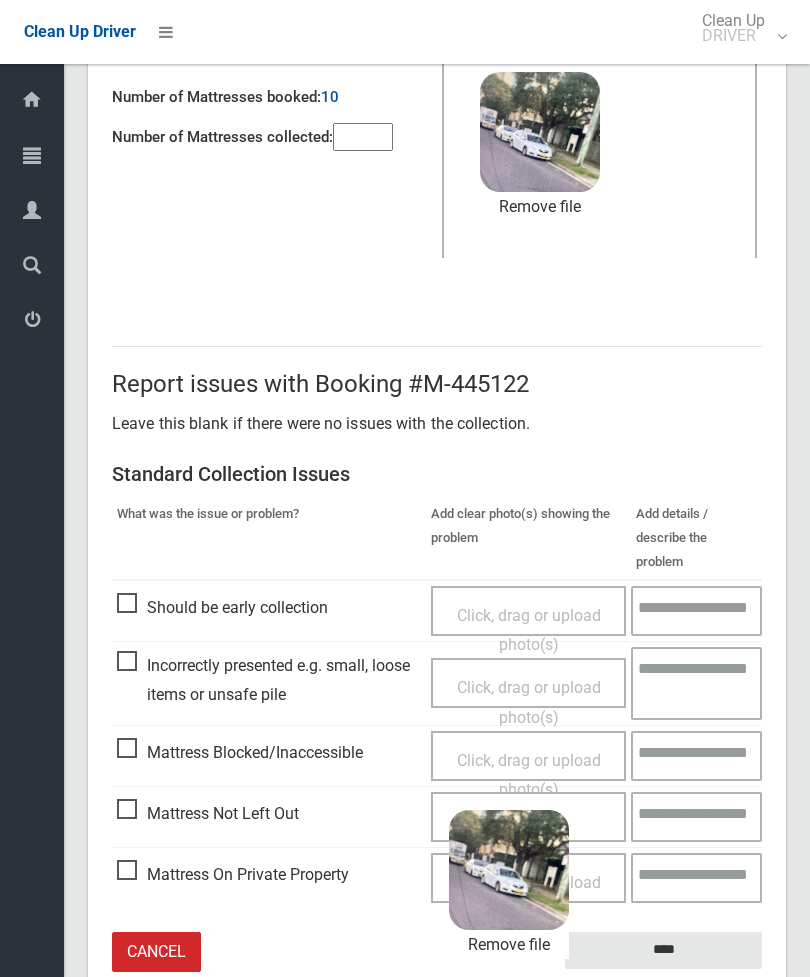 click on "****" at bounding box center [663, 950] 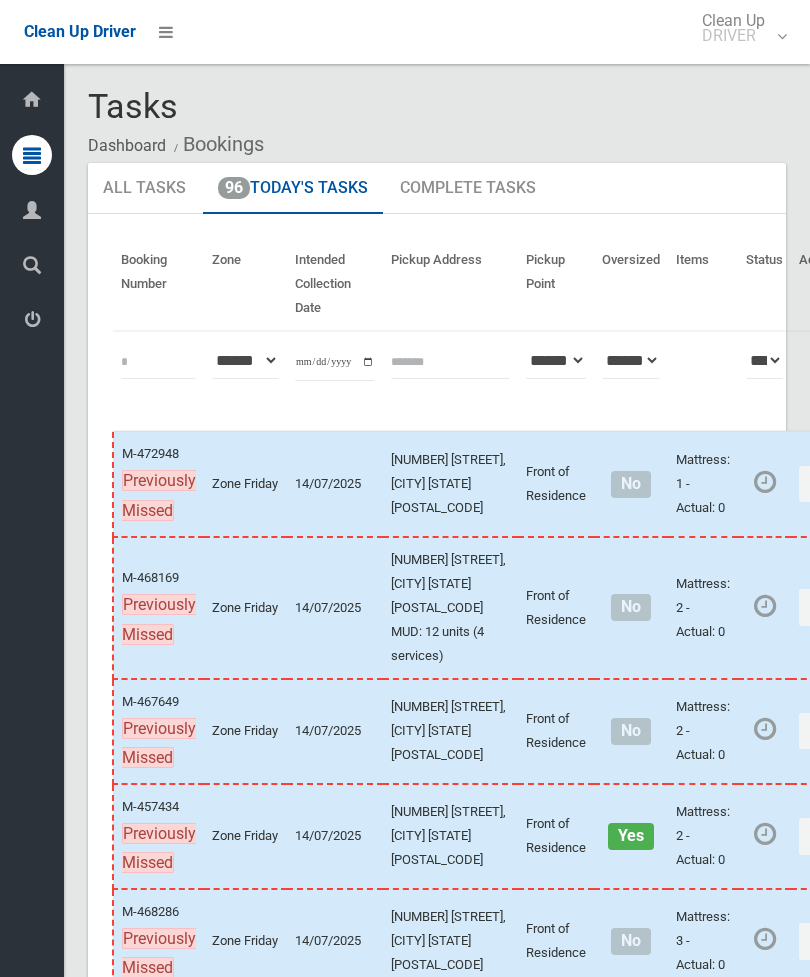 scroll, scrollTop: 0, scrollLeft: 0, axis: both 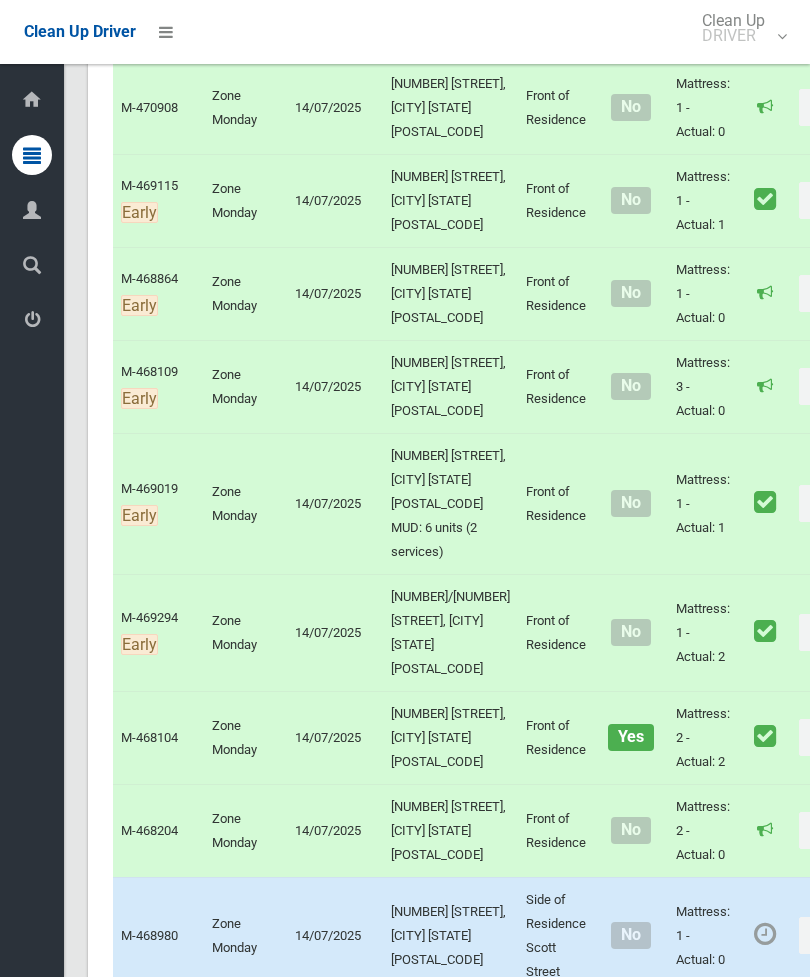 click on "Actions" at bounding box center [847, -1222] 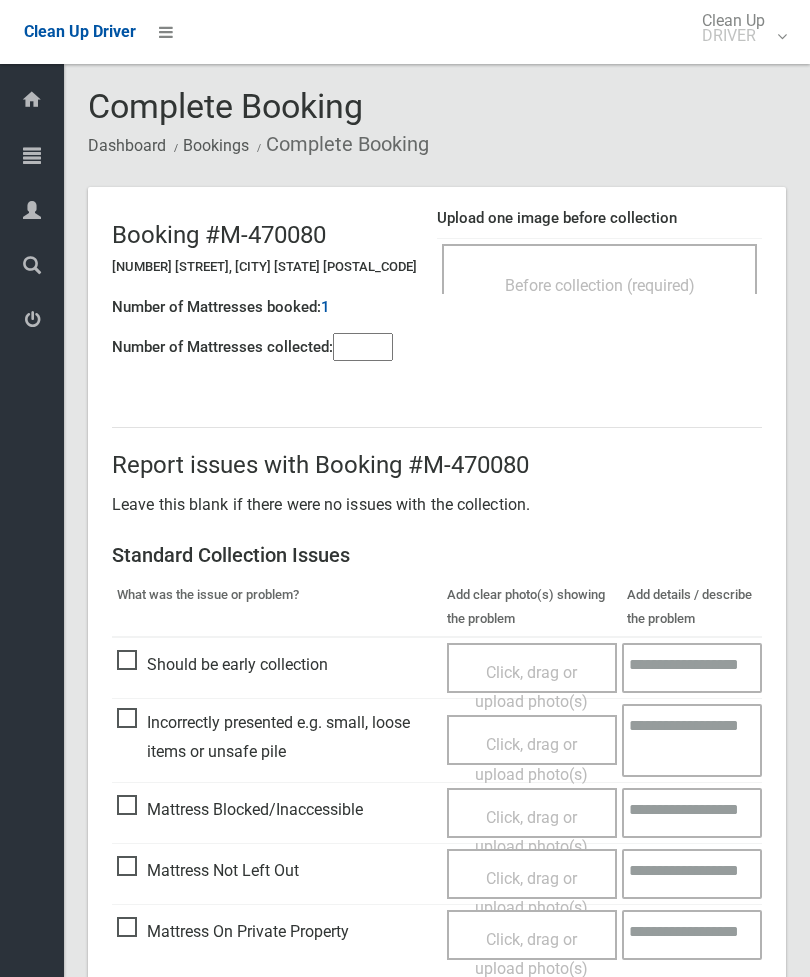 scroll, scrollTop: 0, scrollLeft: 0, axis: both 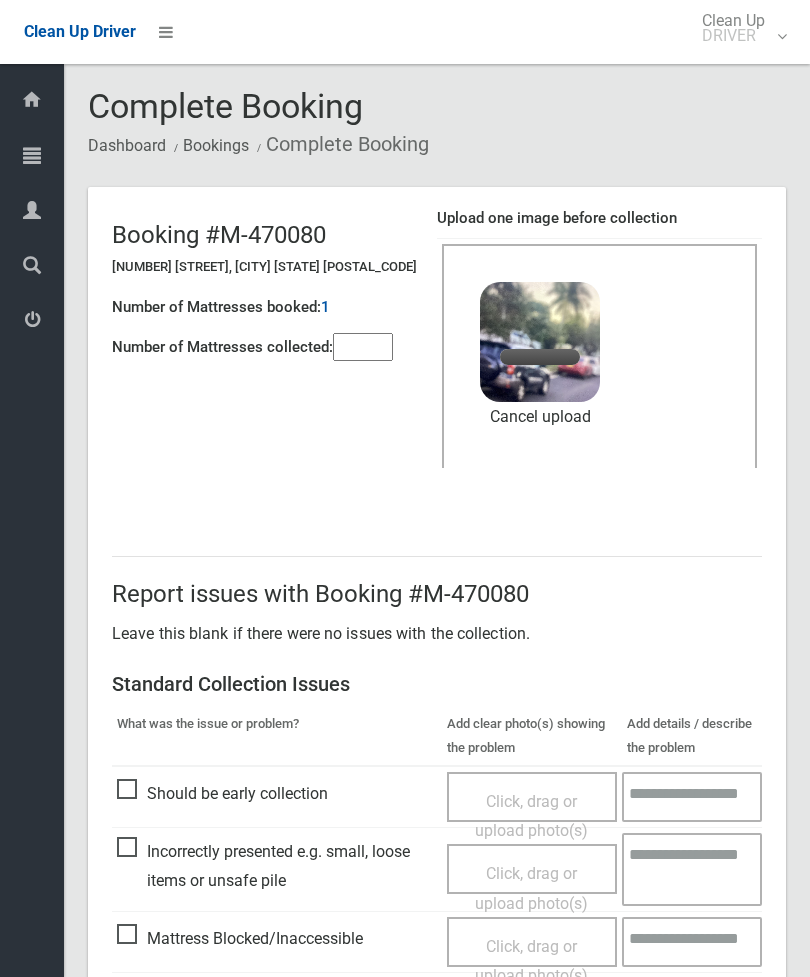 click at bounding box center [363, 347] 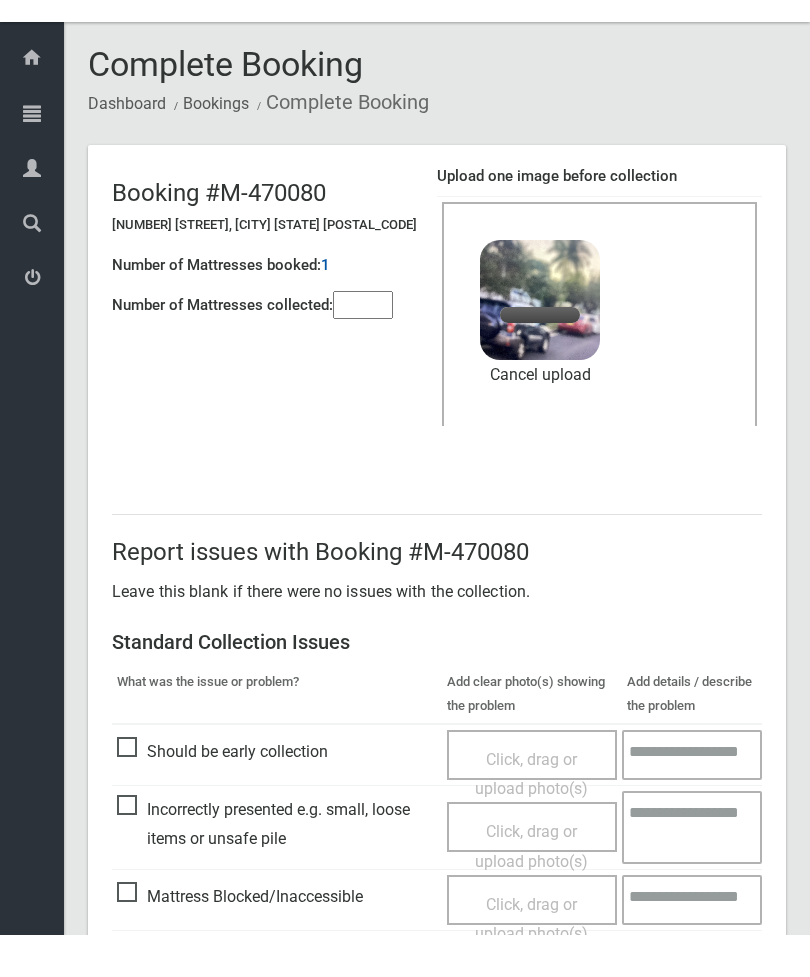 scroll, scrollTop: 274, scrollLeft: 0, axis: vertical 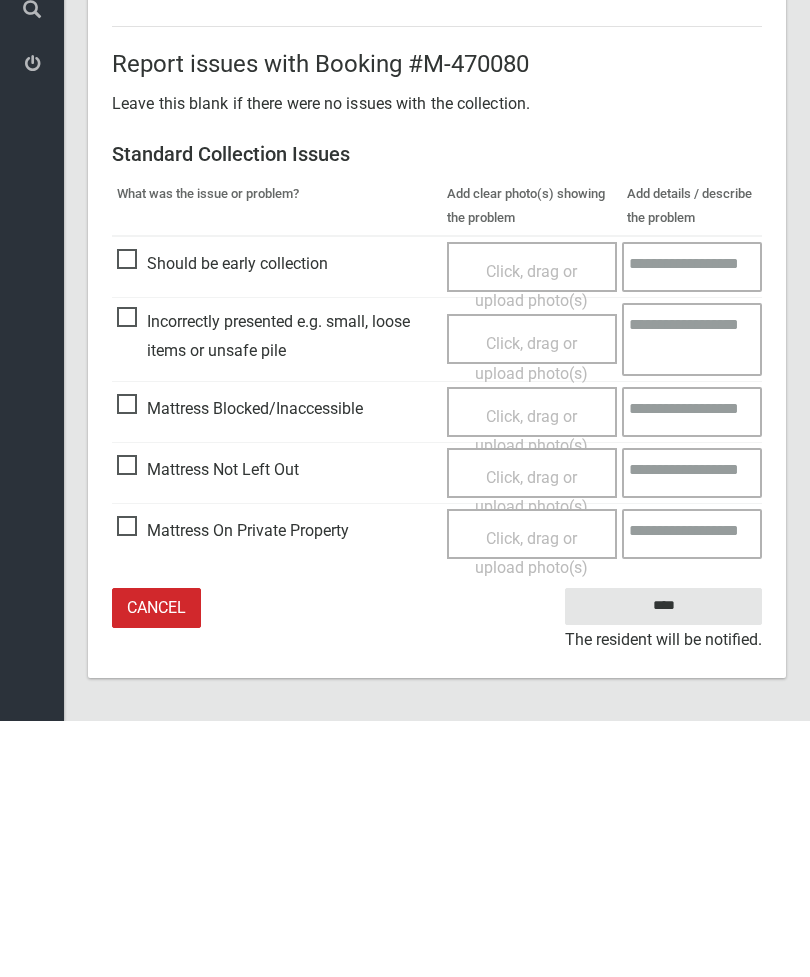 type on "*" 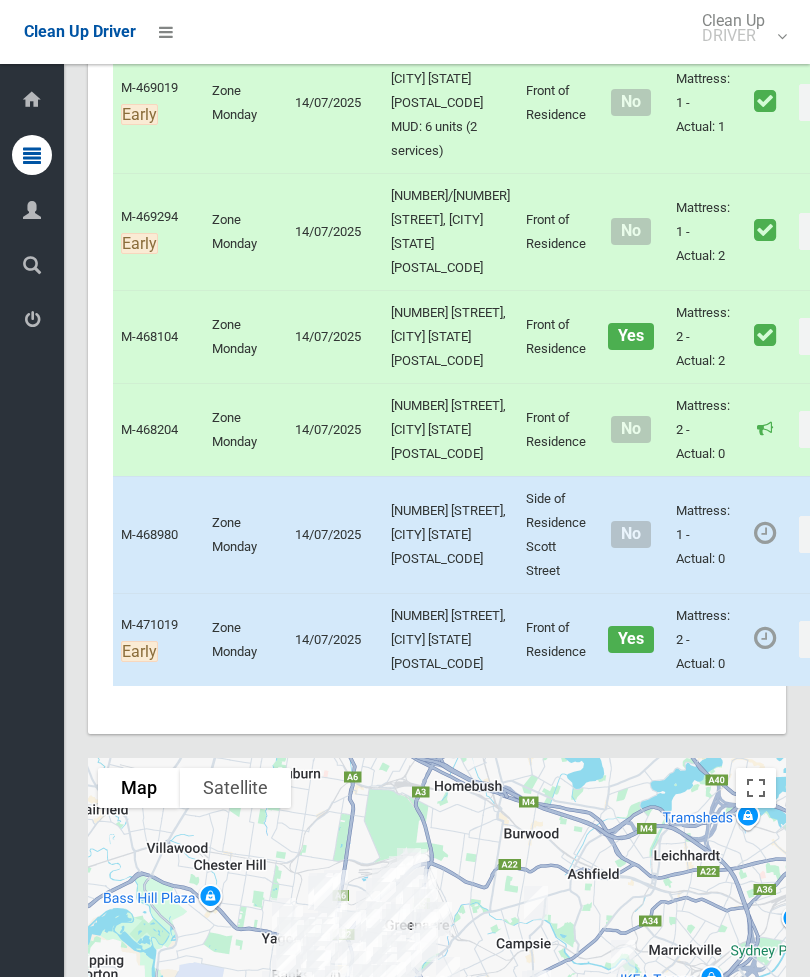scroll, scrollTop: 9979, scrollLeft: 0, axis: vertical 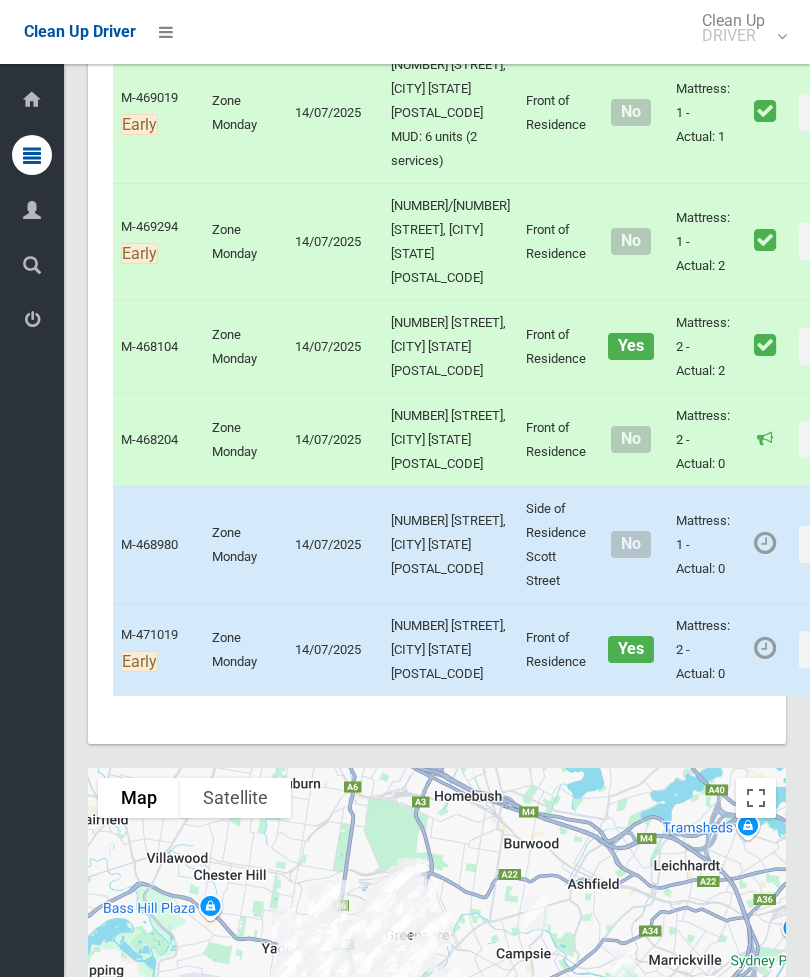 click on "Actions" at bounding box center (847, -1810) 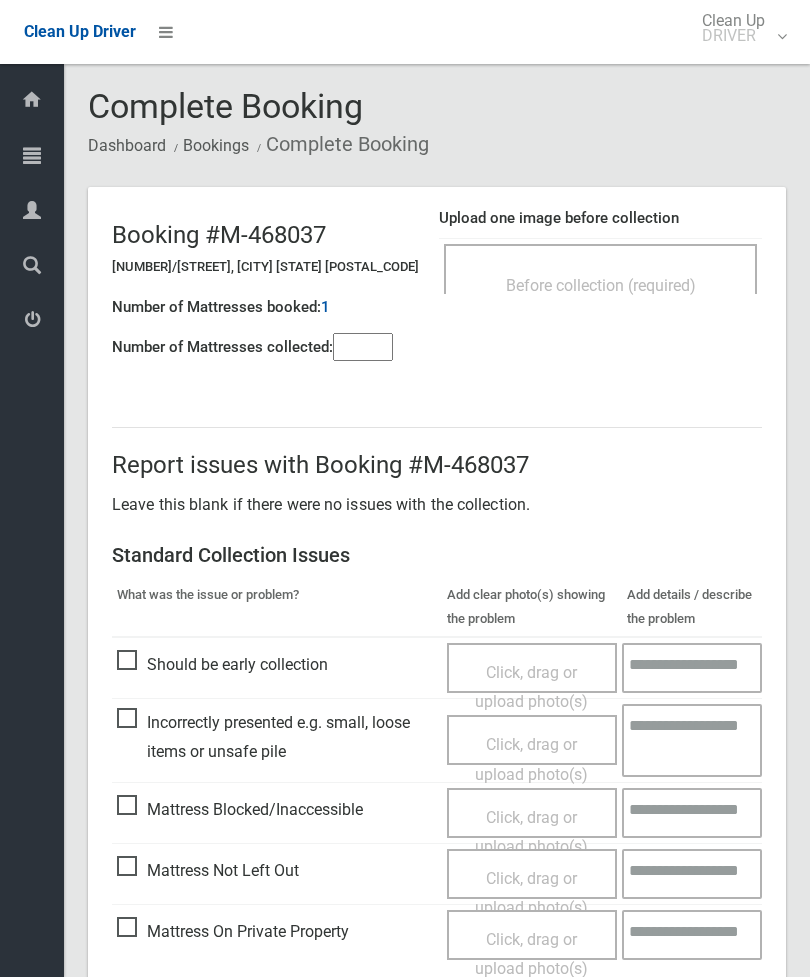 scroll, scrollTop: 0, scrollLeft: 0, axis: both 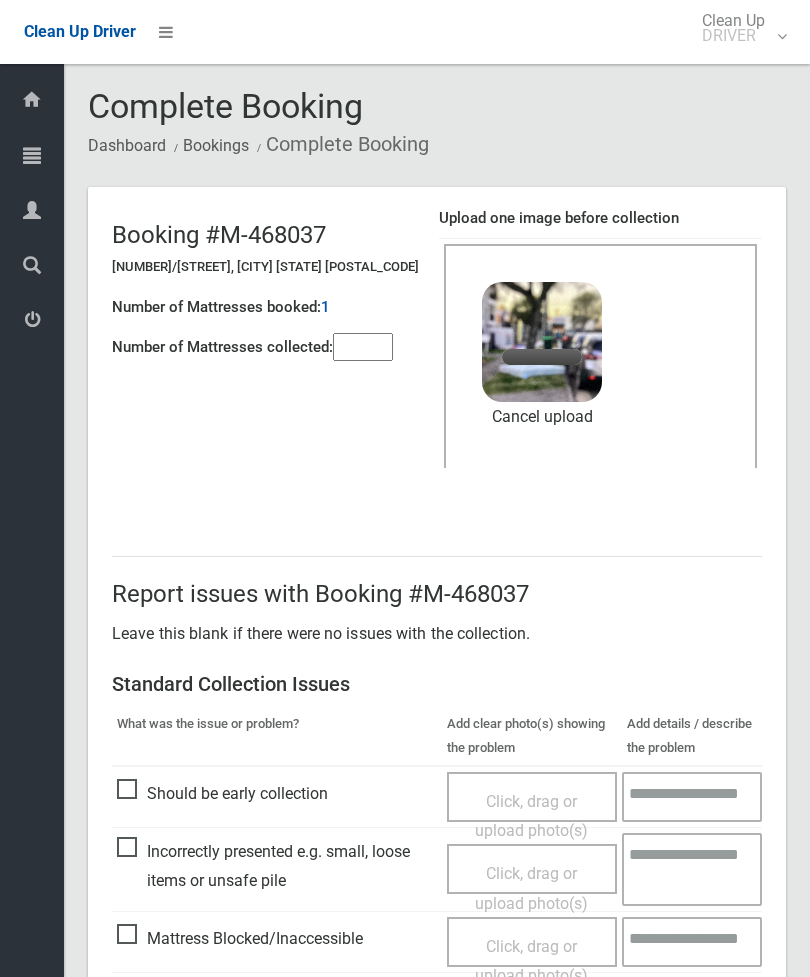 click at bounding box center (363, 347) 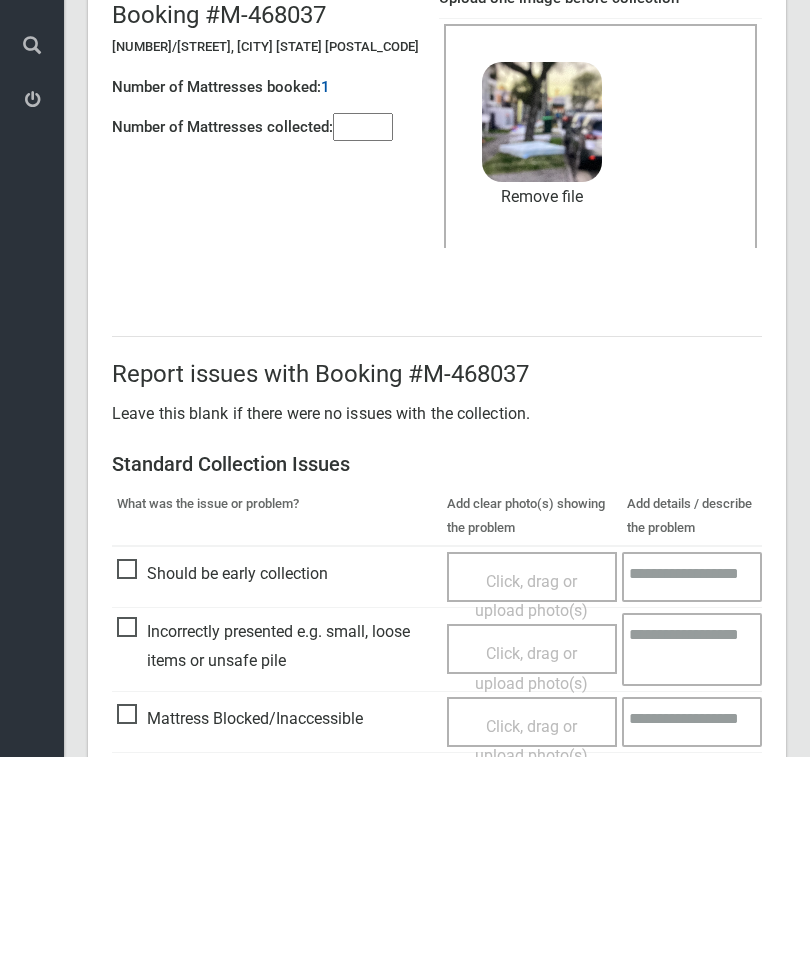 scroll, scrollTop: 274, scrollLeft: 0, axis: vertical 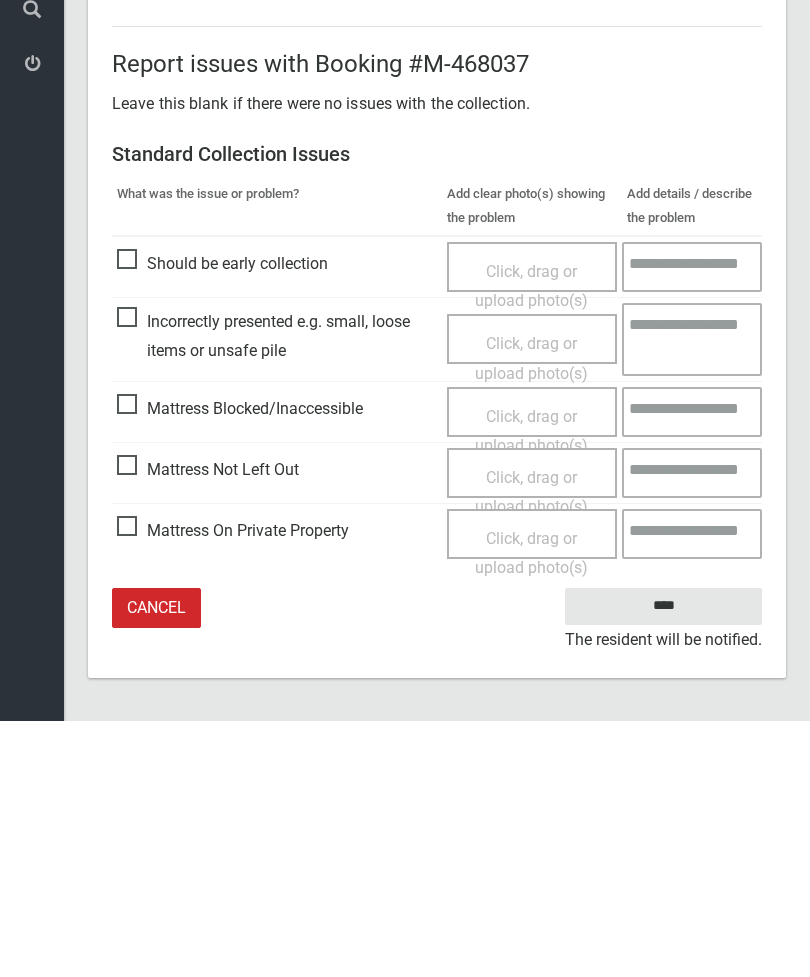 type on "*" 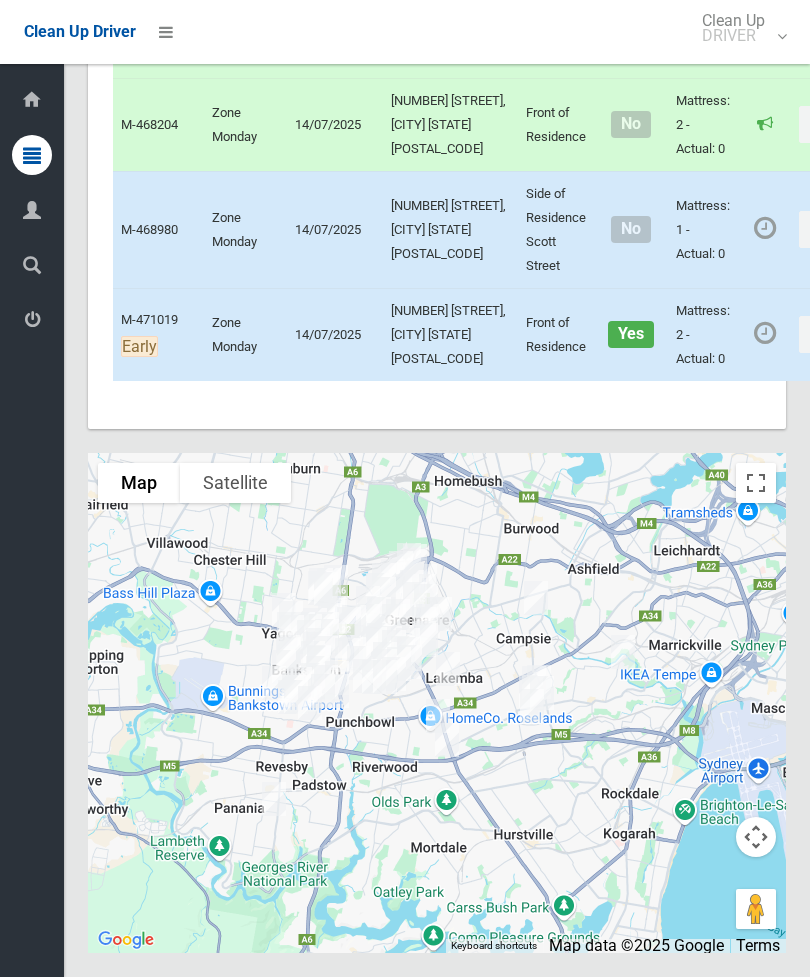 scroll, scrollTop: 9983, scrollLeft: 0, axis: vertical 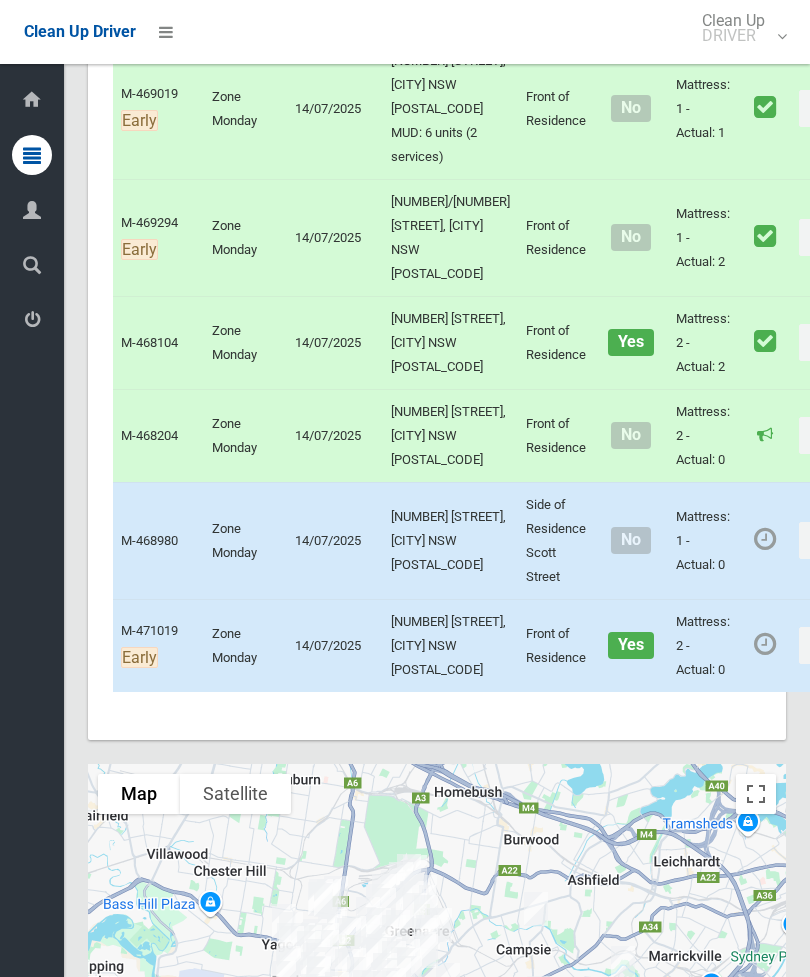click on "Actions" at bounding box center [847, -1410] 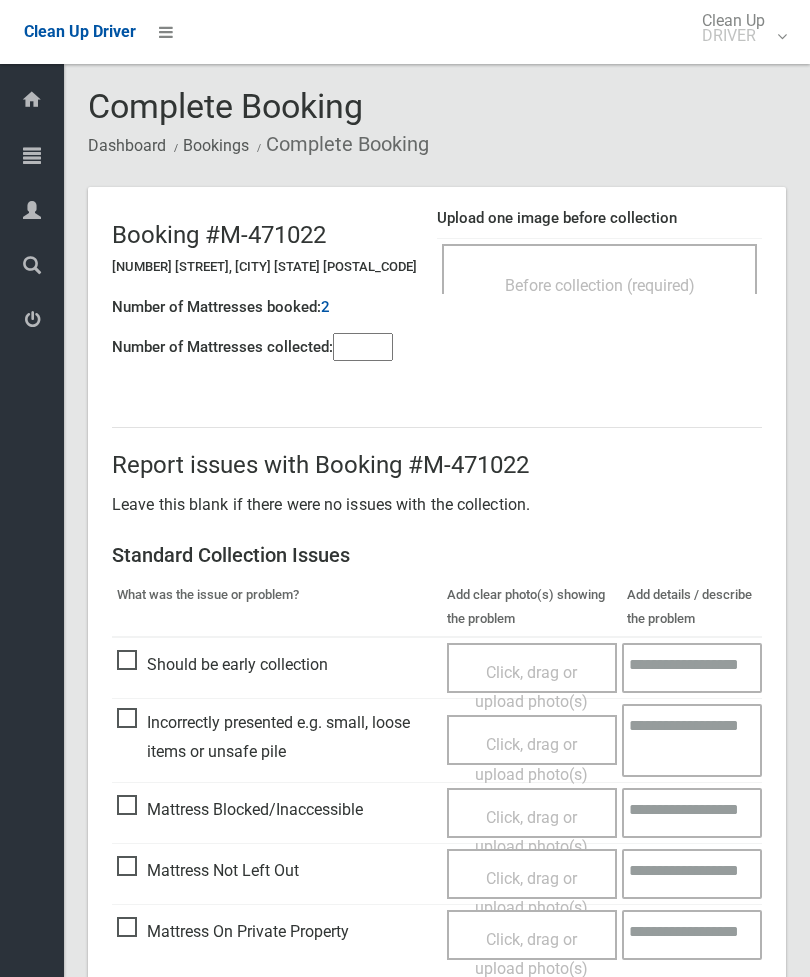 scroll, scrollTop: 0, scrollLeft: 0, axis: both 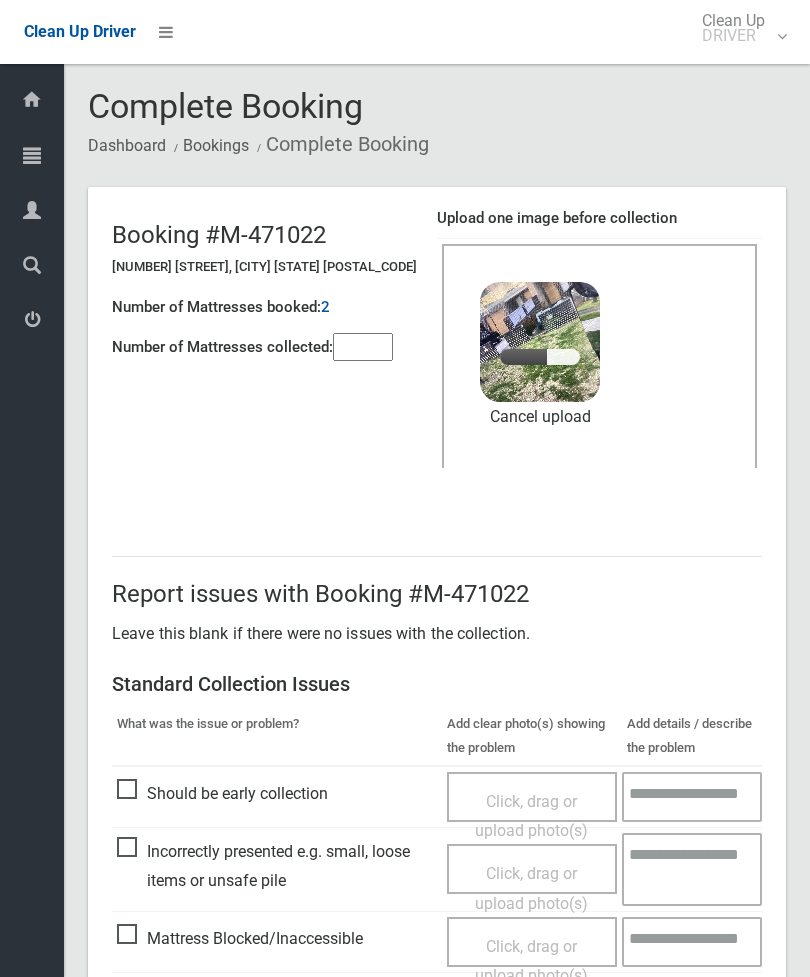 click at bounding box center [363, 347] 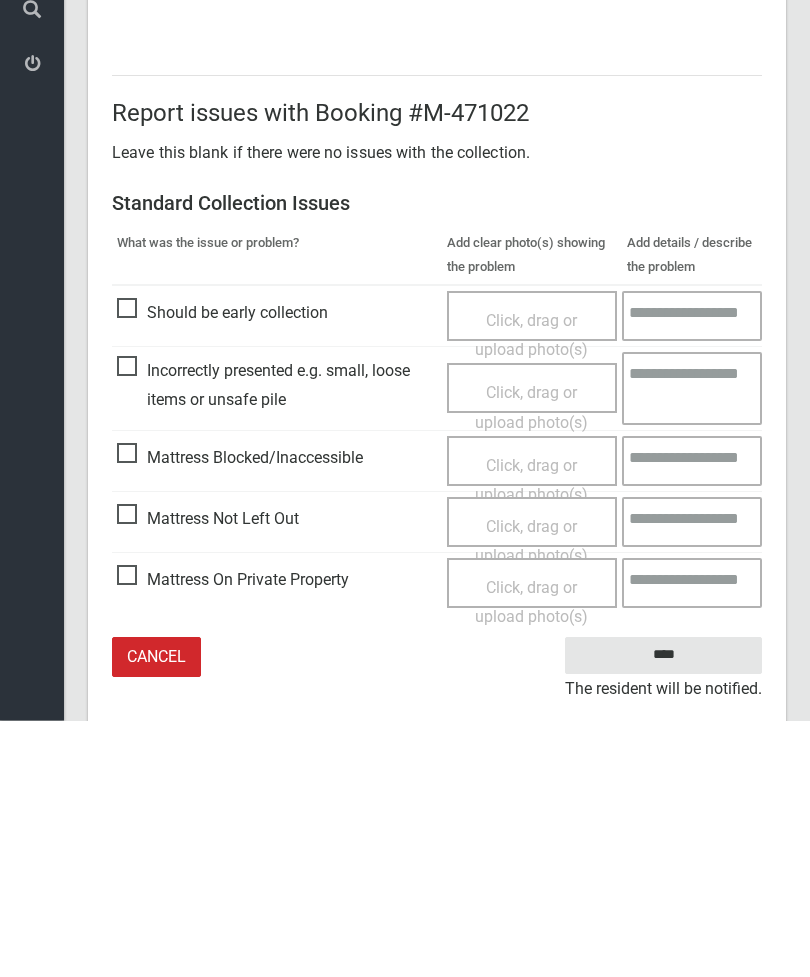 scroll, scrollTop: 274, scrollLeft: 0, axis: vertical 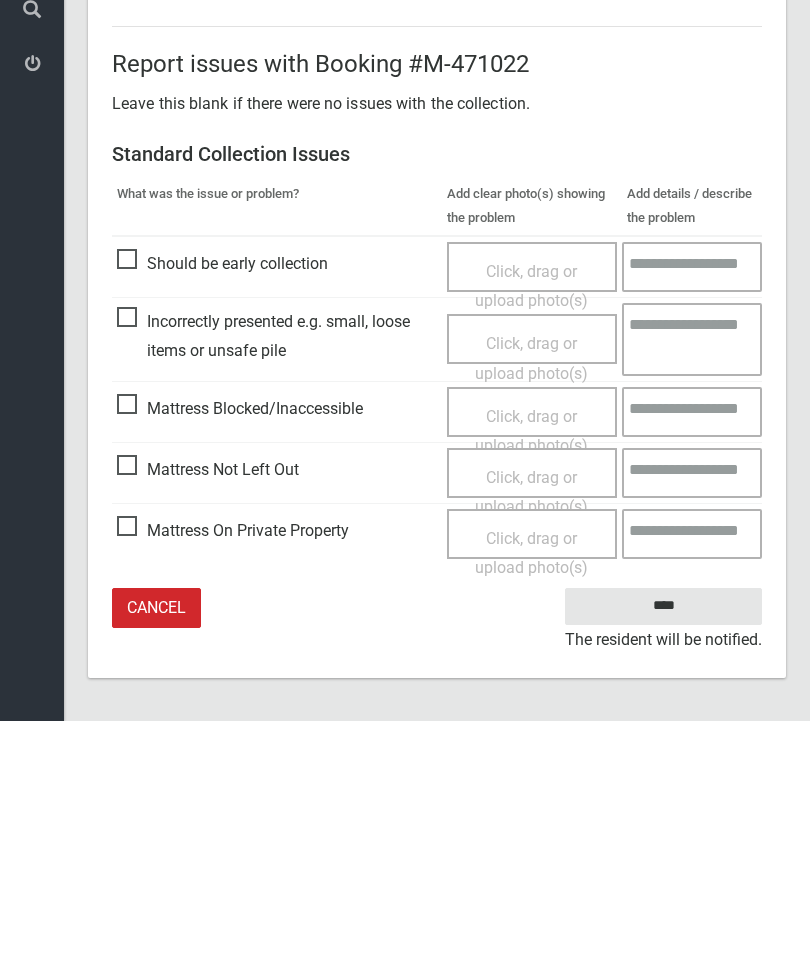 type on "*" 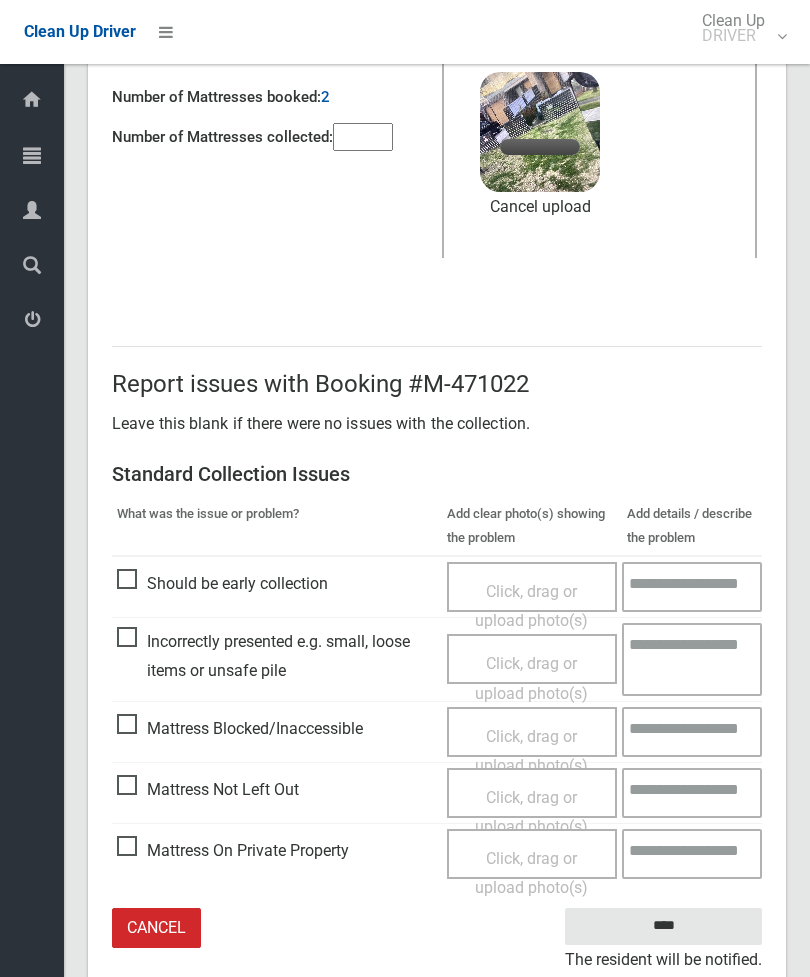 click on "Click, drag or upload photo(s)" at bounding box center [531, 812] 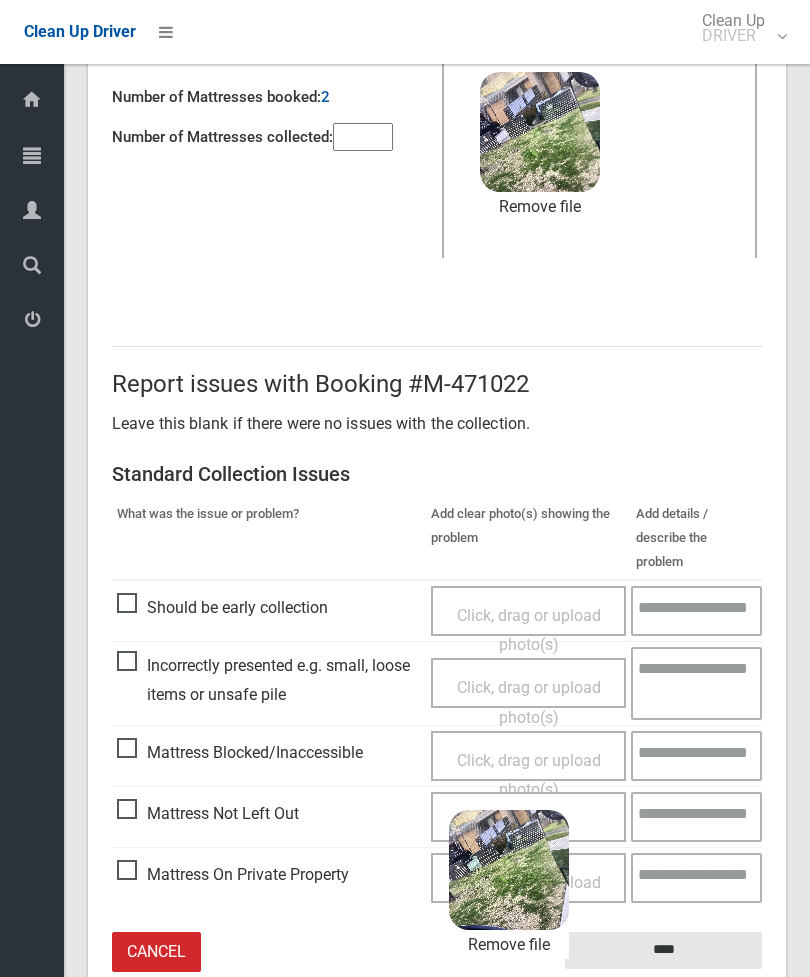 click on "****" at bounding box center (663, 950) 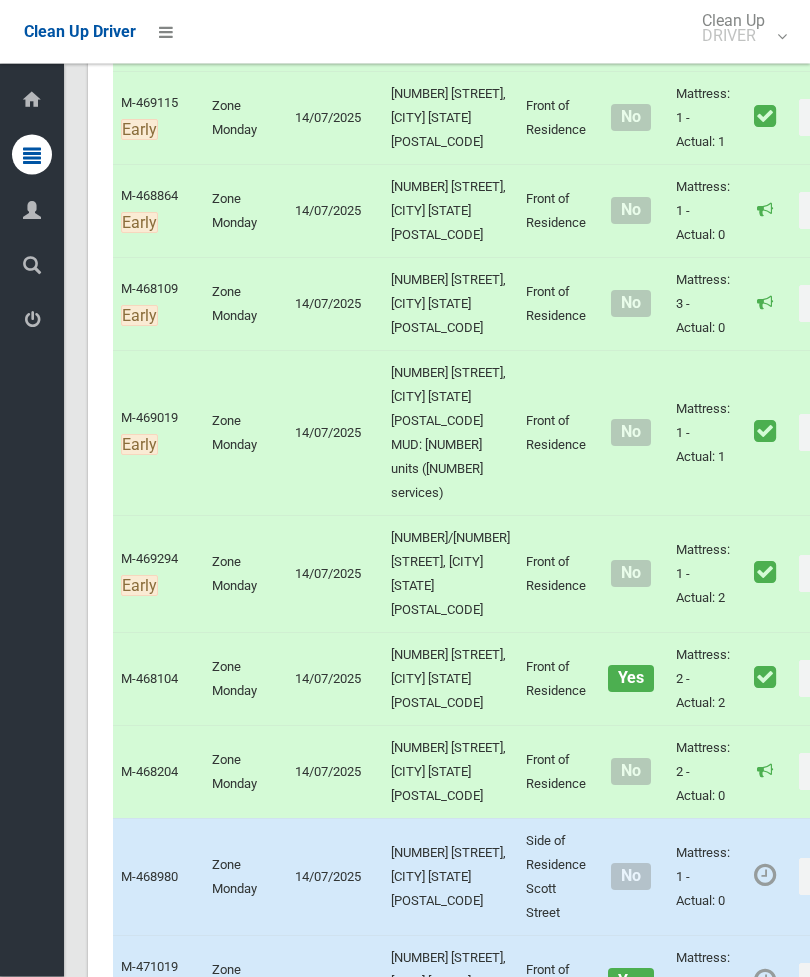 scroll, scrollTop: 9910, scrollLeft: 0, axis: vertical 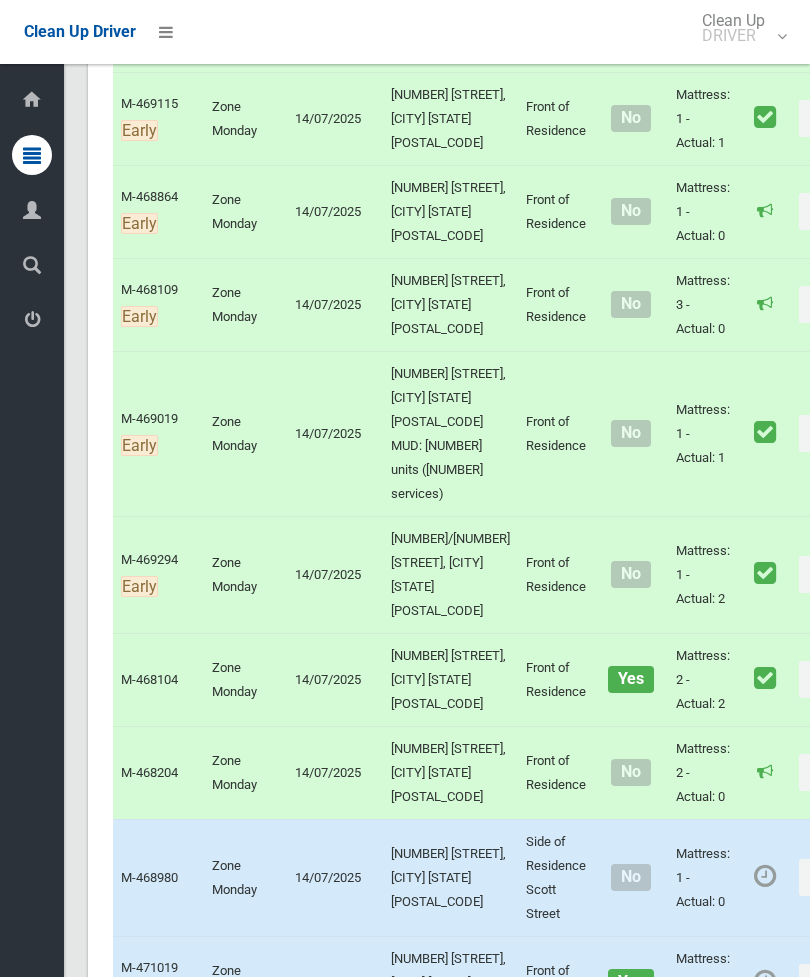 click on "Actions" at bounding box center [825, -127] 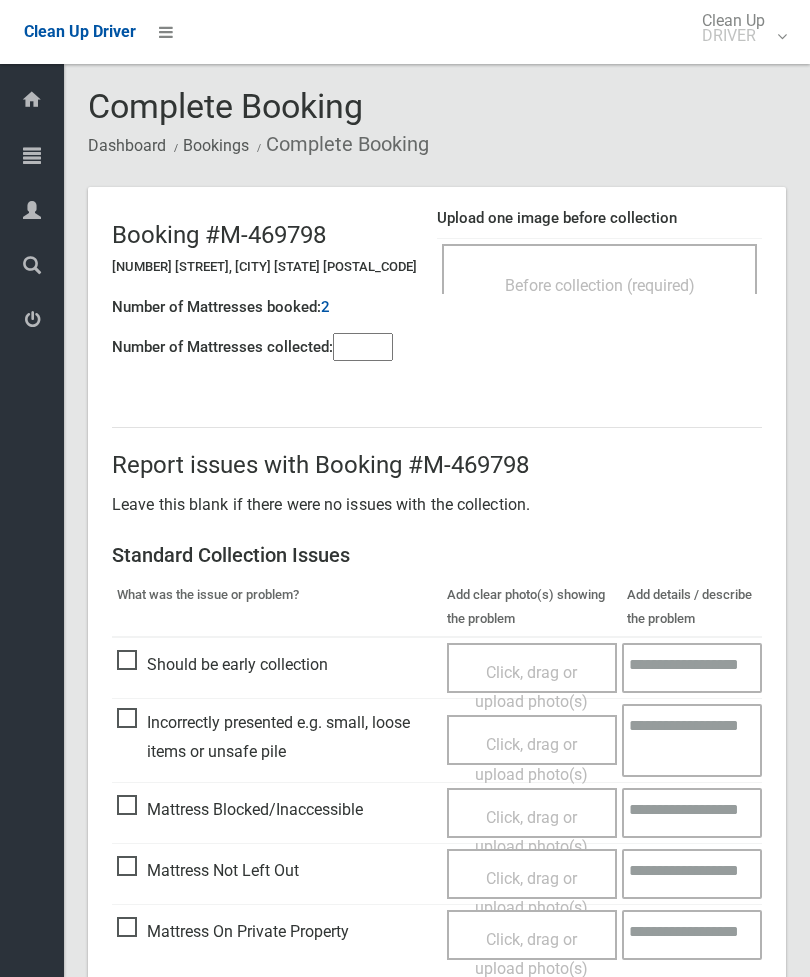 scroll, scrollTop: 0, scrollLeft: 0, axis: both 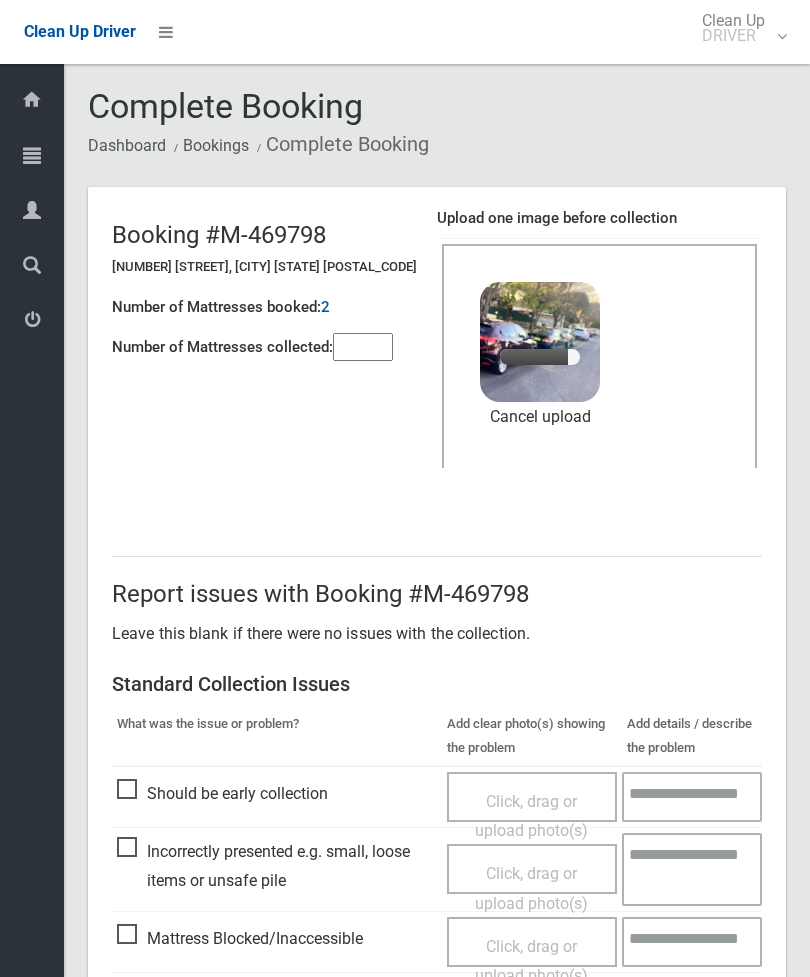 click at bounding box center [363, 347] 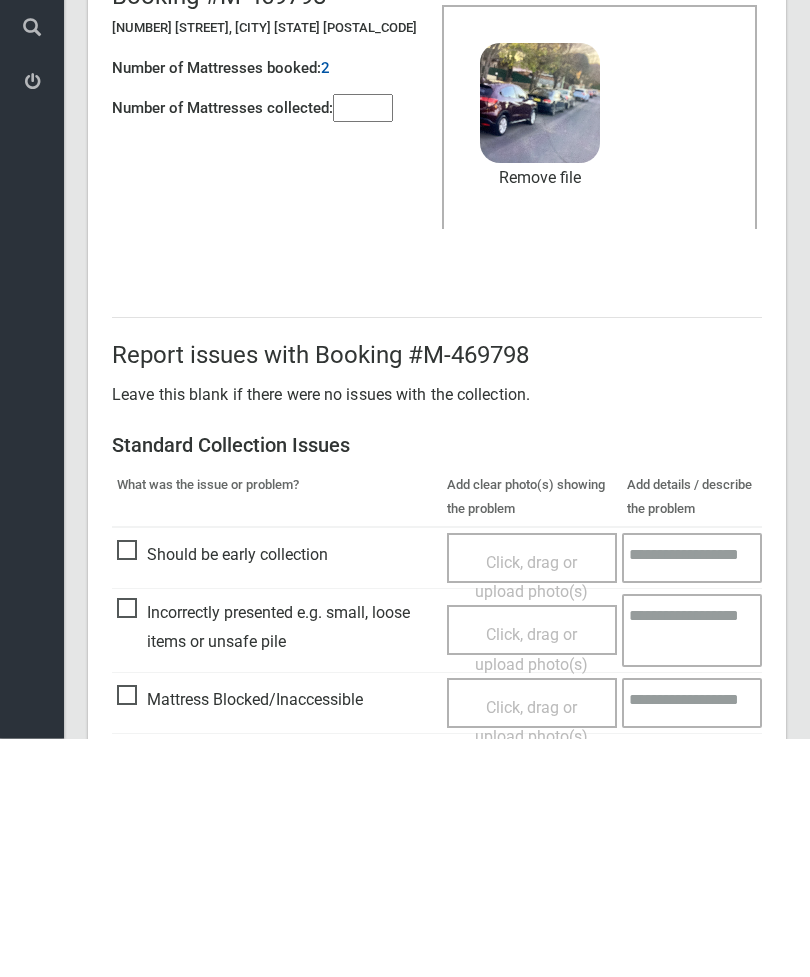 scroll, scrollTop: 274, scrollLeft: 0, axis: vertical 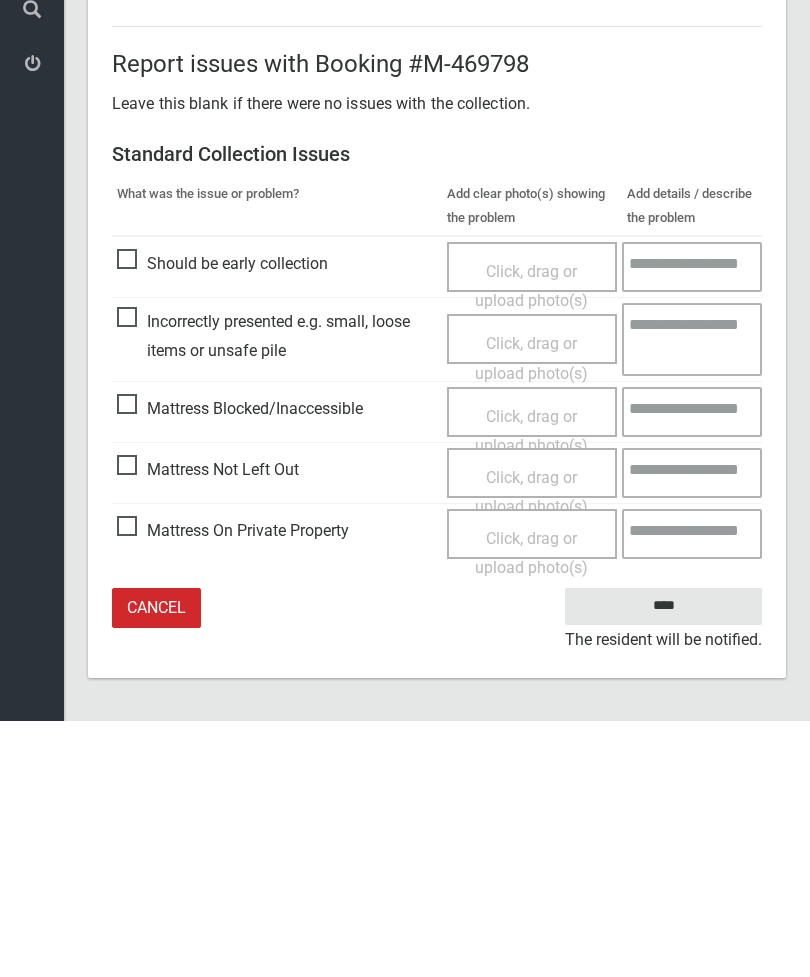 type on "*" 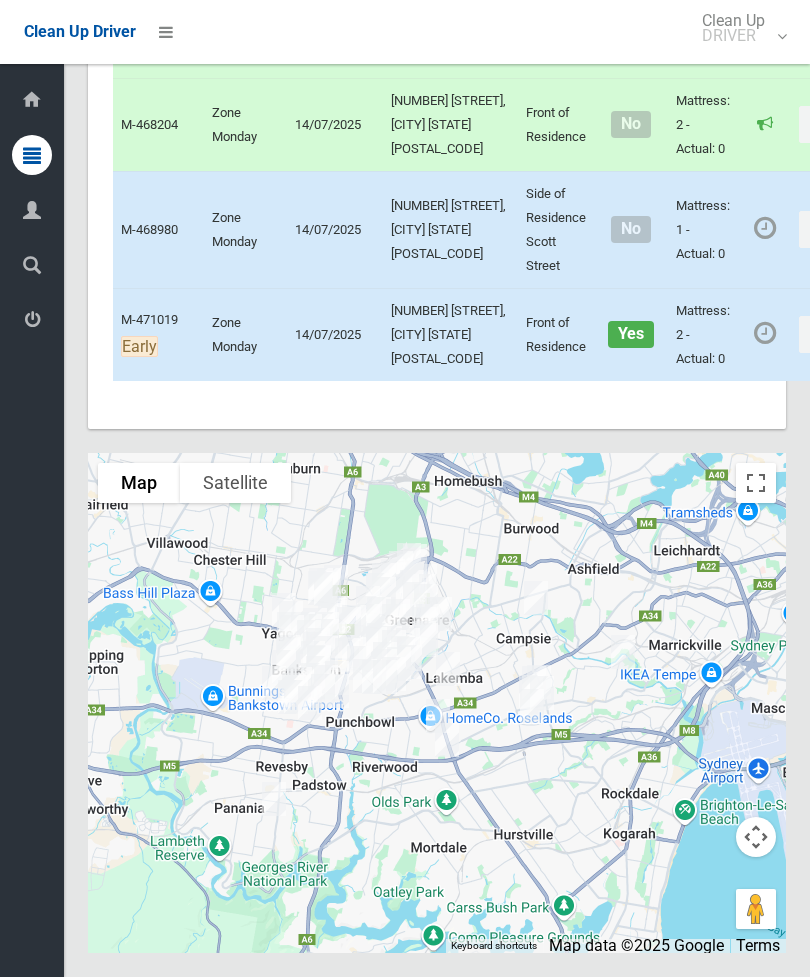 scroll, scrollTop: 12693, scrollLeft: 0, axis: vertical 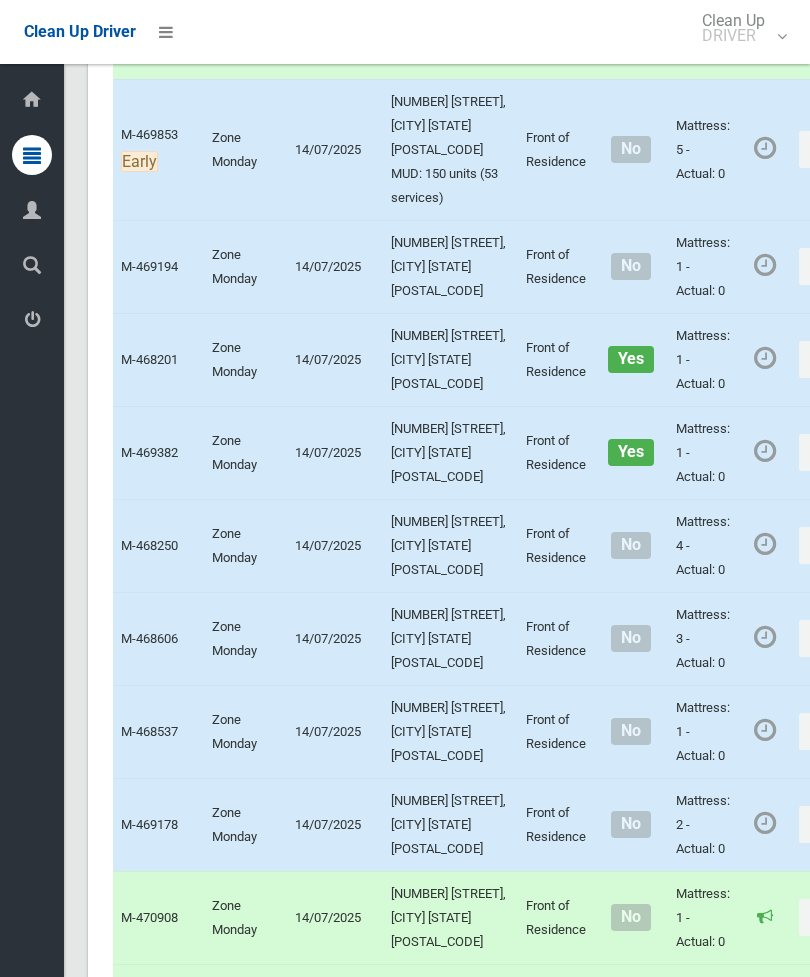 click on "Actions" at bounding box center (847, -1483) 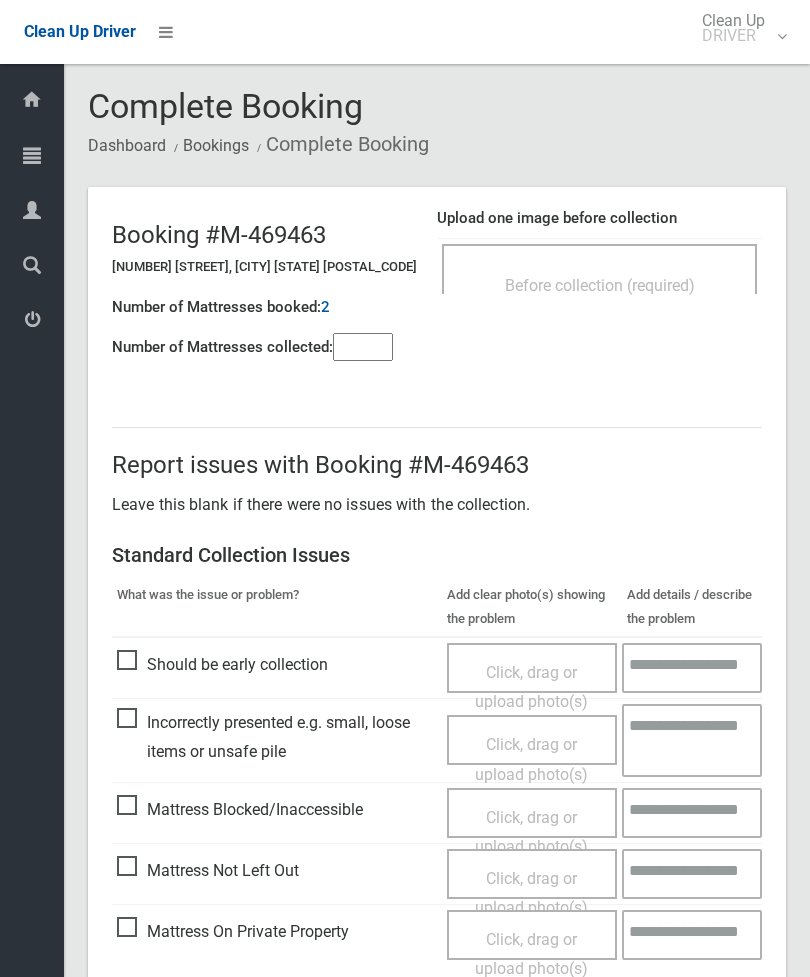 scroll, scrollTop: 0, scrollLeft: 0, axis: both 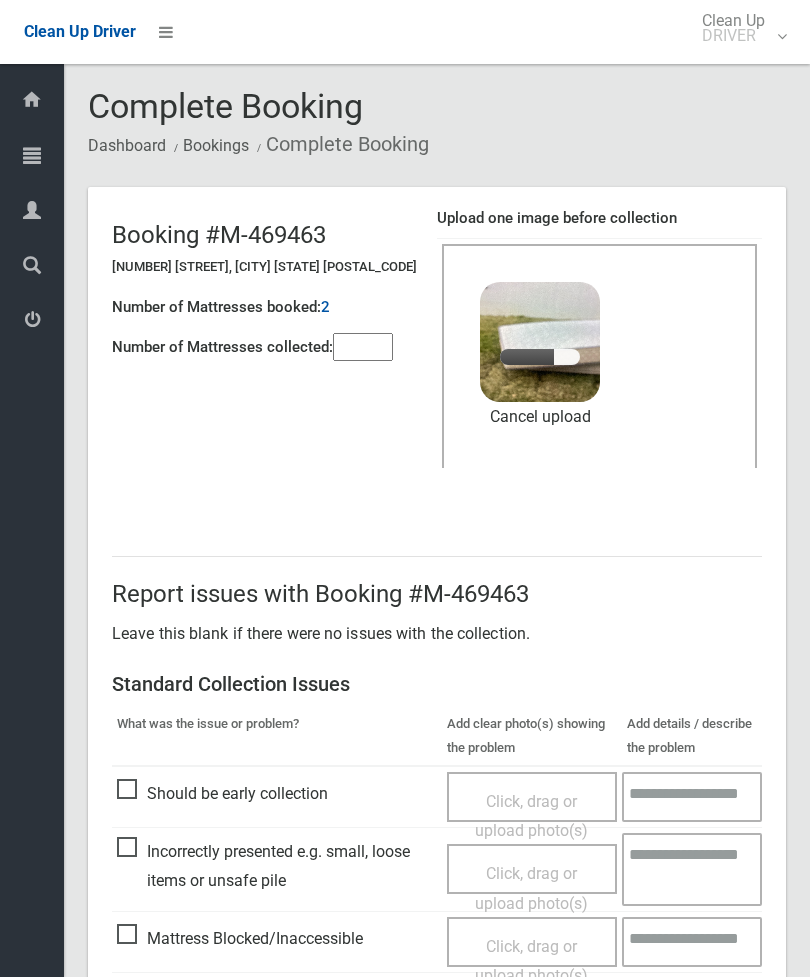 click at bounding box center [363, 347] 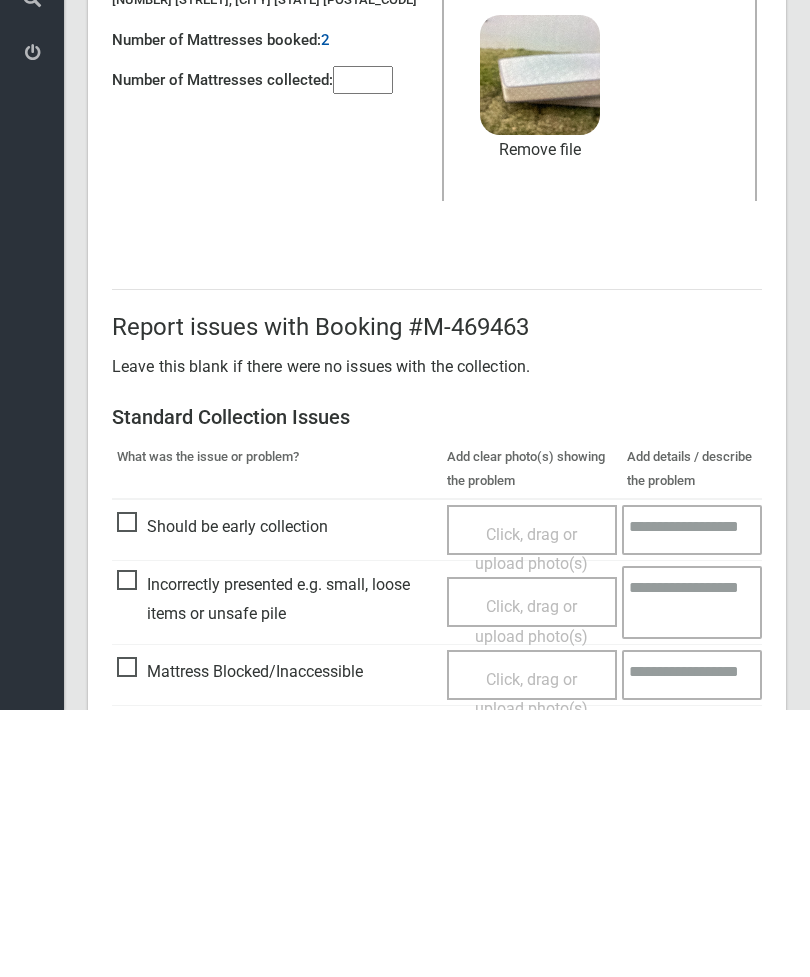 scroll, scrollTop: 274, scrollLeft: 0, axis: vertical 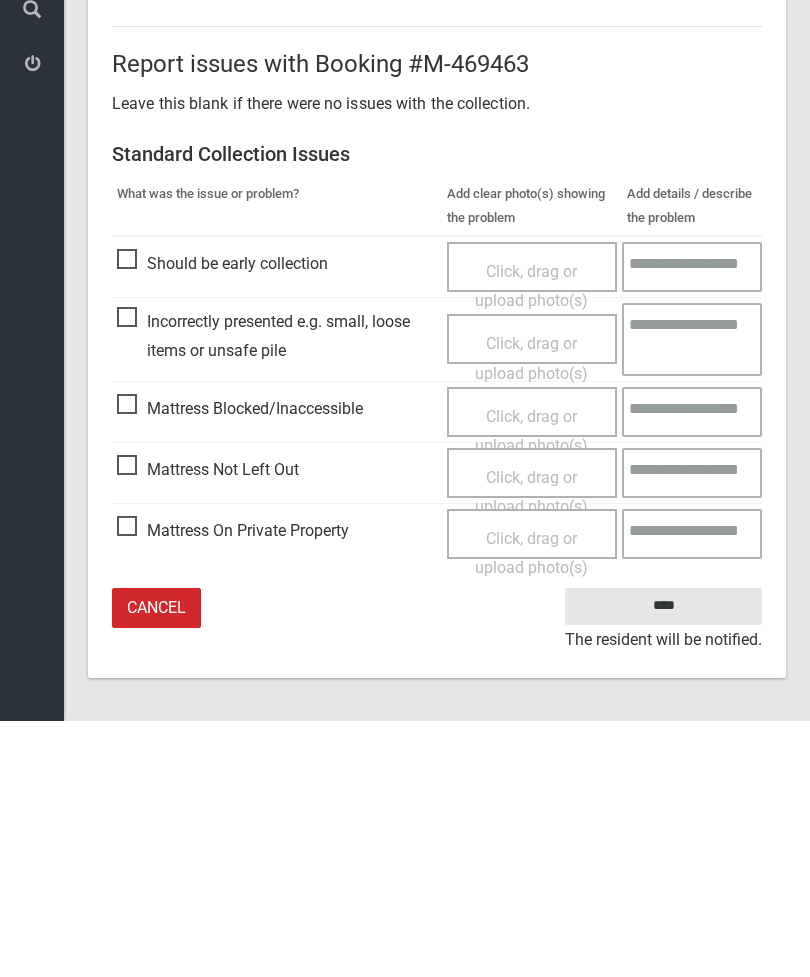 type on "*" 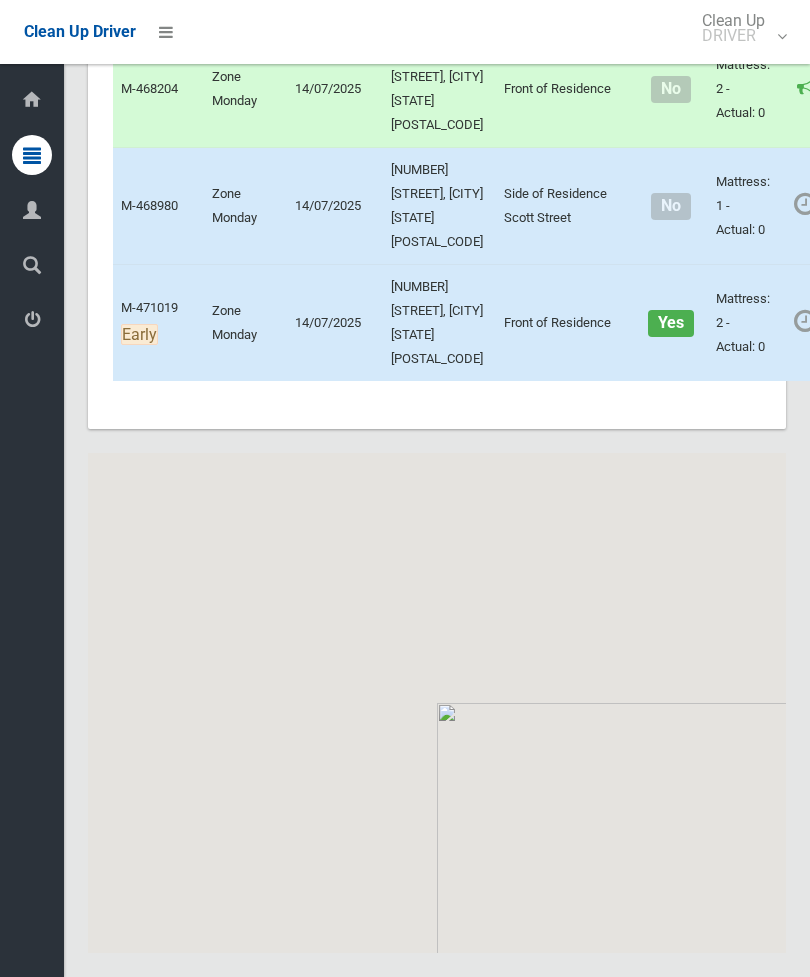 scroll, scrollTop: 12693, scrollLeft: 0, axis: vertical 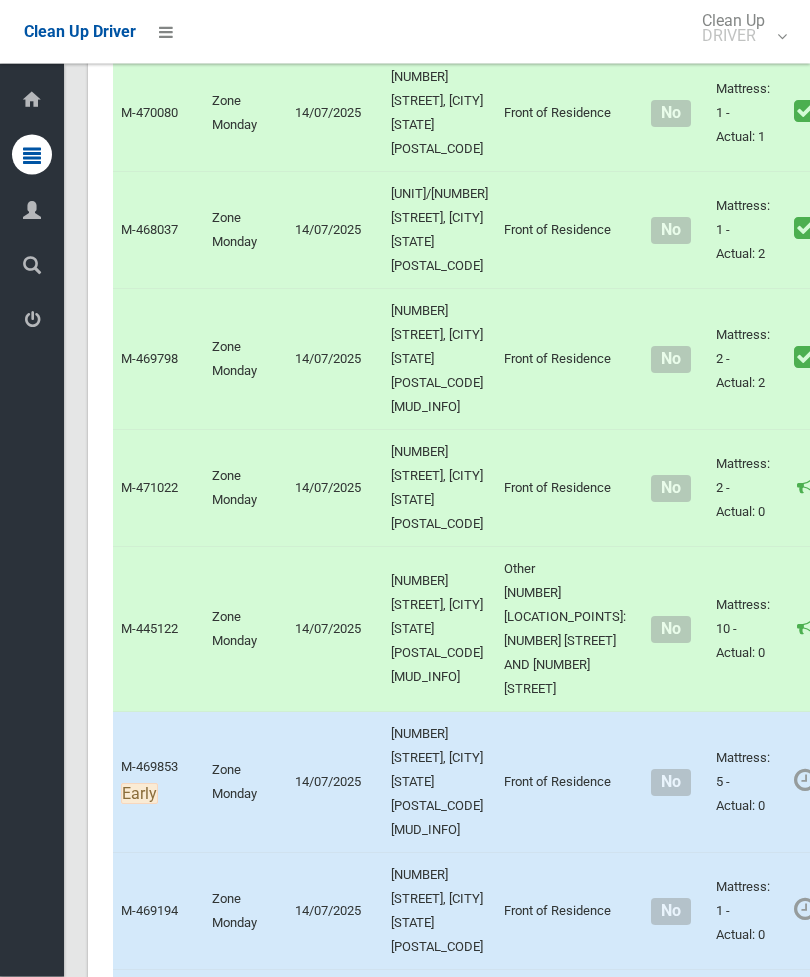 click on "Actions" at bounding box center [887, -354] 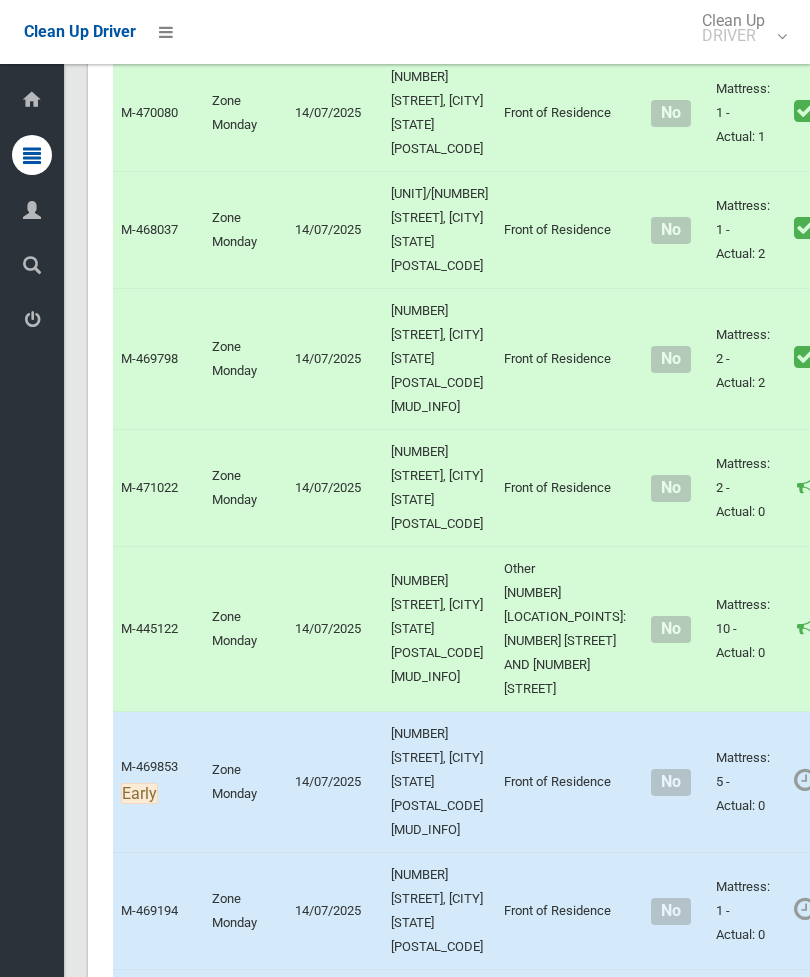 click on "Complete Booking" at bounding box center [815, -311] 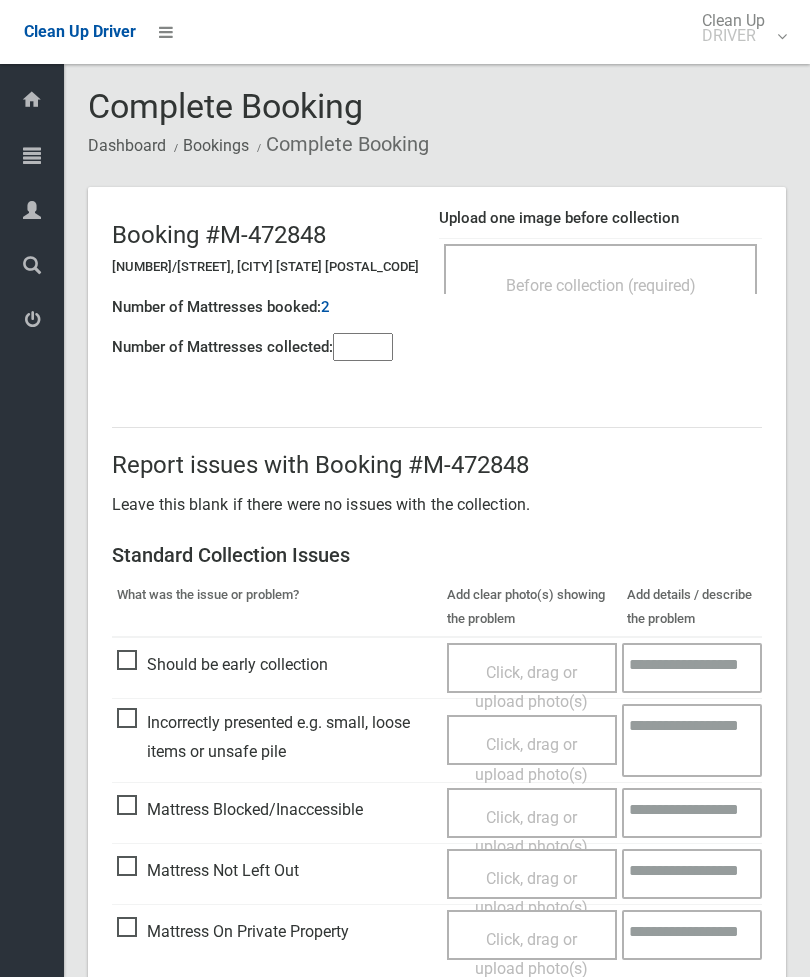 scroll, scrollTop: 0, scrollLeft: 0, axis: both 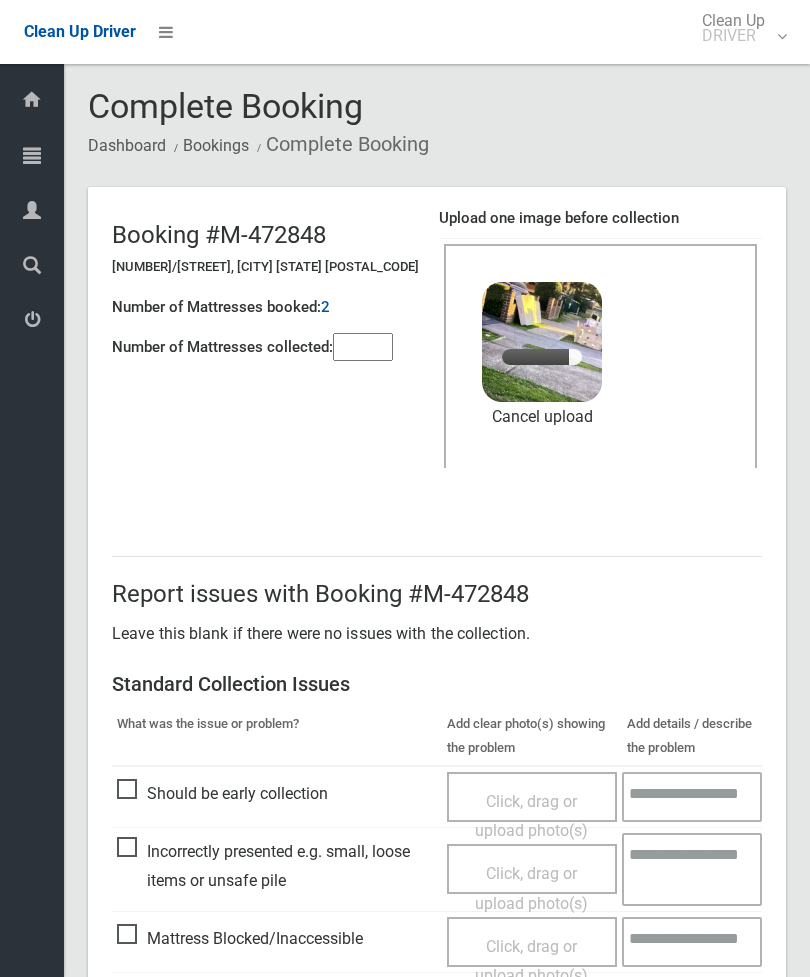 click at bounding box center (363, 347) 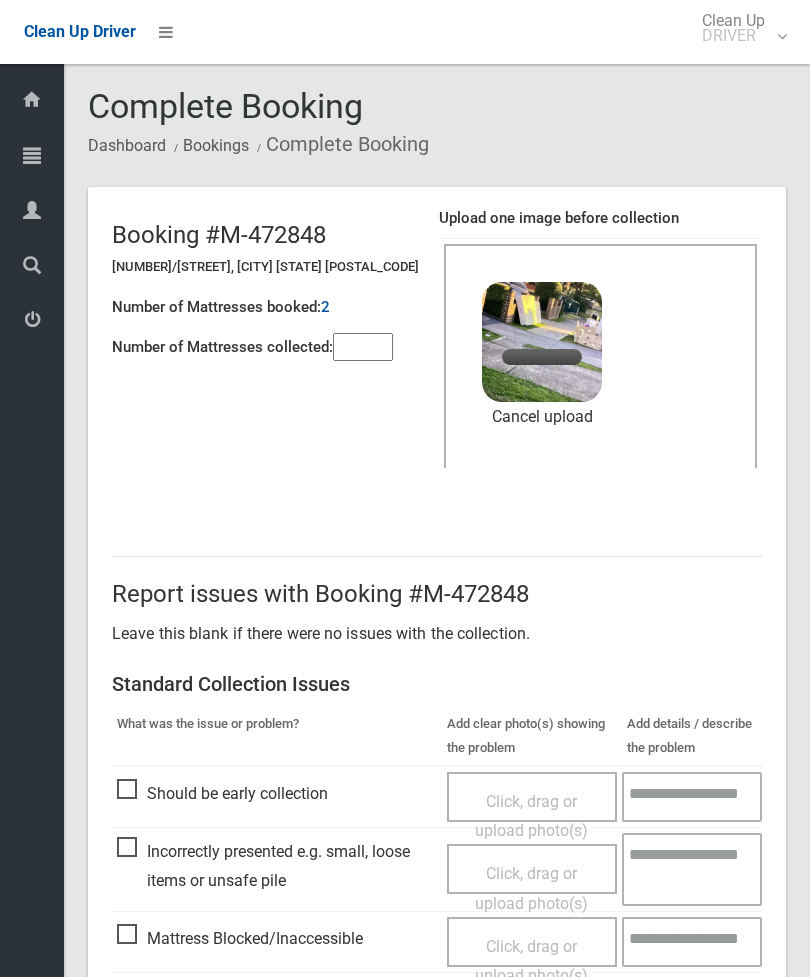 type on "*" 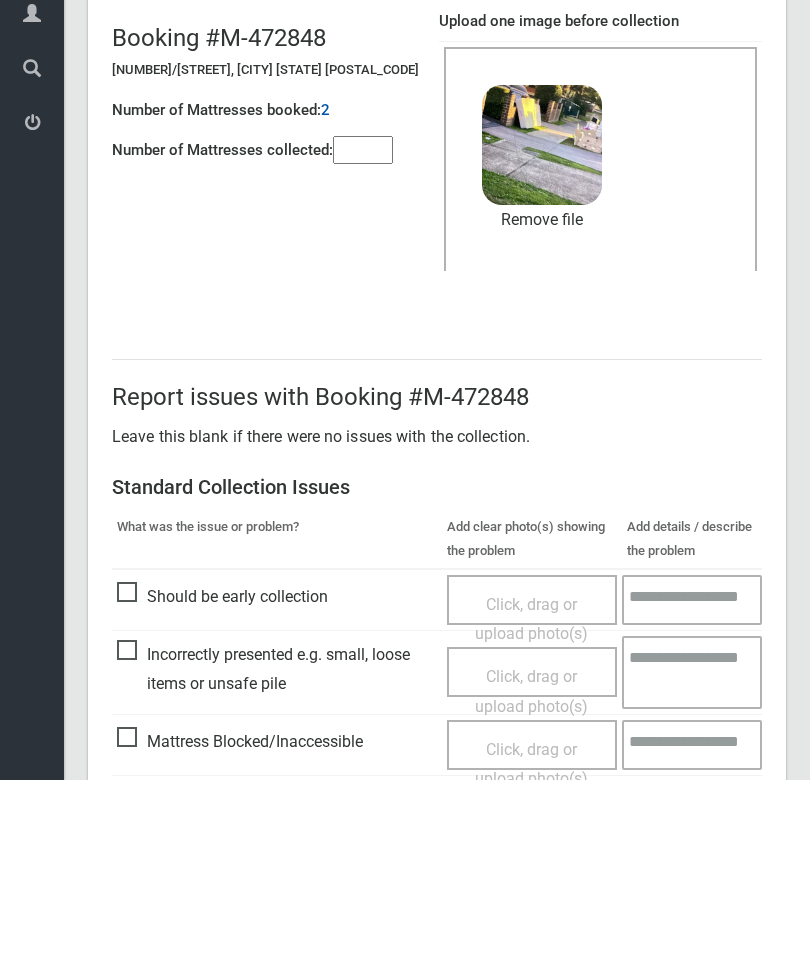 scroll, scrollTop: 274, scrollLeft: 0, axis: vertical 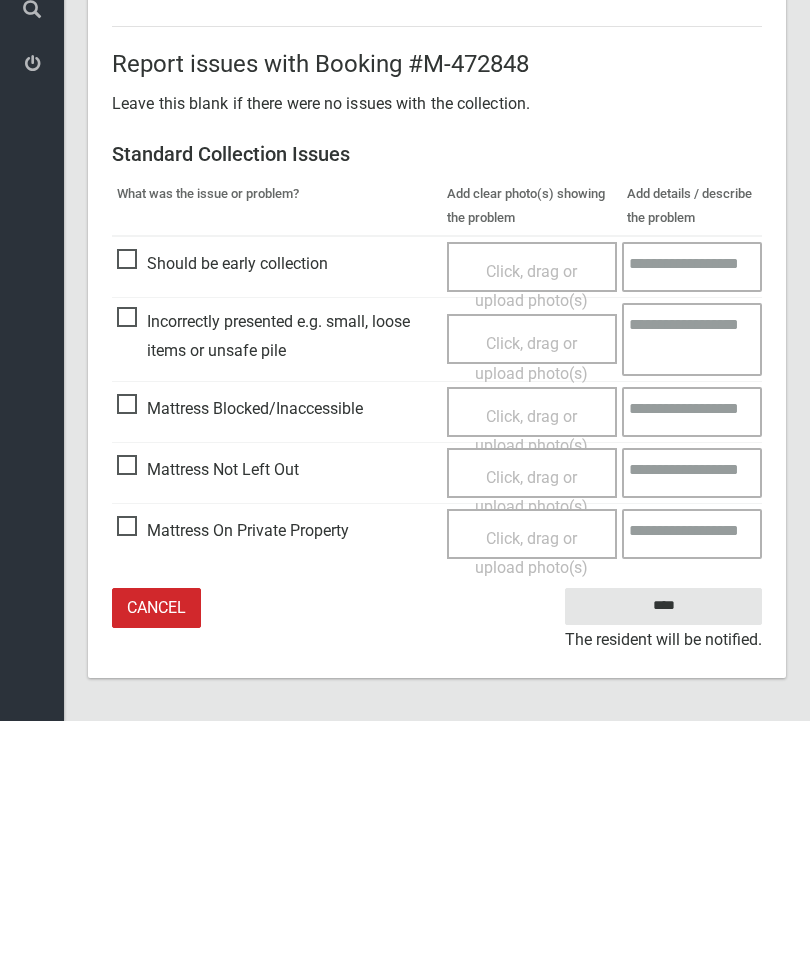 type on "*" 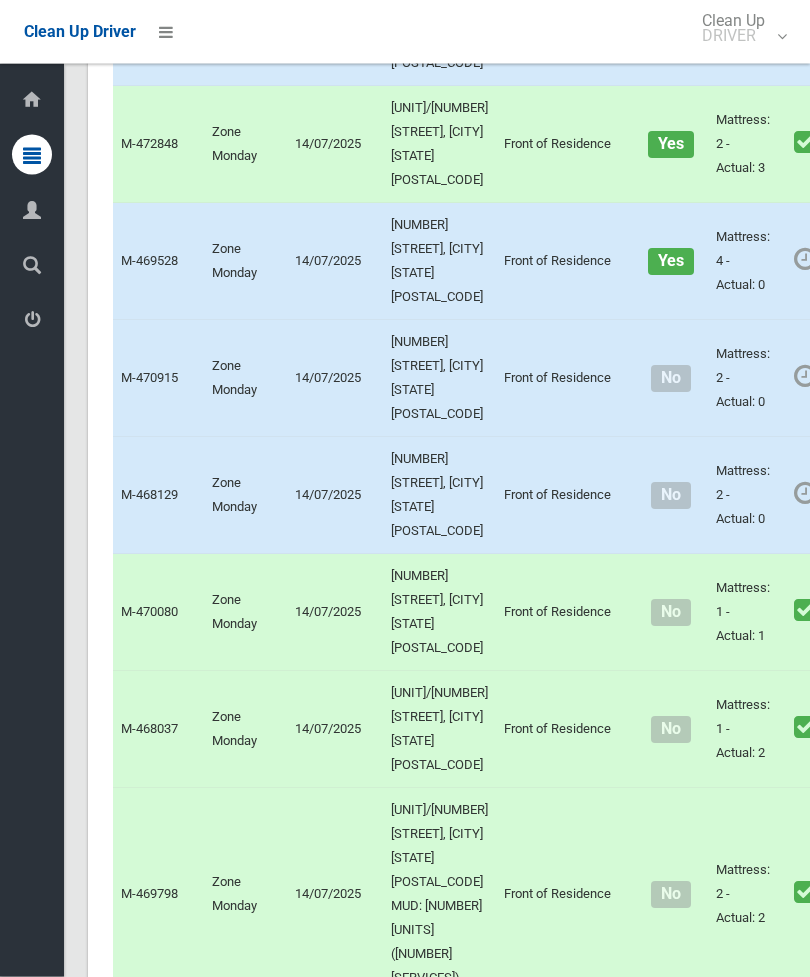 scroll, scrollTop: 9363, scrollLeft: 0, axis: vertical 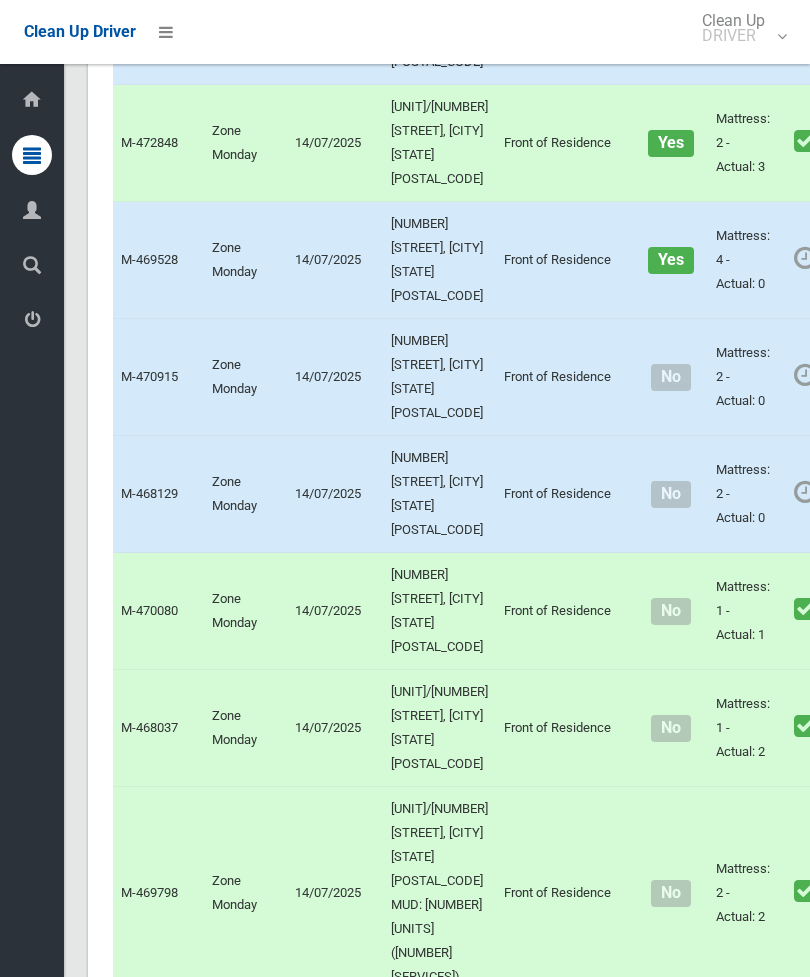 click on "Actions" at bounding box center (847, -1816) 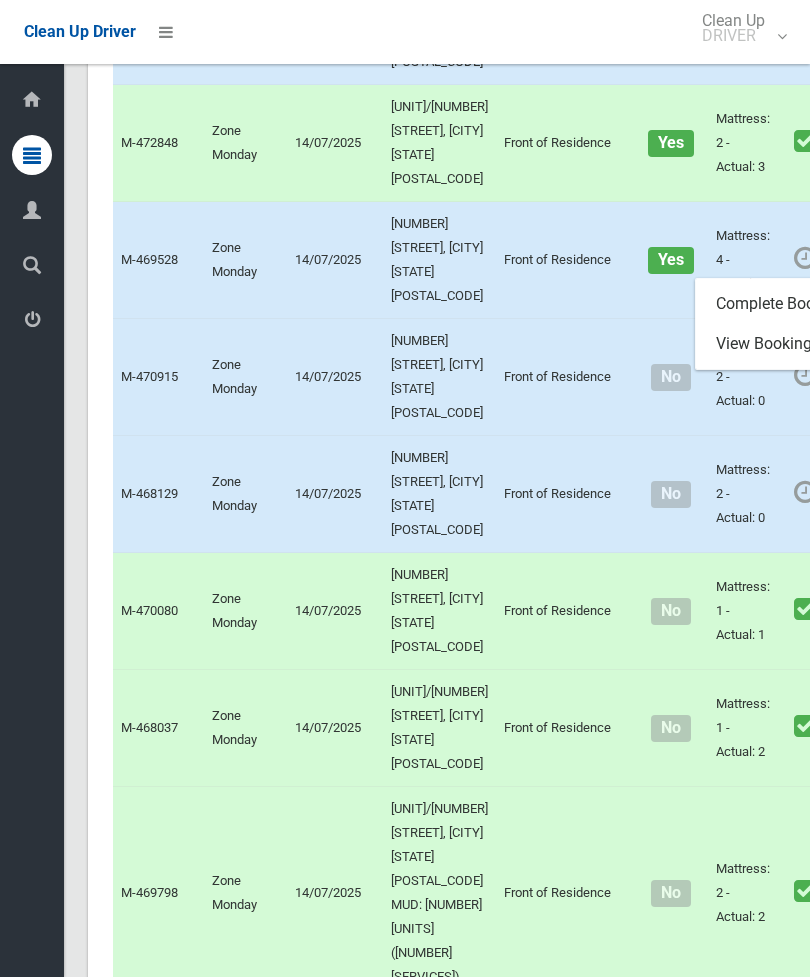 click on "Complete Booking" at bounding box center (775, -1772) 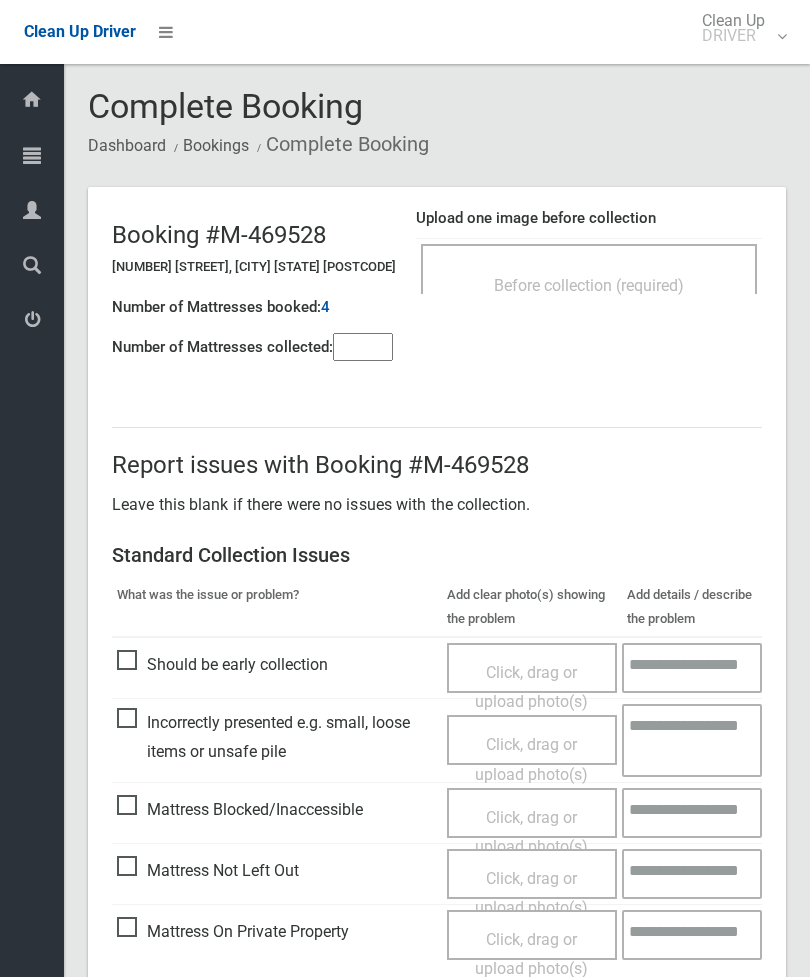 scroll, scrollTop: 0, scrollLeft: 0, axis: both 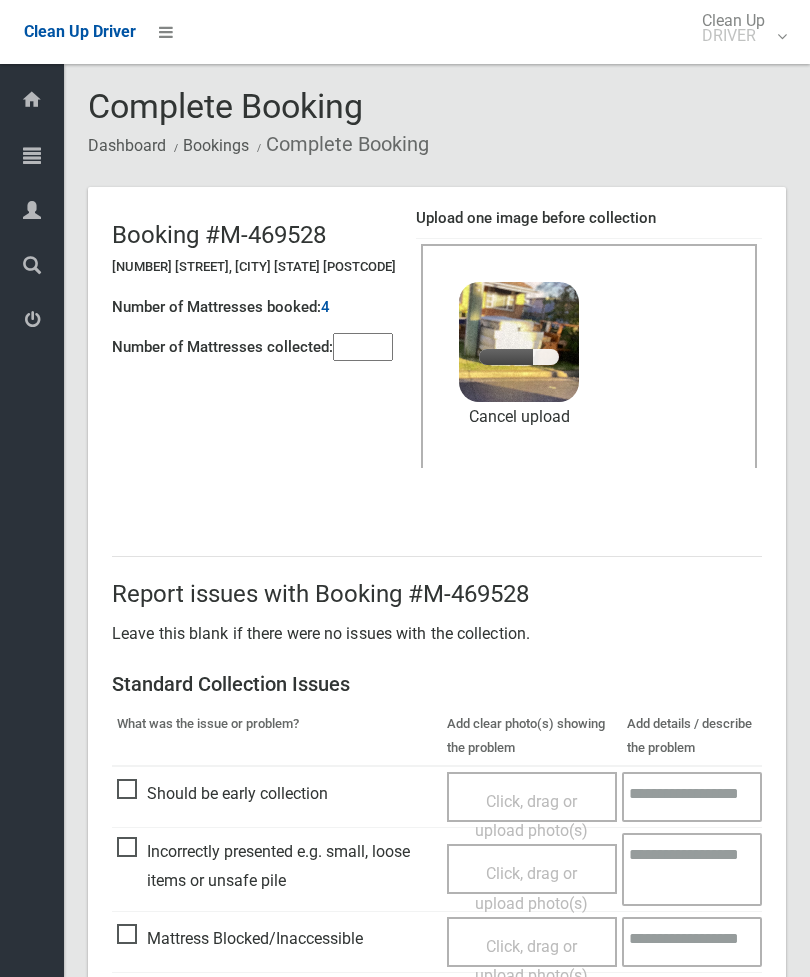 click at bounding box center (363, 347) 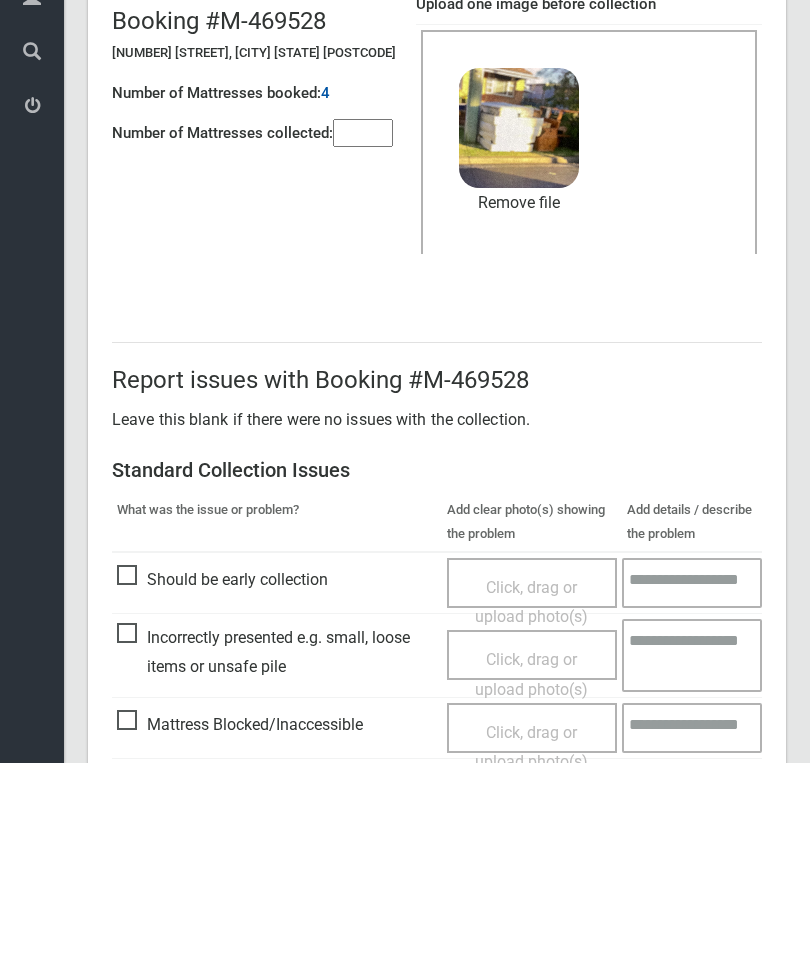 scroll, scrollTop: 274, scrollLeft: 0, axis: vertical 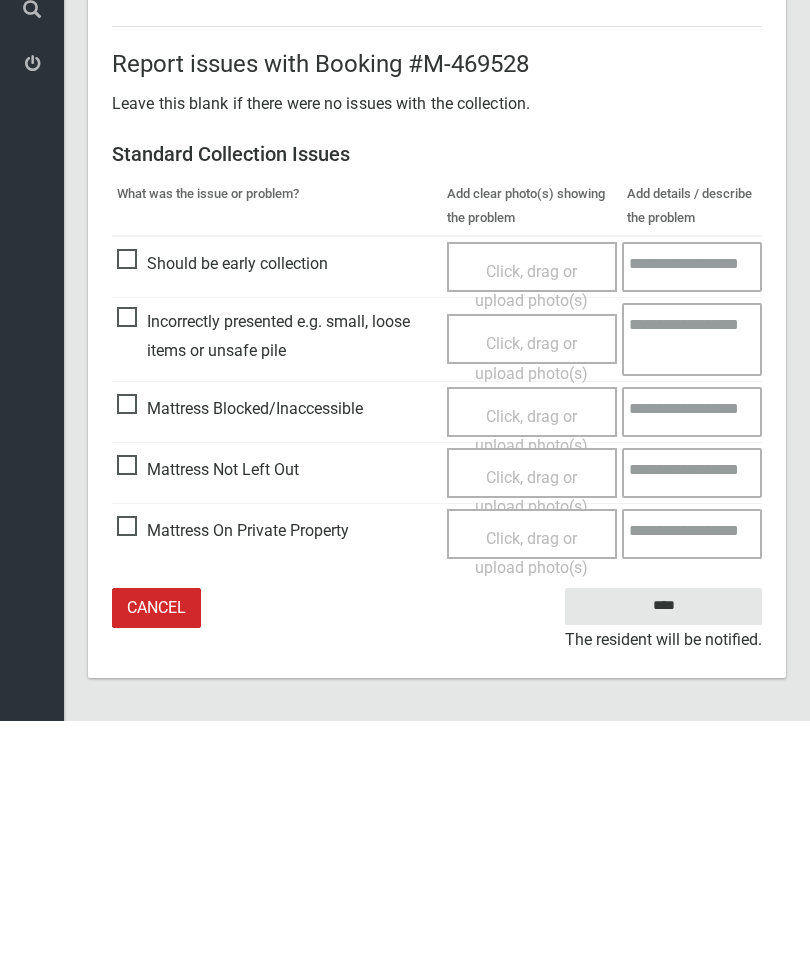 type on "*" 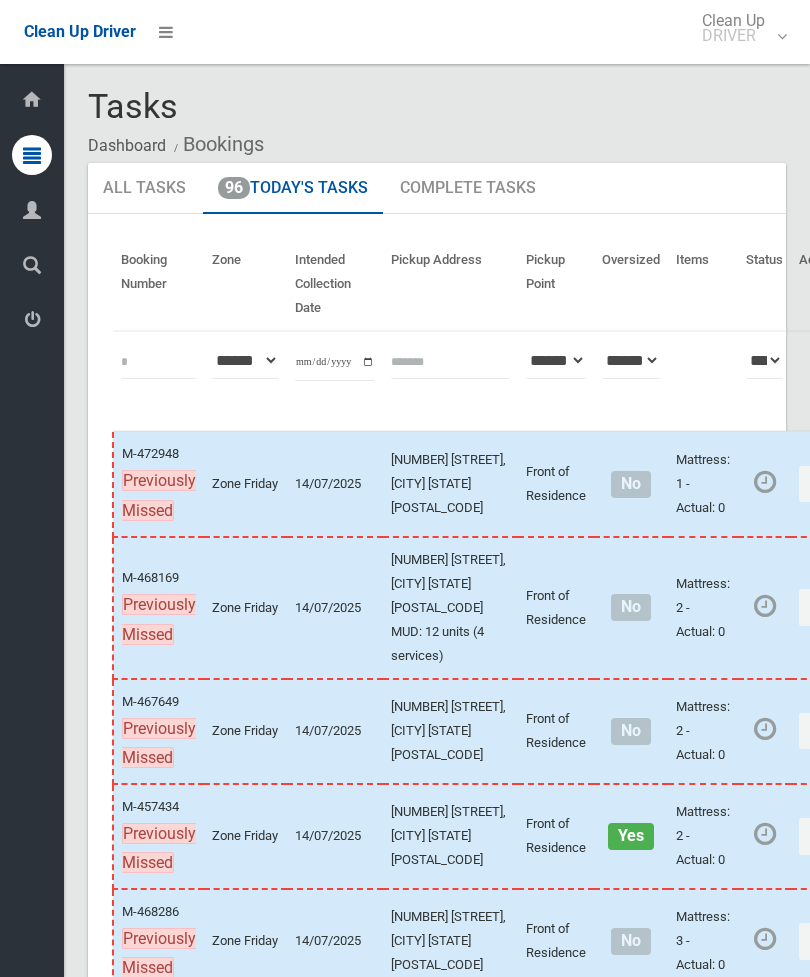 scroll, scrollTop: 0, scrollLeft: 0, axis: both 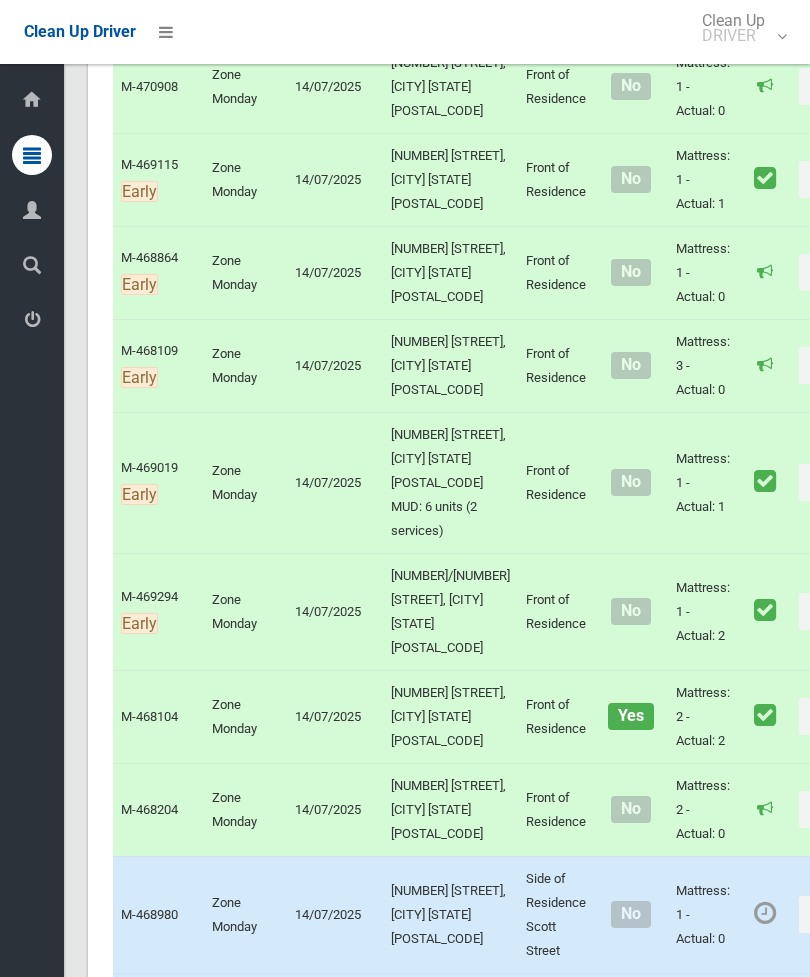 click on "Actions" at bounding box center (847, -1549) 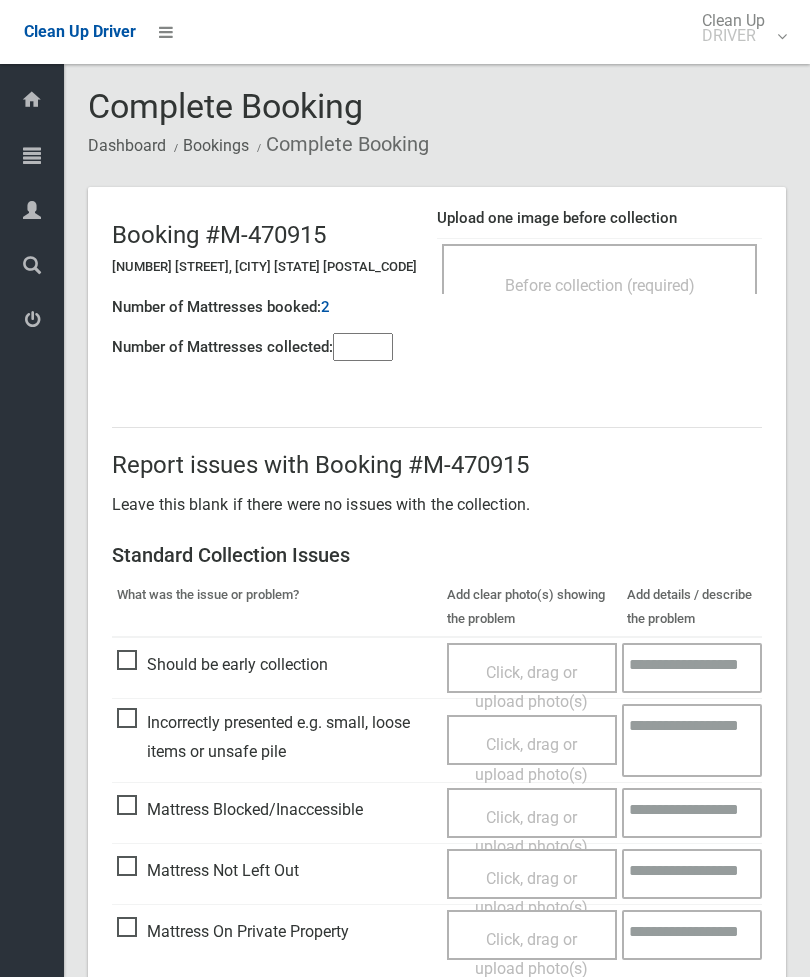 scroll, scrollTop: 0, scrollLeft: 0, axis: both 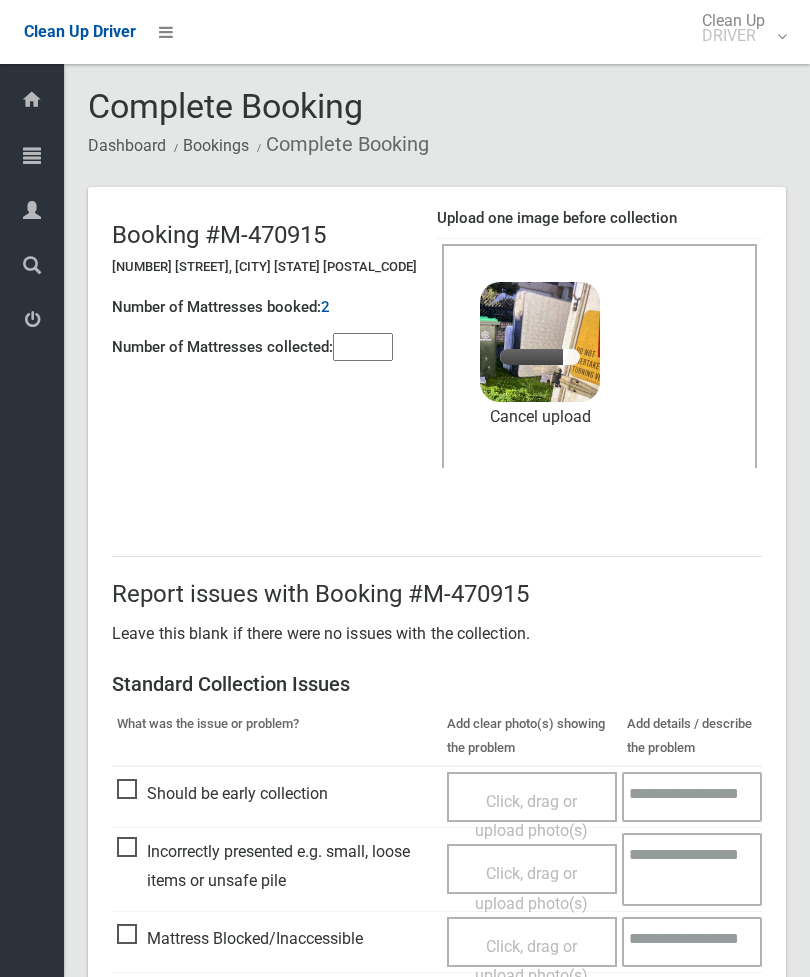 click at bounding box center (363, 347) 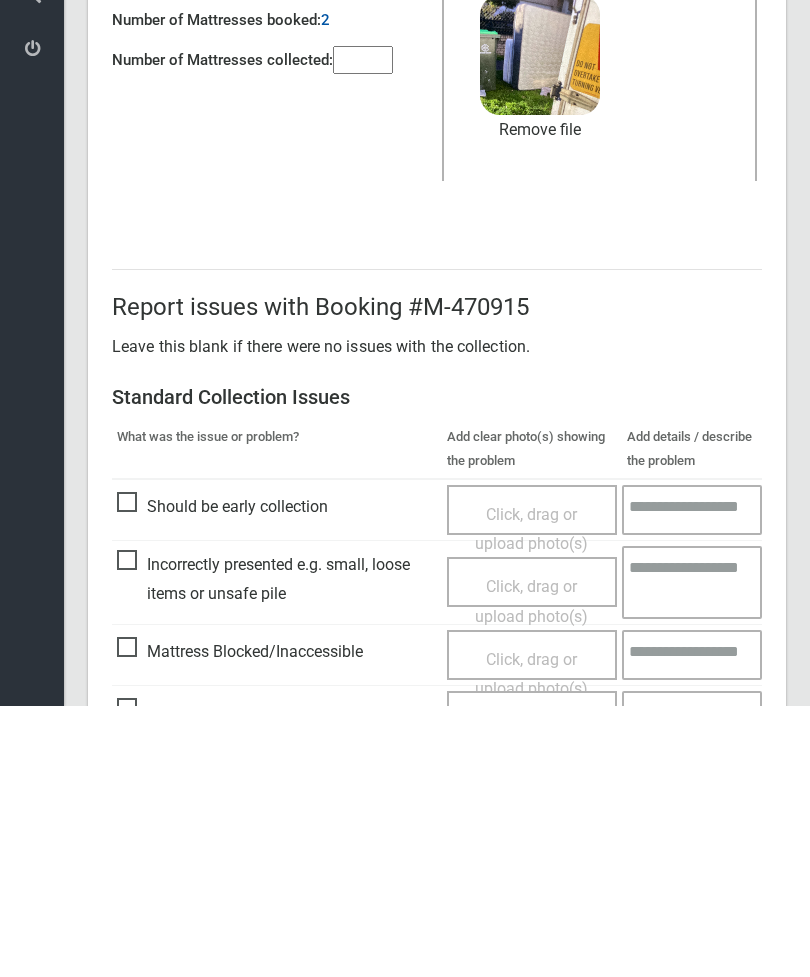 scroll, scrollTop: 274, scrollLeft: 0, axis: vertical 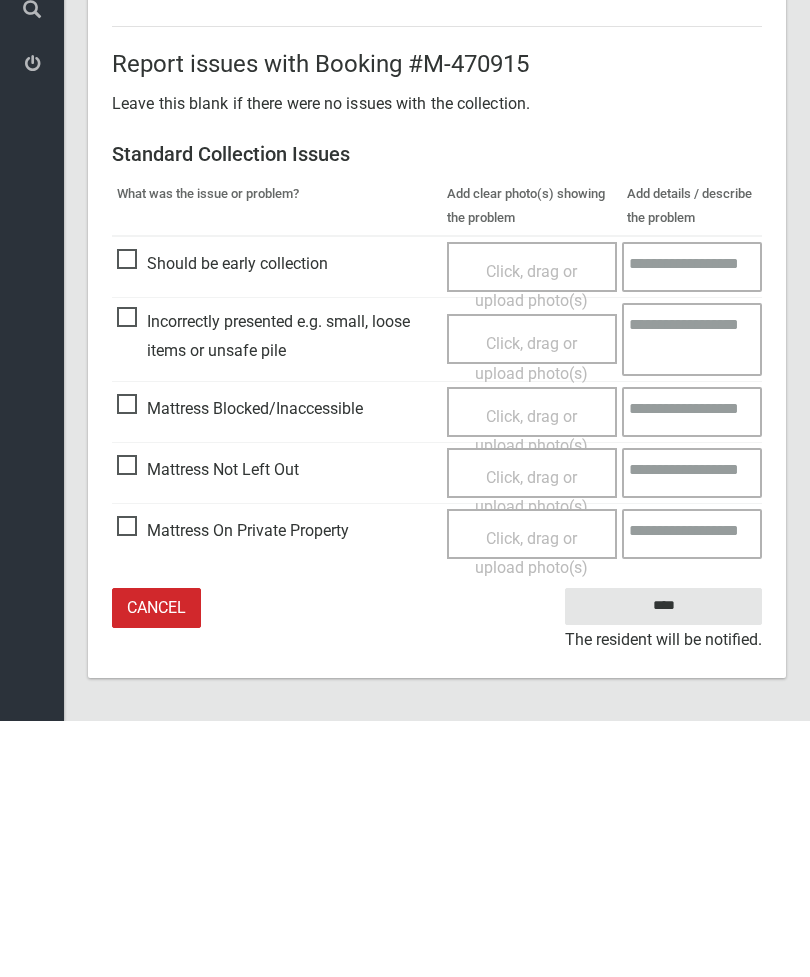 type on "*" 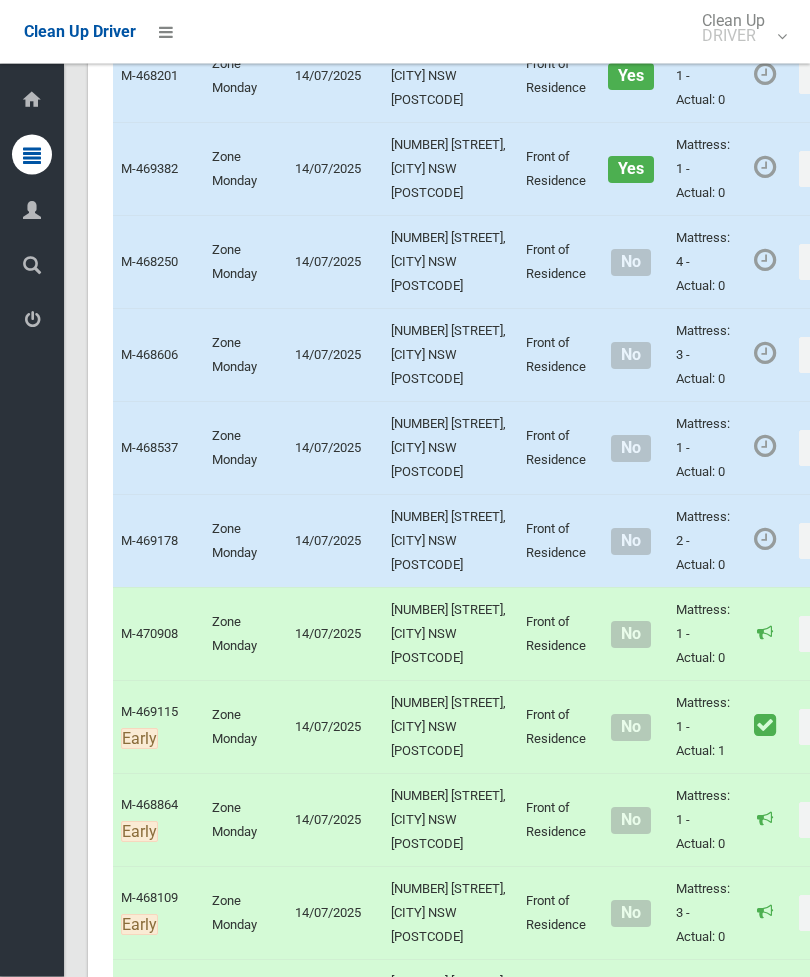 scroll, scrollTop: 8569, scrollLeft: 0, axis: vertical 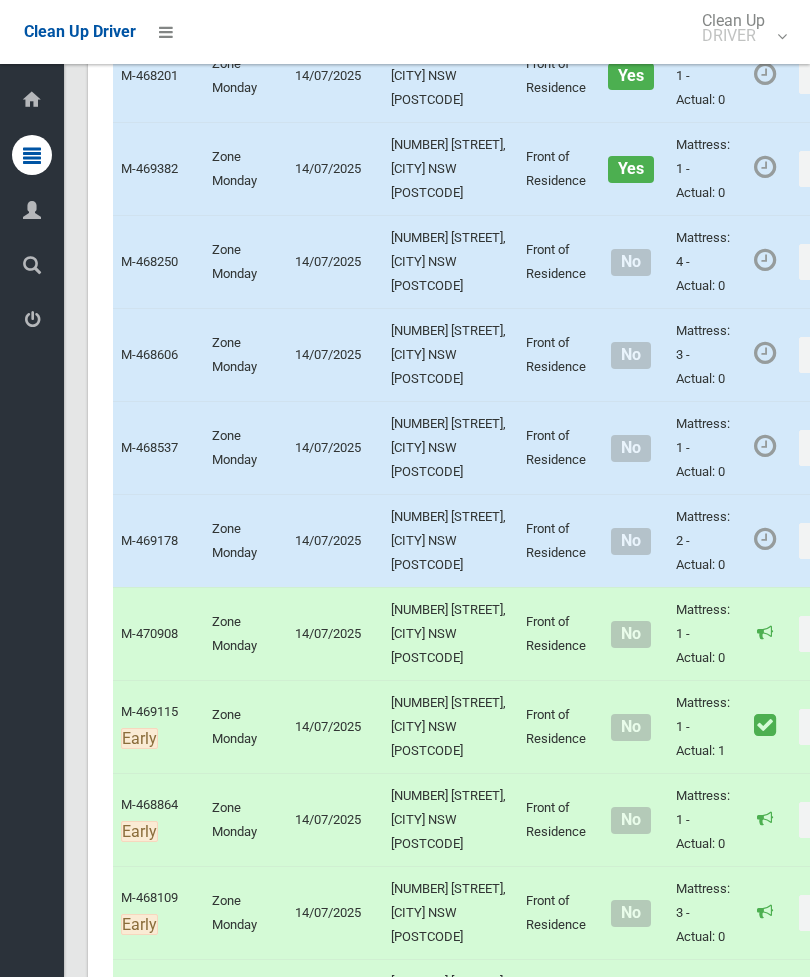 click on "Actions" at bounding box center (847, -773) 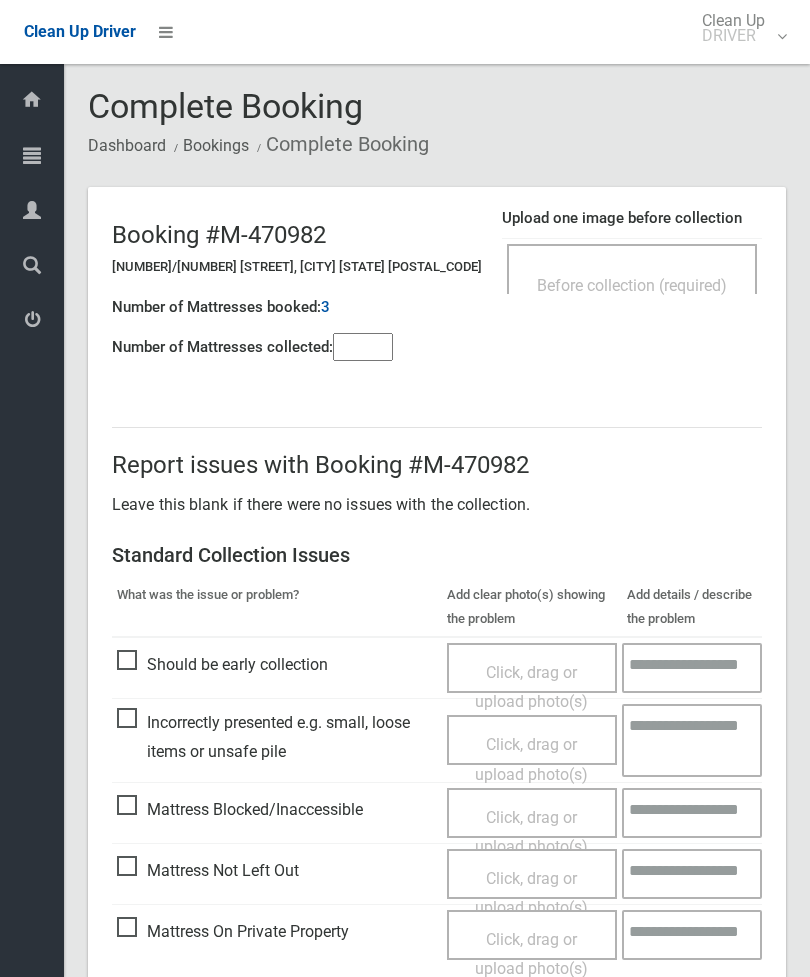 scroll, scrollTop: 0, scrollLeft: 0, axis: both 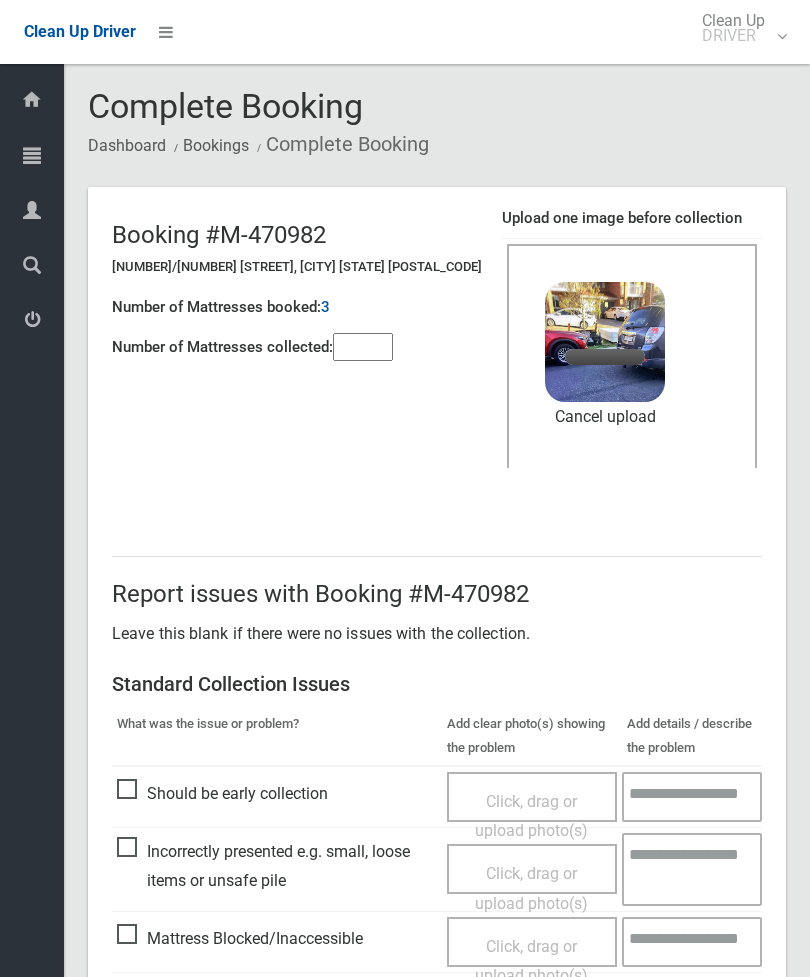 click at bounding box center [363, 347] 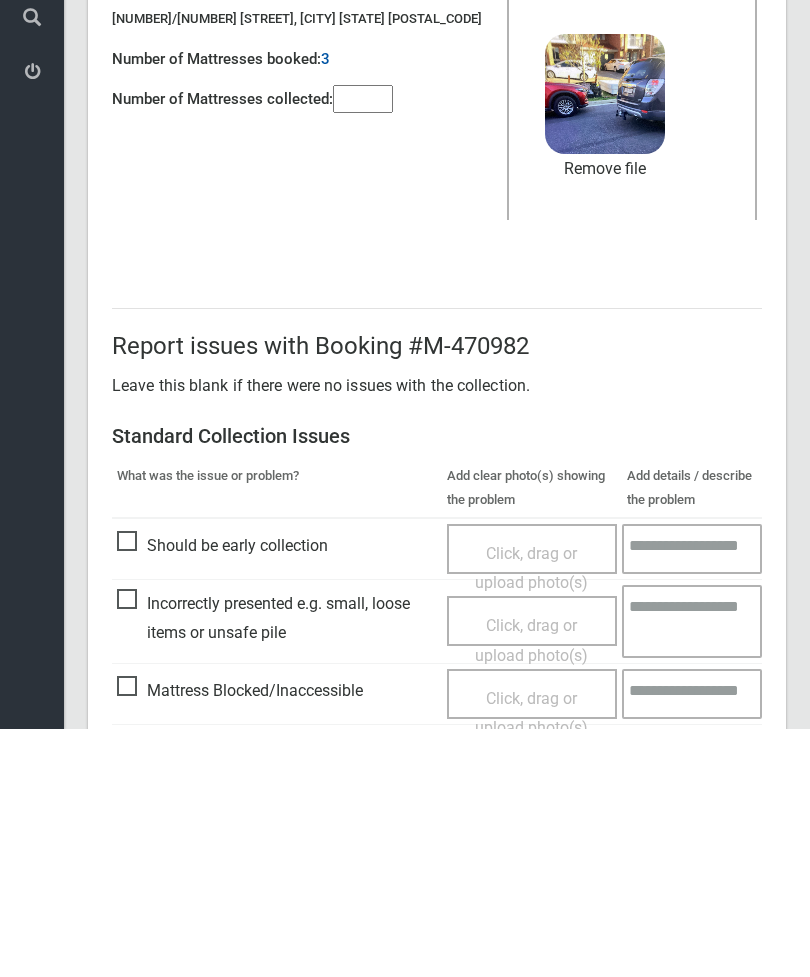 scroll, scrollTop: 274, scrollLeft: 0, axis: vertical 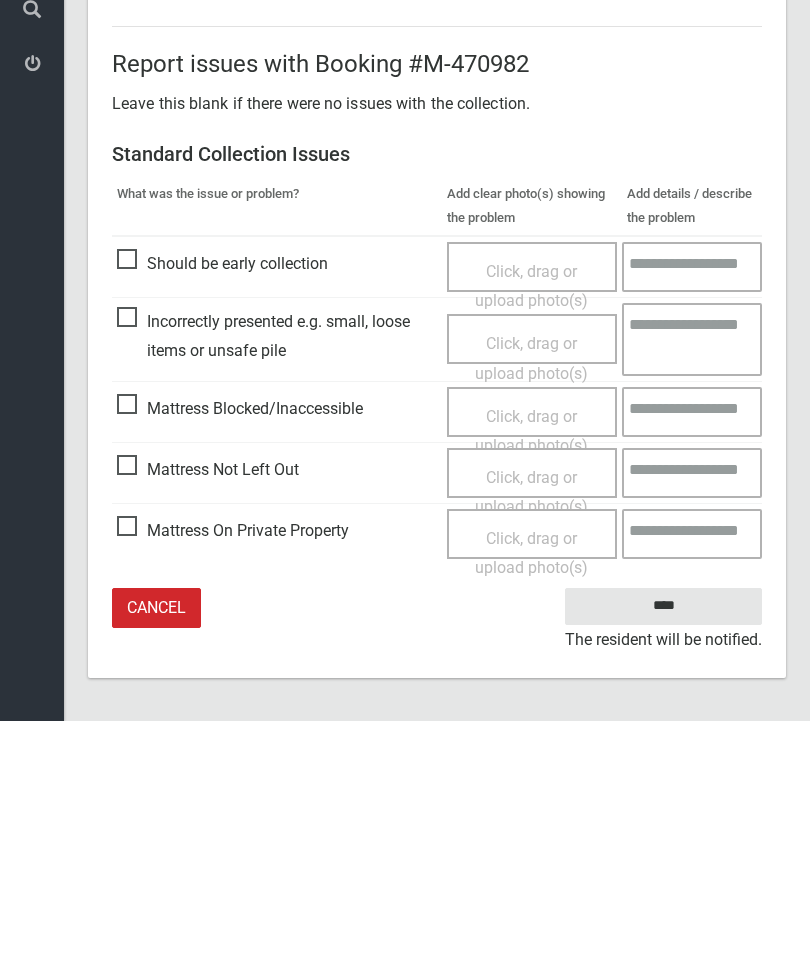 type on "*" 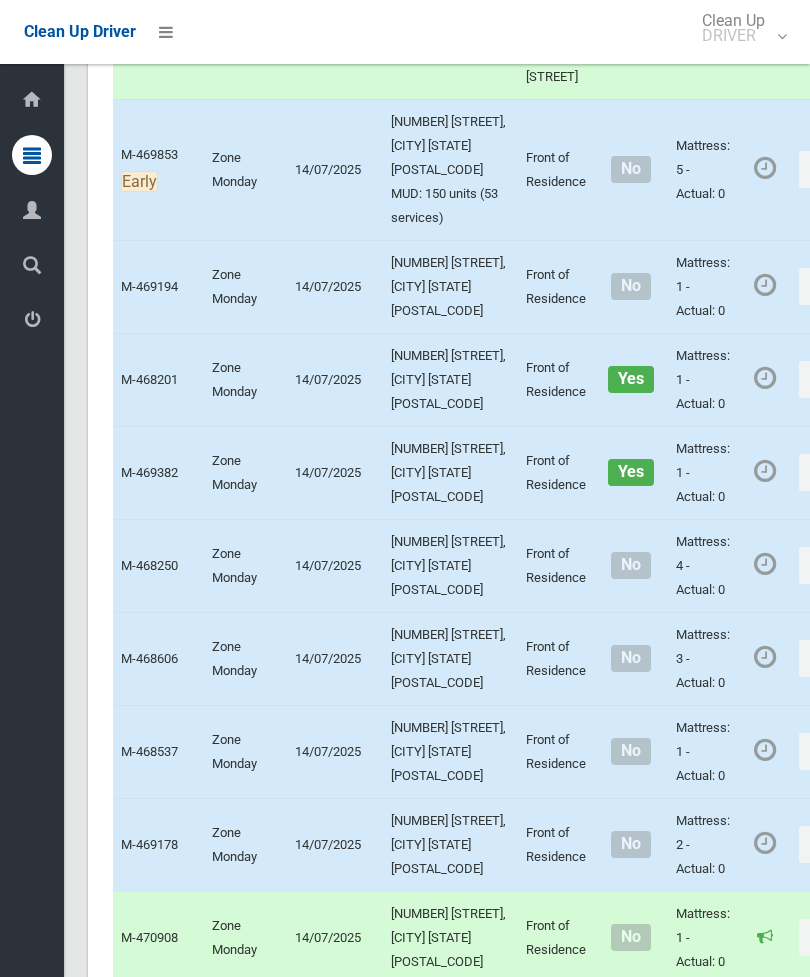 scroll, scrollTop: 8774, scrollLeft: 0, axis: vertical 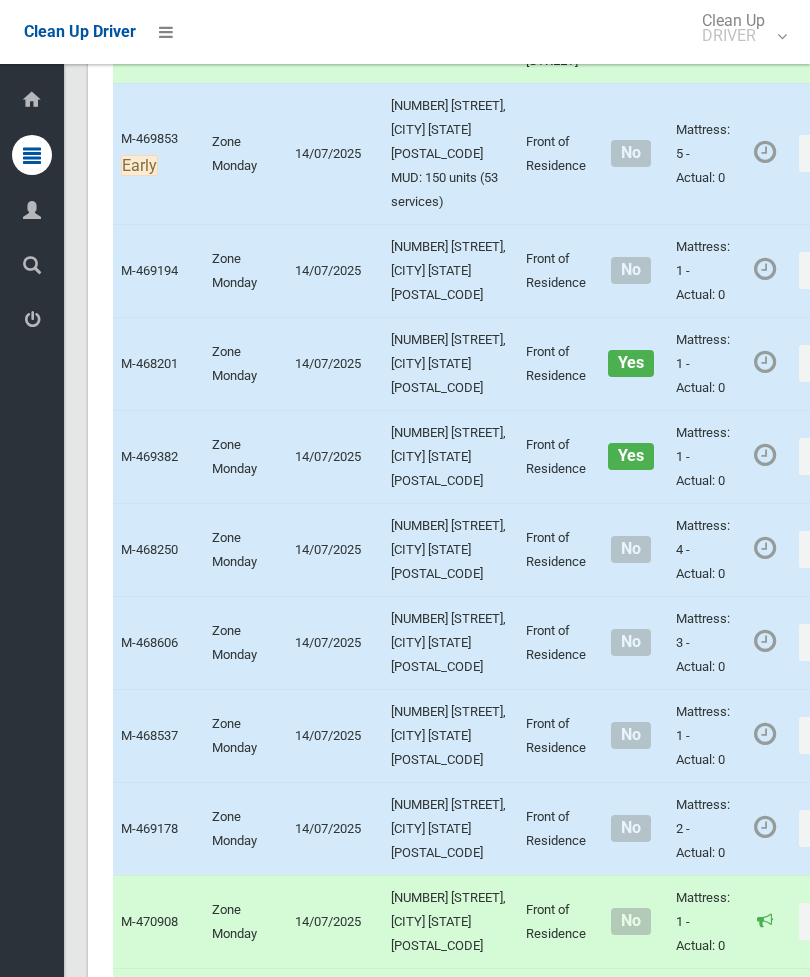 click on "Actions" at bounding box center (847, -1041) 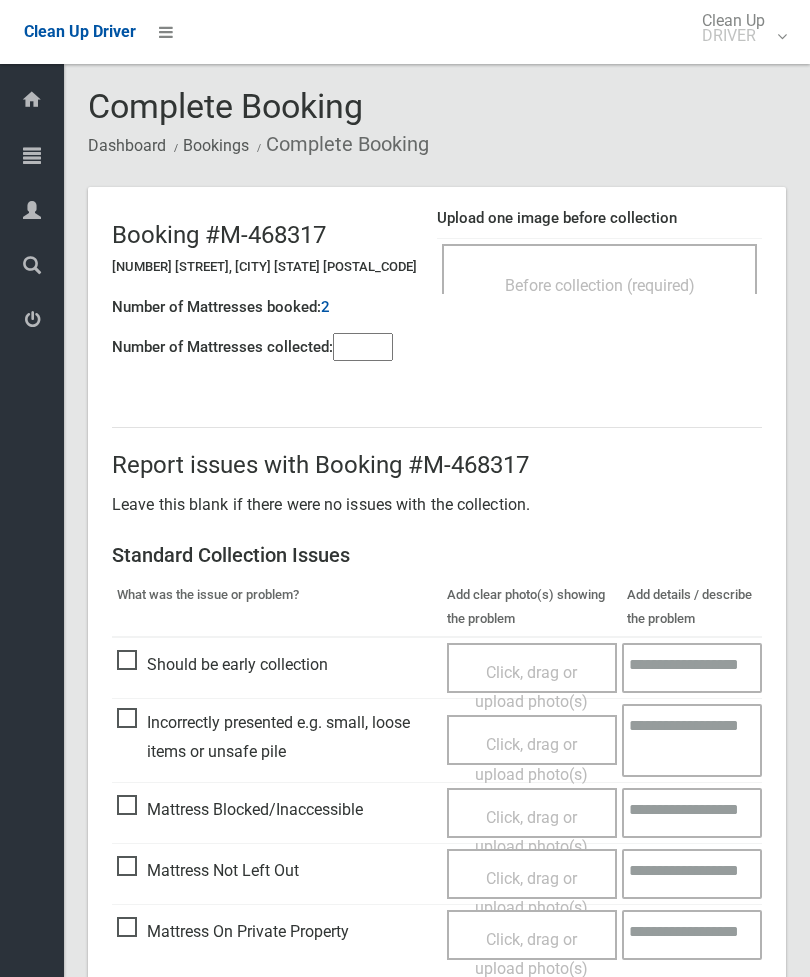 scroll, scrollTop: 0, scrollLeft: 0, axis: both 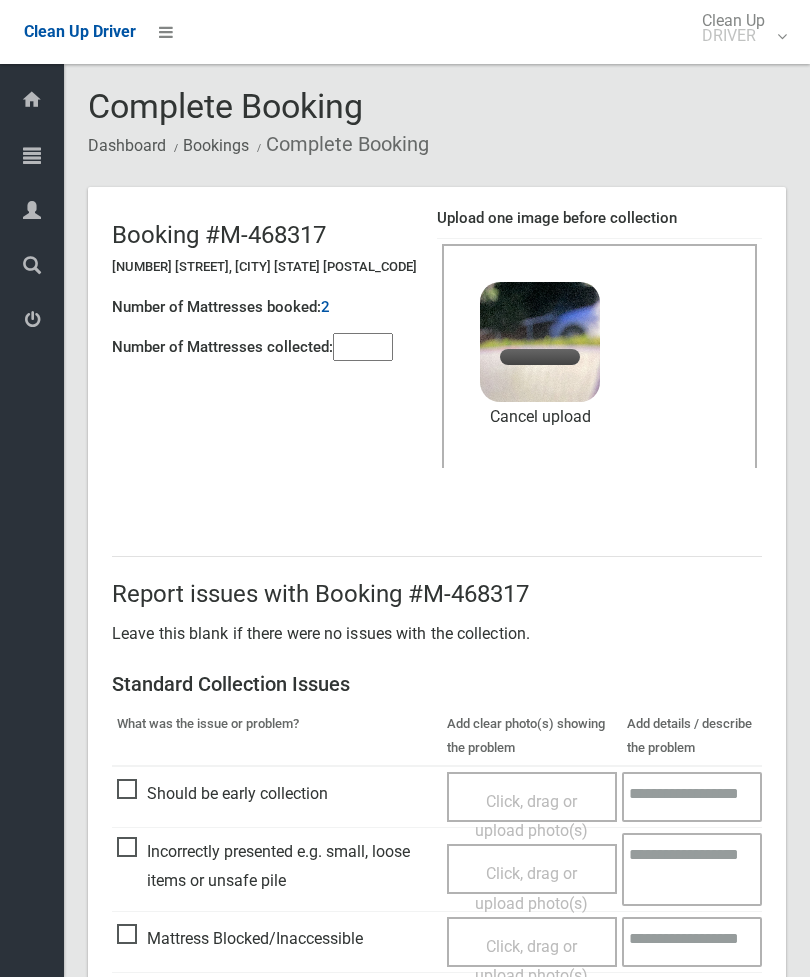 click at bounding box center (363, 347) 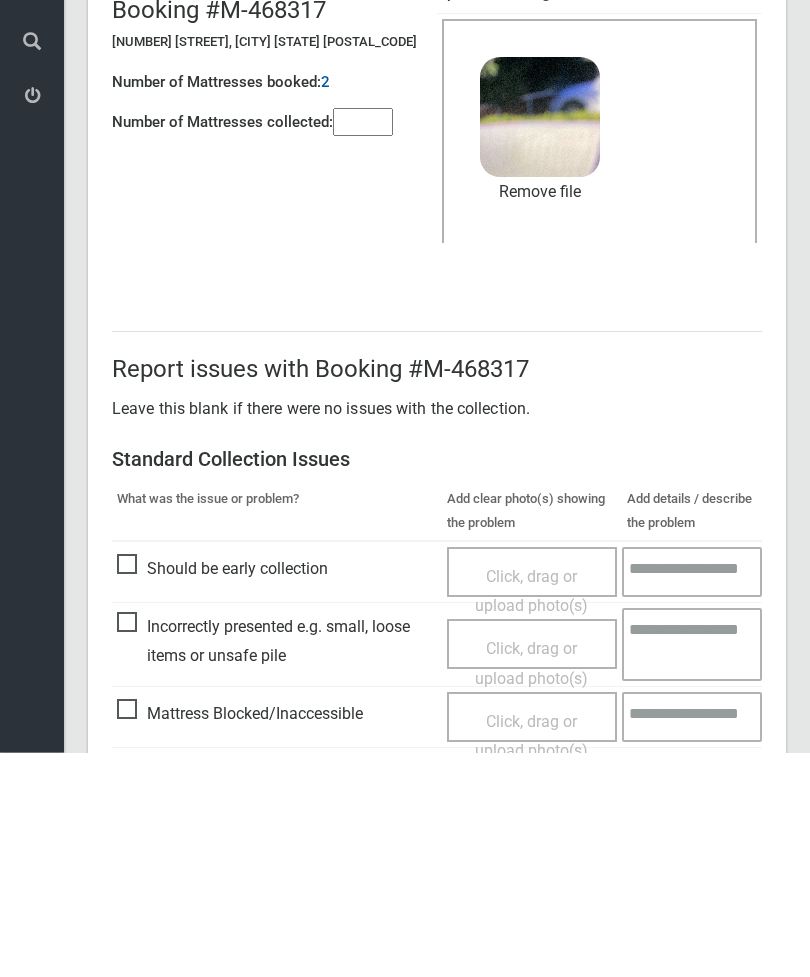 scroll, scrollTop: 274, scrollLeft: 0, axis: vertical 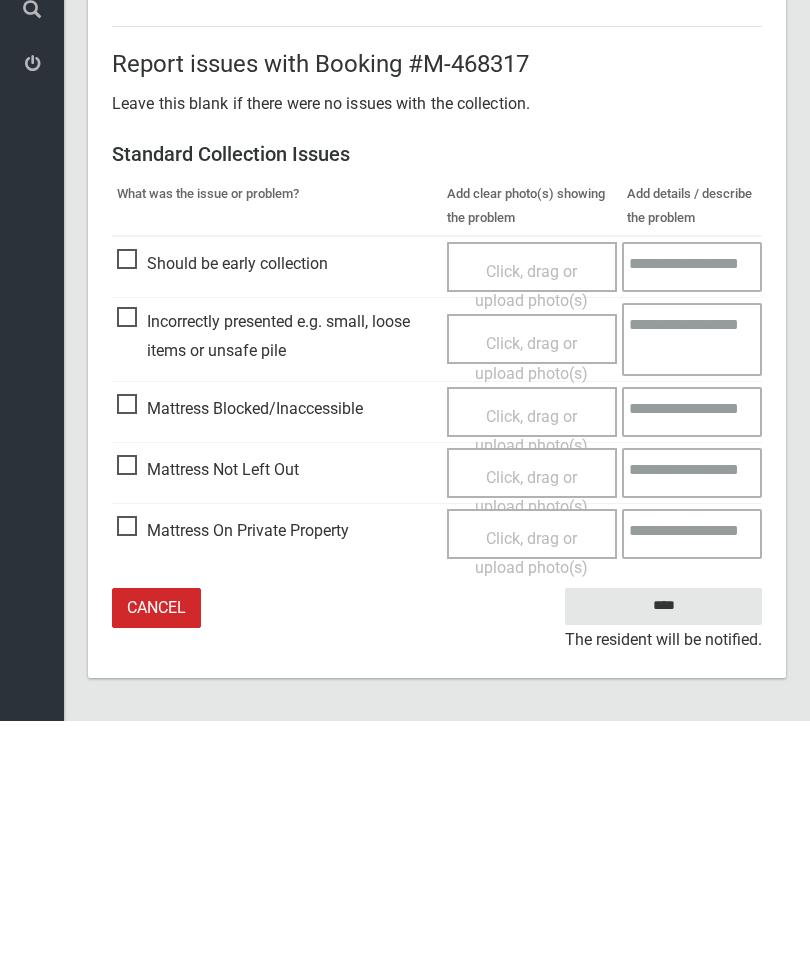 type on "*" 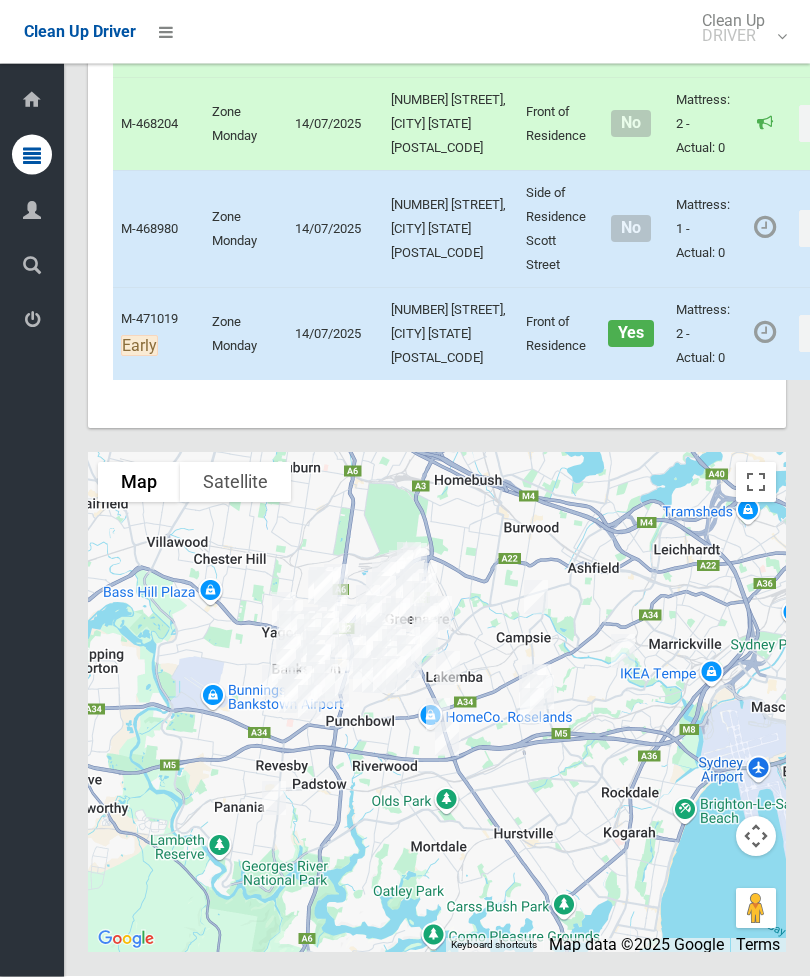scroll, scrollTop: 10556, scrollLeft: 0, axis: vertical 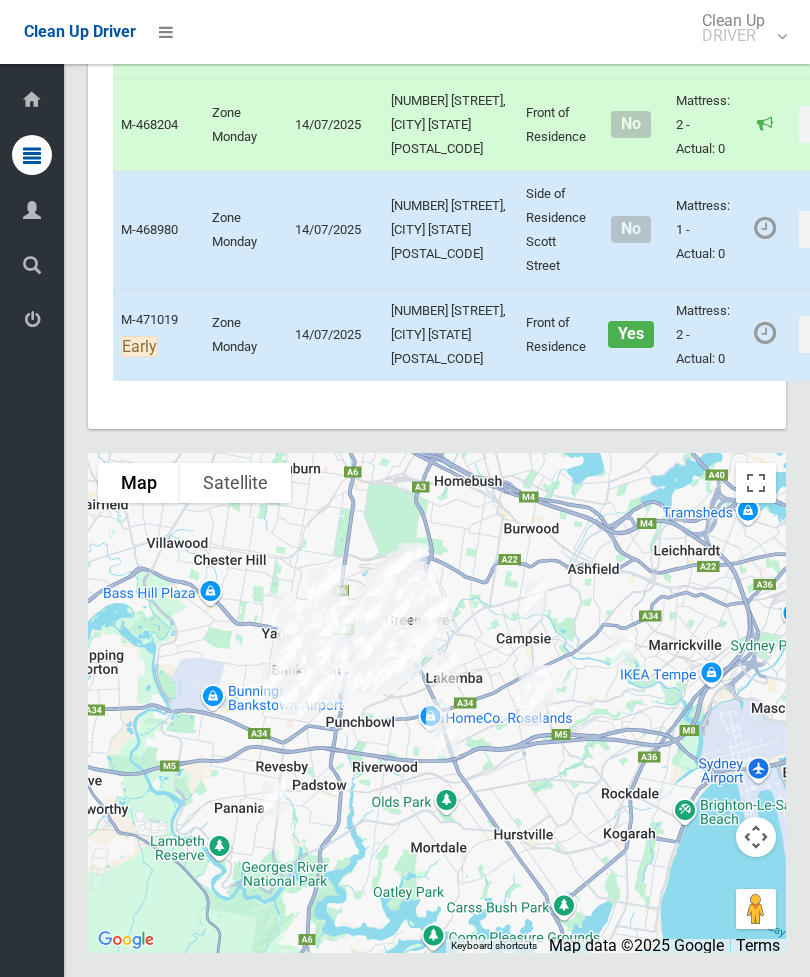 click on "Actions" at bounding box center (847, -1157) 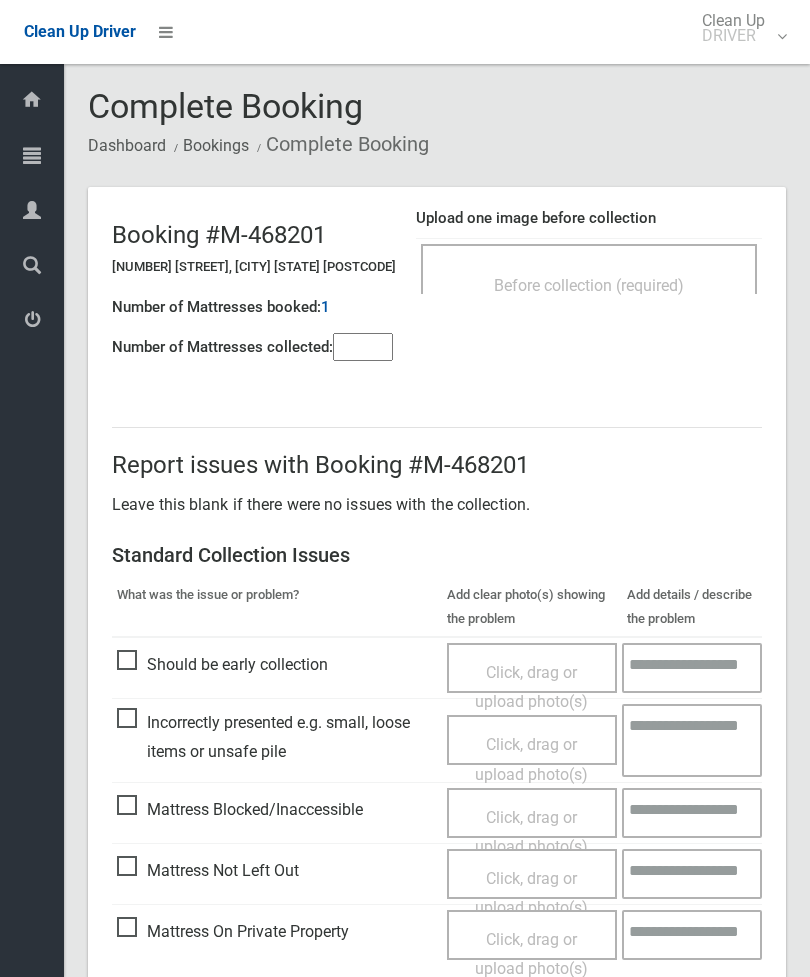scroll, scrollTop: 0, scrollLeft: 0, axis: both 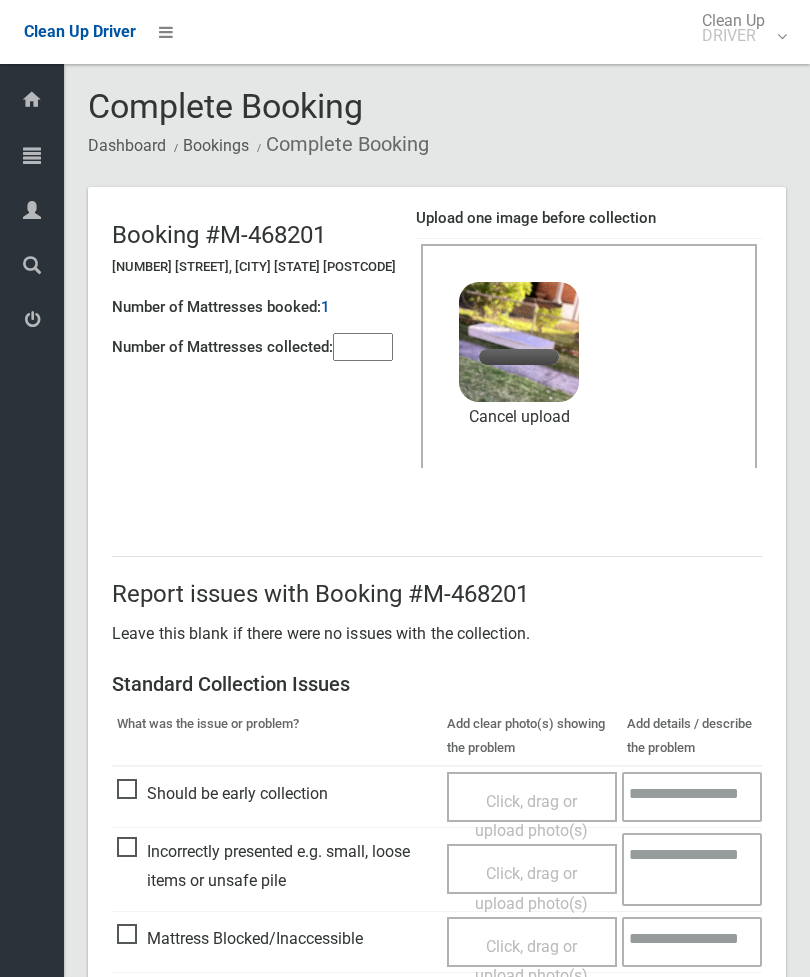 click at bounding box center (363, 347) 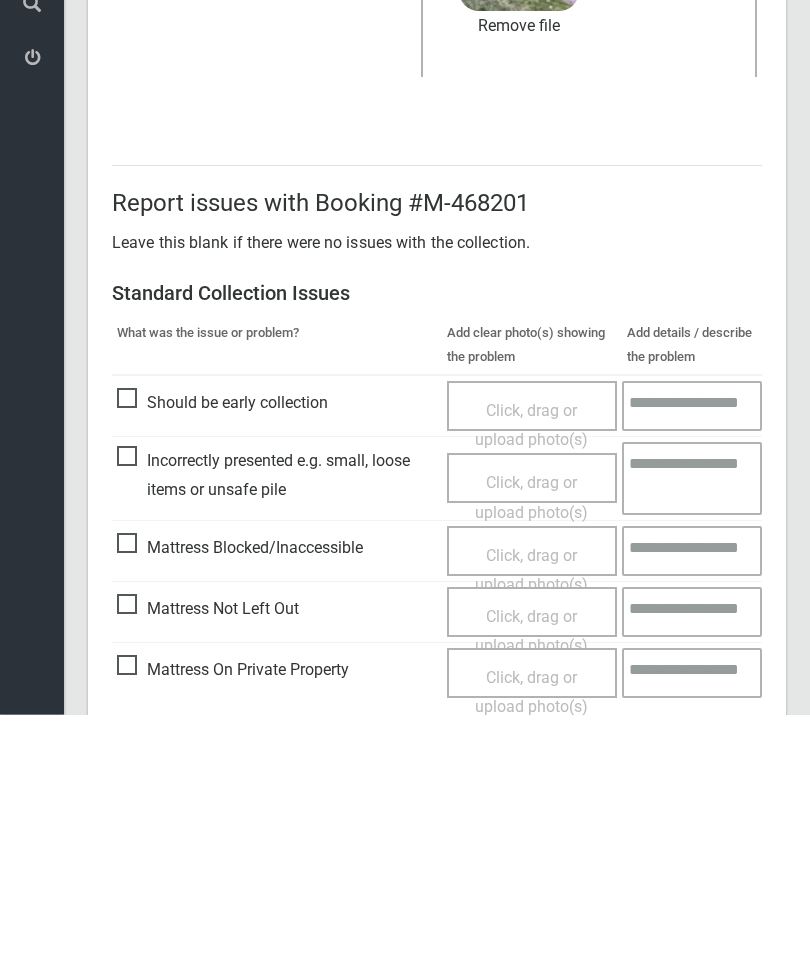 scroll, scrollTop: 274, scrollLeft: 0, axis: vertical 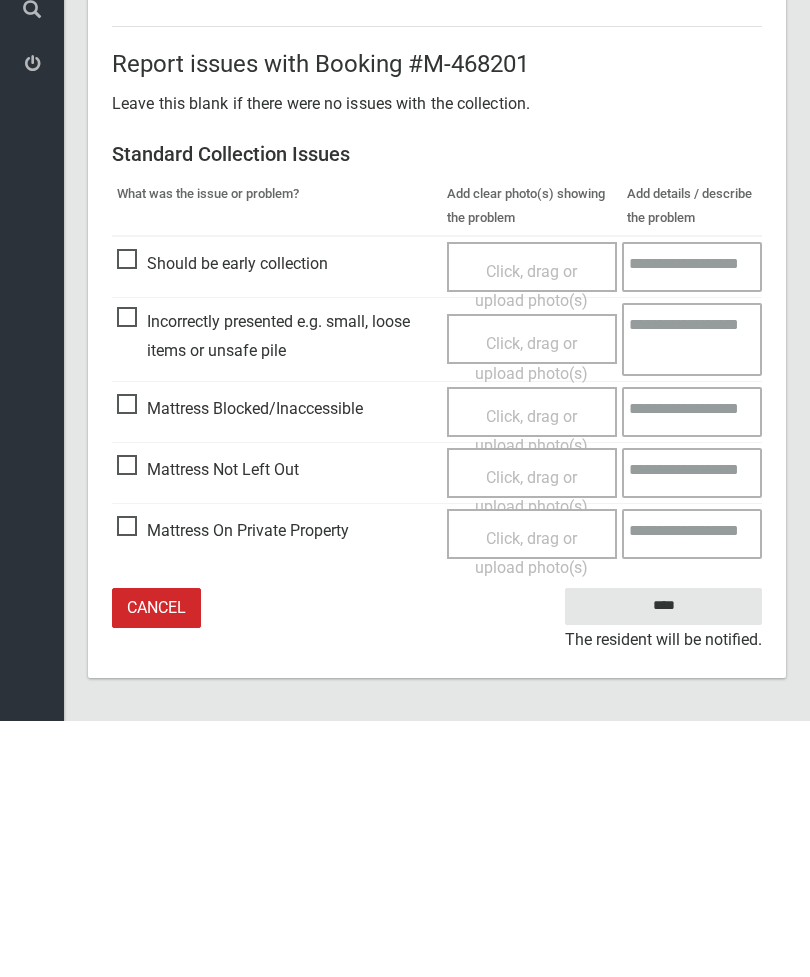 type on "*" 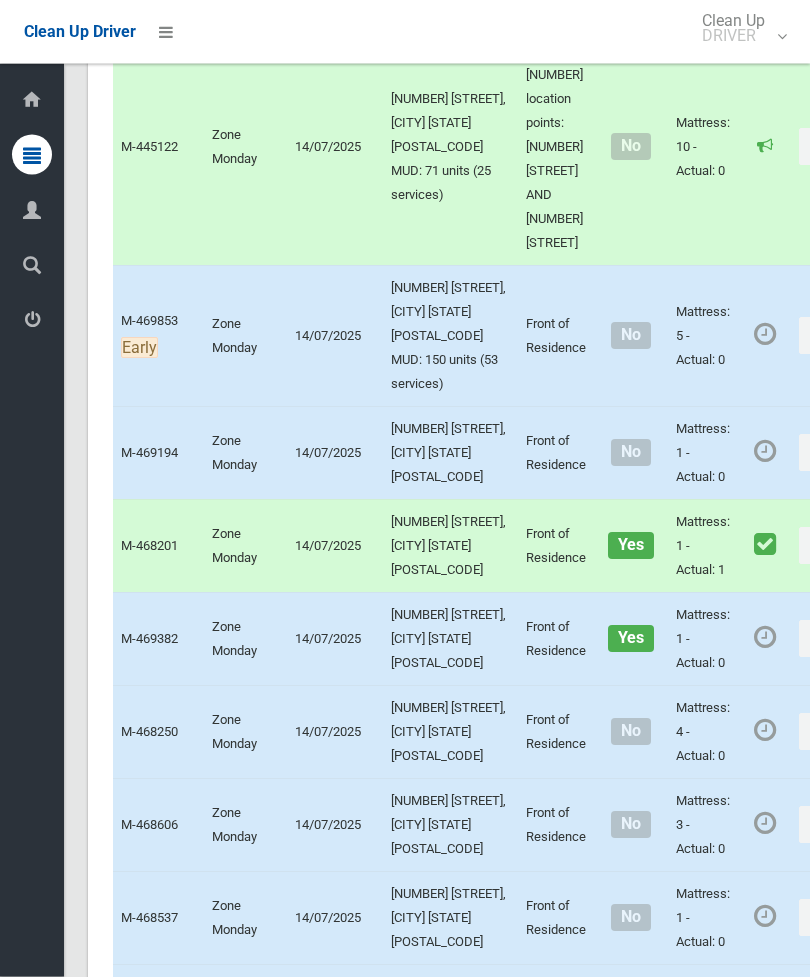 scroll, scrollTop: 8446, scrollLeft: 0, axis: vertical 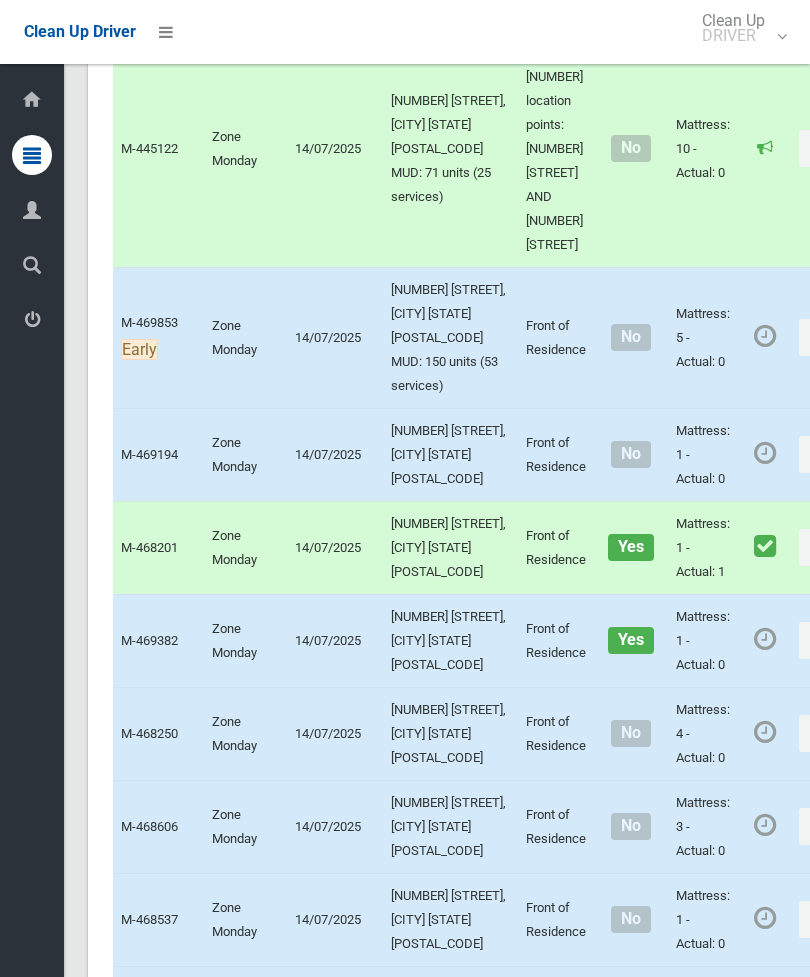 click on "Actions" at bounding box center (847, -1004) 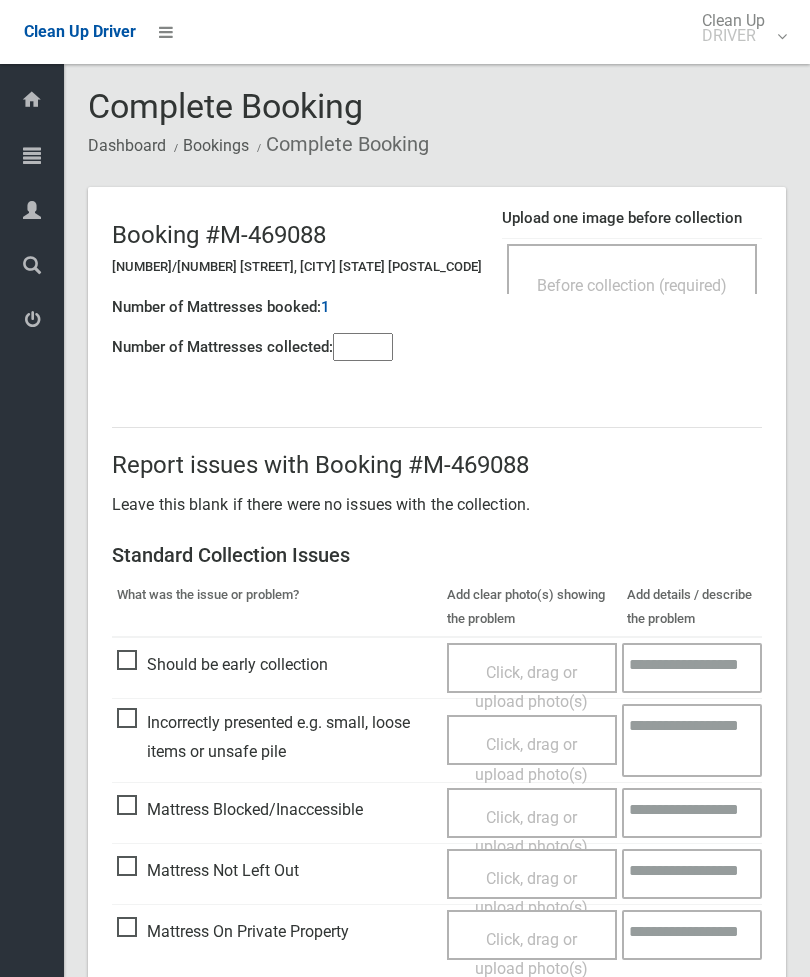 scroll, scrollTop: 0, scrollLeft: 0, axis: both 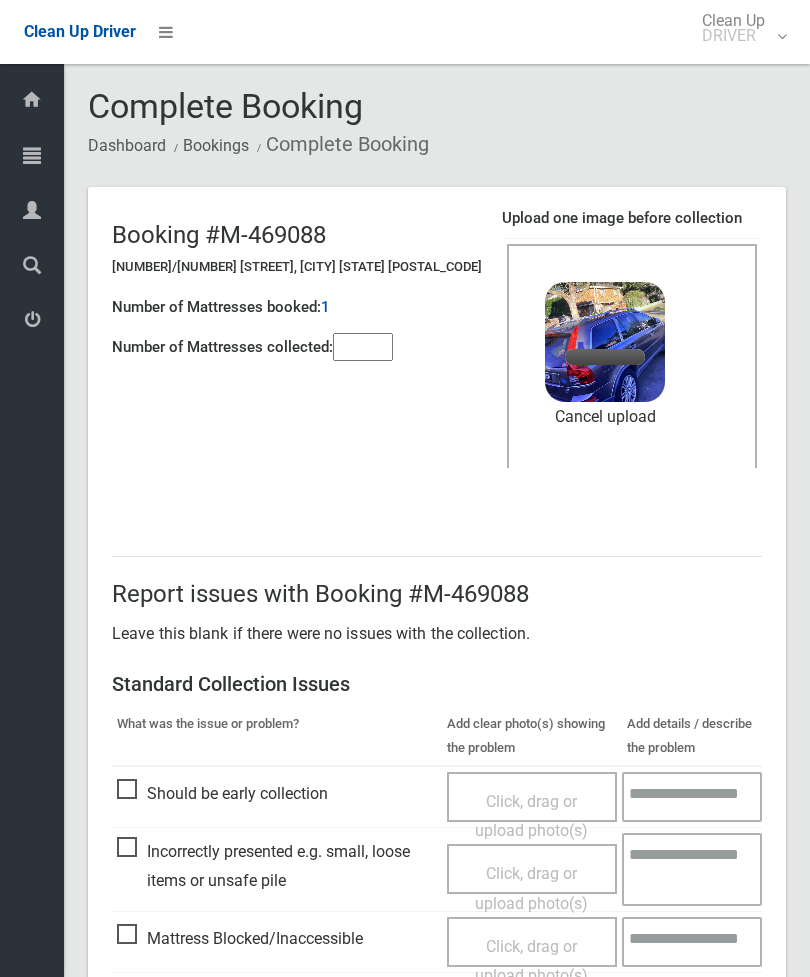 click at bounding box center (363, 347) 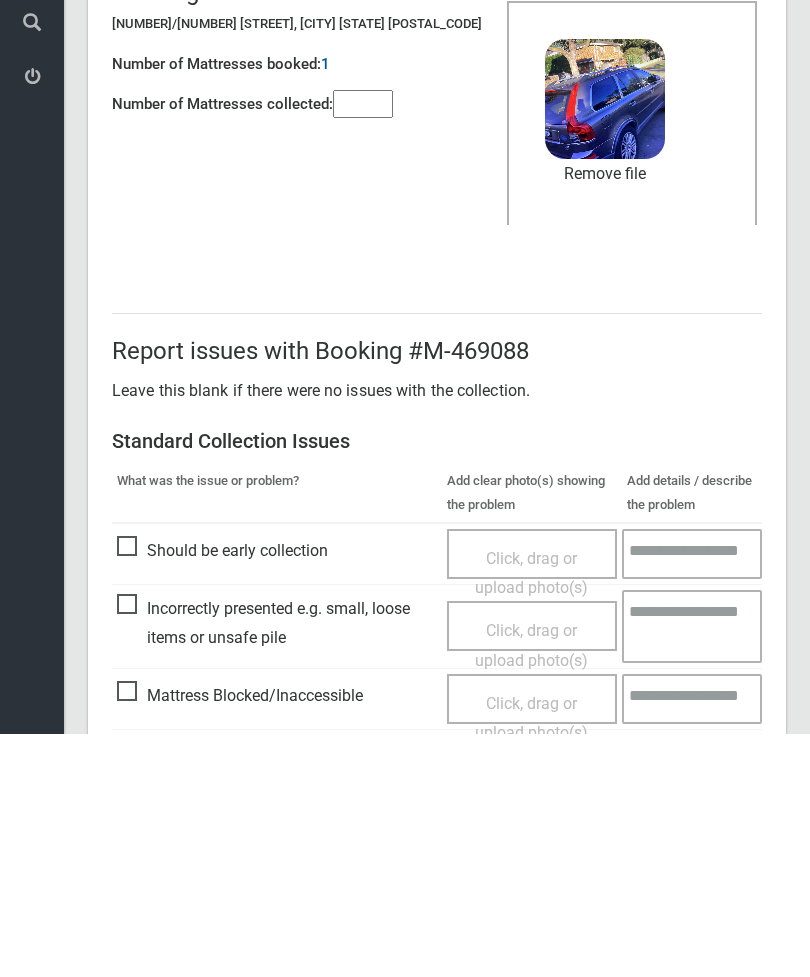scroll, scrollTop: 274, scrollLeft: 0, axis: vertical 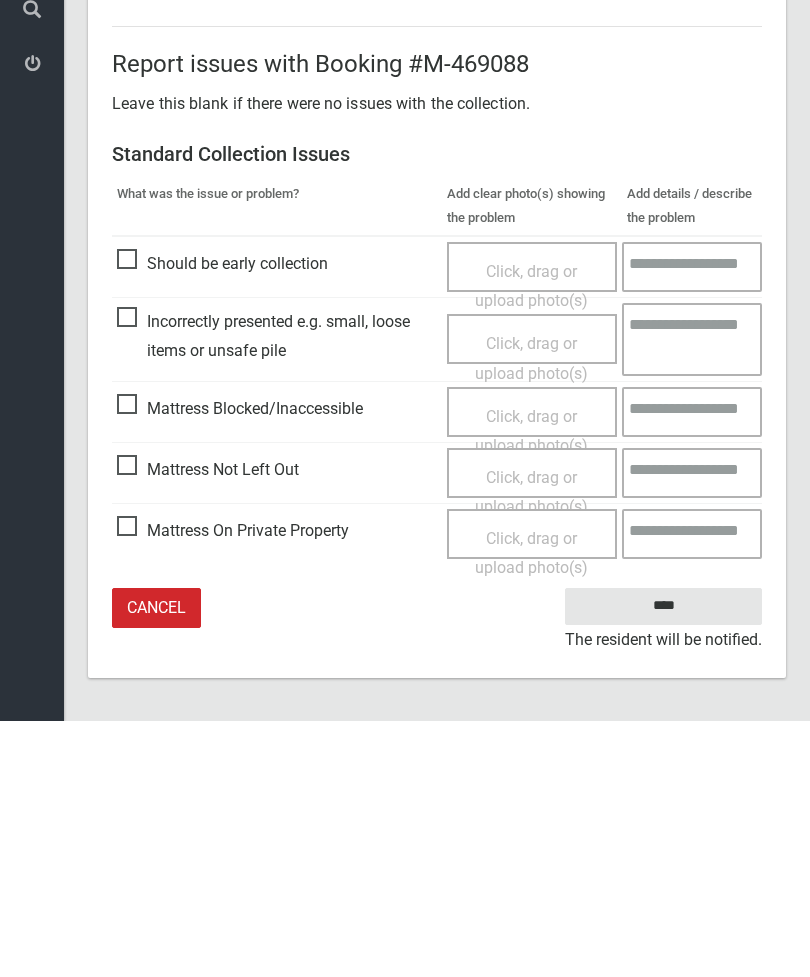 type on "*" 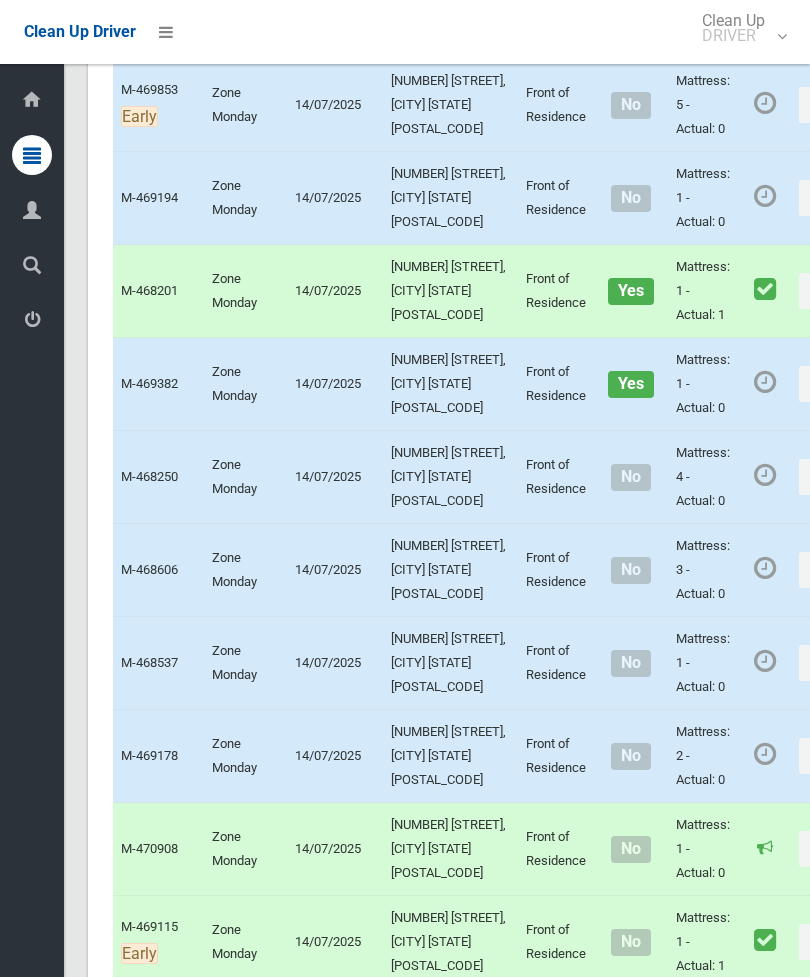 scroll, scrollTop: 8188, scrollLeft: 0, axis: vertical 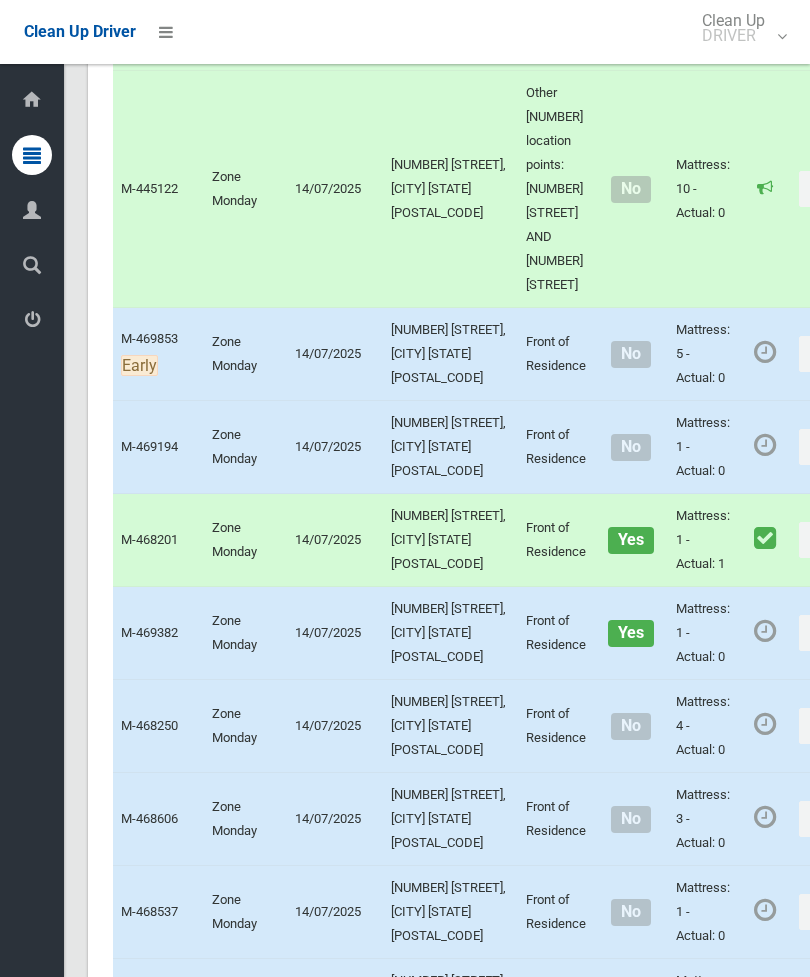click on "Actions" at bounding box center [847, -827] 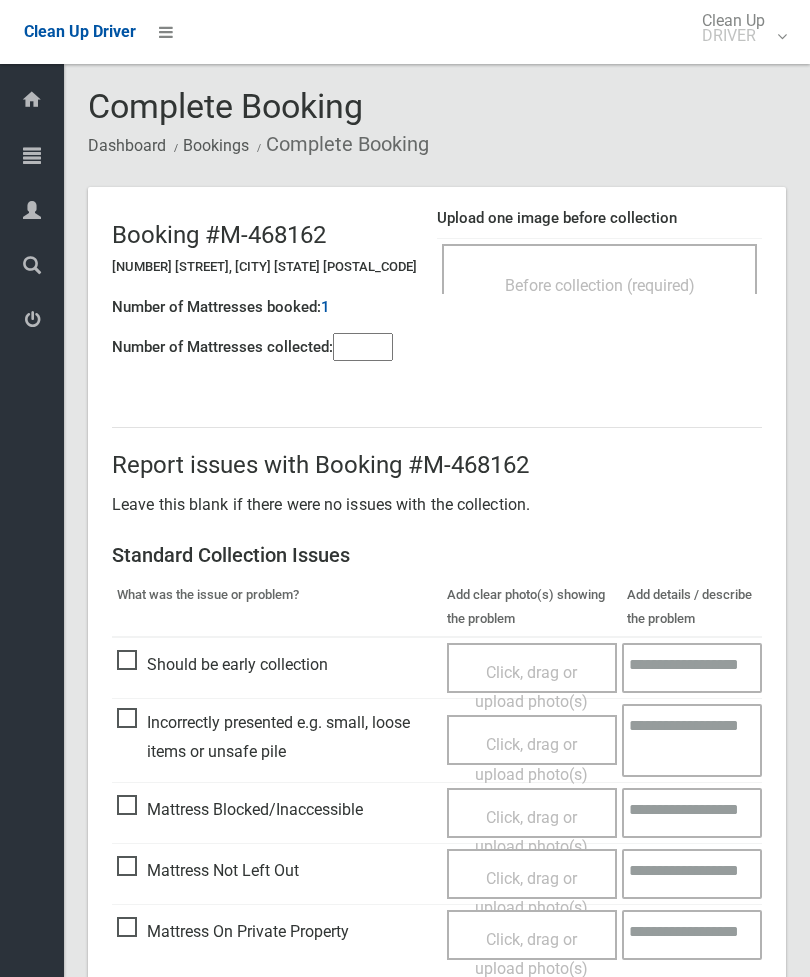 scroll, scrollTop: 0, scrollLeft: 0, axis: both 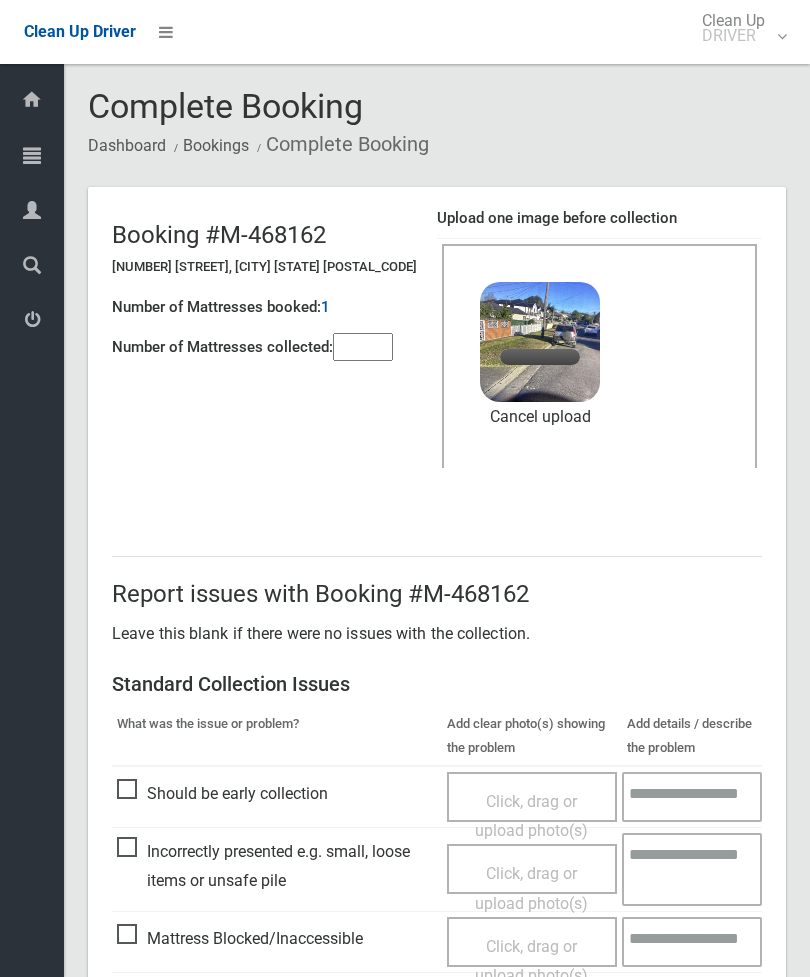 click at bounding box center [363, 347] 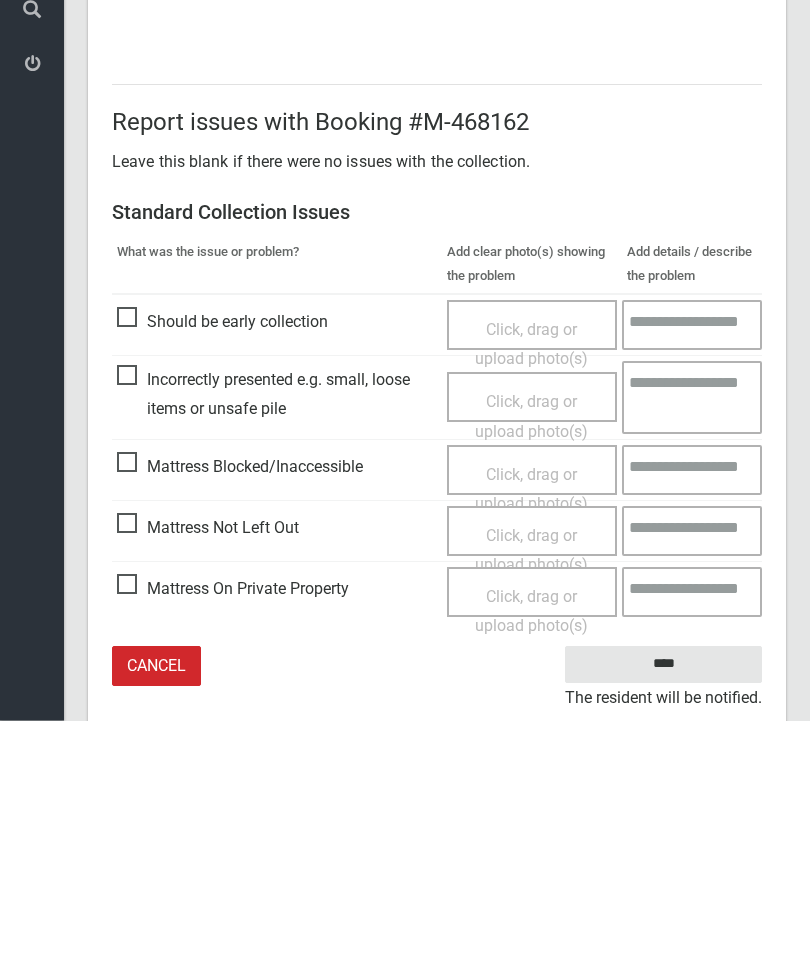 scroll, scrollTop: 274, scrollLeft: 0, axis: vertical 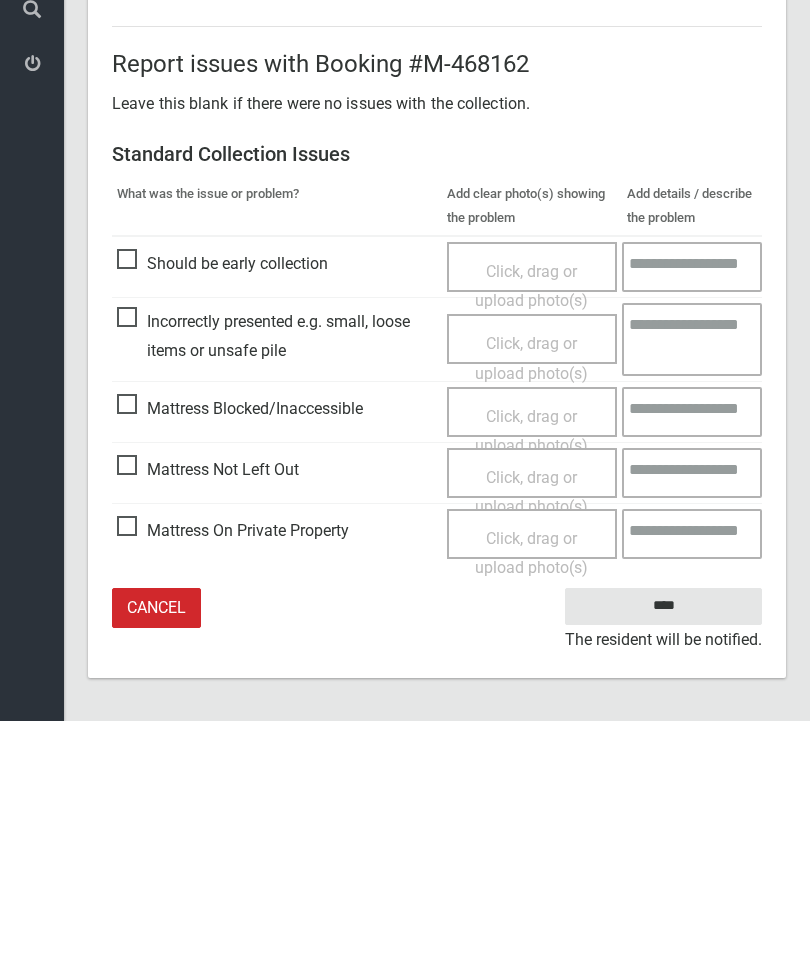 type on "*" 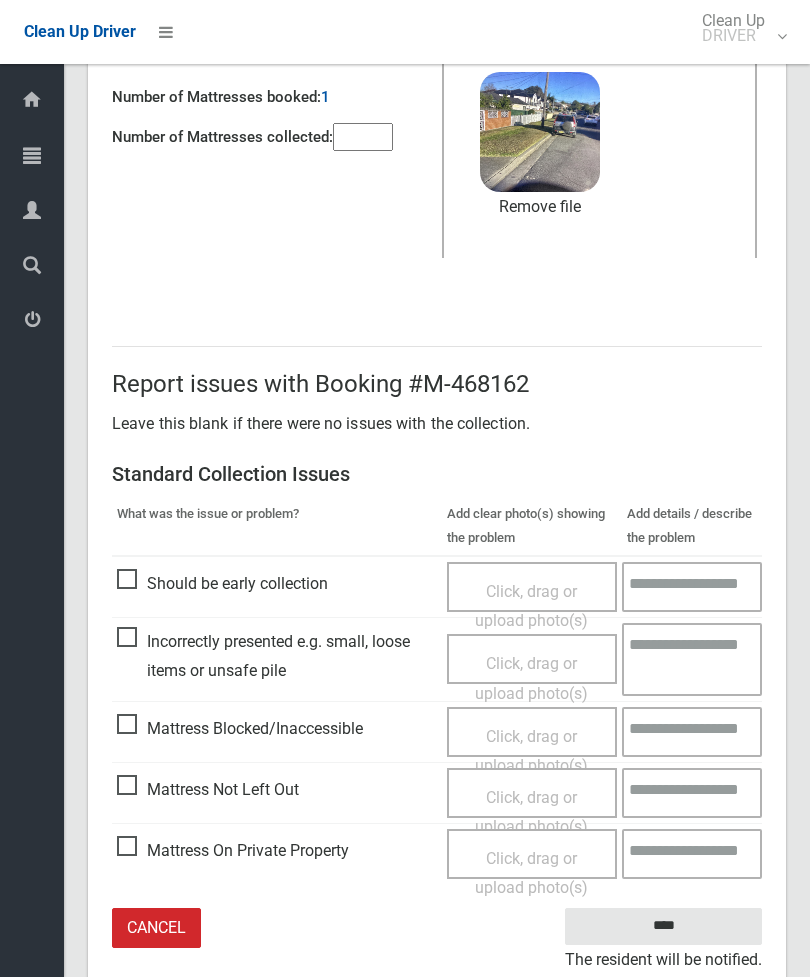 click on "Click, drag or upload photo(s)" at bounding box center [532, 812] 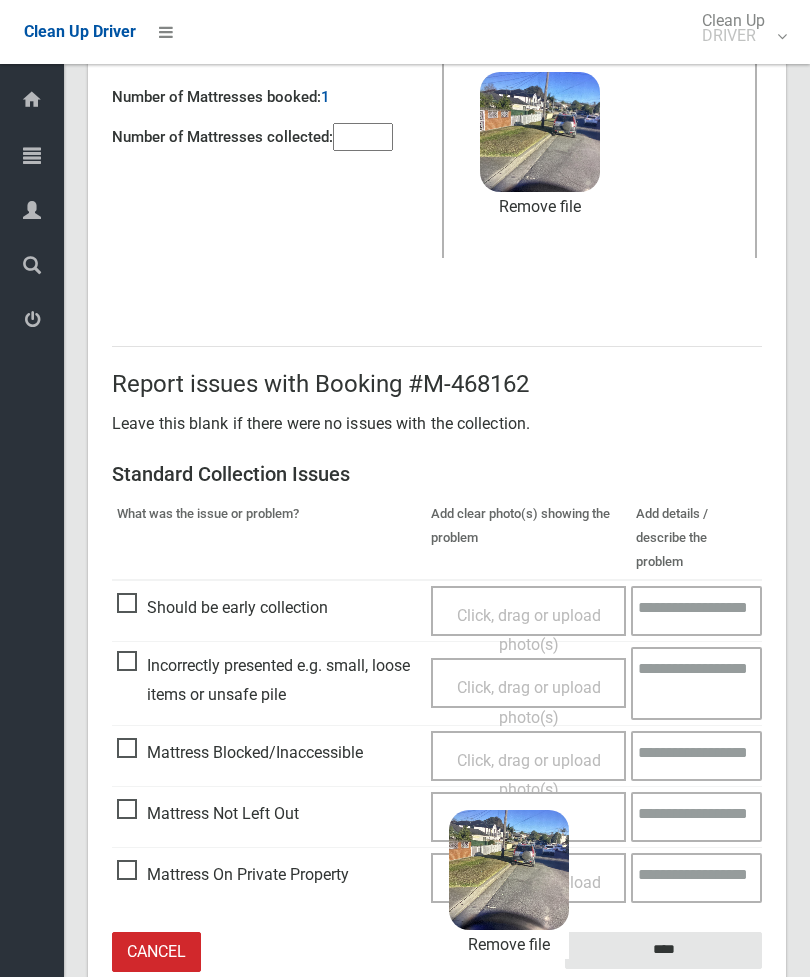 click on "****" at bounding box center [663, 950] 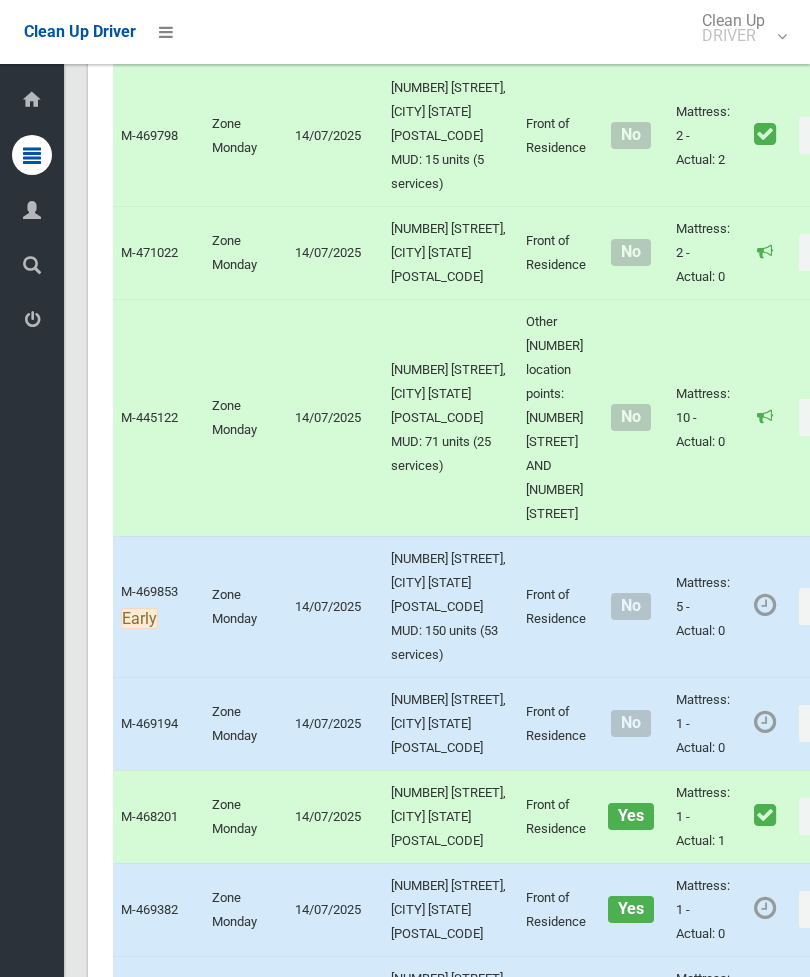 scroll, scrollTop: 8262, scrollLeft: 0, axis: vertical 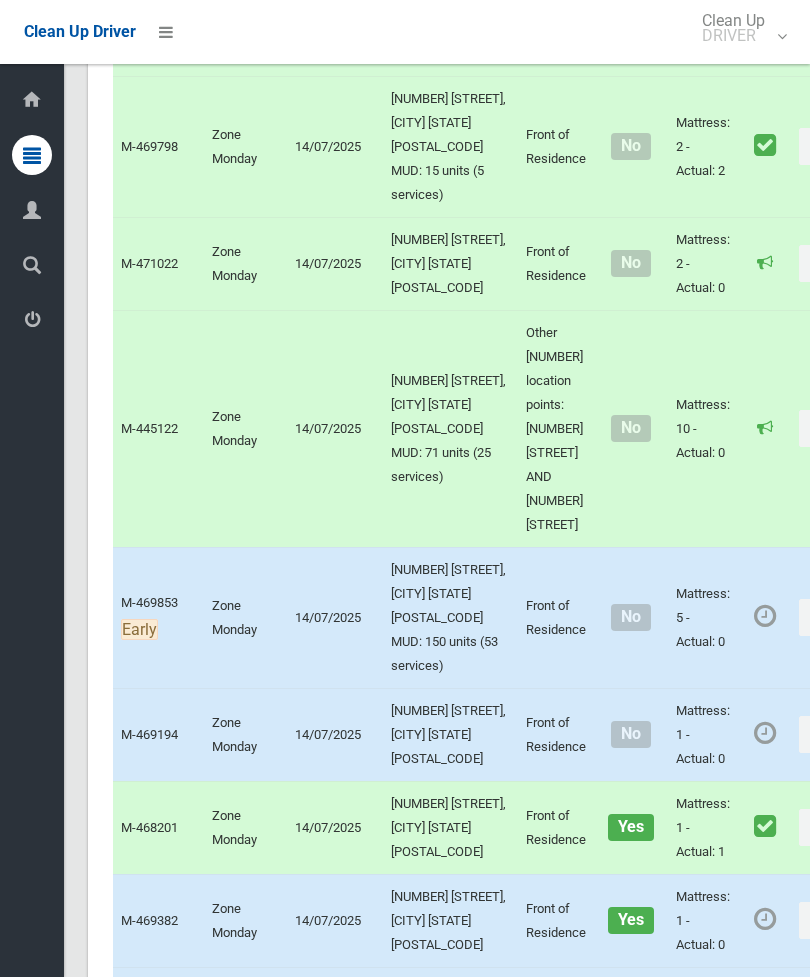 click on "Actions" at bounding box center [847, -1162] 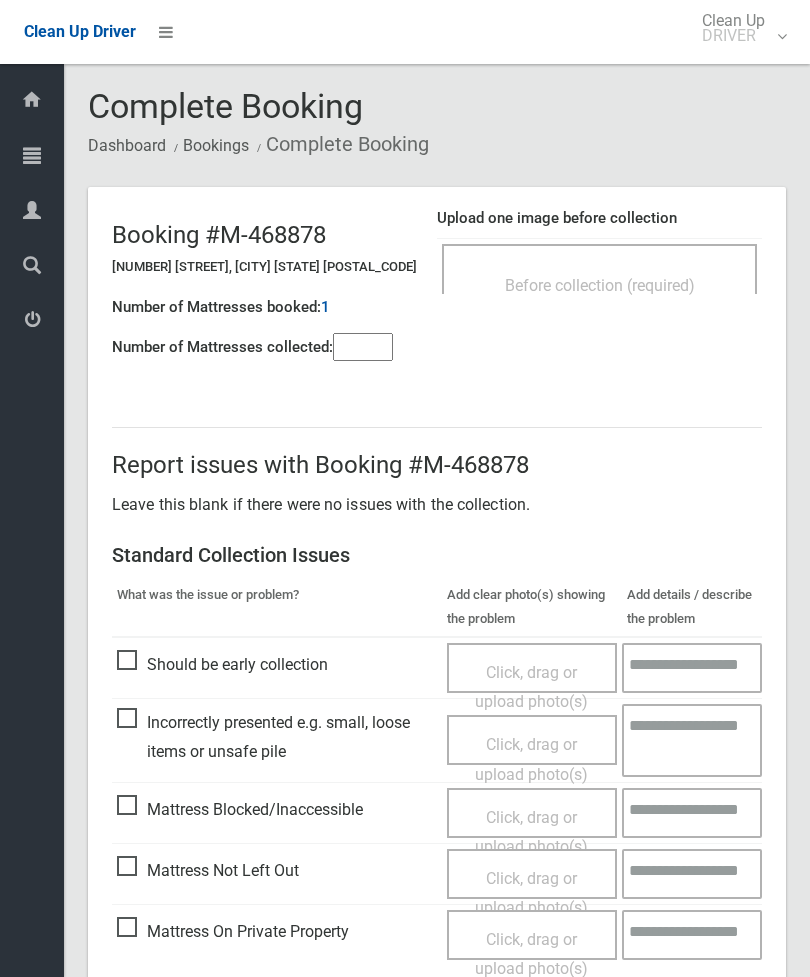 scroll, scrollTop: 0, scrollLeft: 0, axis: both 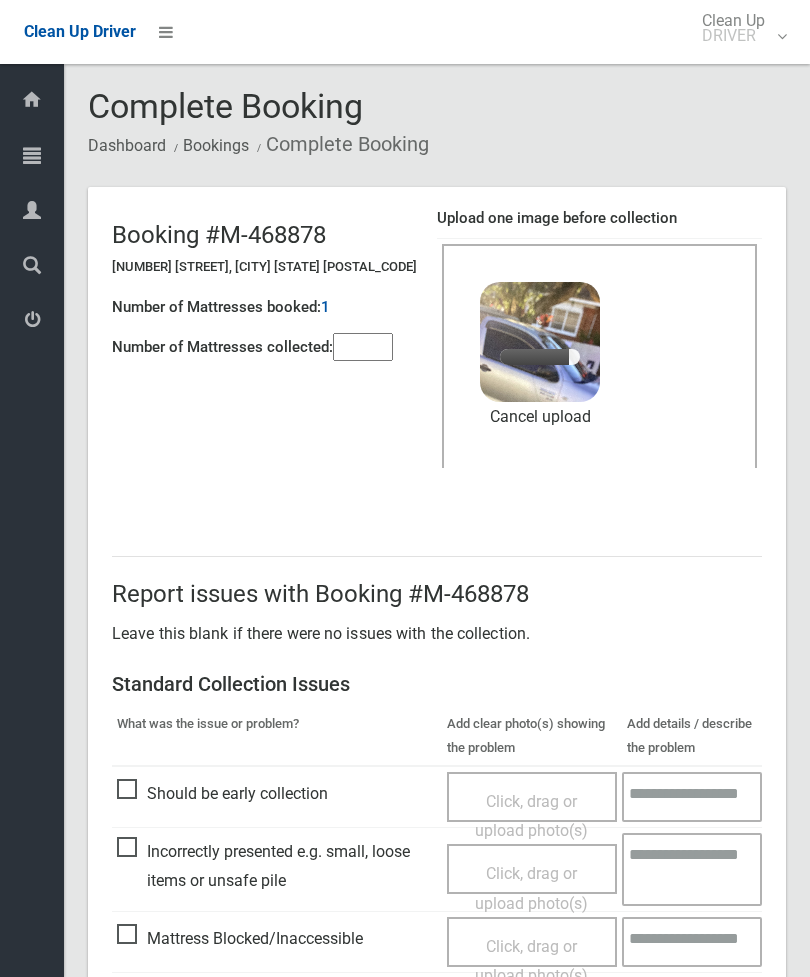 click at bounding box center [363, 347] 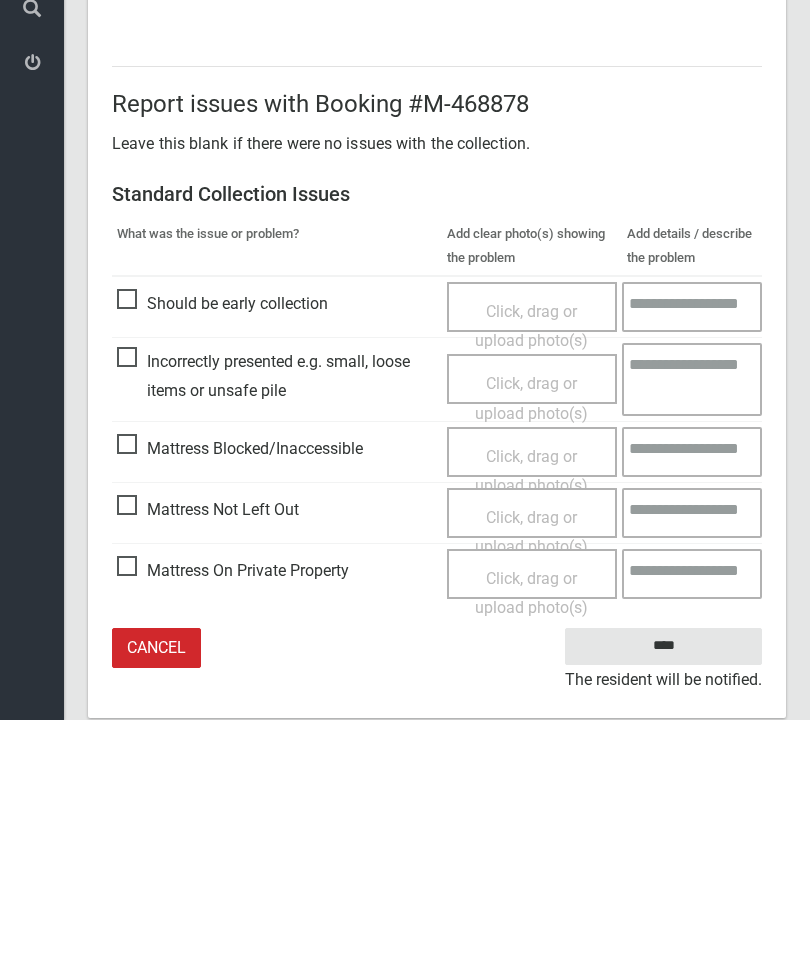 scroll, scrollTop: 274, scrollLeft: 0, axis: vertical 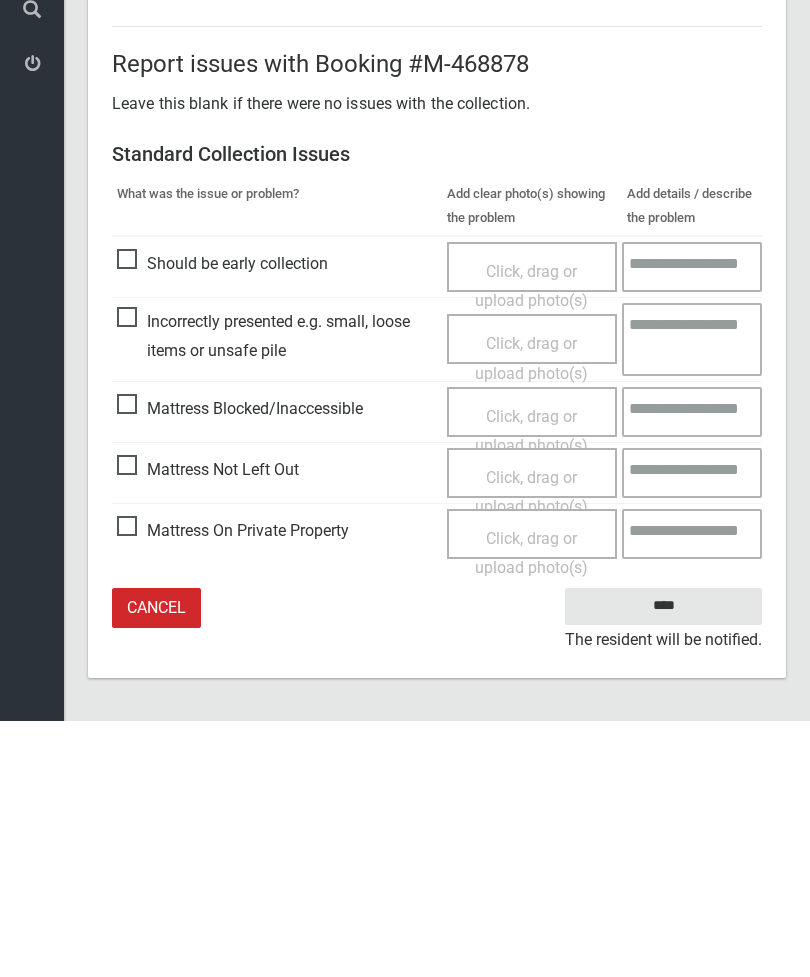 type on "*" 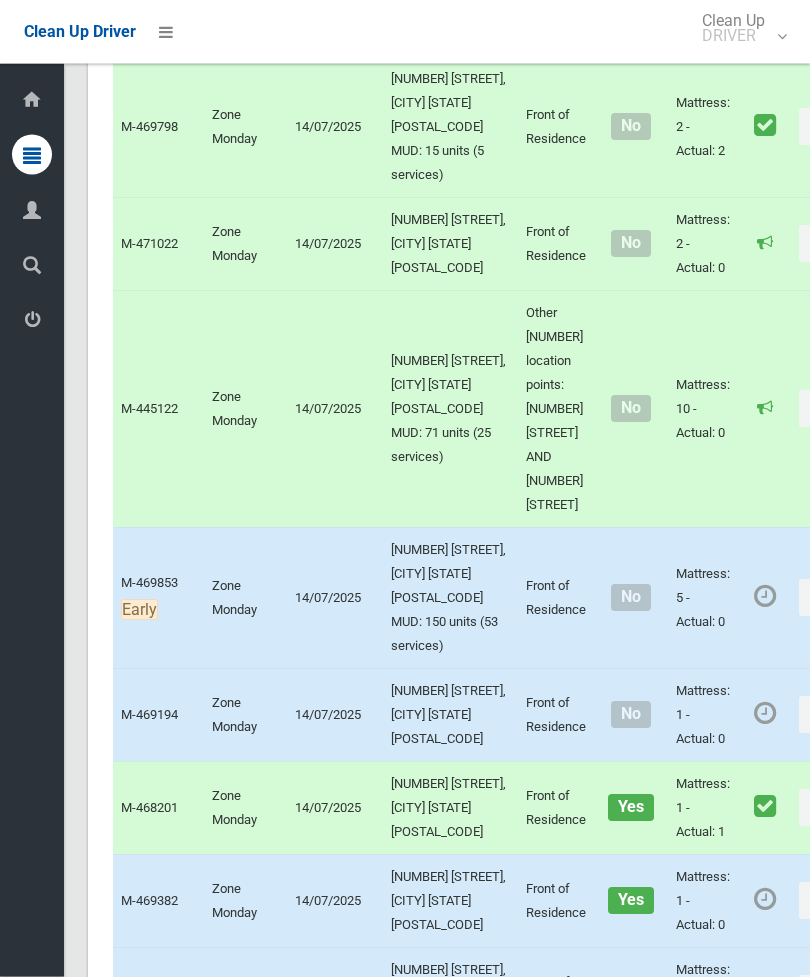 scroll, scrollTop: 8184, scrollLeft: 0, axis: vertical 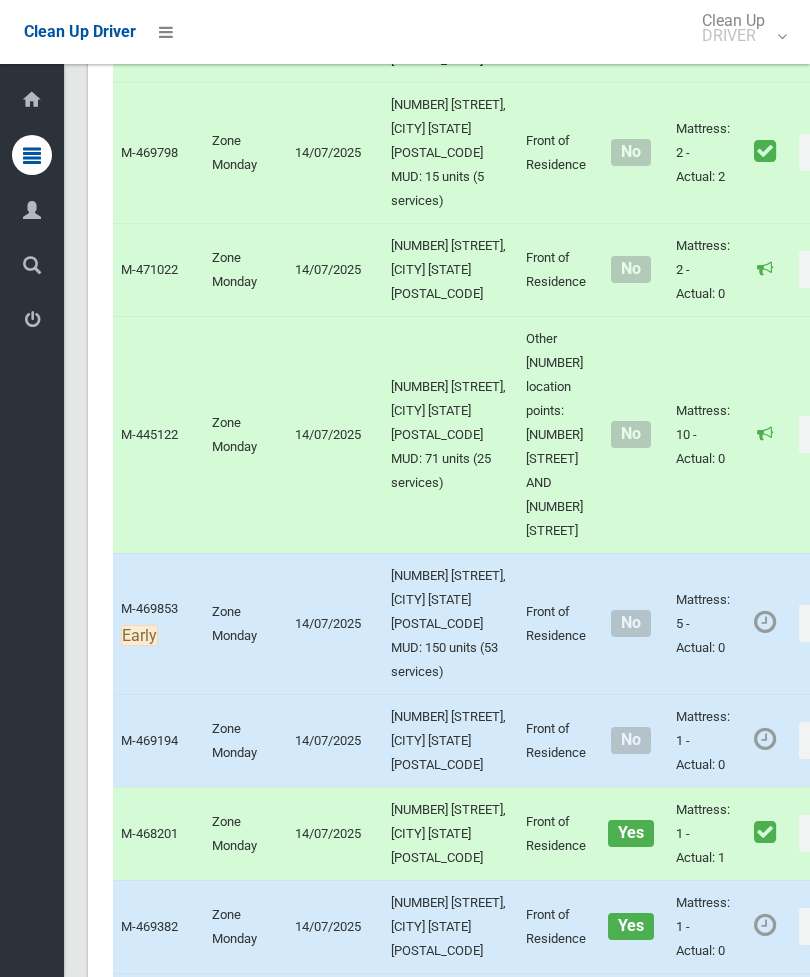 click on "Actions" at bounding box center (847, -1081) 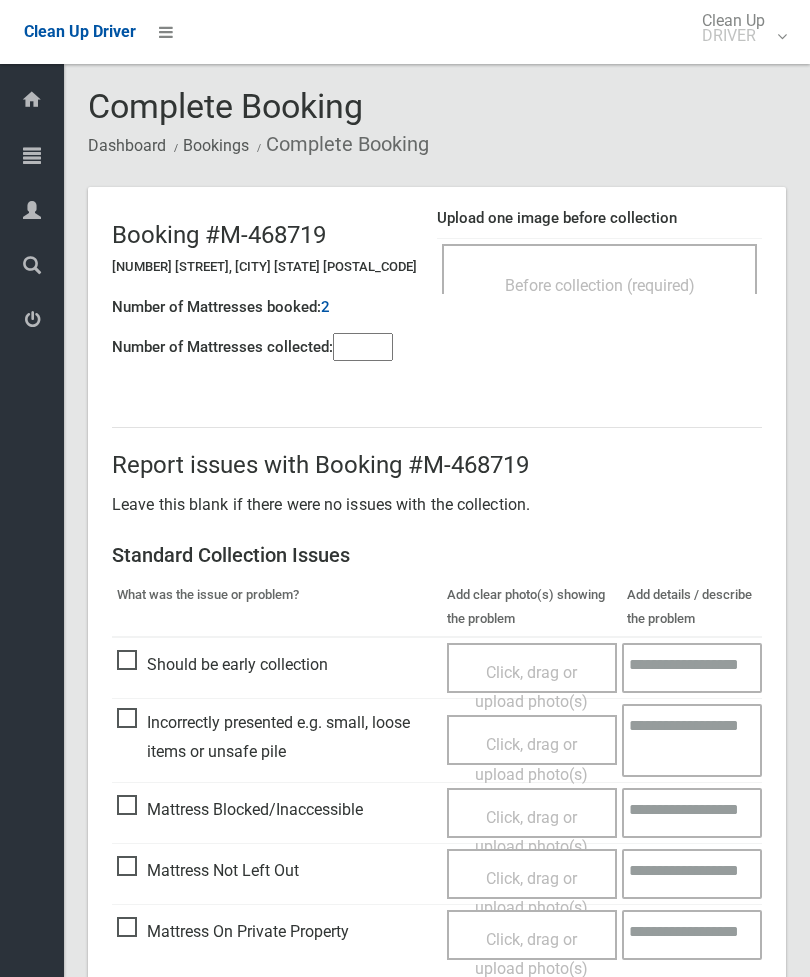 scroll, scrollTop: 0, scrollLeft: 0, axis: both 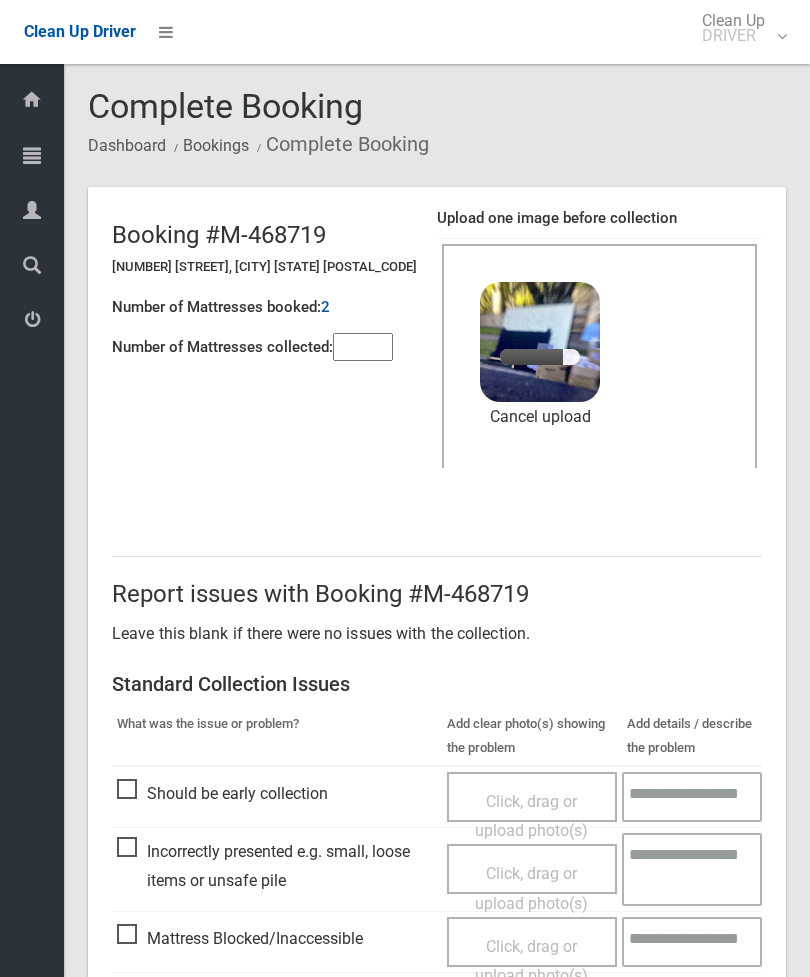 click at bounding box center [363, 347] 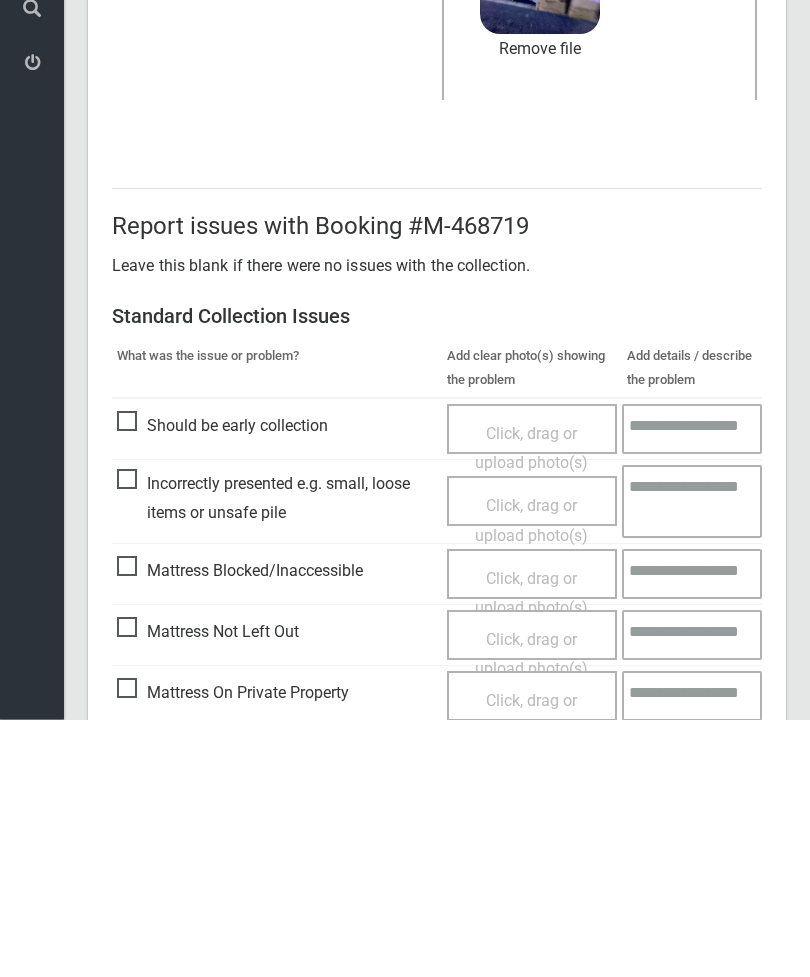 scroll, scrollTop: 274, scrollLeft: 0, axis: vertical 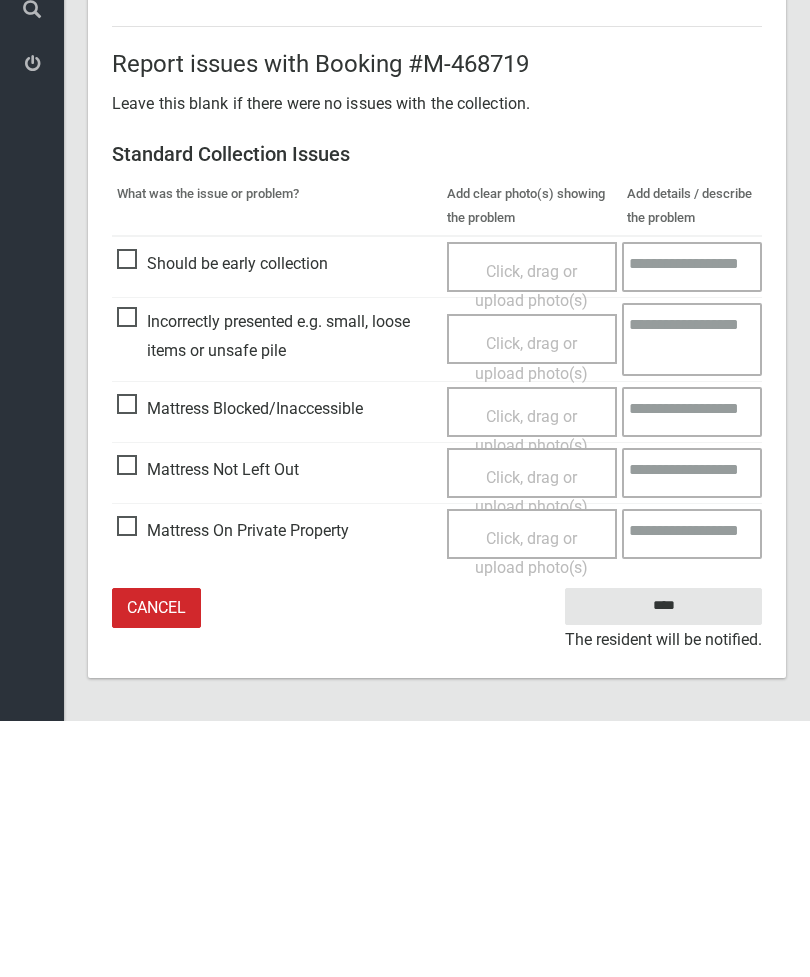 type on "*" 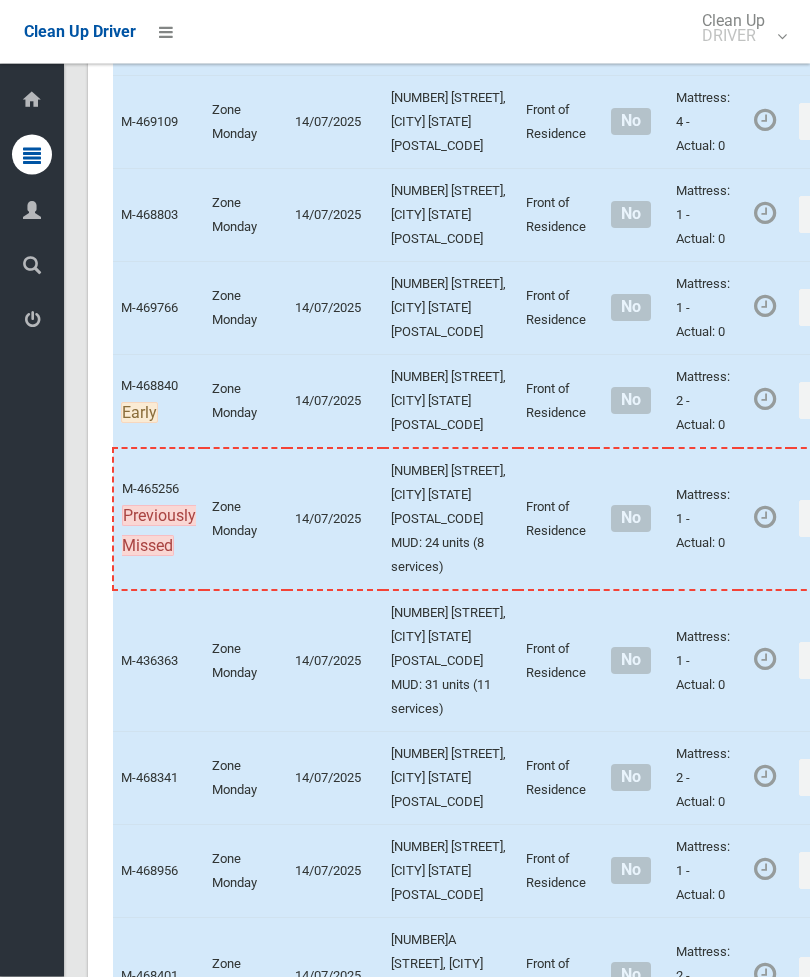 scroll, scrollTop: 4595, scrollLeft: 0, axis: vertical 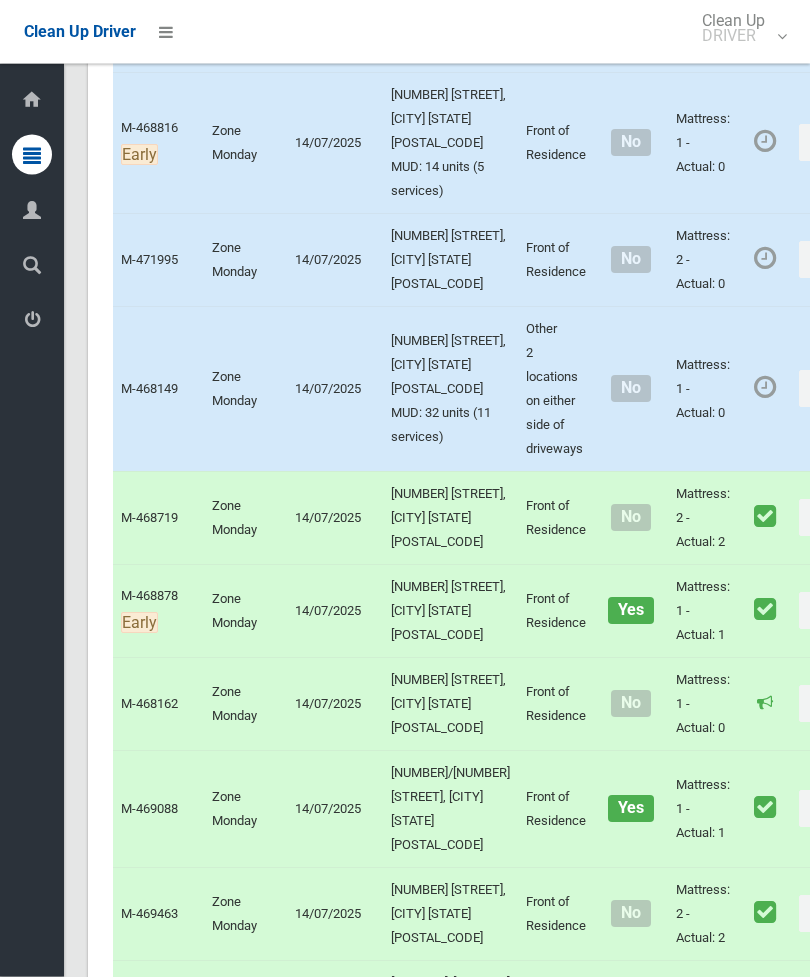 click on "Actions" at bounding box center [847, -616] 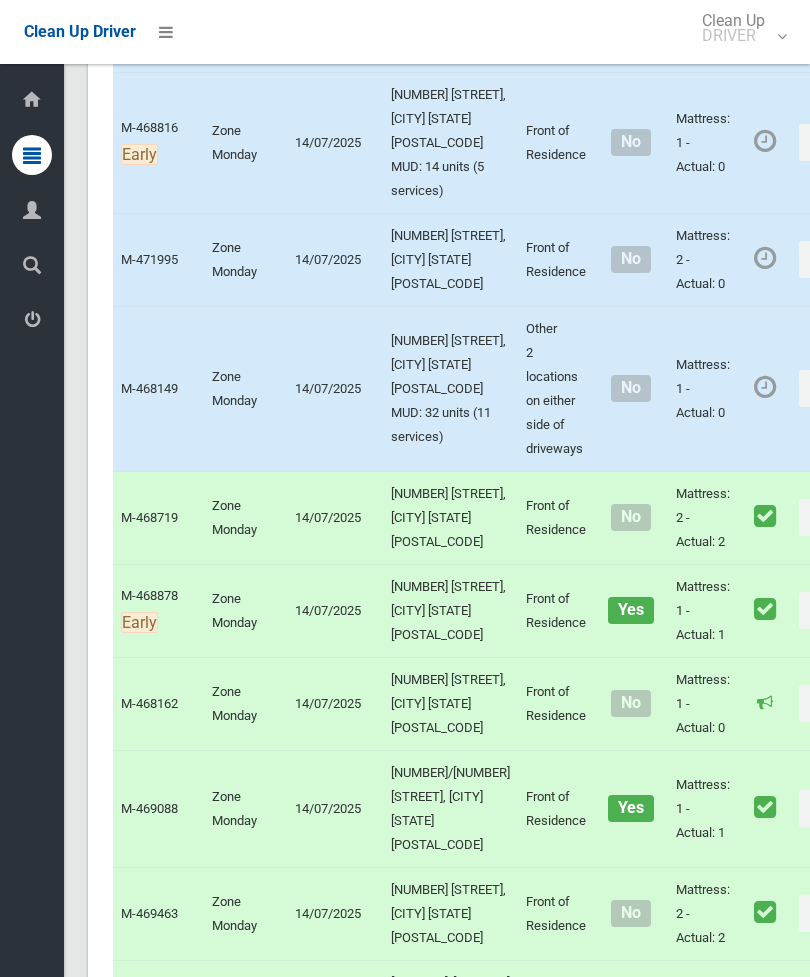 click on "Complete Booking" at bounding box center [775, -572] 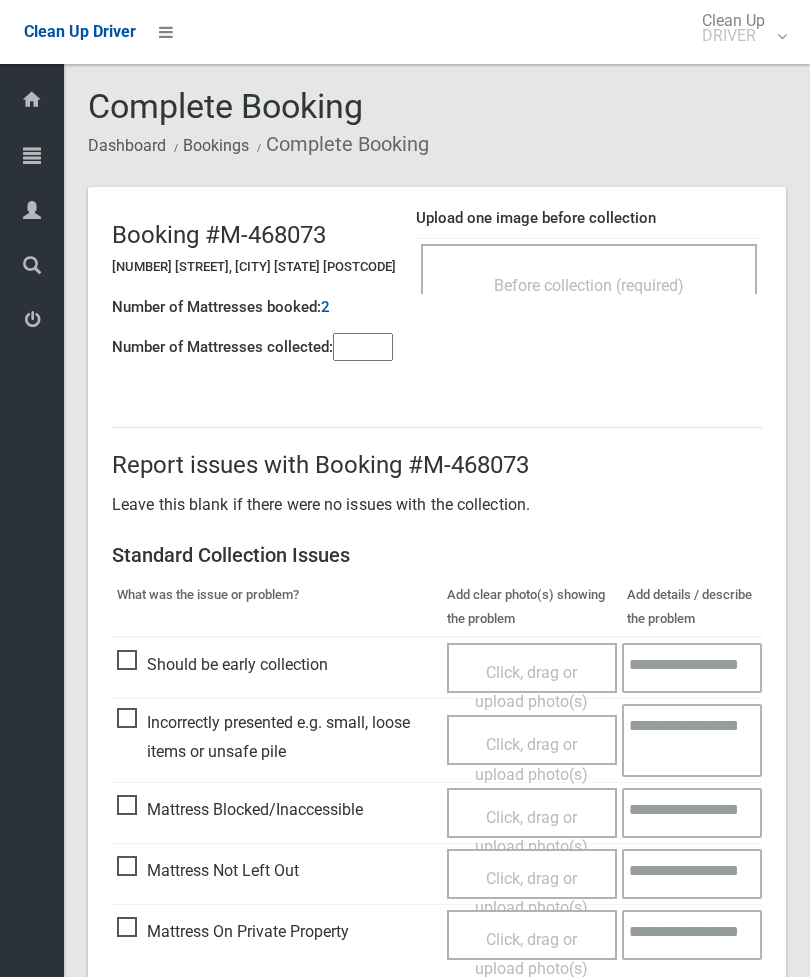 scroll, scrollTop: 0, scrollLeft: 0, axis: both 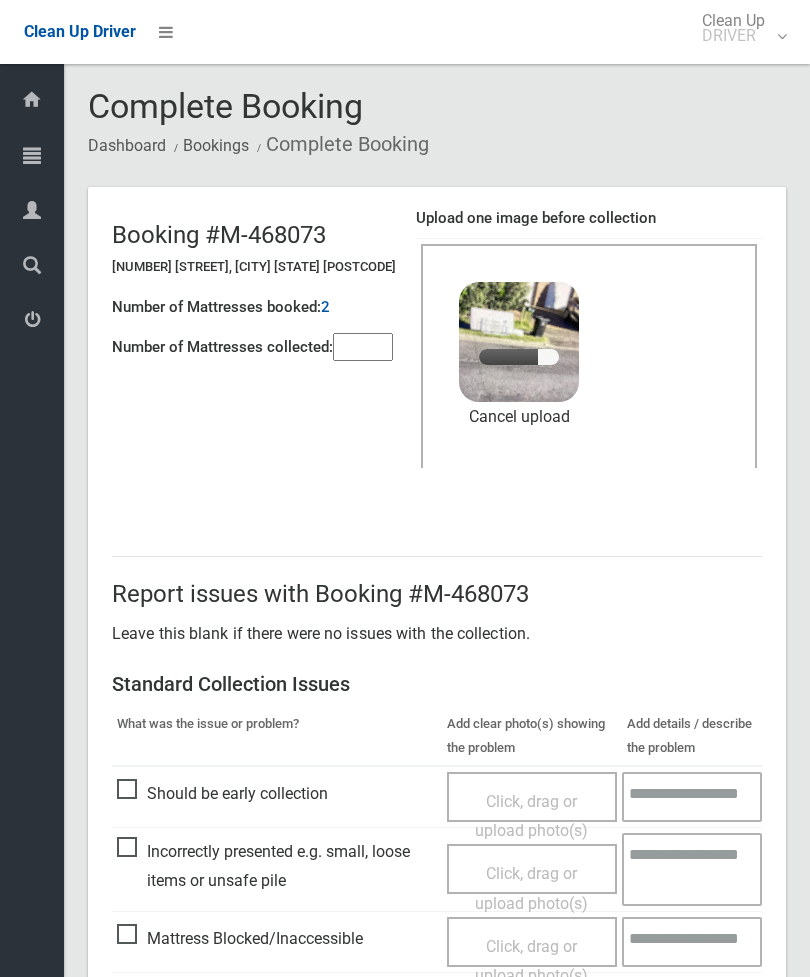 click at bounding box center [363, 347] 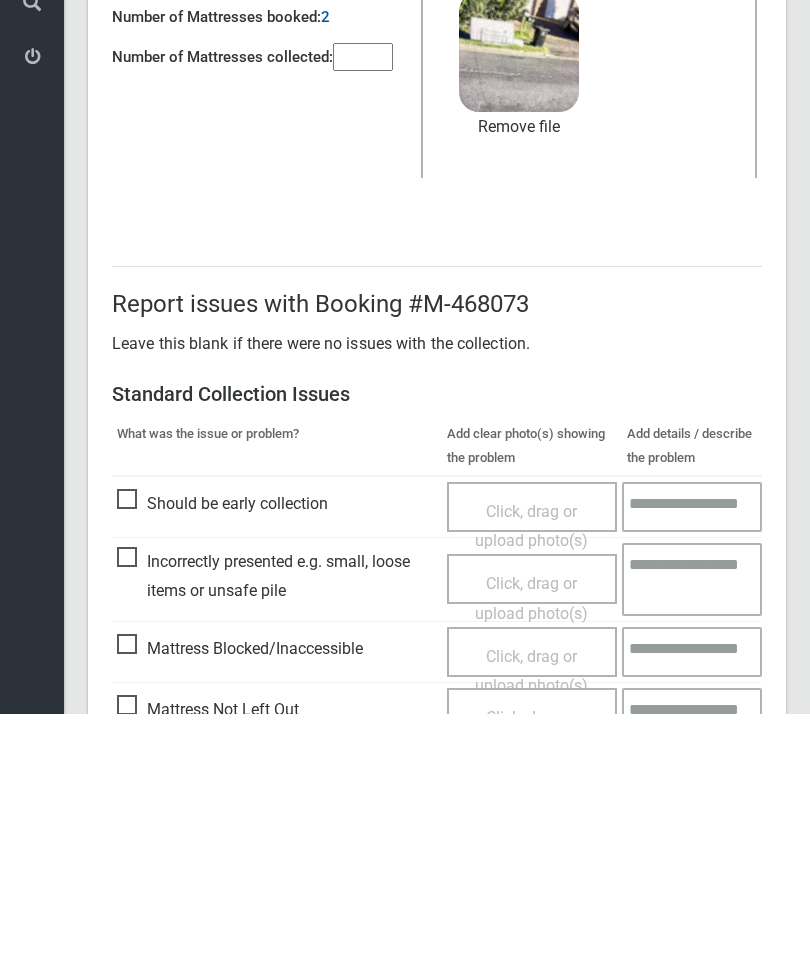 scroll, scrollTop: 274, scrollLeft: 0, axis: vertical 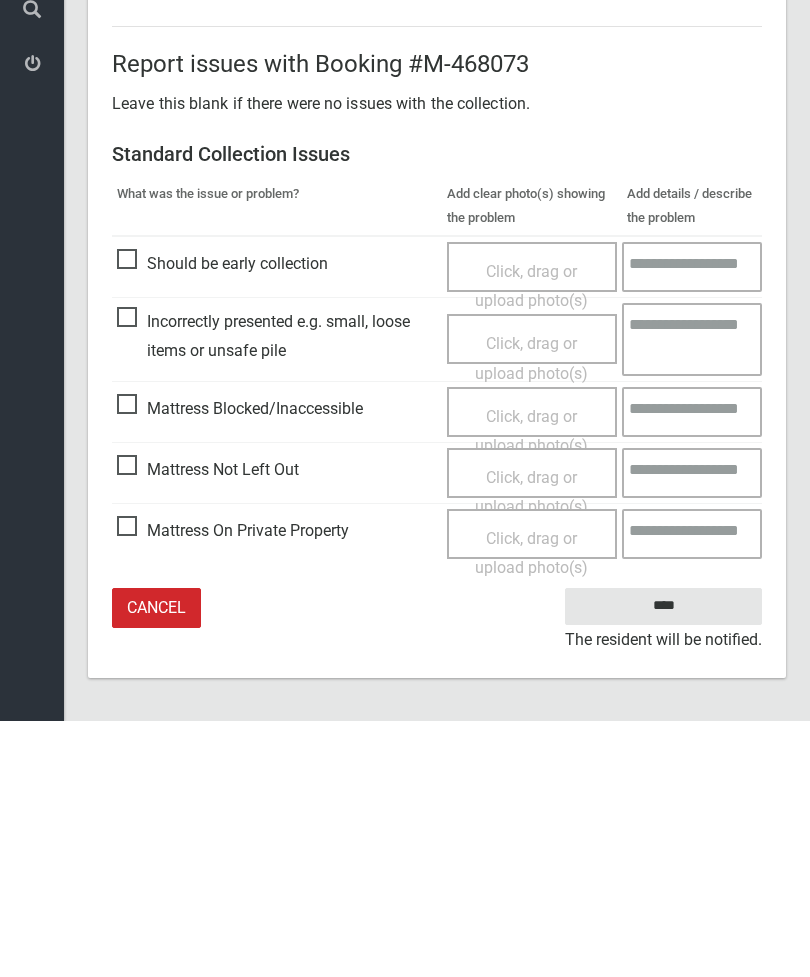 type on "*" 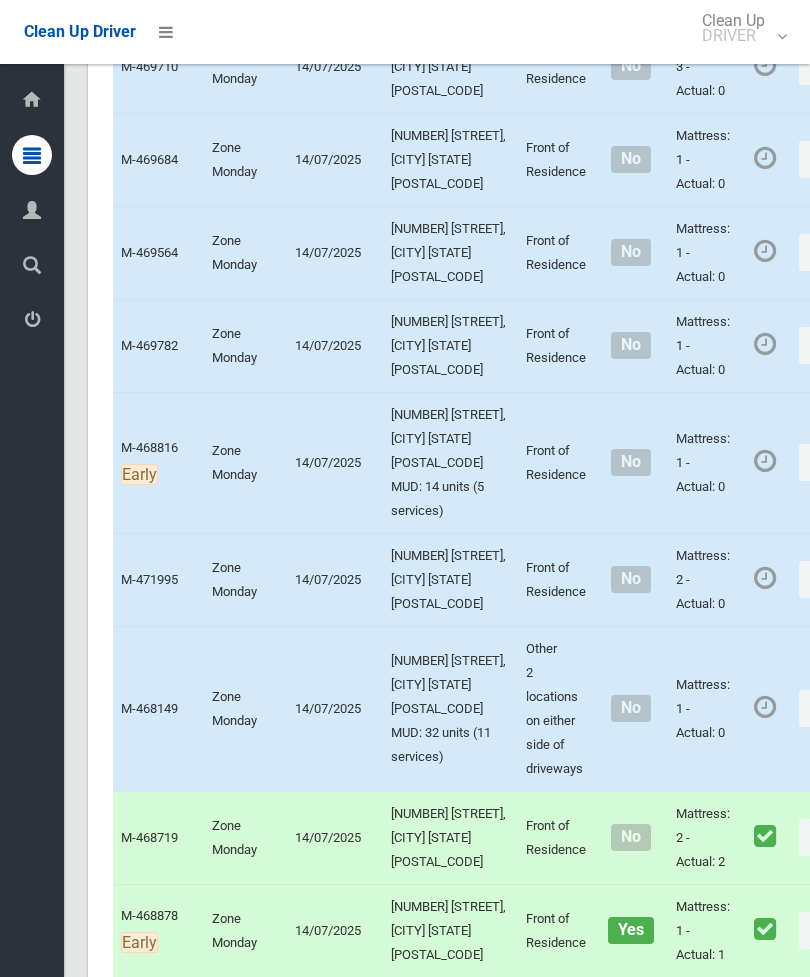 scroll, scrollTop: 6304, scrollLeft: 0, axis: vertical 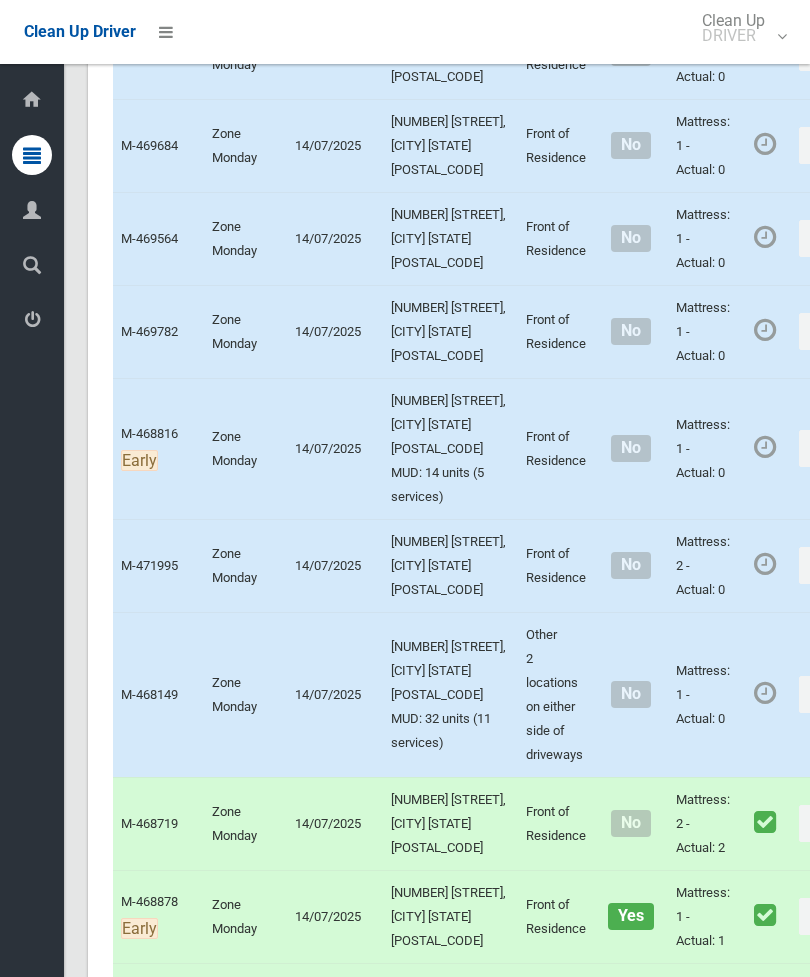 click on "Actions" at bounding box center [847, -473] 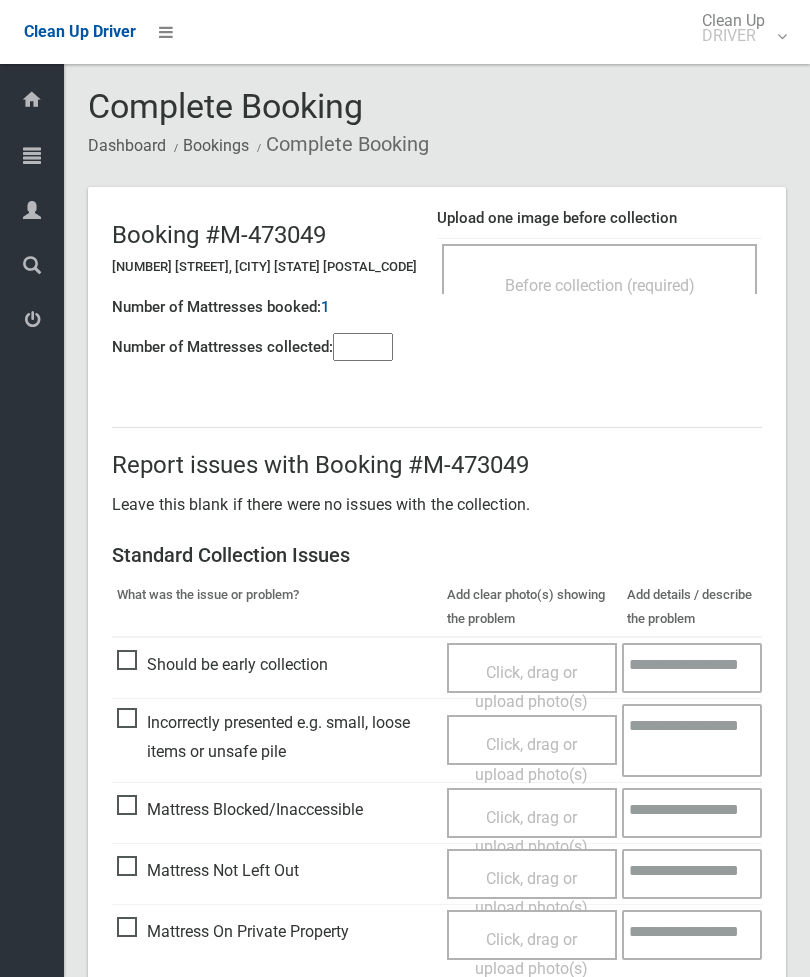 scroll, scrollTop: 0, scrollLeft: 0, axis: both 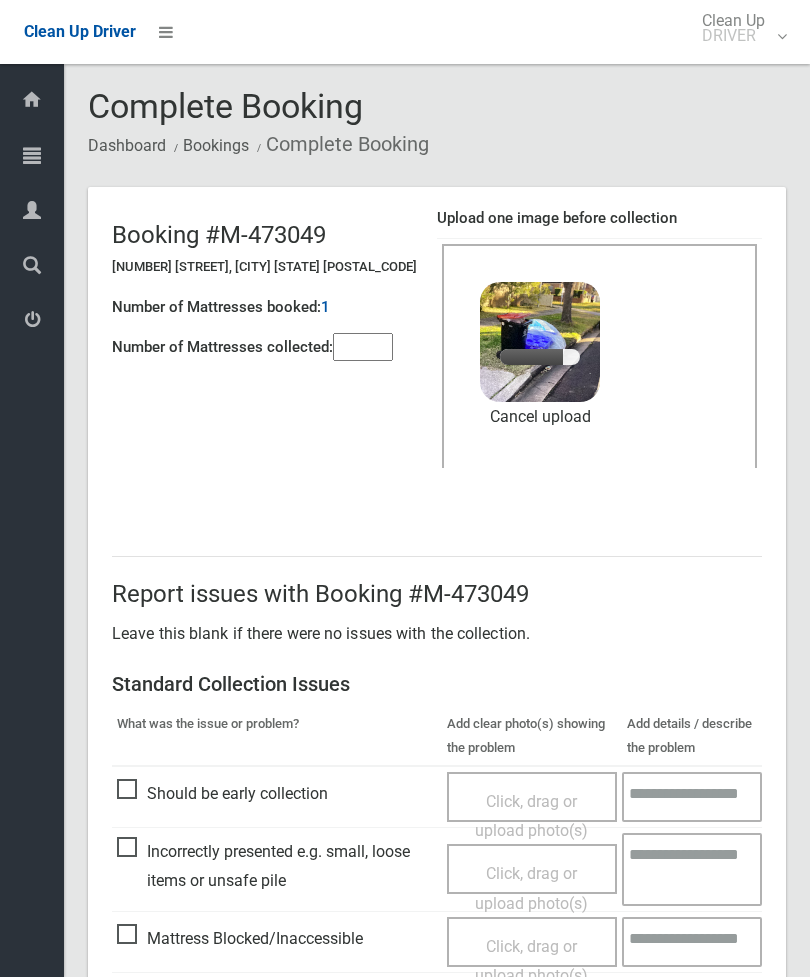 click at bounding box center [363, 347] 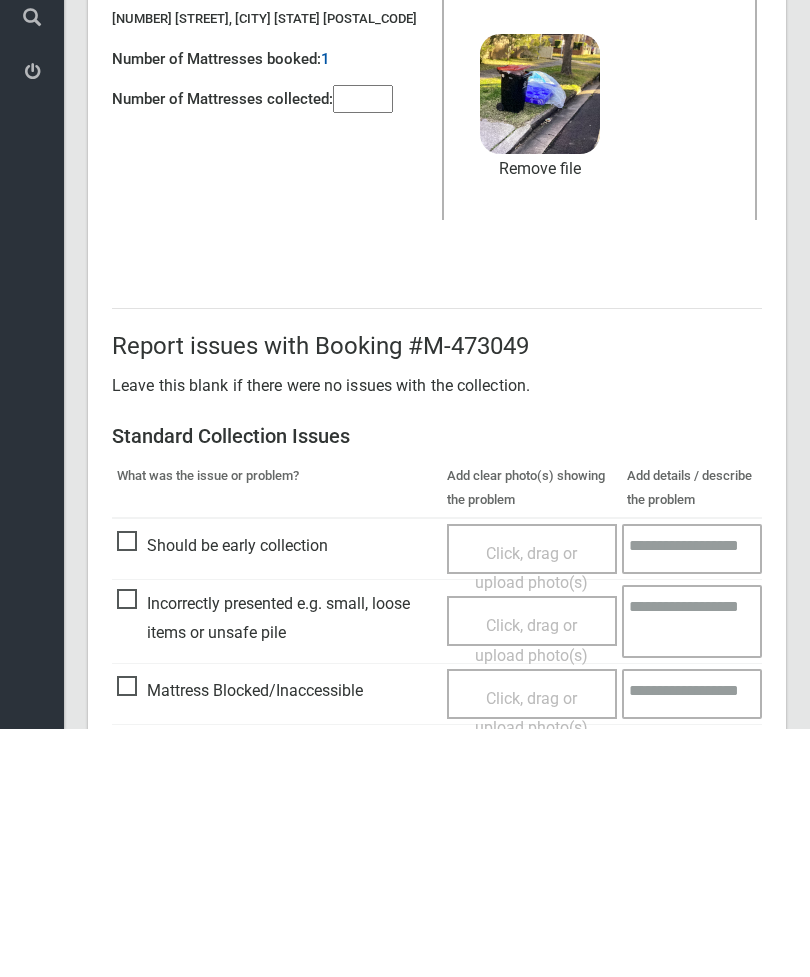 scroll, scrollTop: 274, scrollLeft: 0, axis: vertical 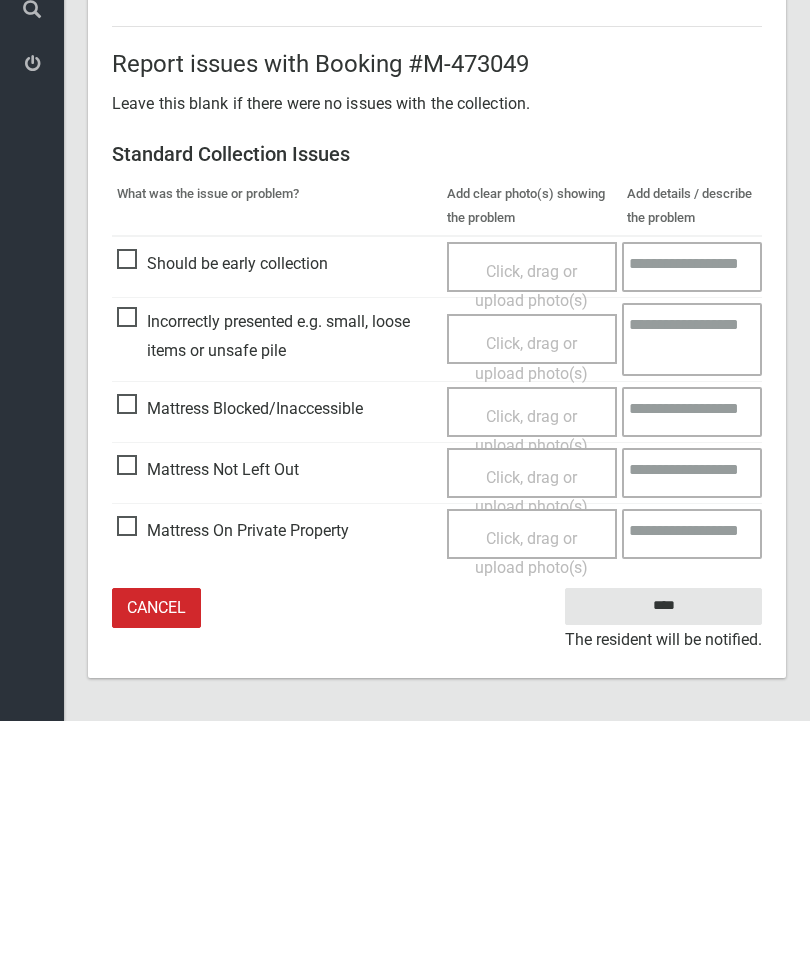 type on "*" 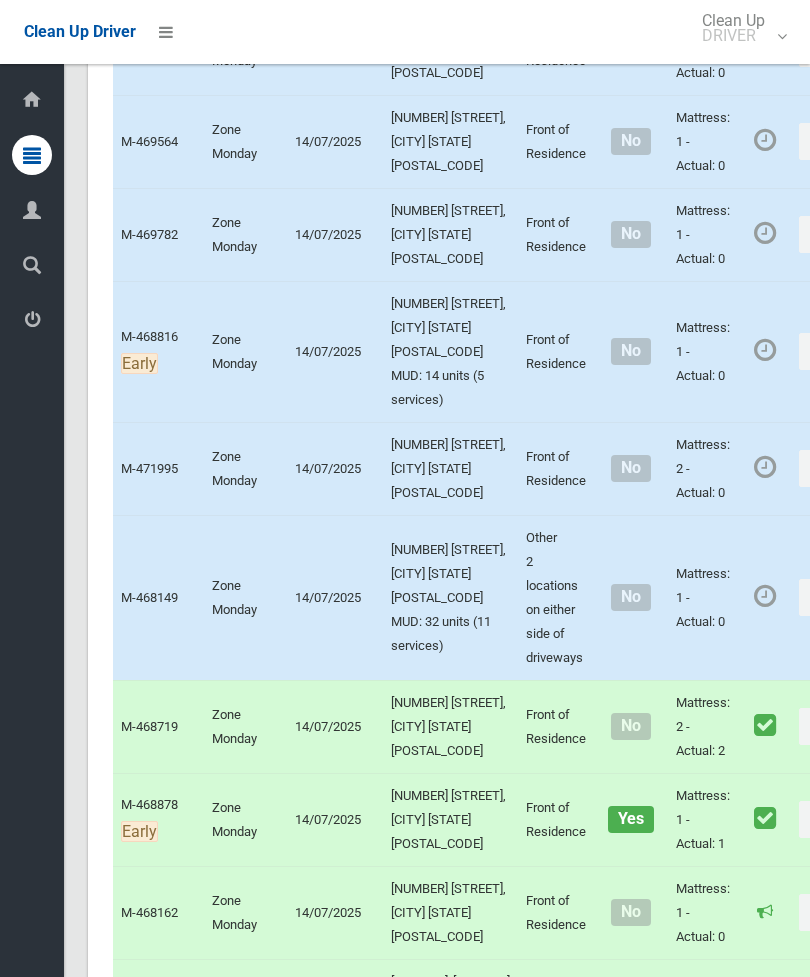 scroll, scrollTop: 6376, scrollLeft: 0, axis: vertical 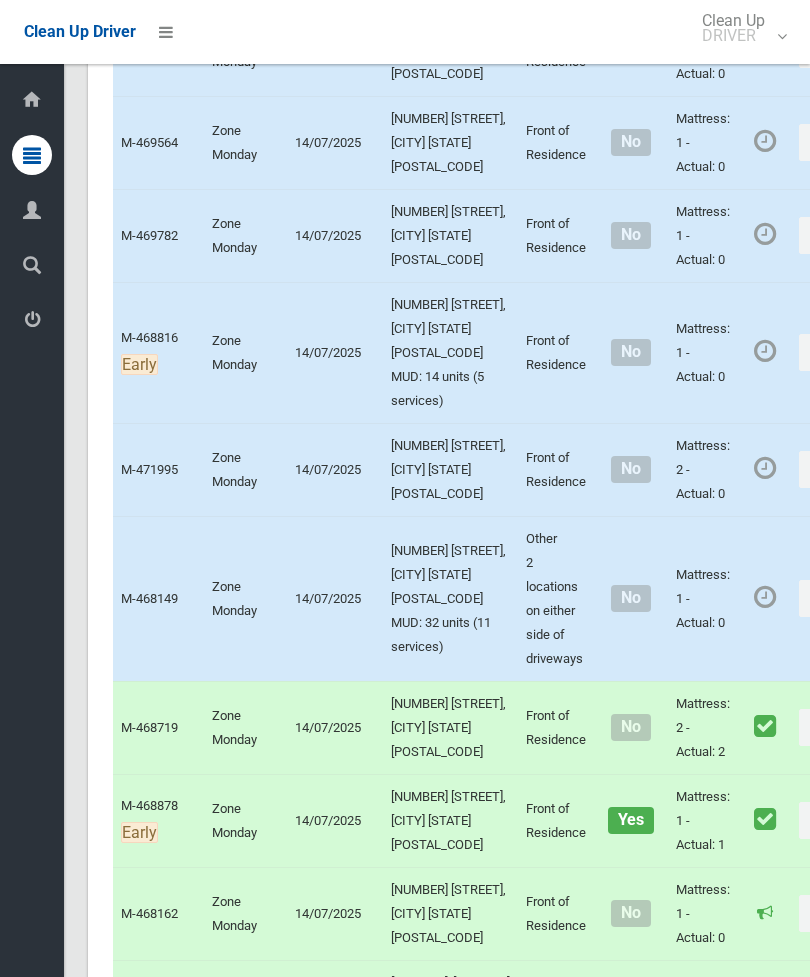 click on "Actions" at bounding box center (820, 197) 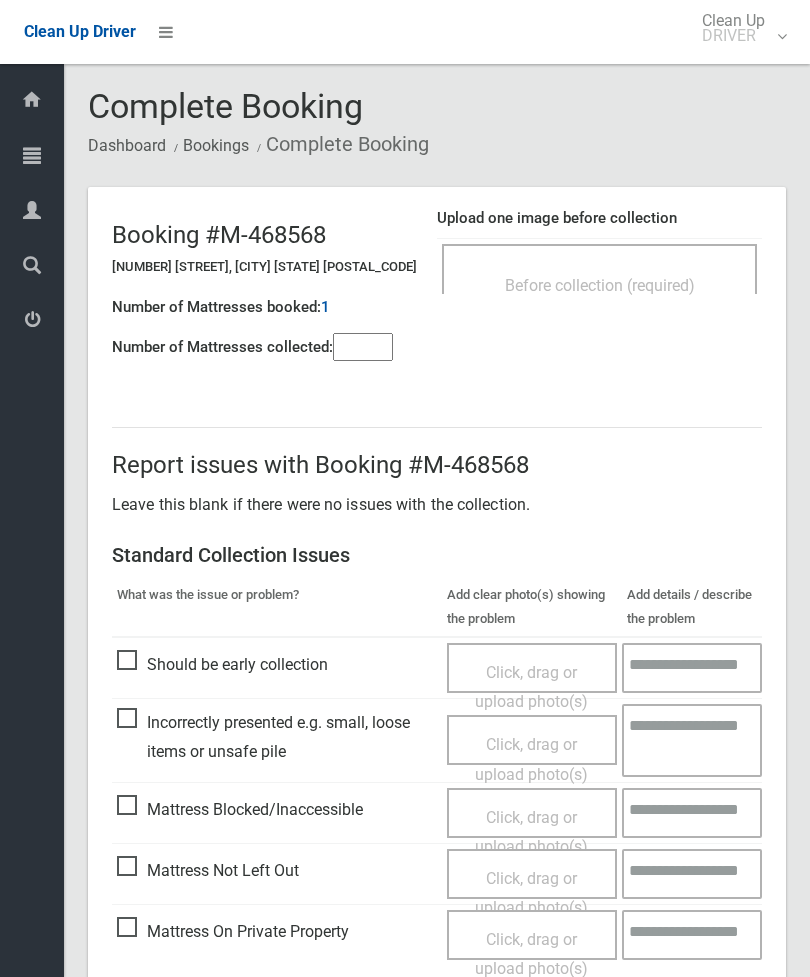 scroll, scrollTop: 0, scrollLeft: 0, axis: both 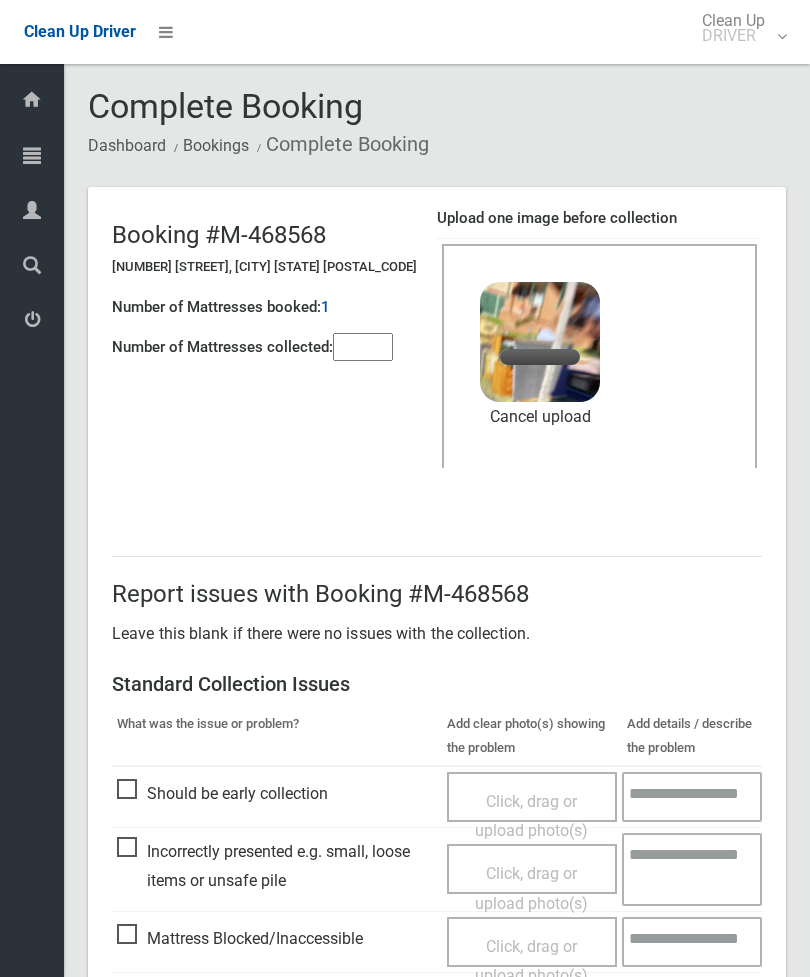 click at bounding box center (363, 347) 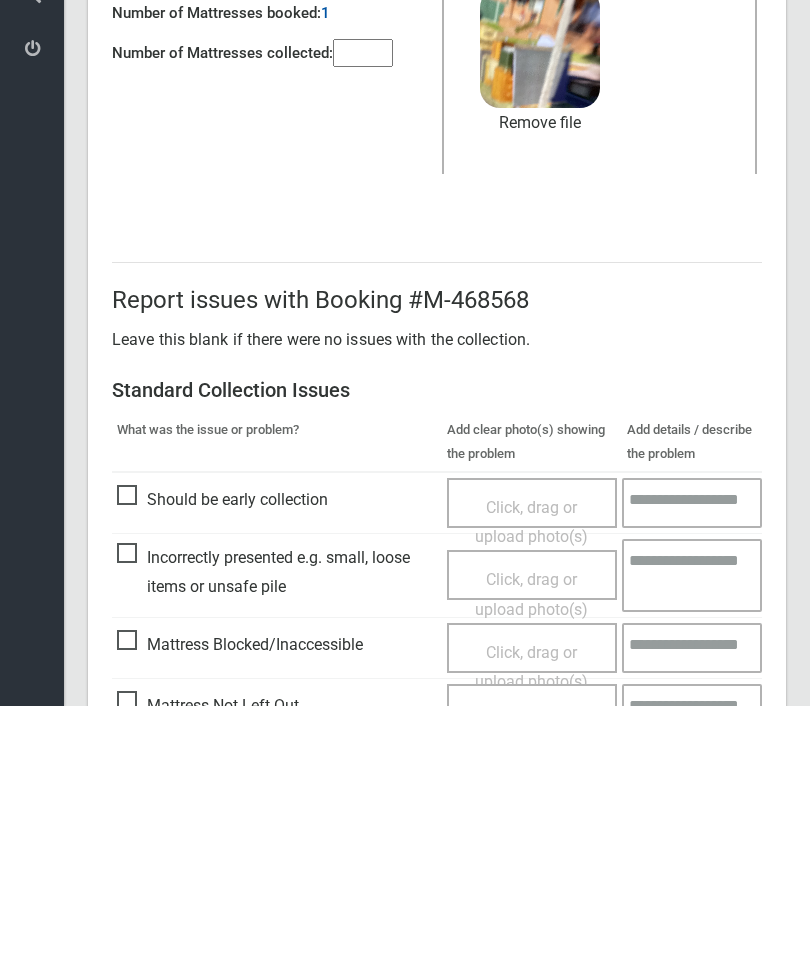 scroll, scrollTop: 274, scrollLeft: 0, axis: vertical 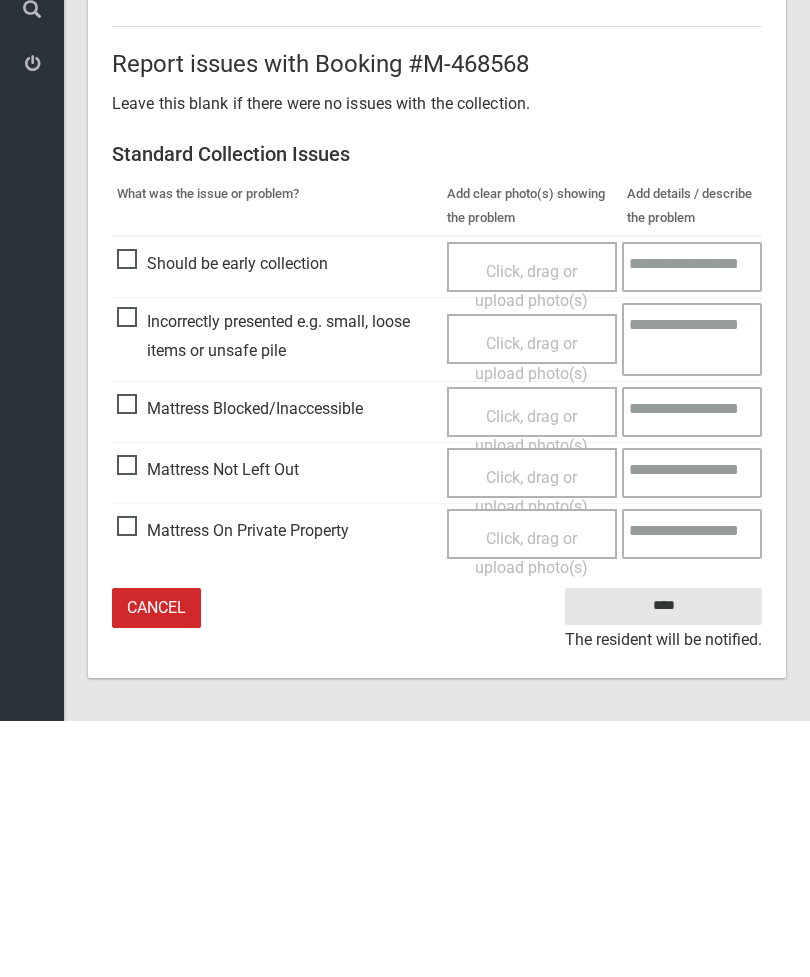 type on "*" 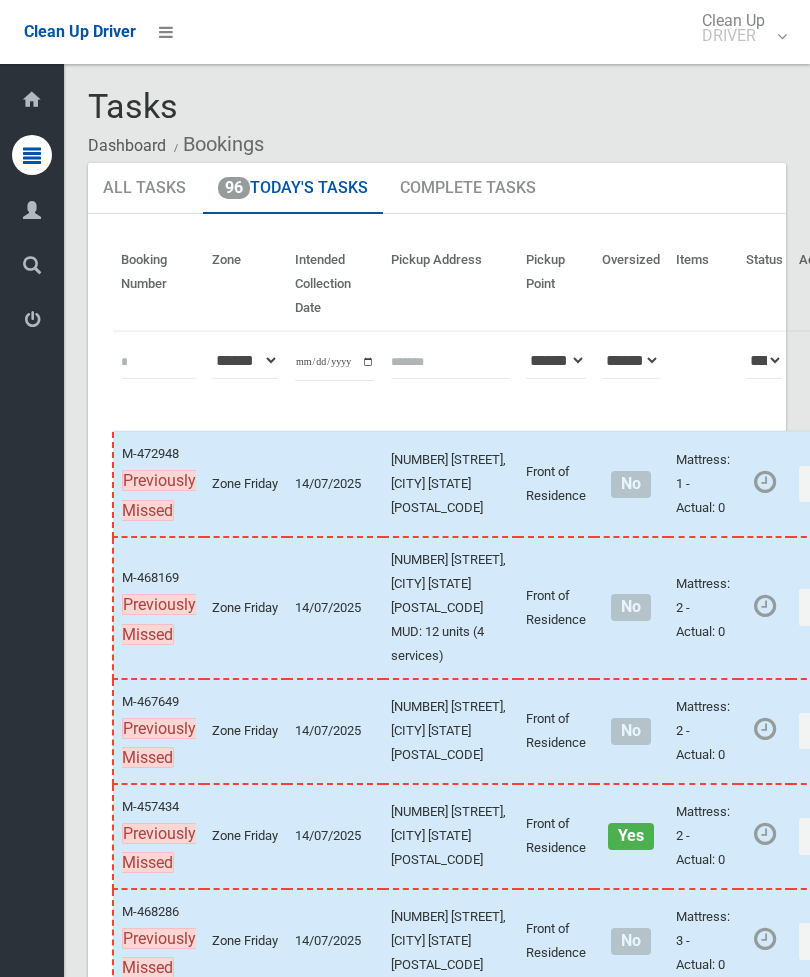 scroll, scrollTop: 0, scrollLeft: 0, axis: both 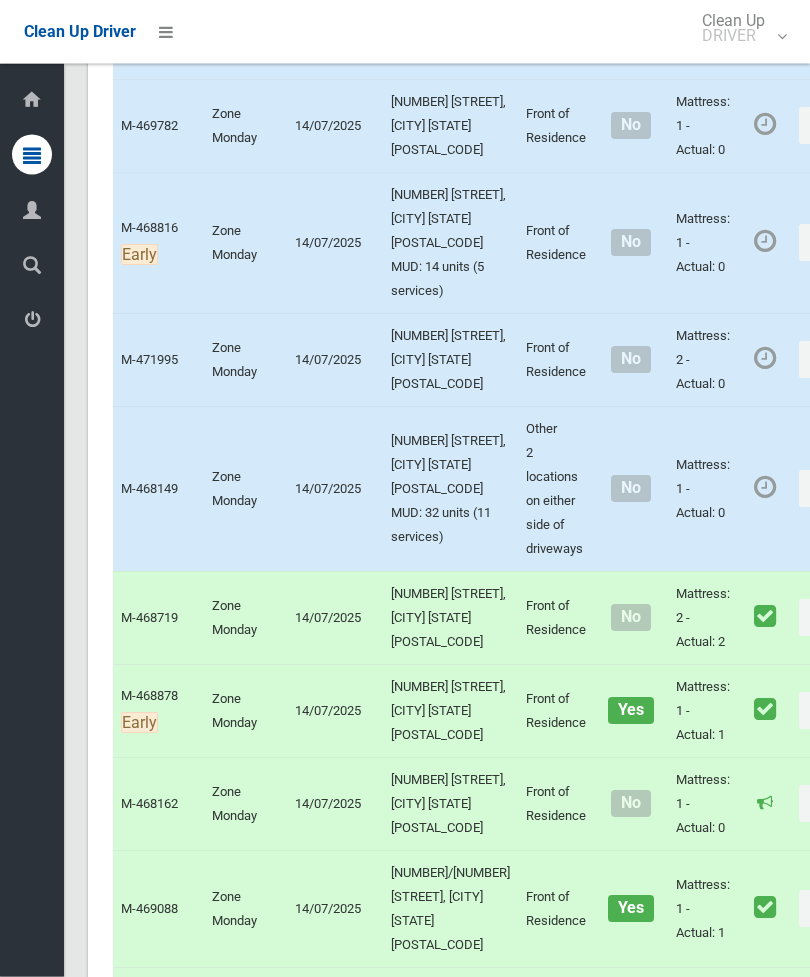 click on "Actions" at bounding box center [847, -948] 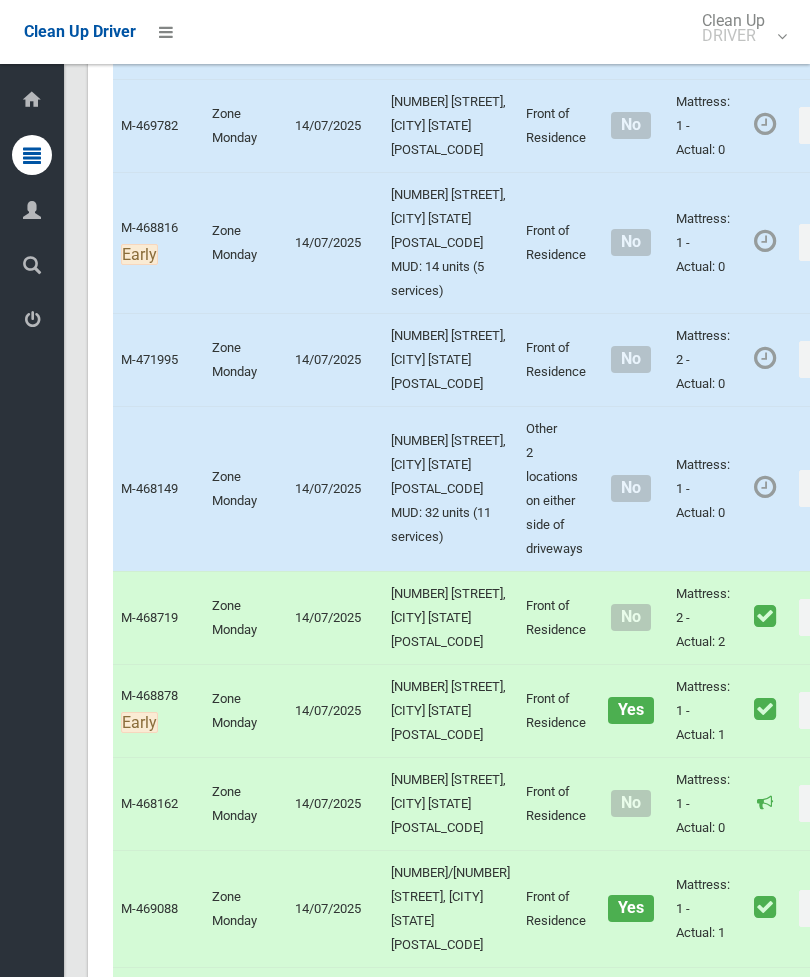 click on "Complete Booking" at bounding box center [775, -904] 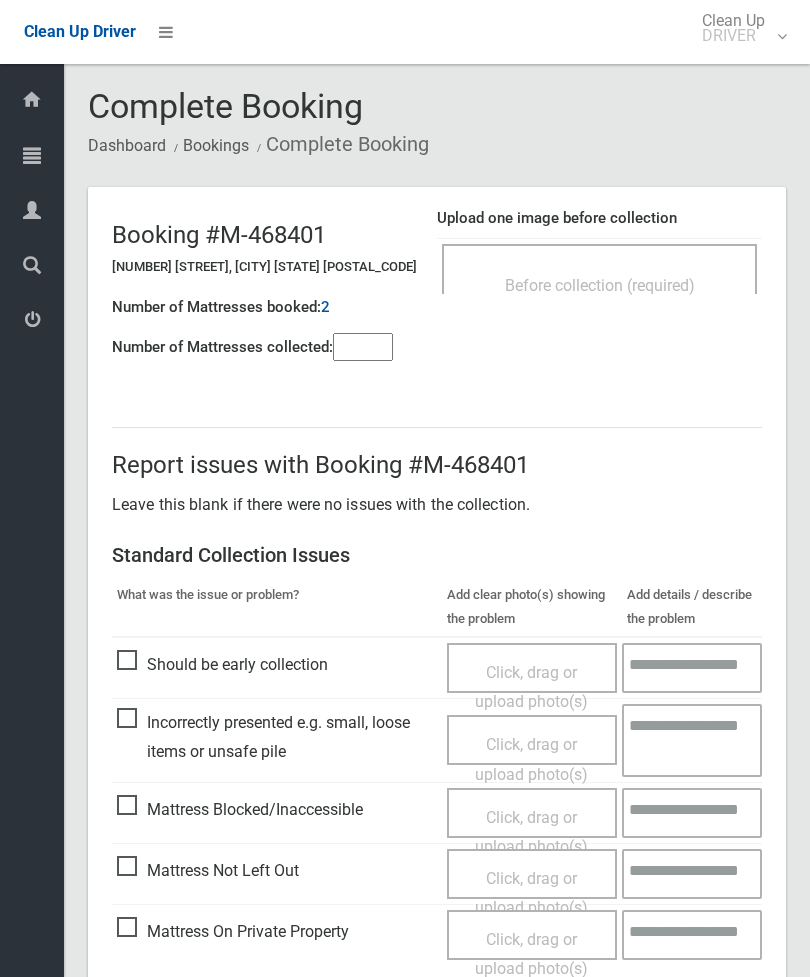 scroll, scrollTop: 0, scrollLeft: 0, axis: both 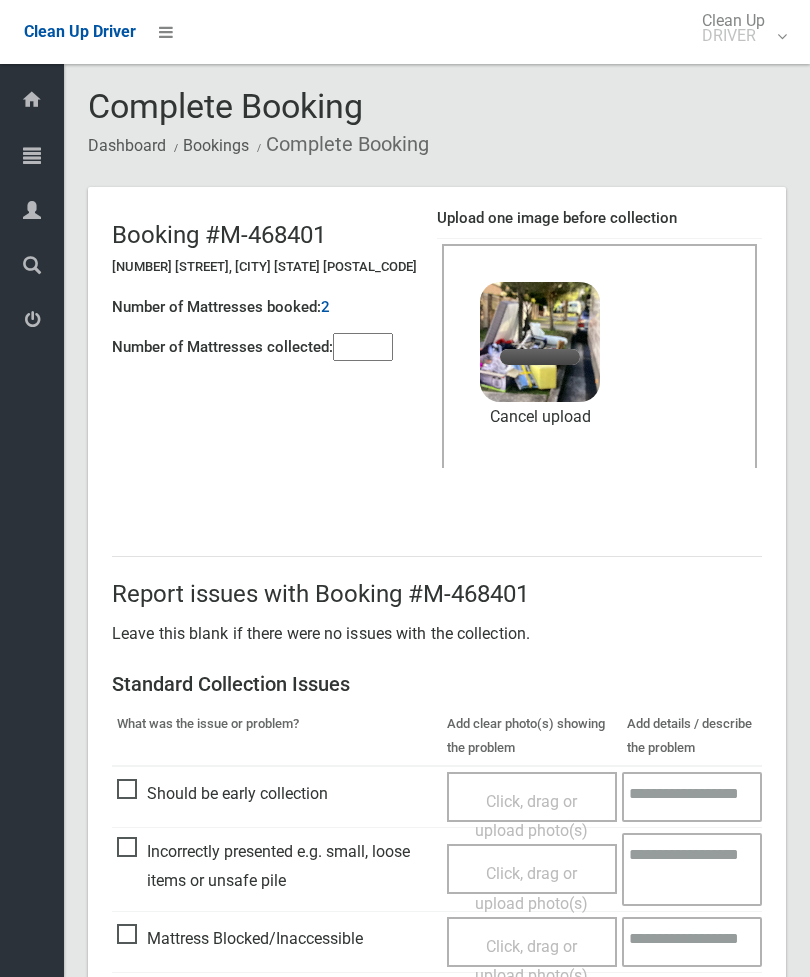 click at bounding box center [363, 347] 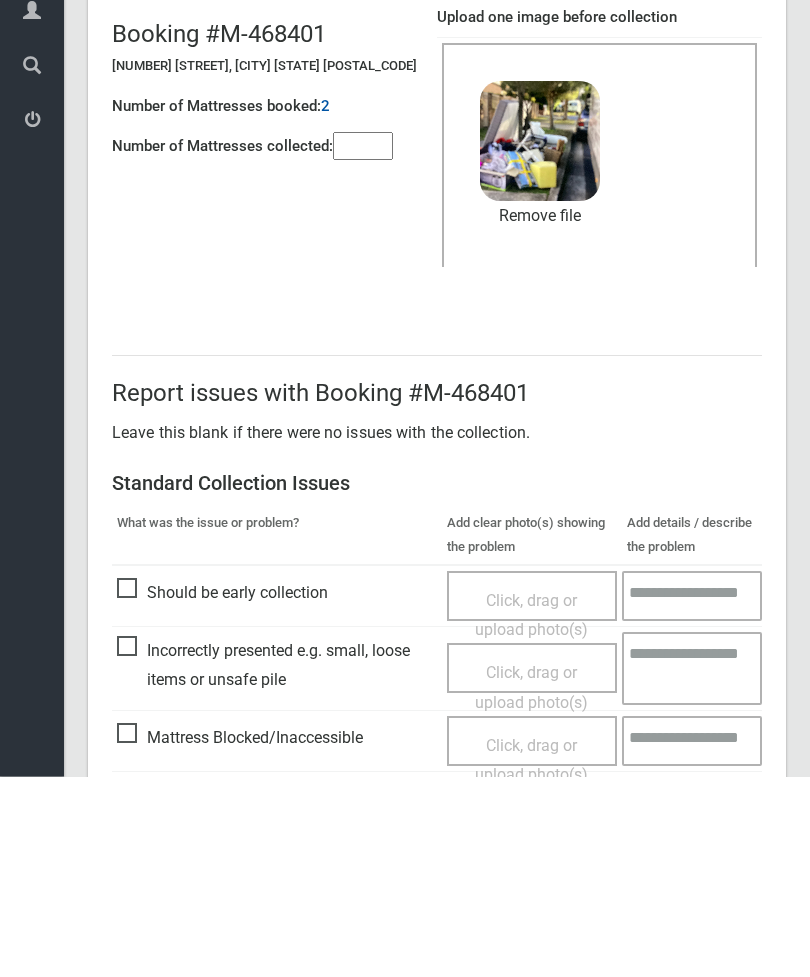 scroll, scrollTop: 274, scrollLeft: 0, axis: vertical 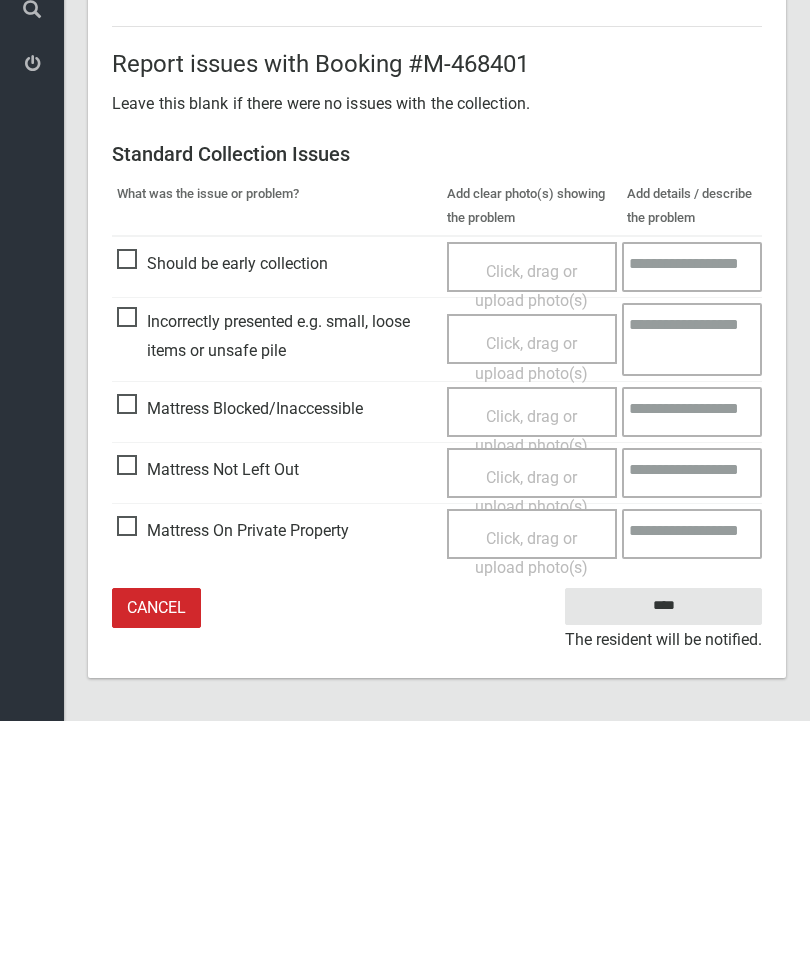 type on "*" 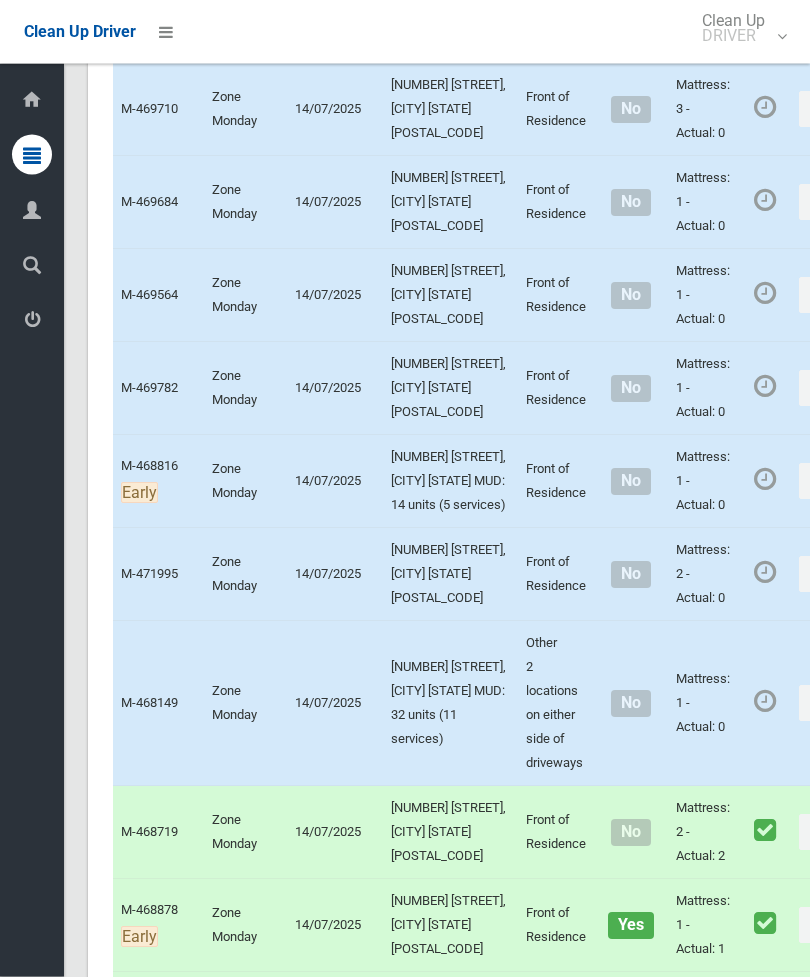scroll, scrollTop: 6030, scrollLeft: 0, axis: vertical 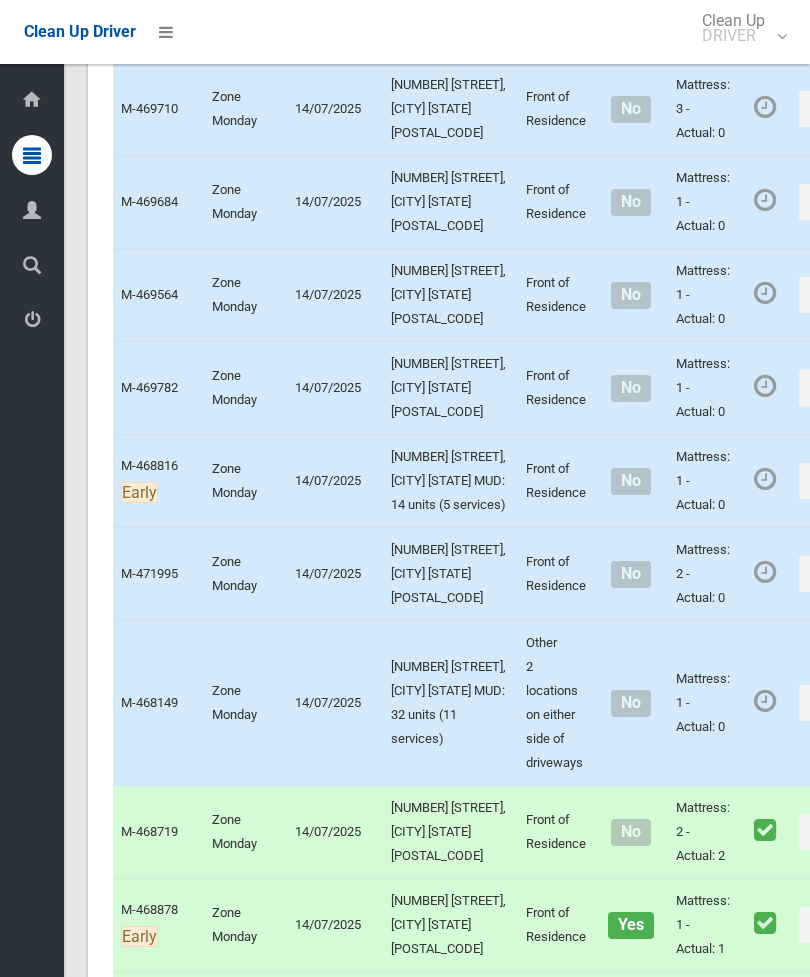 click on "Actions" at bounding box center (847, -796) 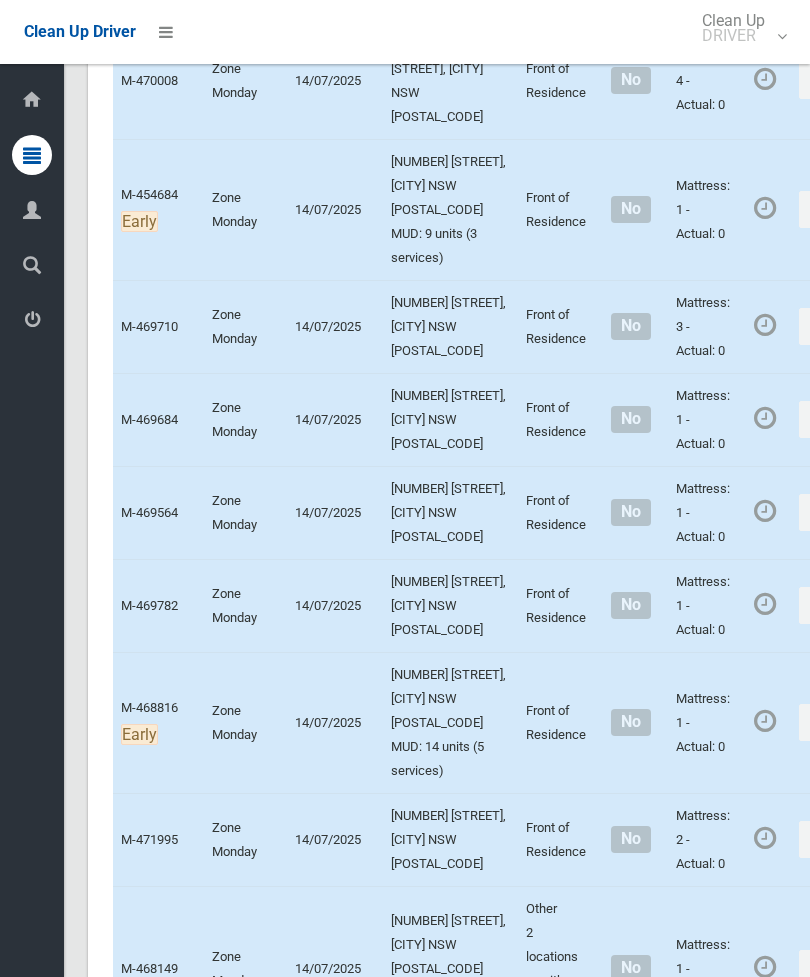 click on "Complete Booking" at bounding box center [775, -634] 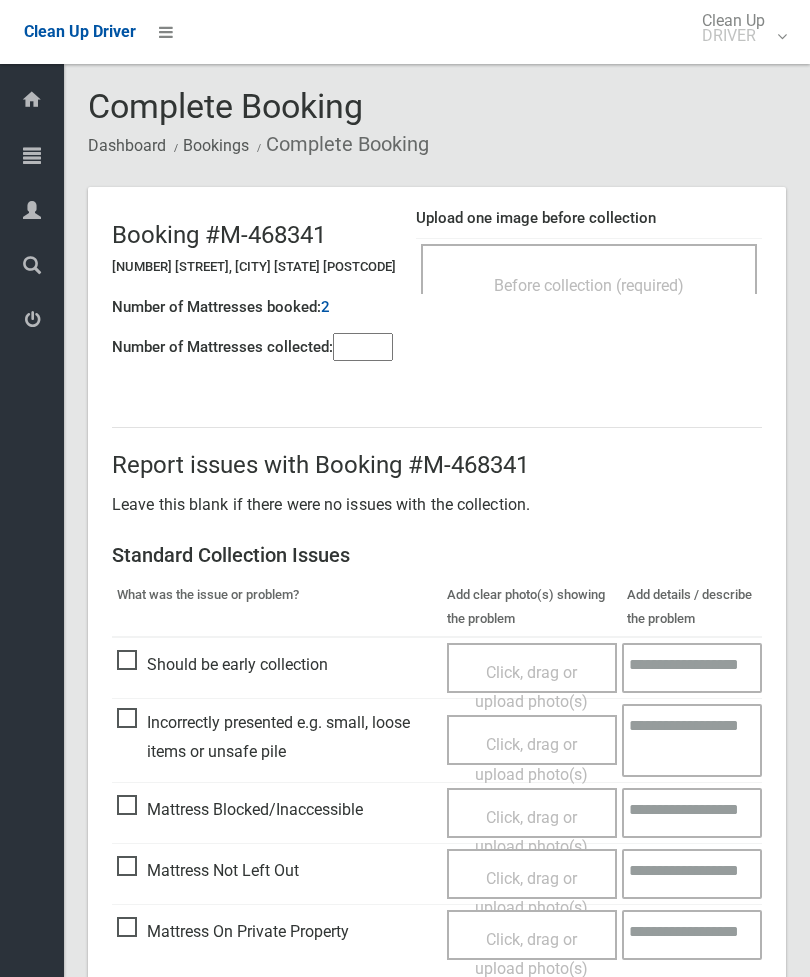 scroll, scrollTop: 0, scrollLeft: 0, axis: both 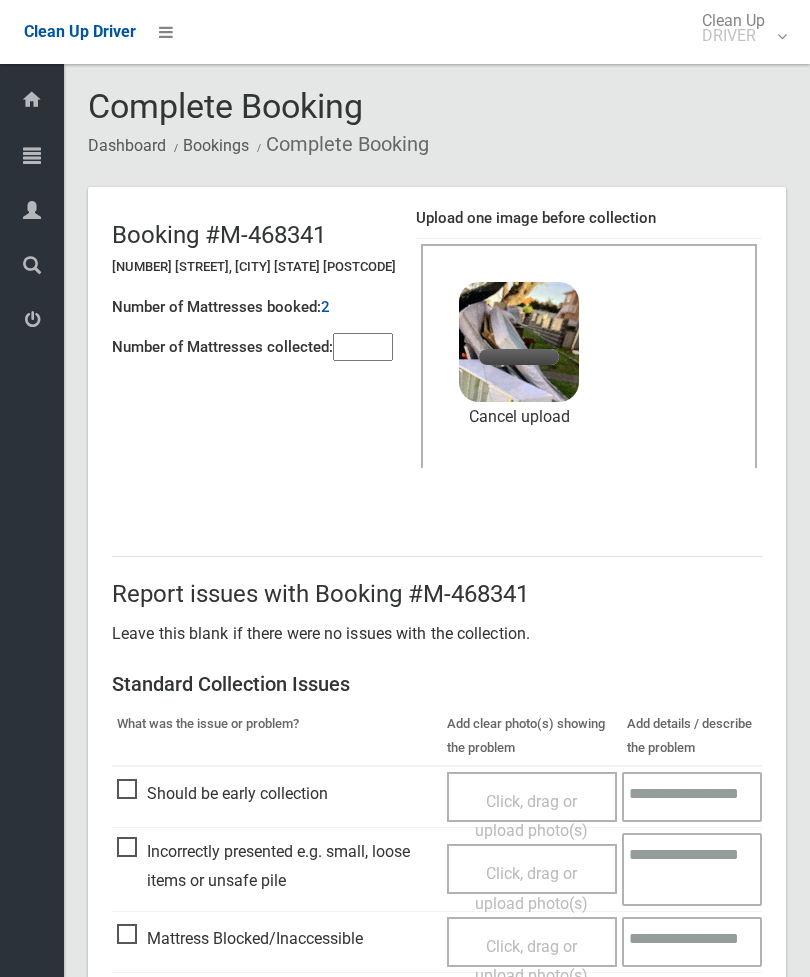 click at bounding box center [363, 347] 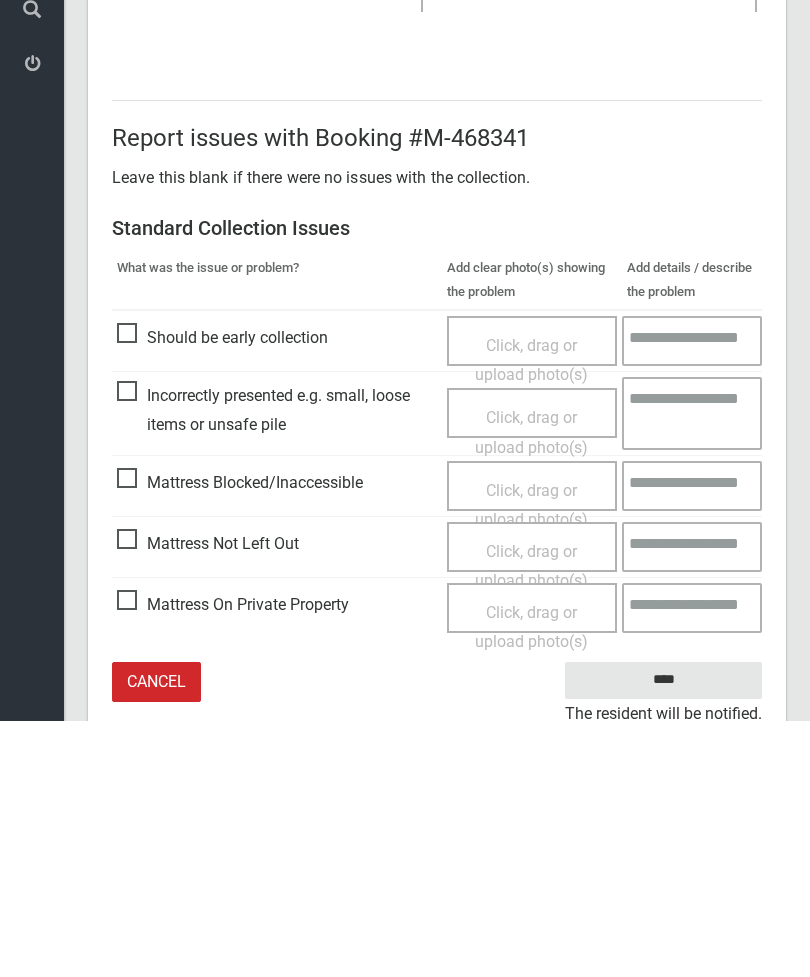 scroll, scrollTop: 233, scrollLeft: 0, axis: vertical 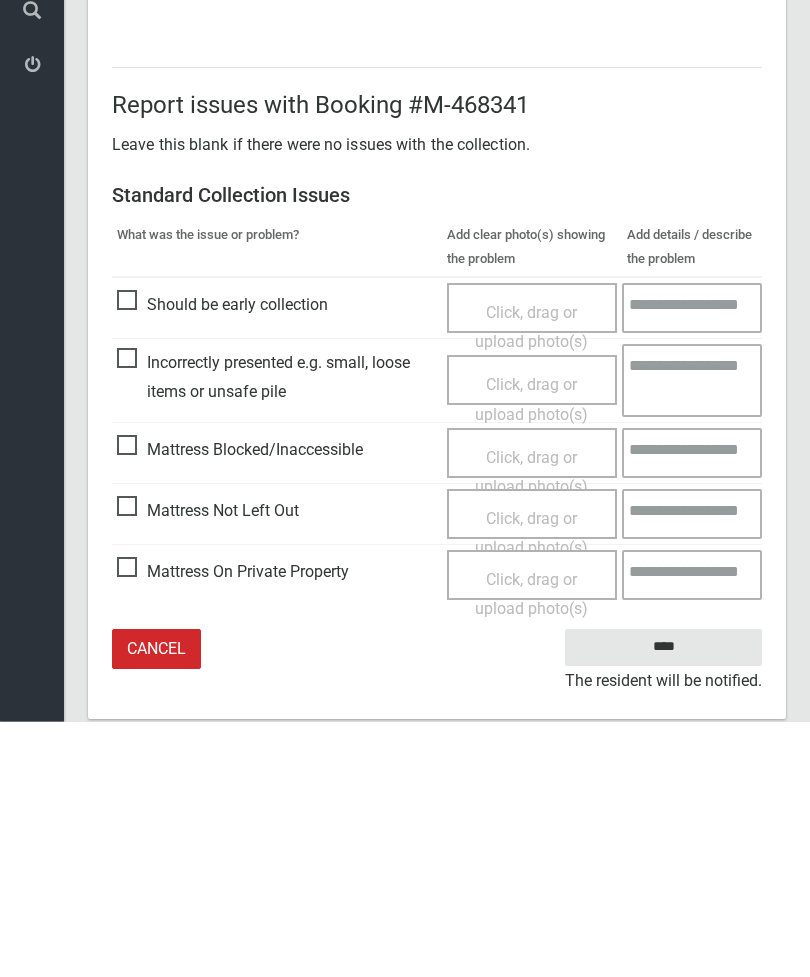type on "*" 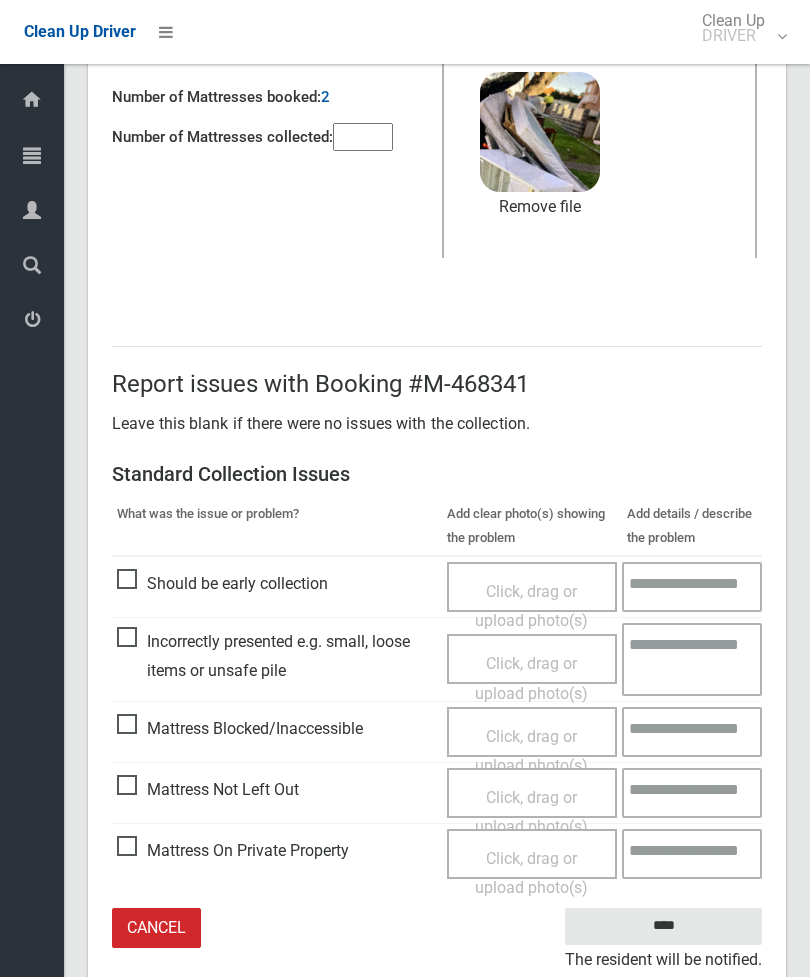 click on "Click, drag or upload photo(s)" at bounding box center (531, 751) 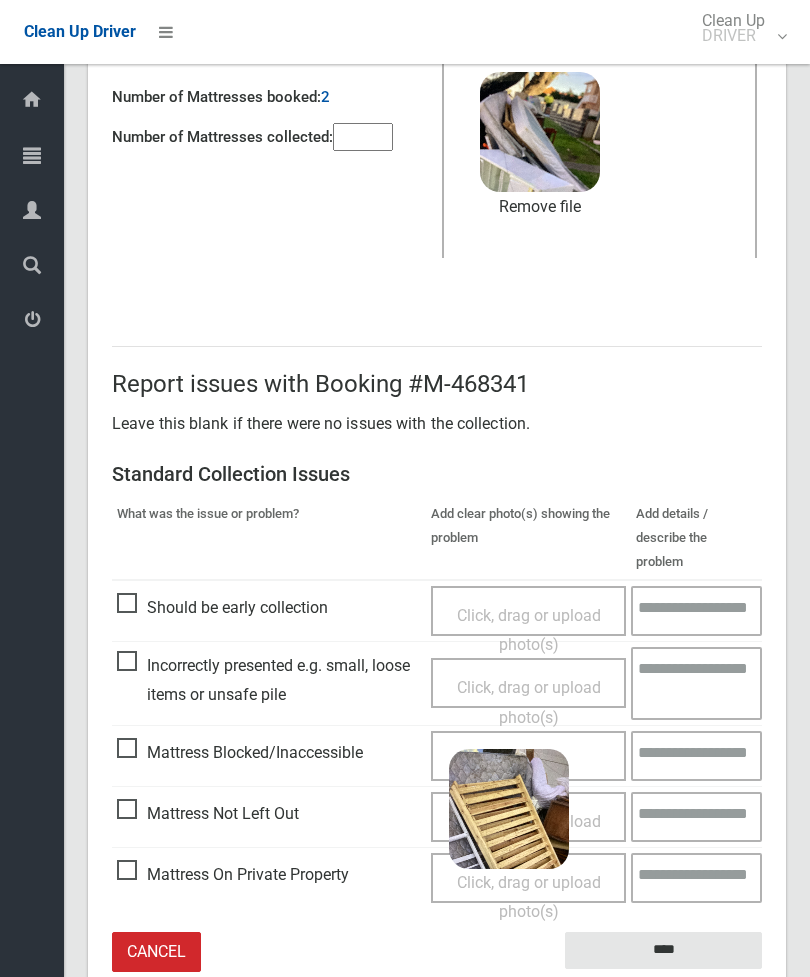 click on "****" at bounding box center (663, 950) 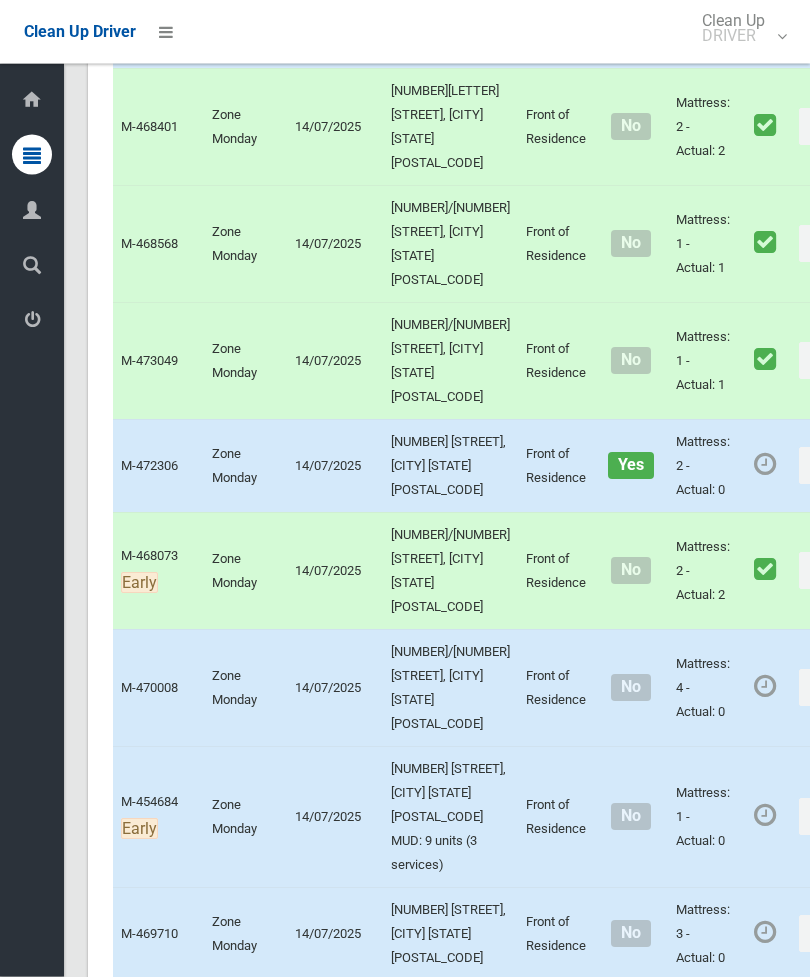 scroll, scrollTop: 5416, scrollLeft: 0, axis: vertical 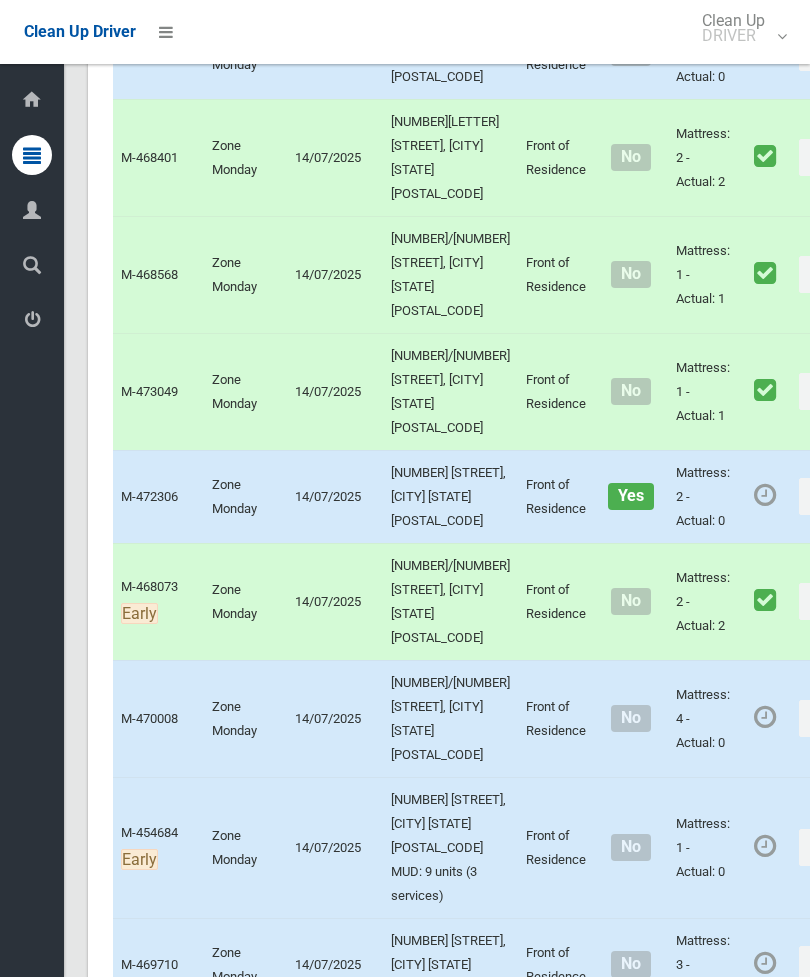 click on "Actions" at bounding box center (847, -439) 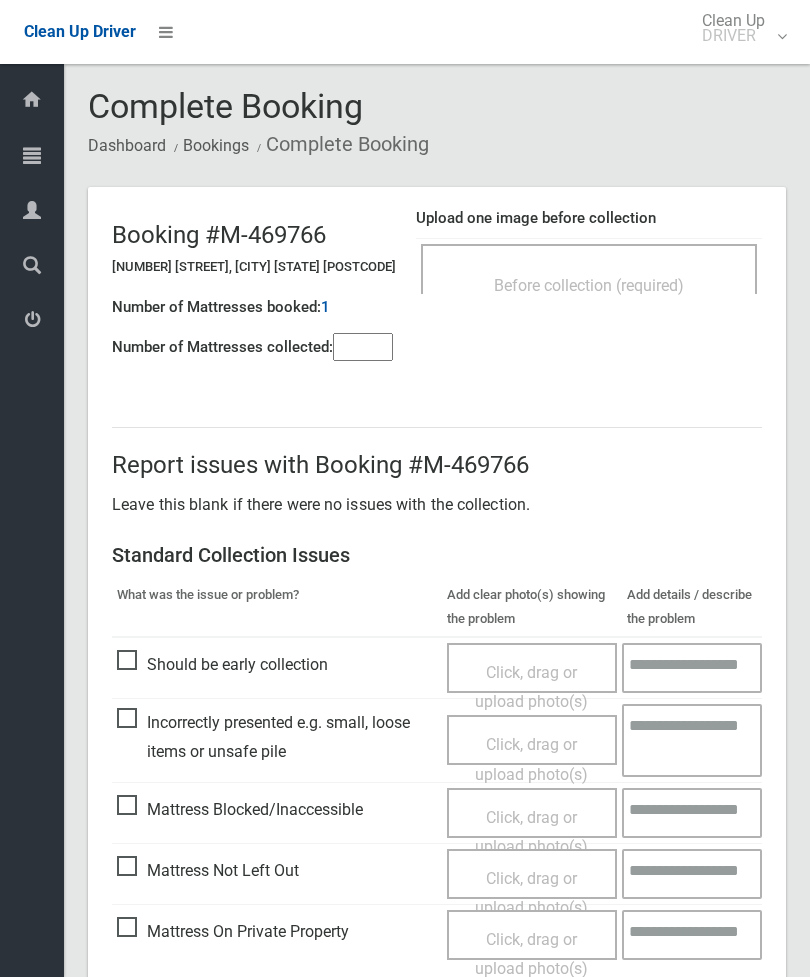scroll, scrollTop: 0, scrollLeft: 0, axis: both 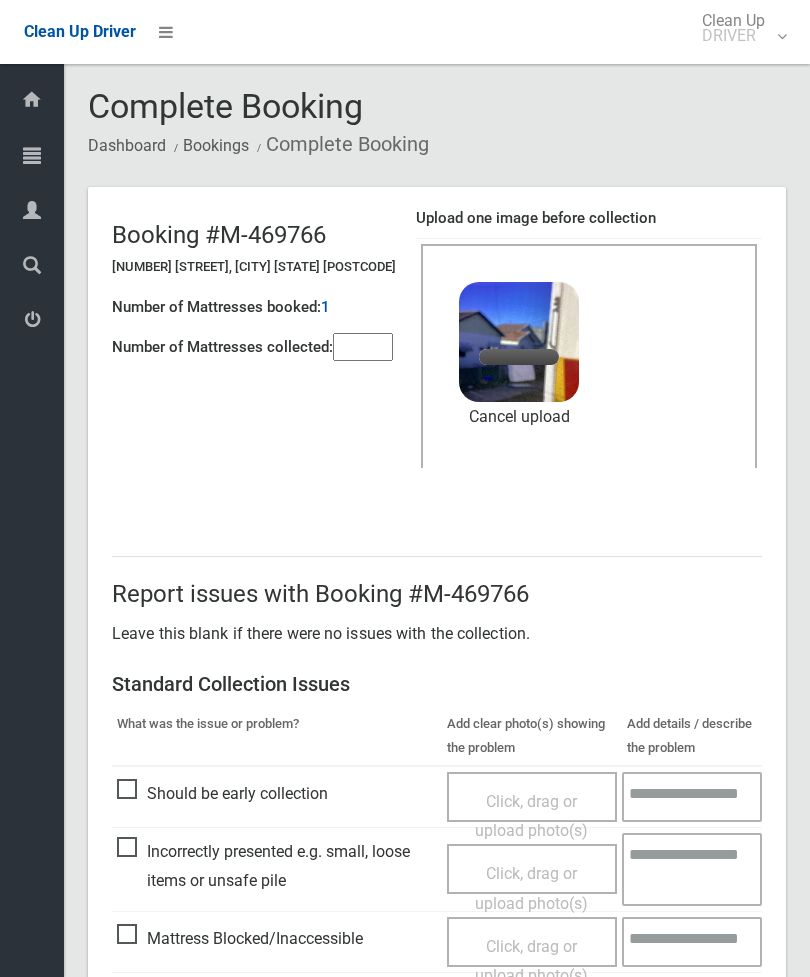 click at bounding box center [363, 347] 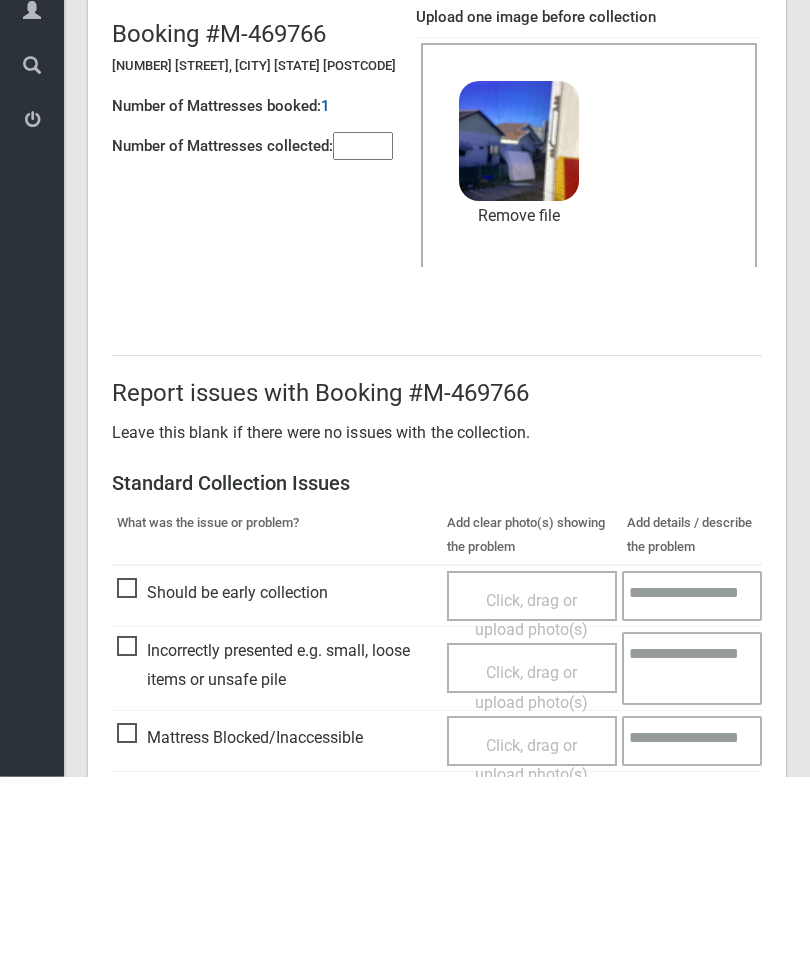 scroll, scrollTop: 274, scrollLeft: 0, axis: vertical 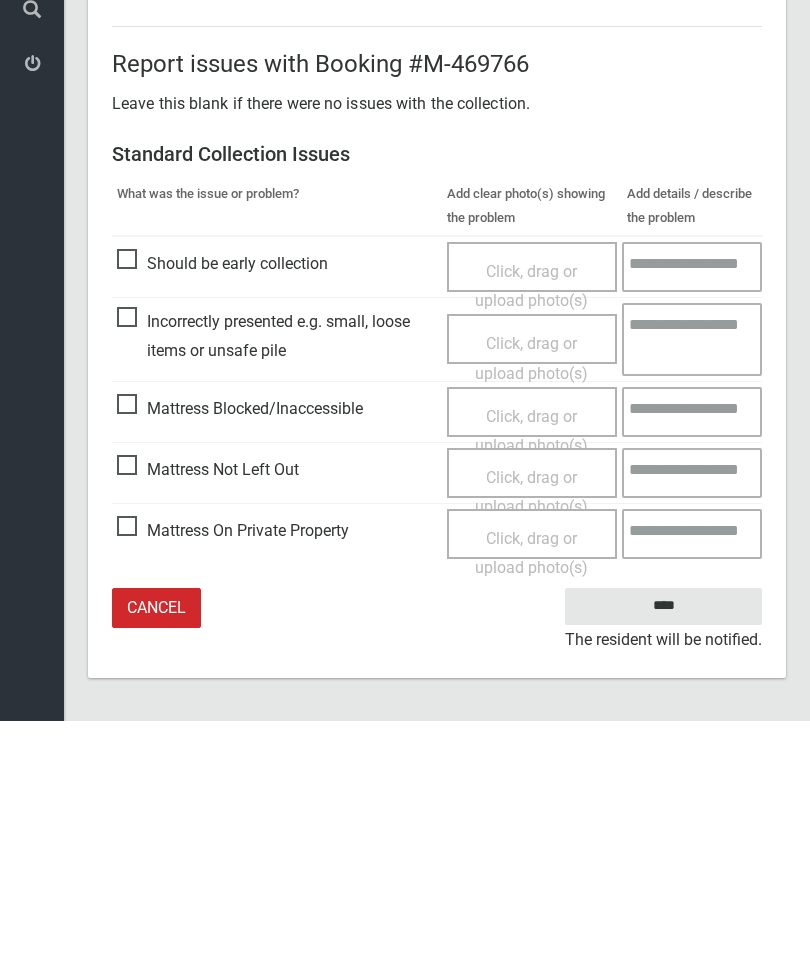 type on "*" 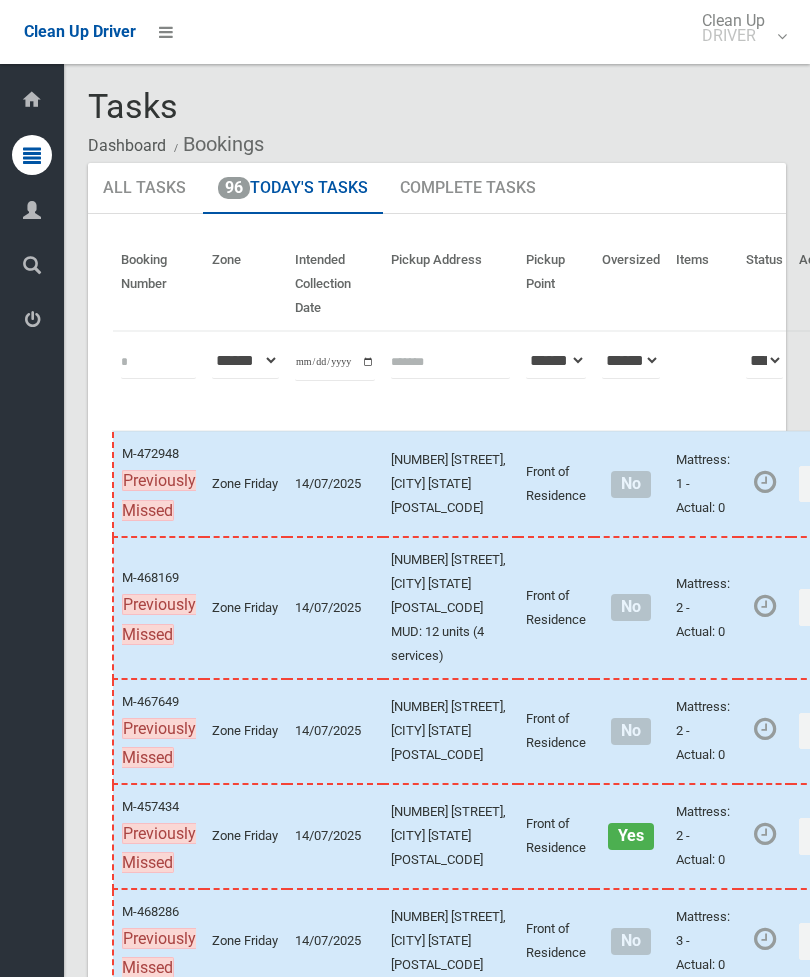 scroll, scrollTop: 0, scrollLeft: 0, axis: both 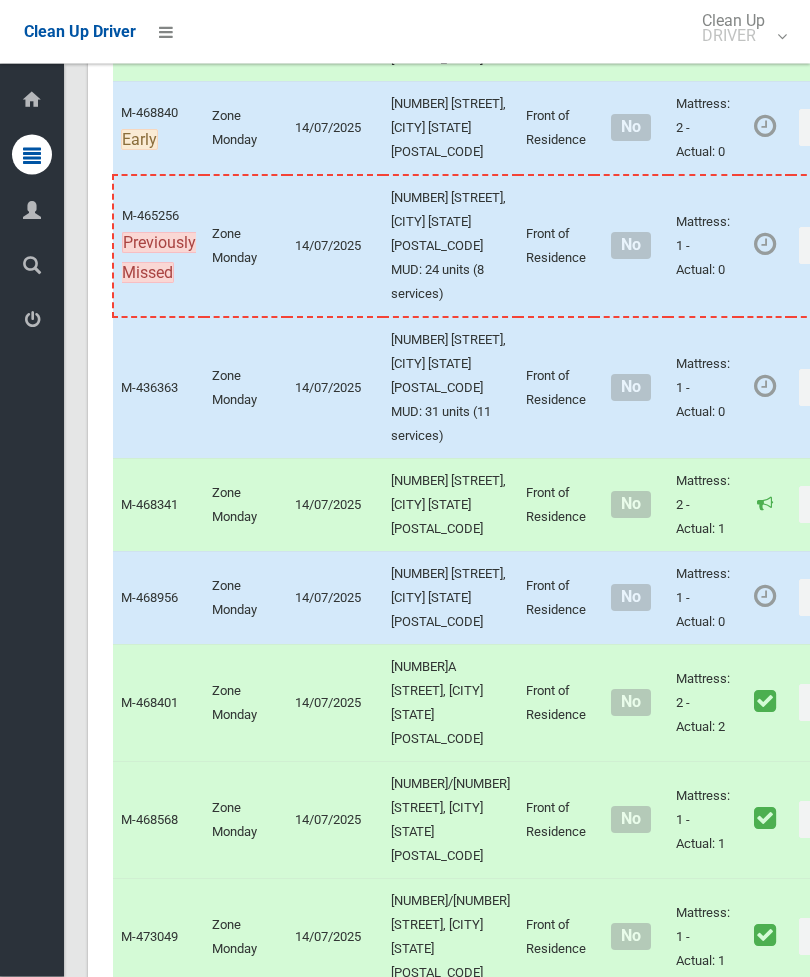 click on "Actions" at bounding box center (847, -424) 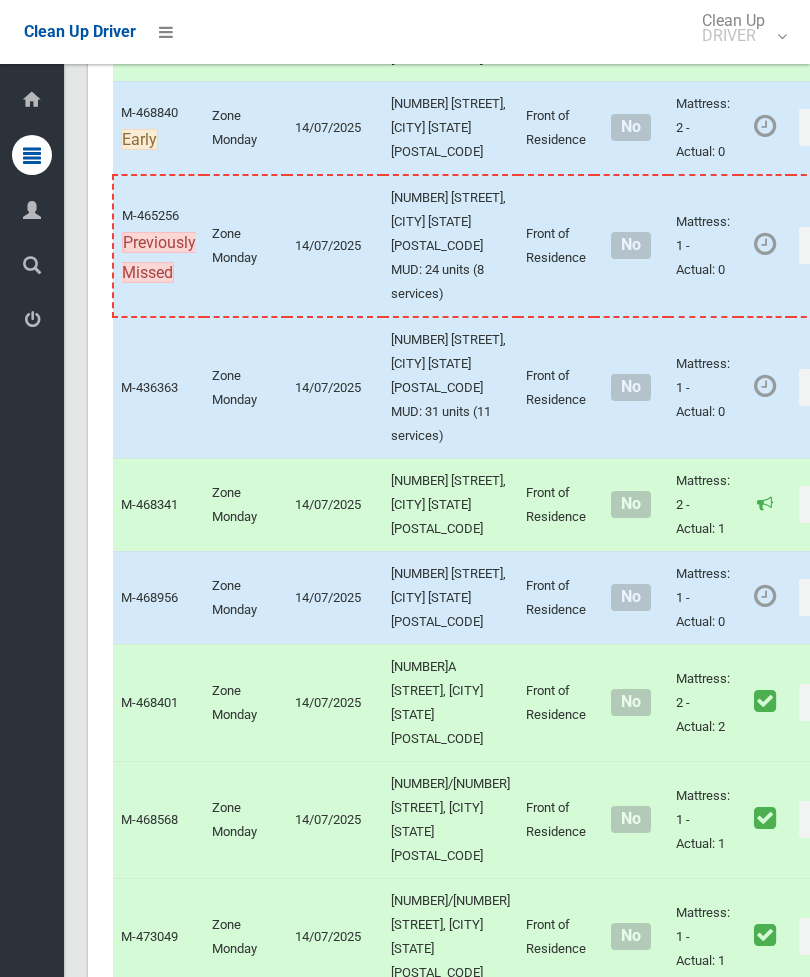 click on "Complete Booking" at bounding box center [775, -381] 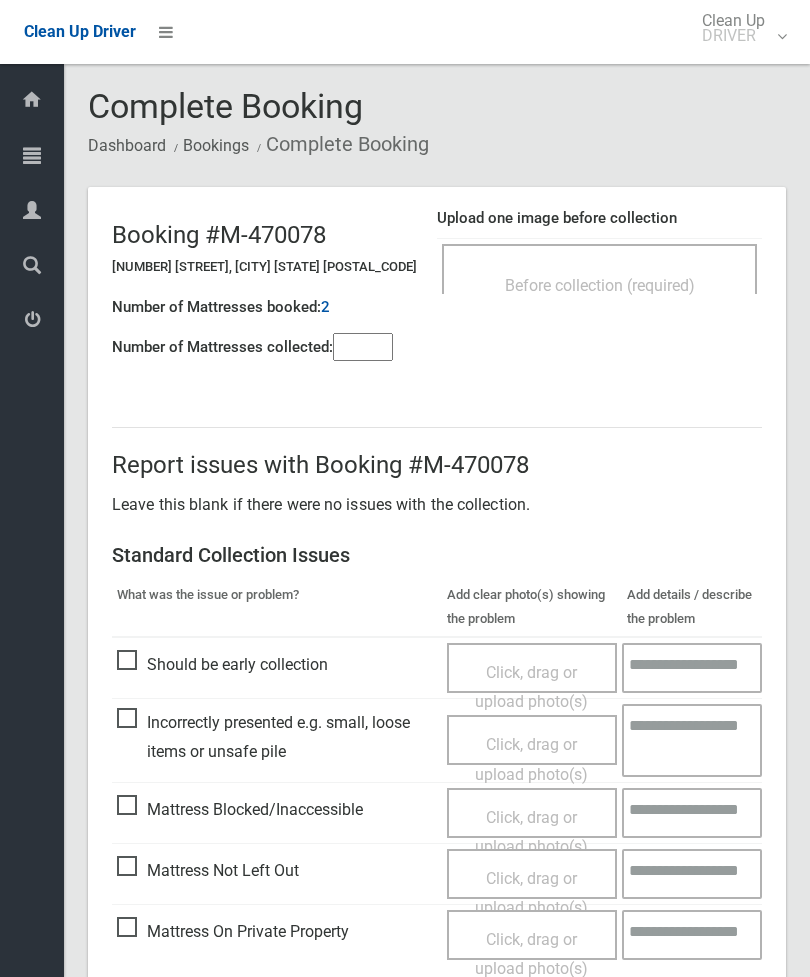 scroll, scrollTop: 0, scrollLeft: 0, axis: both 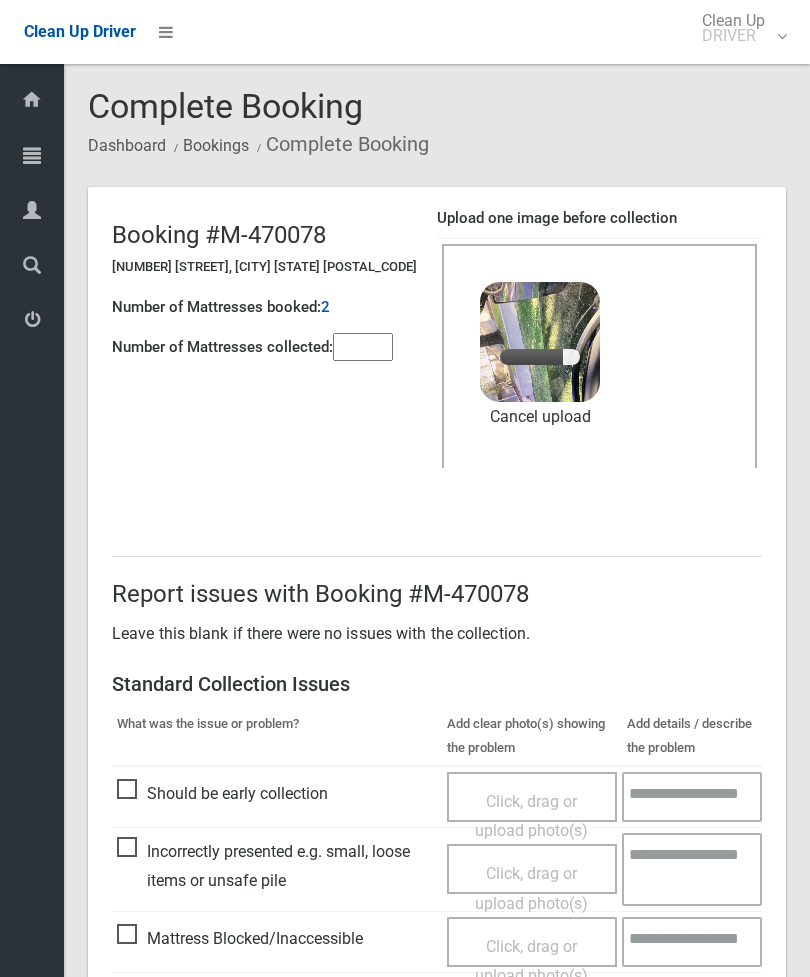 click at bounding box center (363, 347) 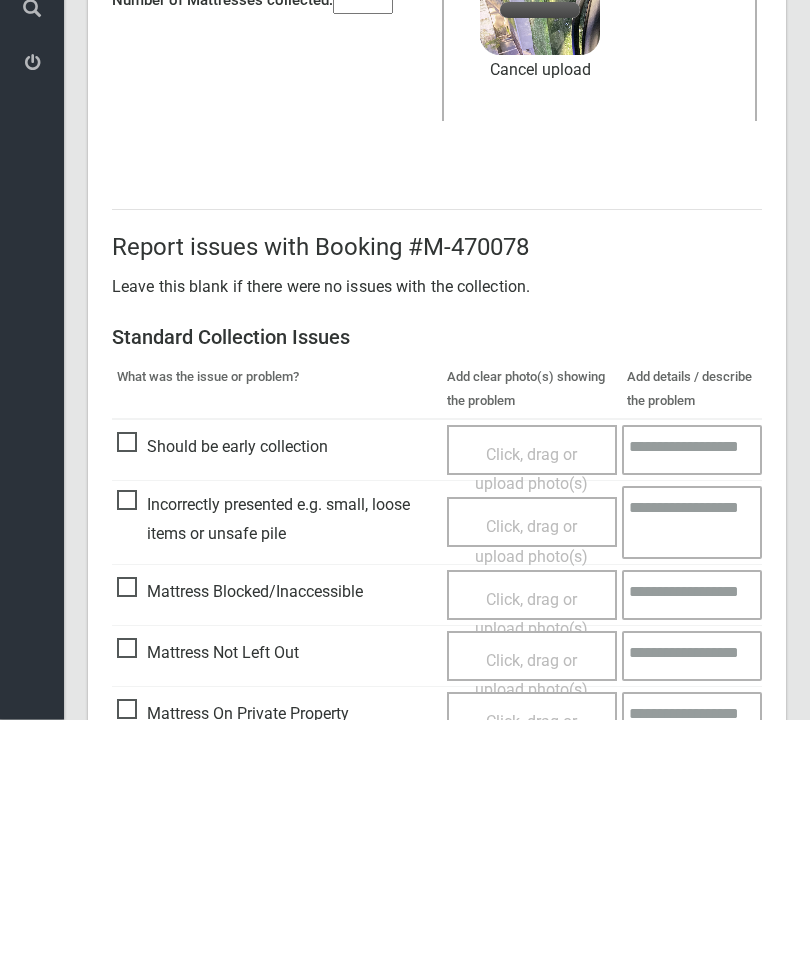 scroll, scrollTop: 274, scrollLeft: 0, axis: vertical 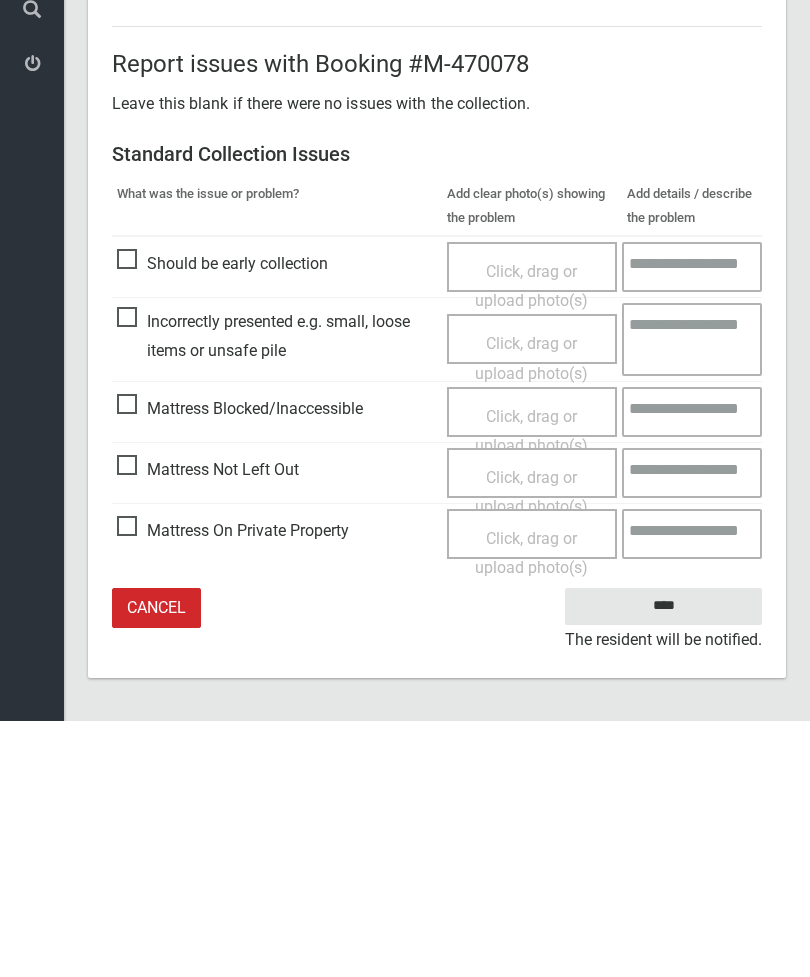 type on "*" 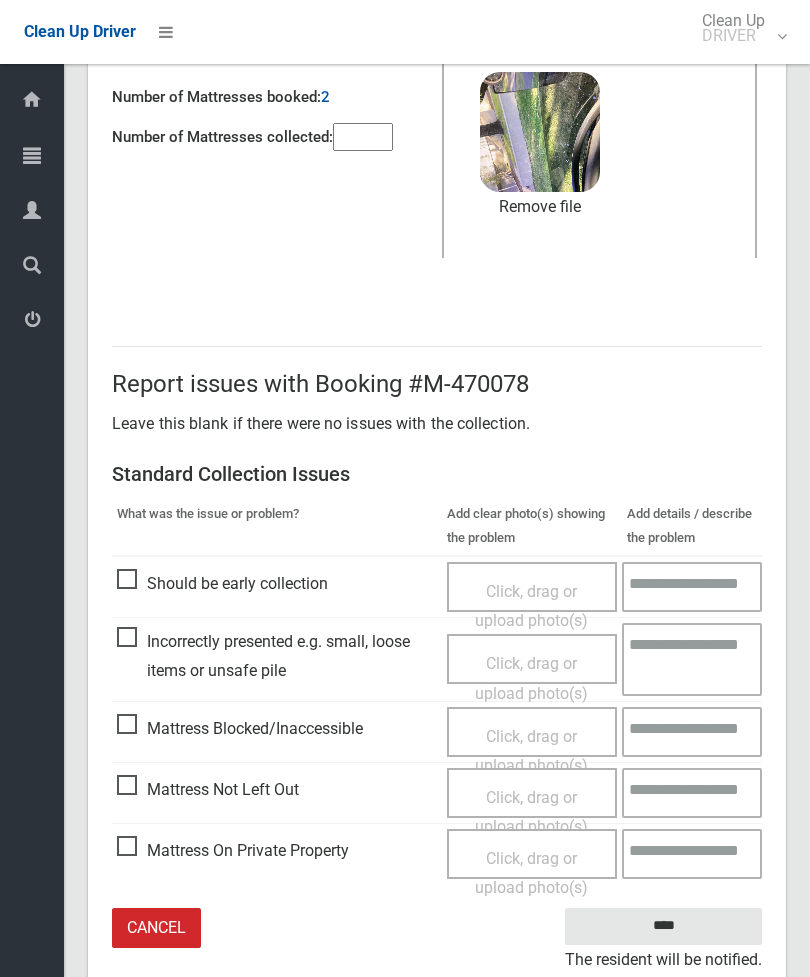 click on "Click, drag or upload photo(s)" at bounding box center [532, 812] 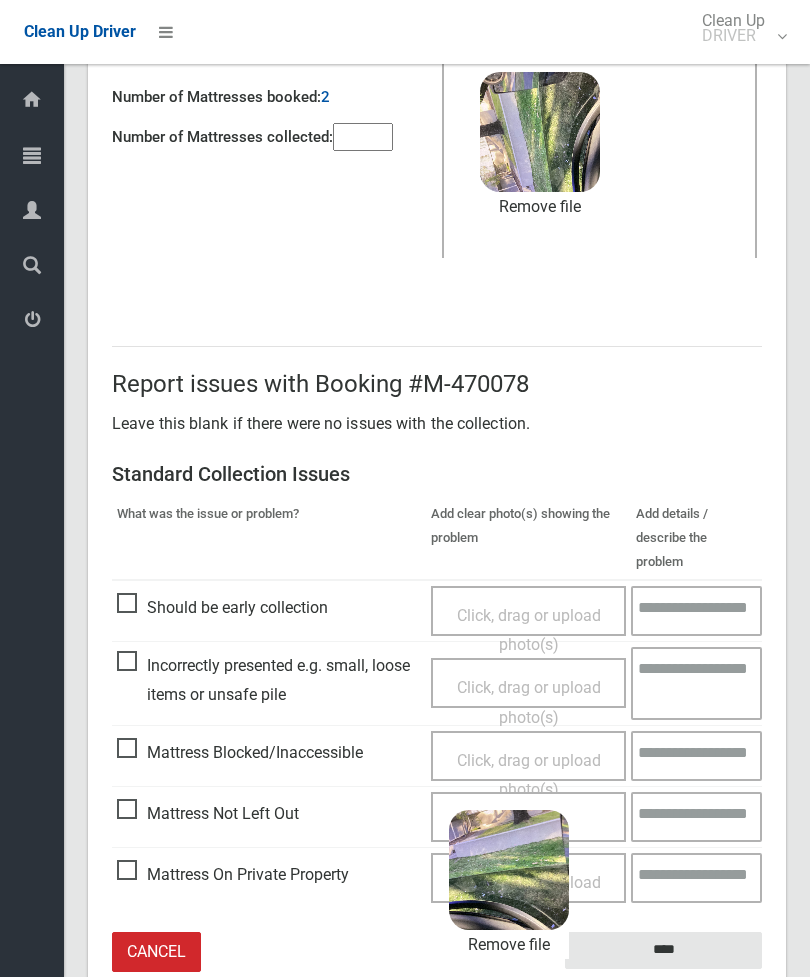 click on "****" at bounding box center [663, 950] 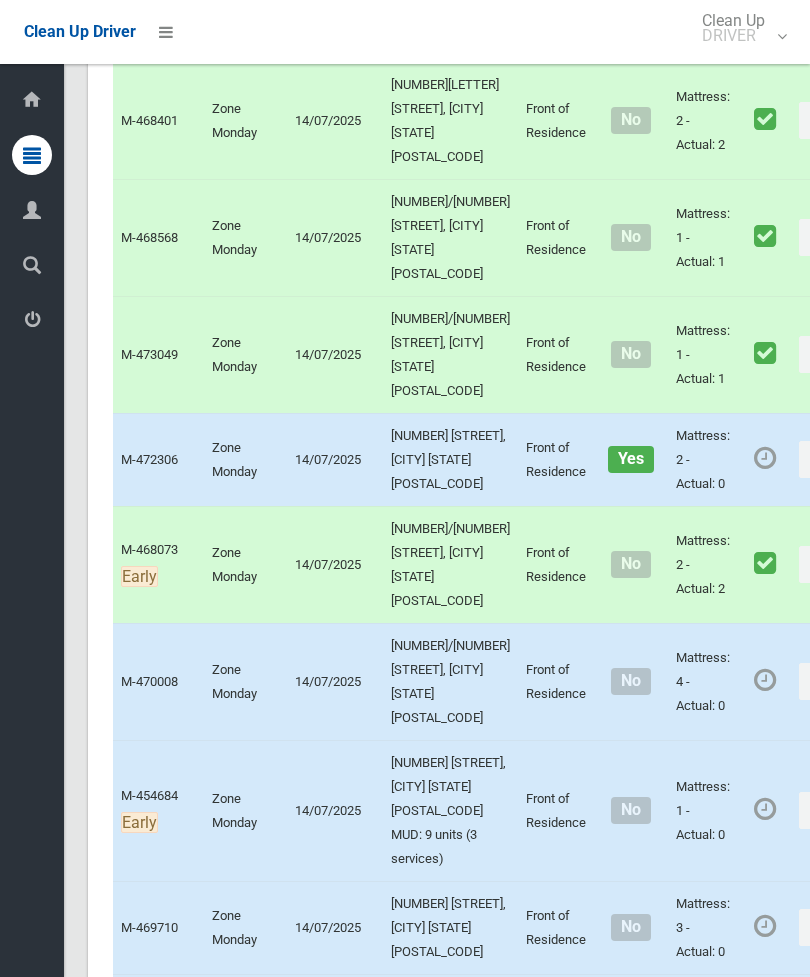 scroll, scrollTop: 5454, scrollLeft: 0, axis: vertical 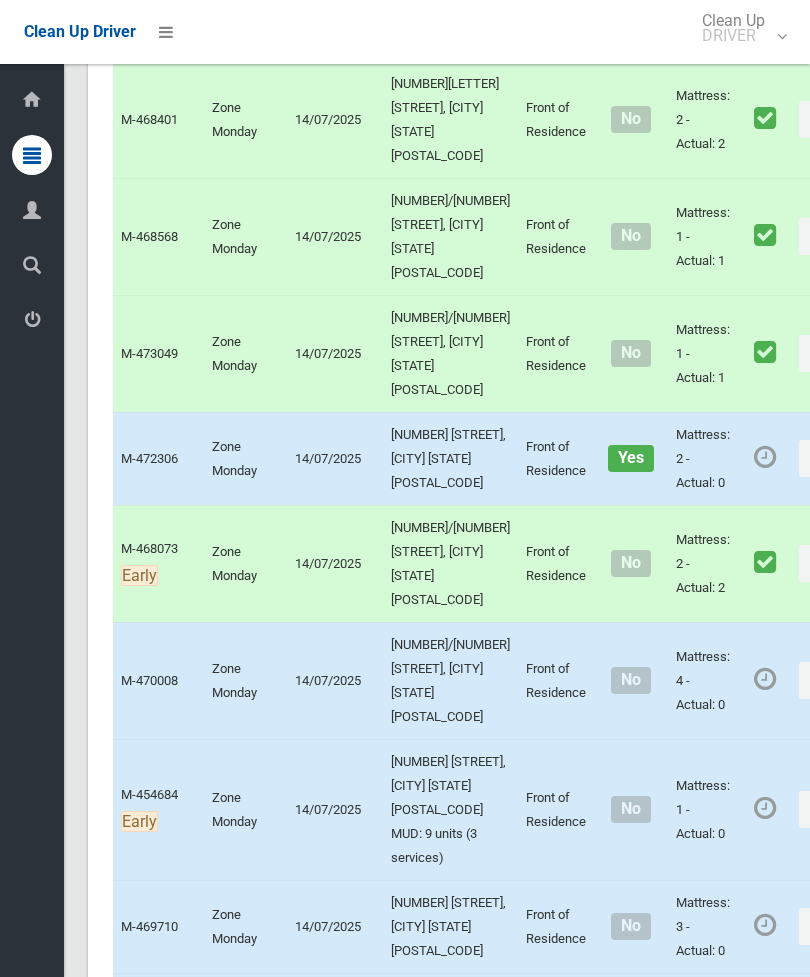 click on "Actions" at bounding box center (847, -504) 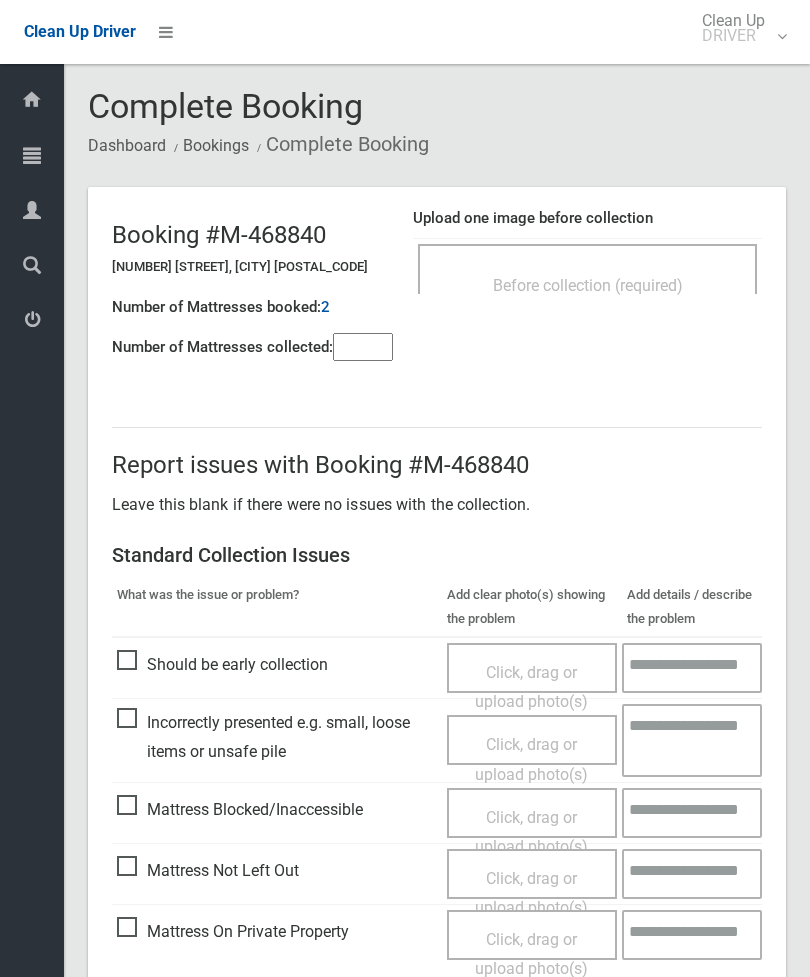 scroll, scrollTop: 0, scrollLeft: 0, axis: both 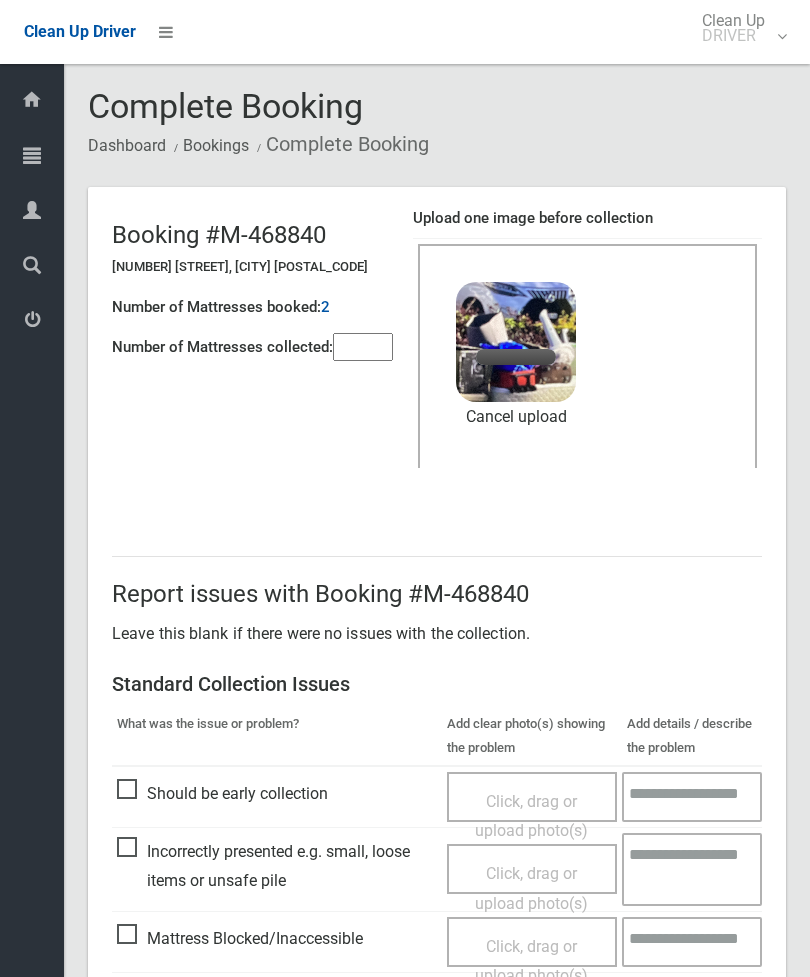 click at bounding box center [363, 347] 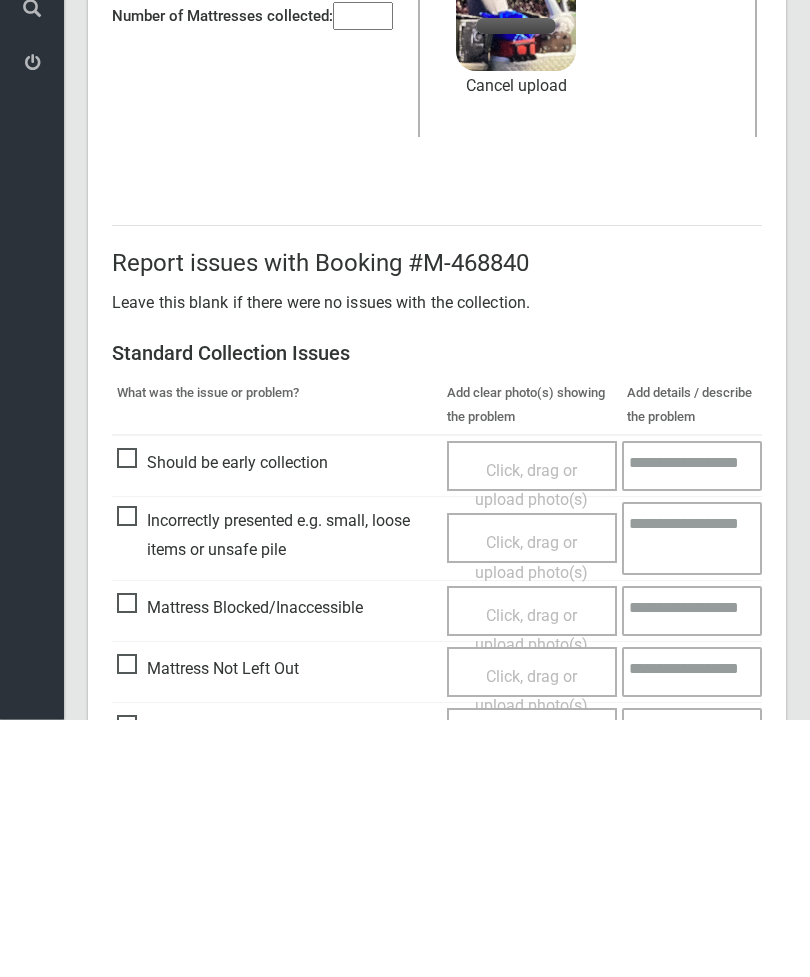 scroll, scrollTop: 274, scrollLeft: 0, axis: vertical 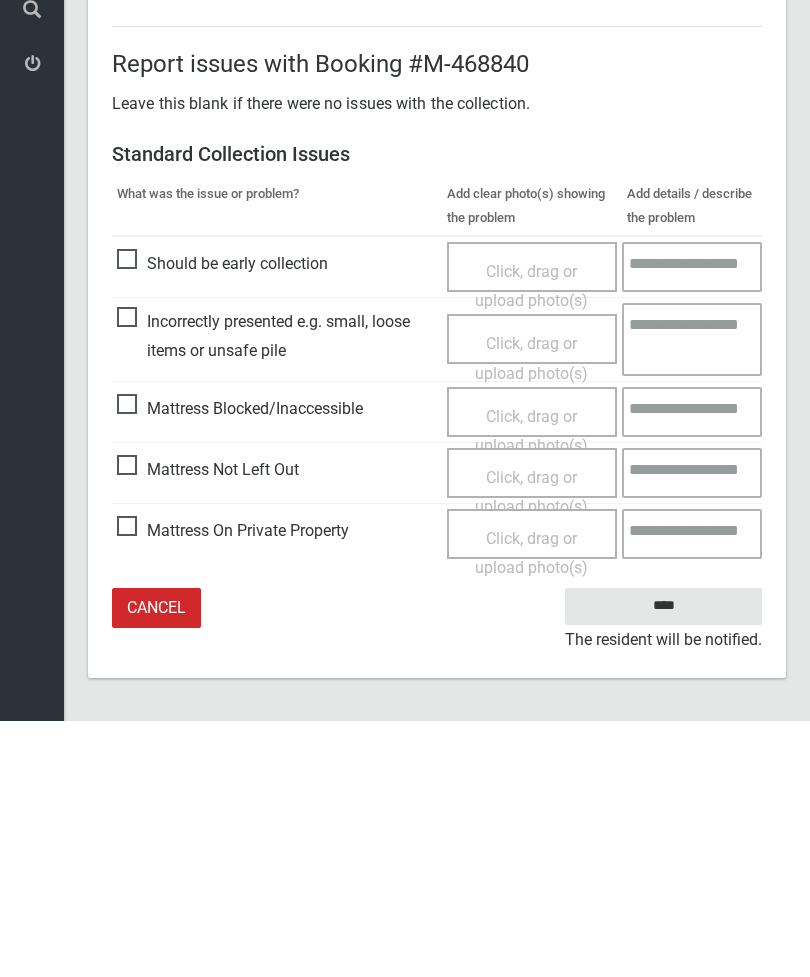 type on "*" 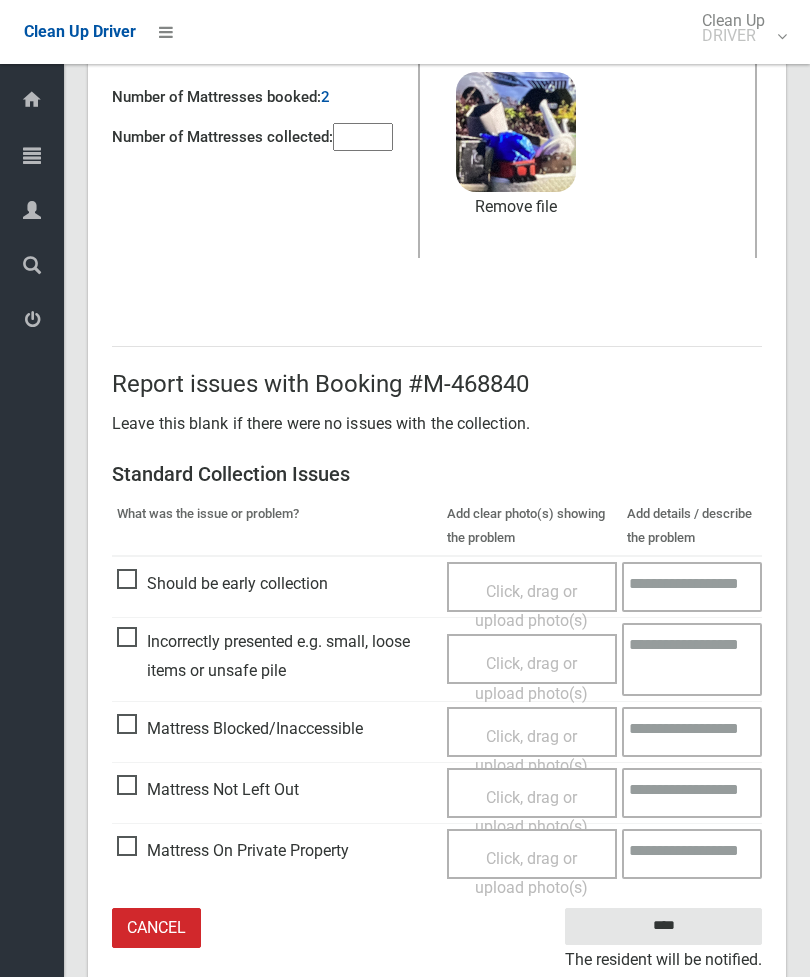 click on "Mattress Blocked/Inaccessible" at bounding box center (240, 729) 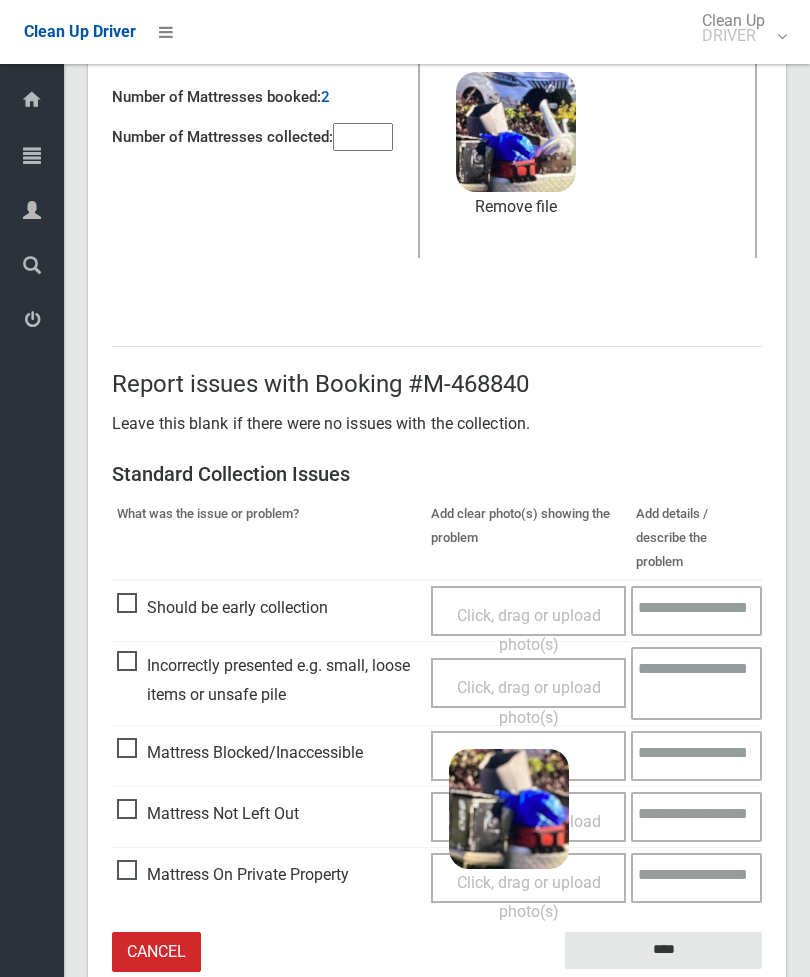 click on "****" at bounding box center (663, 950) 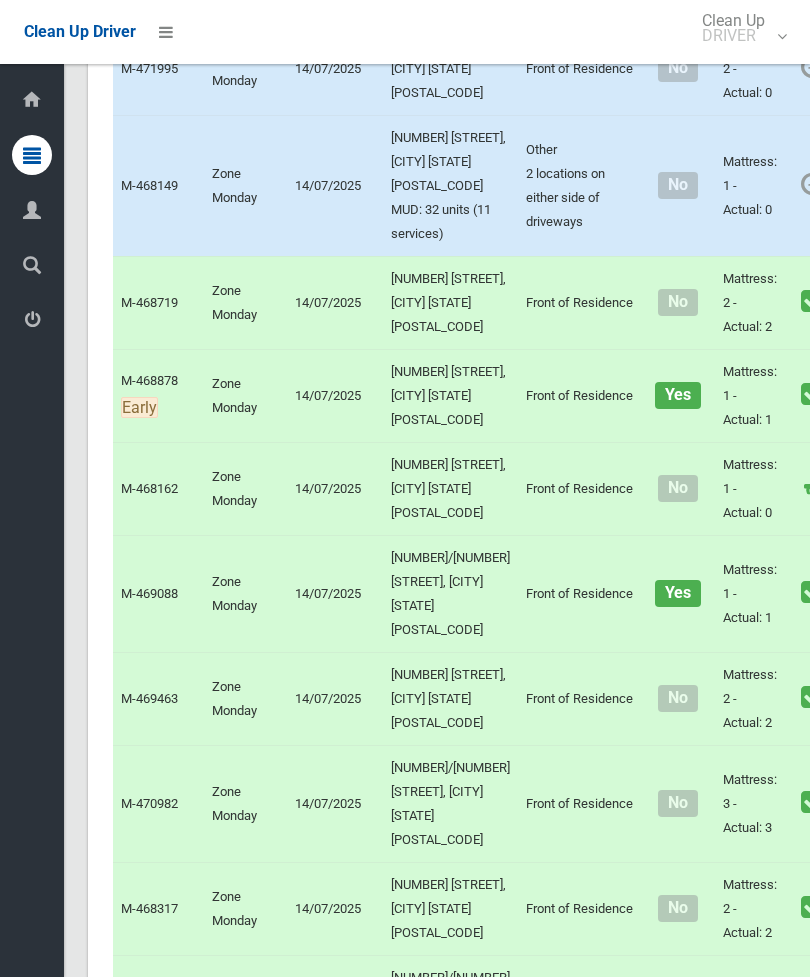 scroll, scrollTop: 6732, scrollLeft: 0, axis: vertical 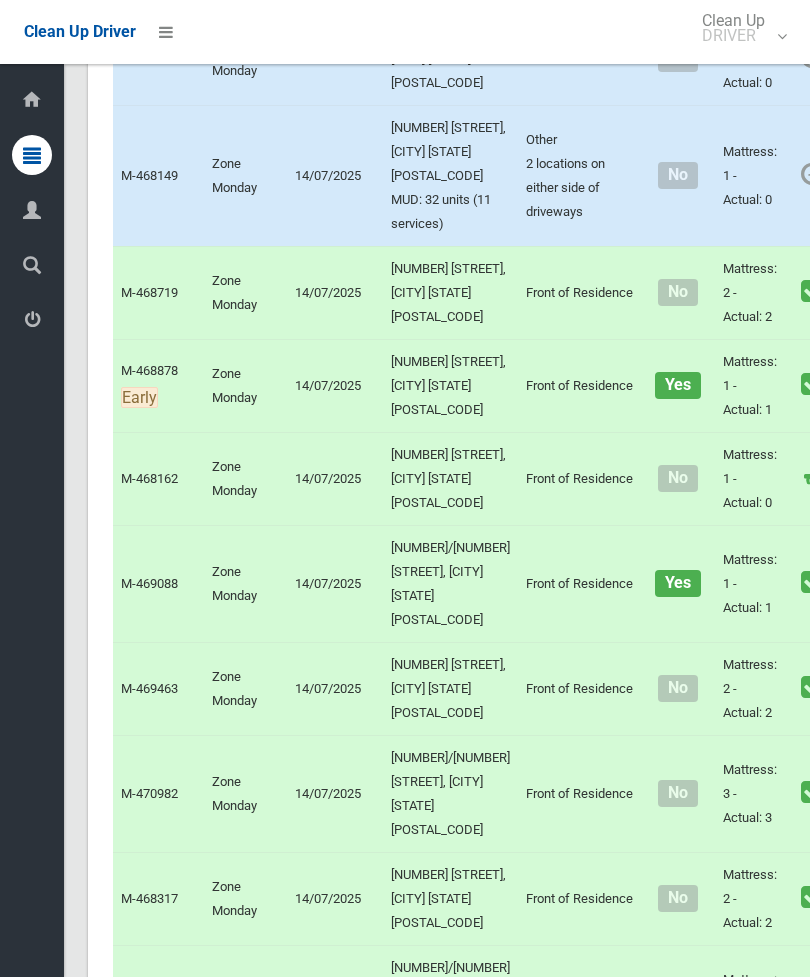click on "Actions" at bounding box center (847, -622) 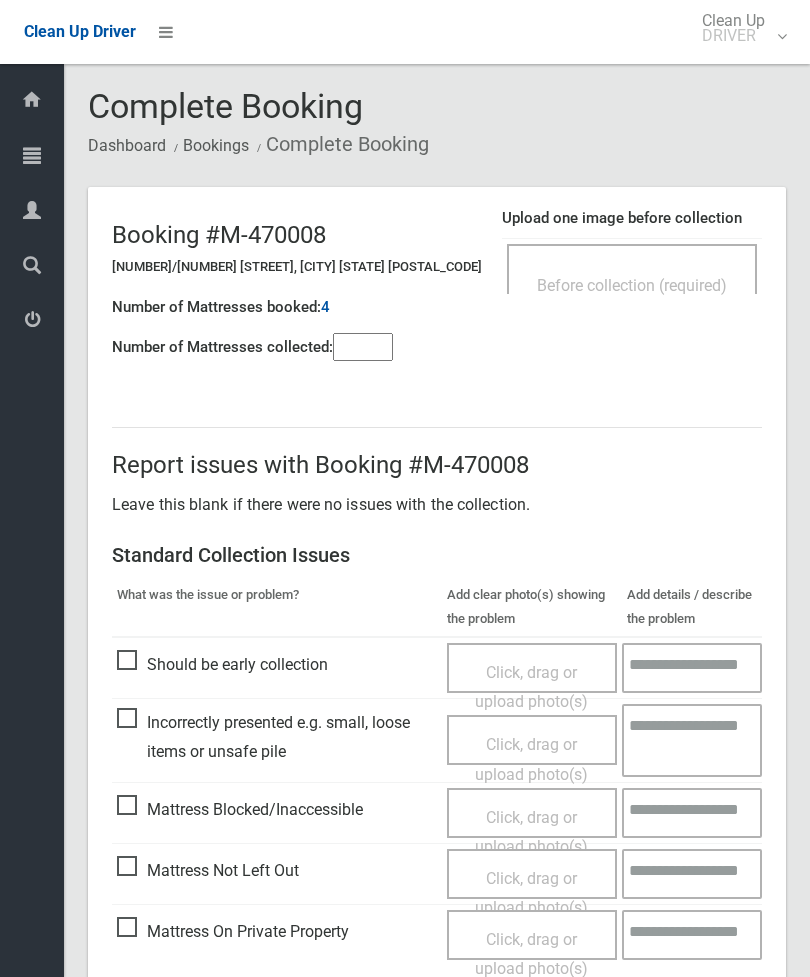 scroll, scrollTop: 0, scrollLeft: 0, axis: both 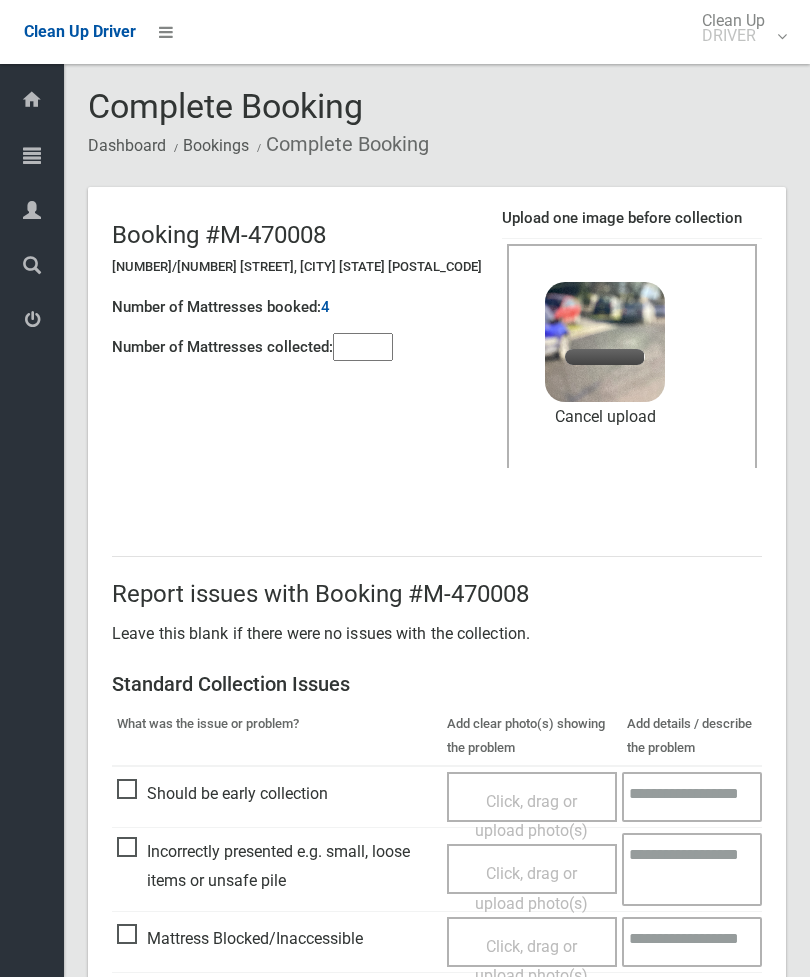 click at bounding box center (363, 347) 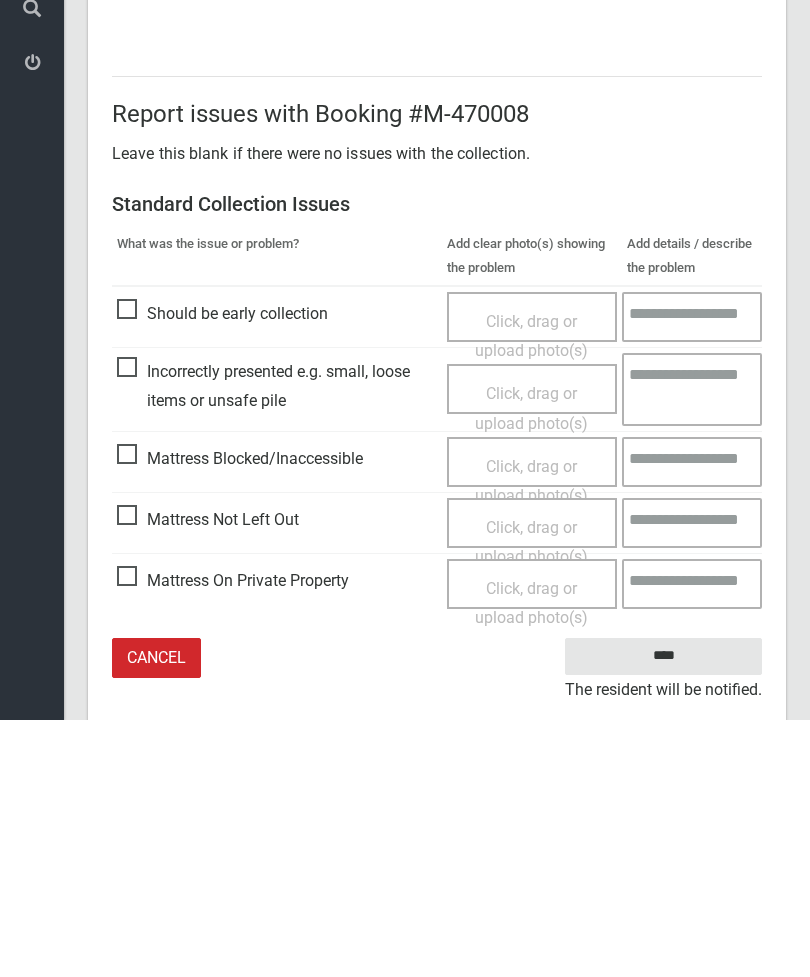 scroll, scrollTop: 274, scrollLeft: 0, axis: vertical 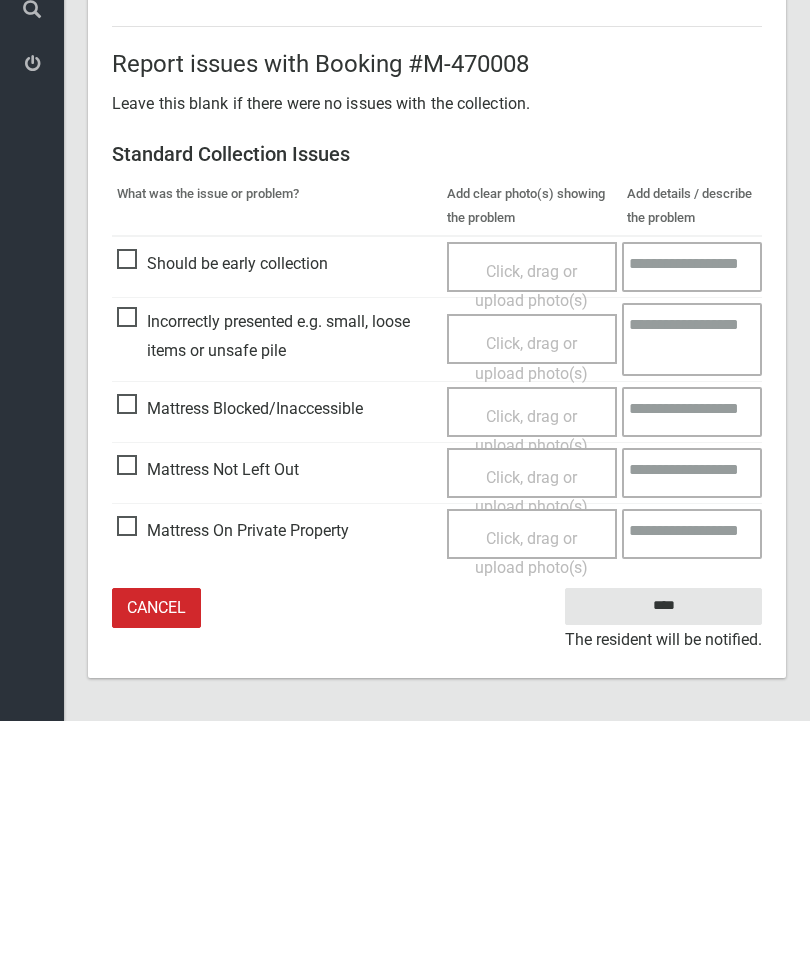 type on "*" 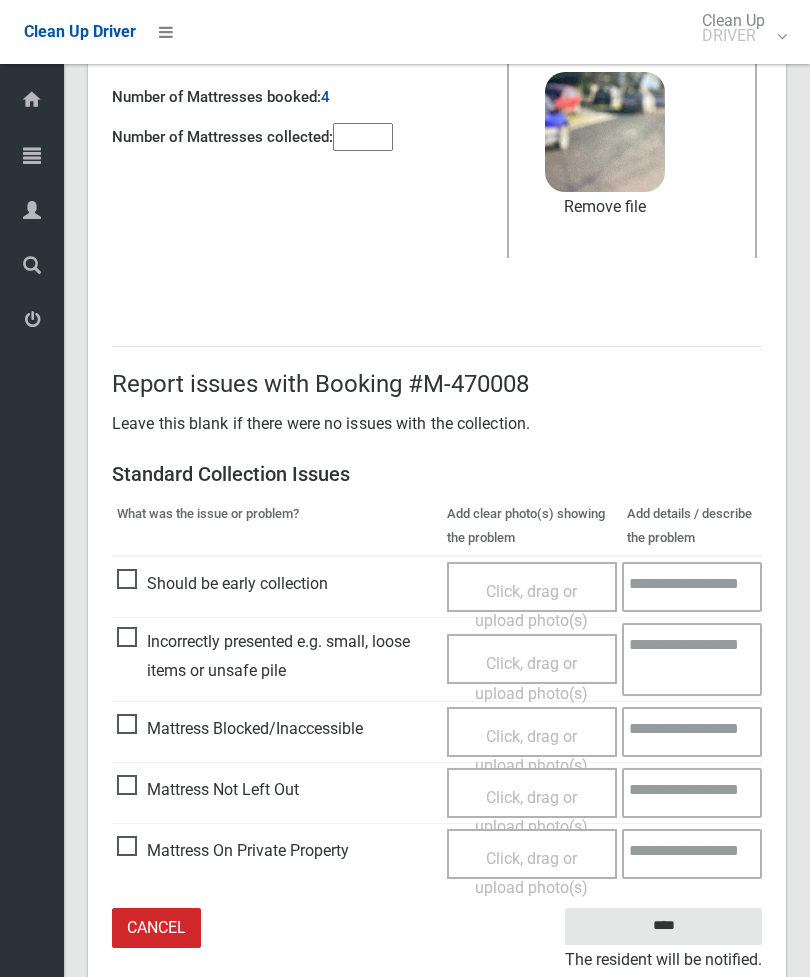 click on "Click, drag or upload photo(s)" at bounding box center [531, 812] 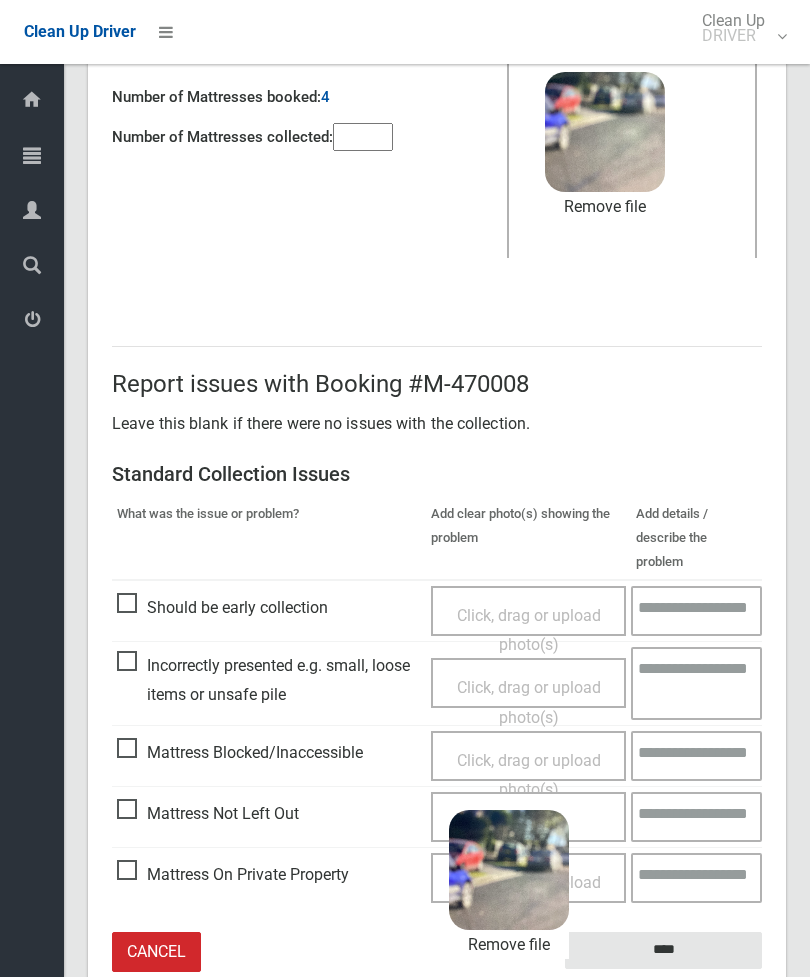 click on "****" at bounding box center [663, 950] 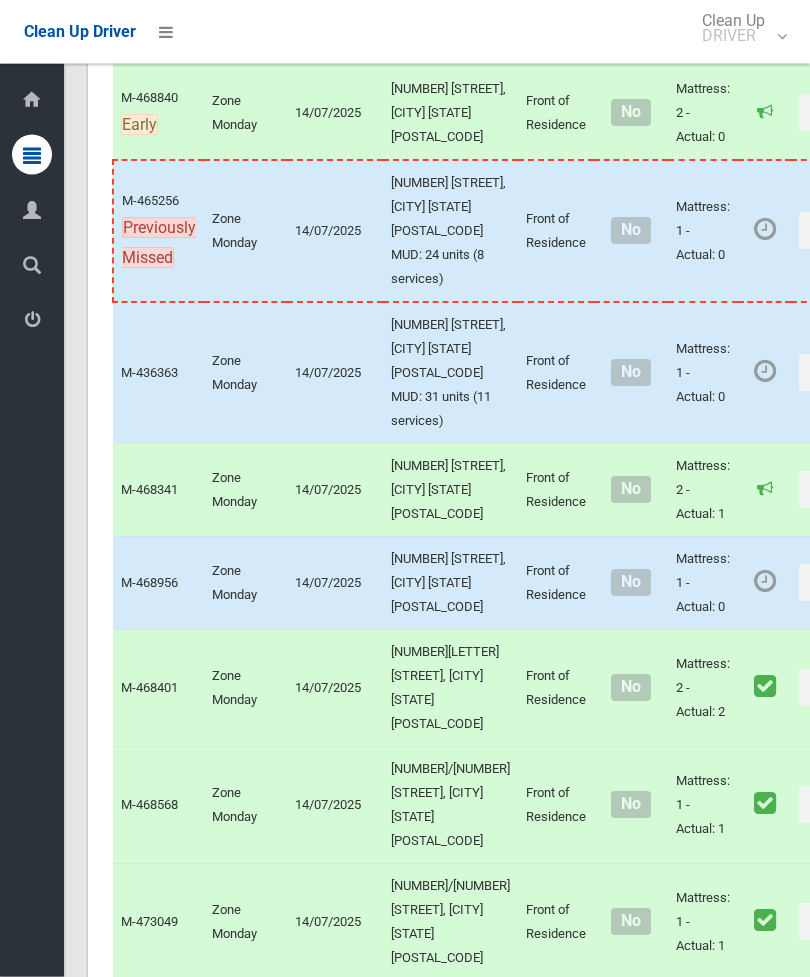 scroll, scrollTop: 5023, scrollLeft: 0, axis: vertical 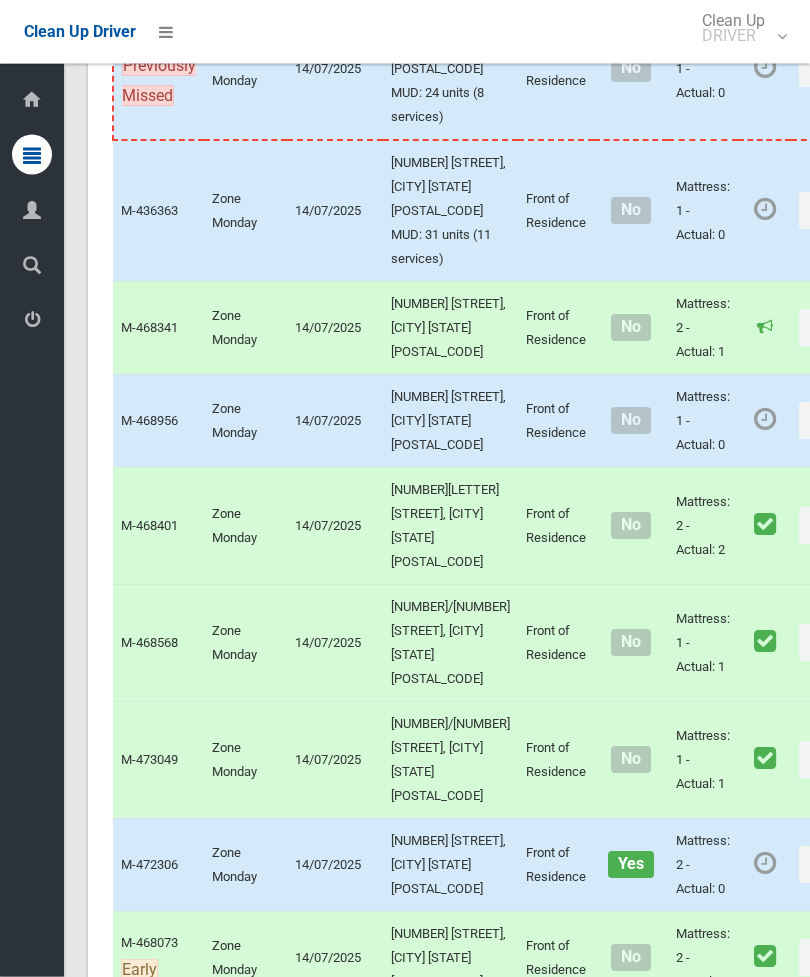 click on "Actions" at bounding box center (847, -331) 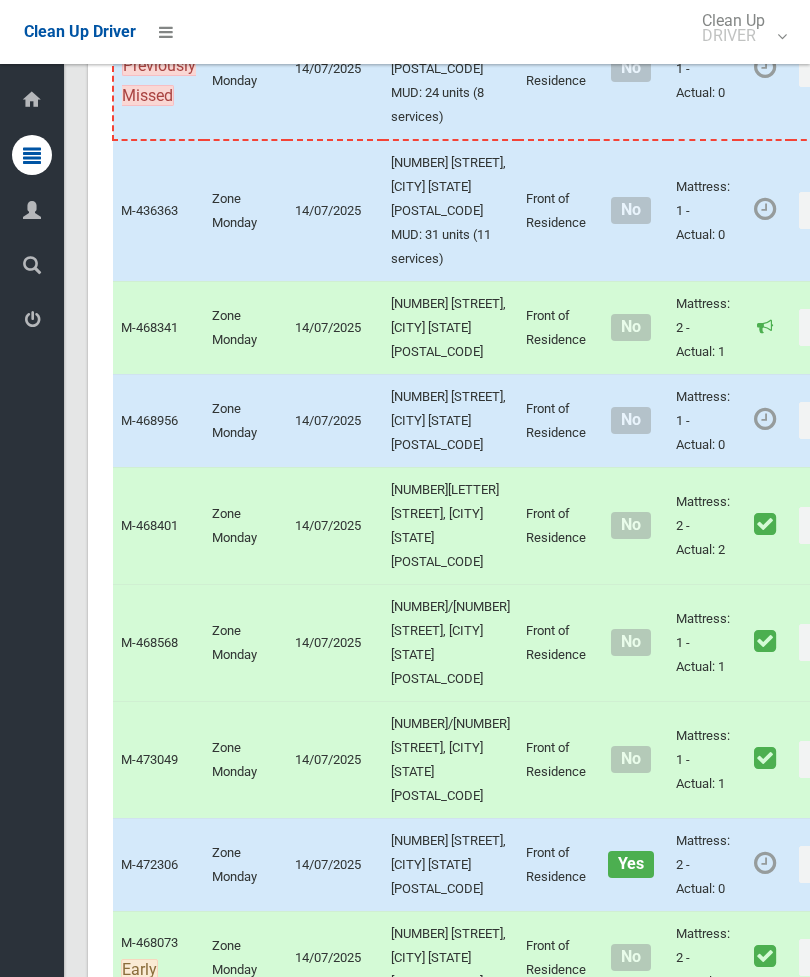 click on "Complete Booking" at bounding box center [775, -287] 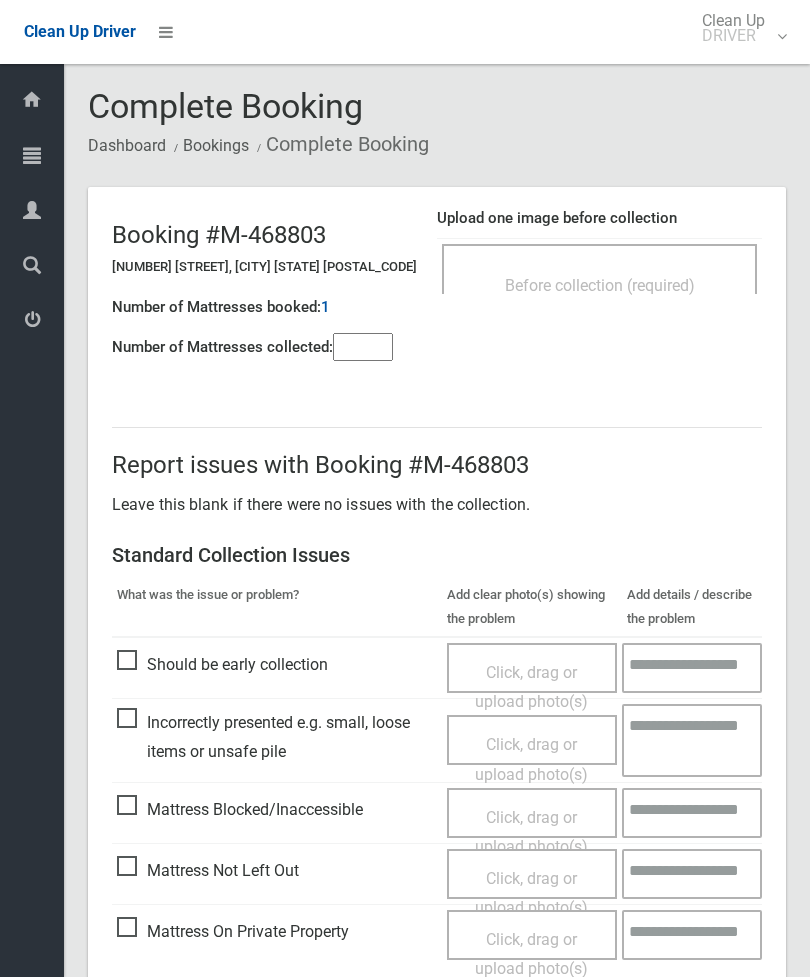 scroll, scrollTop: 0, scrollLeft: 0, axis: both 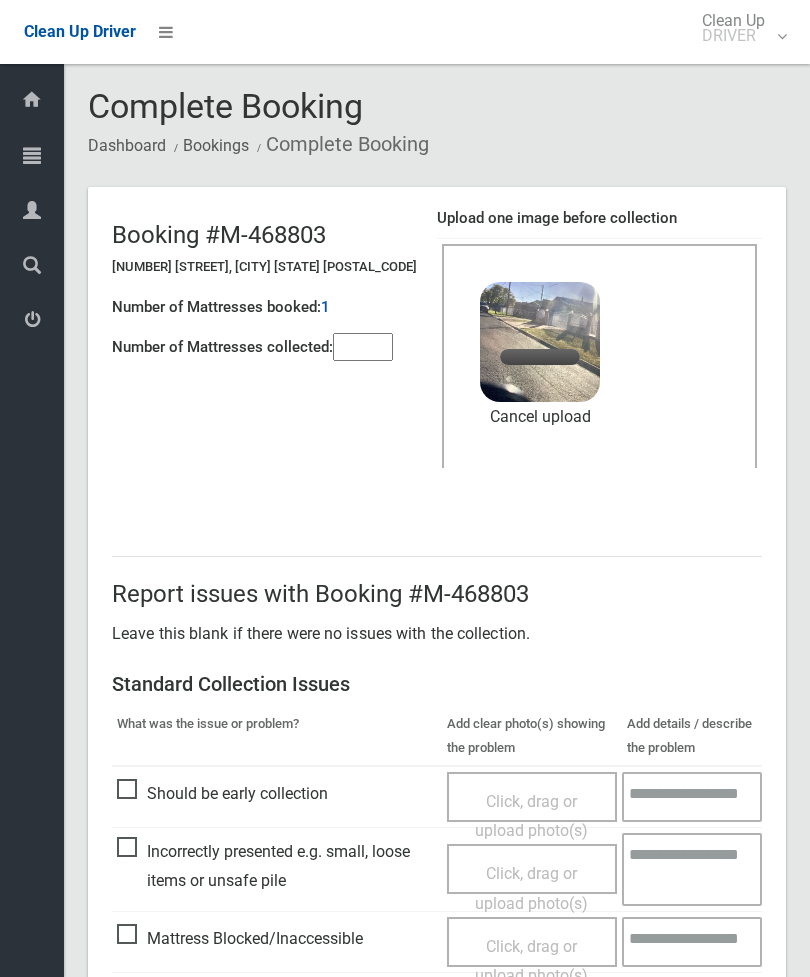 click at bounding box center [363, 347] 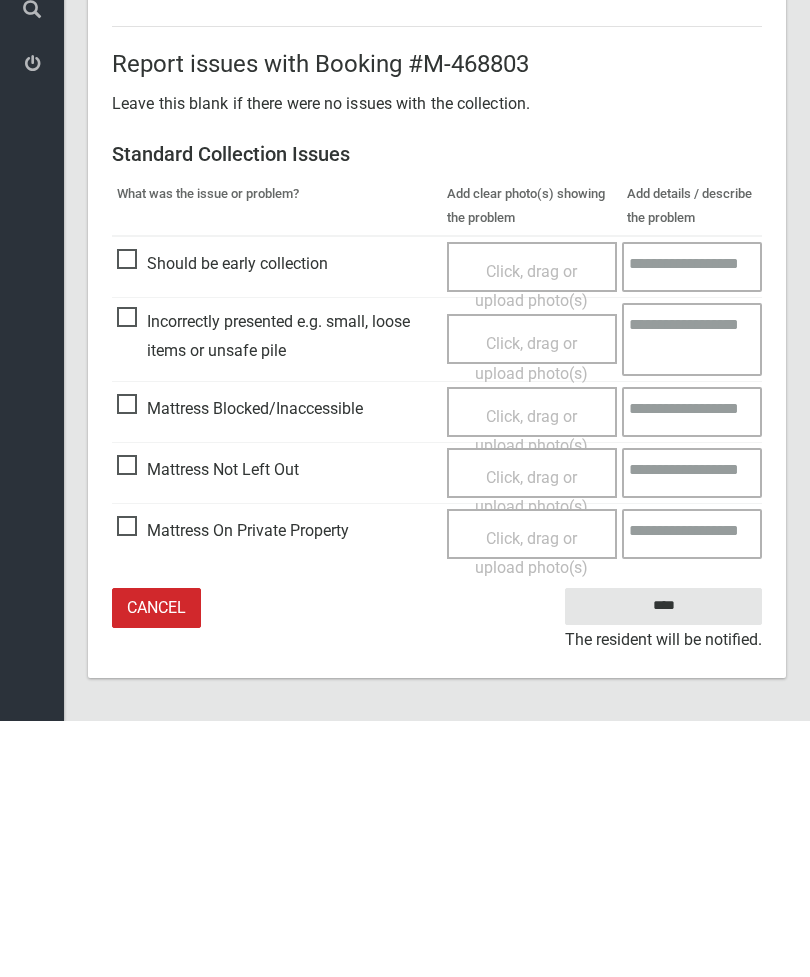 type on "*" 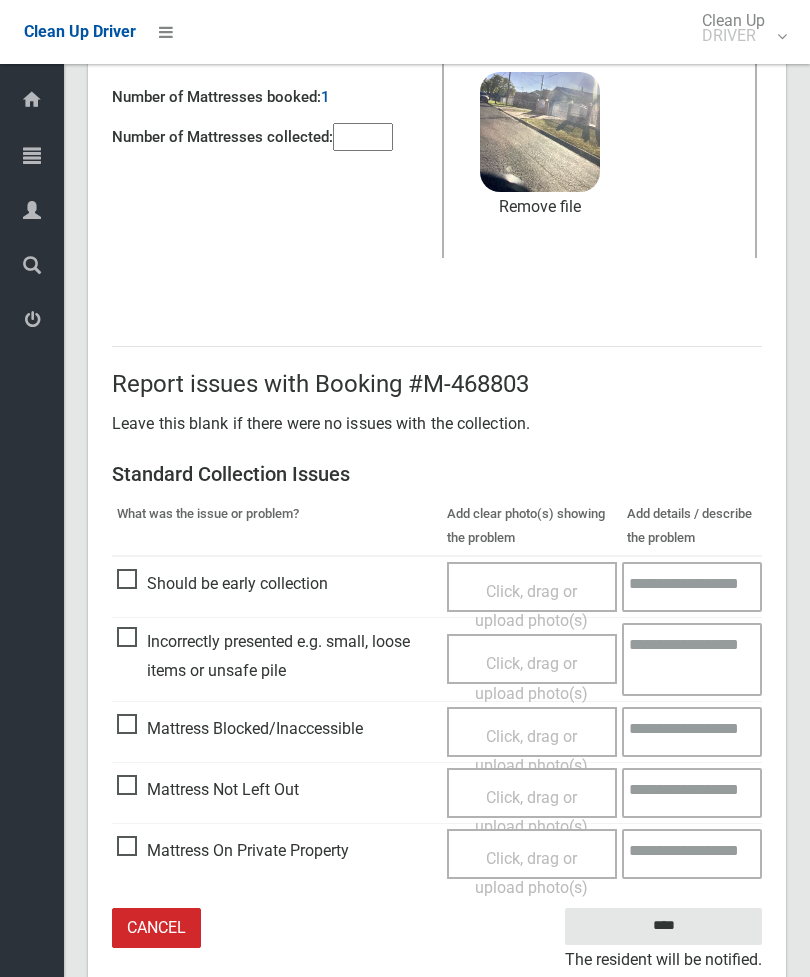 click on "Click, drag or upload photo(s)" at bounding box center (532, 812) 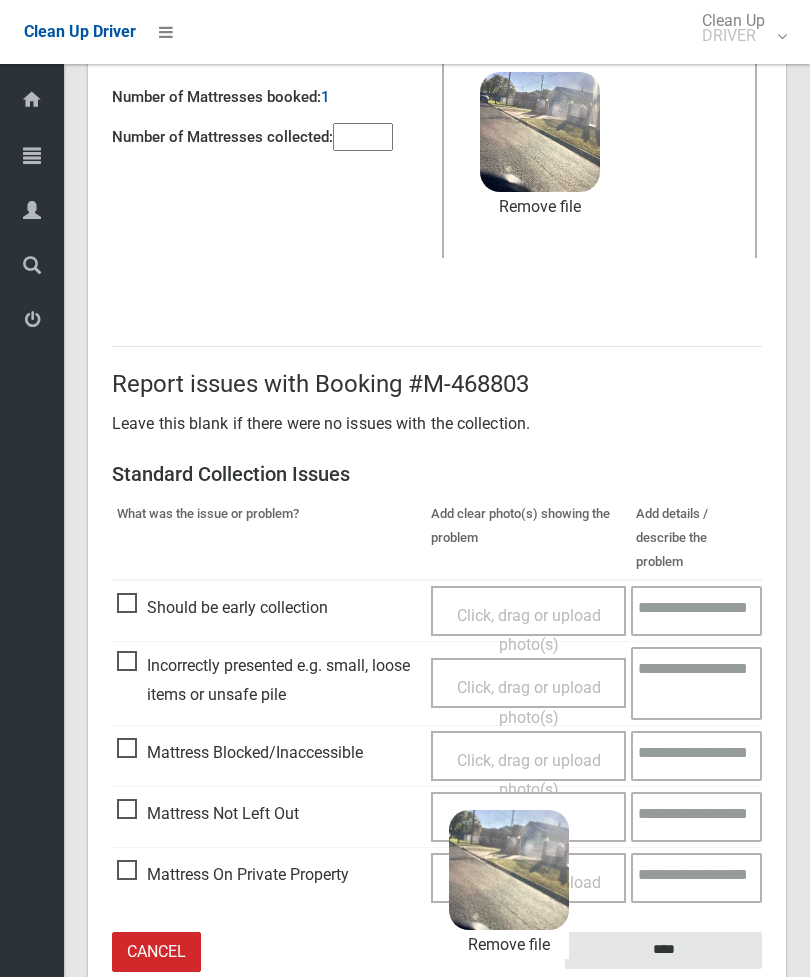 click on "****" at bounding box center (663, 950) 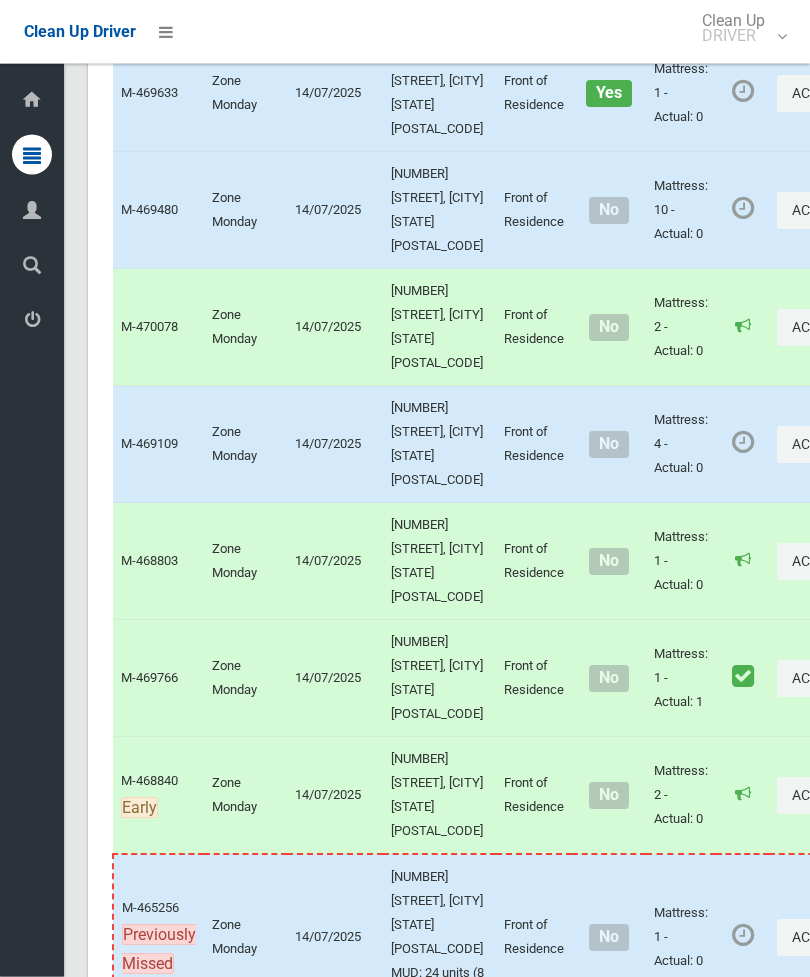 scroll, scrollTop: 4979, scrollLeft: 0, axis: vertical 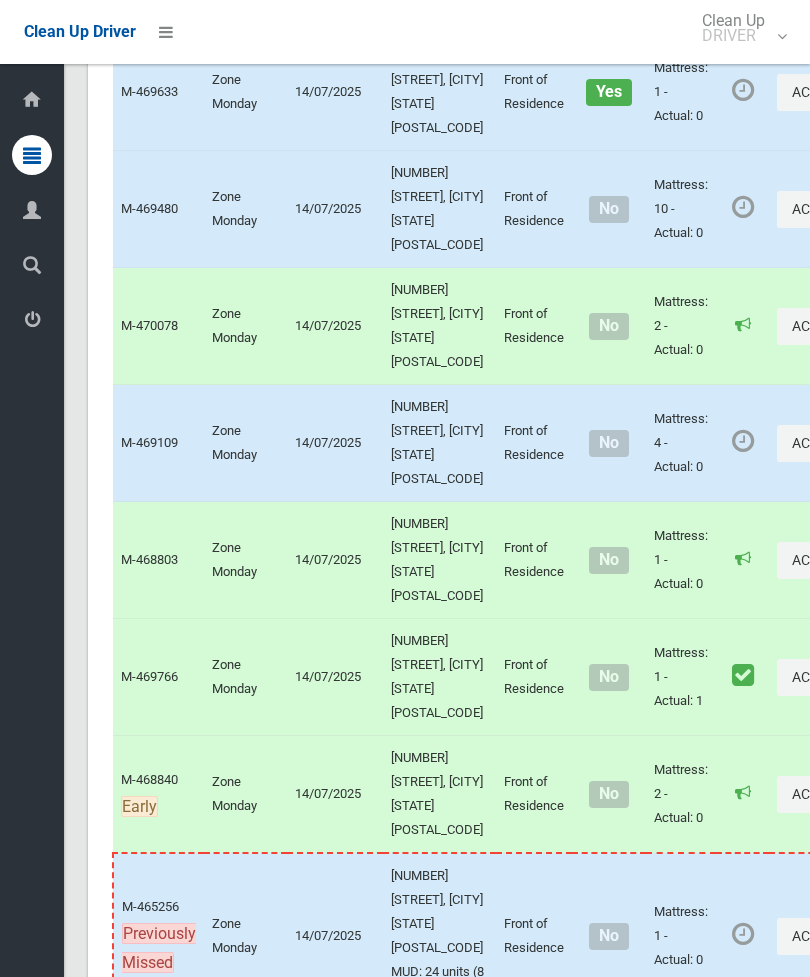 click on "Actions" at bounding box center (847, -212) 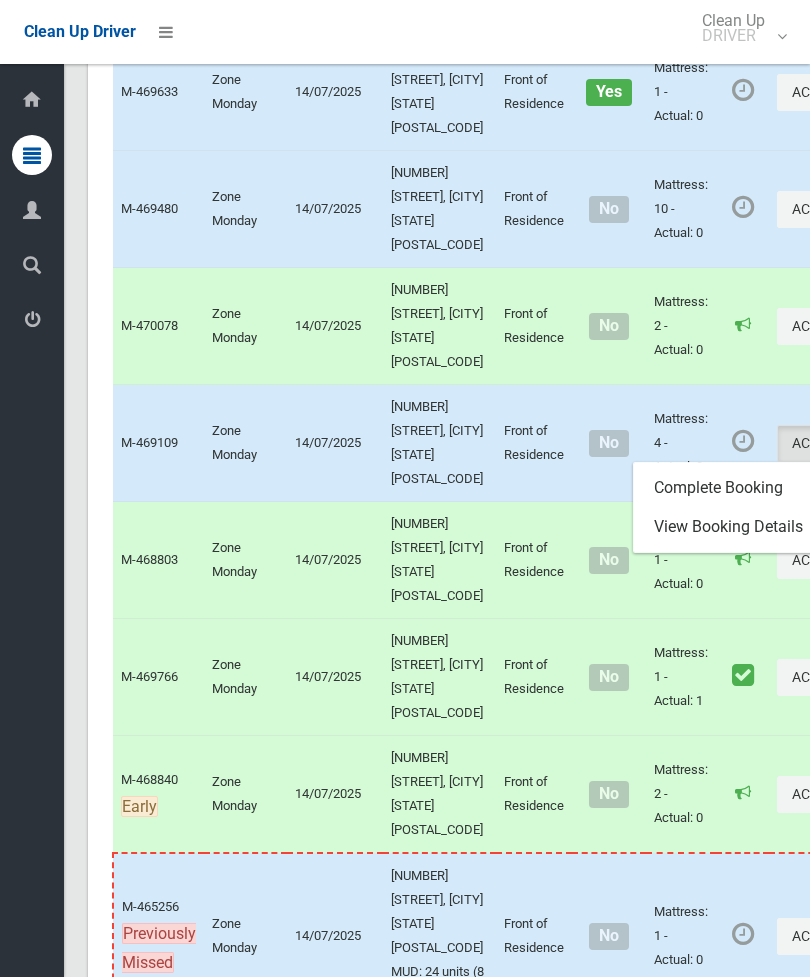 click on "Complete Booking" at bounding box center (775, -167) 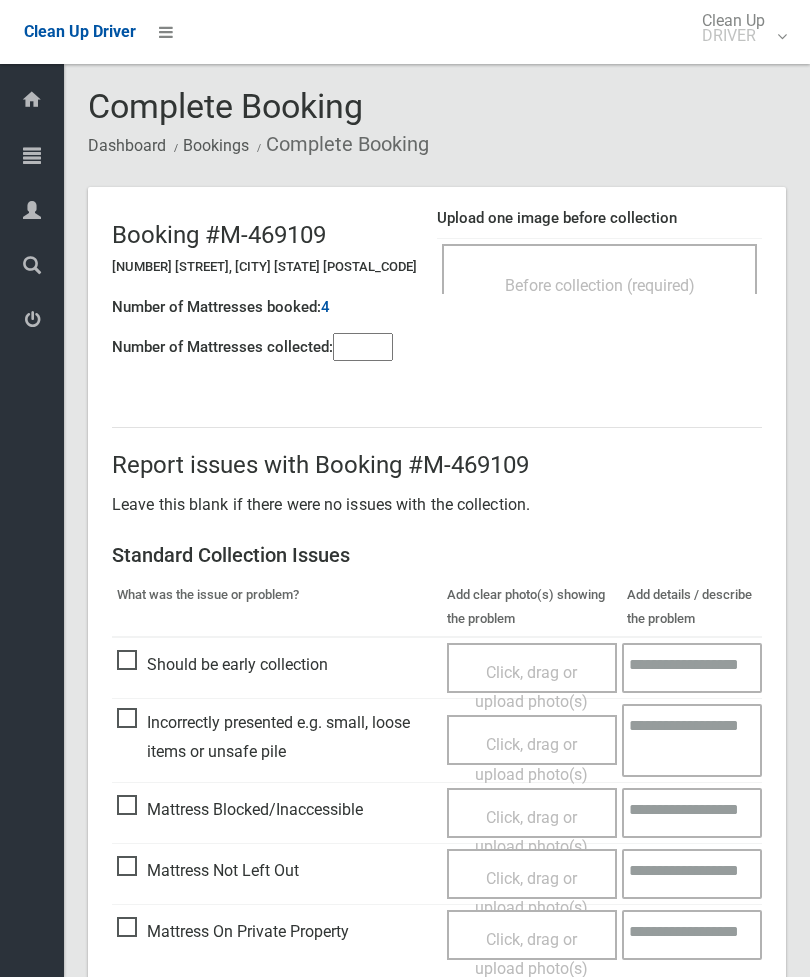scroll, scrollTop: 0, scrollLeft: 0, axis: both 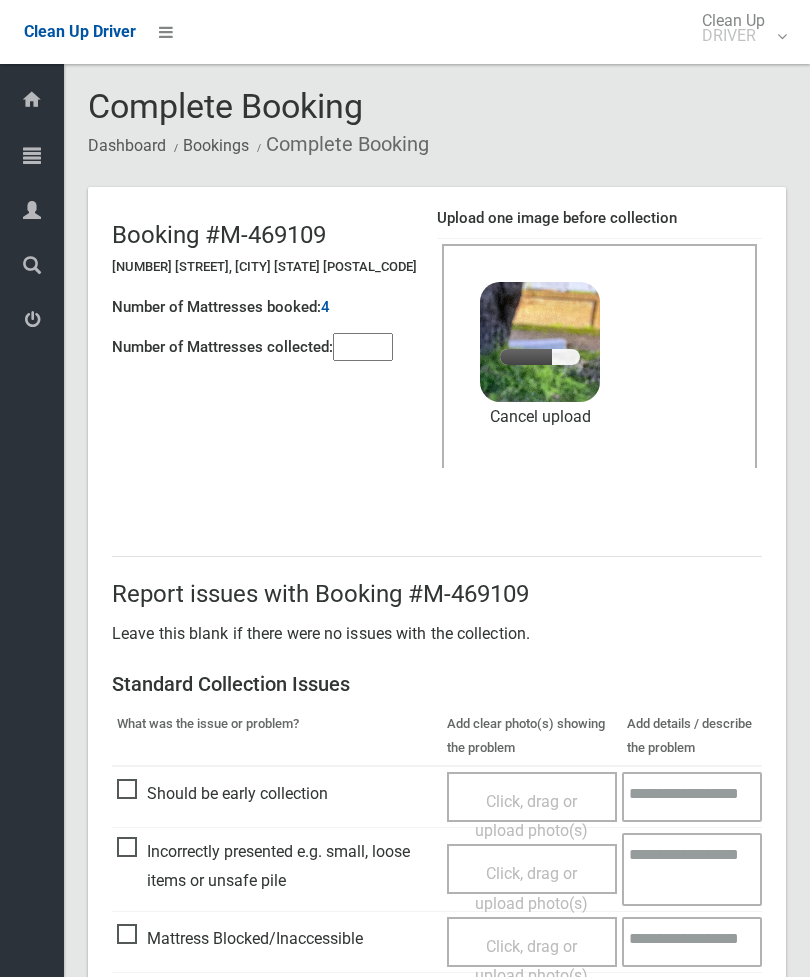 click at bounding box center [363, 347] 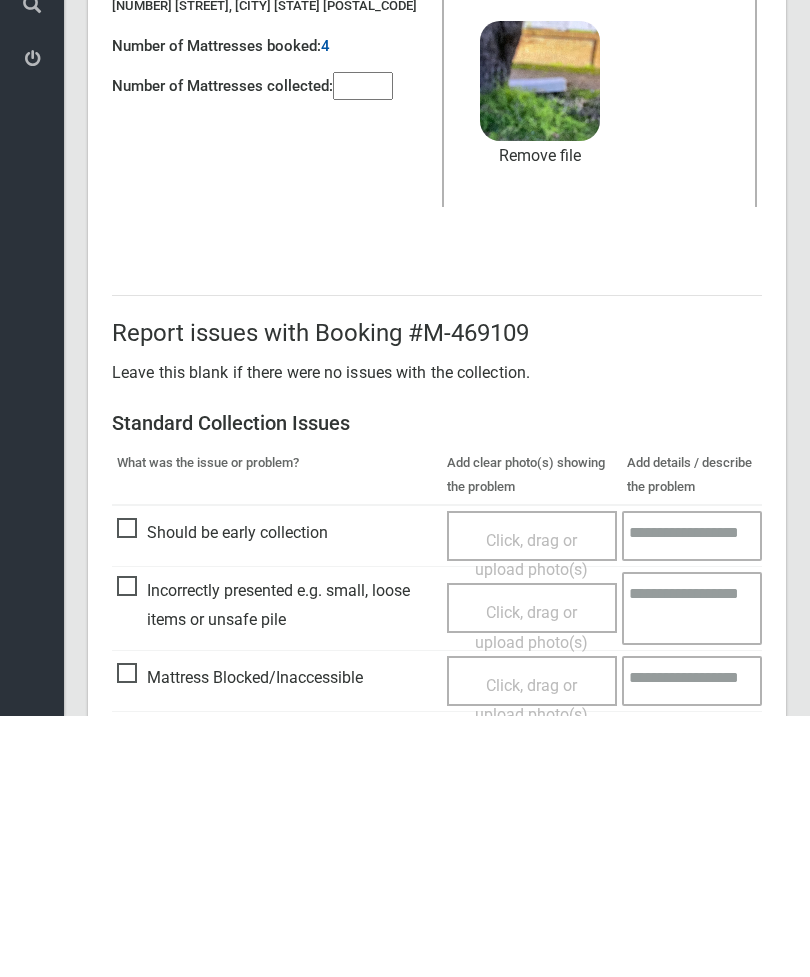 scroll, scrollTop: 274, scrollLeft: 0, axis: vertical 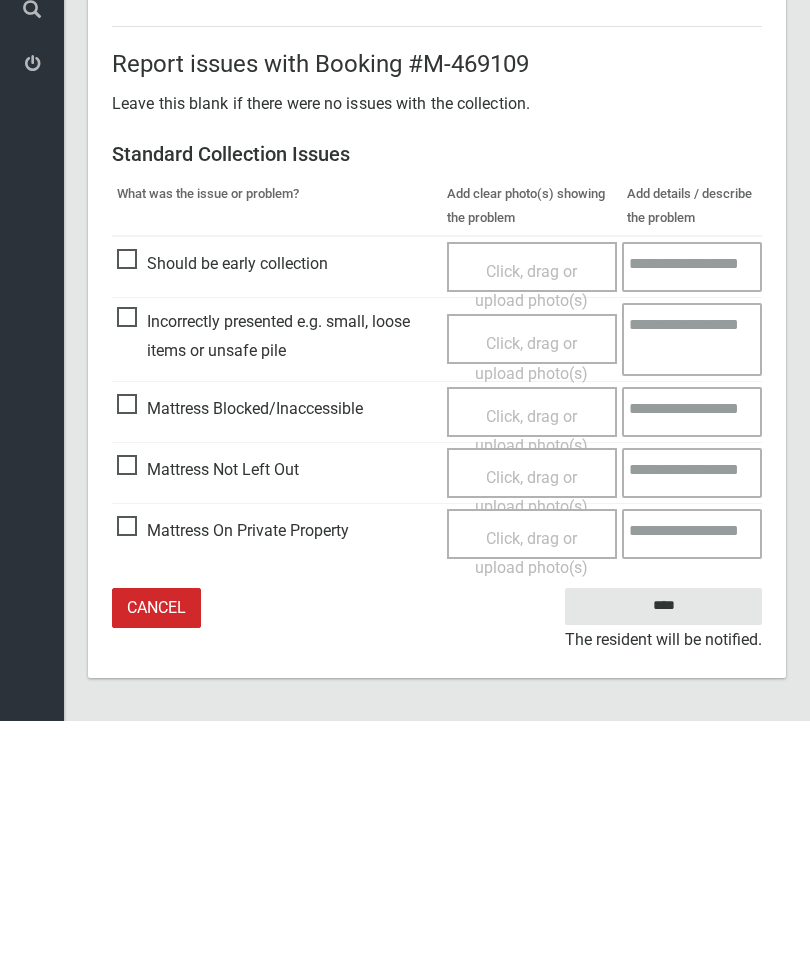 type on "*" 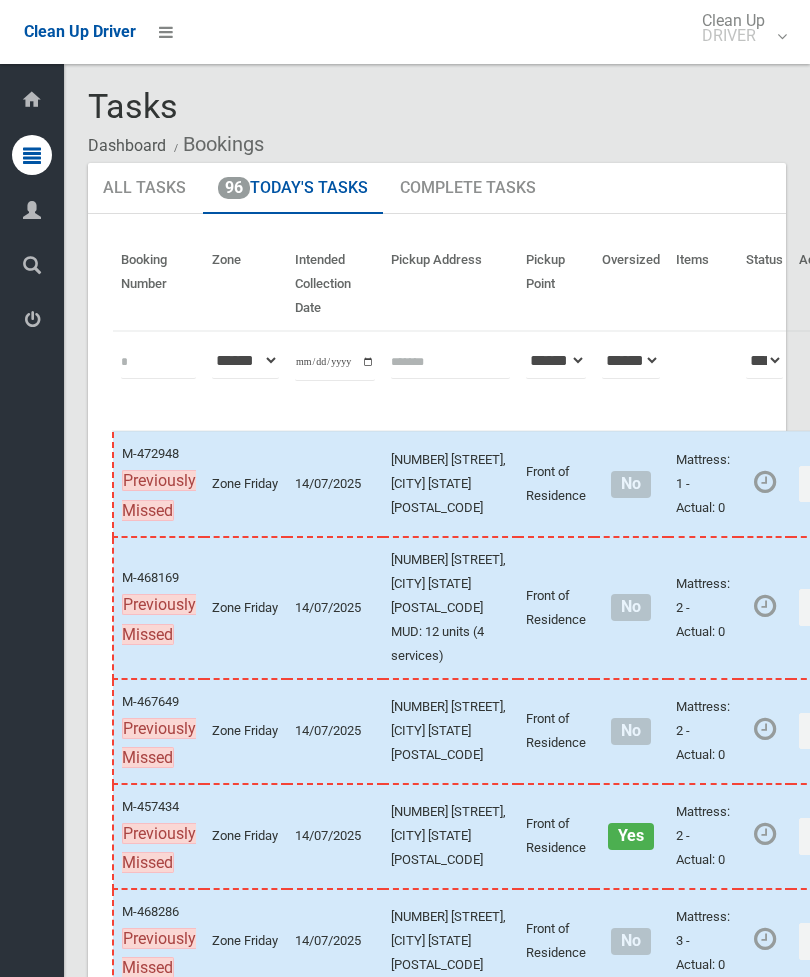scroll, scrollTop: 0, scrollLeft: 0, axis: both 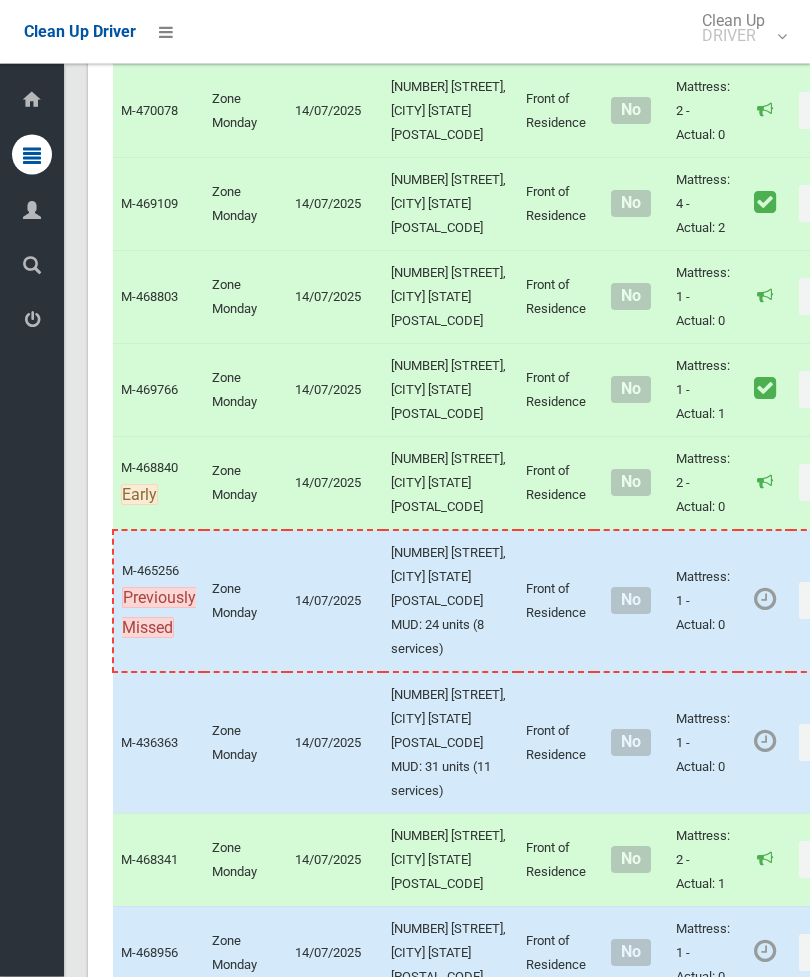click on "Actions" at bounding box center [847, -138] 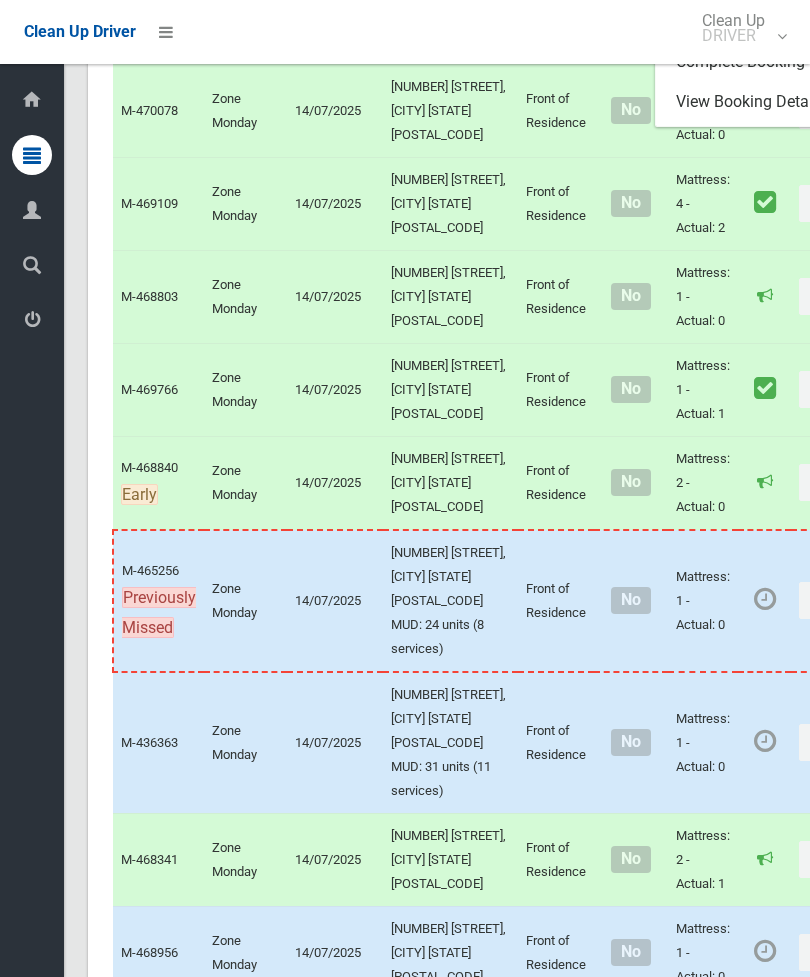 click on "Complete Booking" at bounding box center [775, -95] 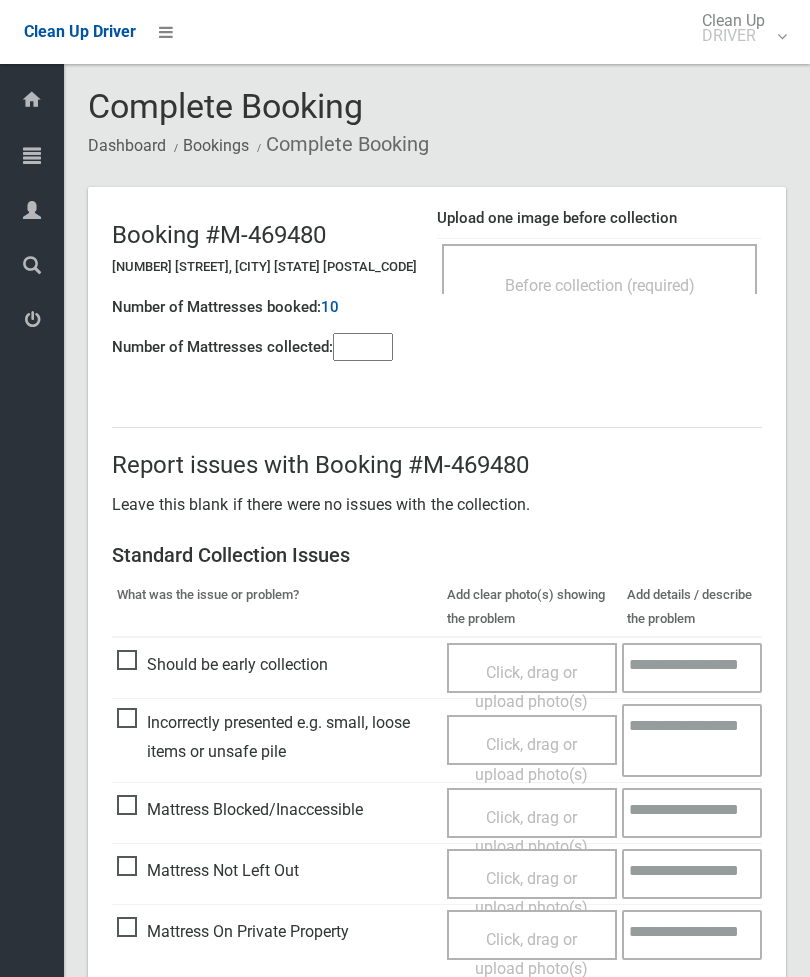 scroll, scrollTop: 0, scrollLeft: 0, axis: both 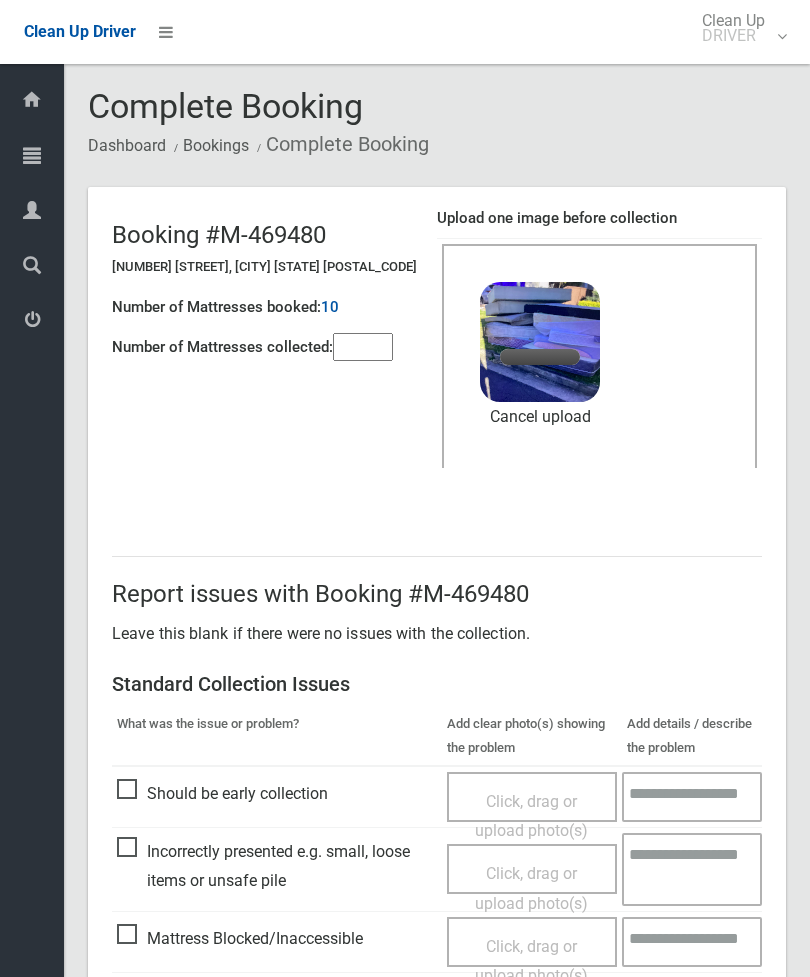 click at bounding box center (363, 347) 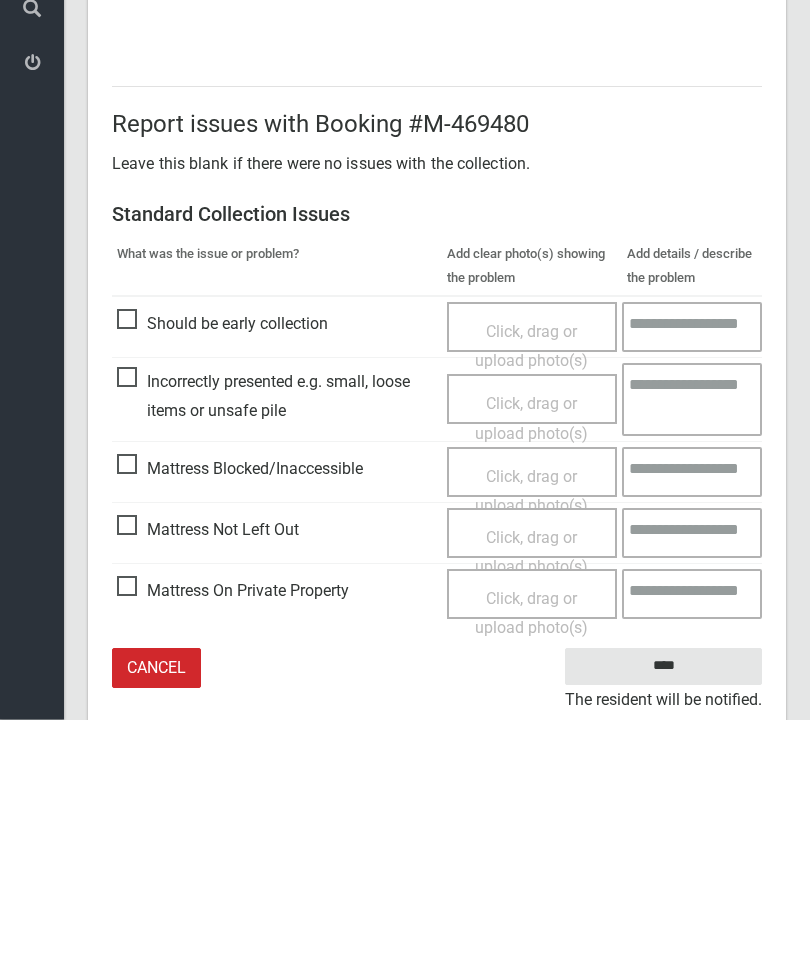 scroll, scrollTop: 274, scrollLeft: 0, axis: vertical 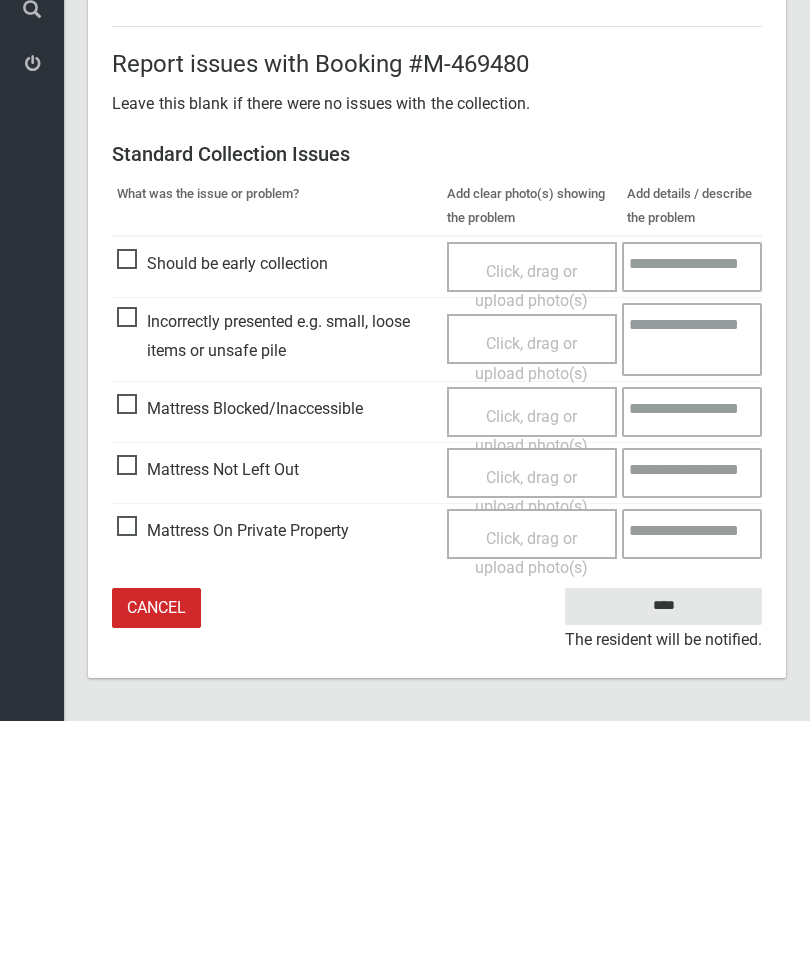 type on "**" 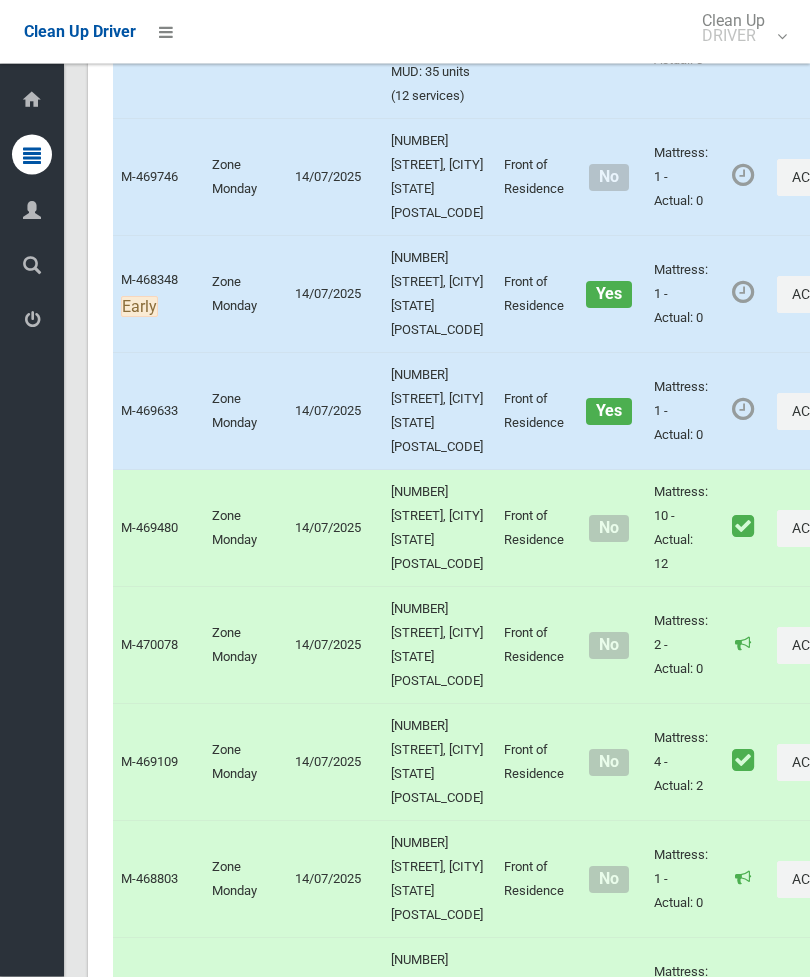 scroll, scrollTop: 4660, scrollLeft: 0, axis: vertical 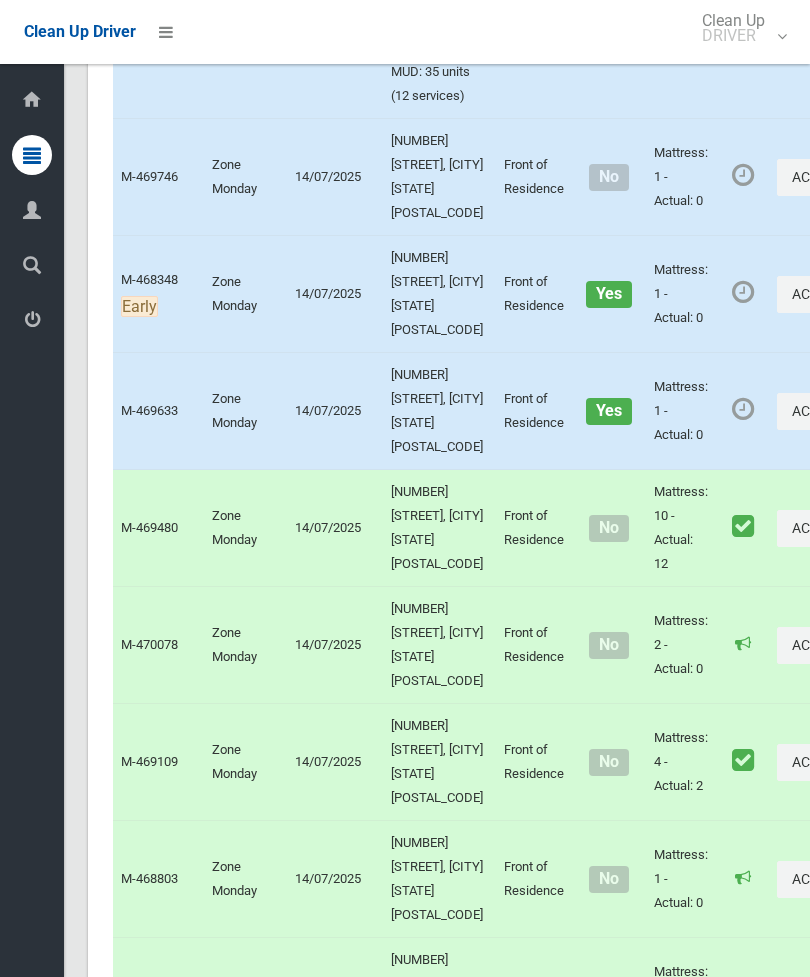 click on "Actions" at bounding box center (847, -244) 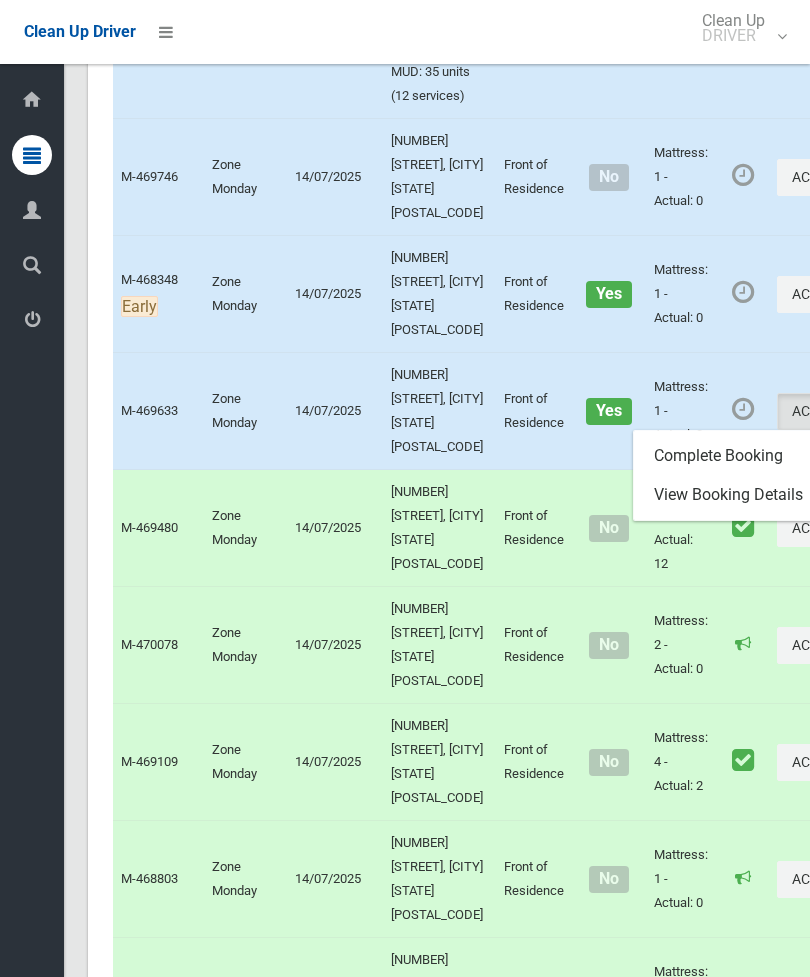 click on "Complete Booking" at bounding box center (775, -199) 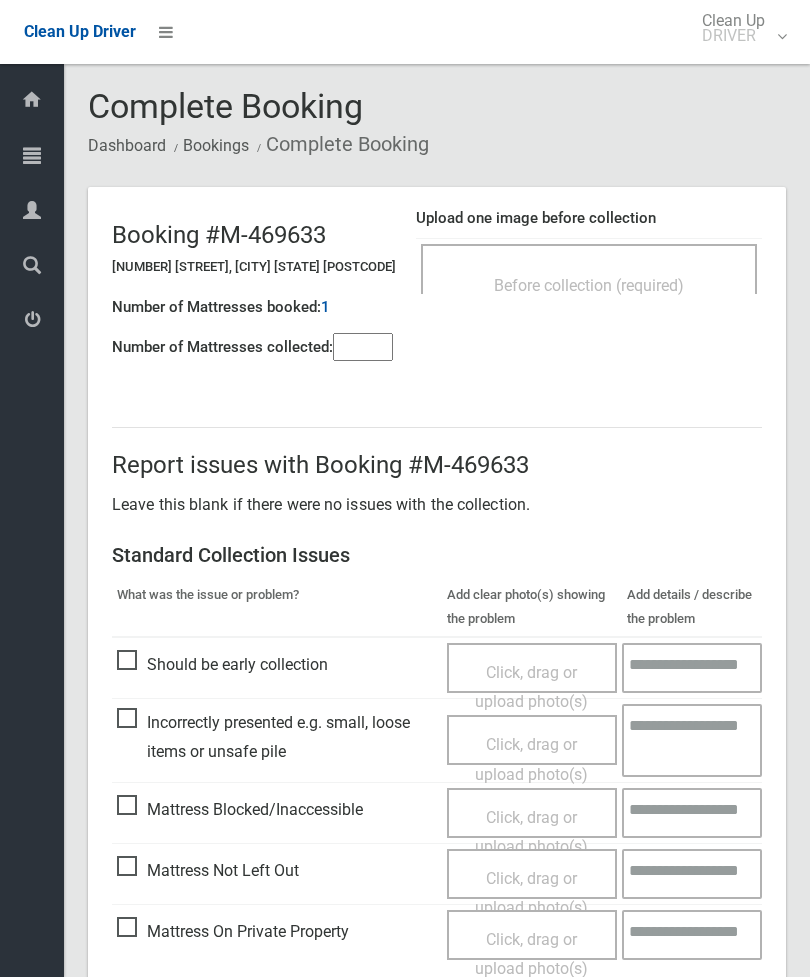 scroll, scrollTop: 0, scrollLeft: 0, axis: both 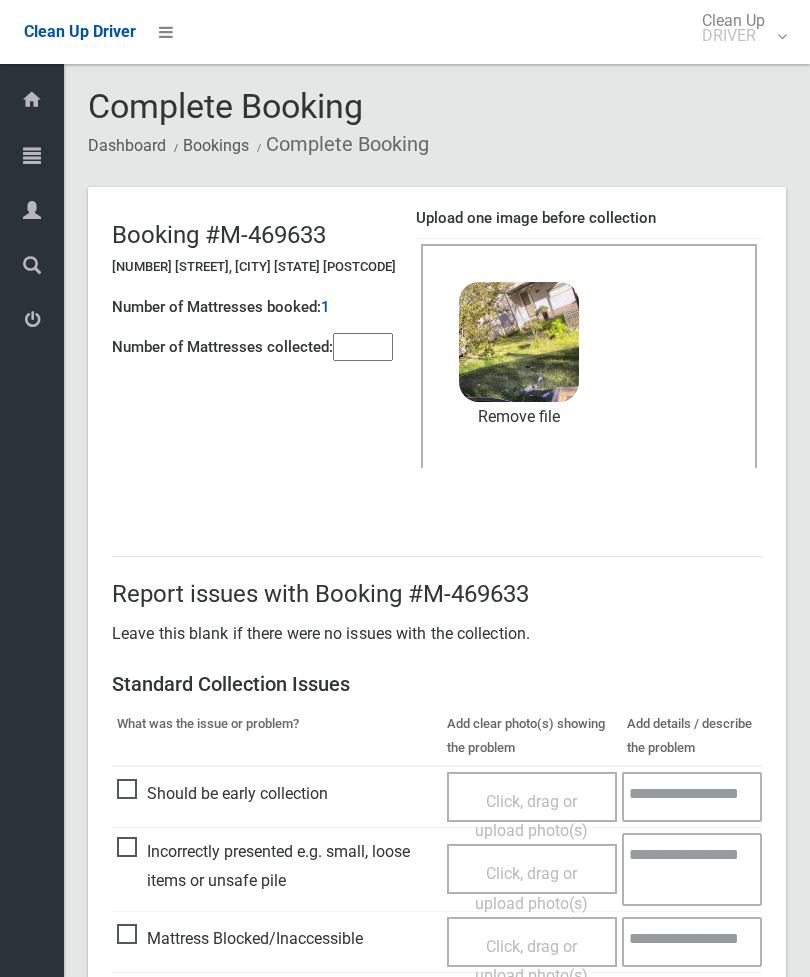 click on "Remove file" at bounding box center [519, 417] 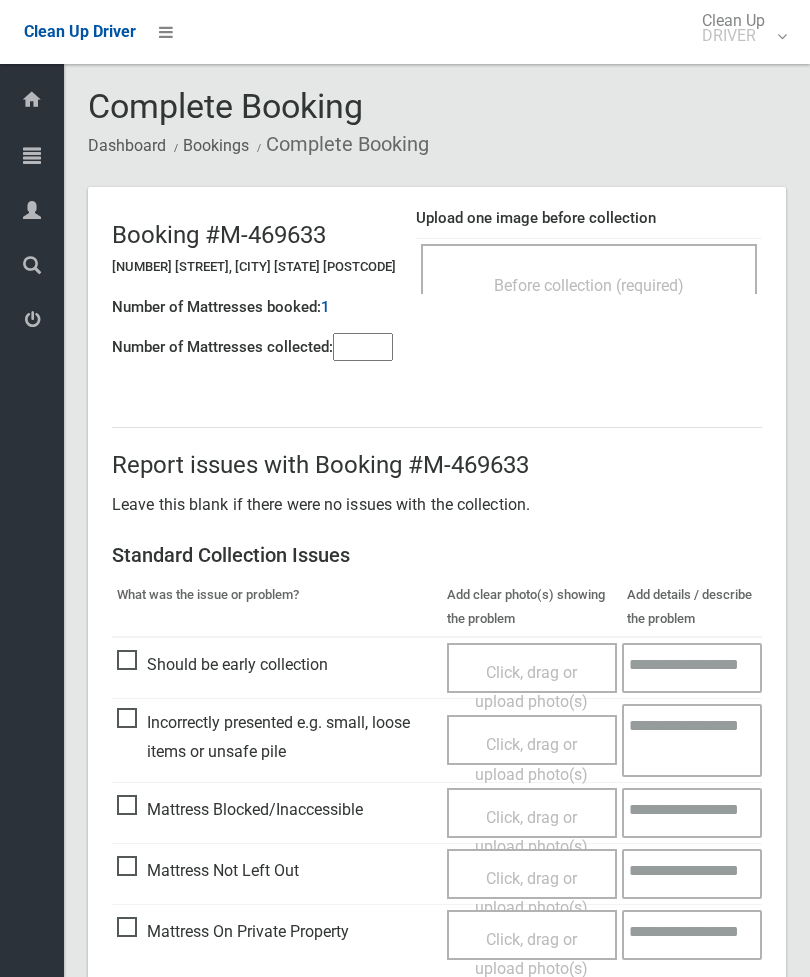 click on "Before collection (required)" at bounding box center (589, 284) 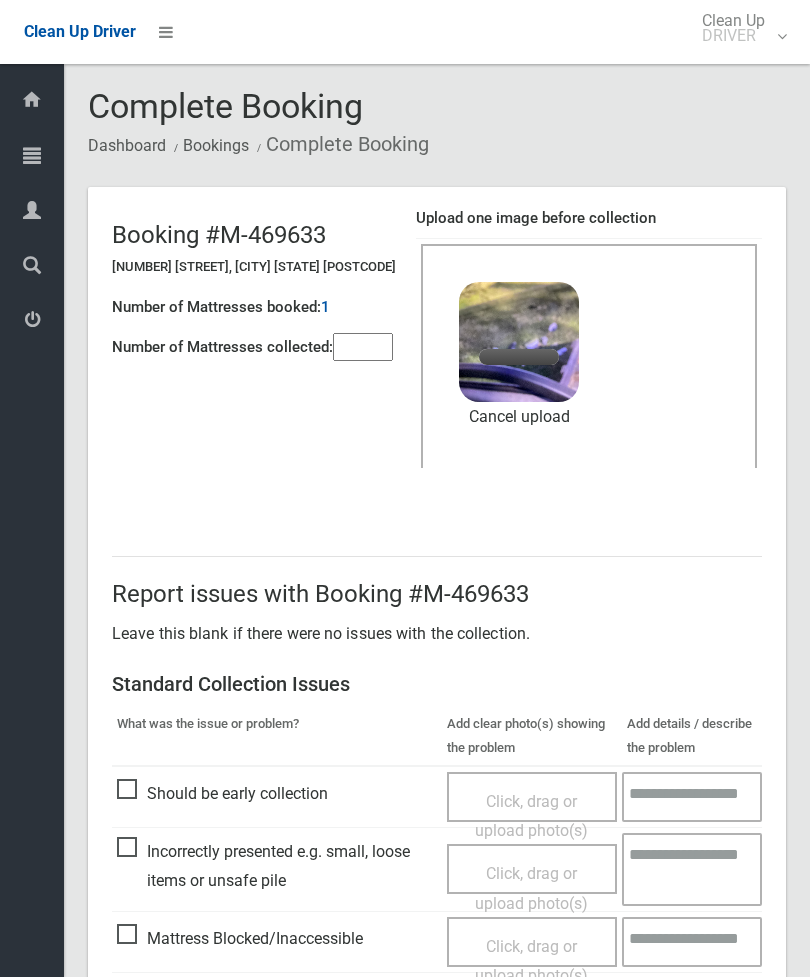 click at bounding box center [363, 347] 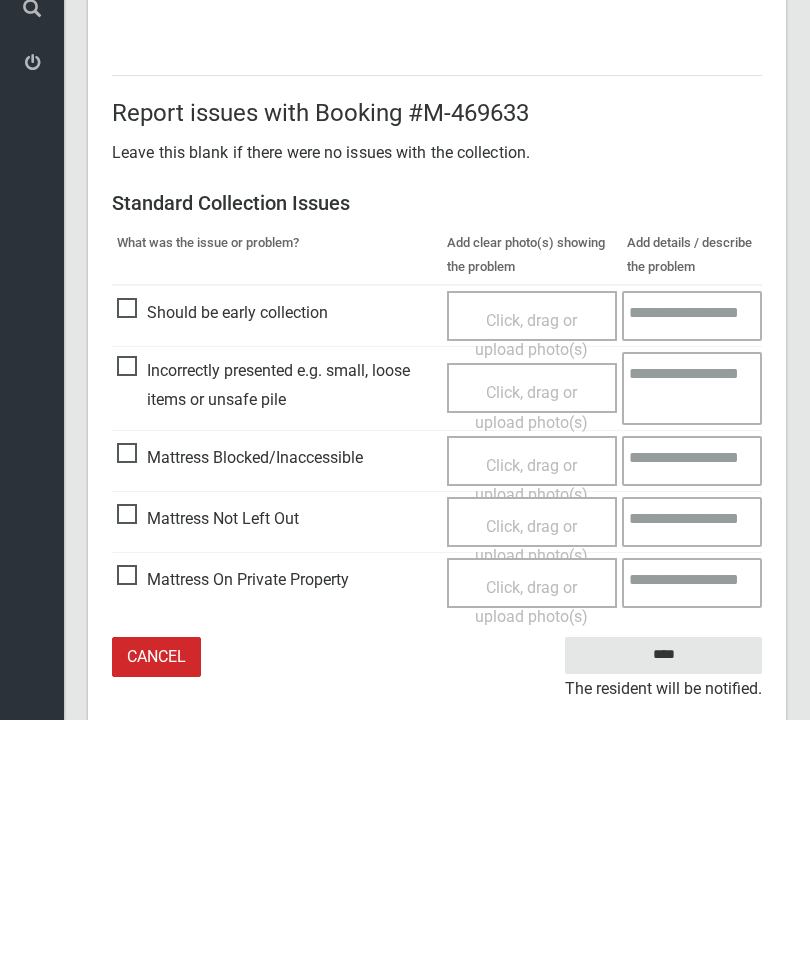 scroll, scrollTop: 274, scrollLeft: 0, axis: vertical 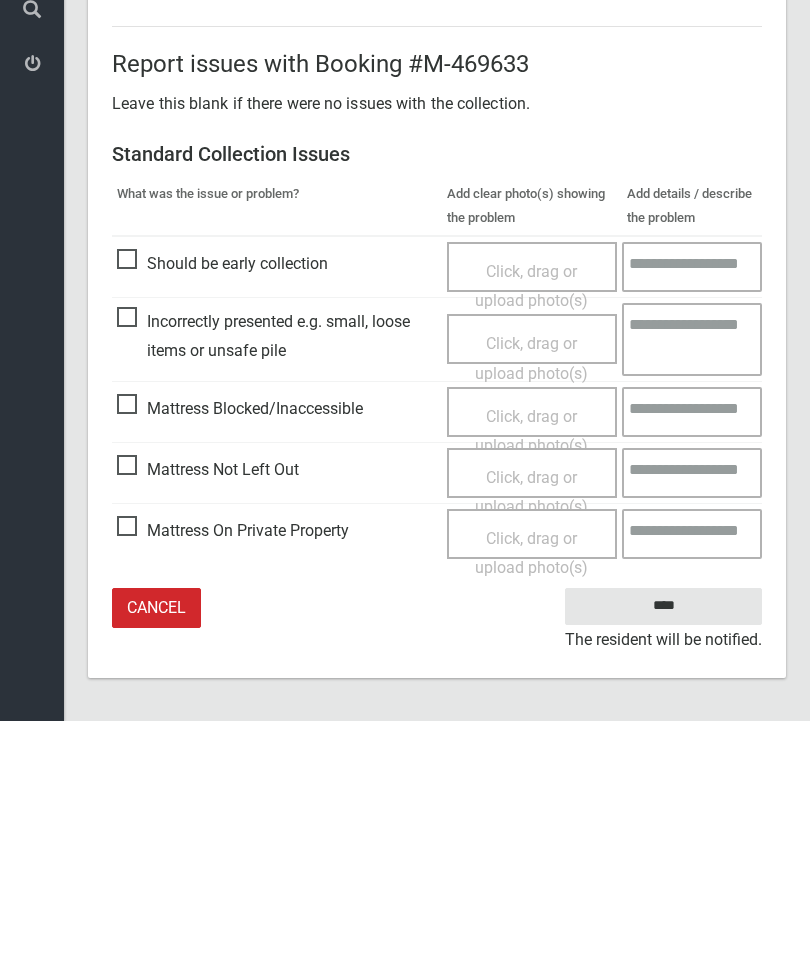 type on "*" 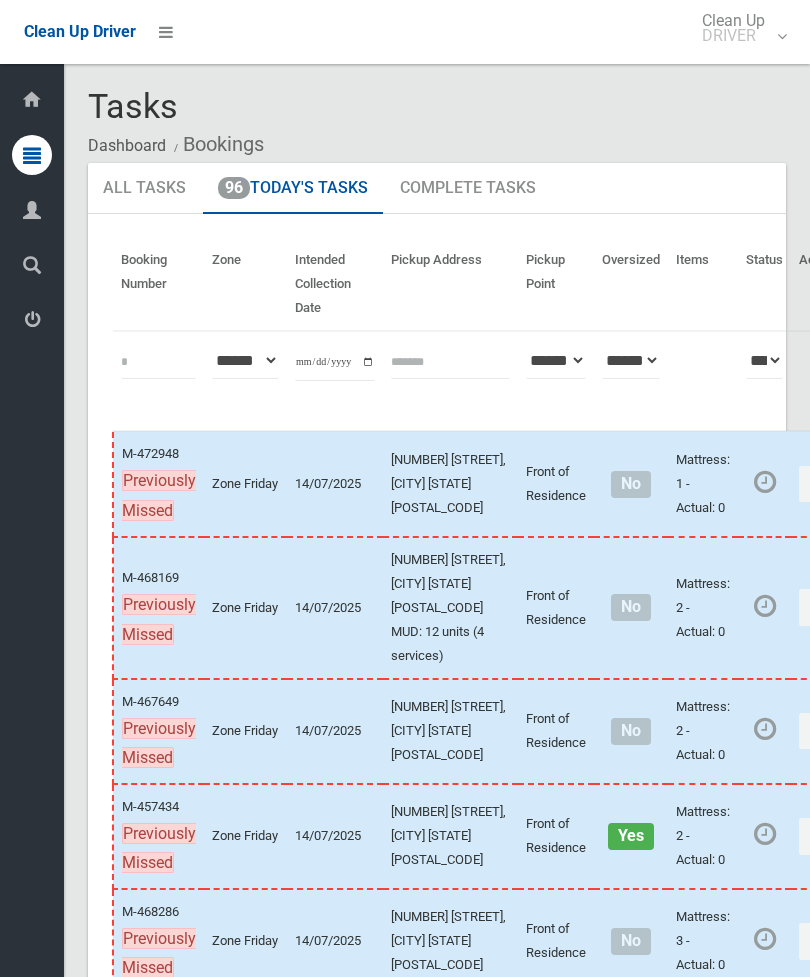 scroll, scrollTop: 0, scrollLeft: 0, axis: both 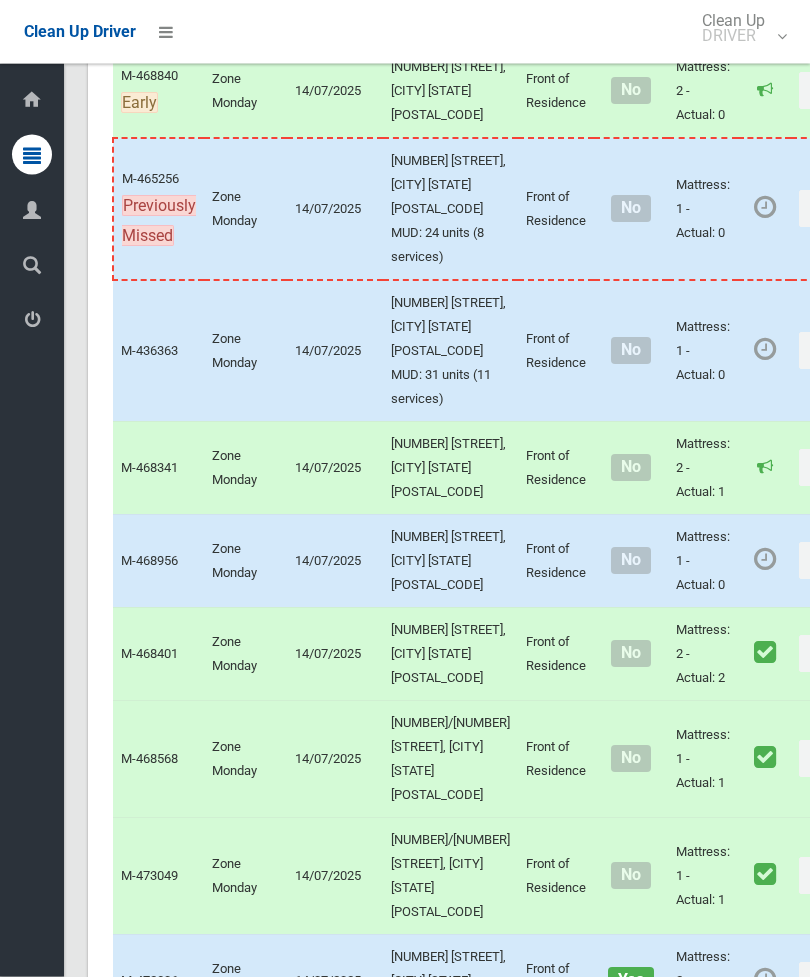 click on "Actions" at bounding box center [847, -777] 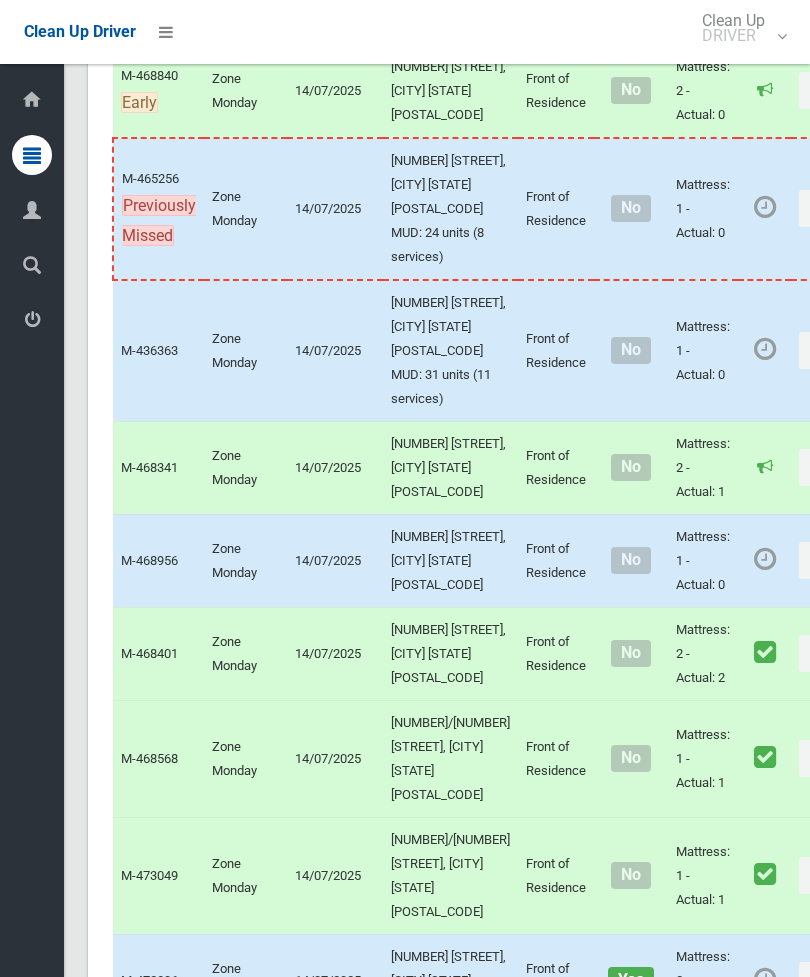 click on "Complete Booking" at bounding box center [775, -734] 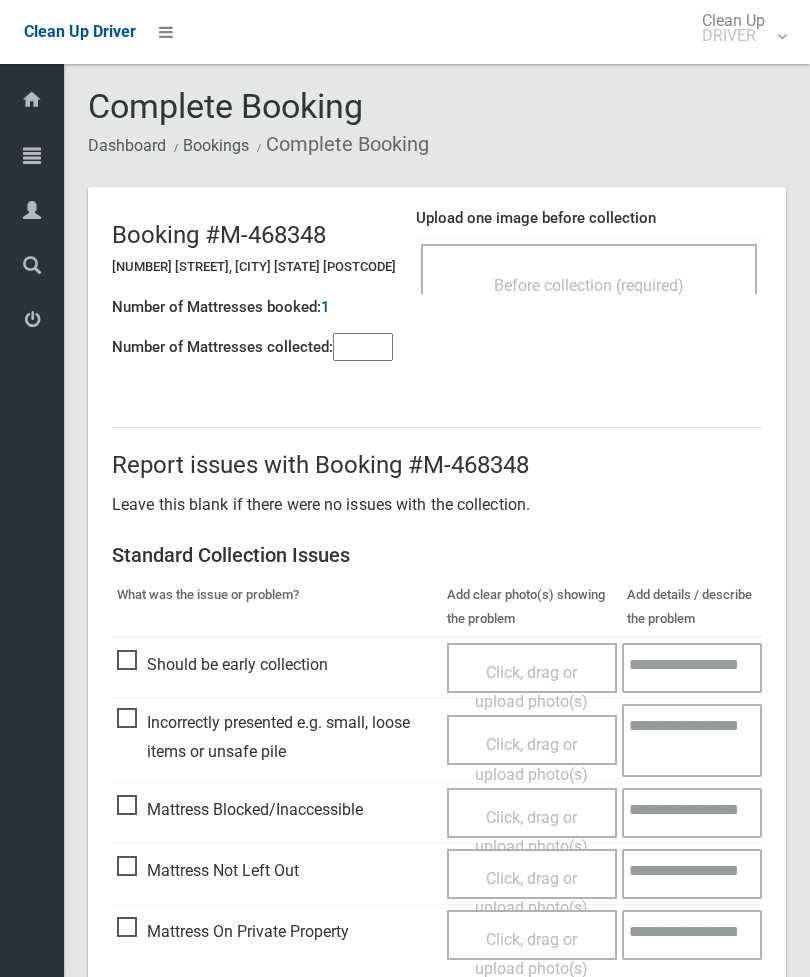 scroll, scrollTop: 0, scrollLeft: 0, axis: both 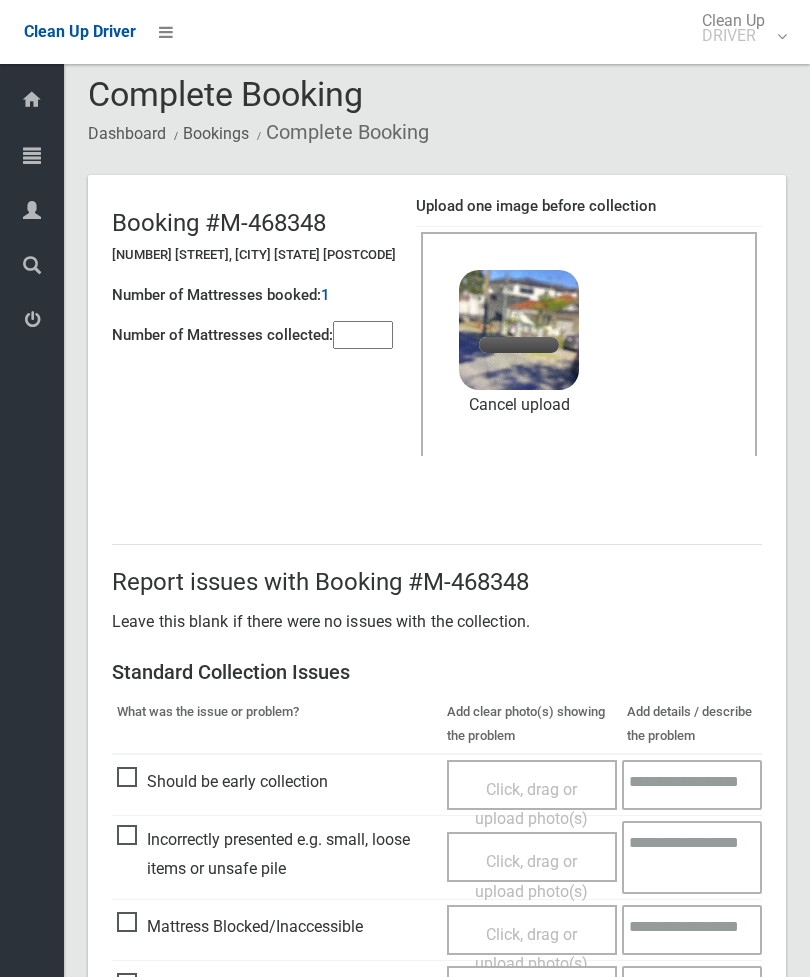 click at bounding box center [363, 335] 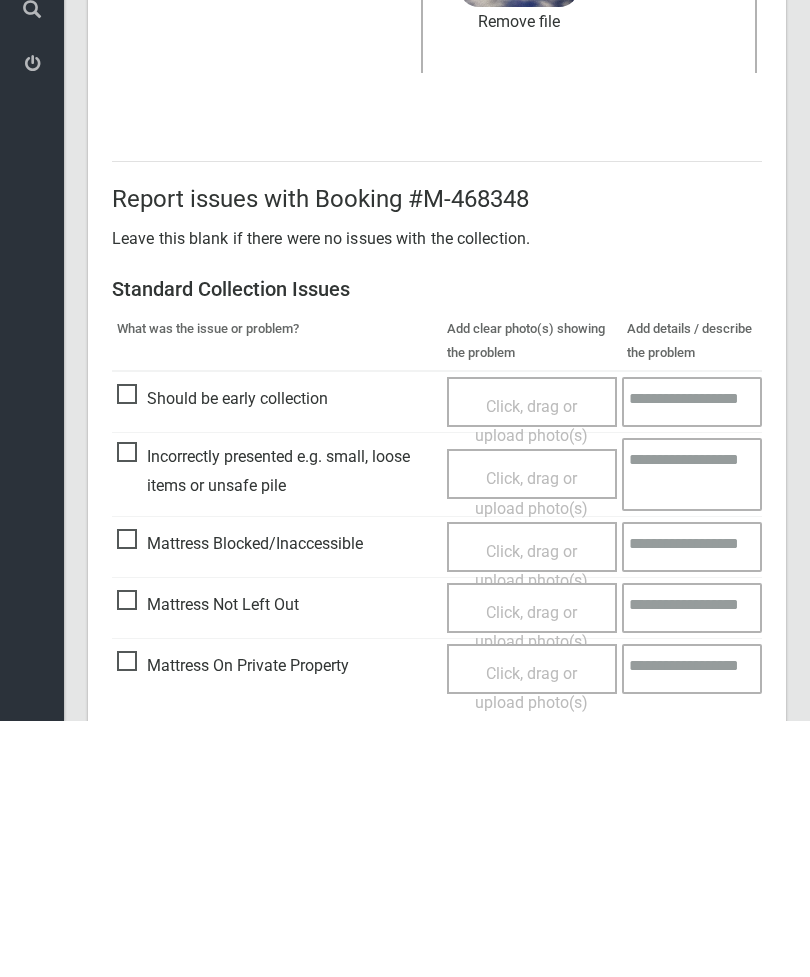 scroll, scrollTop: 274, scrollLeft: 0, axis: vertical 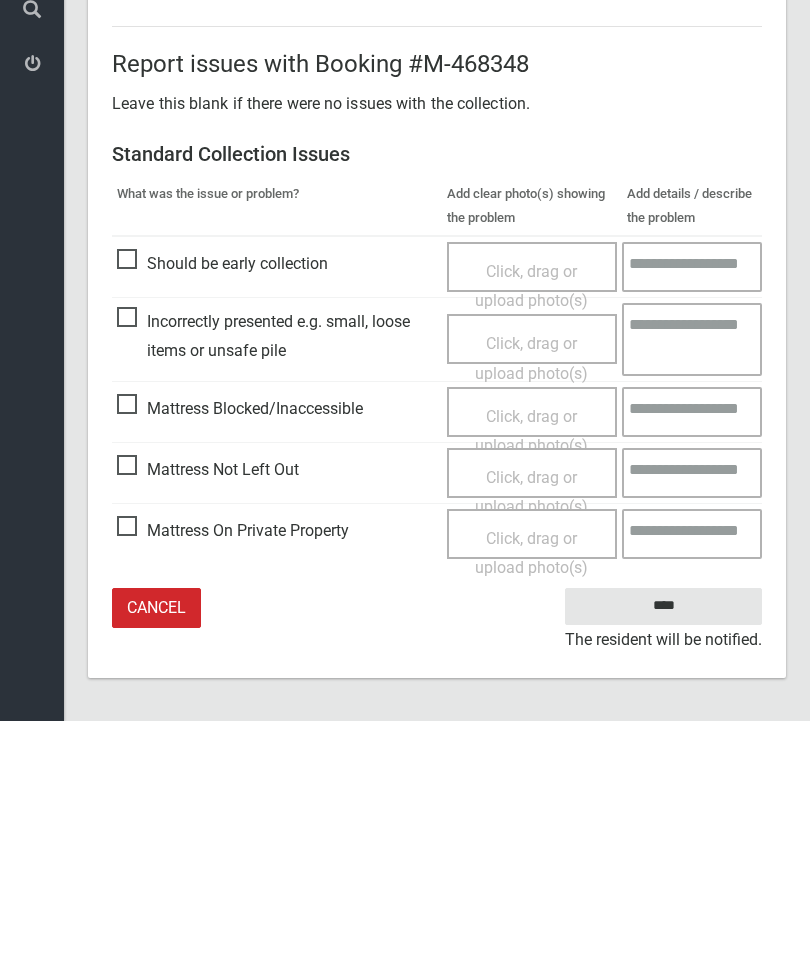 type on "*" 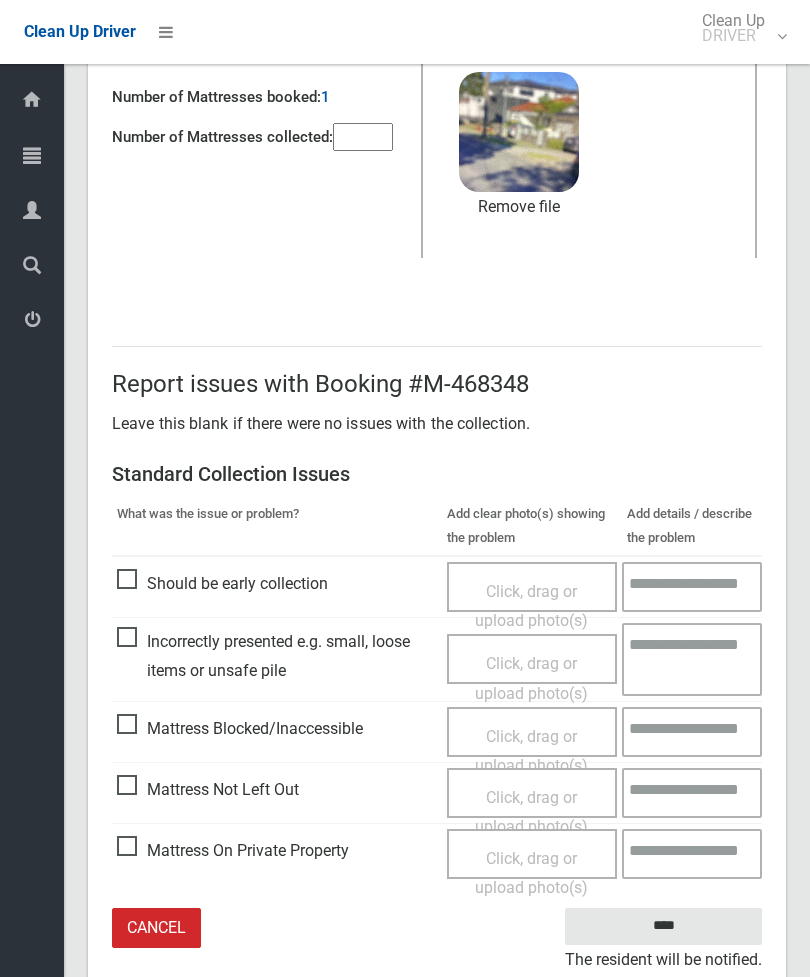 click on "Click, drag or upload photo(s)" at bounding box center (532, 812) 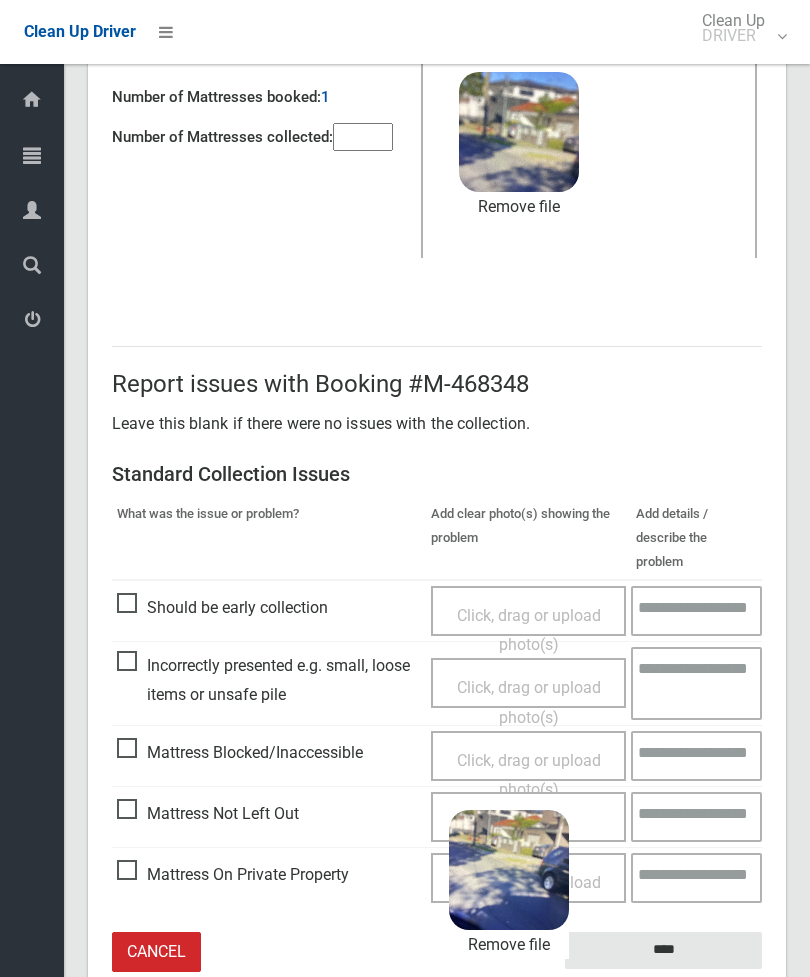 click on "****" at bounding box center (663, 950) 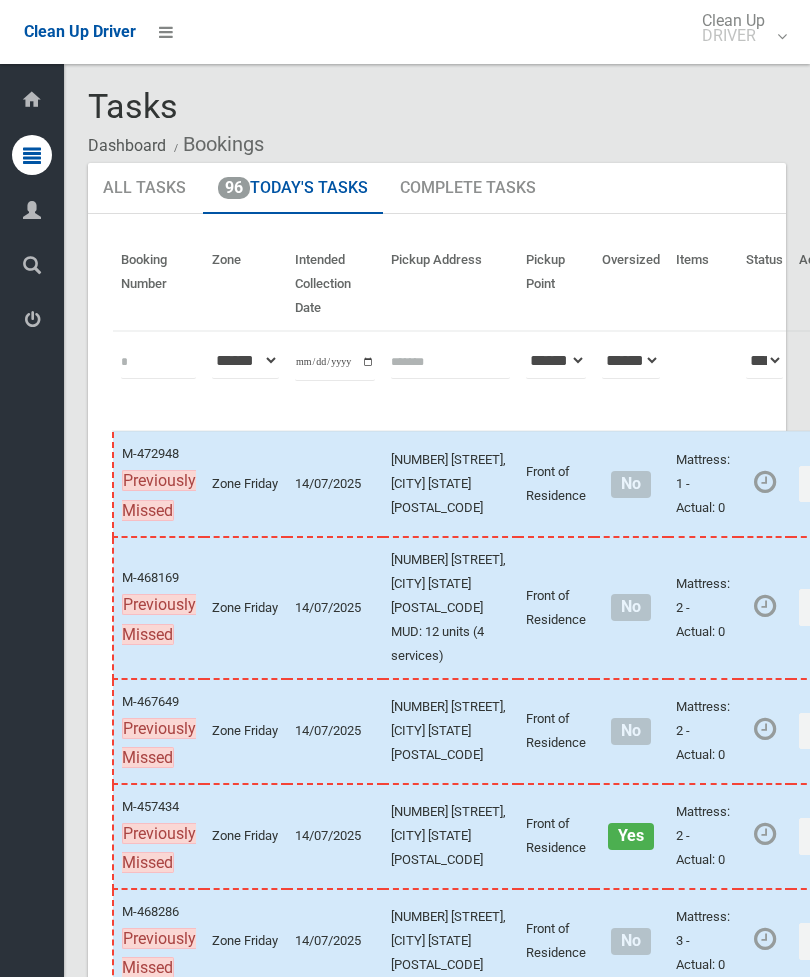 scroll, scrollTop: 0, scrollLeft: 0, axis: both 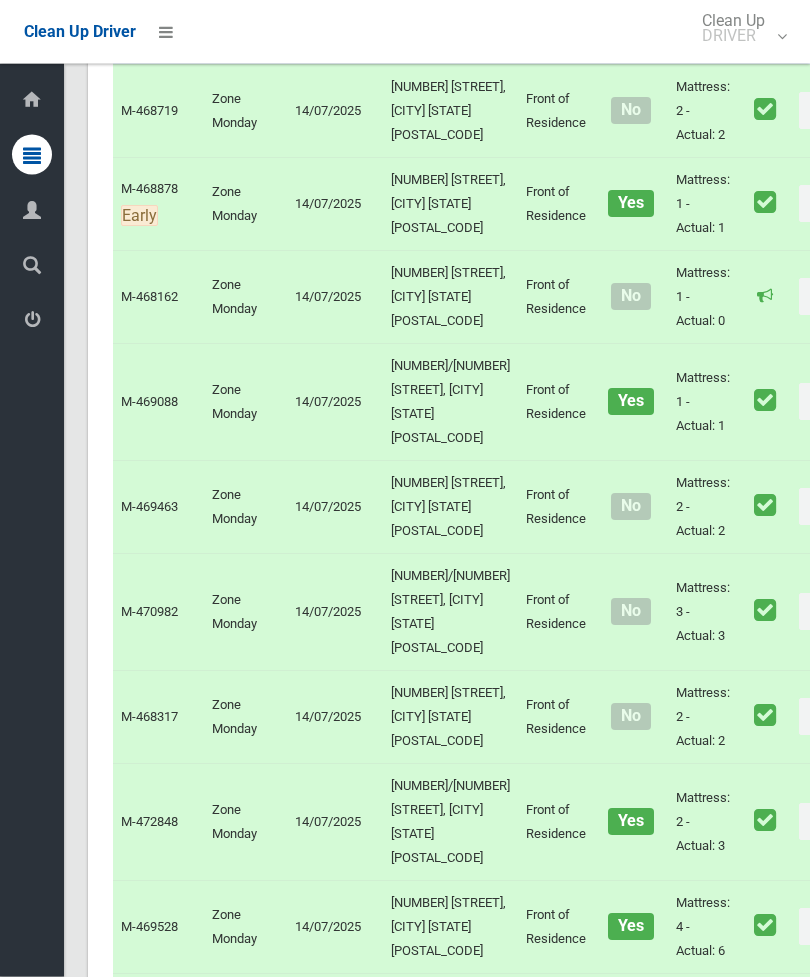 click on "Actions" at bounding box center (847, -849) 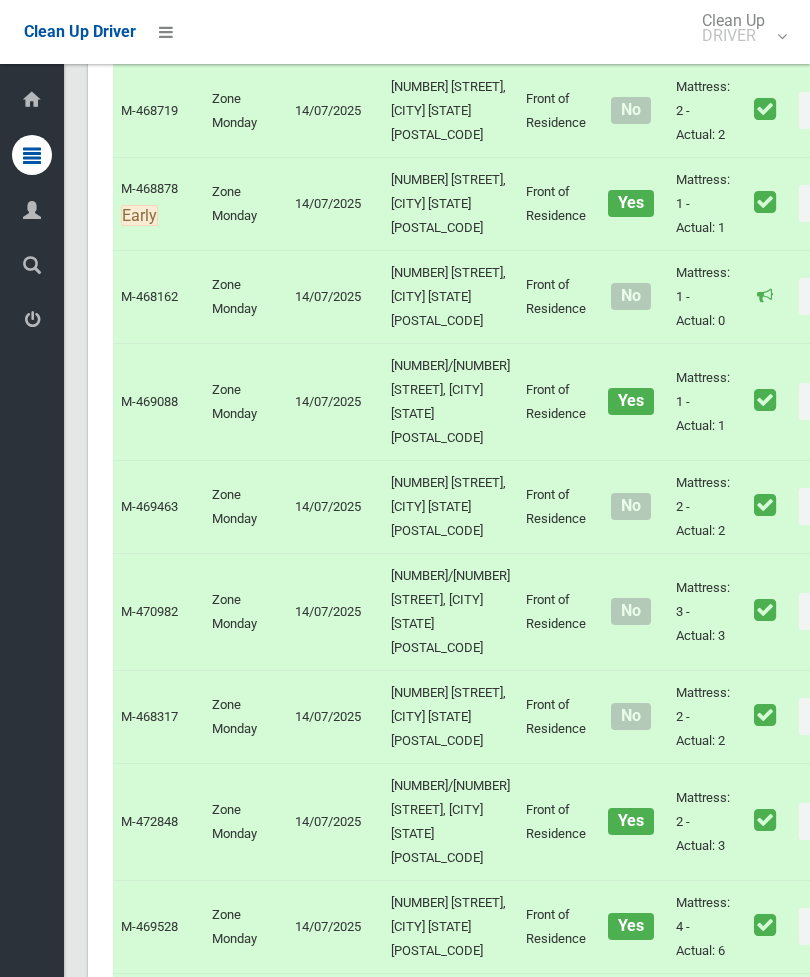 click on "Complete Booking" at bounding box center [775, -805] 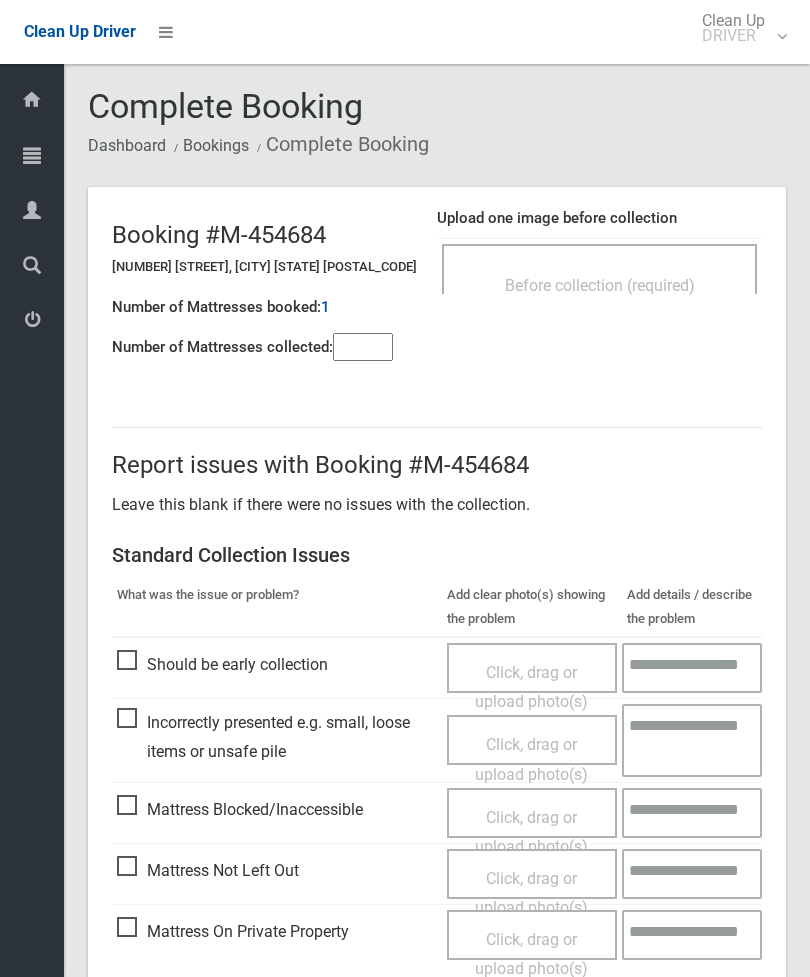 scroll, scrollTop: 0, scrollLeft: 0, axis: both 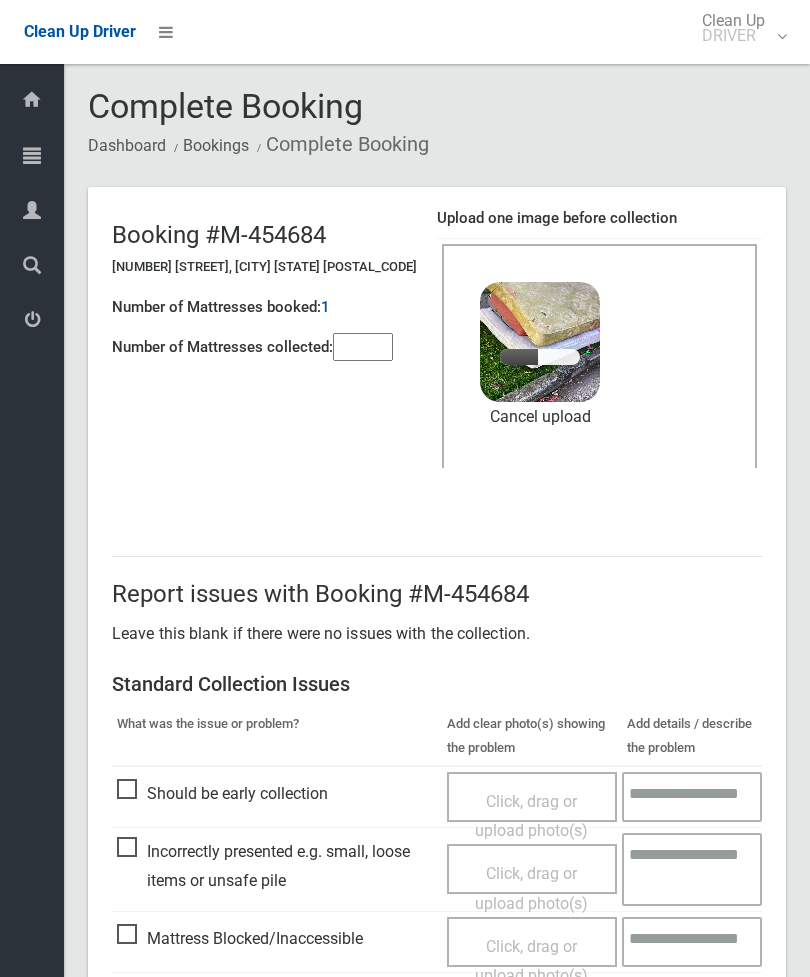 click at bounding box center (363, 347) 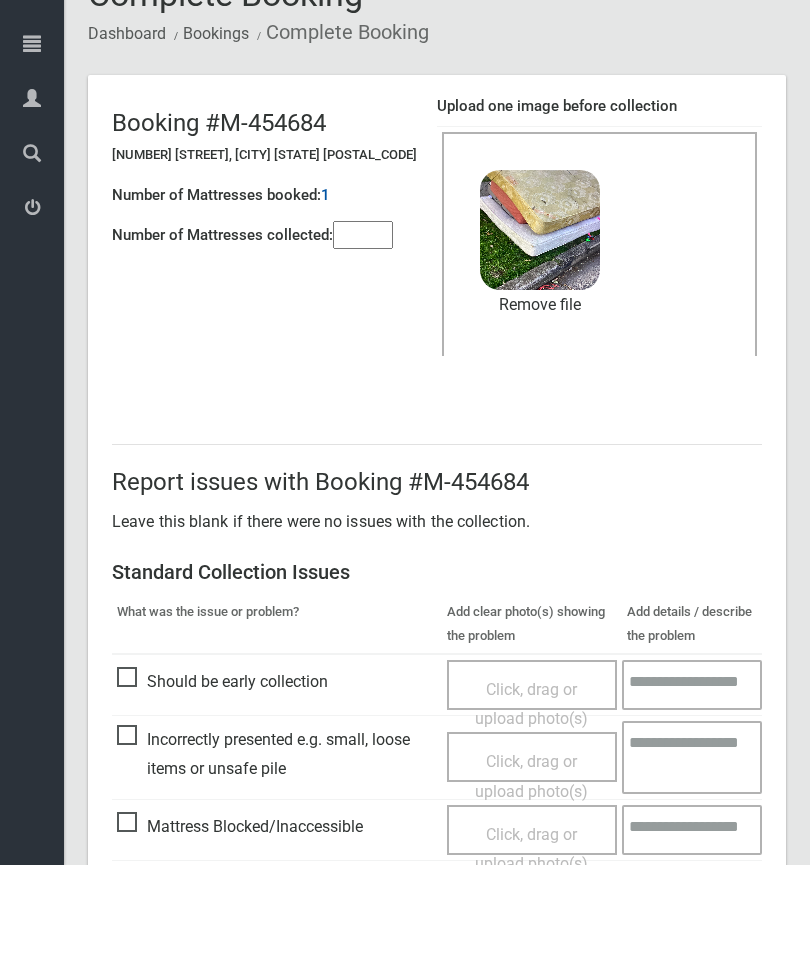 scroll, scrollTop: 274, scrollLeft: 0, axis: vertical 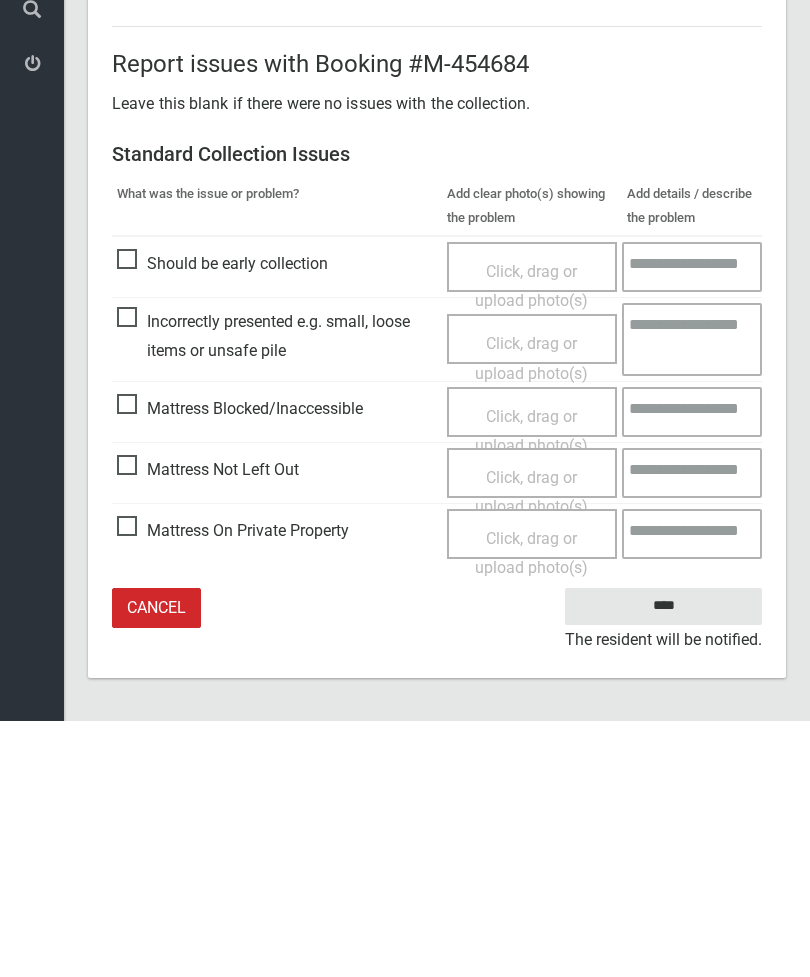 type on "*" 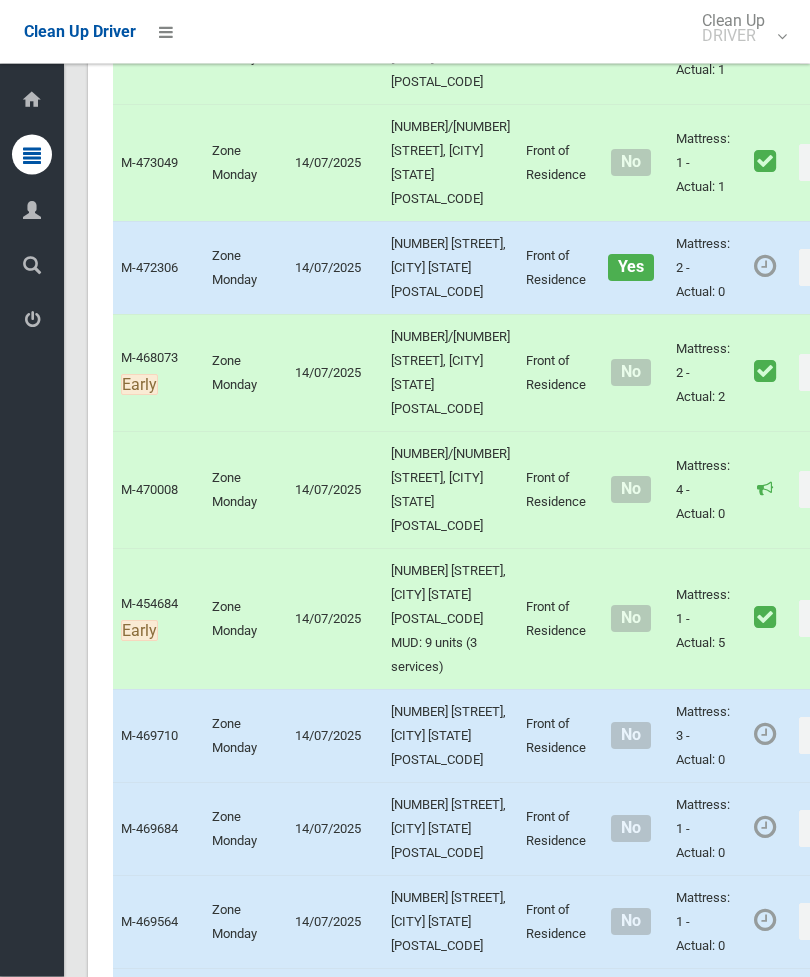 scroll, scrollTop: 5645, scrollLeft: 0, axis: vertical 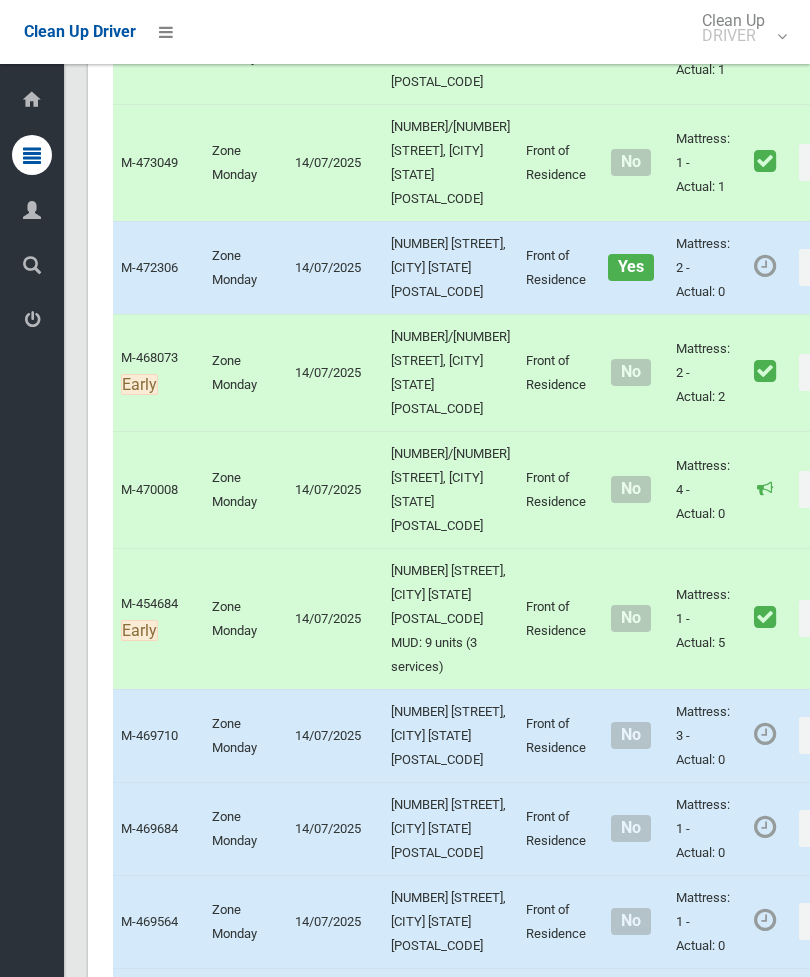 click on "Actions" at bounding box center [894, -524] 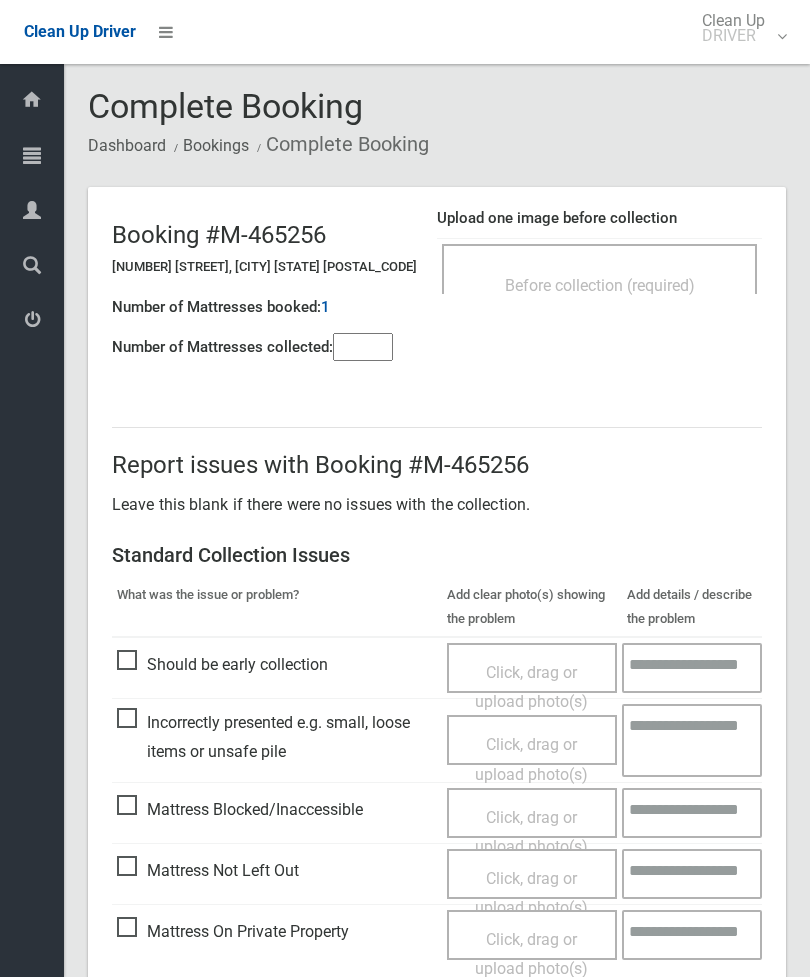 scroll, scrollTop: 0, scrollLeft: 0, axis: both 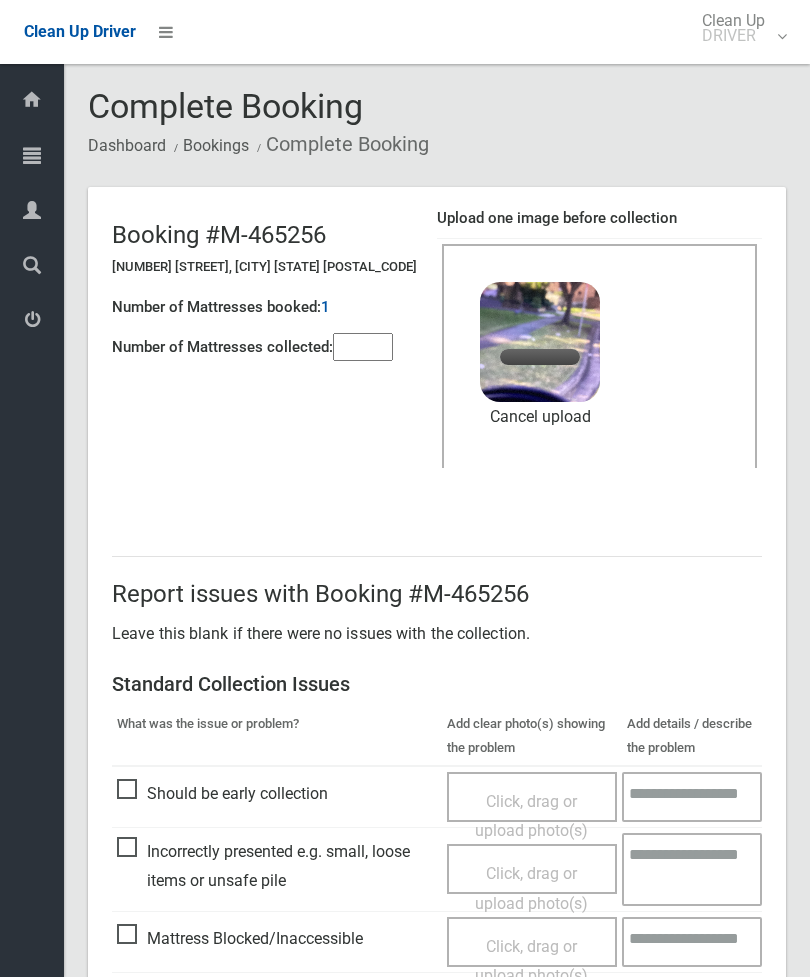 click at bounding box center (363, 347) 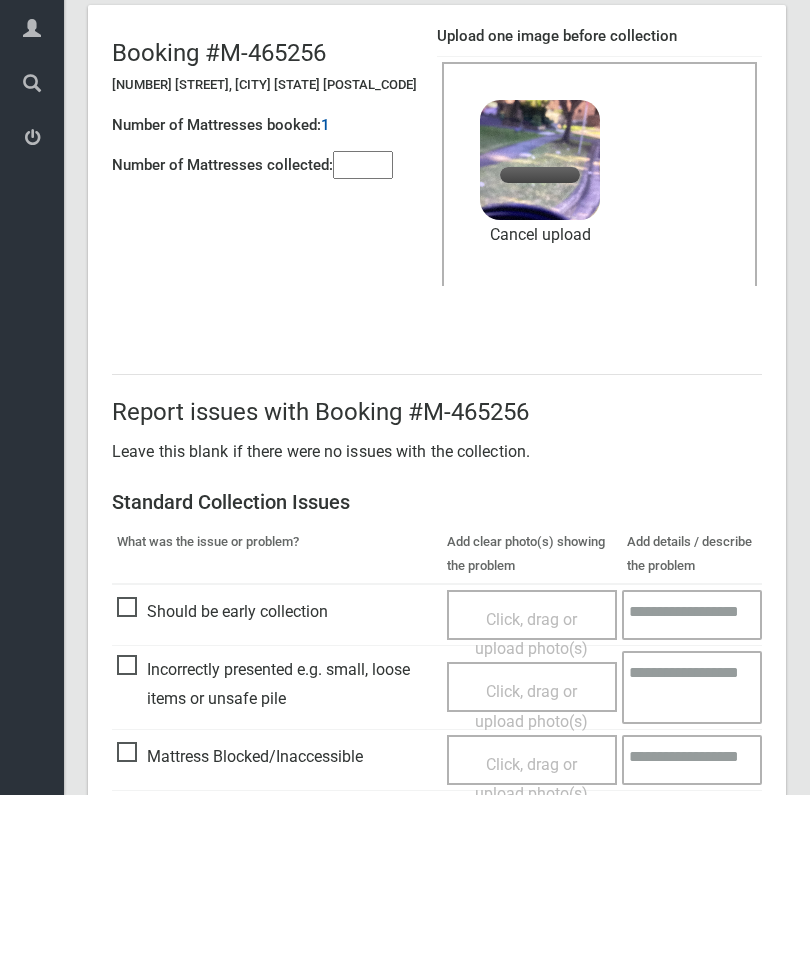 scroll, scrollTop: 274, scrollLeft: 0, axis: vertical 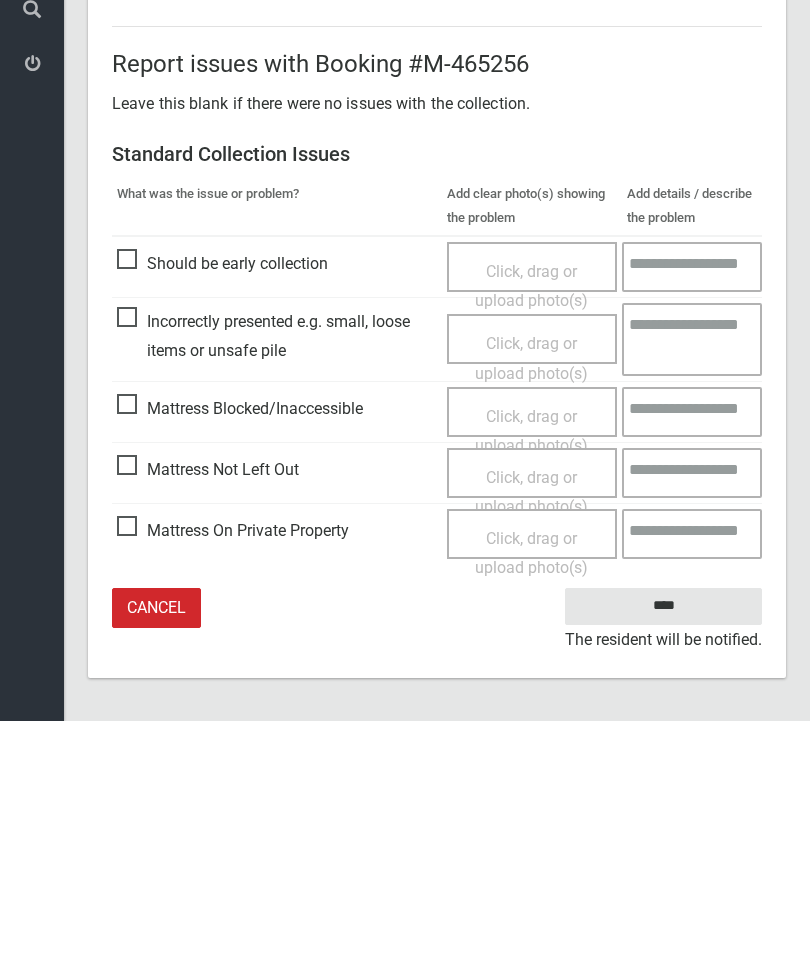 type on "*" 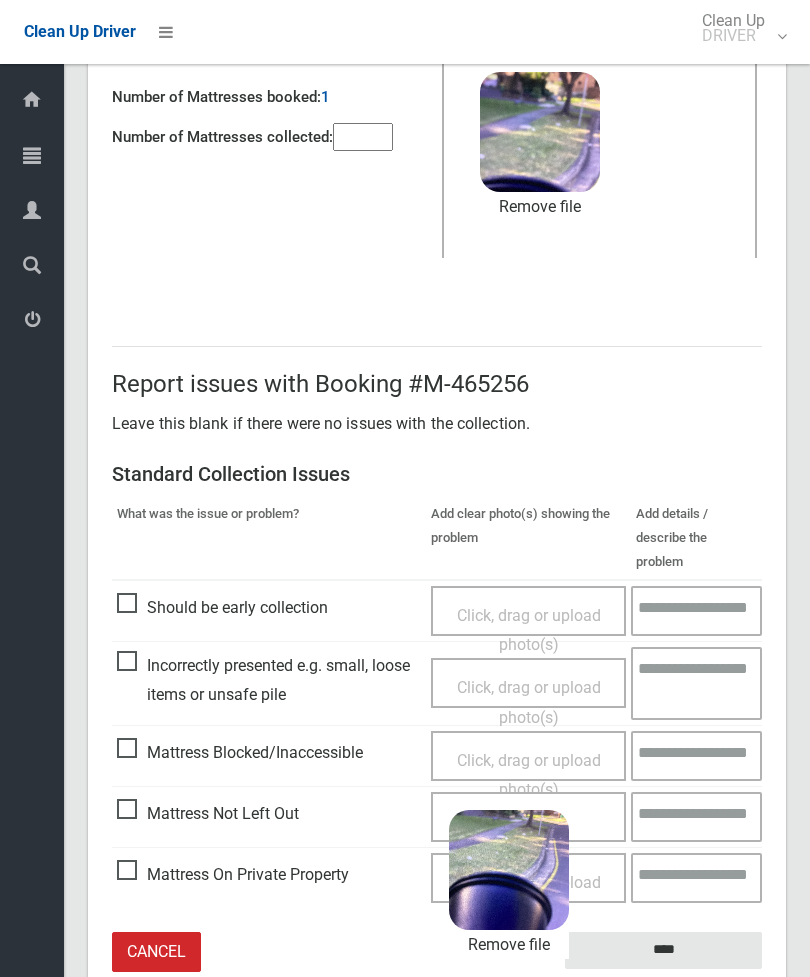 click on "****" at bounding box center [663, 950] 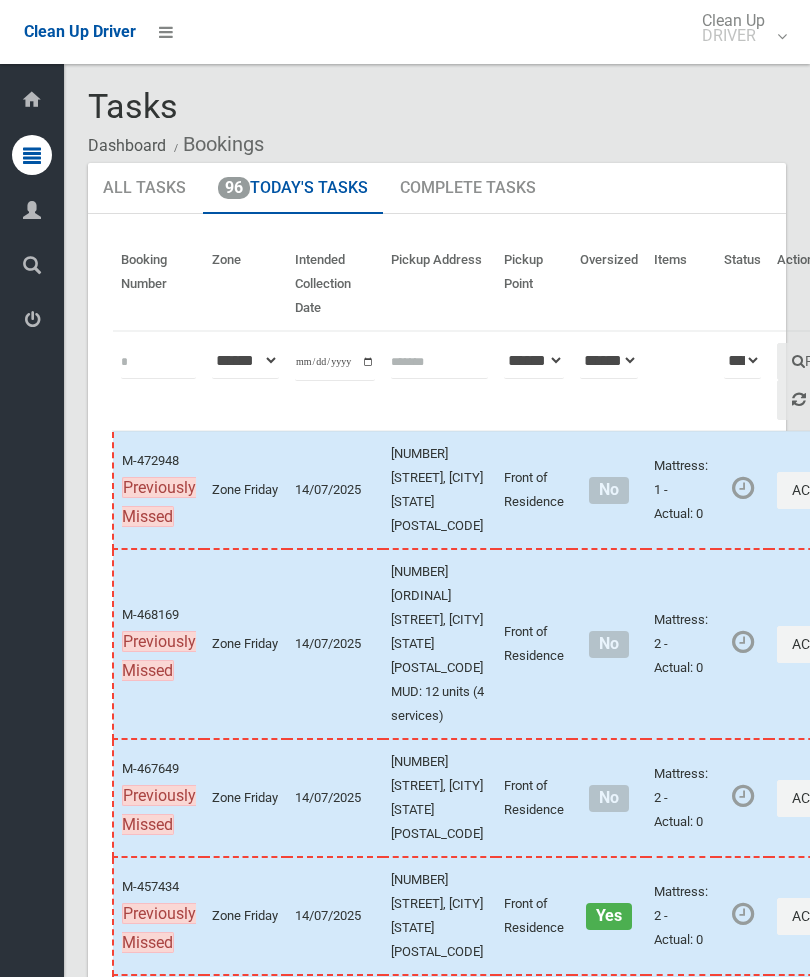 scroll, scrollTop: 0, scrollLeft: 0, axis: both 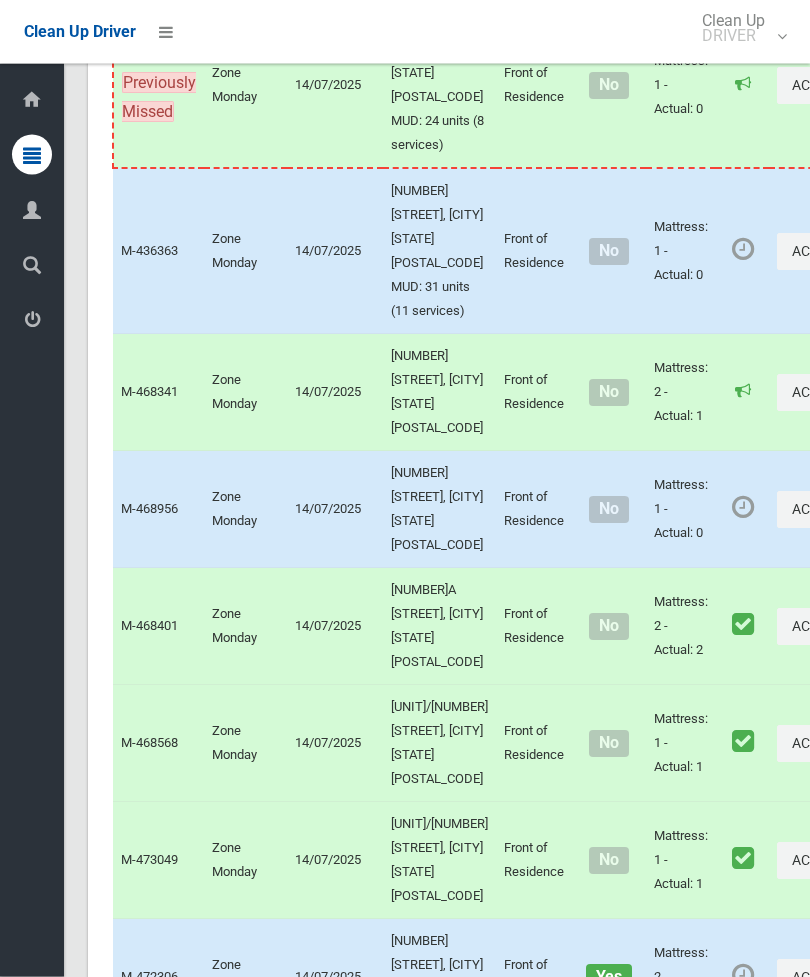 click on "Actions" at bounding box center (847, -775) 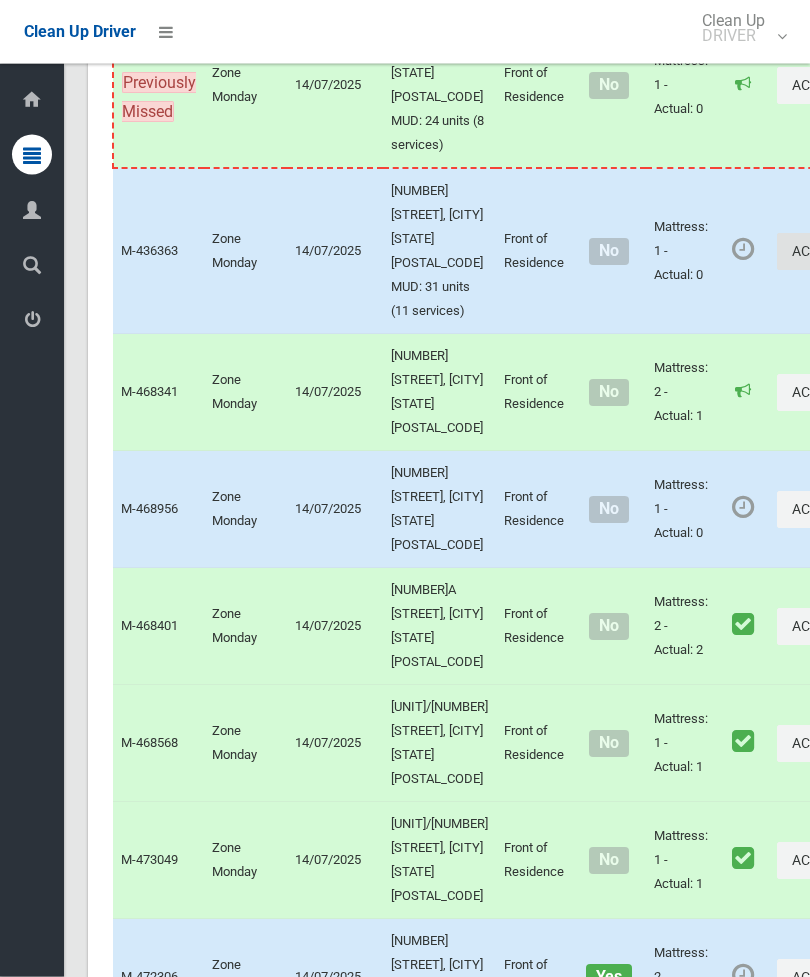 scroll, scrollTop: 5854, scrollLeft: 0, axis: vertical 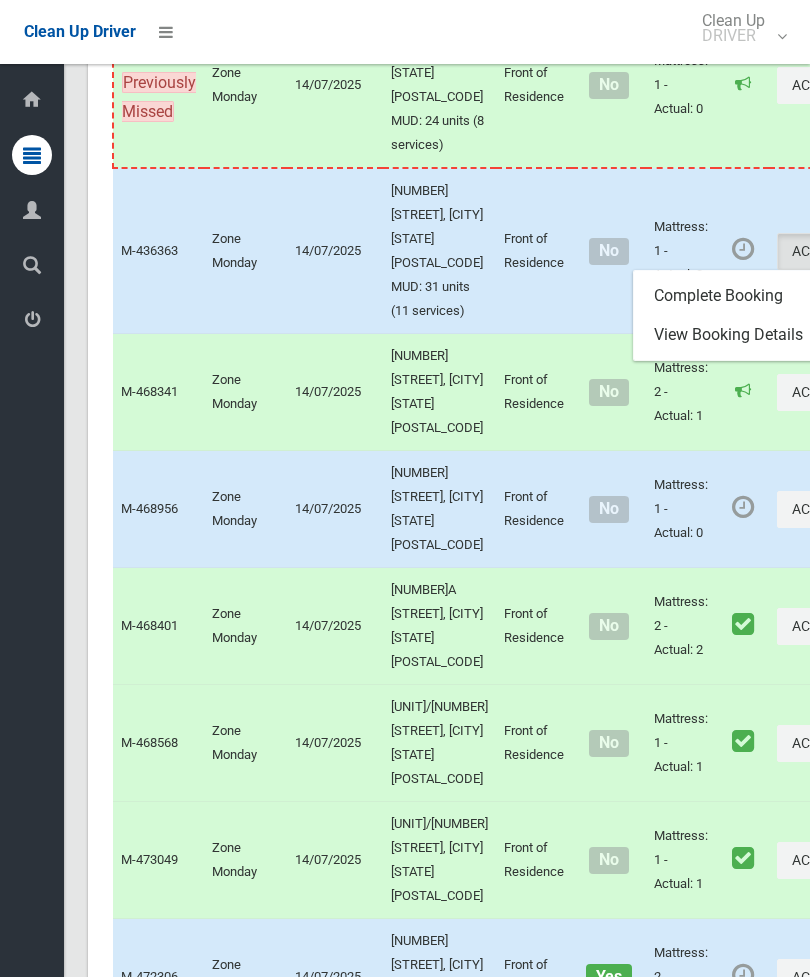 click on "Complete Booking" at bounding box center [775, -732] 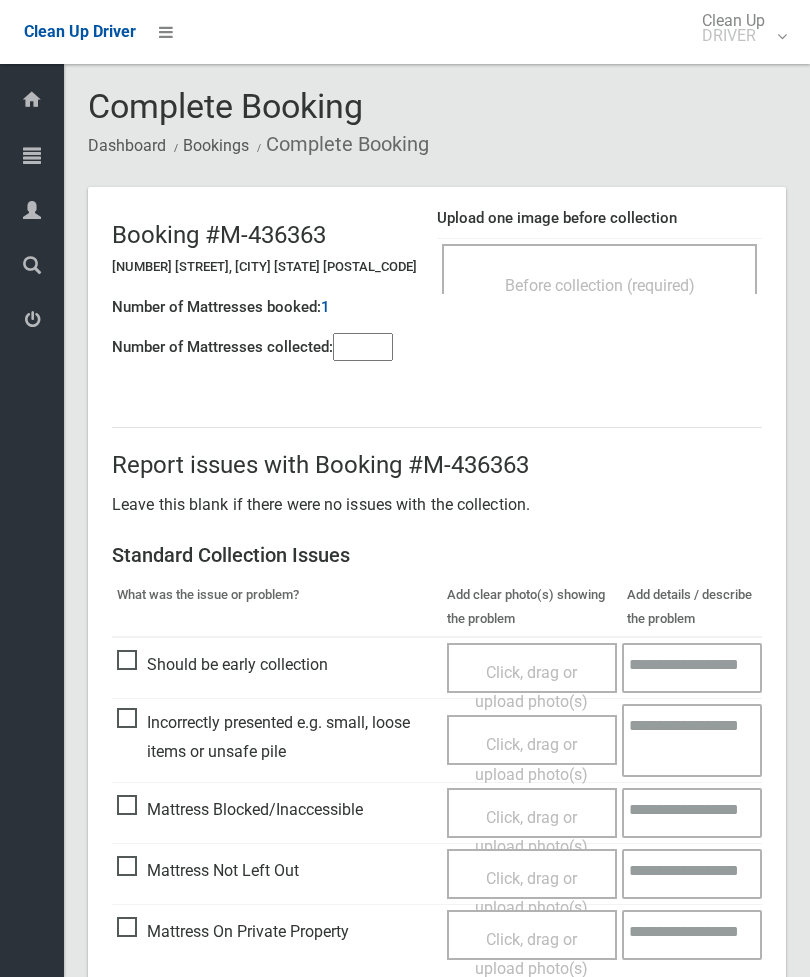scroll, scrollTop: 0, scrollLeft: 0, axis: both 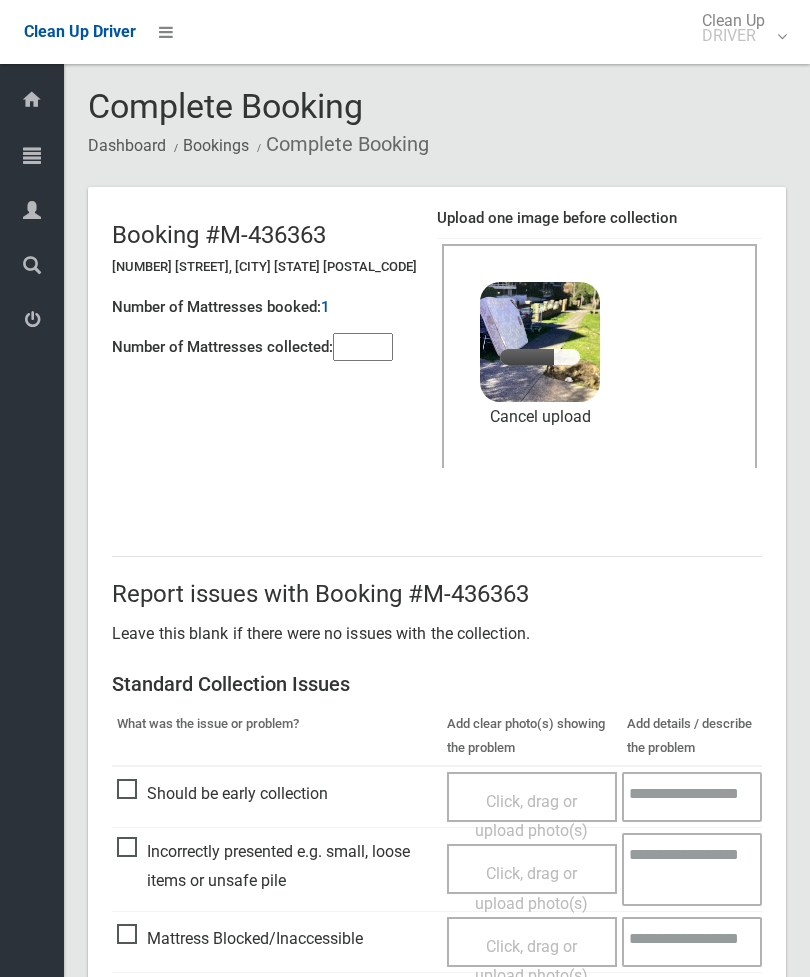 click at bounding box center (363, 347) 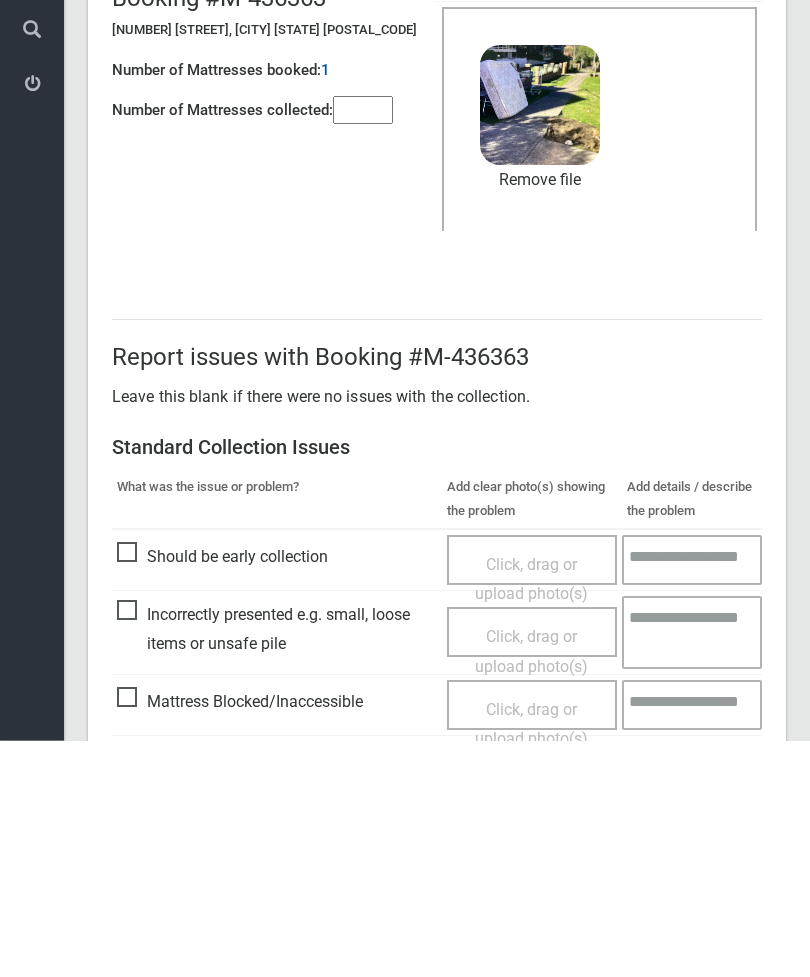 scroll, scrollTop: 274, scrollLeft: 0, axis: vertical 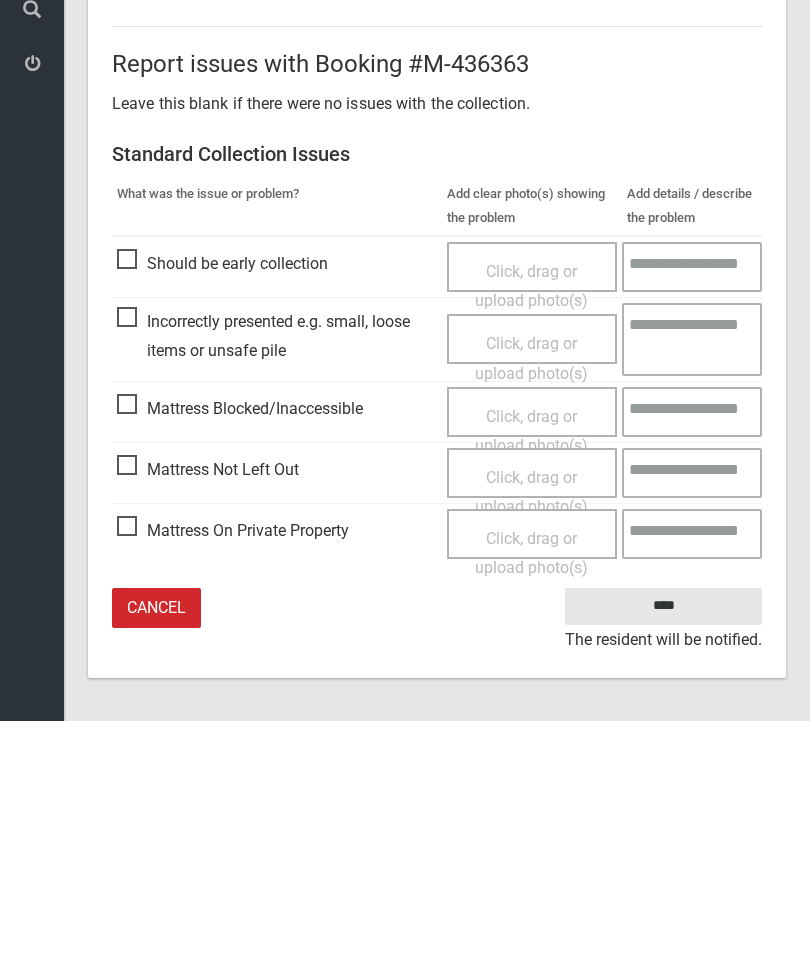 type on "*" 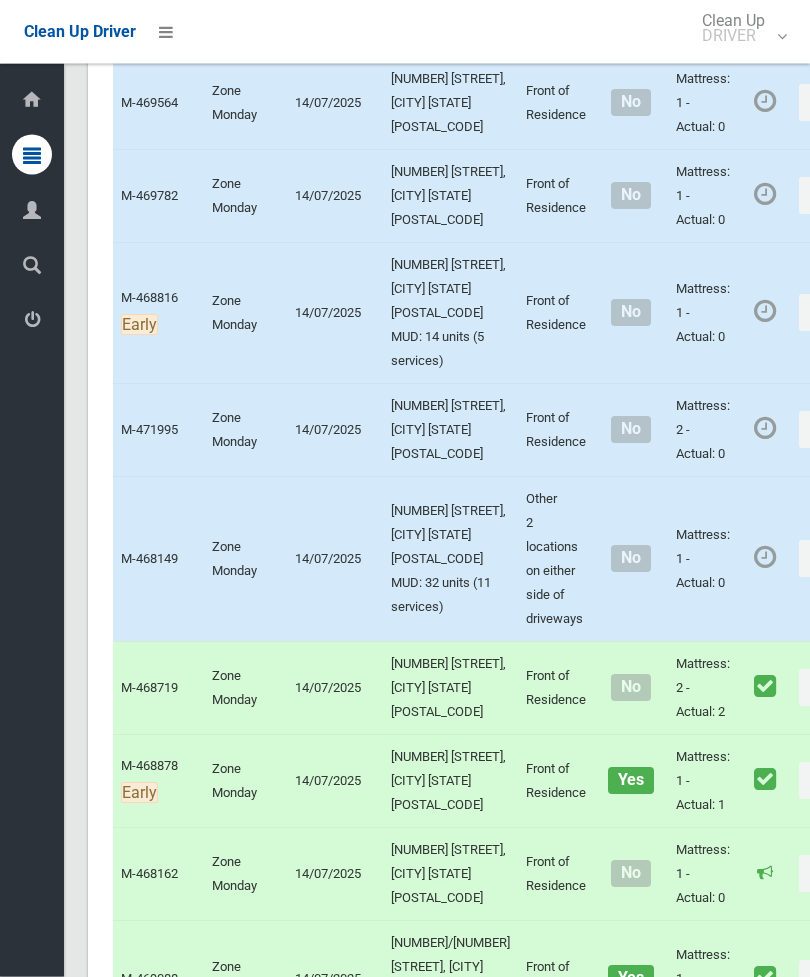 scroll, scrollTop: 6463, scrollLeft: 0, axis: vertical 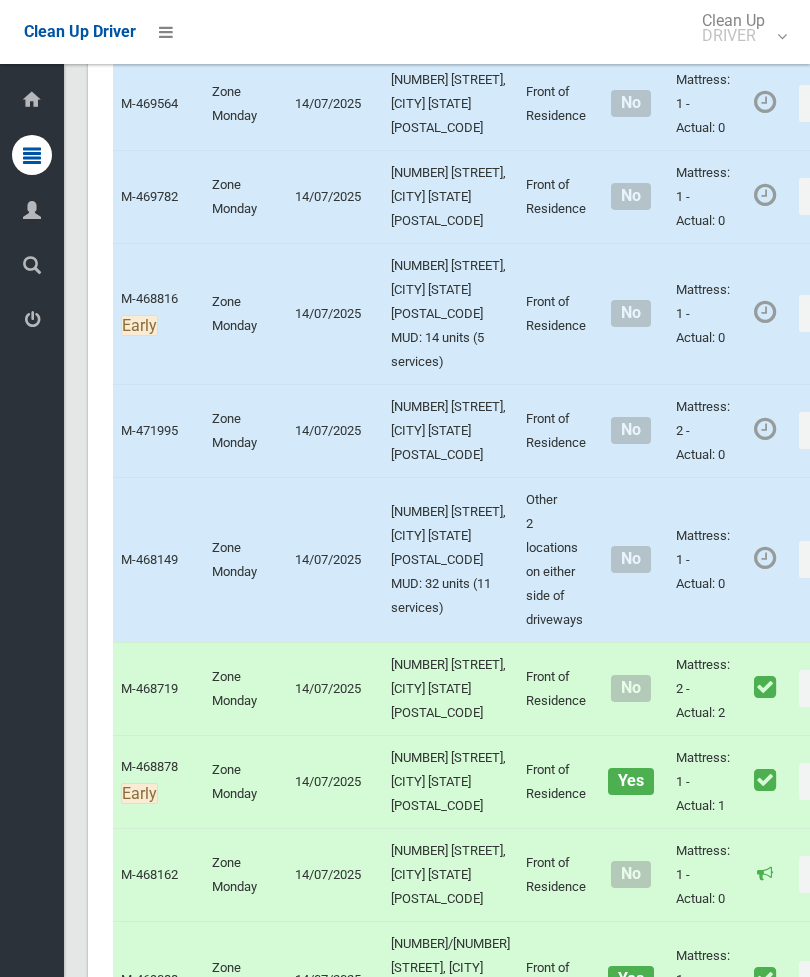 click on "Actions" at bounding box center [847, -623] 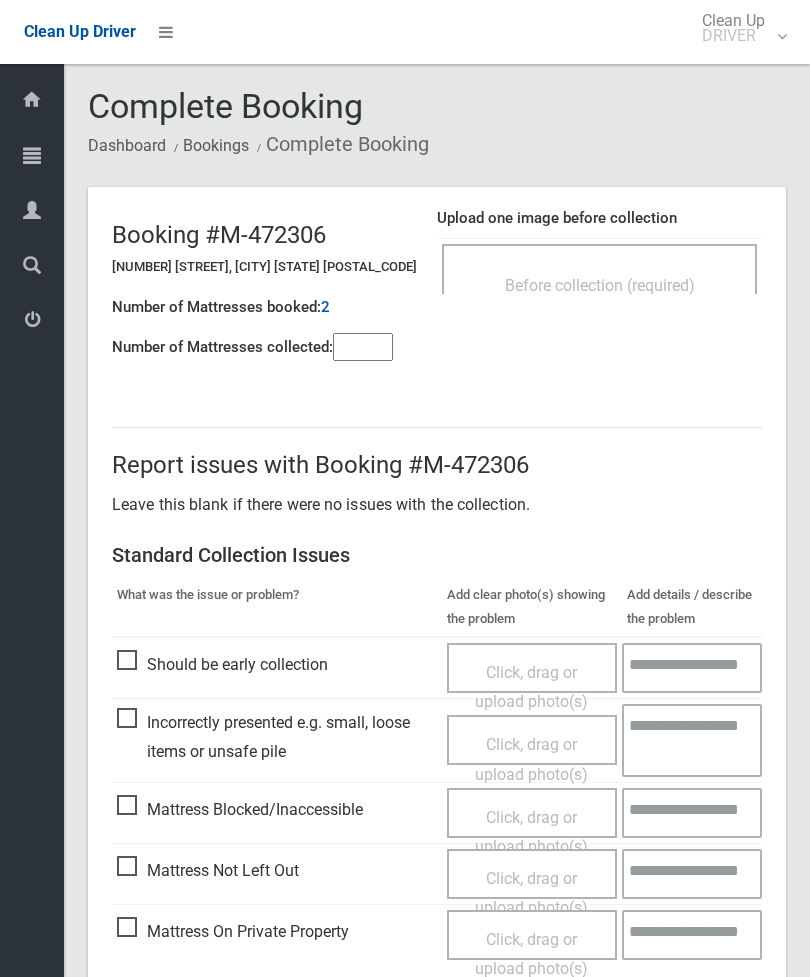 scroll, scrollTop: 0, scrollLeft: 0, axis: both 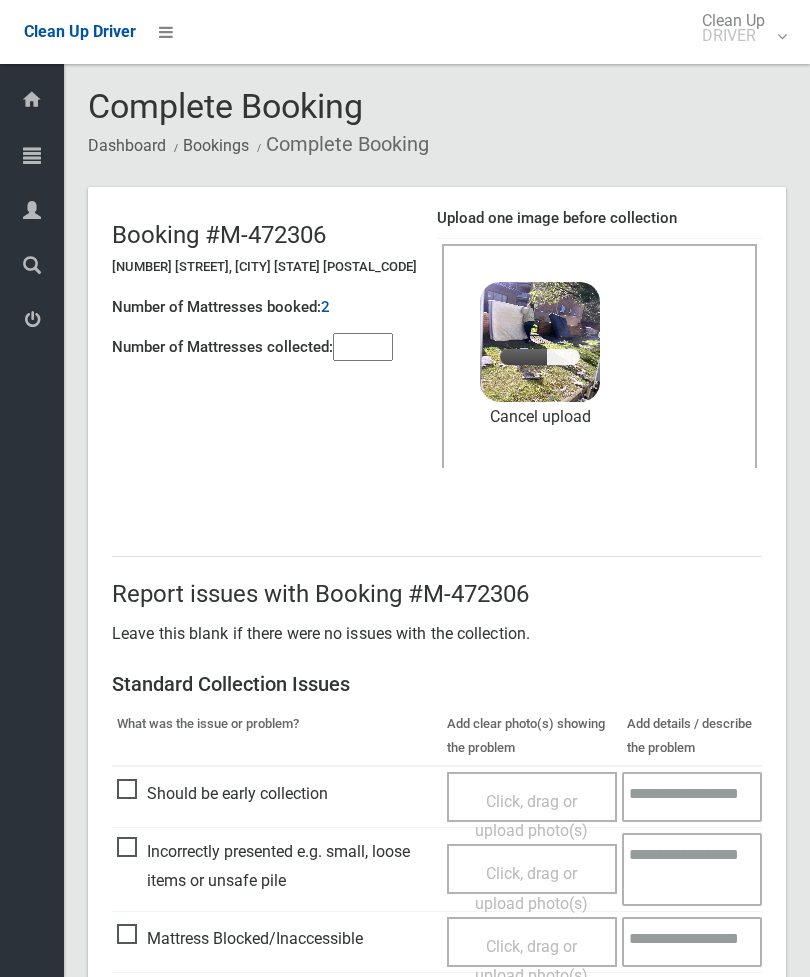 click at bounding box center [363, 347] 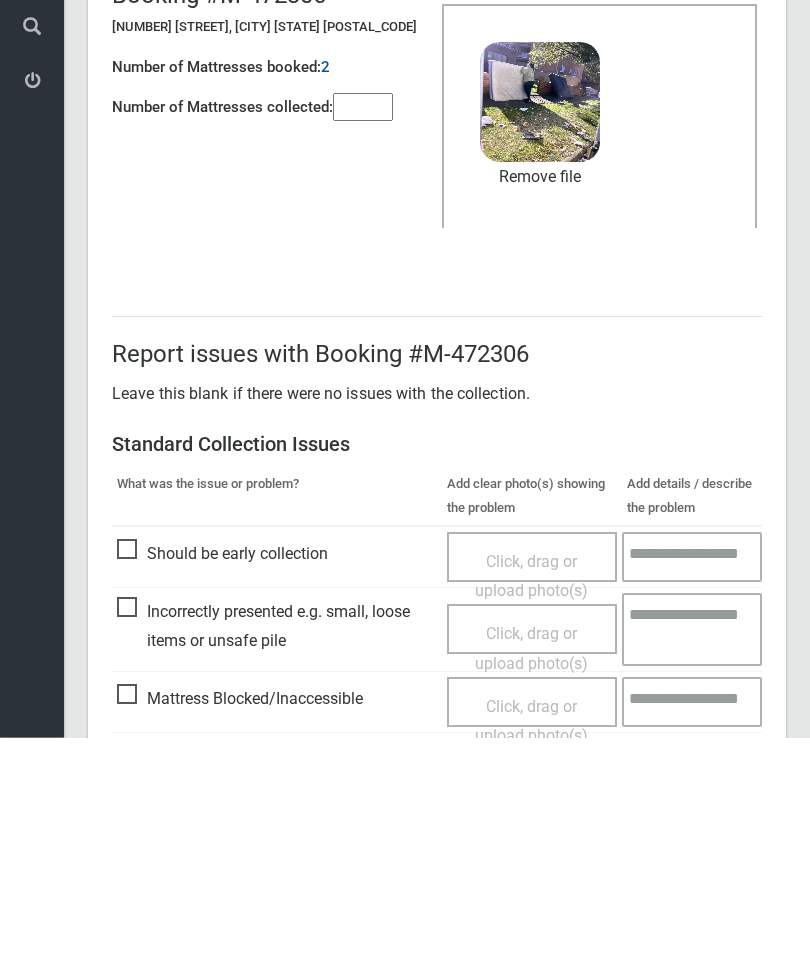 scroll, scrollTop: 274, scrollLeft: 0, axis: vertical 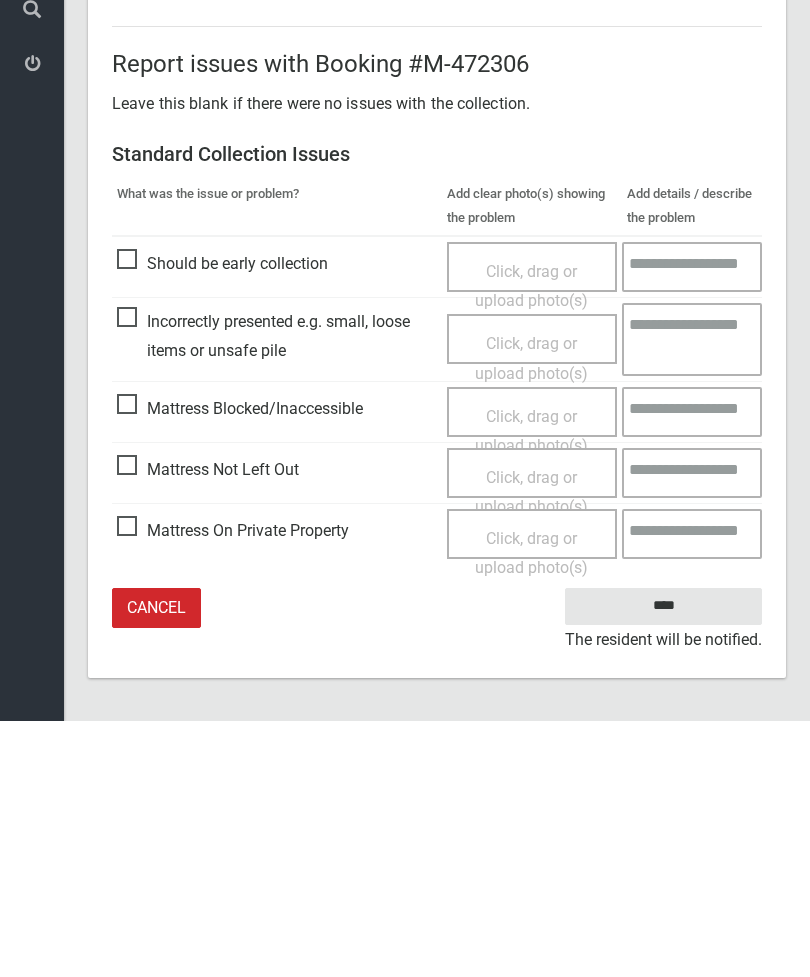 type on "*" 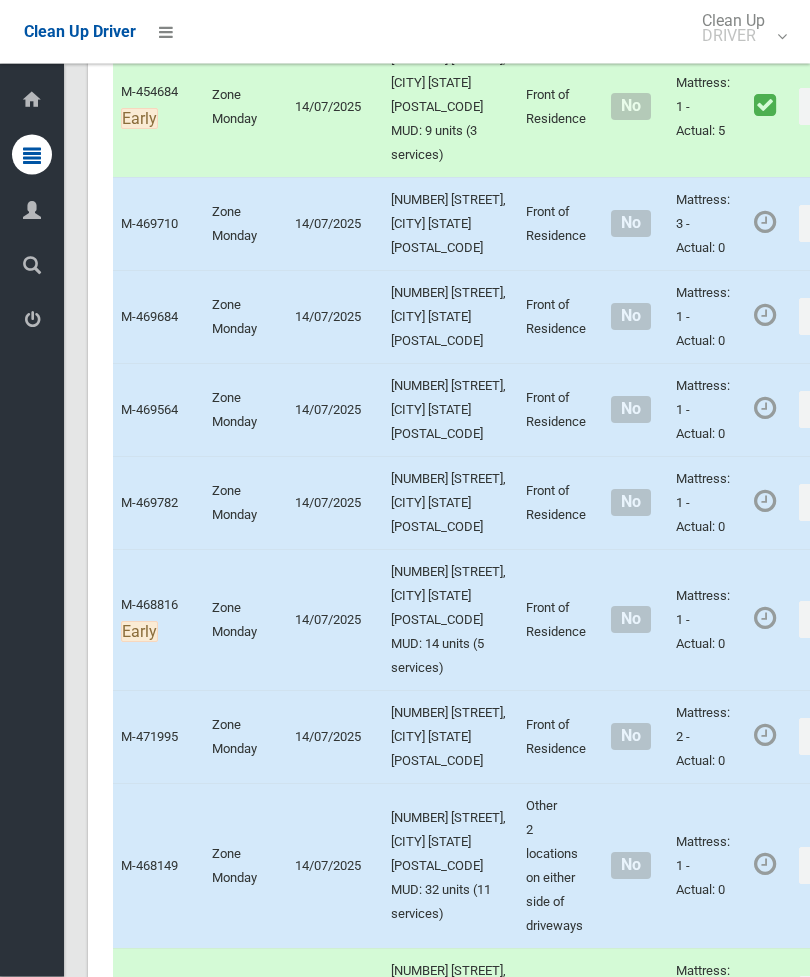 scroll, scrollTop: 6159, scrollLeft: 0, axis: vertical 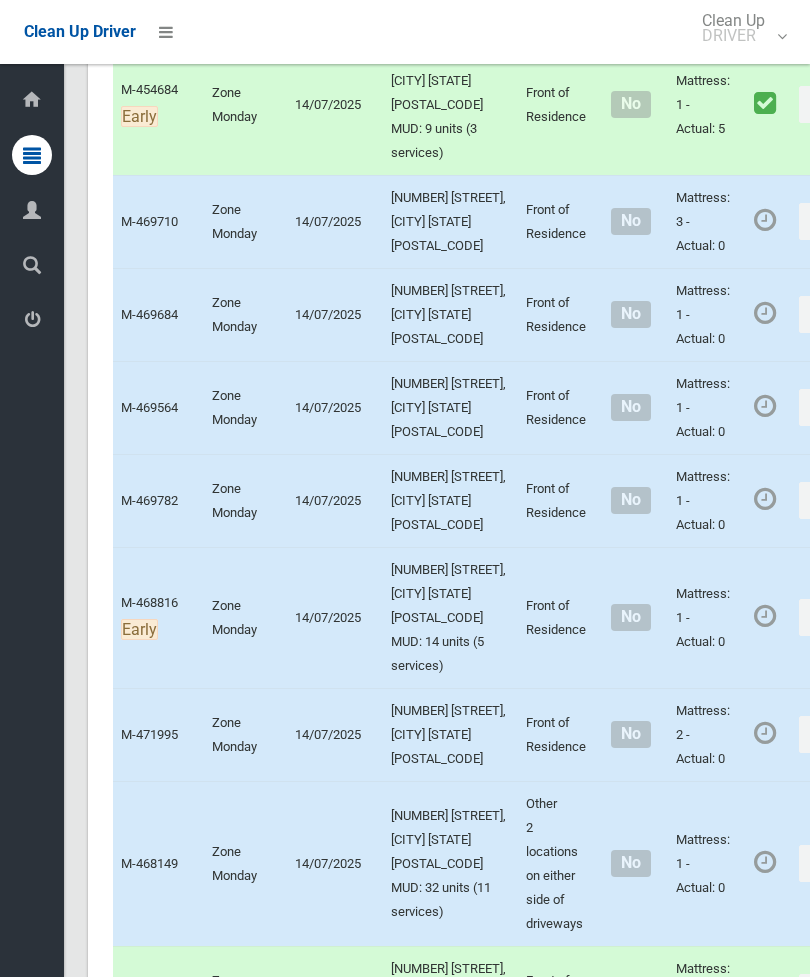 click on "Actions" at bounding box center (847, -691) 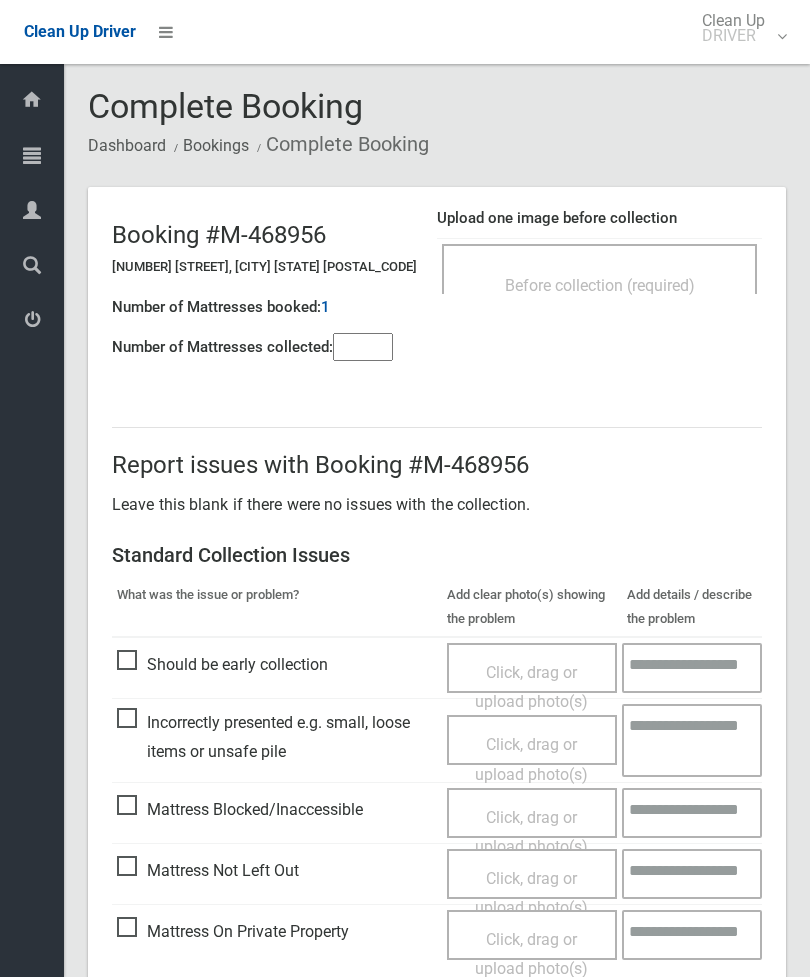 scroll, scrollTop: 0, scrollLeft: 0, axis: both 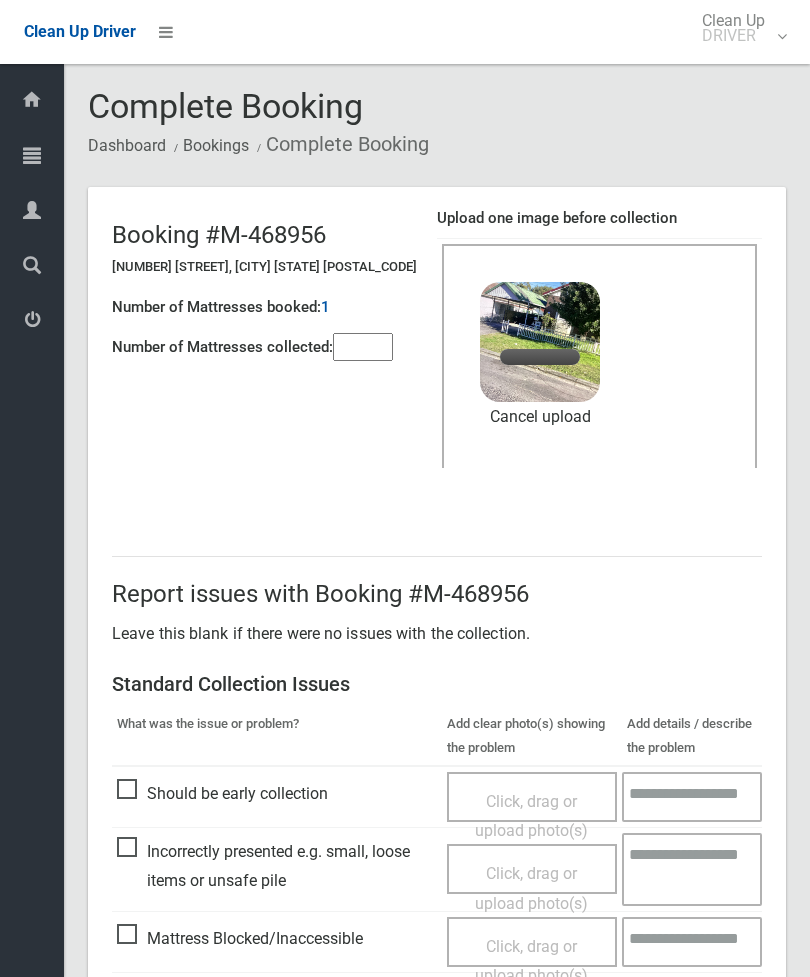 click at bounding box center (363, 347) 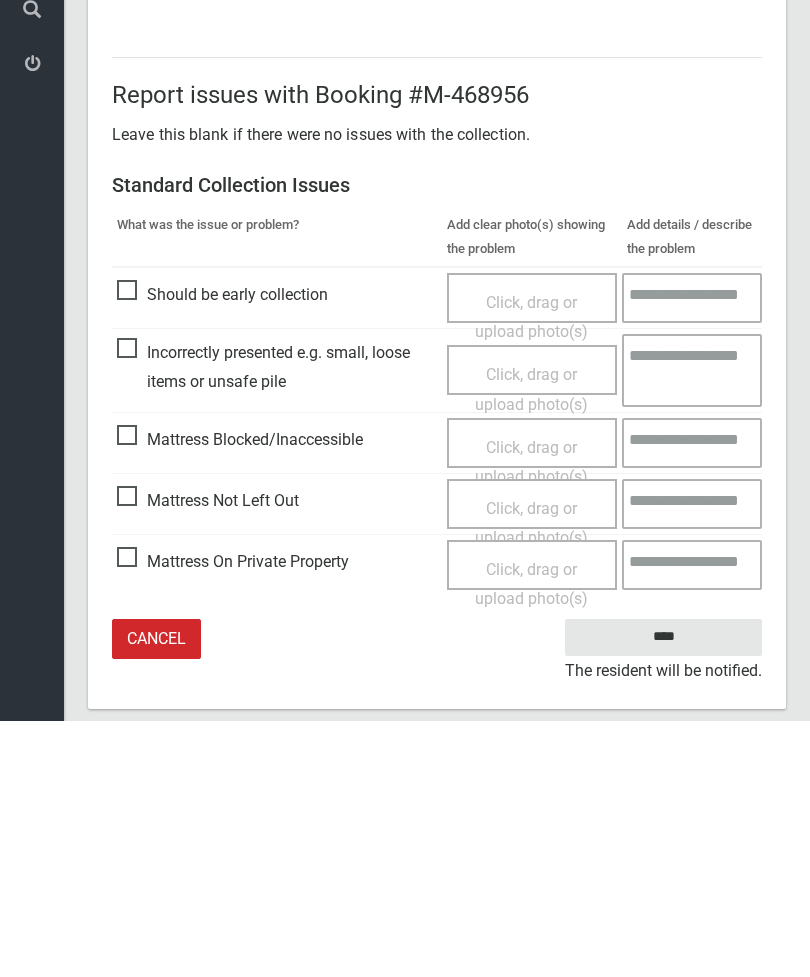 scroll, scrollTop: 272, scrollLeft: 0, axis: vertical 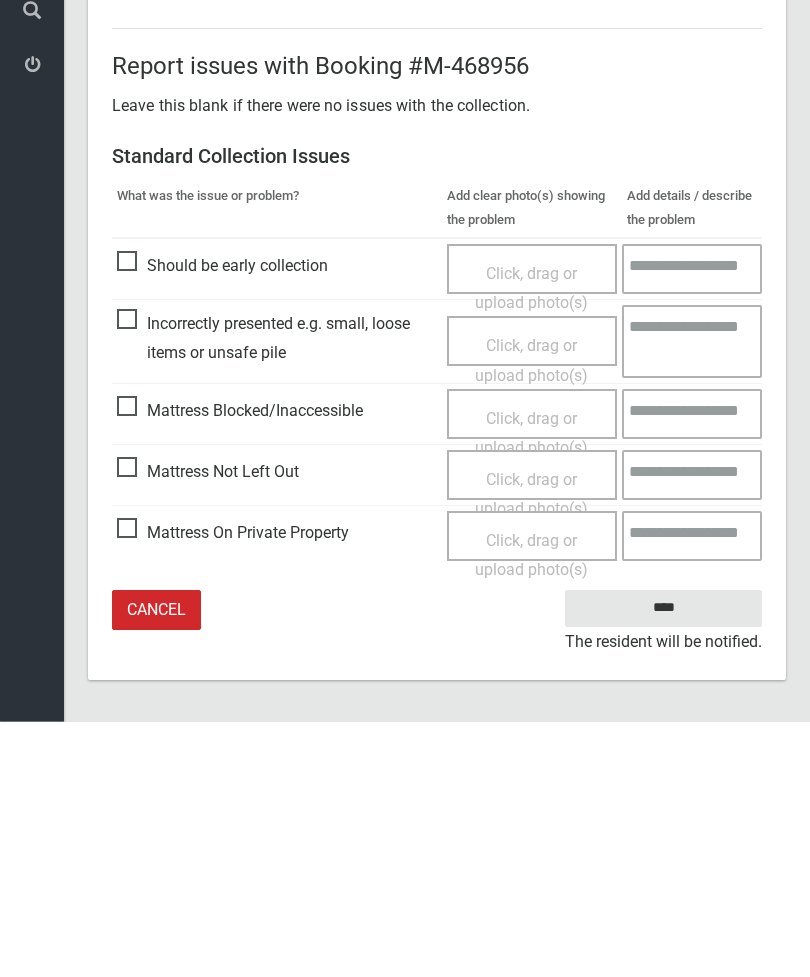 type on "*" 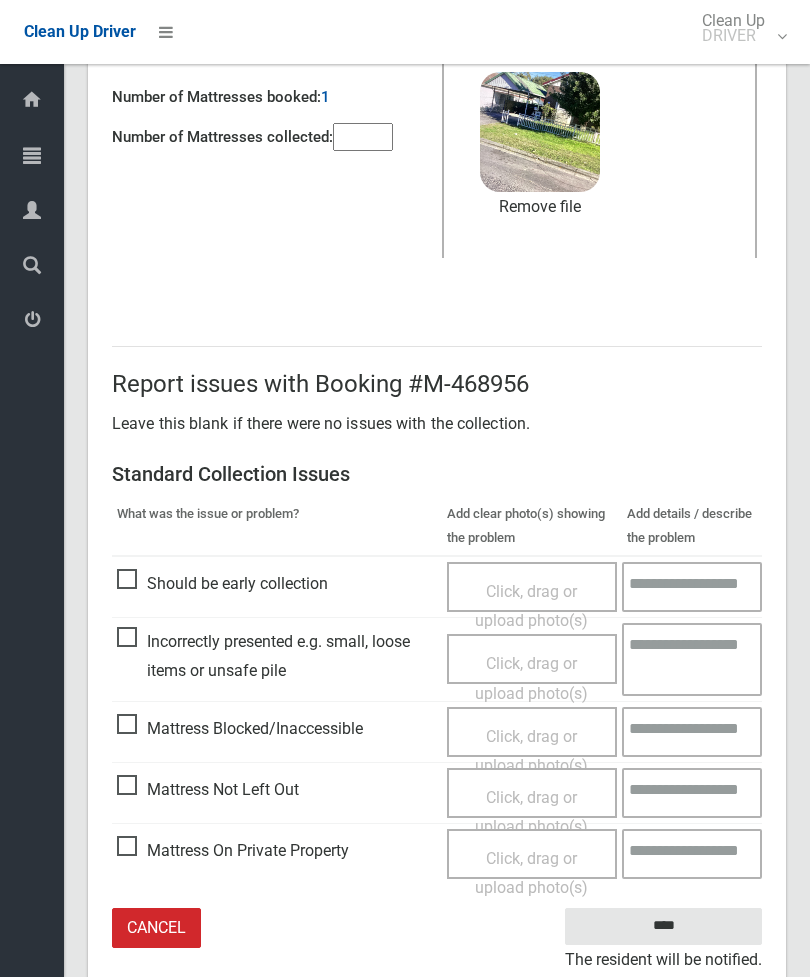click on "Click, drag or upload photo(s)" at bounding box center (531, 812) 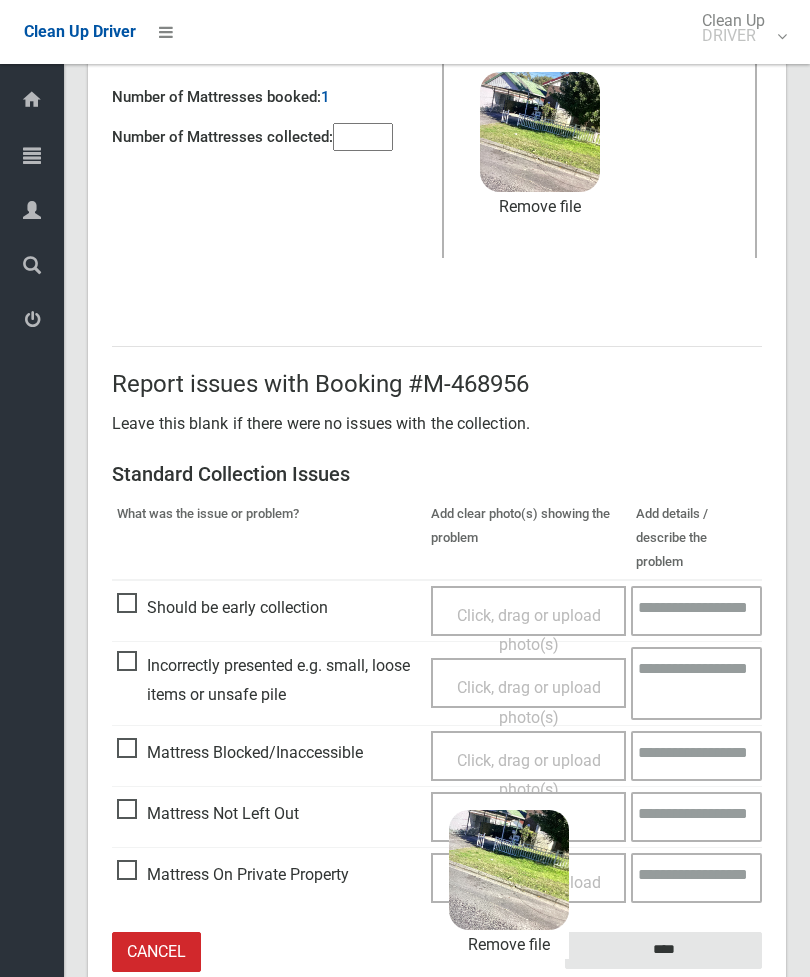 click on "****" at bounding box center (663, 950) 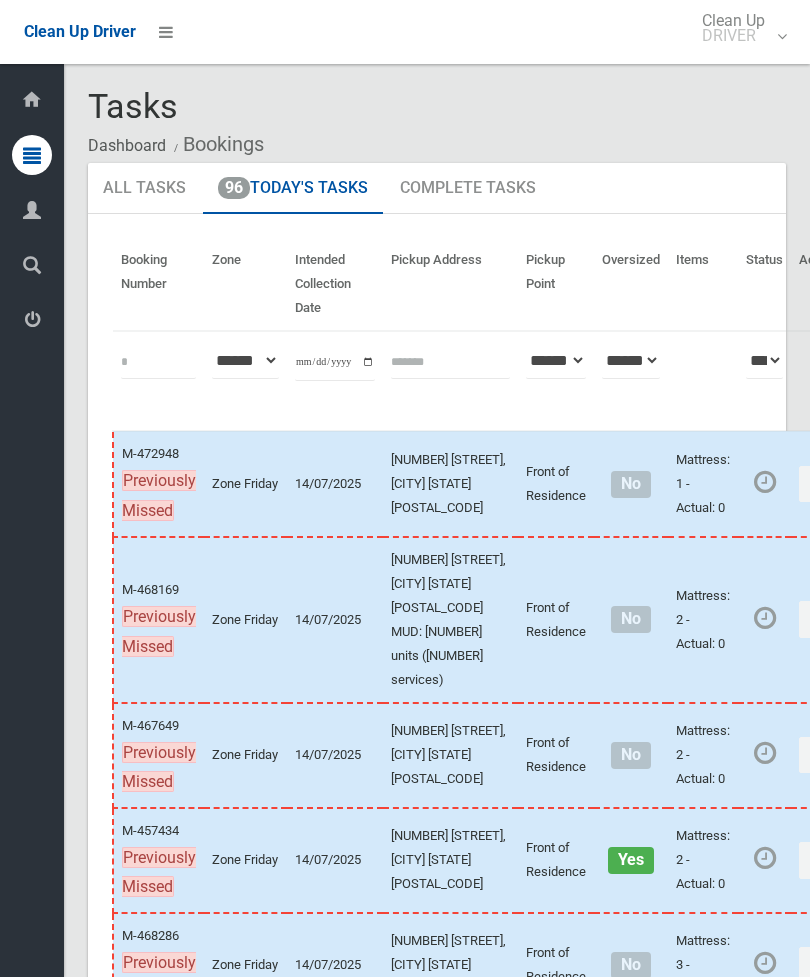 scroll, scrollTop: 0, scrollLeft: 0, axis: both 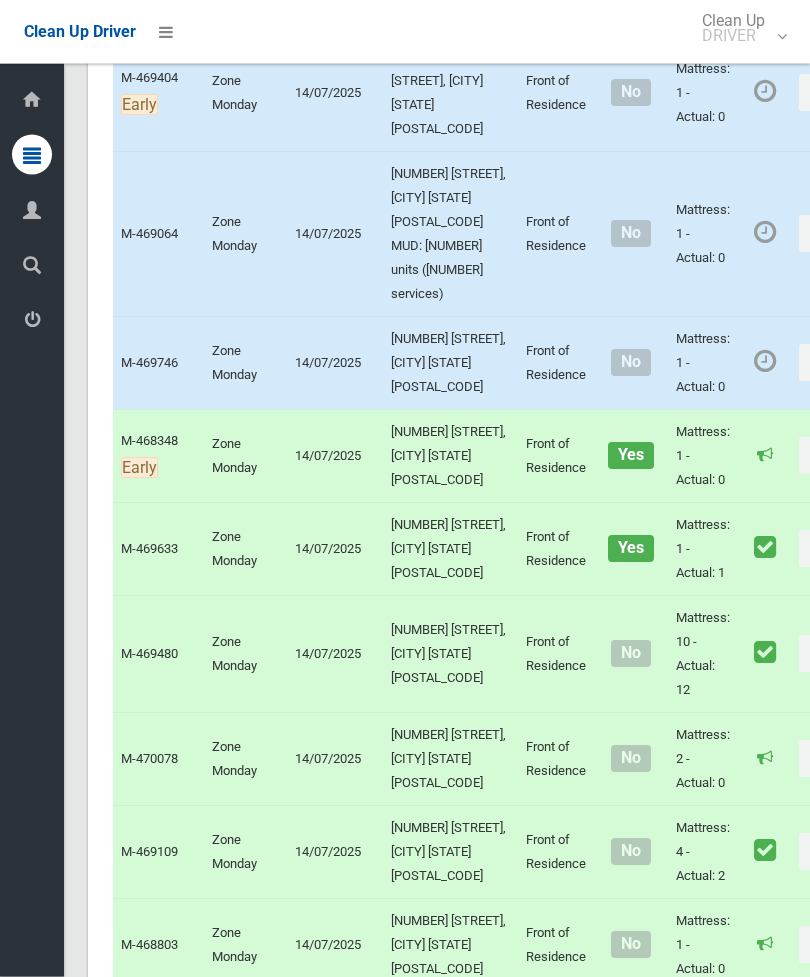 click on "Actions" at bounding box center [847, -177] 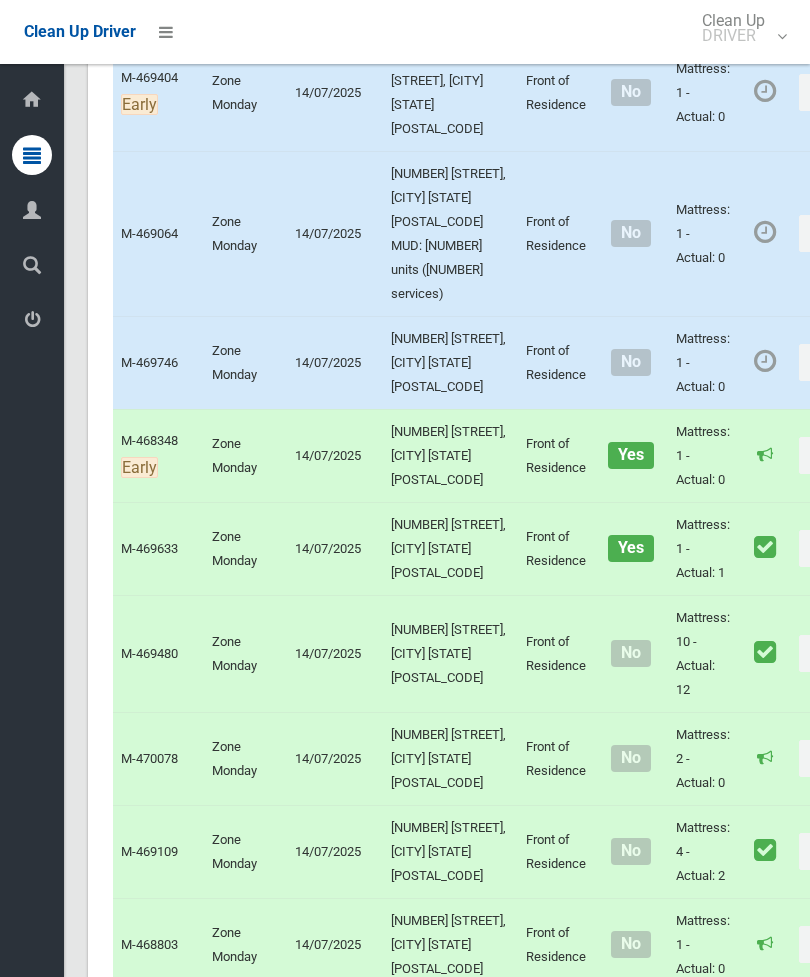 click on "Complete Booking" at bounding box center (775, -133) 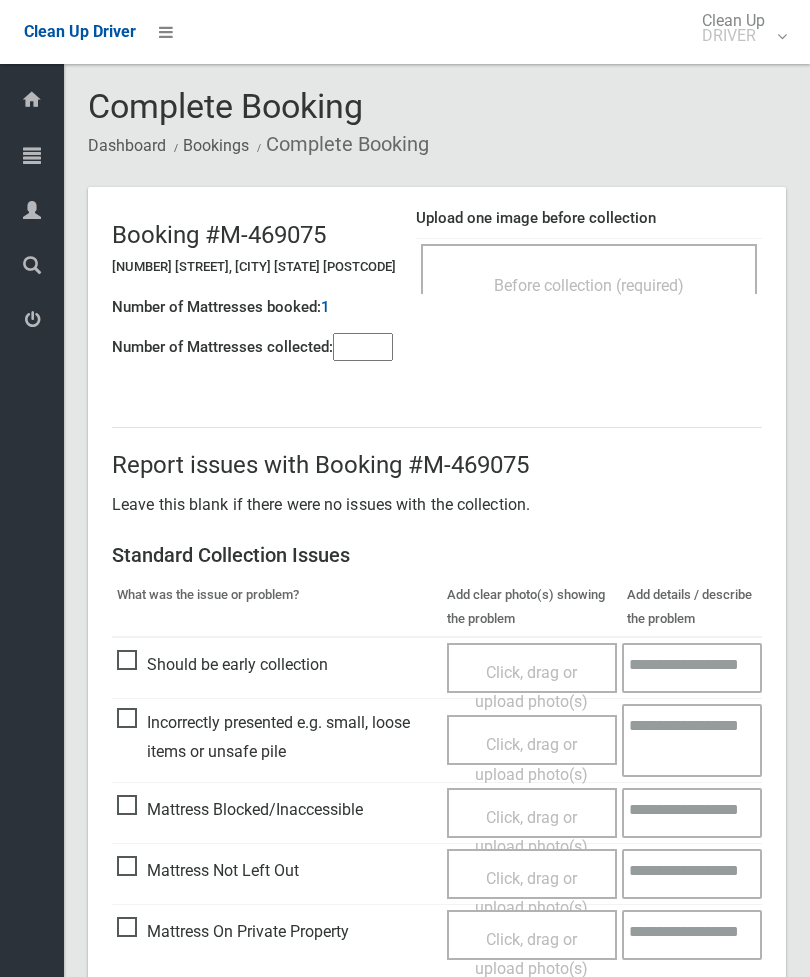 scroll, scrollTop: 0, scrollLeft: 0, axis: both 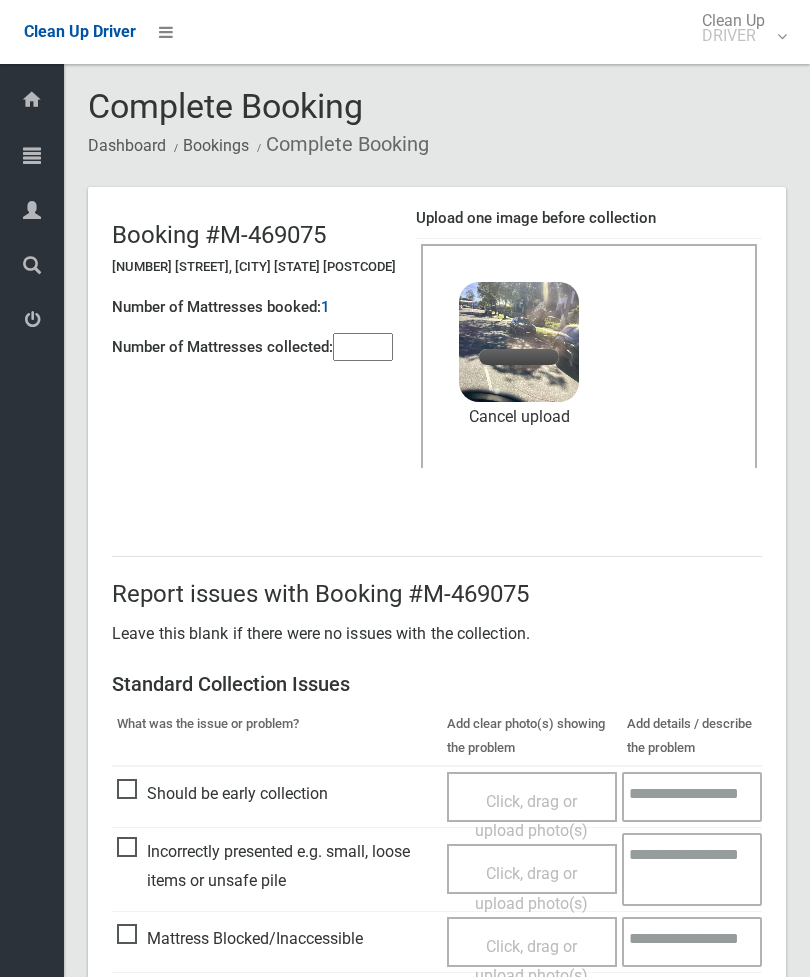 click at bounding box center (363, 347) 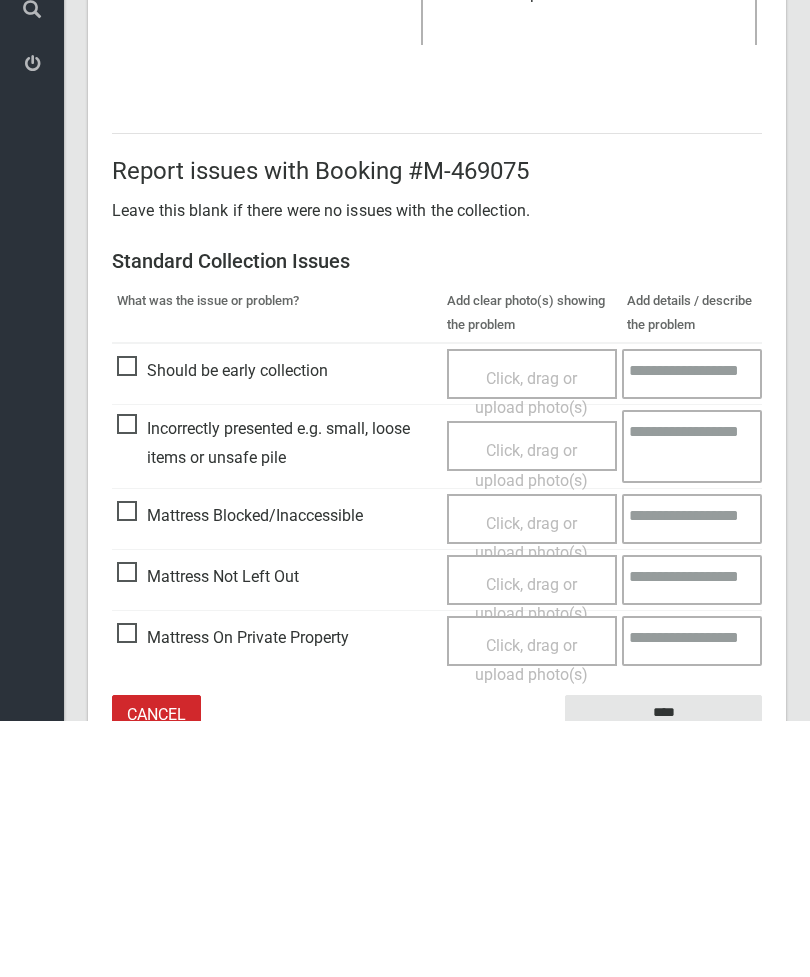 scroll, scrollTop: 172, scrollLeft: 0, axis: vertical 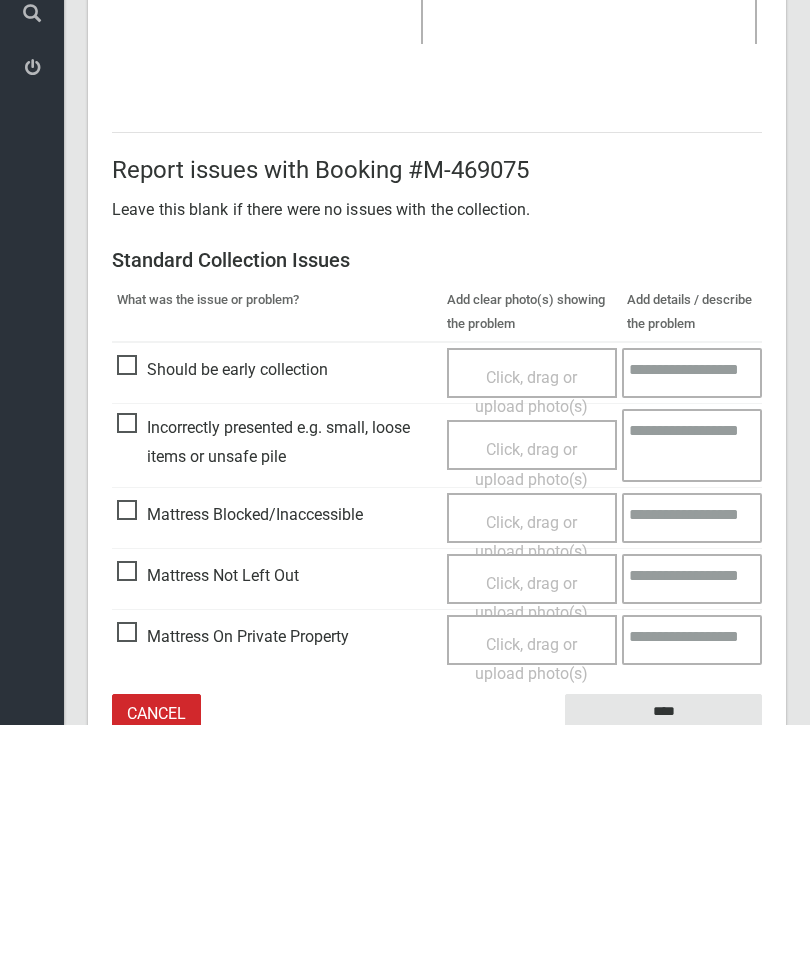 type on "*" 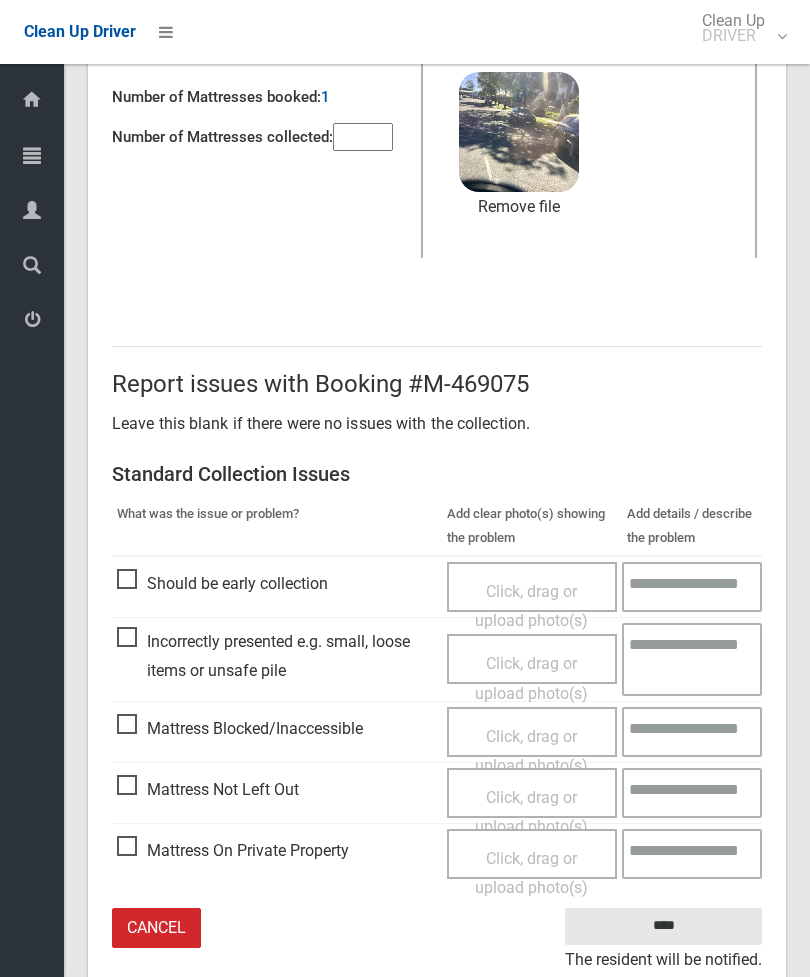 click on "Click, drag or upload photo(s)" at bounding box center [531, 812] 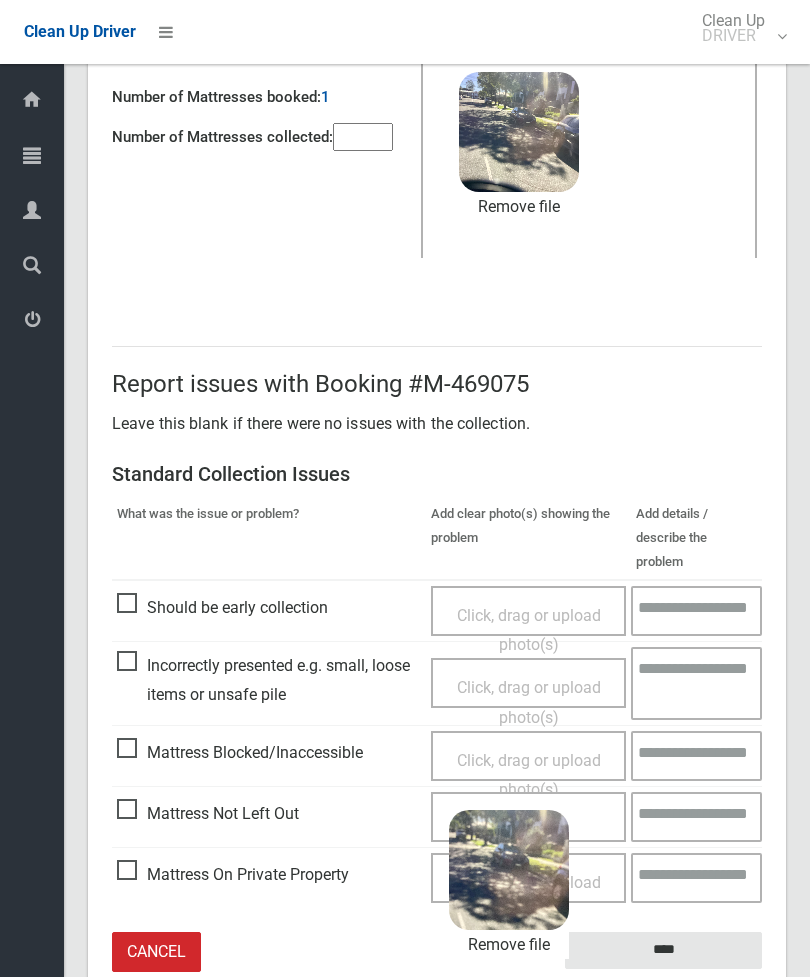 click on "****" at bounding box center (663, 950) 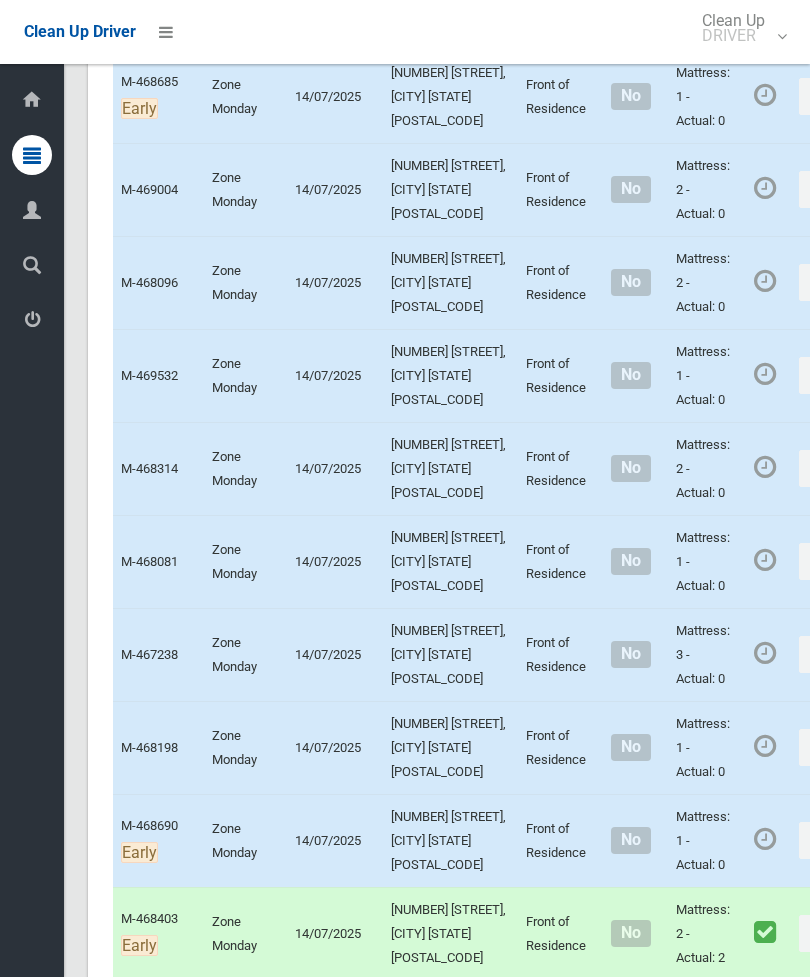 scroll, scrollTop: 1752, scrollLeft: 0, axis: vertical 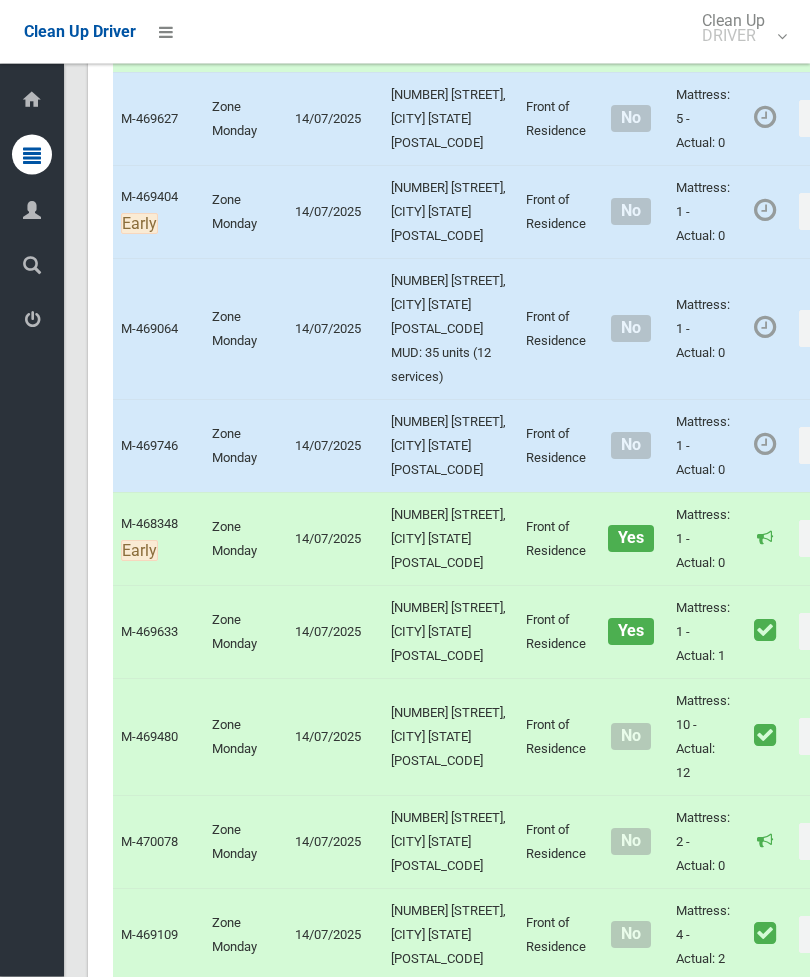 click on "Actions" at bounding box center (825, 516) 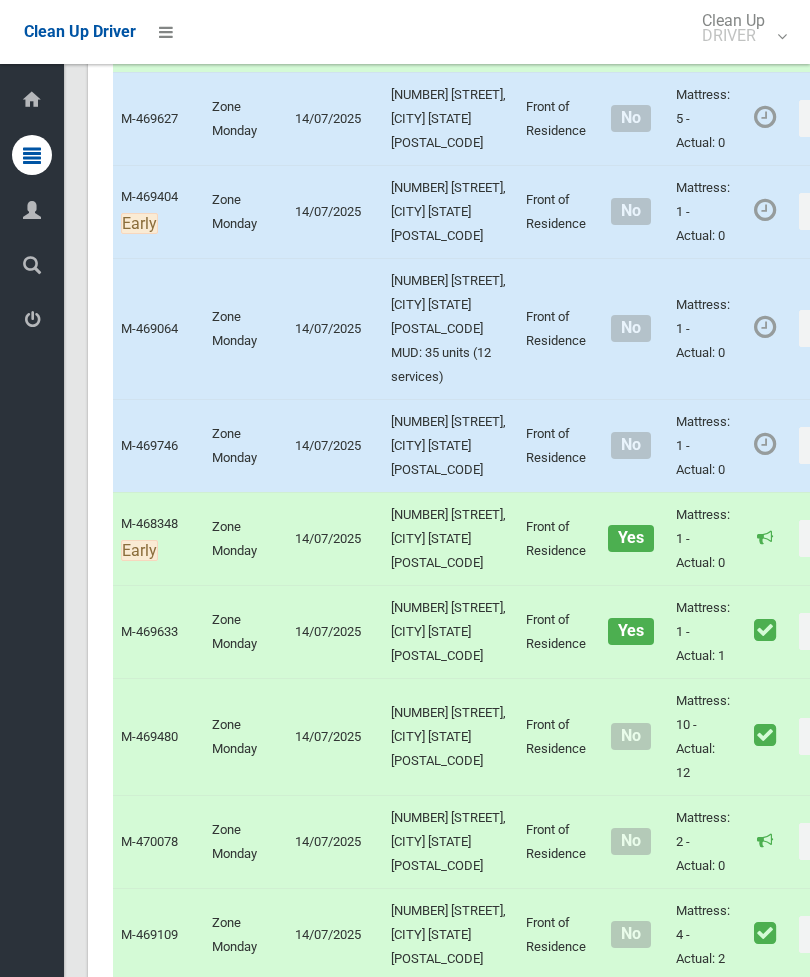 click on "Complete Booking" at bounding box center [753, 560] 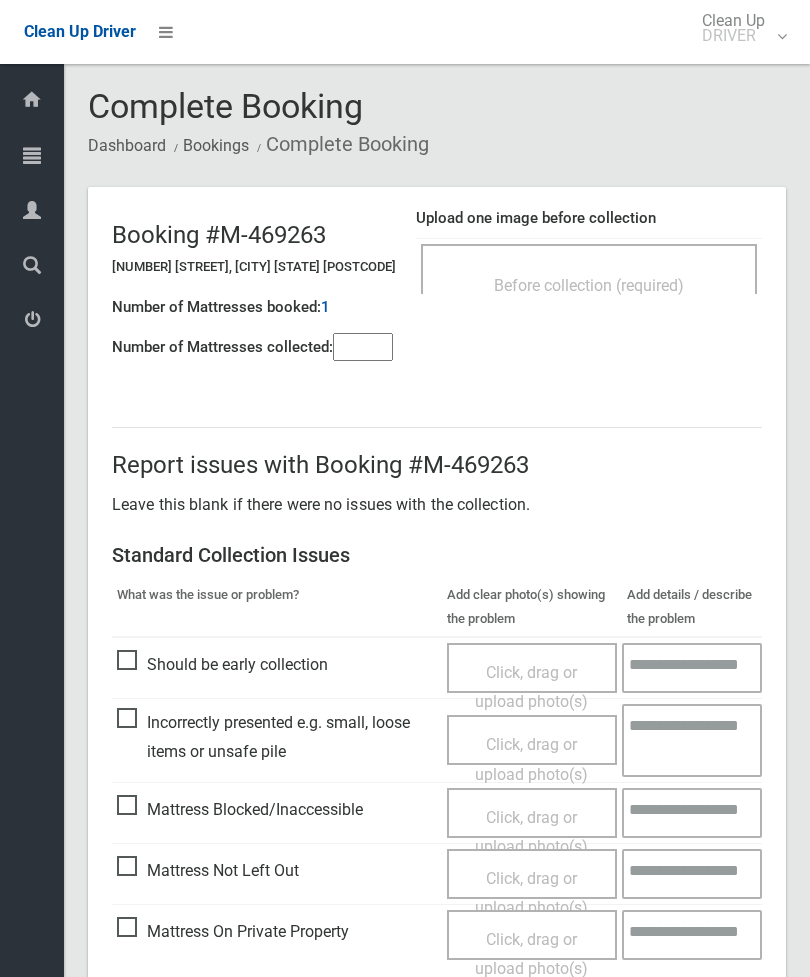 scroll, scrollTop: 0, scrollLeft: 0, axis: both 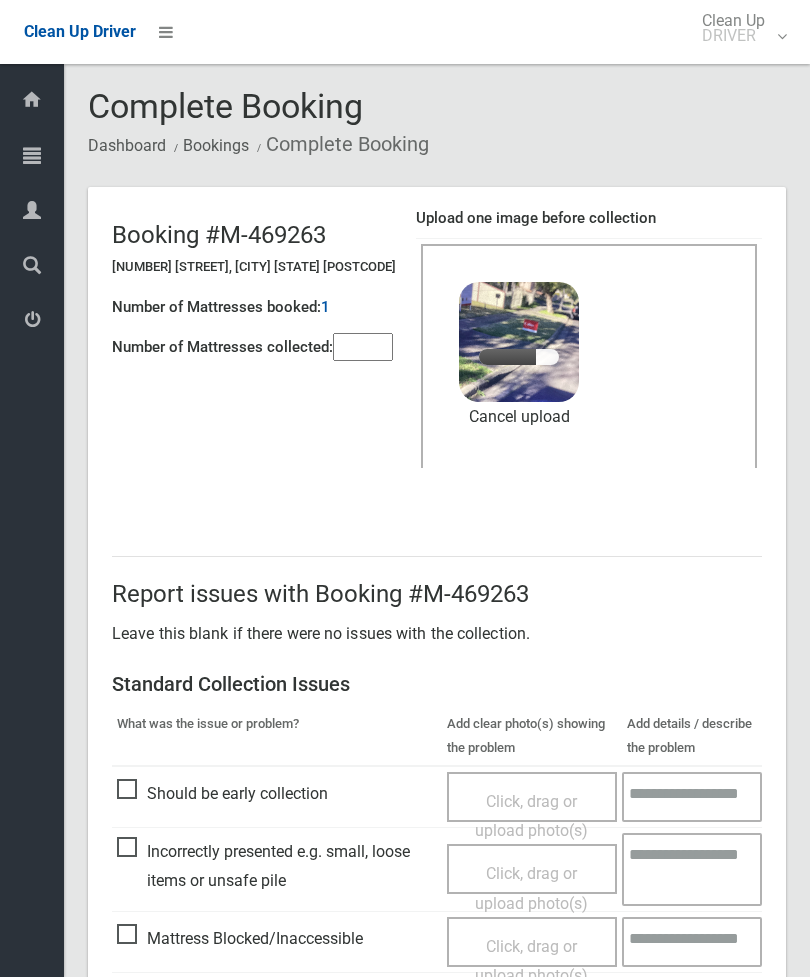 click at bounding box center [363, 347] 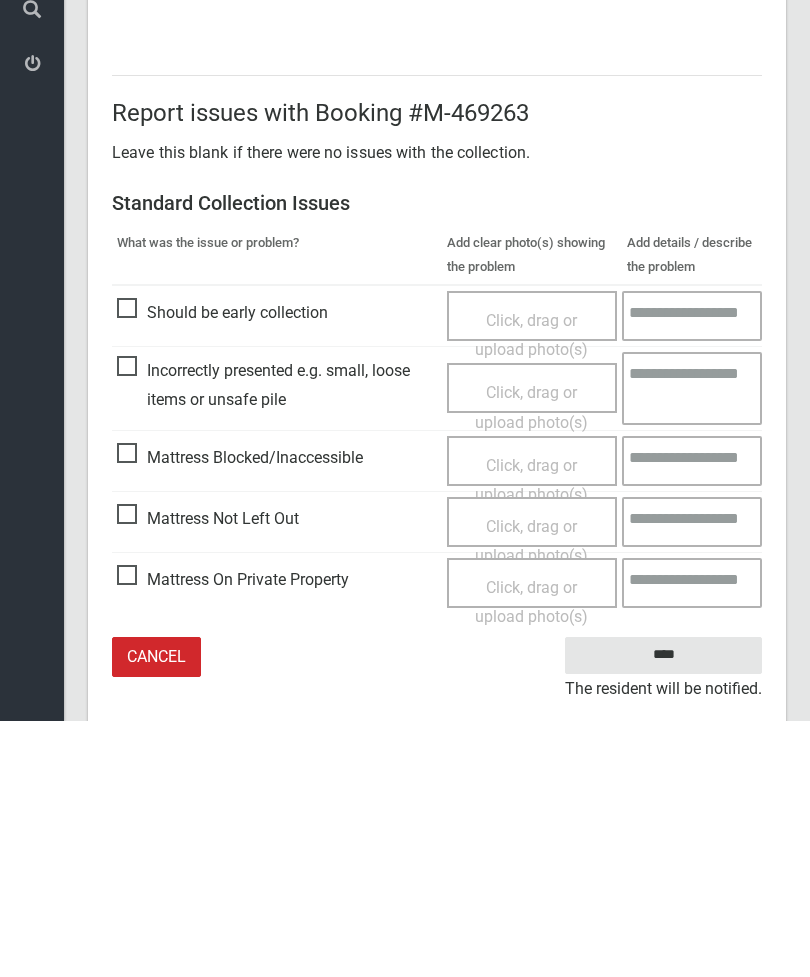 scroll, scrollTop: 245, scrollLeft: 0, axis: vertical 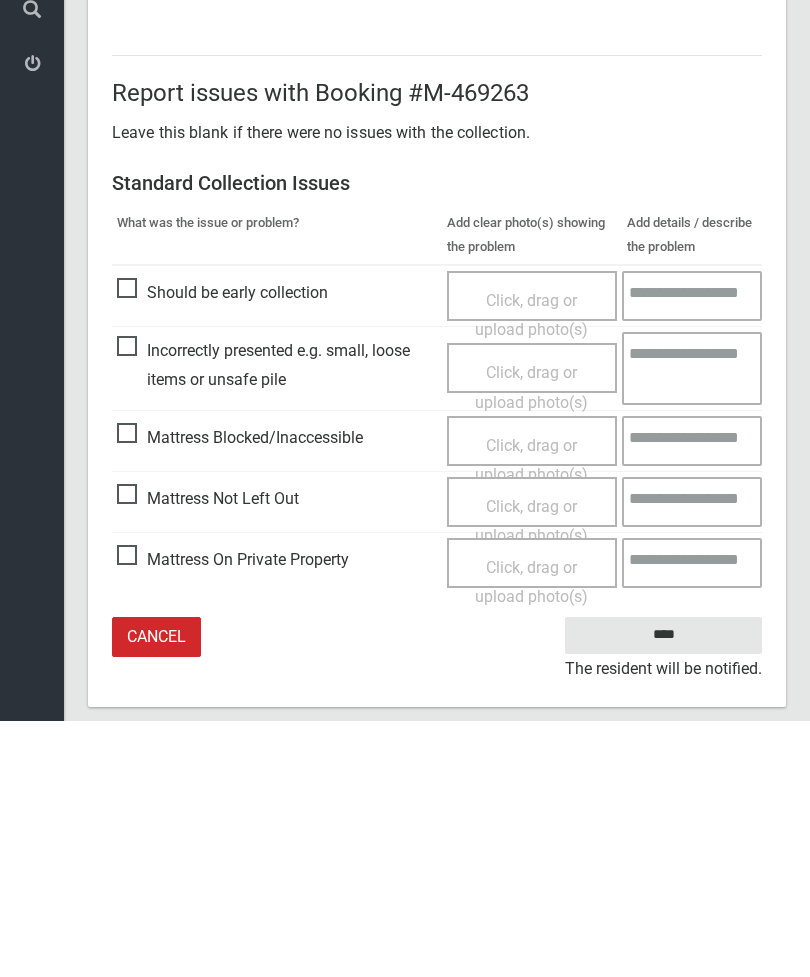 type on "*" 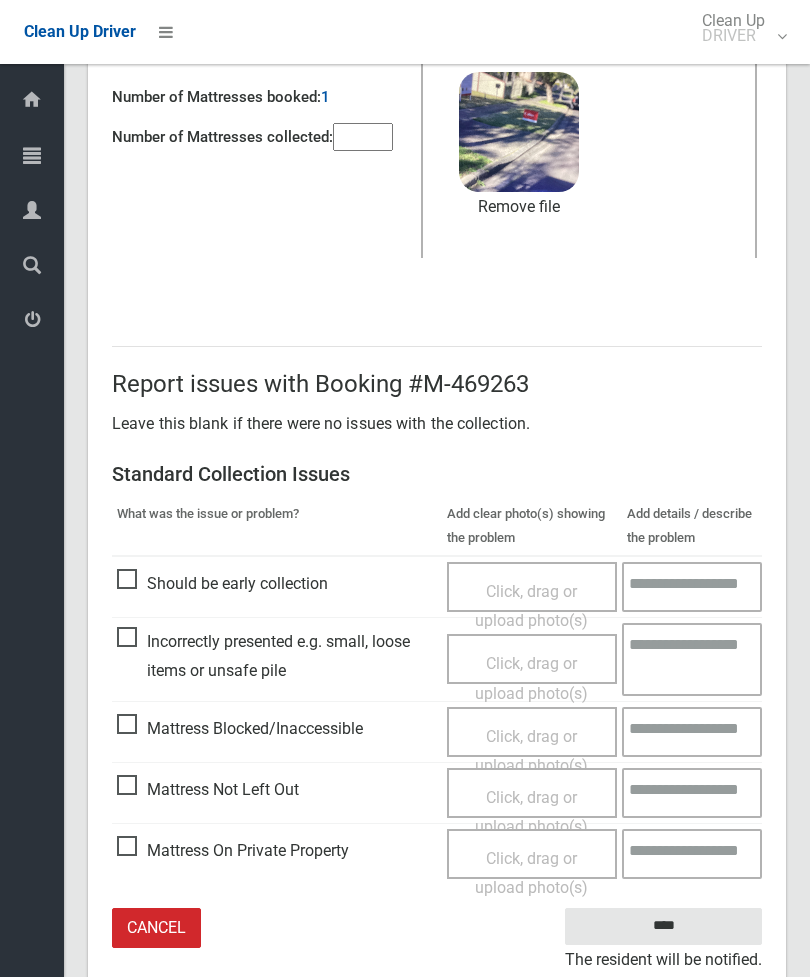 click on "Click, drag or upload photo(s)" at bounding box center [531, 812] 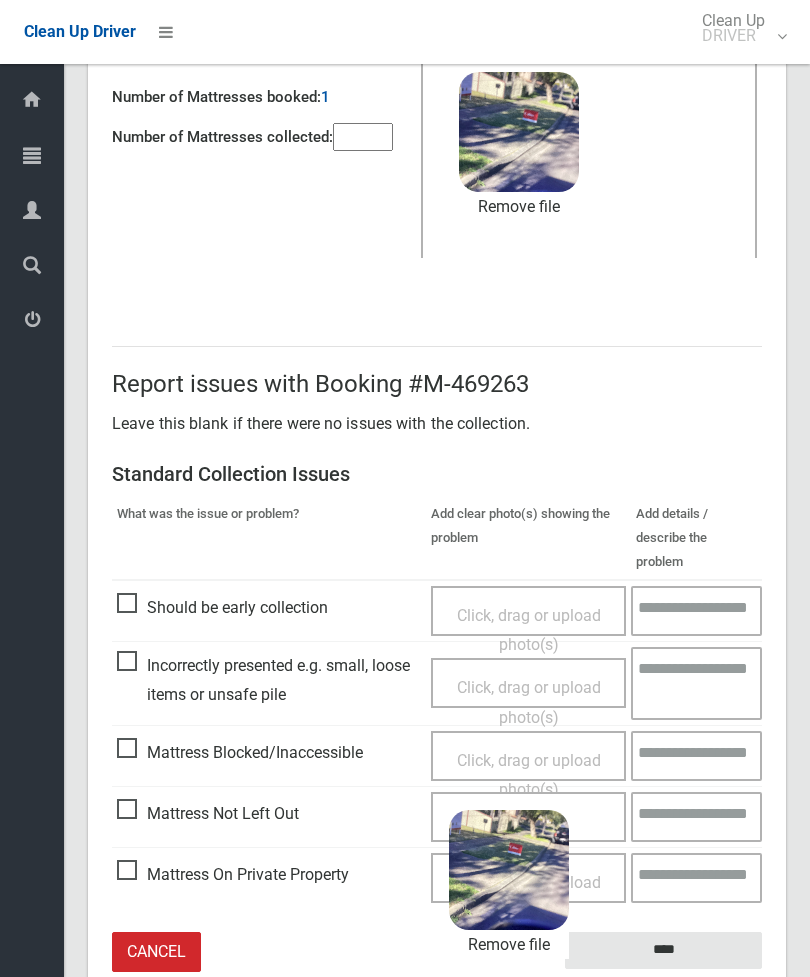 click on "****" at bounding box center (663, 950) 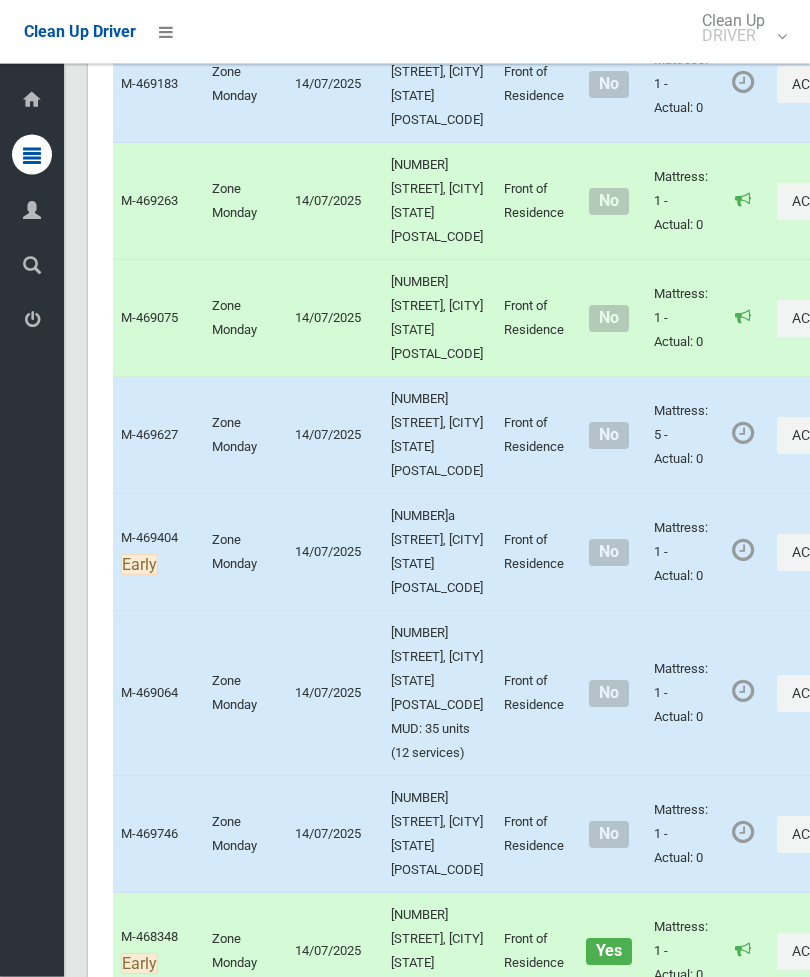 scroll, scrollTop: 4013, scrollLeft: 0, axis: vertical 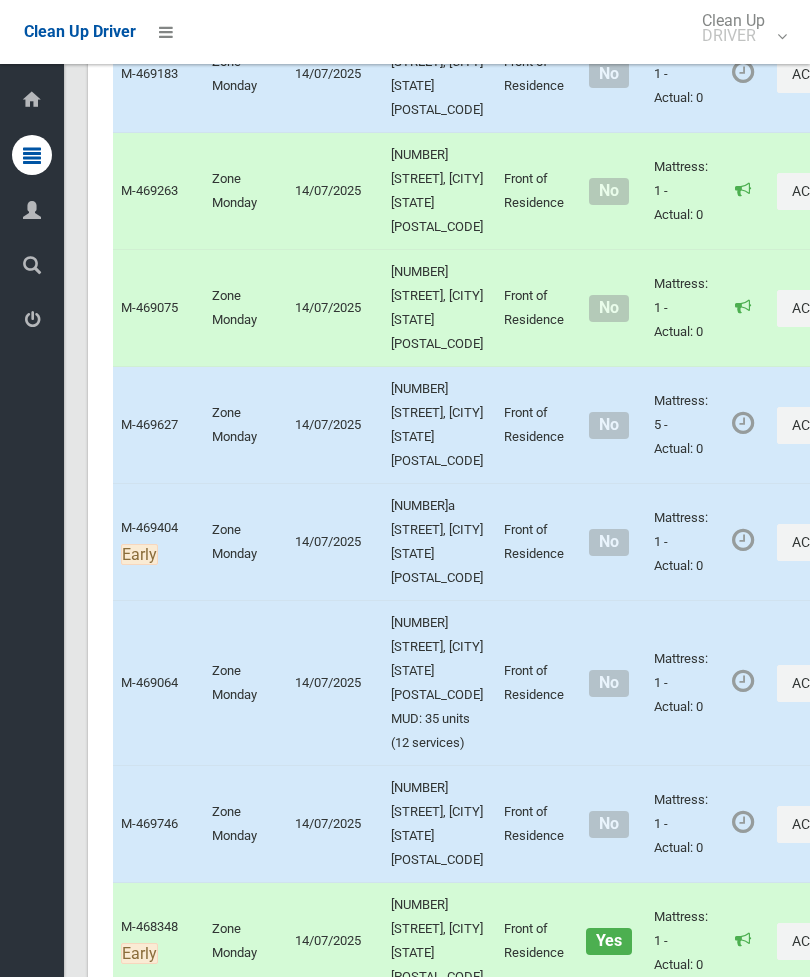 click on "Actions" at bounding box center [847, -134] 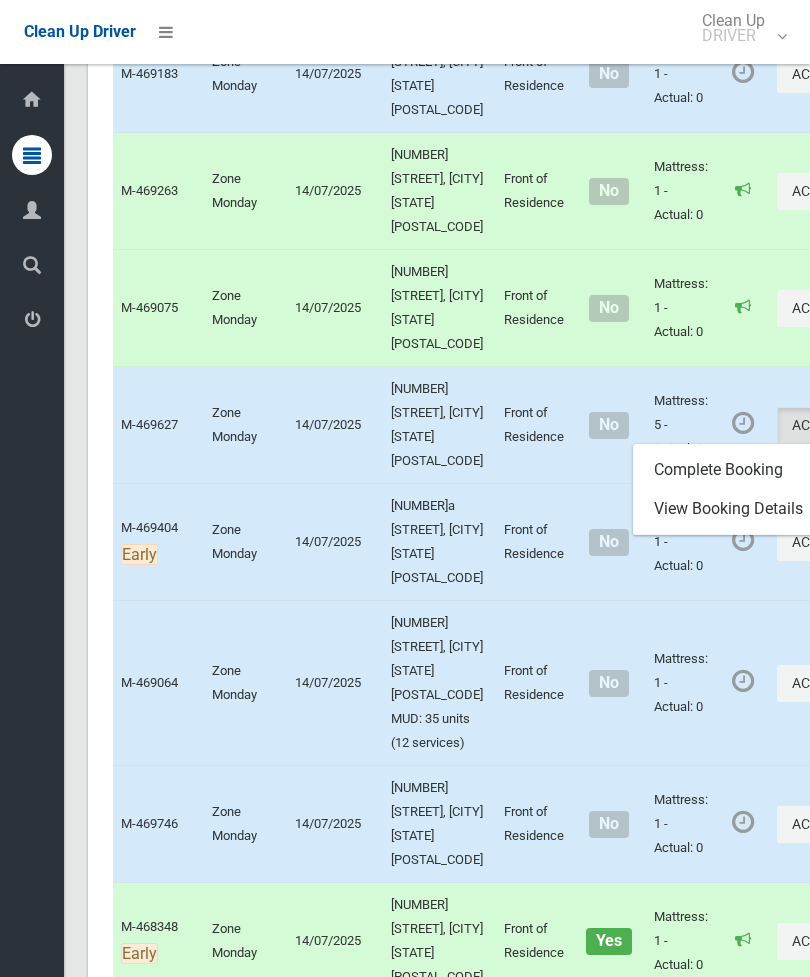 click on "Complete Booking" at bounding box center [775, -89] 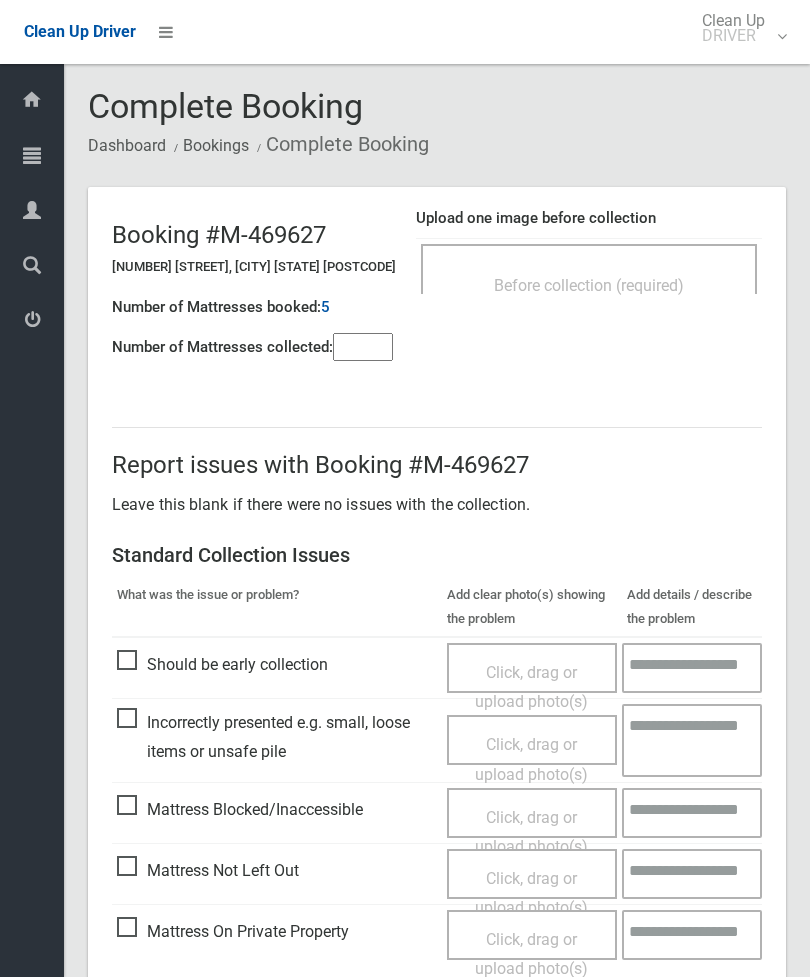 scroll, scrollTop: 0, scrollLeft: 0, axis: both 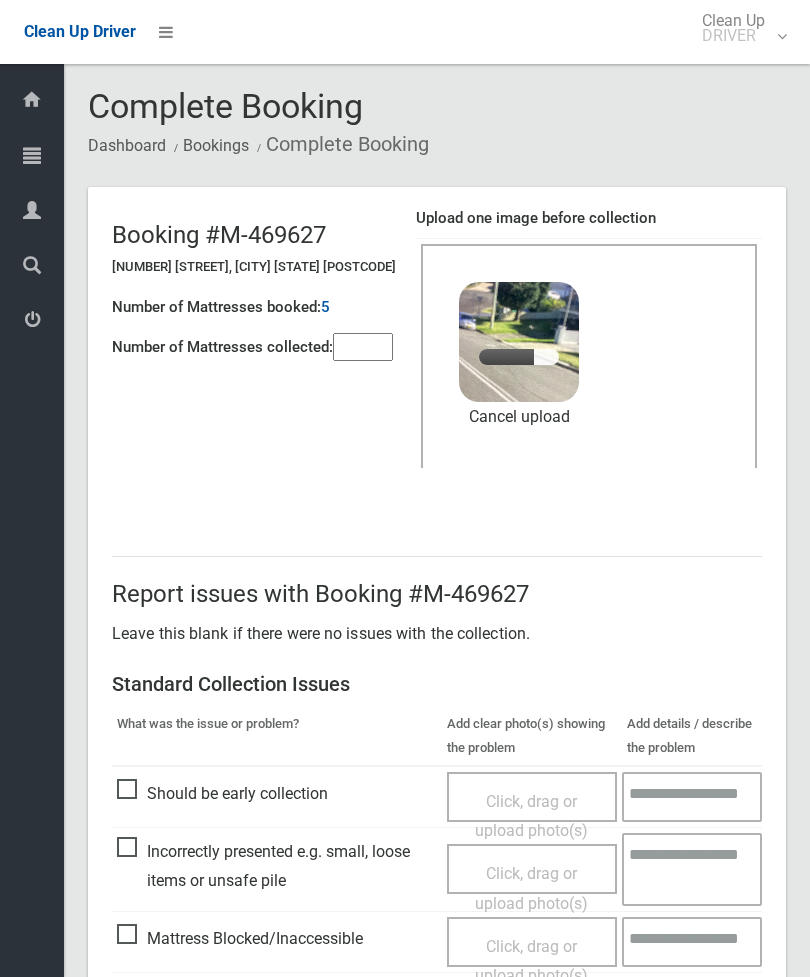 click at bounding box center [363, 347] 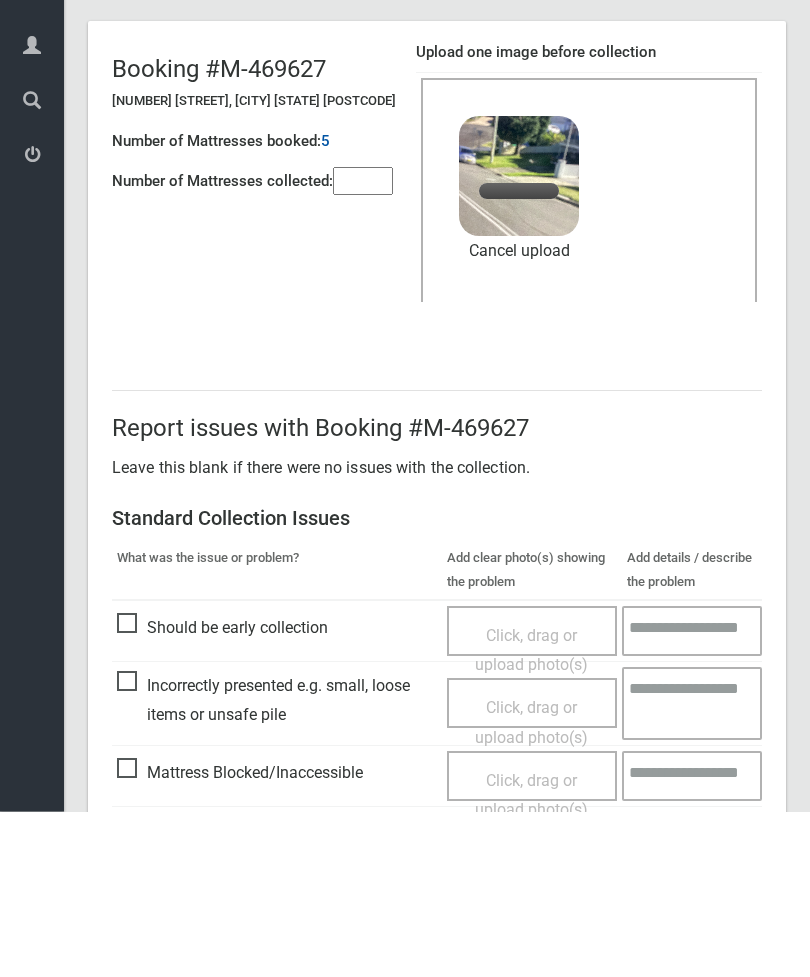 scroll, scrollTop: 257, scrollLeft: 0, axis: vertical 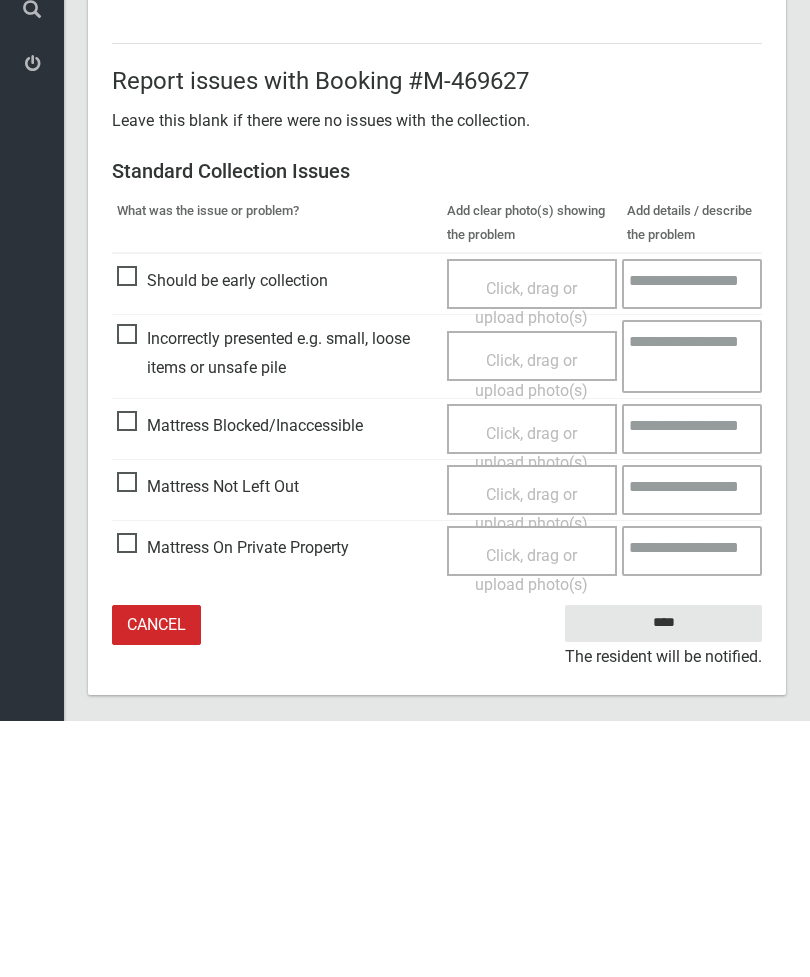 type on "*" 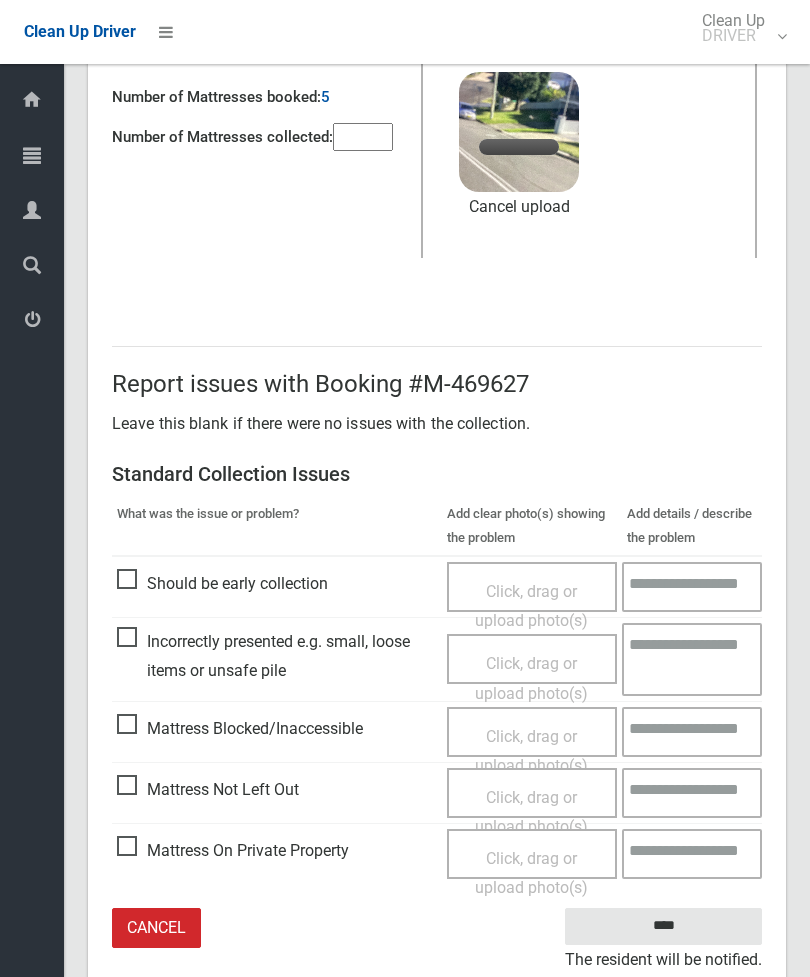 click on "Click, drag or upload photo(s)" at bounding box center (531, 812) 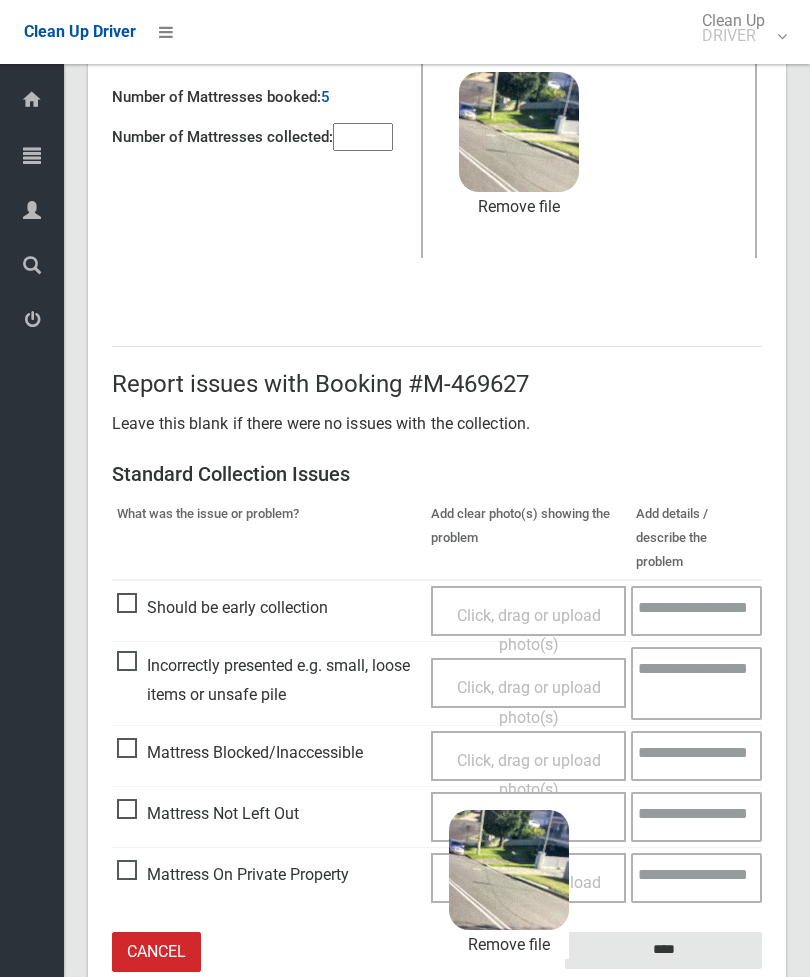 click on "****" at bounding box center [663, 950] 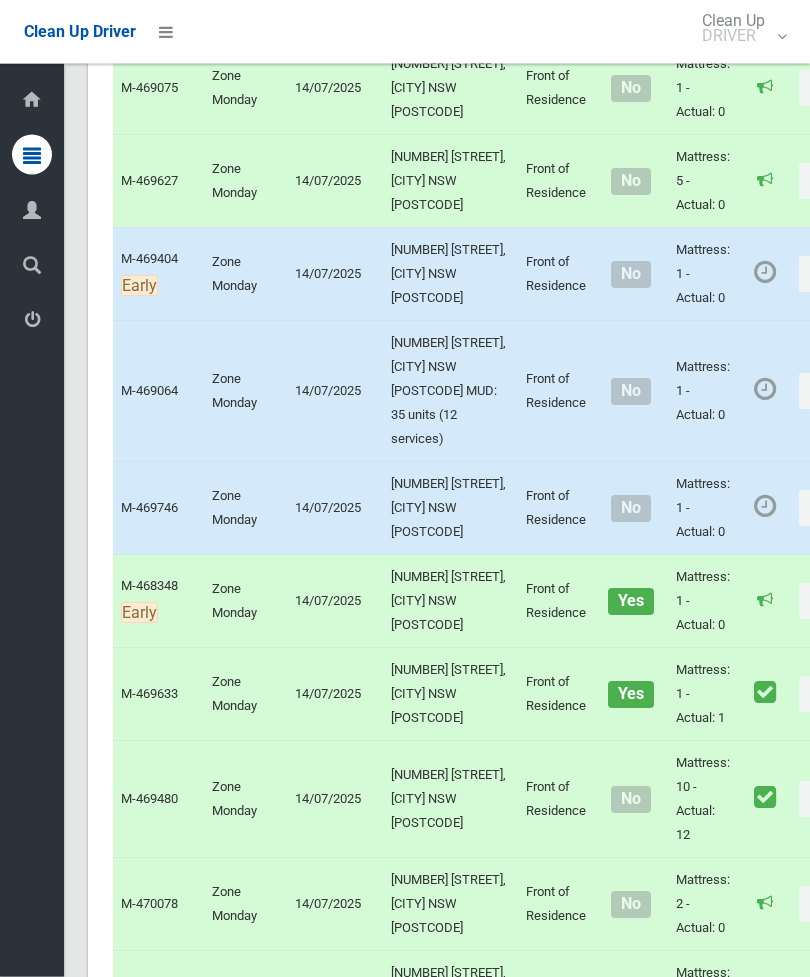 scroll, scrollTop: 3566, scrollLeft: 0, axis: vertical 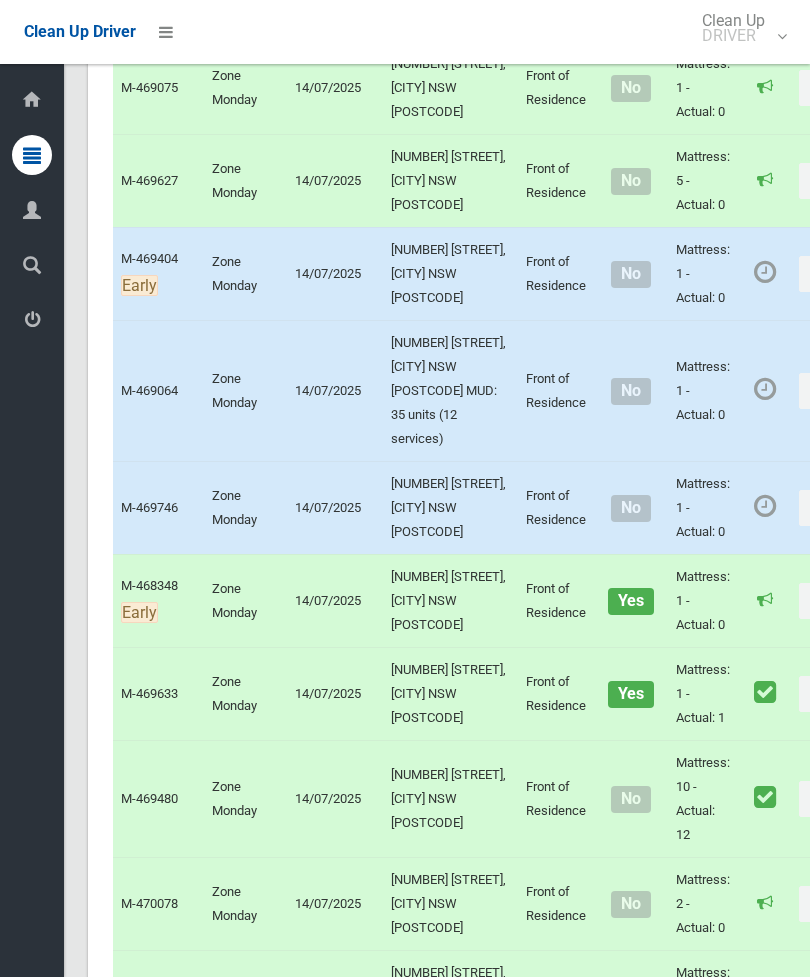 click on "Actions" at bounding box center [825, 641] 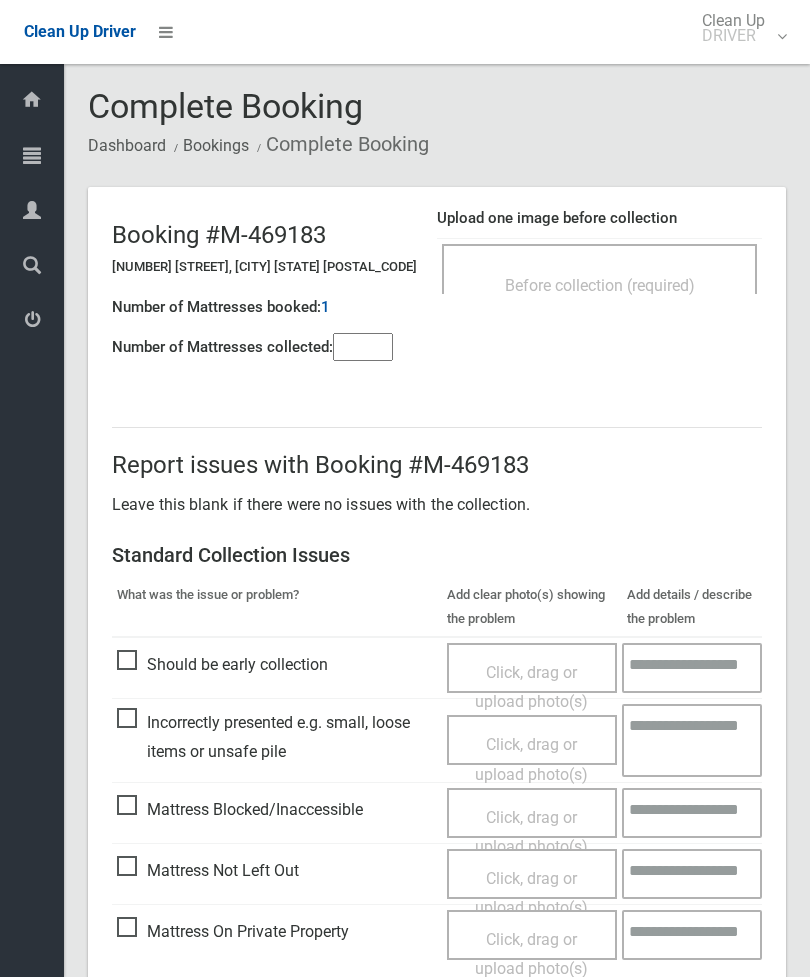 scroll, scrollTop: 0, scrollLeft: 0, axis: both 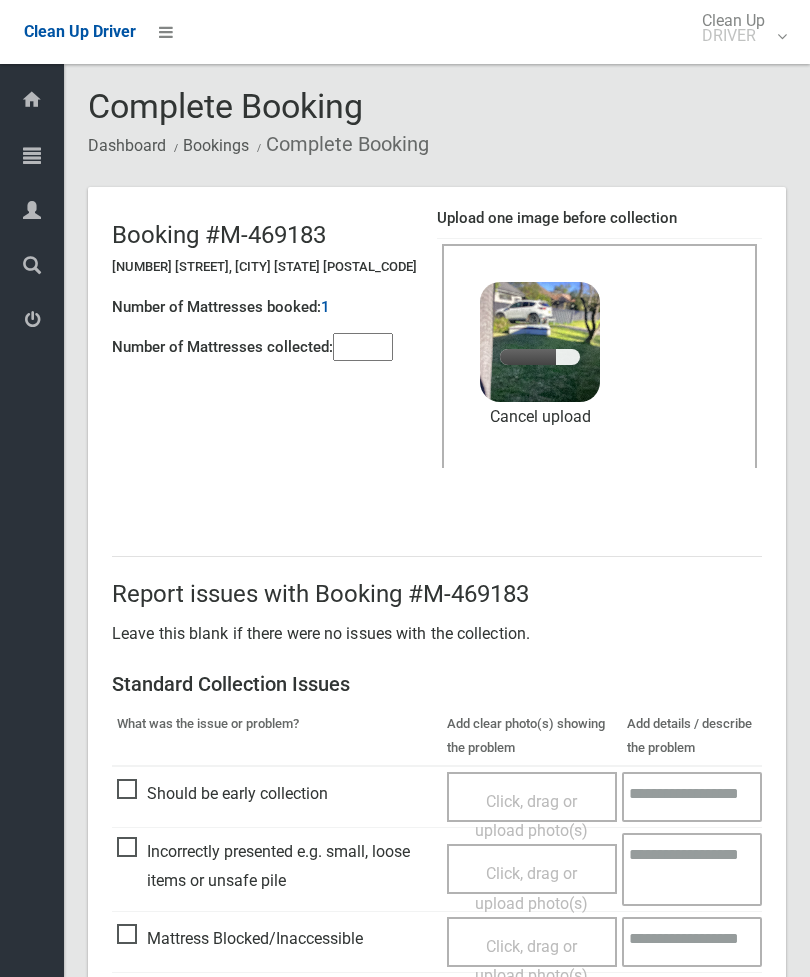 click at bounding box center [363, 347] 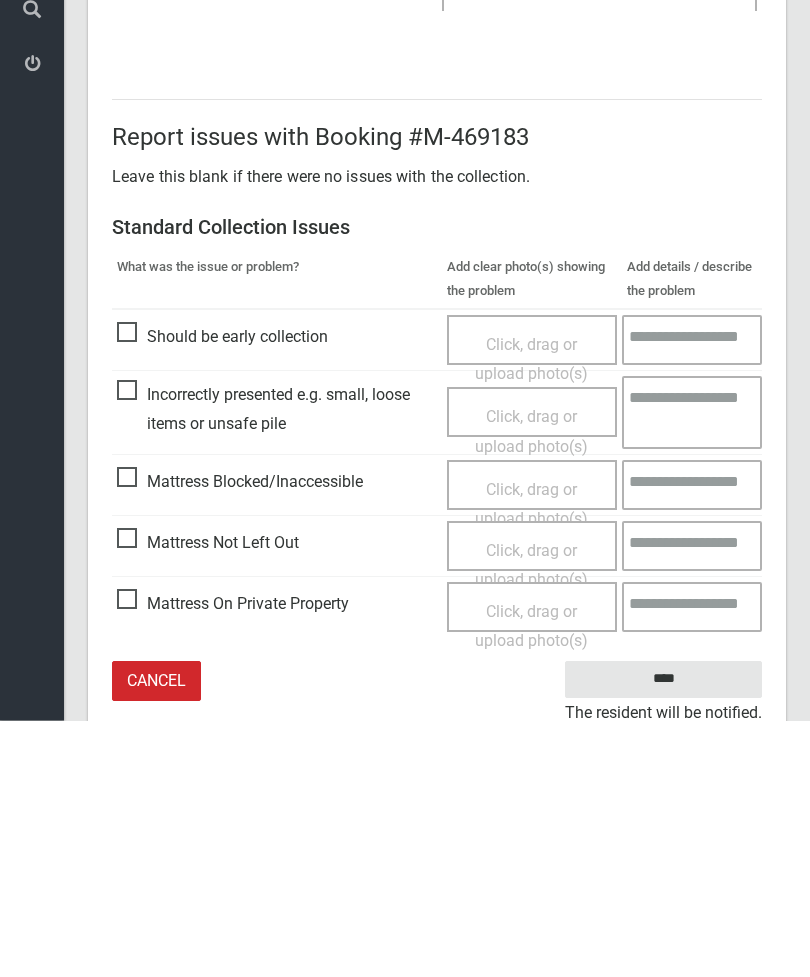 scroll, scrollTop: 274, scrollLeft: 0, axis: vertical 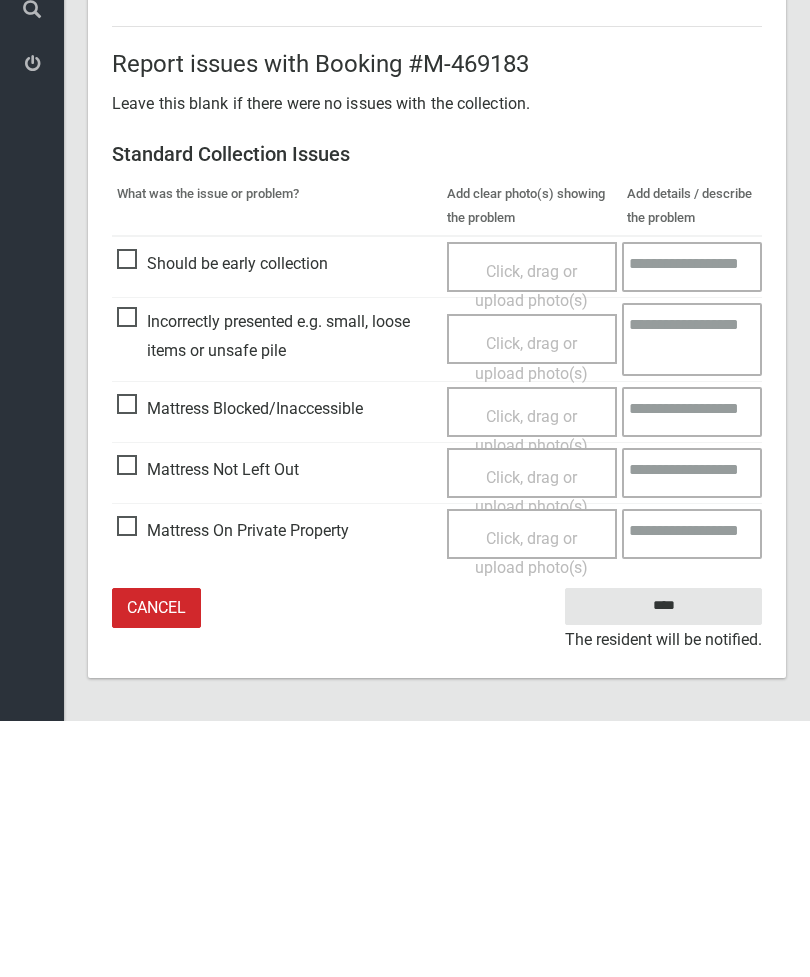 type on "*" 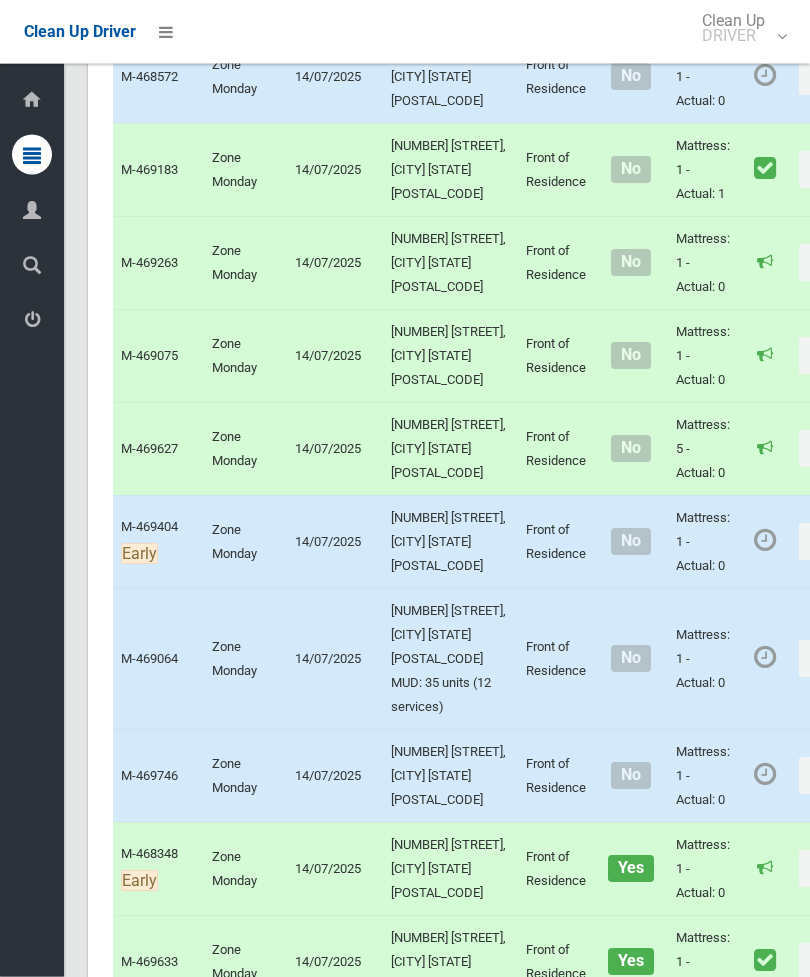 scroll, scrollTop: 3431, scrollLeft: 0, axis: vertical 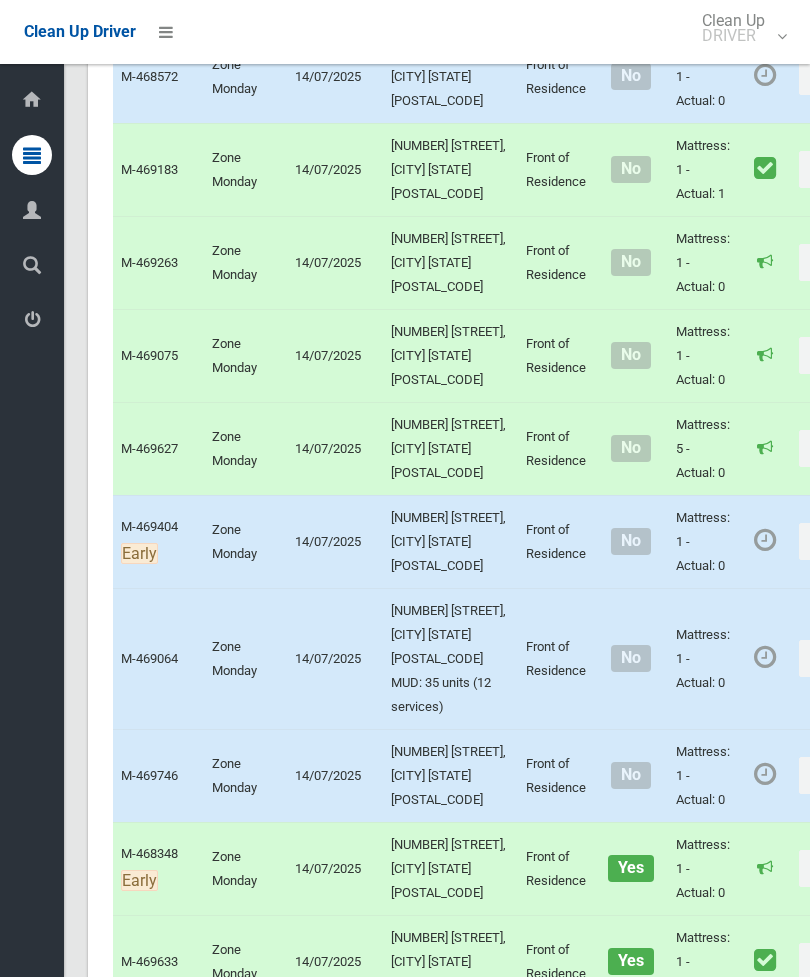 click on "Actions" at bounding box center (894, -64) 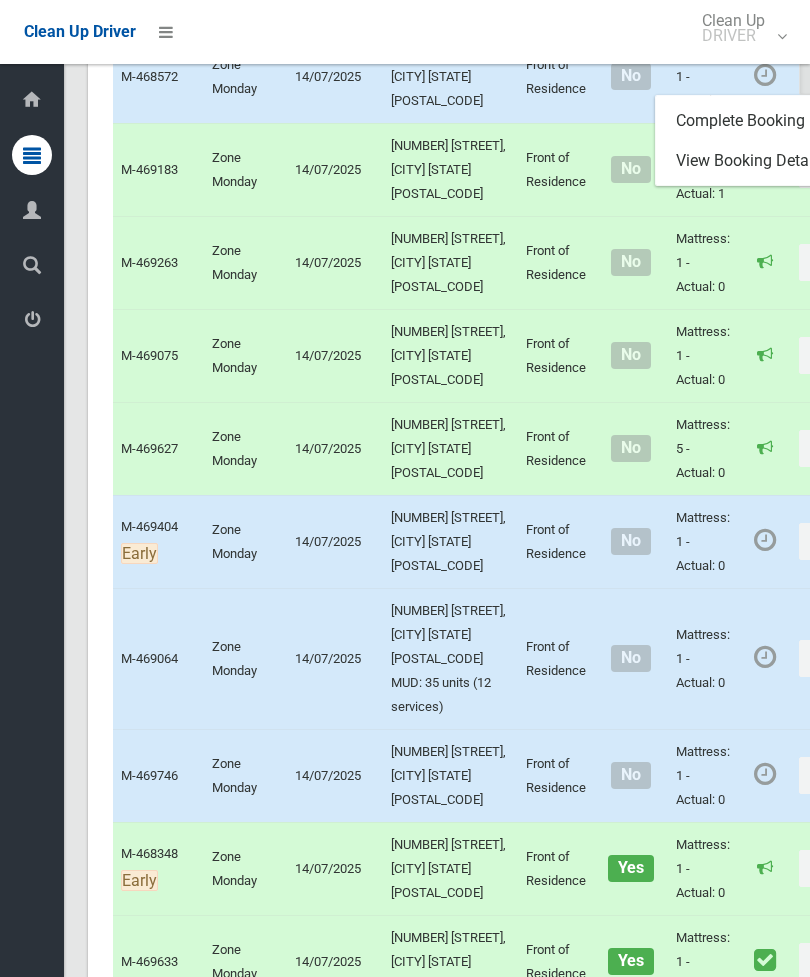 click on "Complete Booking" at bounding box center [822, -19] 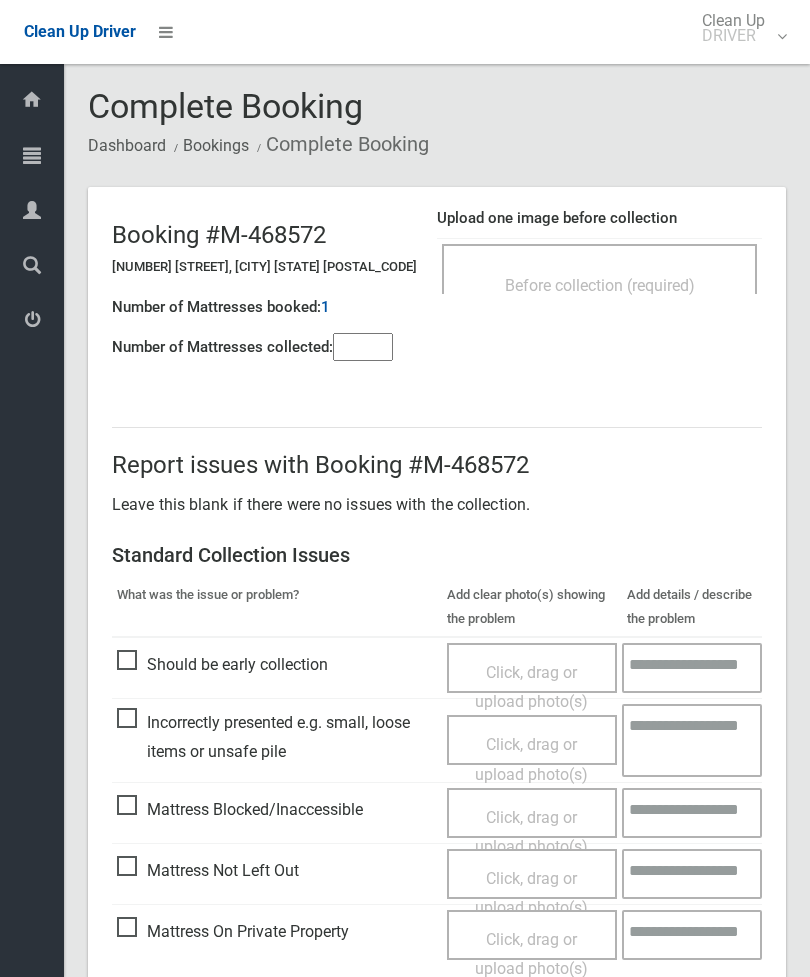 scroll, scrollTop: 0, scrollLeft: 0, axis: both 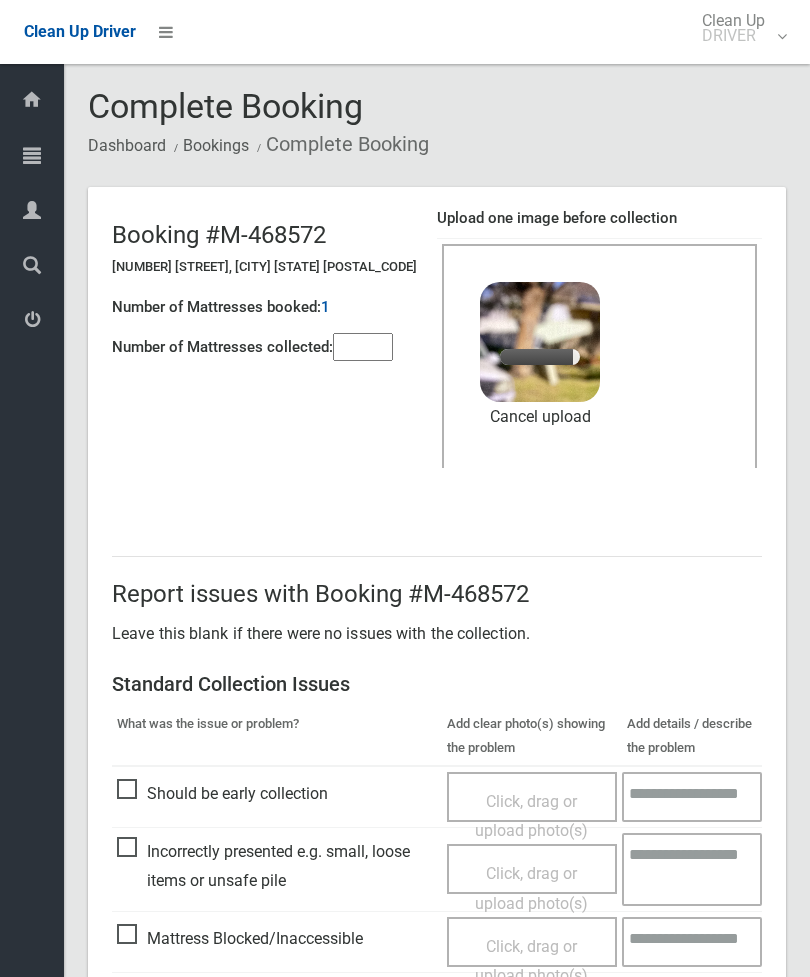 click at bounding box center [363, 347] 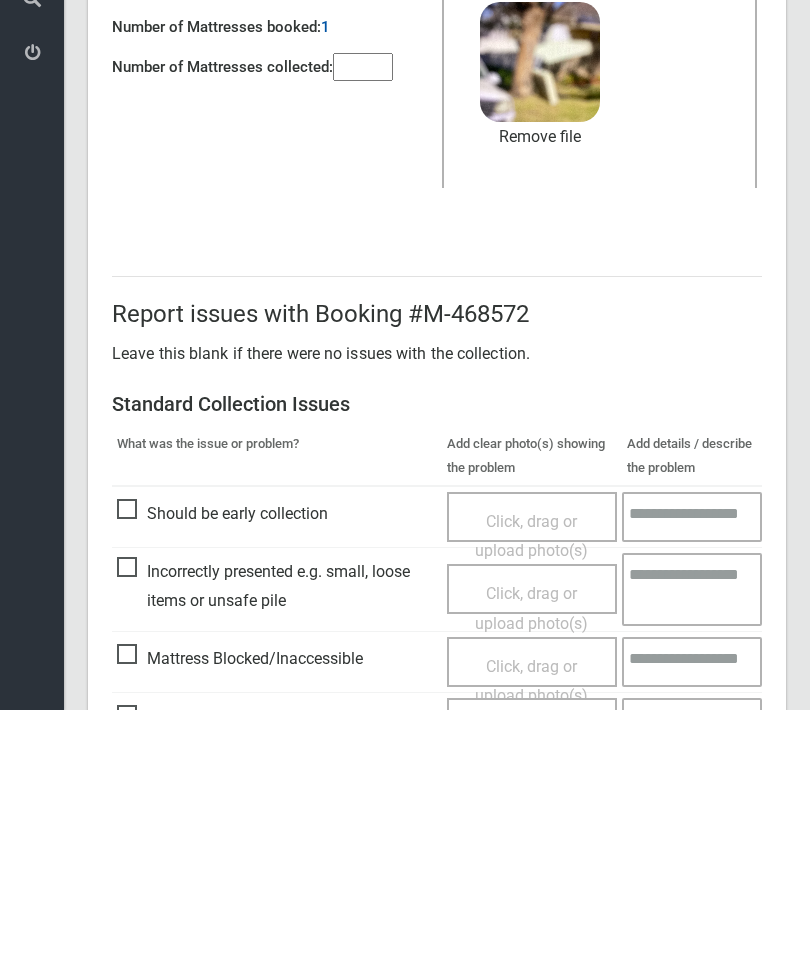 scroll, scrollTop: 274, scrollLeft: 0, axis: vertical 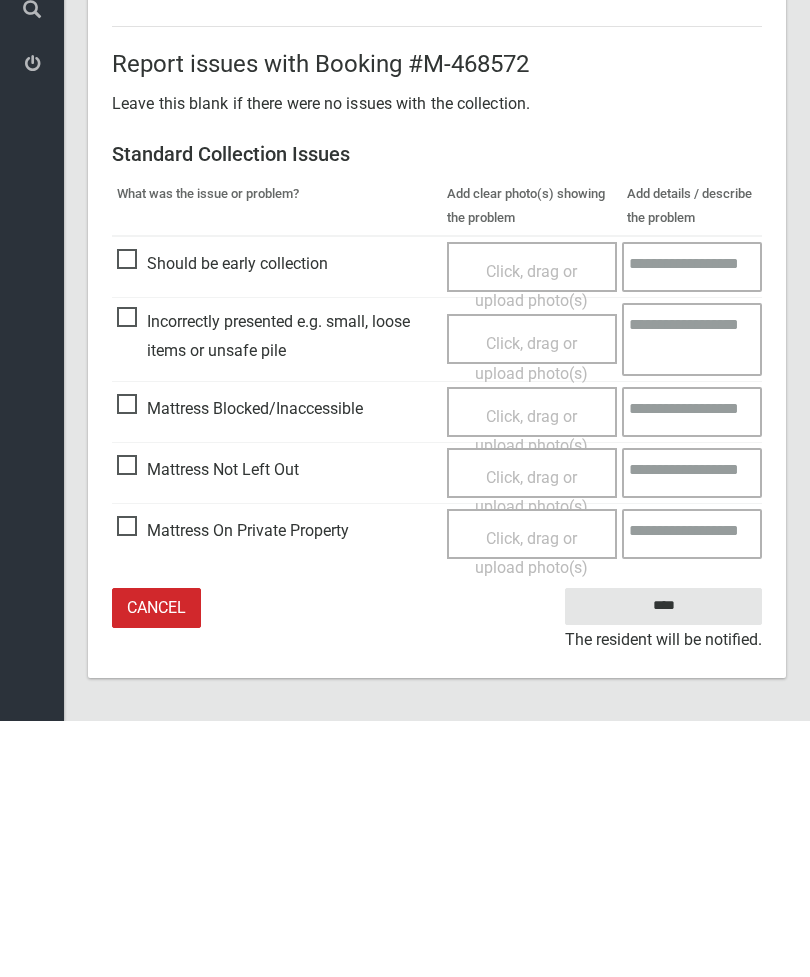 type on "*" 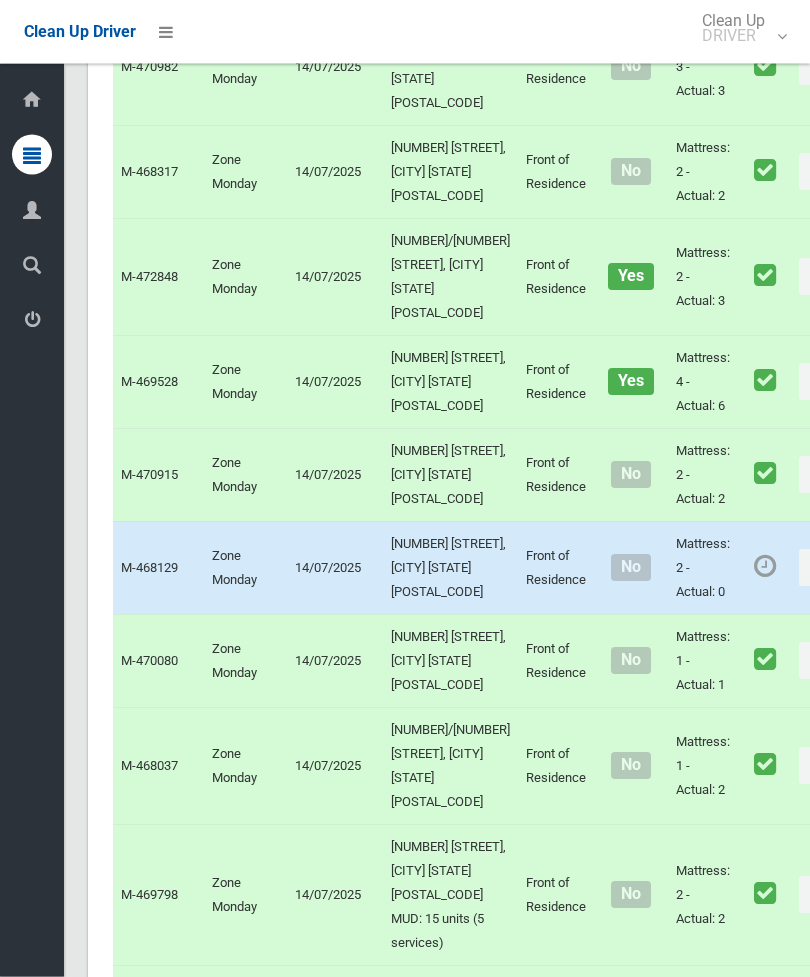 scroll, scrollTop: 7610, scrollLeft: 0, axis: vertical 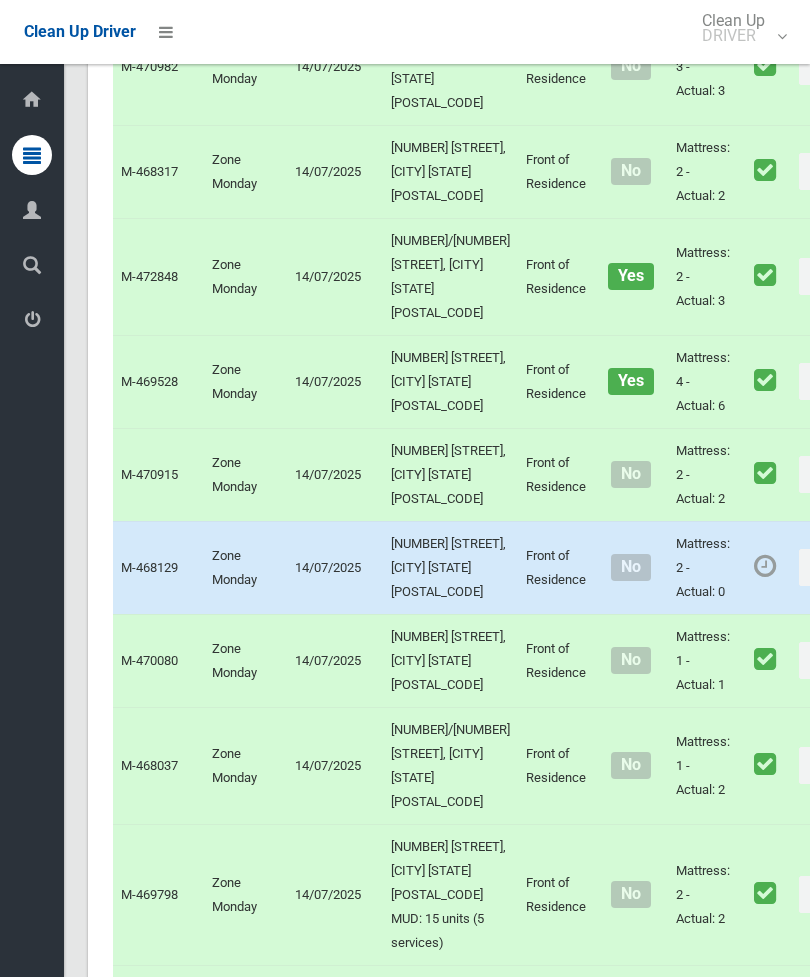 click on "Actions" at bounding box center (847, -691) 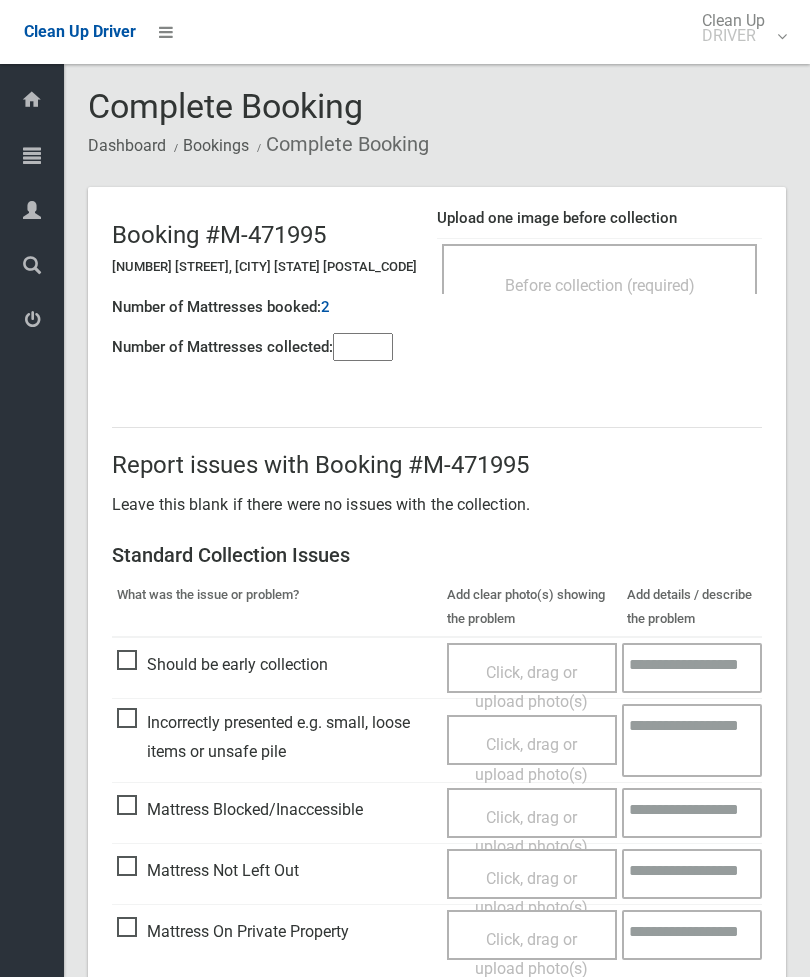 scroll, scrollTop: 0, scrollLeft: 0, axis: both 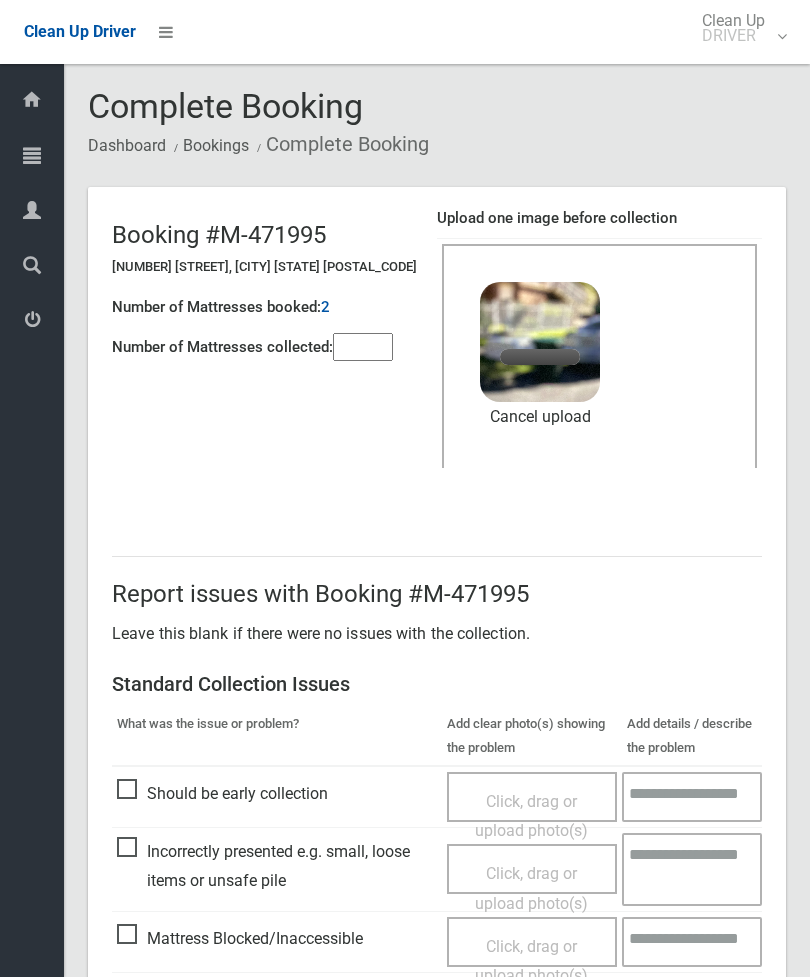 click at bounding box center [363, 347] 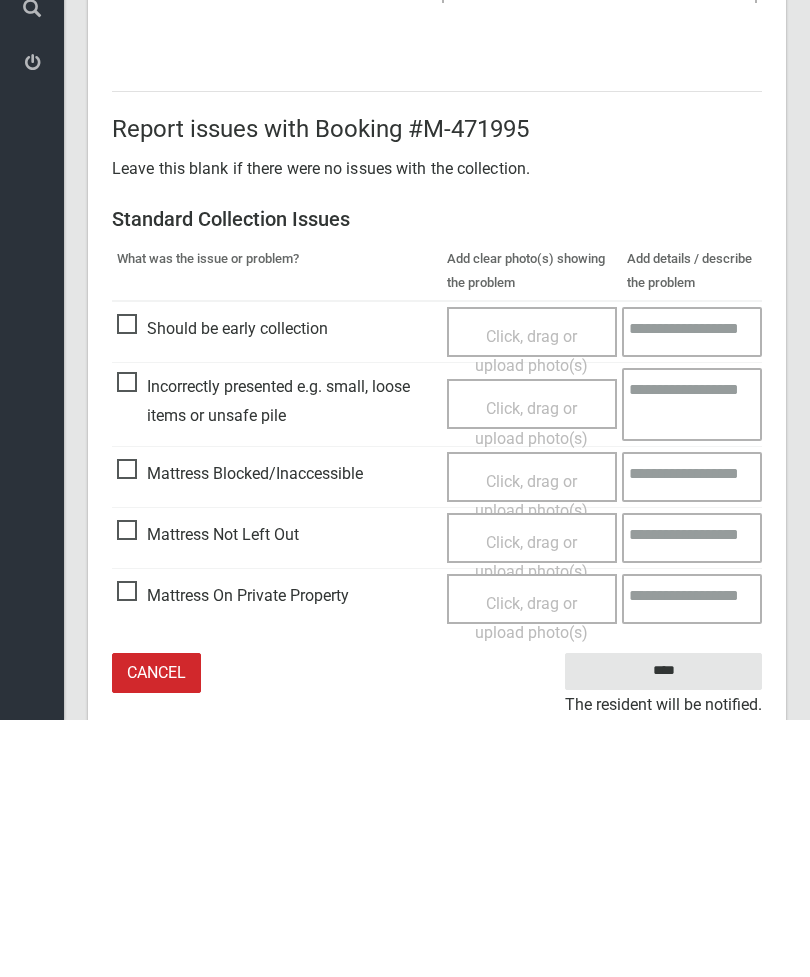 scroll, scrollTop: 274, scrollLeft: 0, axis: vertical 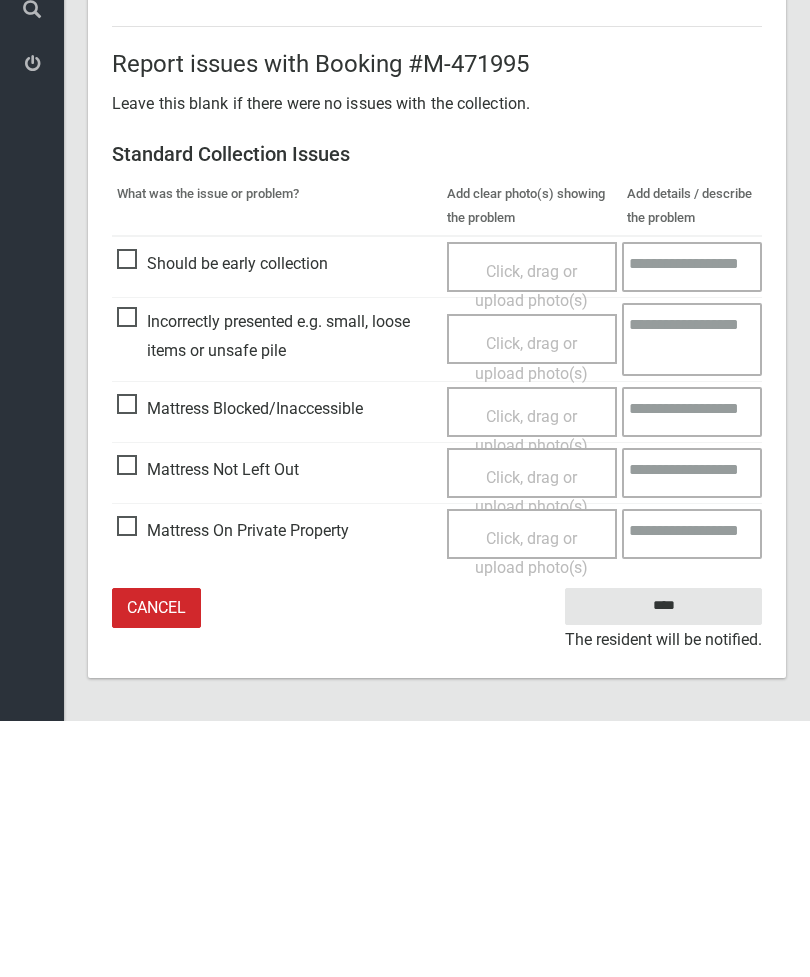 type on "*" 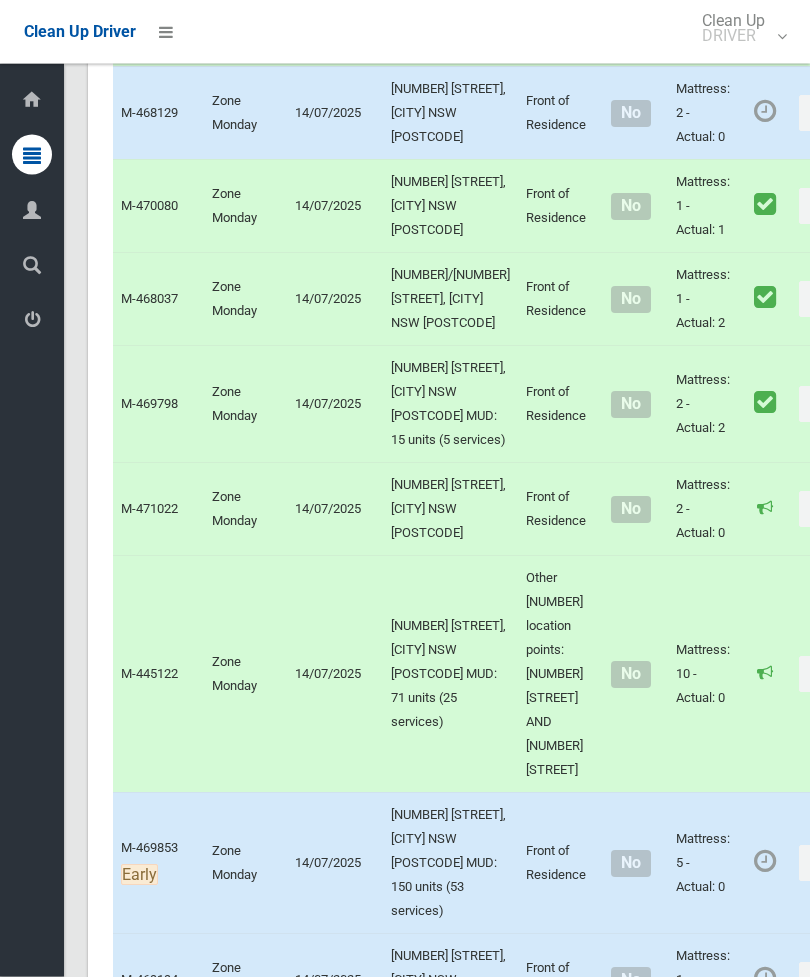 scroll, scrollTop: 7620, scrollLeft: 0, axis: vertical 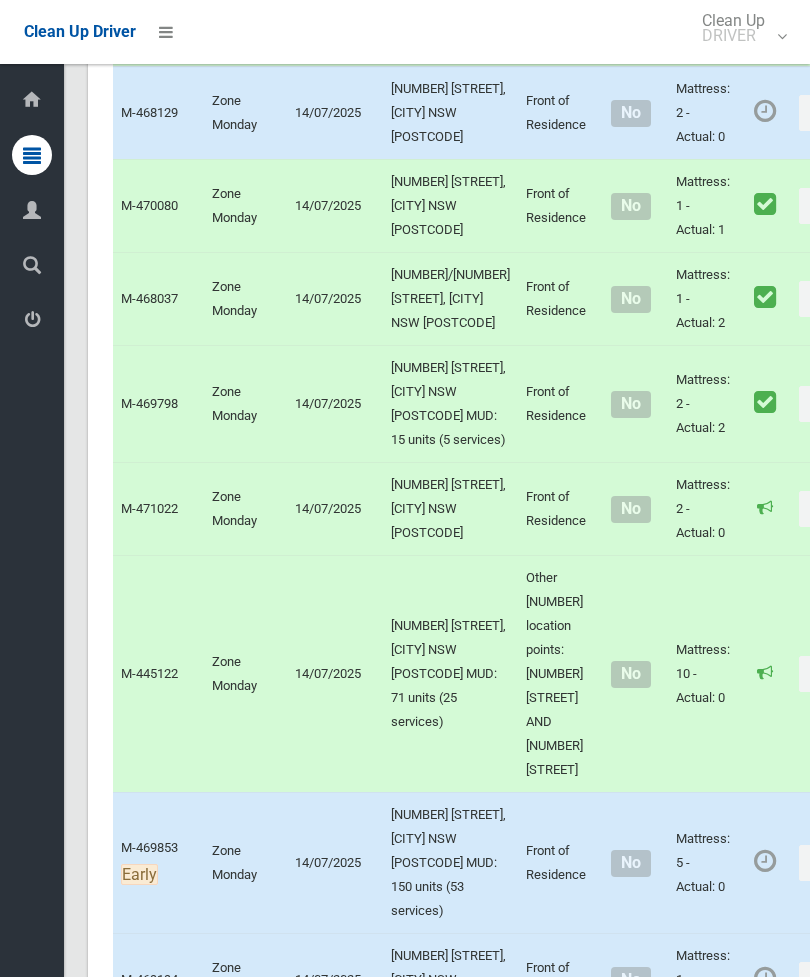 click on "Actions" at bounding box center (847, -718) 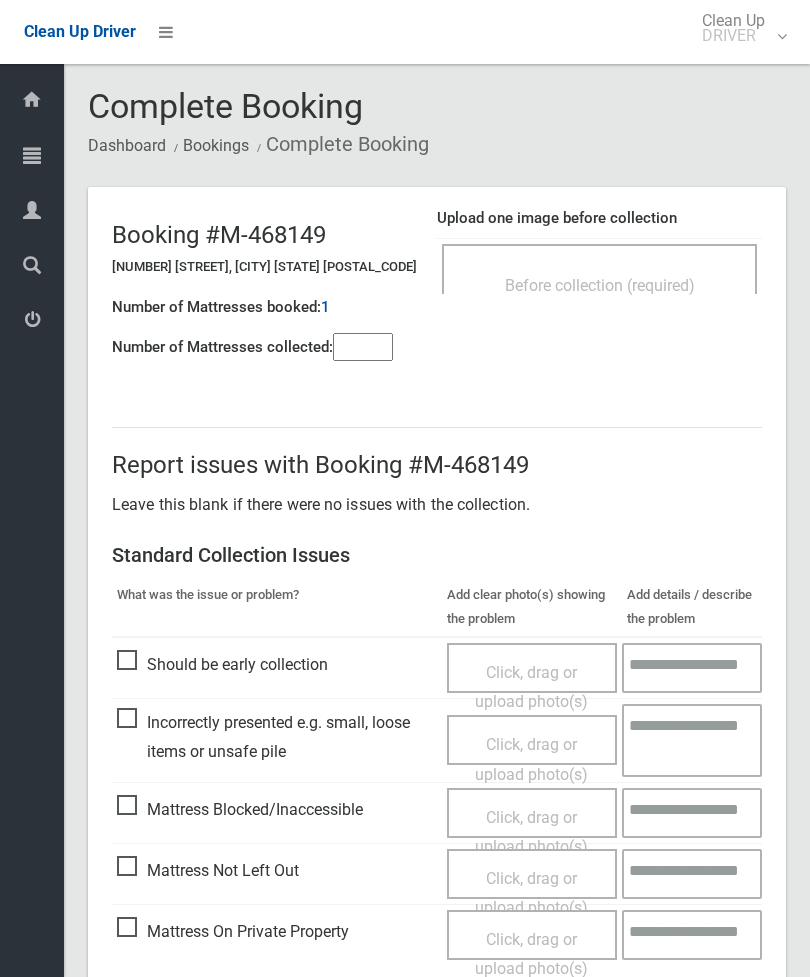 scroll, scrollTop: 0, scrollLeft: 0, axis: both 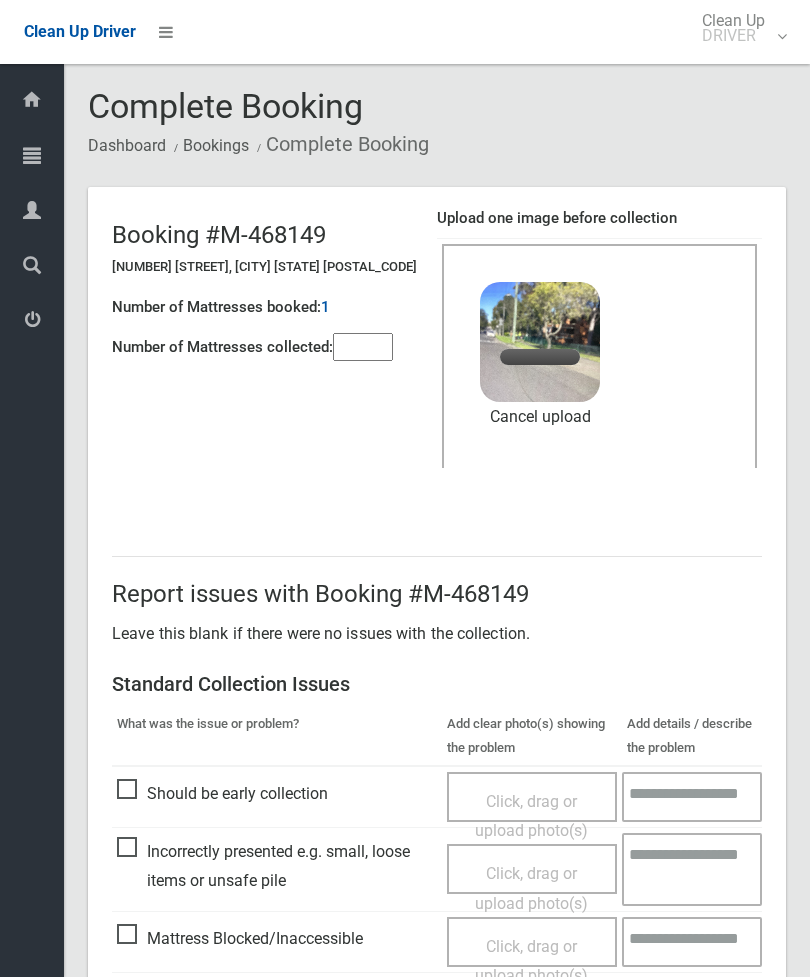 click at bounding box center [363, 347] 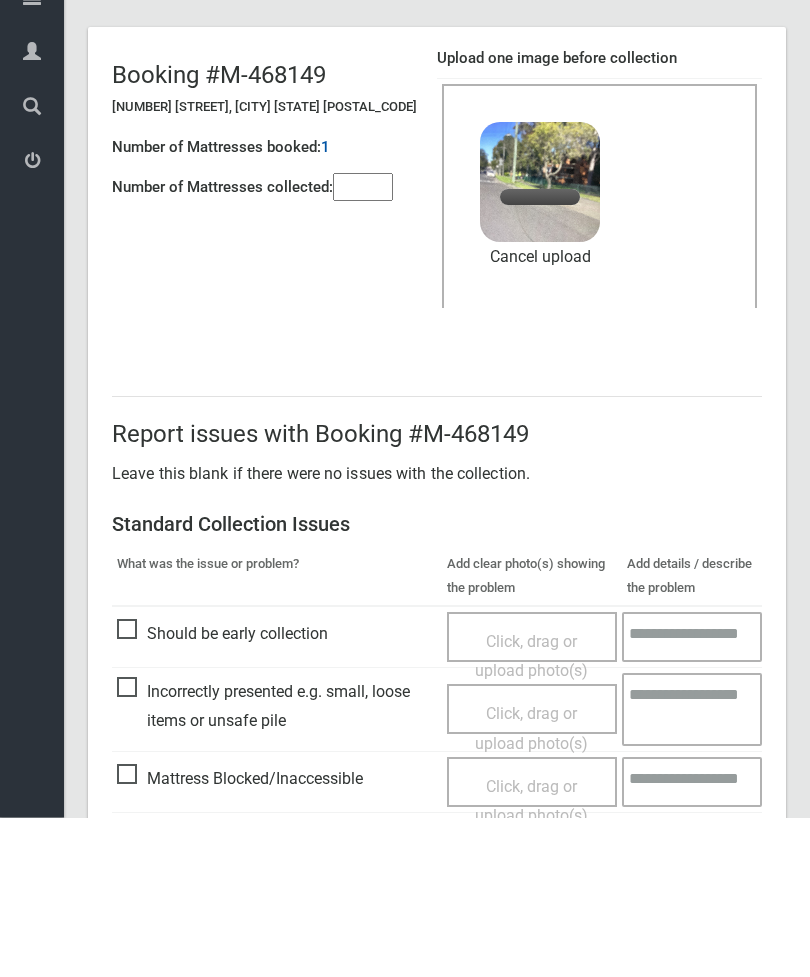 scroll, scrollTop: 274, scrollLeft: 0, axis: vertical 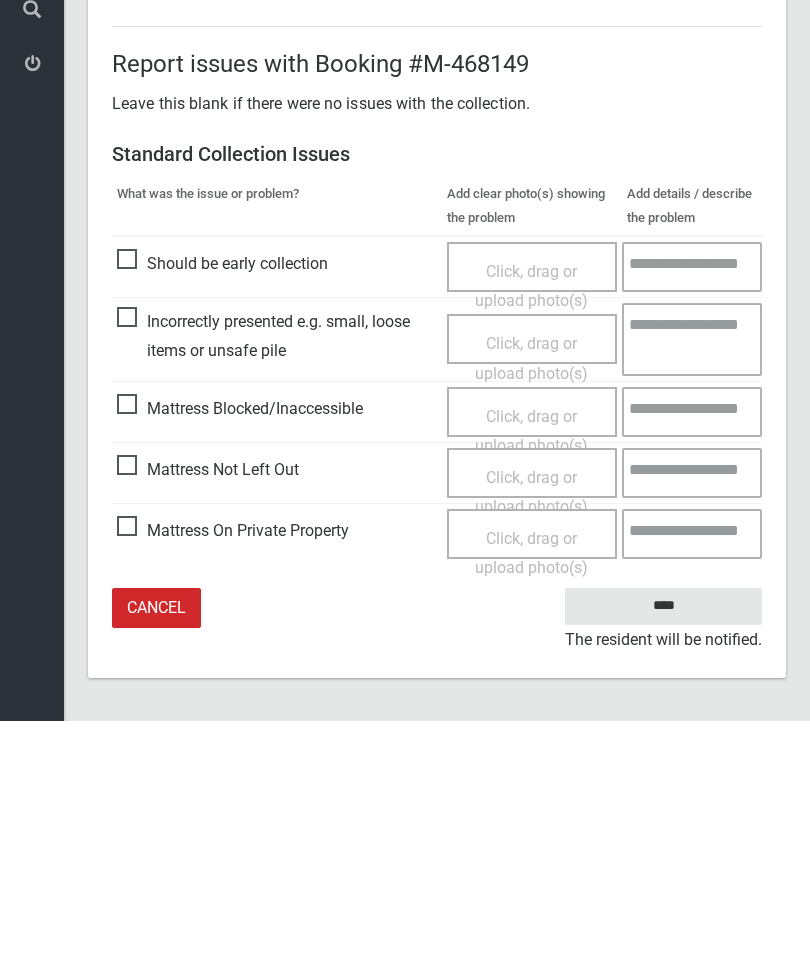 type on "*" 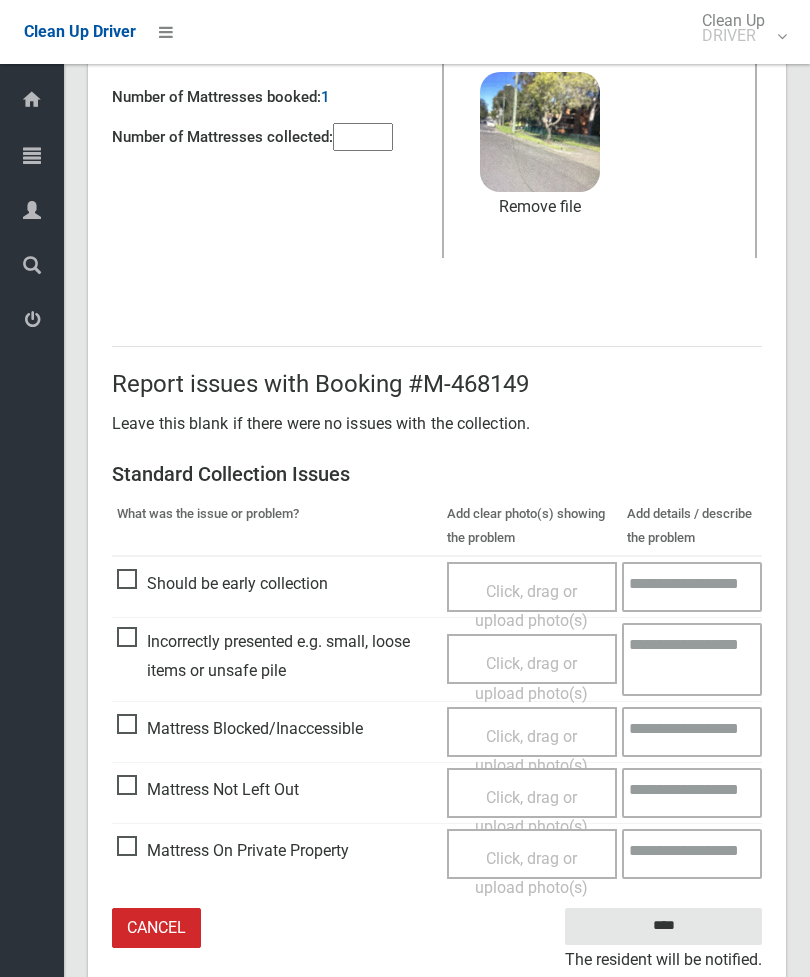 click on "Click, drag or upload photo(s)" at bounding box center [531, 812] 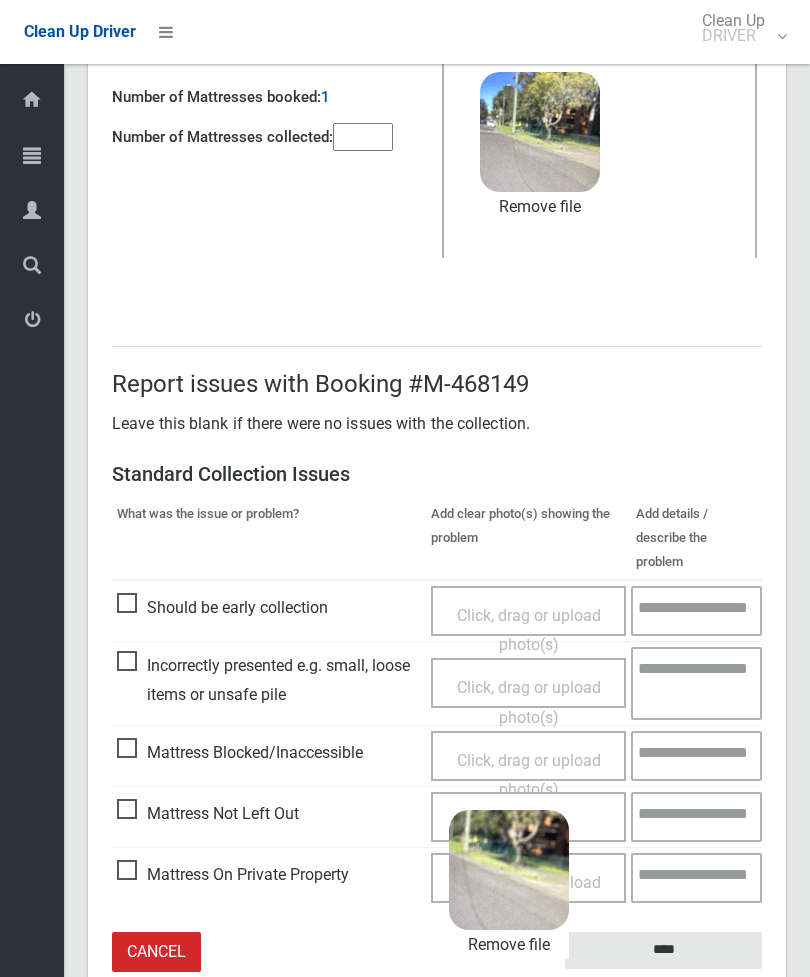click on "****" at bounding box center (663, 950) 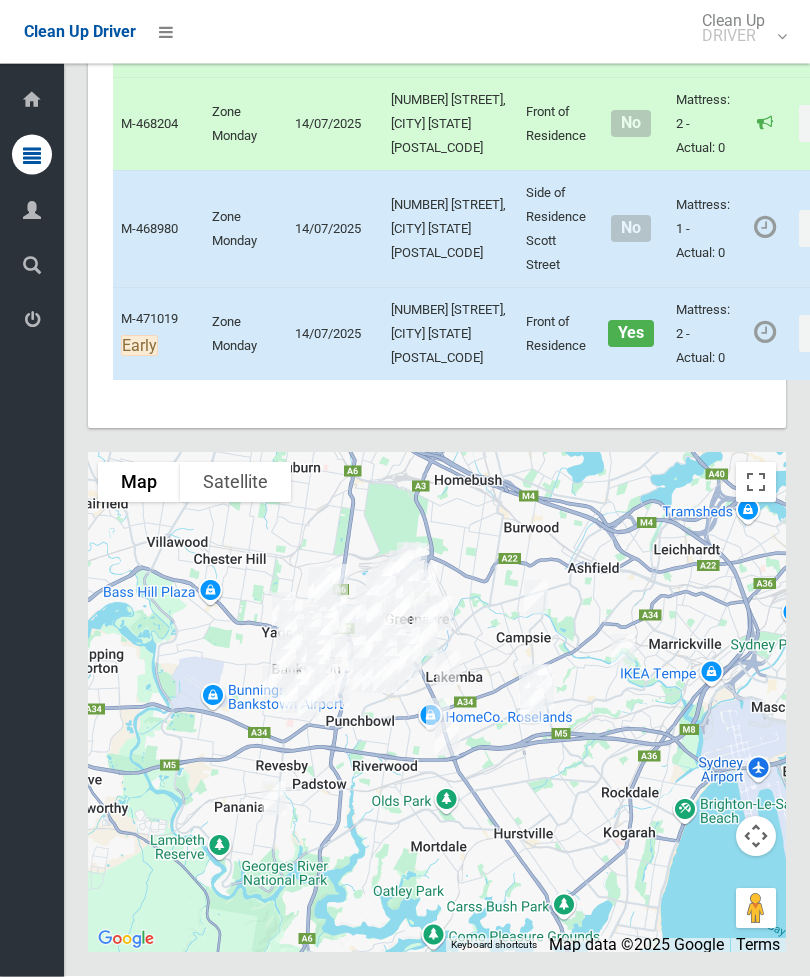 scroll, scrollTop: 10474, scrollLeft: 0, axis: vertical 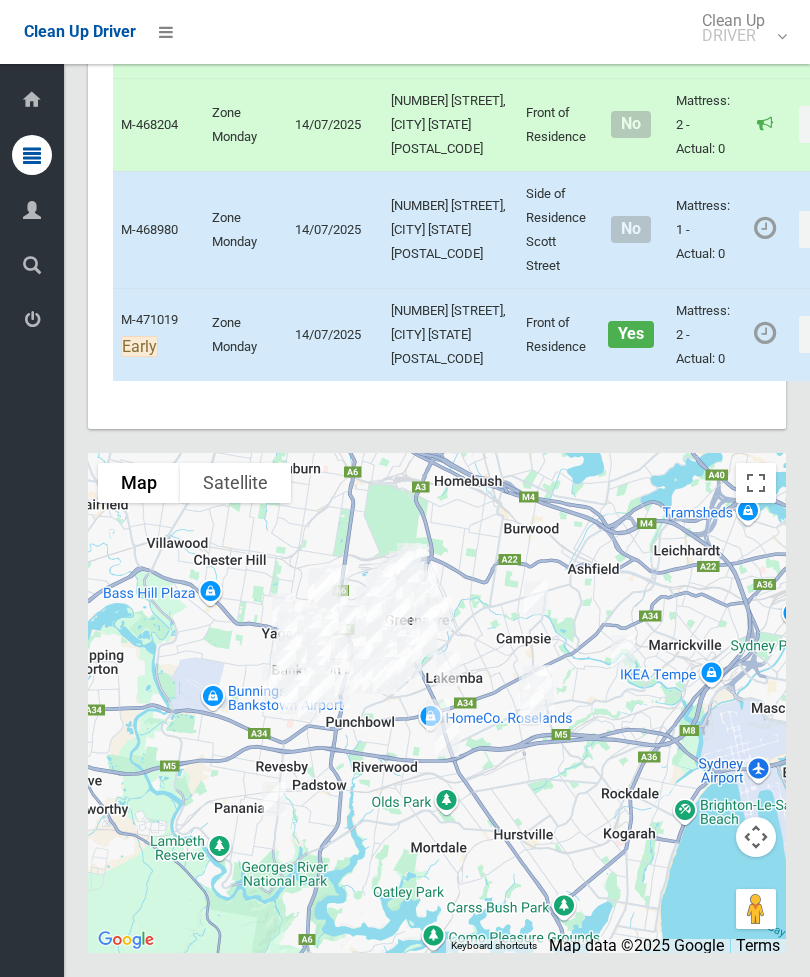 click on "Actions" at bounding box center [847, -1190] 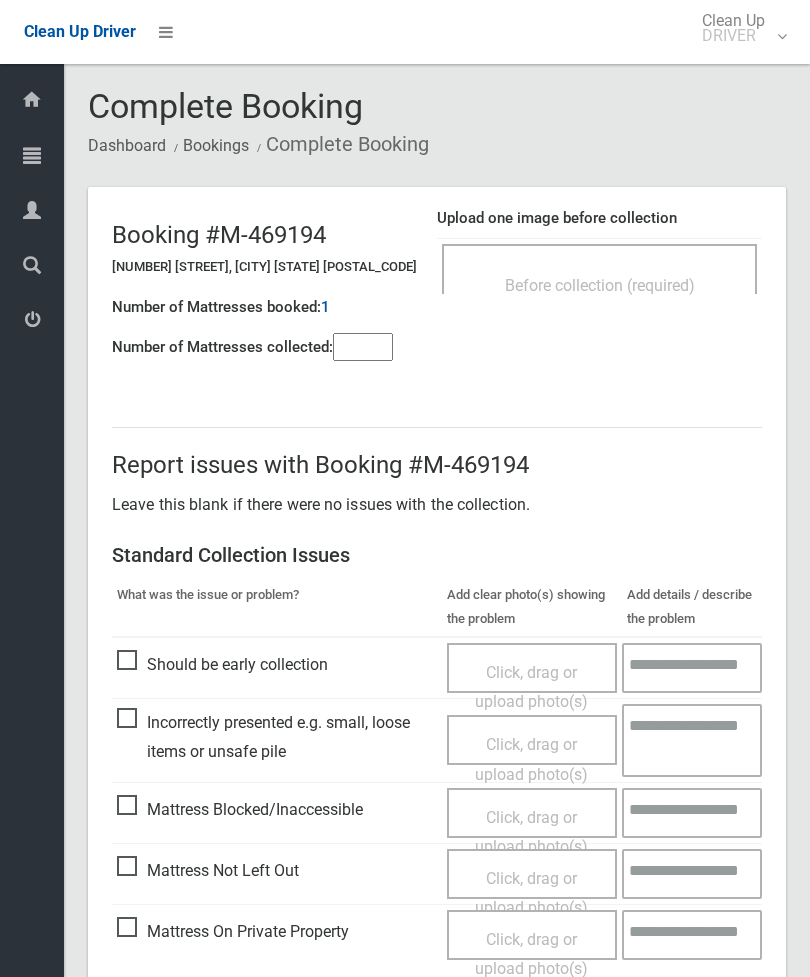 scroll, scrollTop: 0, scrollLeft: 0, axis: both 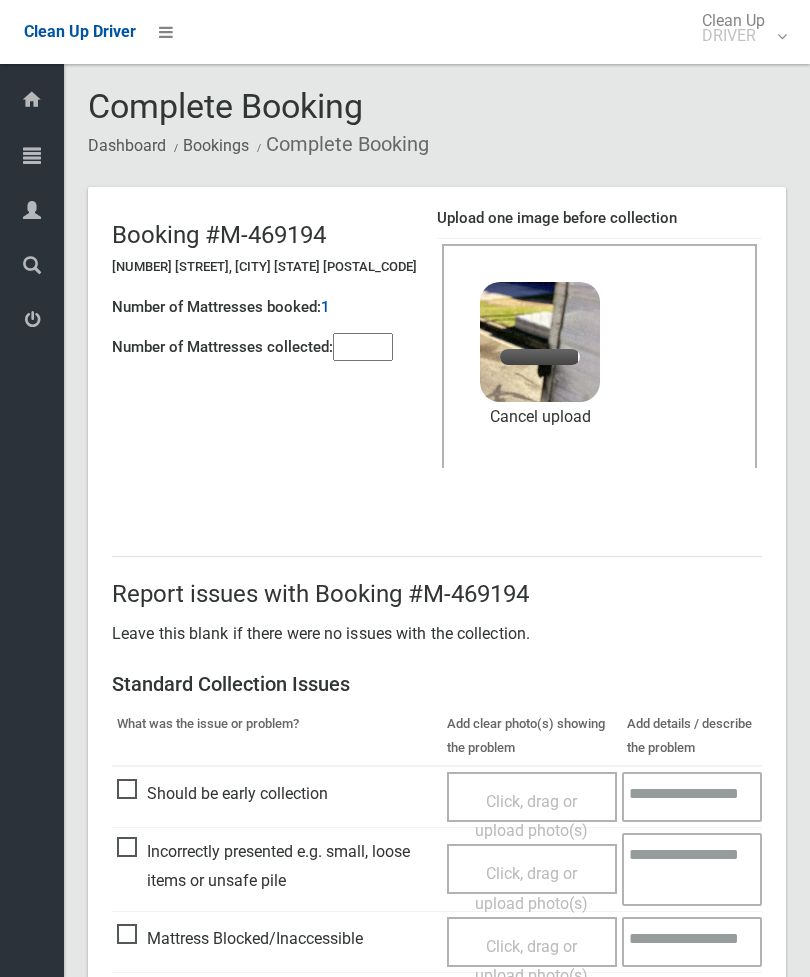 click at bounding box center [363, 347] 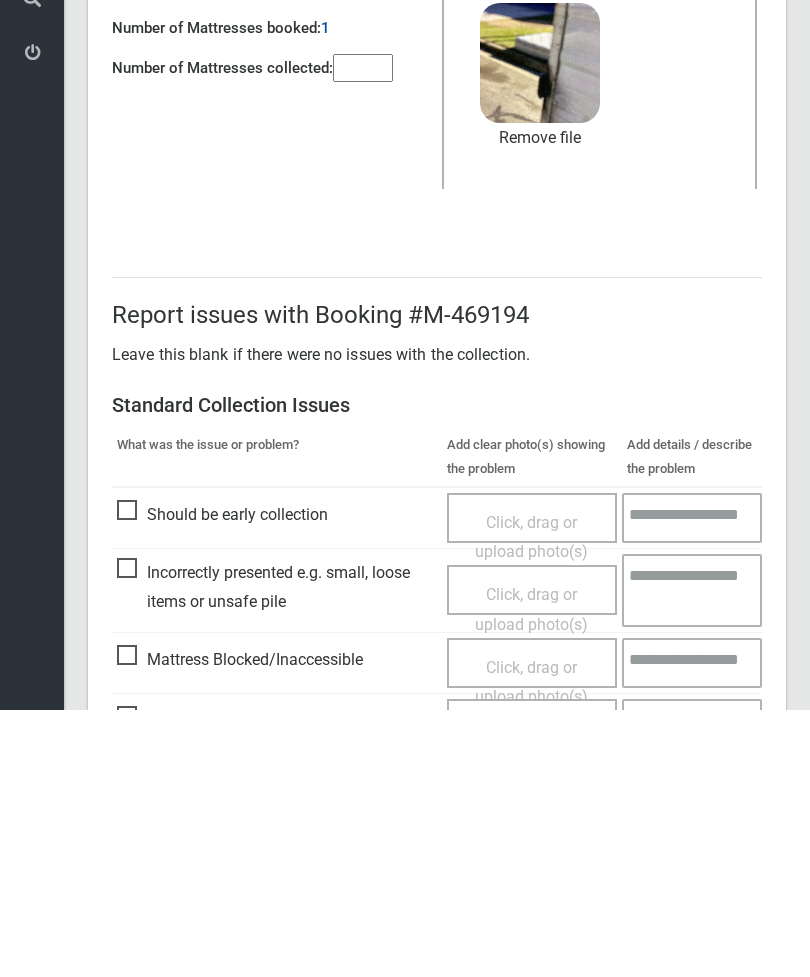 scroll, scrollTop: 274, scrollLeft: 0, axis: vertical 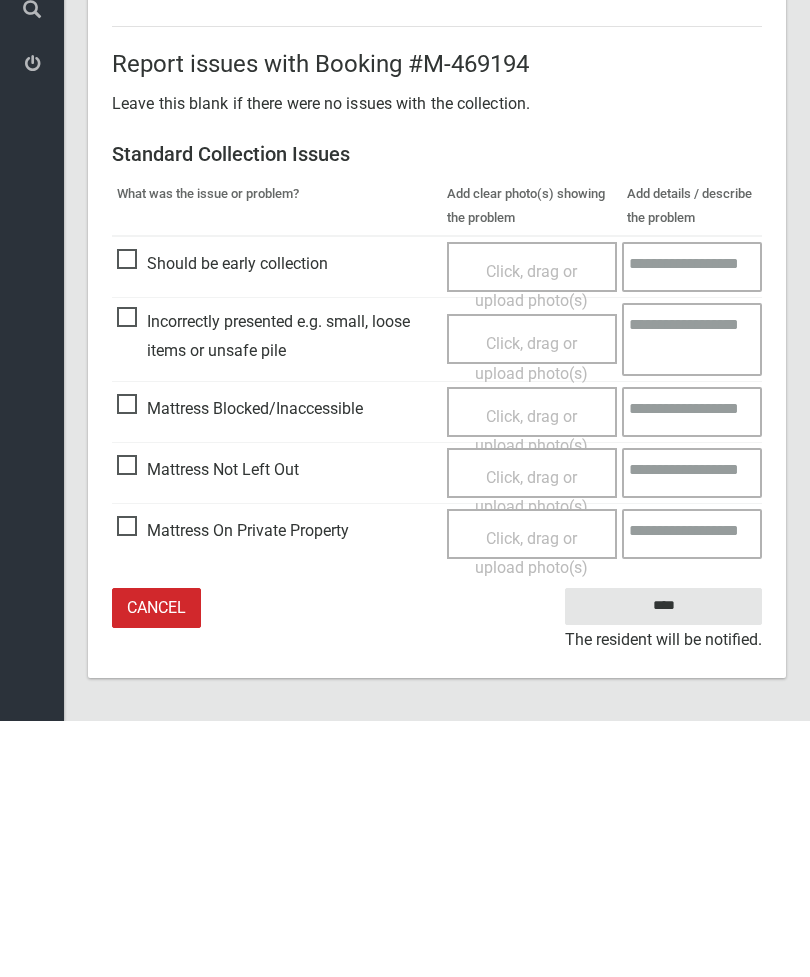 type on "*" 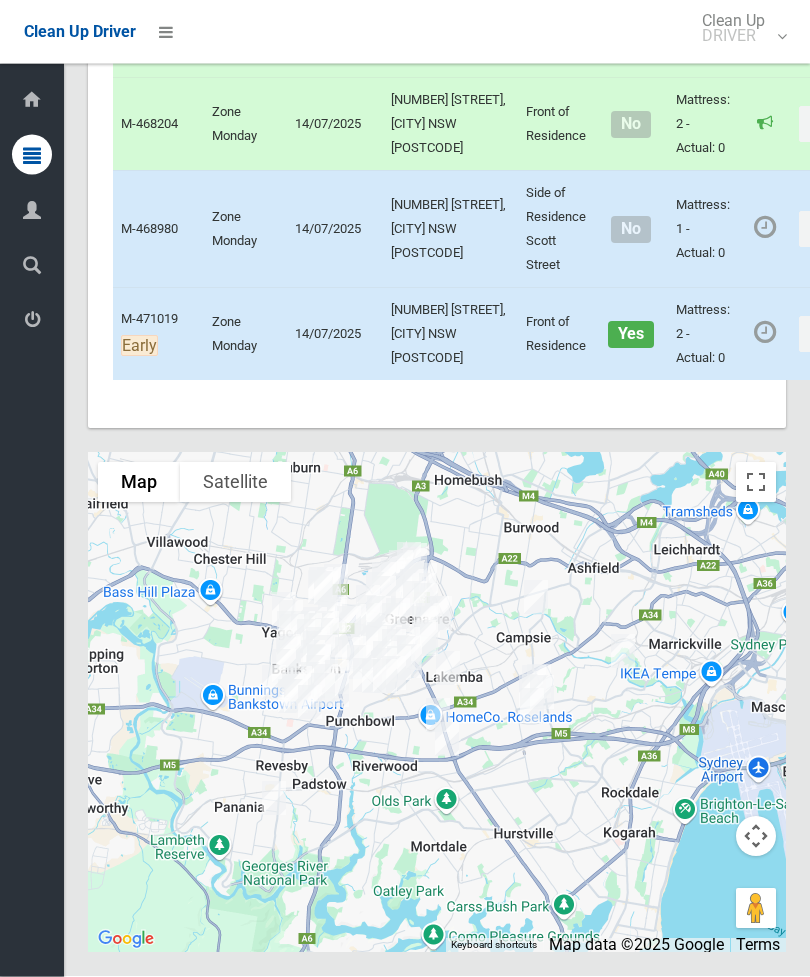 scroll, scrollTop: 12443, scrollLeft: 0, axis: vertical 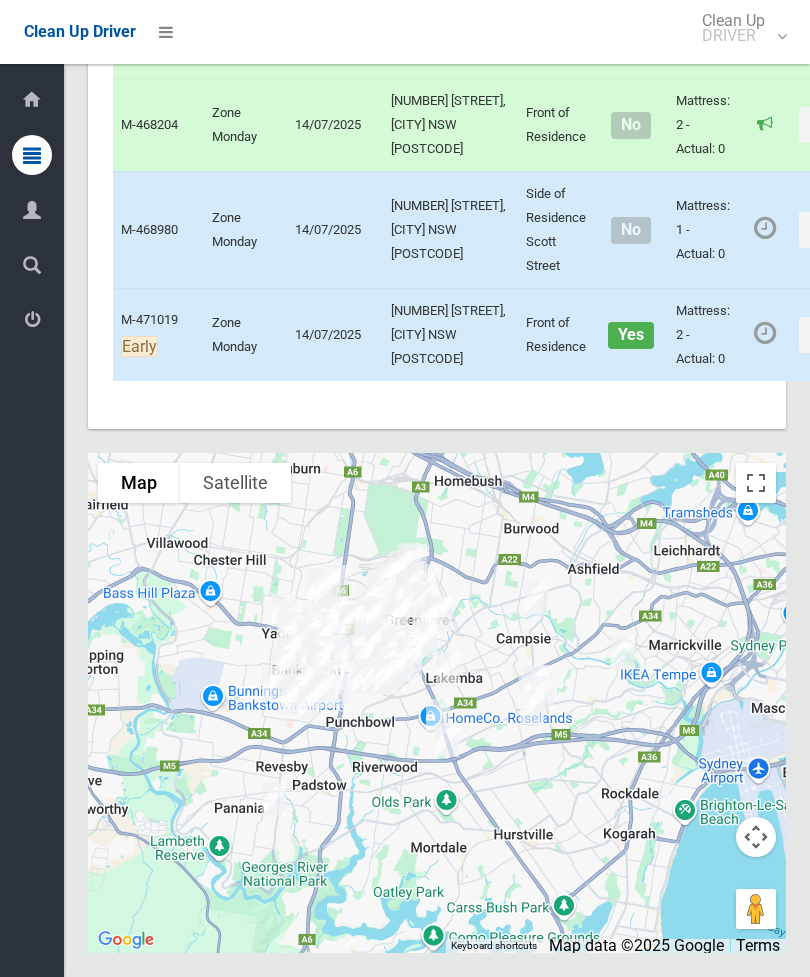 click on "Actions" at bounding box center [825, 206] 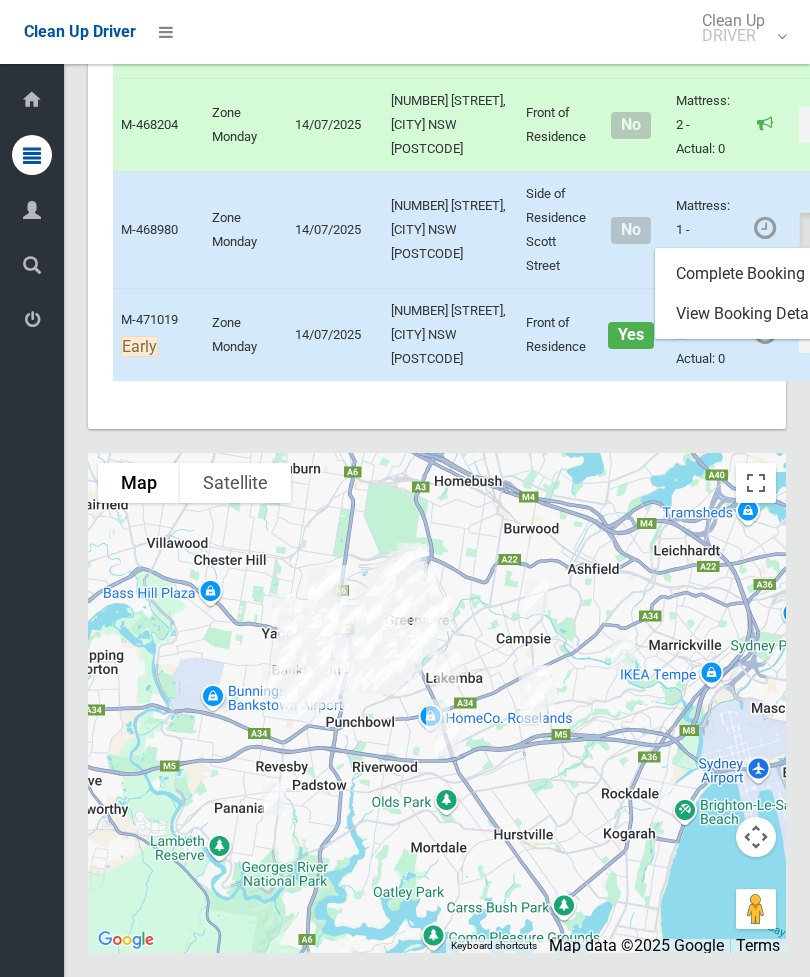 click on "Complete Booking" at bounding box center [753, 251] 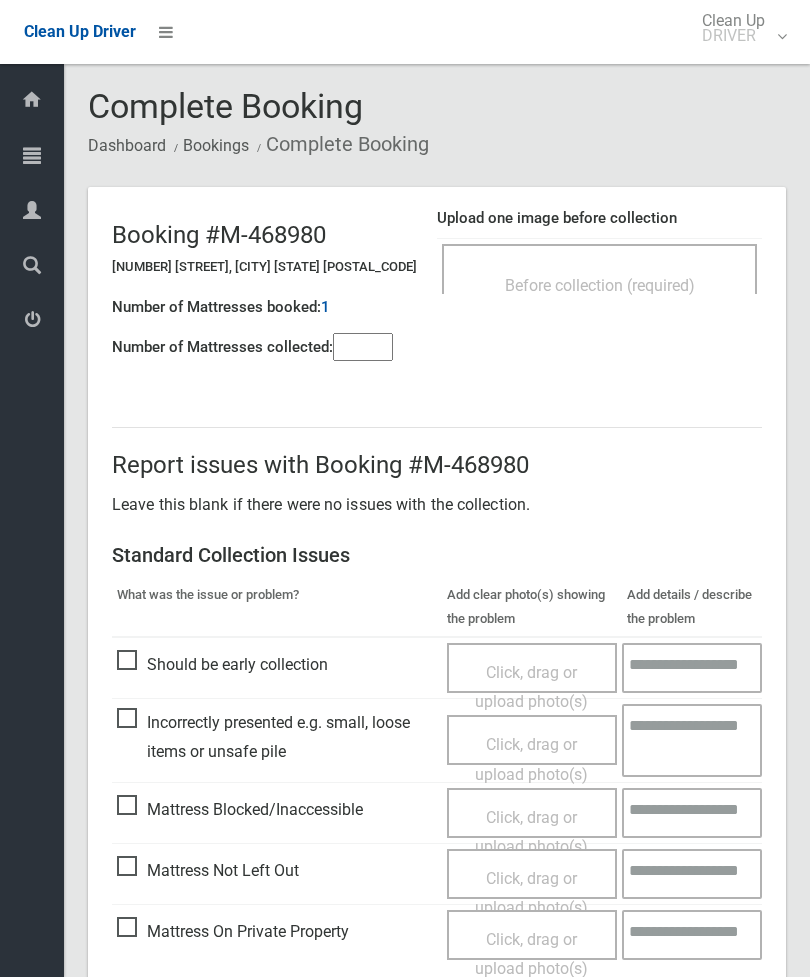 scroll, scrollTop: 0, scrollLeft: 0, axis: both 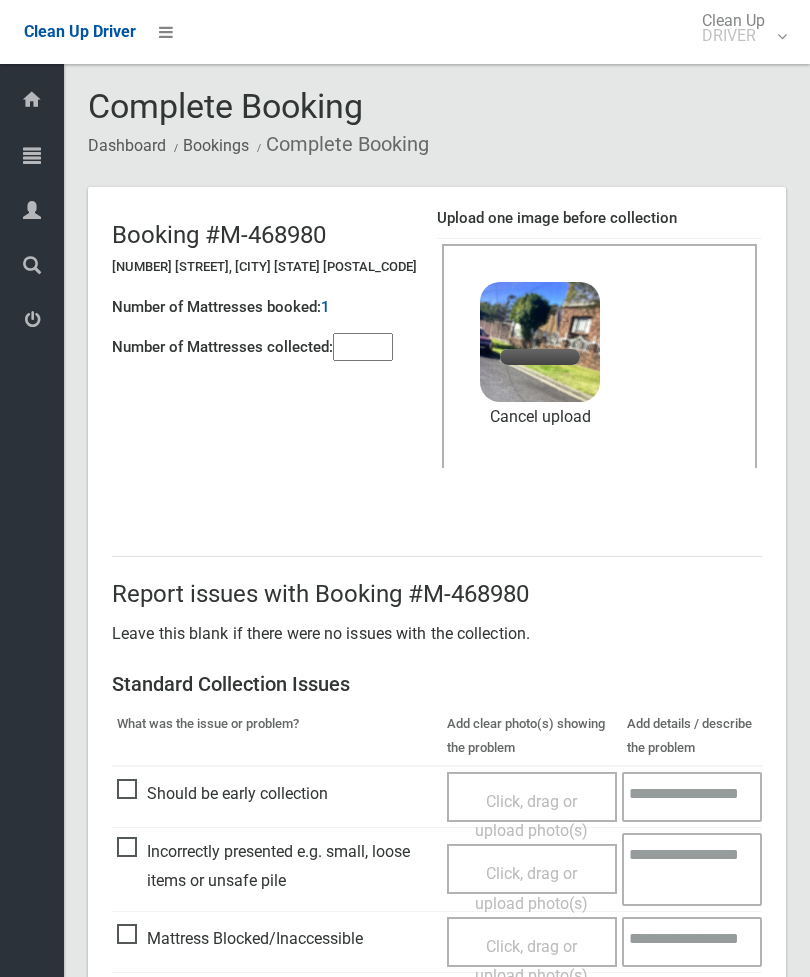click on "Booking #M-468980
[NUMBER] [STREET], [CITY] [STATE] [POSTAL_CODE]
Number of Mattresses booked:
1
Number of Mattresses collected:
Upload one image before collection
Before collection (required)
1.3  MB      image.jpg" at bounding box center (437, 347) 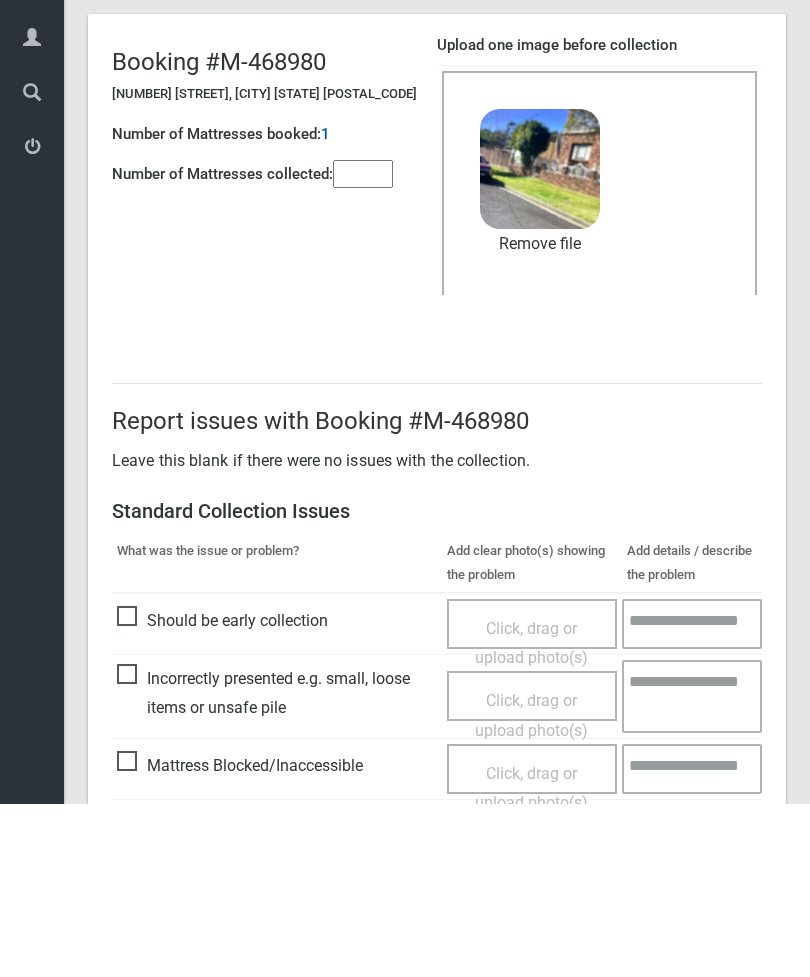 scroll, scrollTop: 274, scrollLeft: 0, axis: vertical 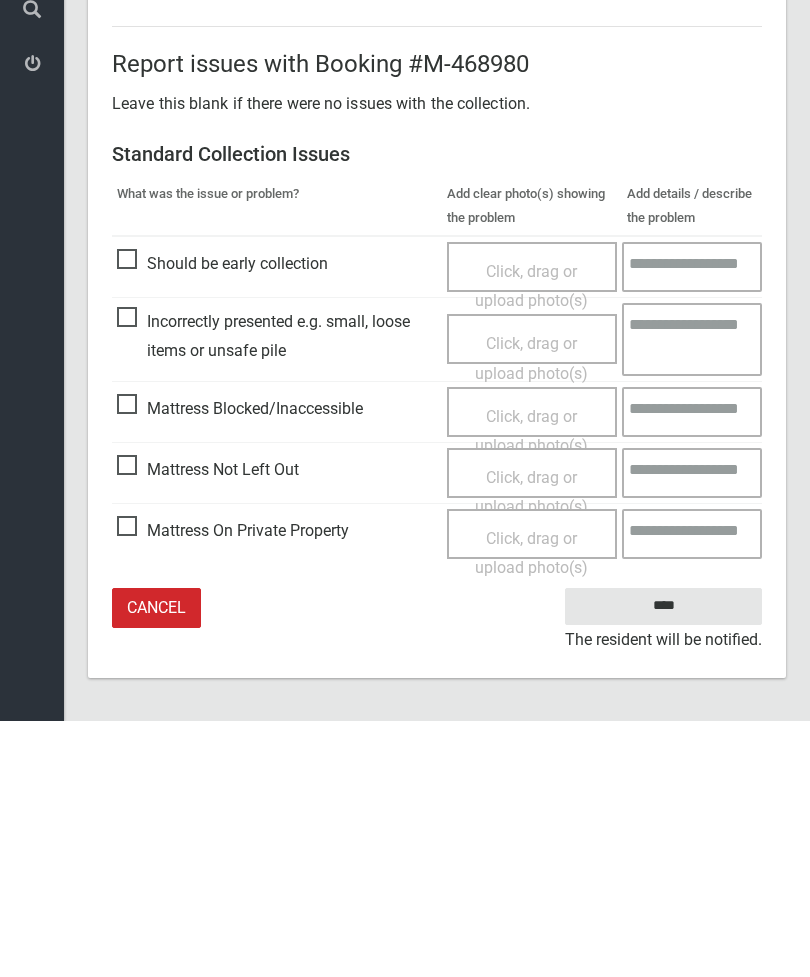 type on "*" 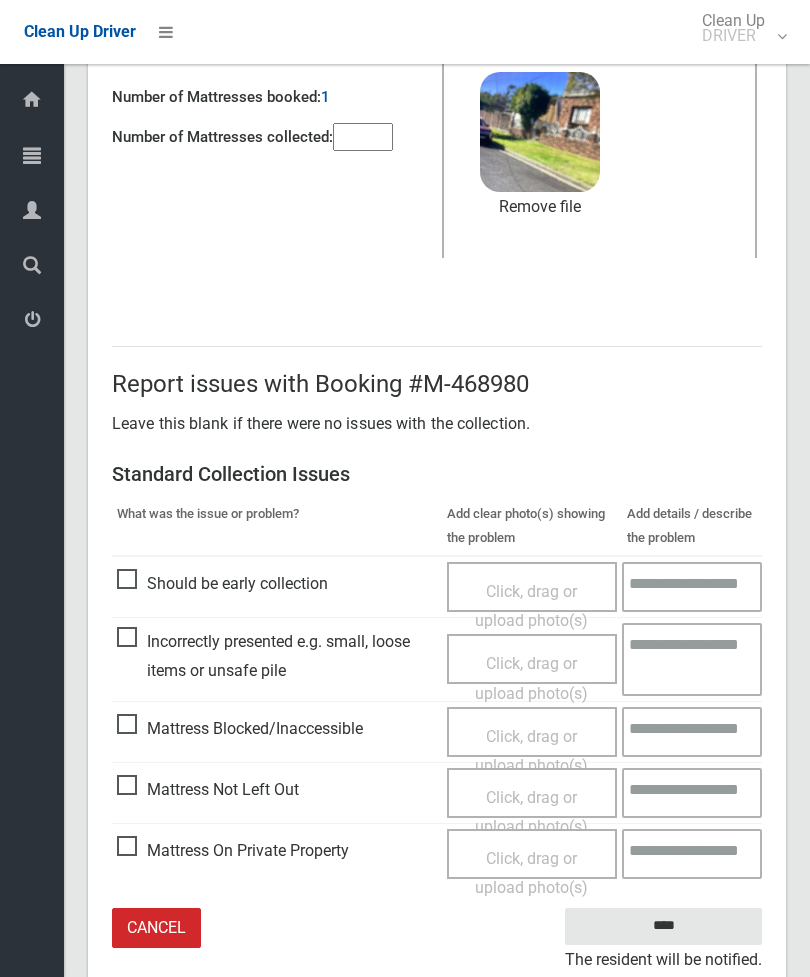 click on "Click, drag or upload photo(s)" at bounding box center (531, 812) 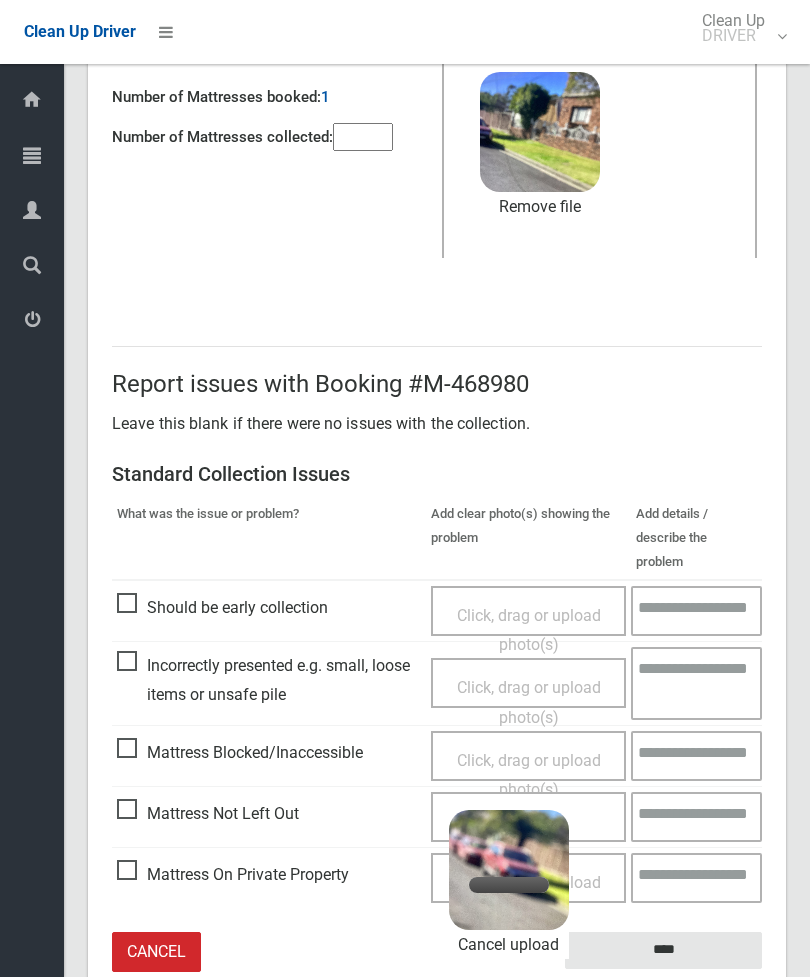 click on "Booking #M-468980
[NUMBER] [STREET], [CITY] [STATE] [POSTAL_CODE]
Number of Mattresses booked:
1
Number of Mattresses collected:
*" at bounding box center (274, 73) 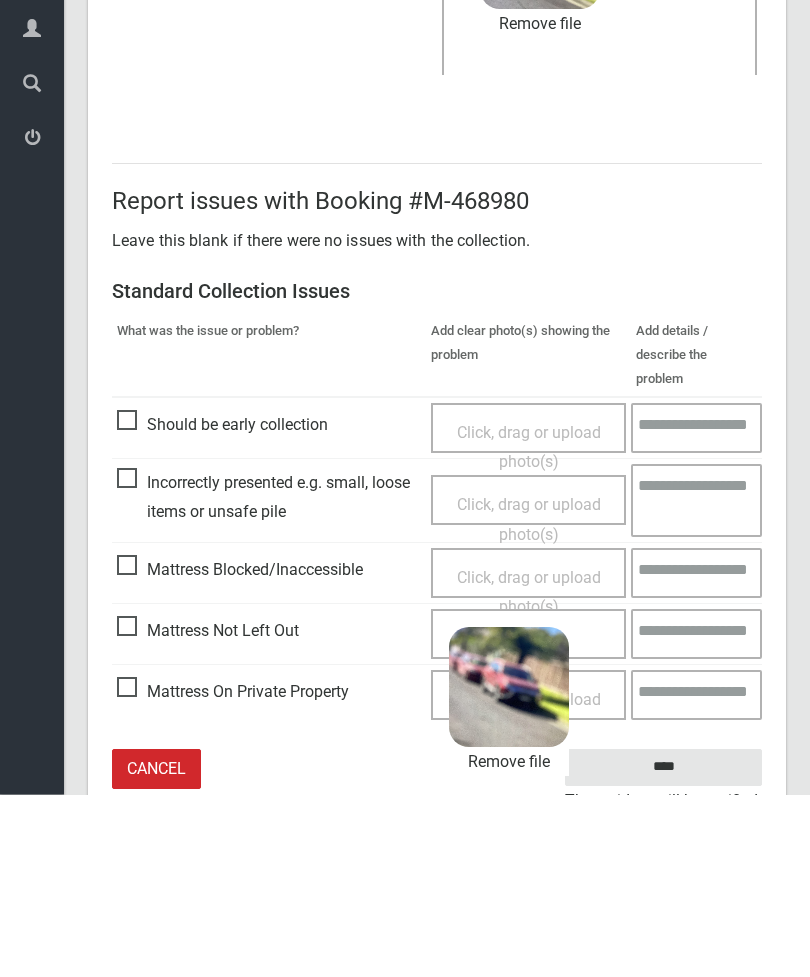 scroll, scrollTop: 274, scrollLeft: 0, axis: vertical 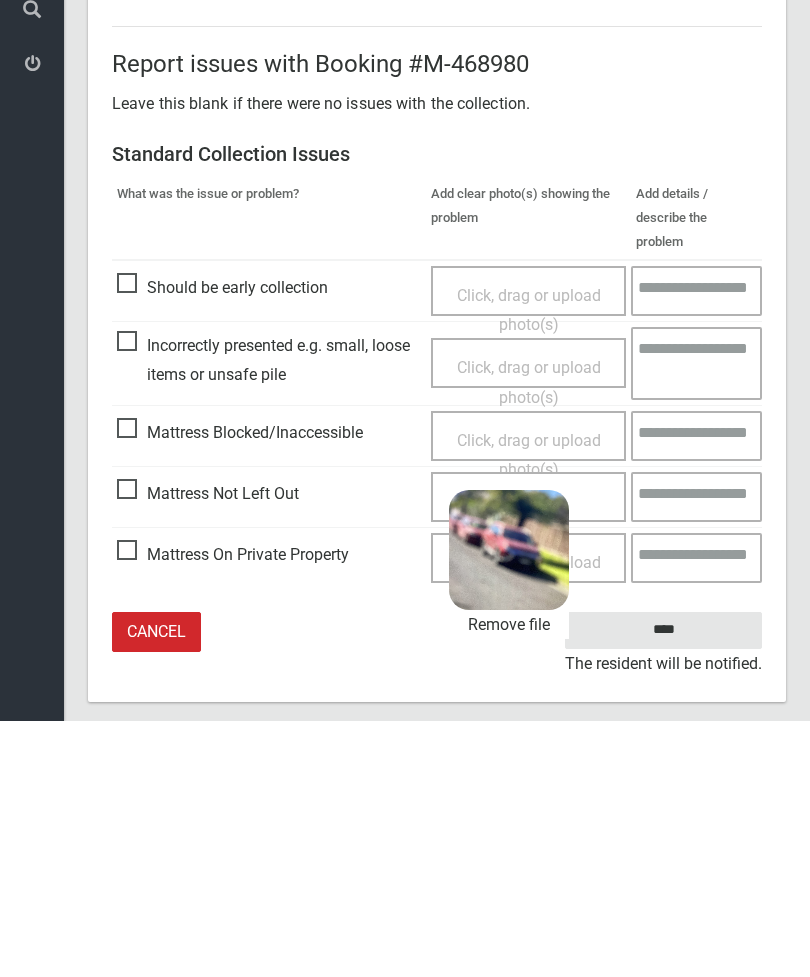 type on "*" 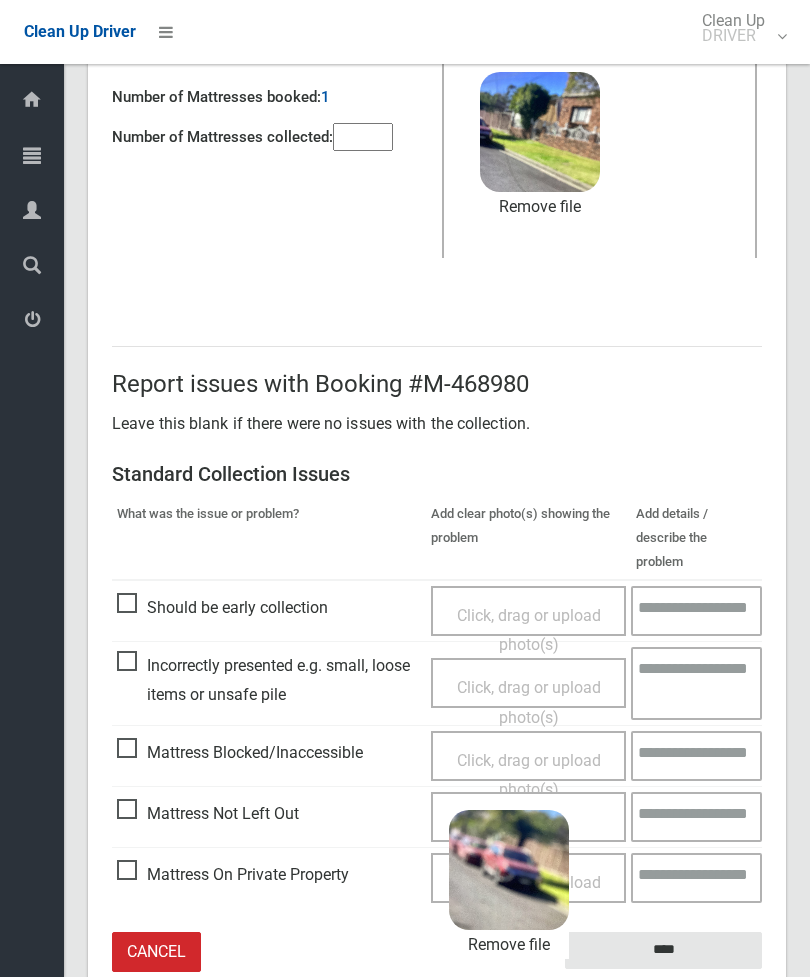 click on "image.jpg" at bounding box center (508, 880) 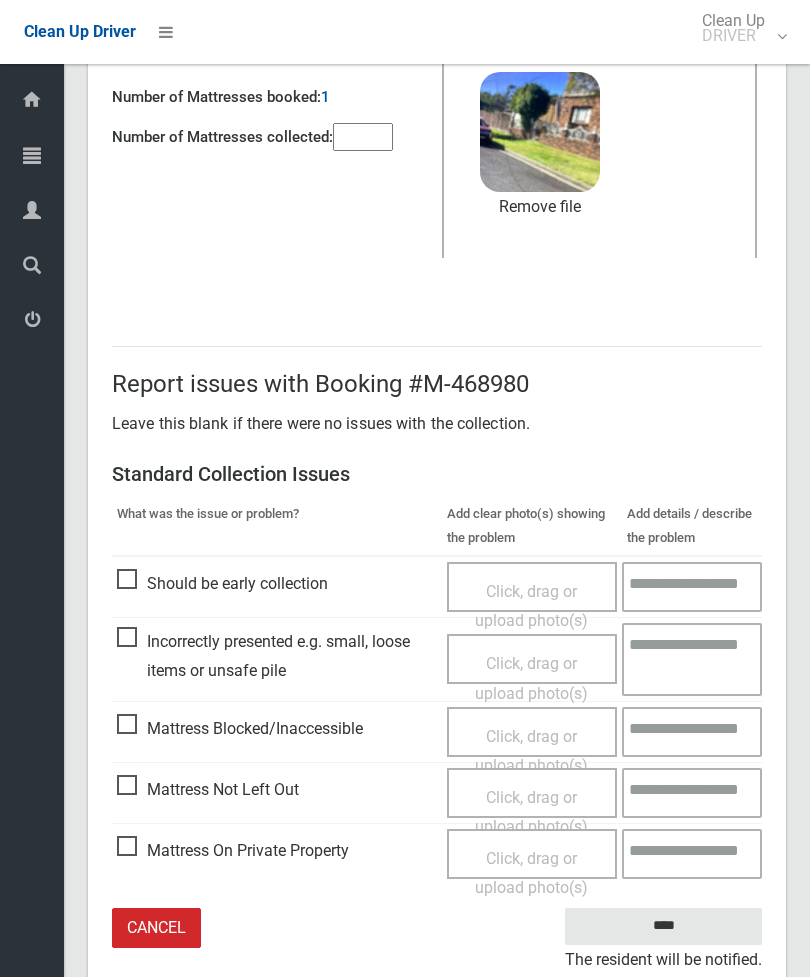 click on "****" at bounding box center (663, 926) 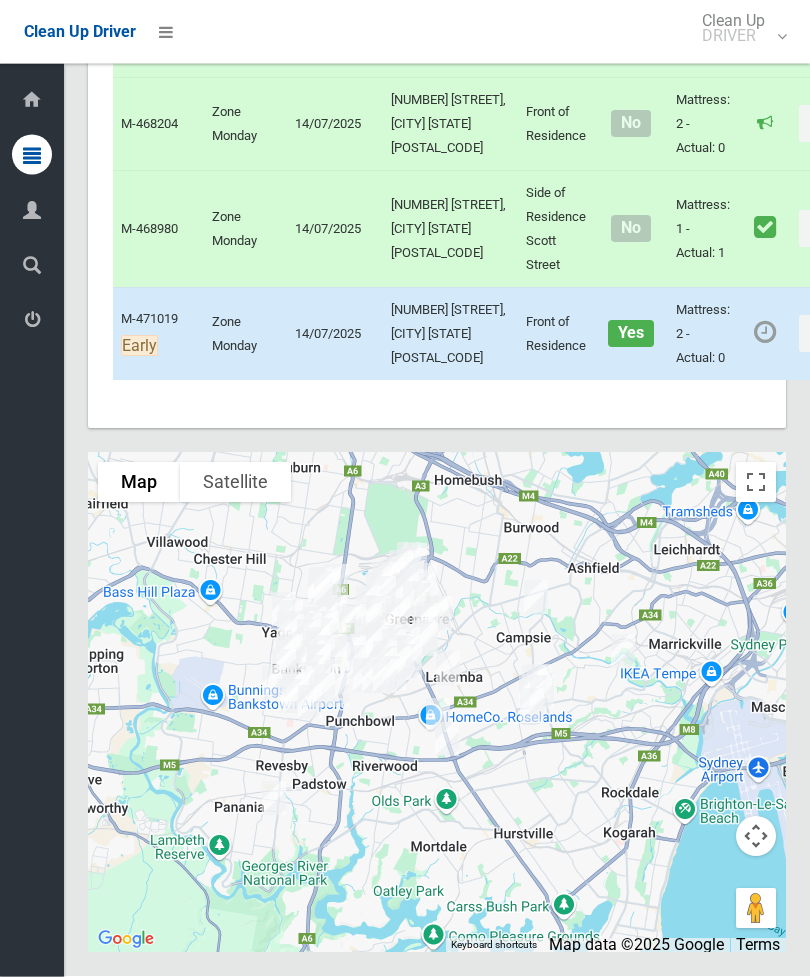 scroll, scrollTop: 12693, scrollLeft: 0, axis: vertical 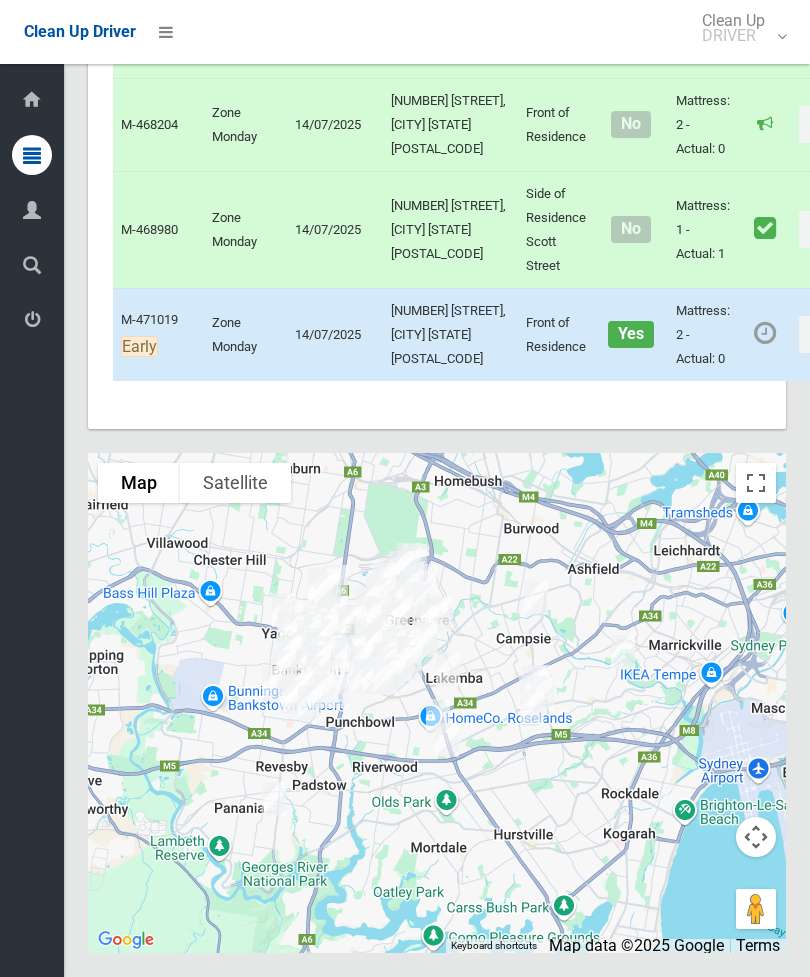 click on "Actions" at bounding box center (847, 335) 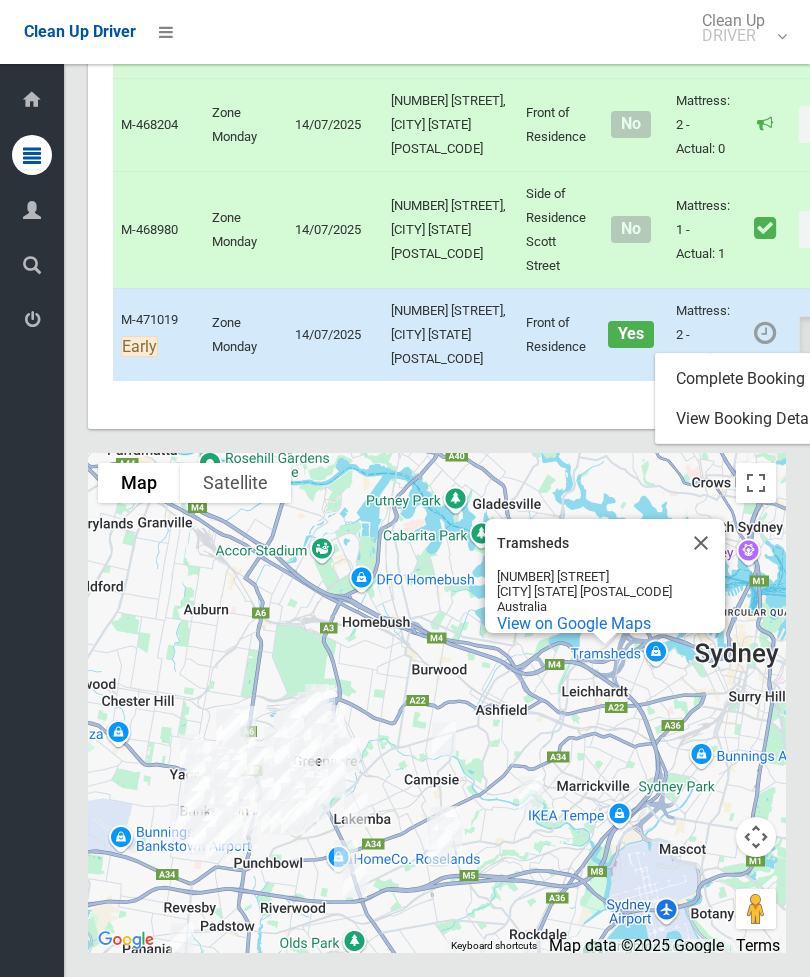 click on "Complete Booking" at bounding box center (775, 379) 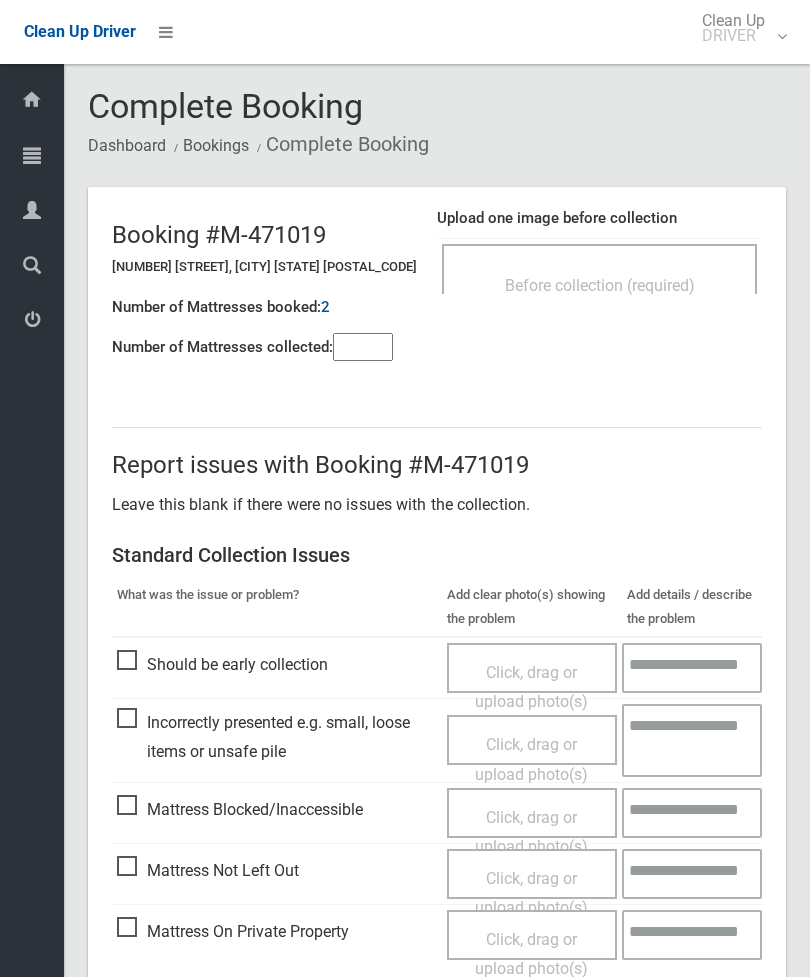 scroll, scrollTop: 0, scrollLeft: 0, axis: both 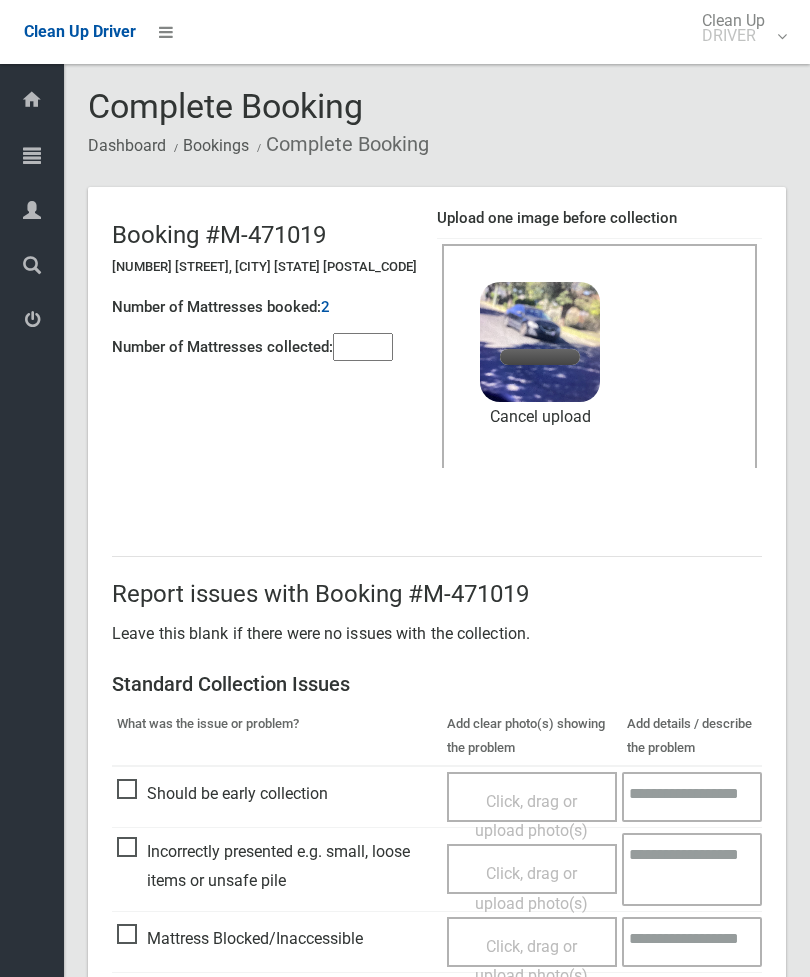 click at bounding box center [363, 347] 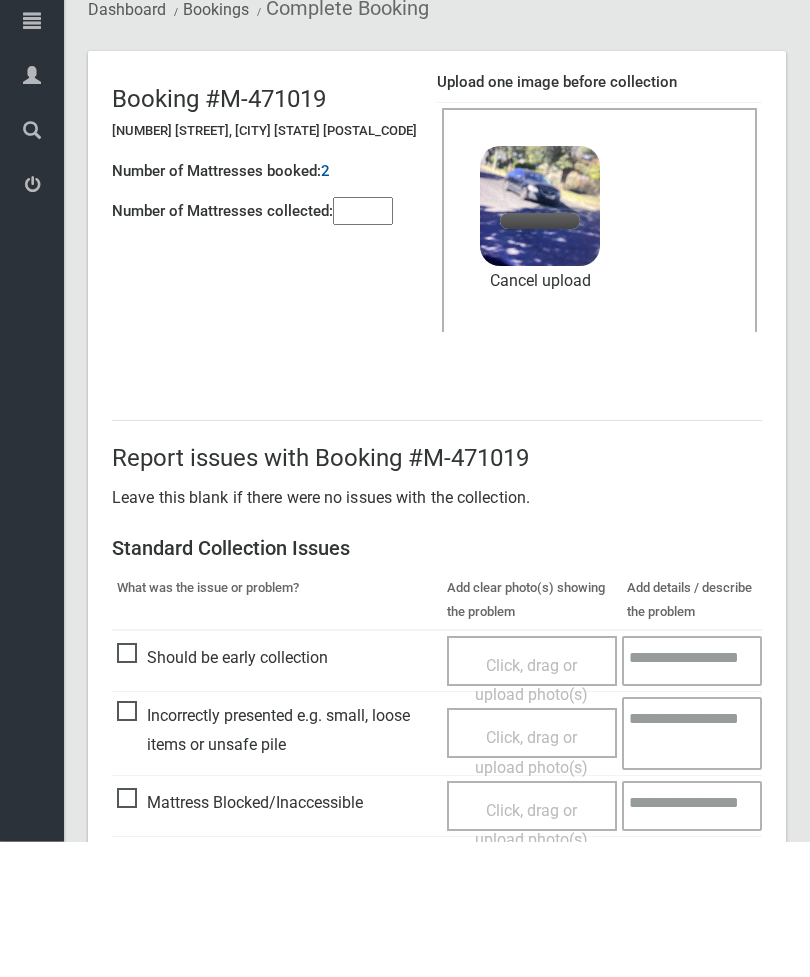 scroll, scrollTop: 274, scrollLeft: 0, axis: vertical 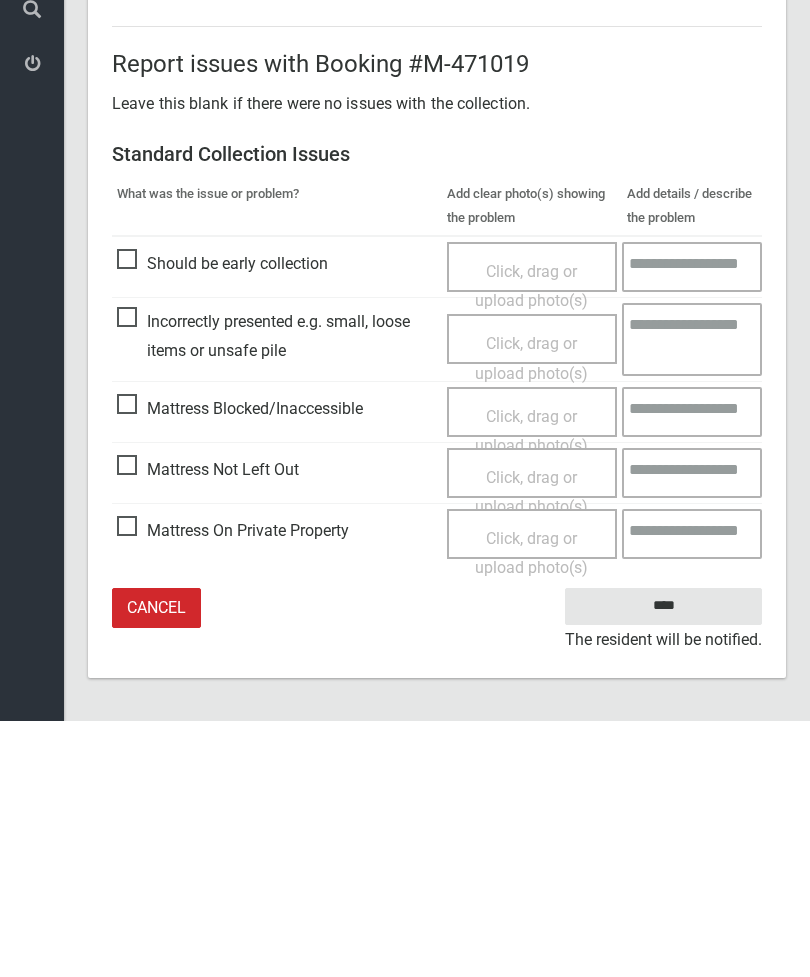 type on "*" 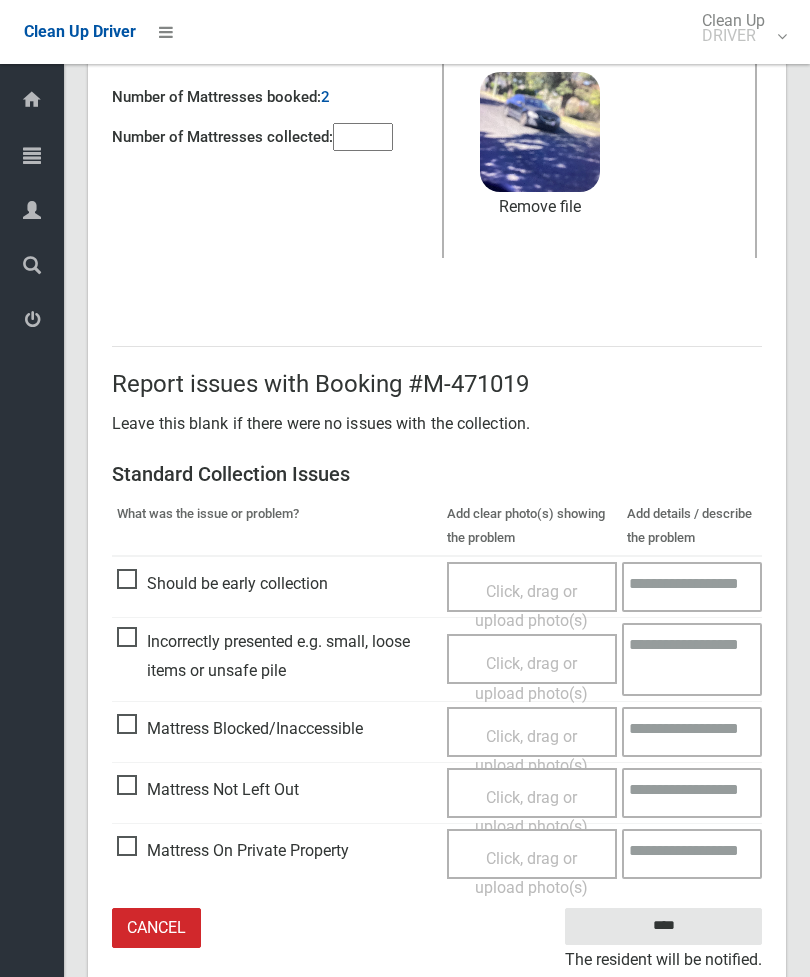 click on "Click, drag or upload photo(s)" at bounding box center (531, 812) 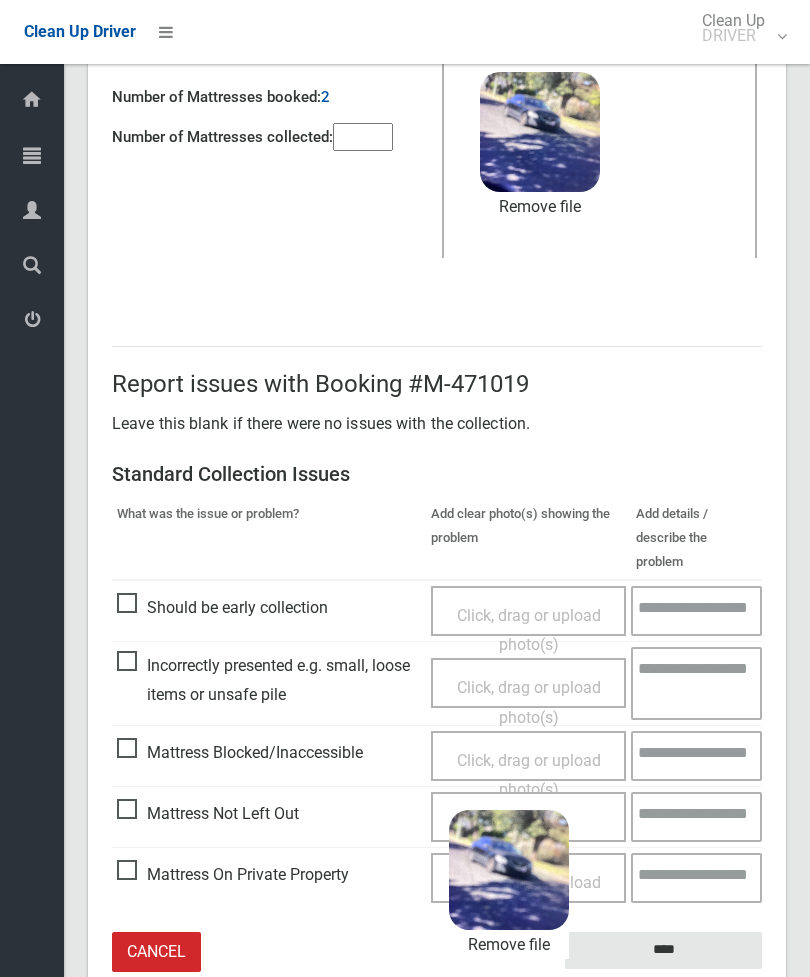 click on "****" at bounding box center (663, 950) 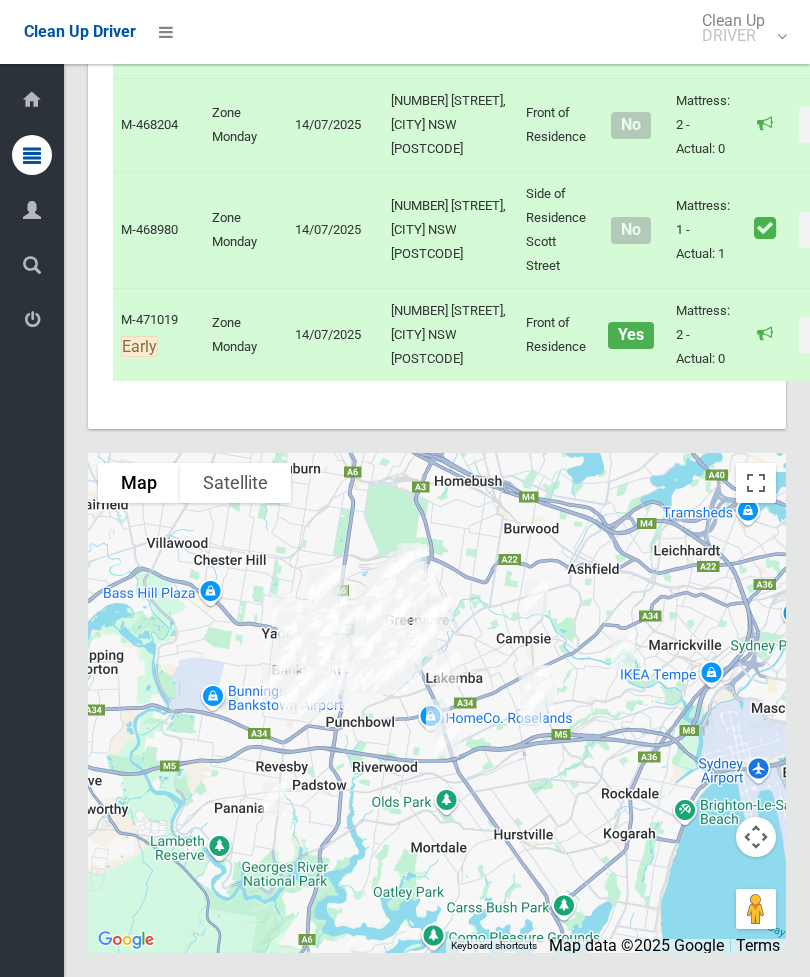 scroll, scrollTop: 10791, scrollLeft: 0, axis: vertical 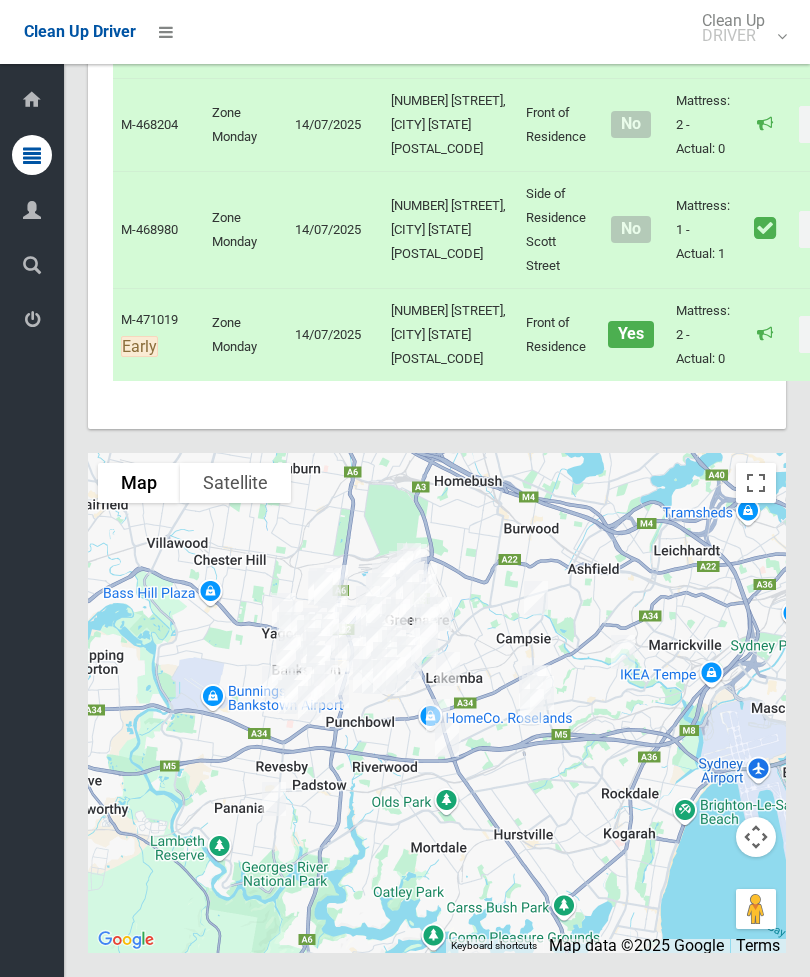 click on "Complete Booking" at bounding box center (775, -833) 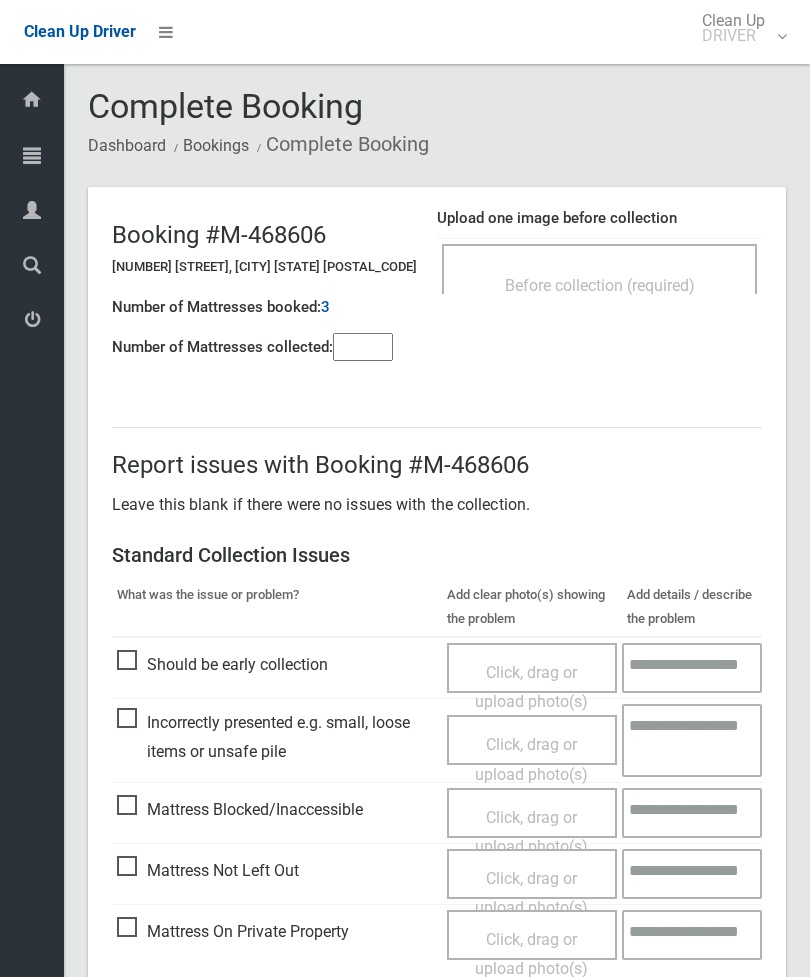 scroll, scrollTop: 0, scrollLeft: 0, axis: both 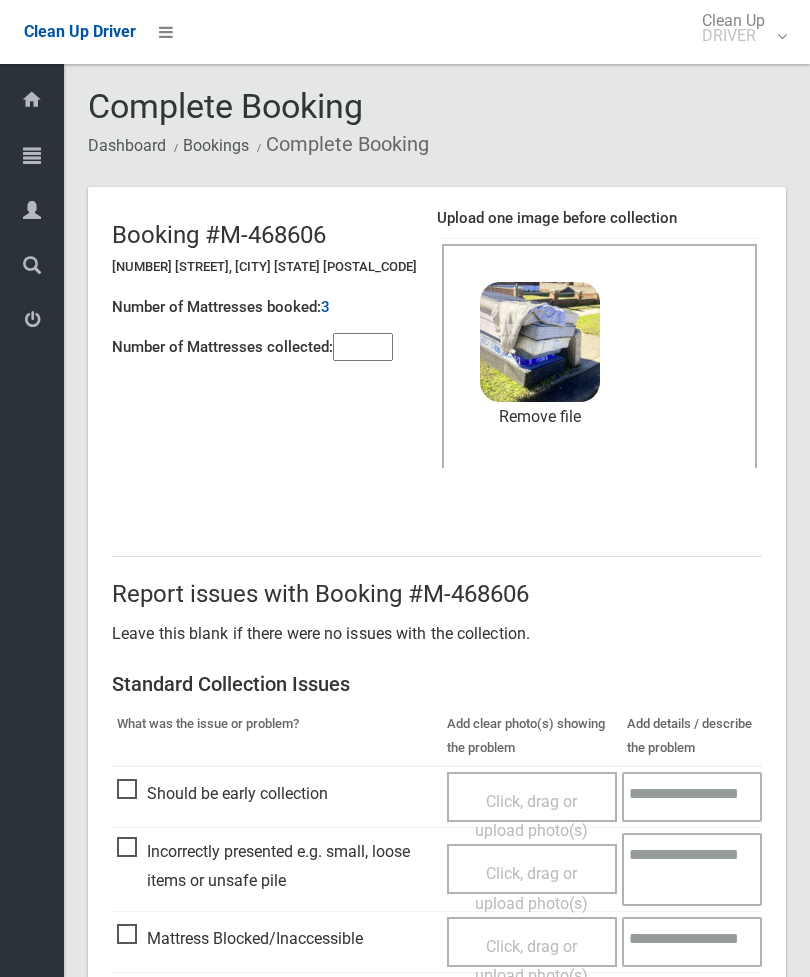 click at bounding box center [363, 347] 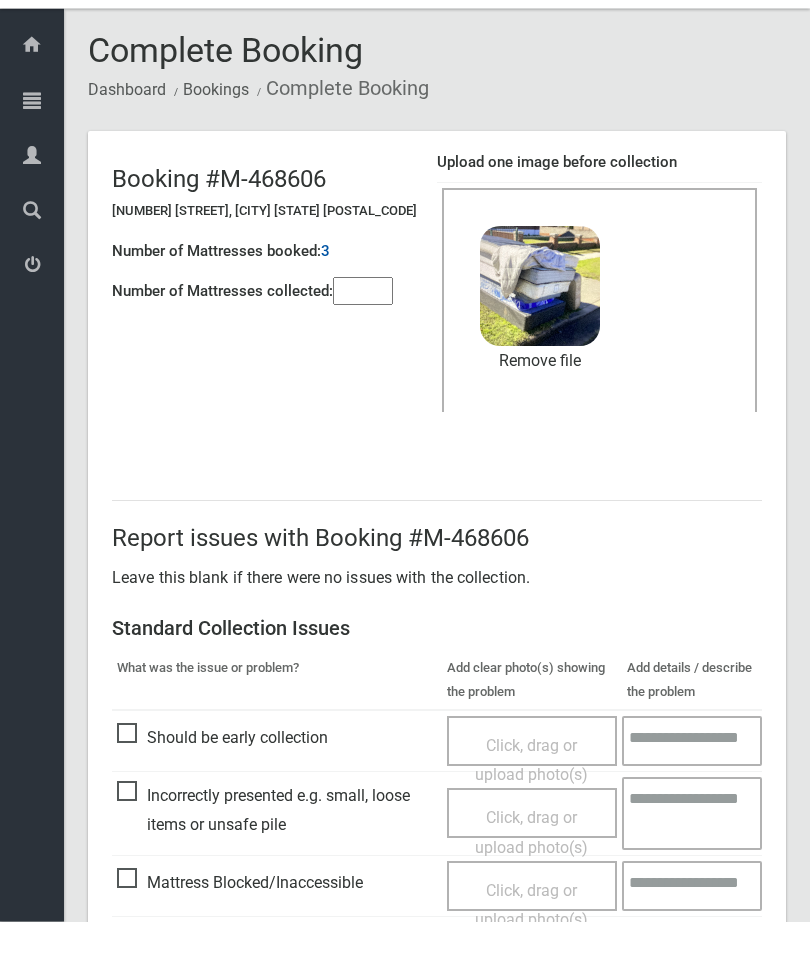 scroll, scrollTop: 274, scrollLeft: 0, axis: vertical 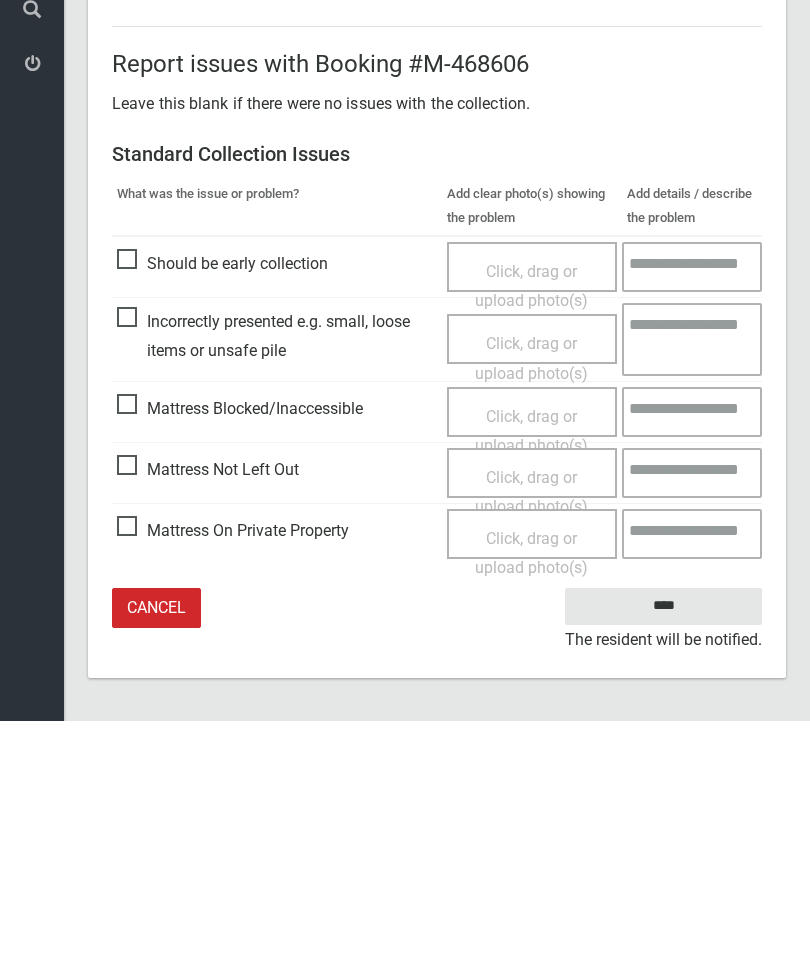 type on "*" 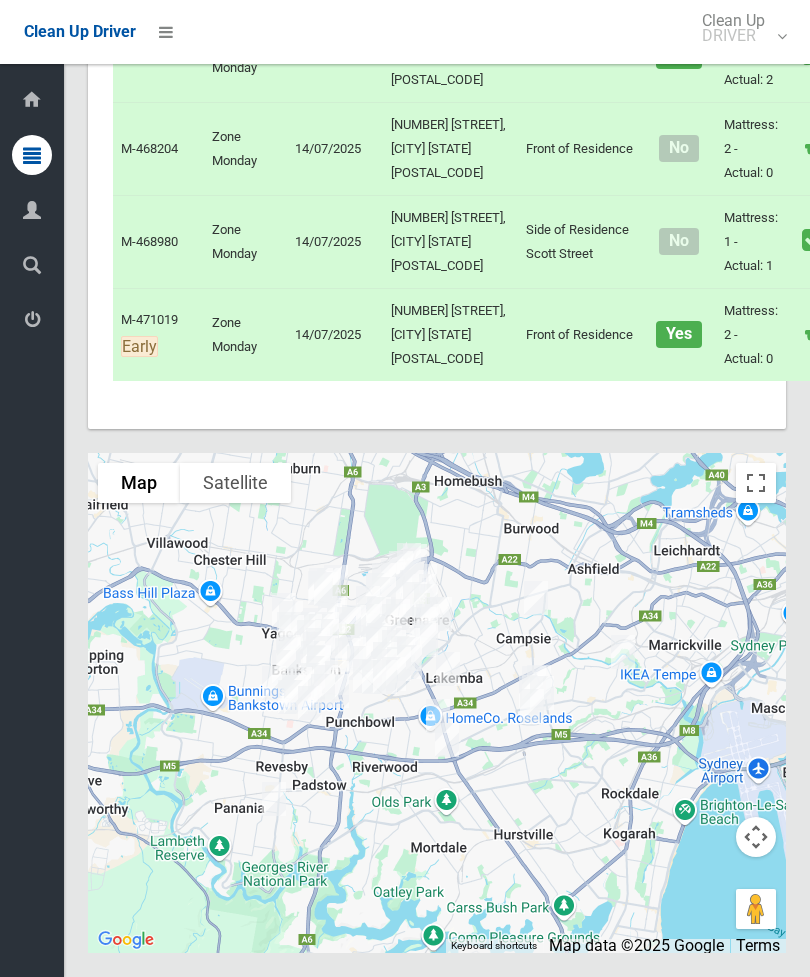 scroll, scrollTop: 11077, scrollLeft: 0, axis: vertical 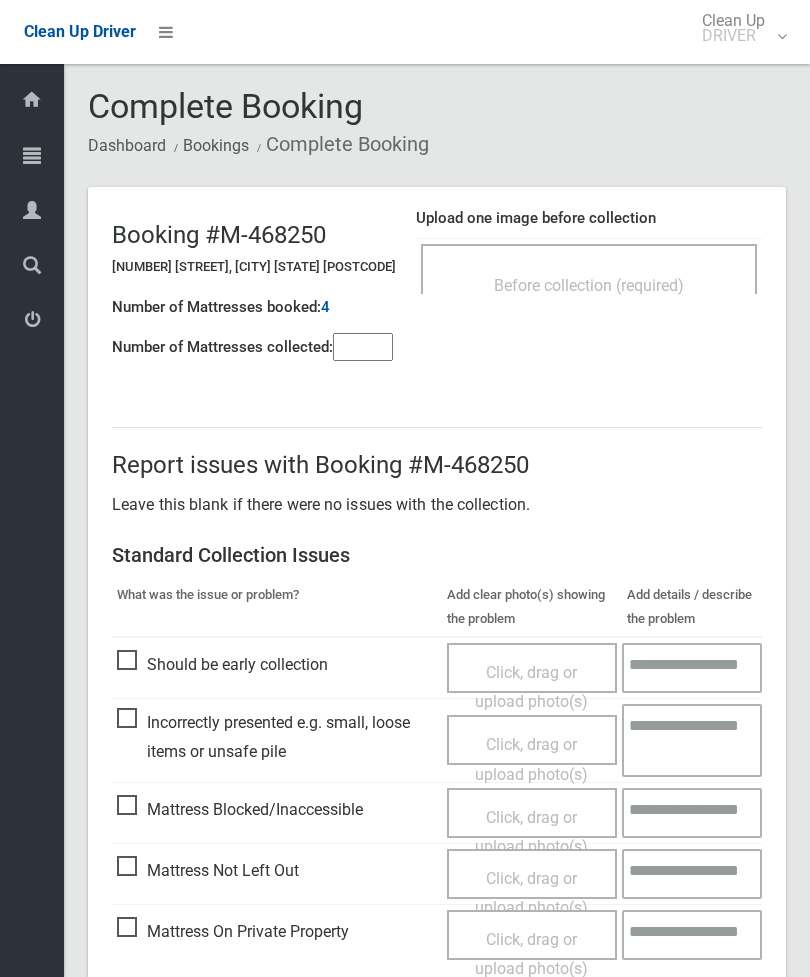 click on "Before collection (required)" at bounding box center [599, 269] 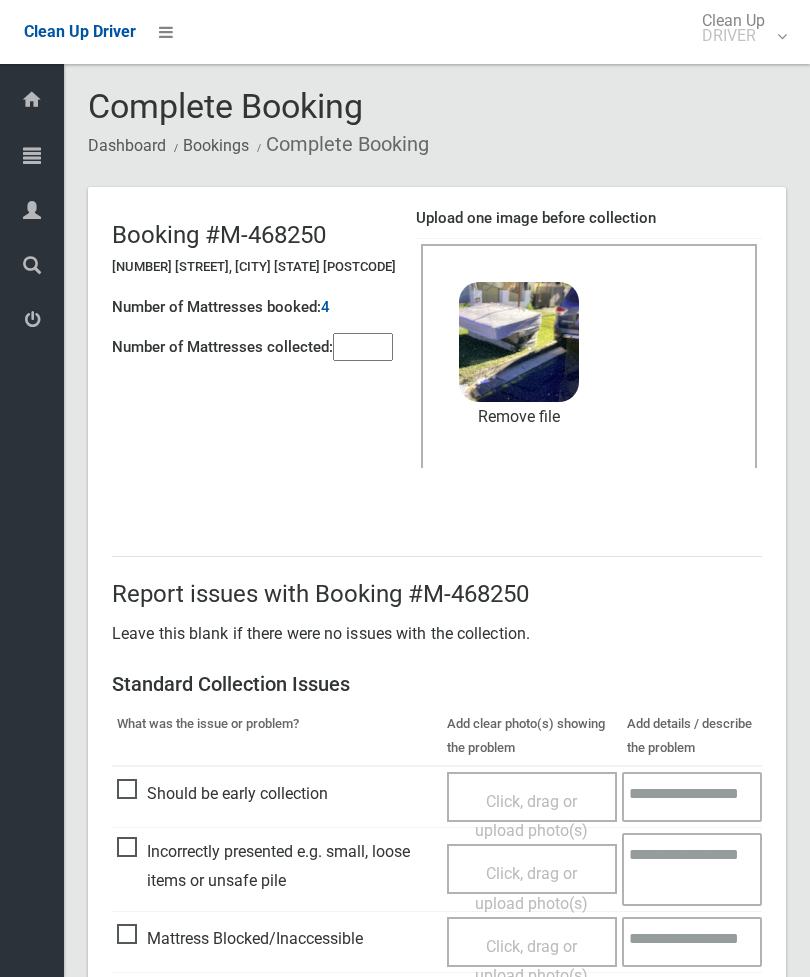 click at bounding box center (363, 347) 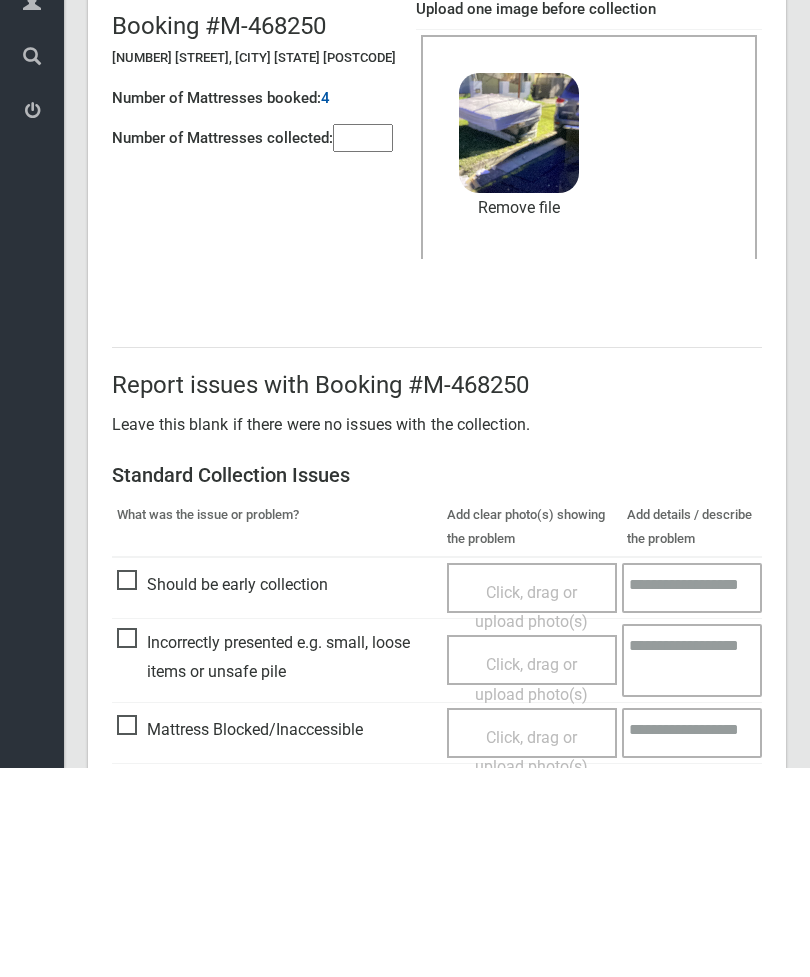 scroll, scrollTop: 274, scrollLeft: 0, axis: vertical 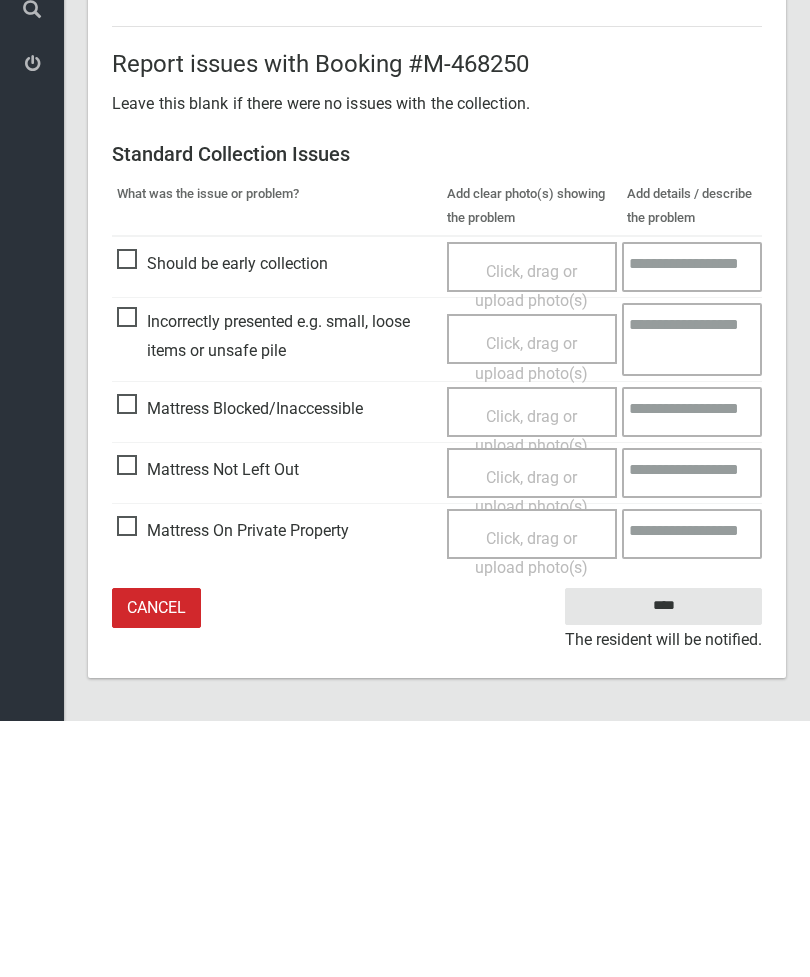 type on "*" 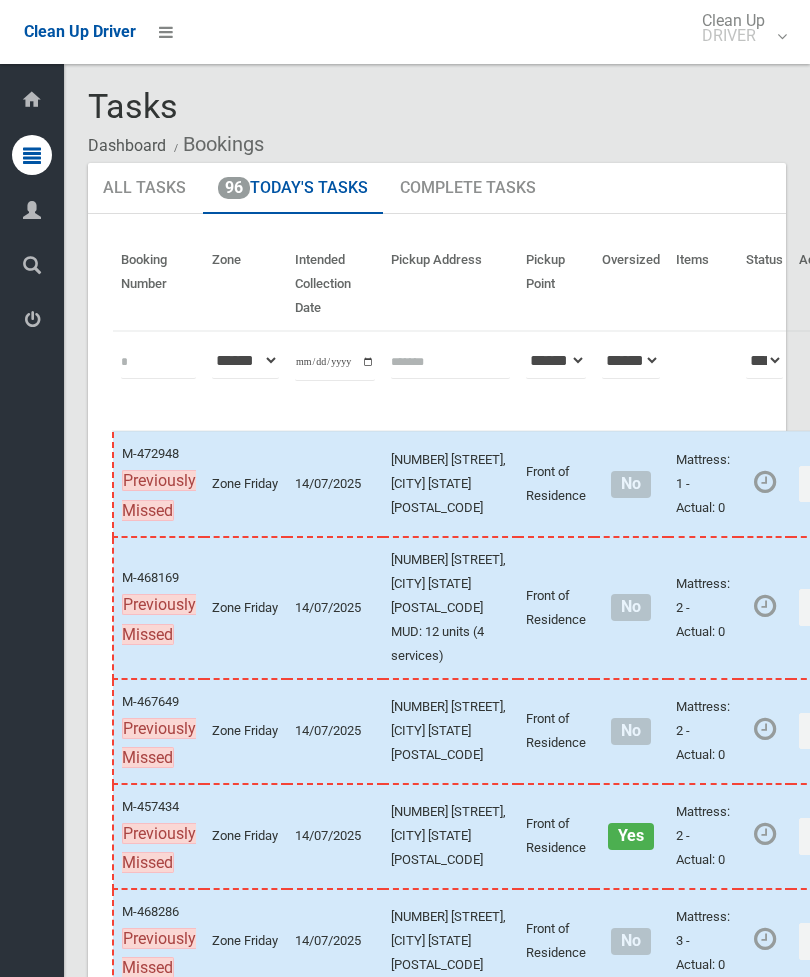 scroll, scrollTop: 0, scrollLeft: 0, axis: both 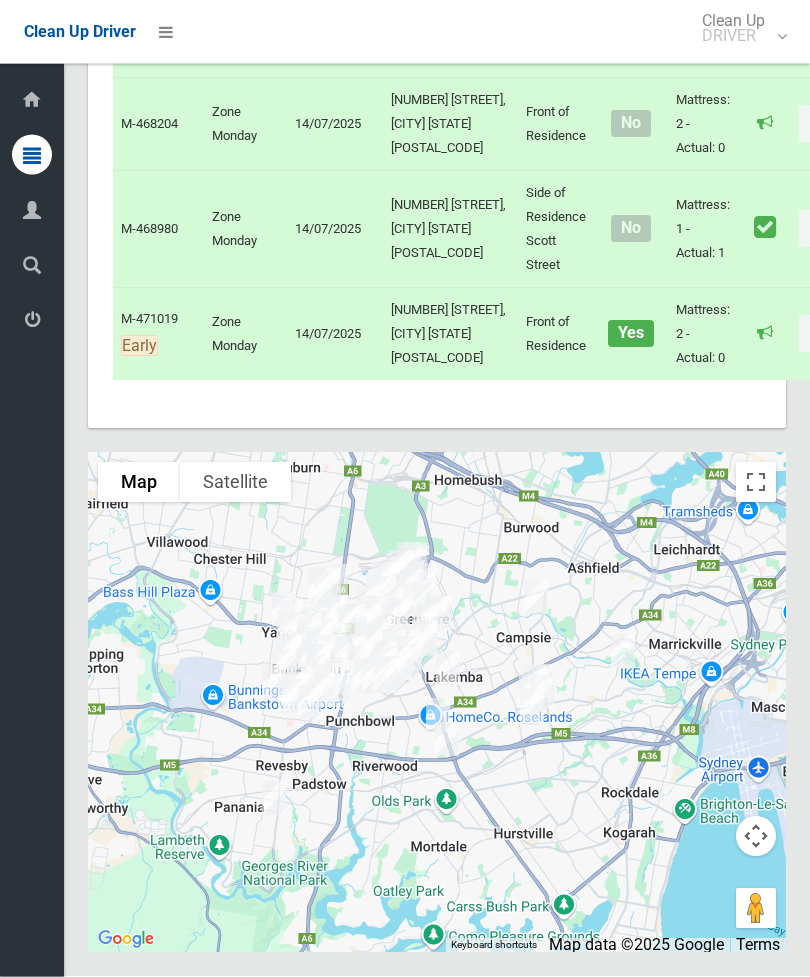 click on "Actions" at bounding box center (847, -1064) 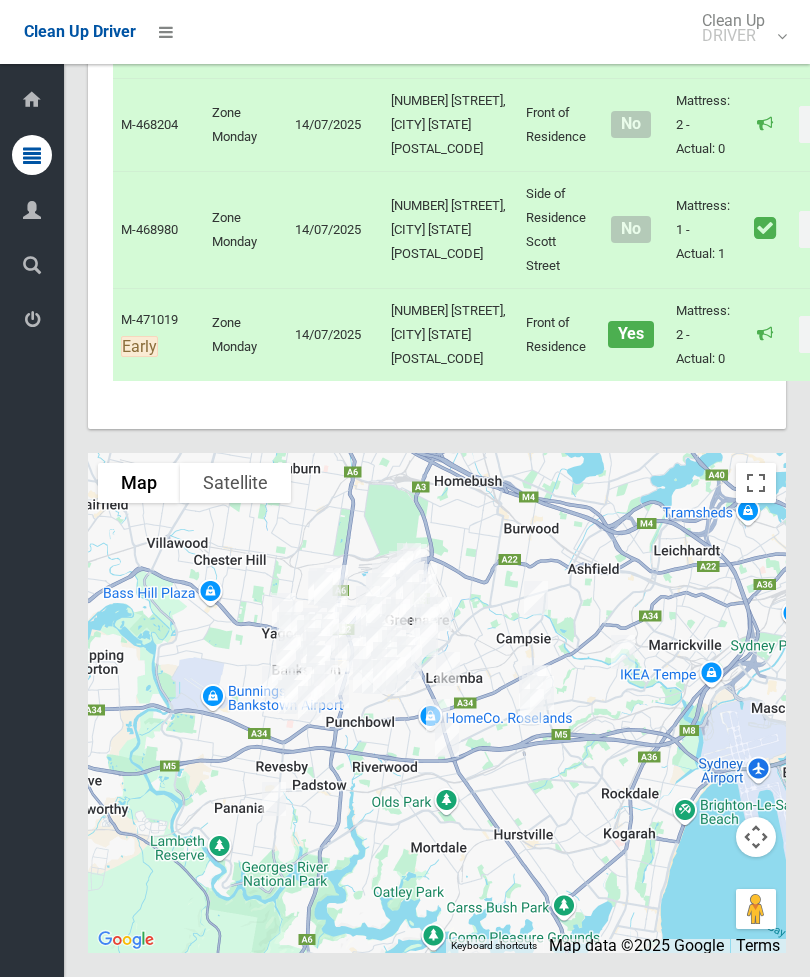 click on "Complete Booking" at bounding box center (775, -1019) 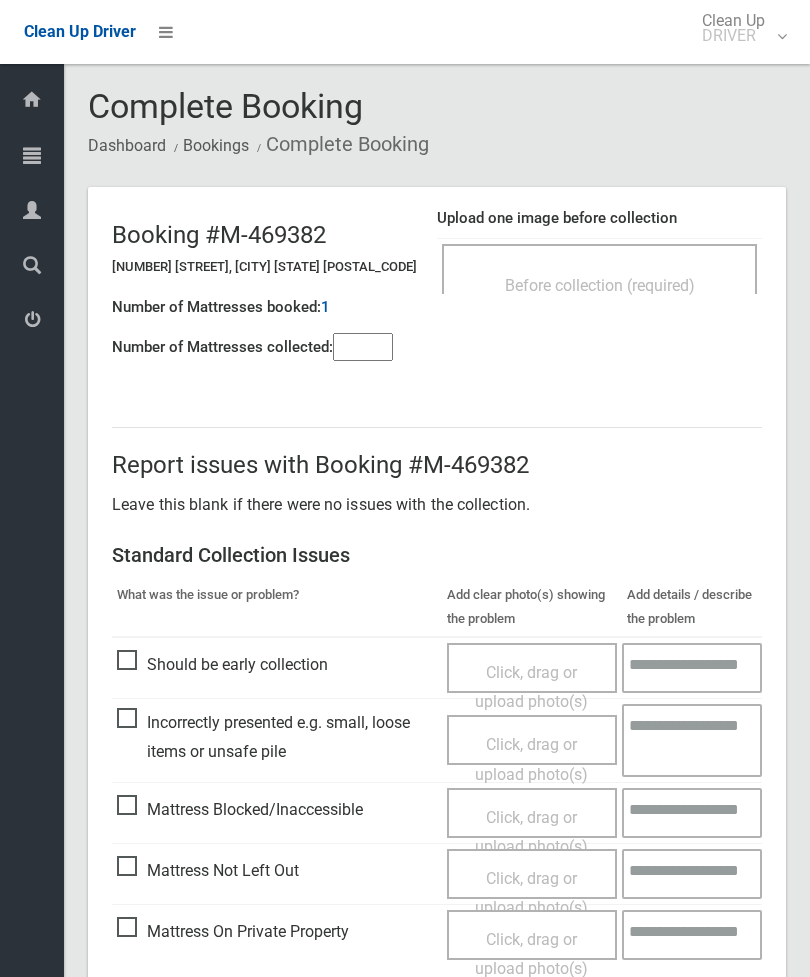 scroll, scrollTop: 0, scrollLeft: 0, axis: both 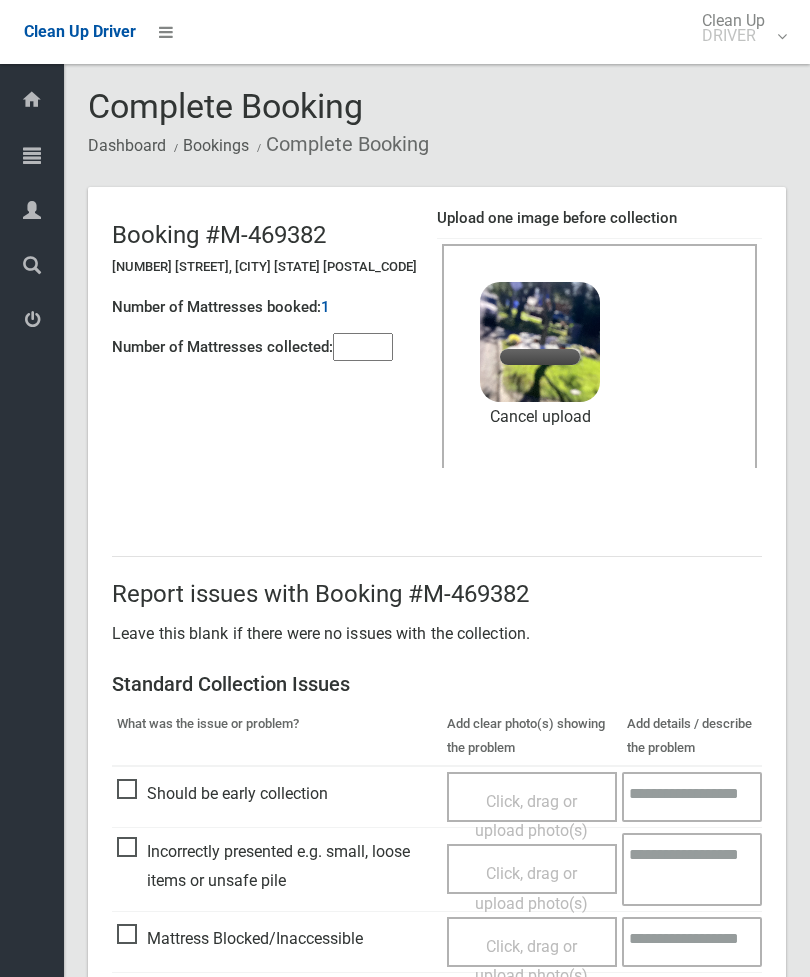 click at bounding box center [363, 347] 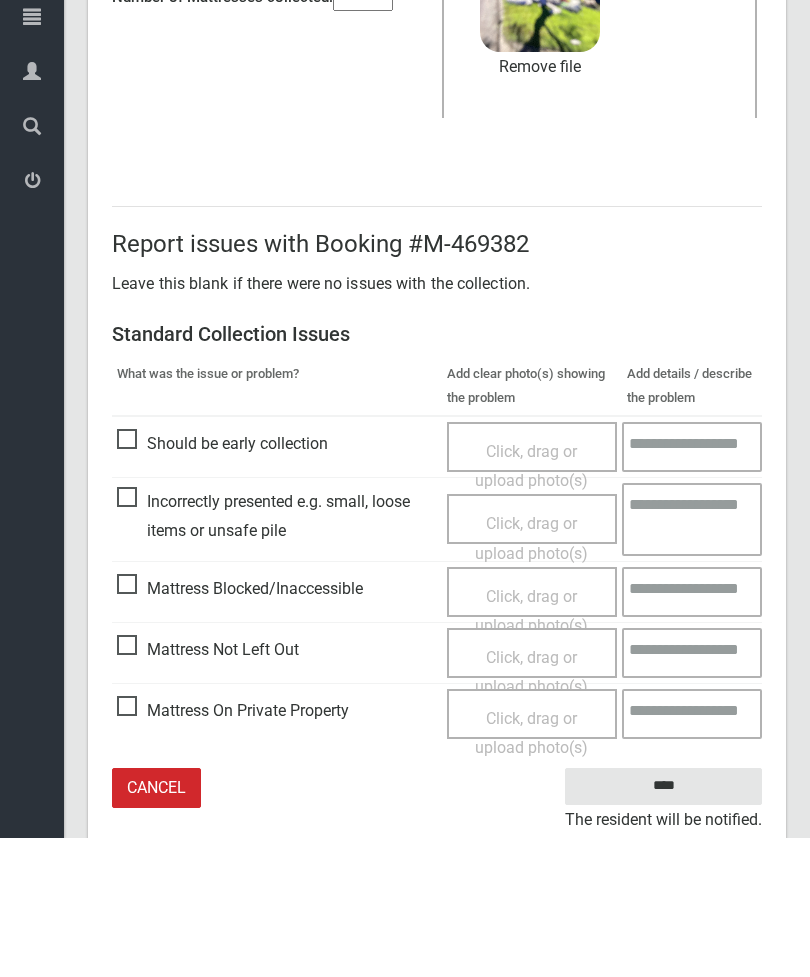 scroll, scrollTop: 210, scrollLeft: 0, axis: vertical 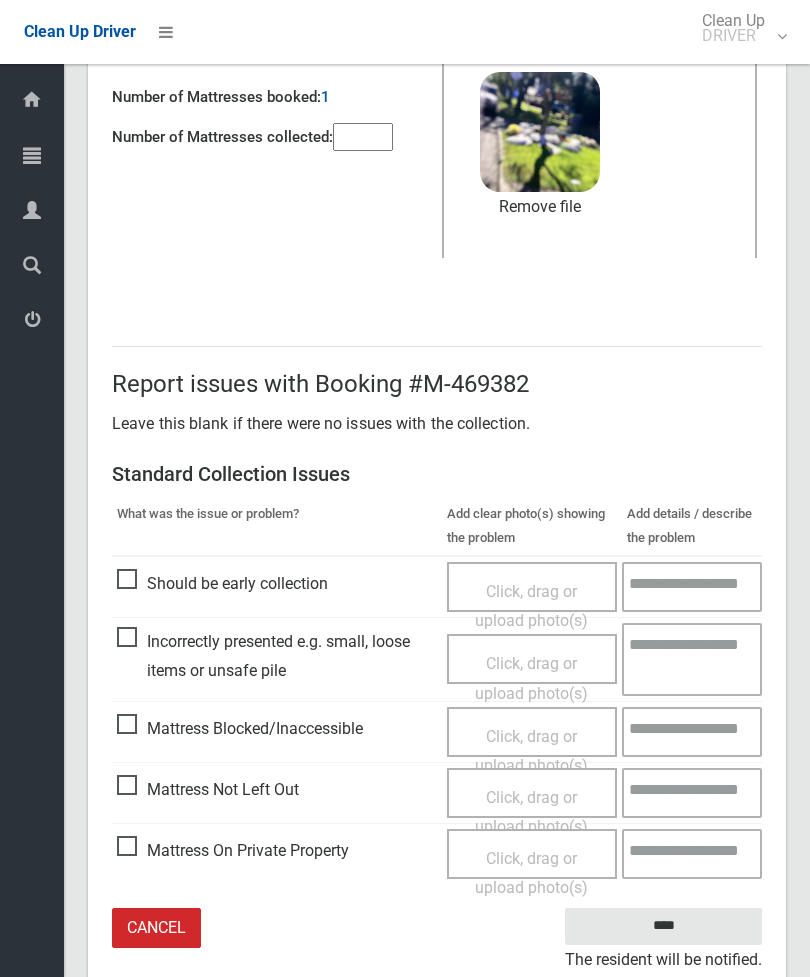 type on "*" 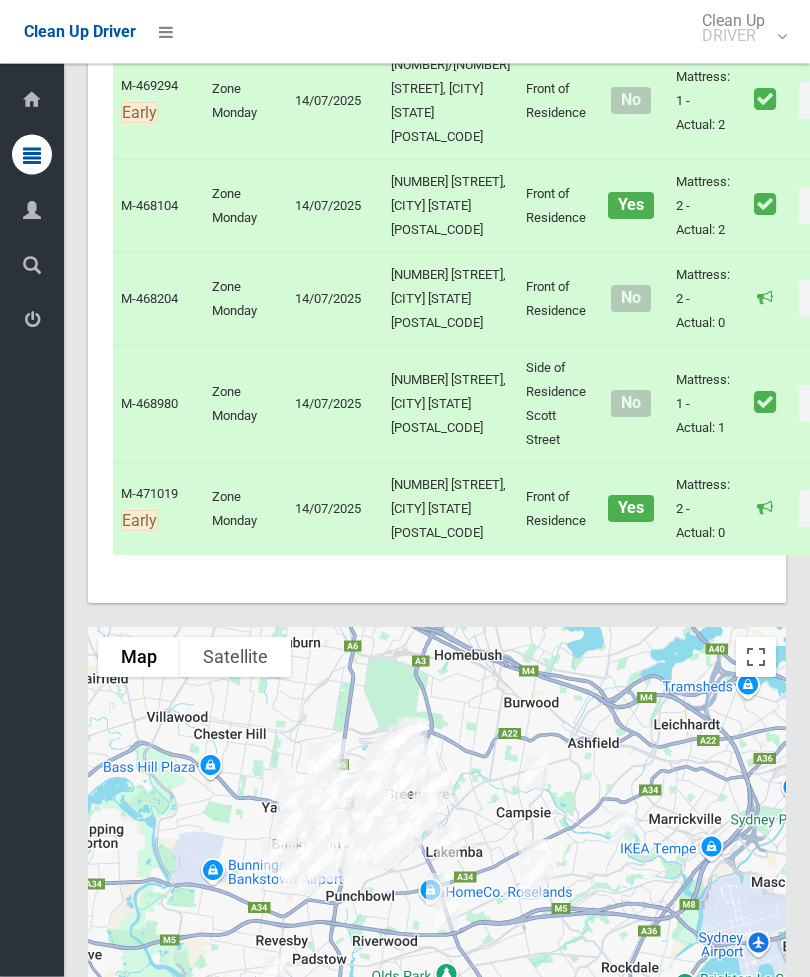 scroll, scrollTop: 10264, scrollLeft: 0, axis: vertical 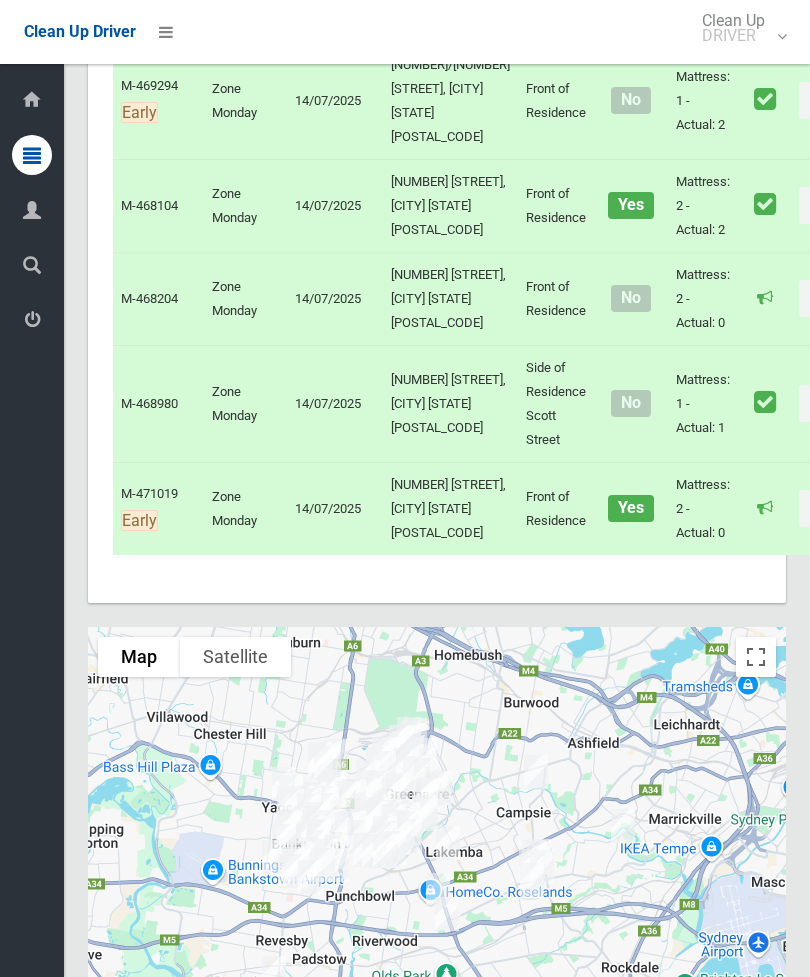 click on "Actions" at bounding box center [847, -1229] 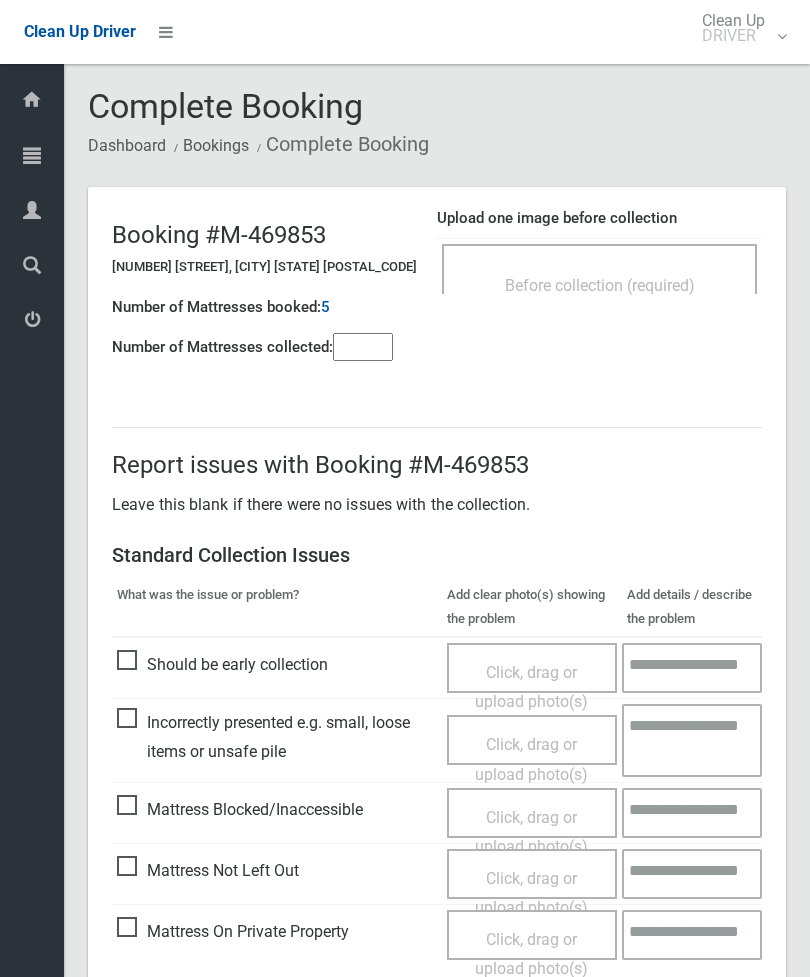 scroll, scrollTop: 0, scrollLeft: 0, axis: both 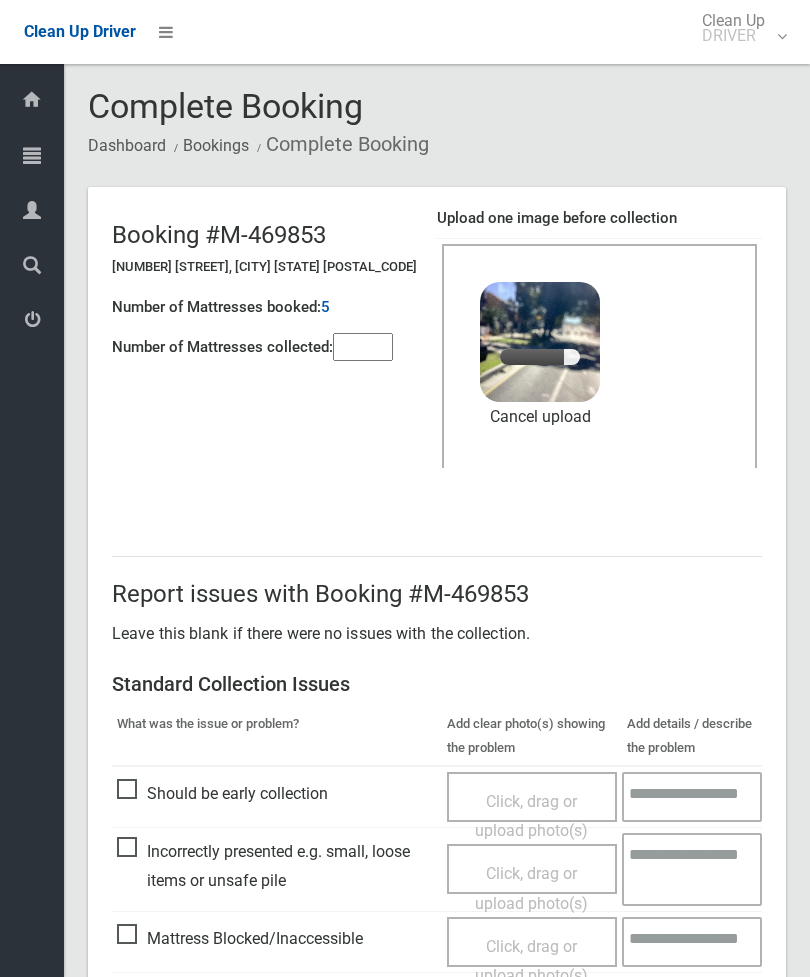 click at bounding box center (363, 347) 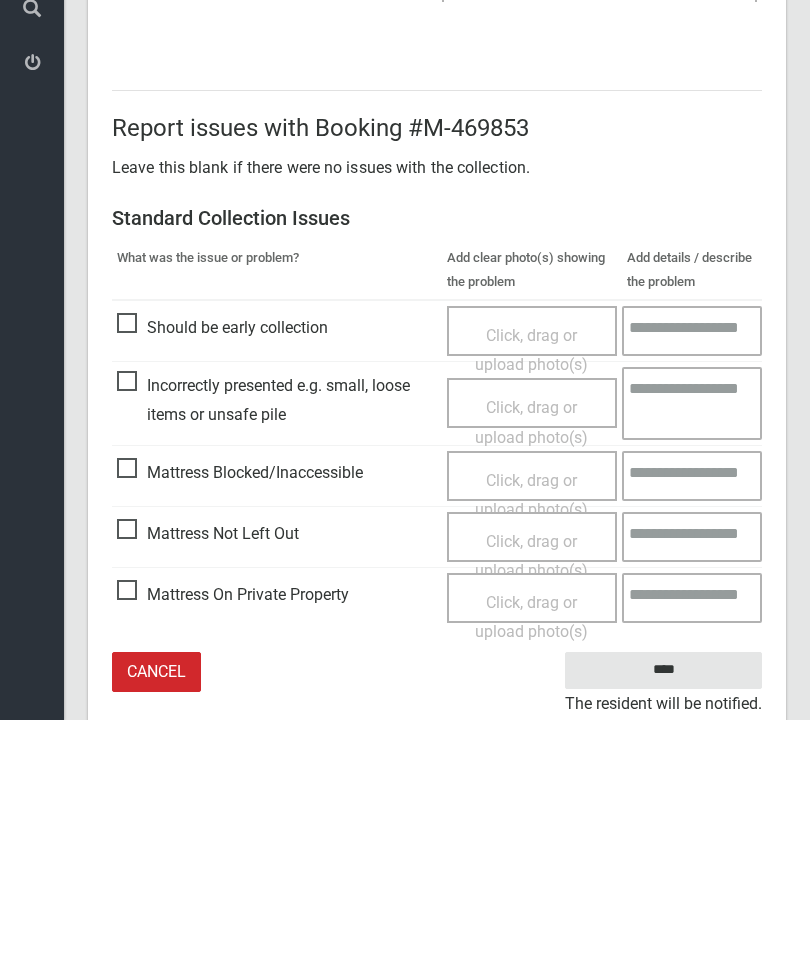 scroll, scrollTop: 274, scrollLeft: 0, axis: vertical 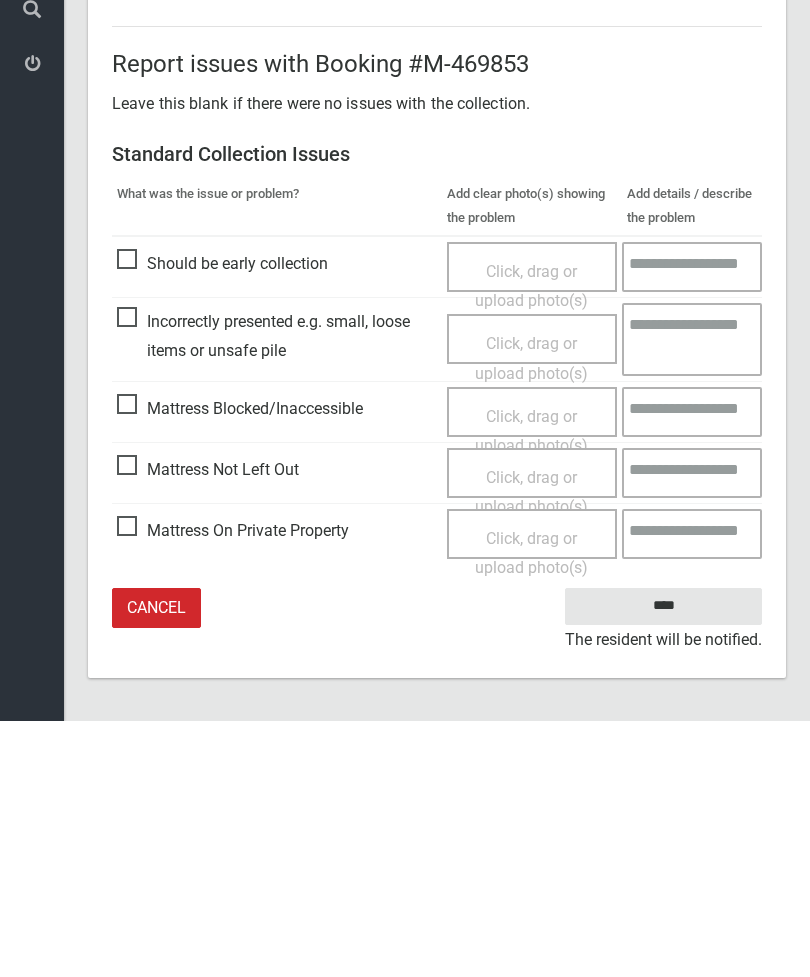 type on "*" 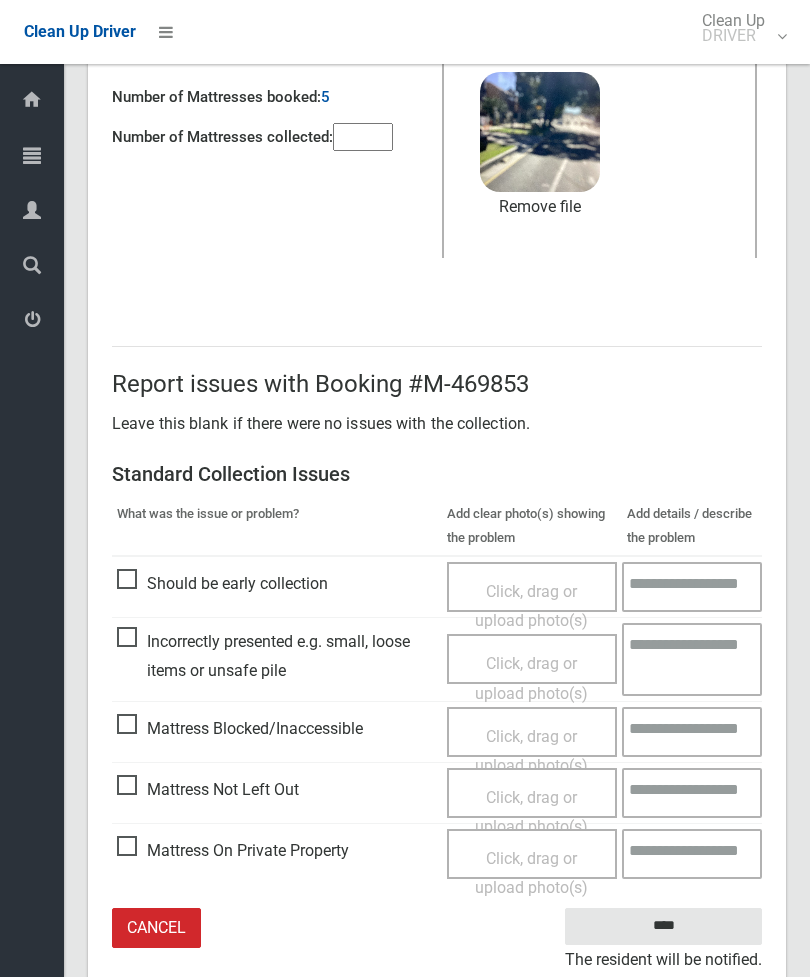 click on "Click, drag or upload photo(s)" at bounding box center [531, 812] 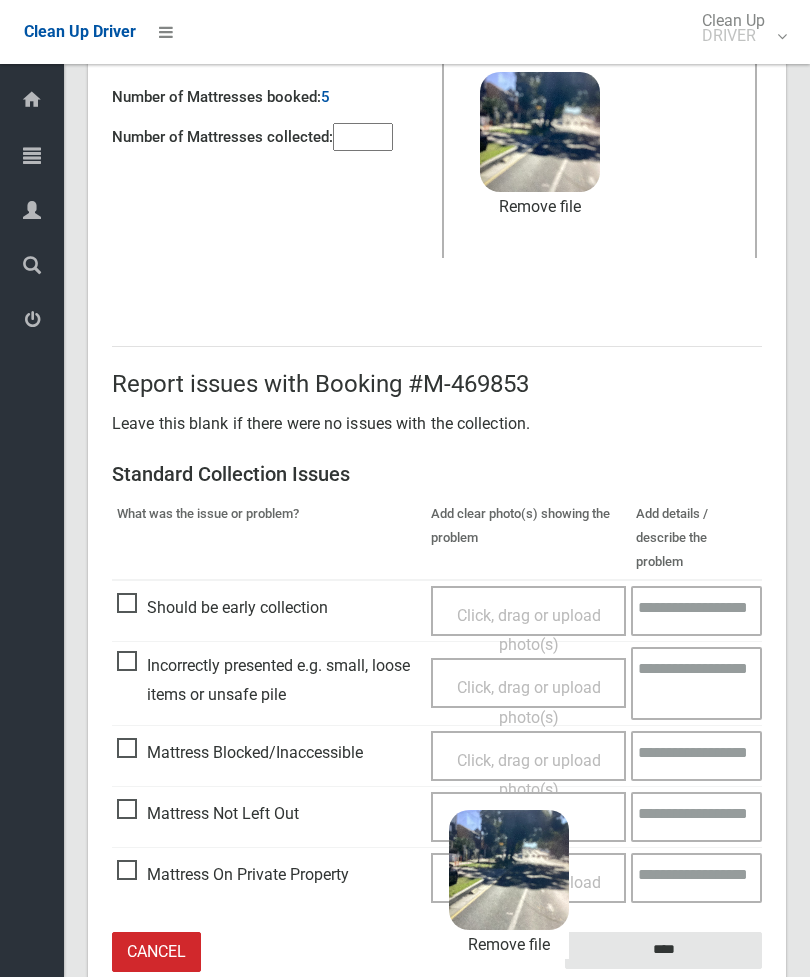 click on "****" at bounding box center [663, 950] 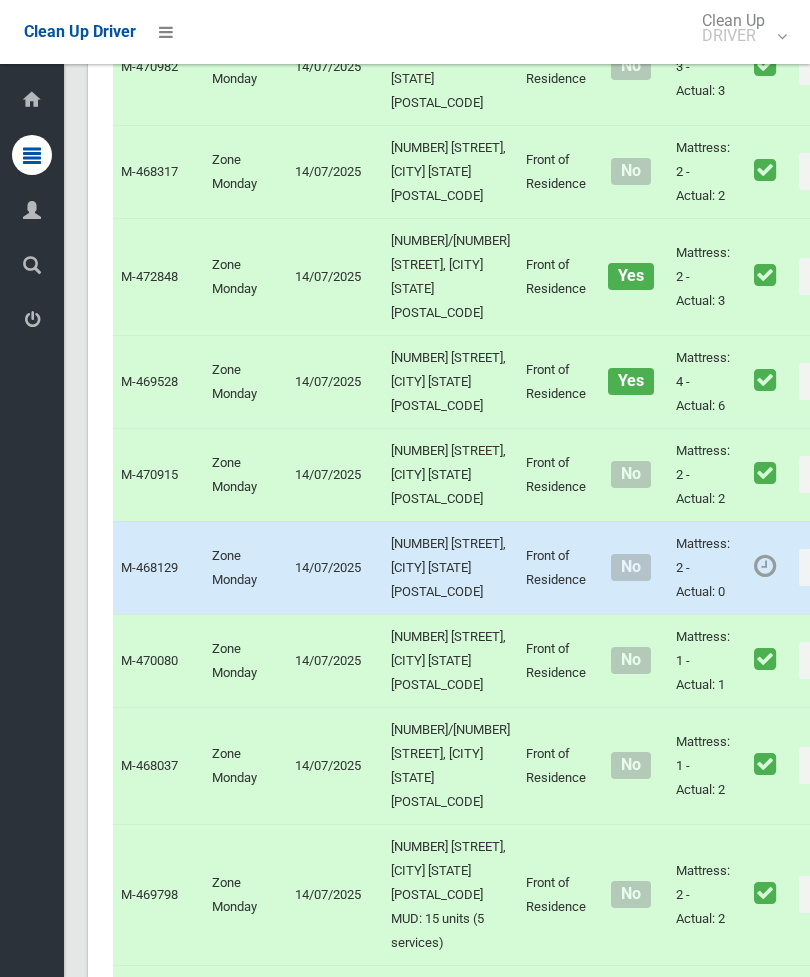 scroll, scrollTop: 7550, scrollLeft: 0, axis: vertical 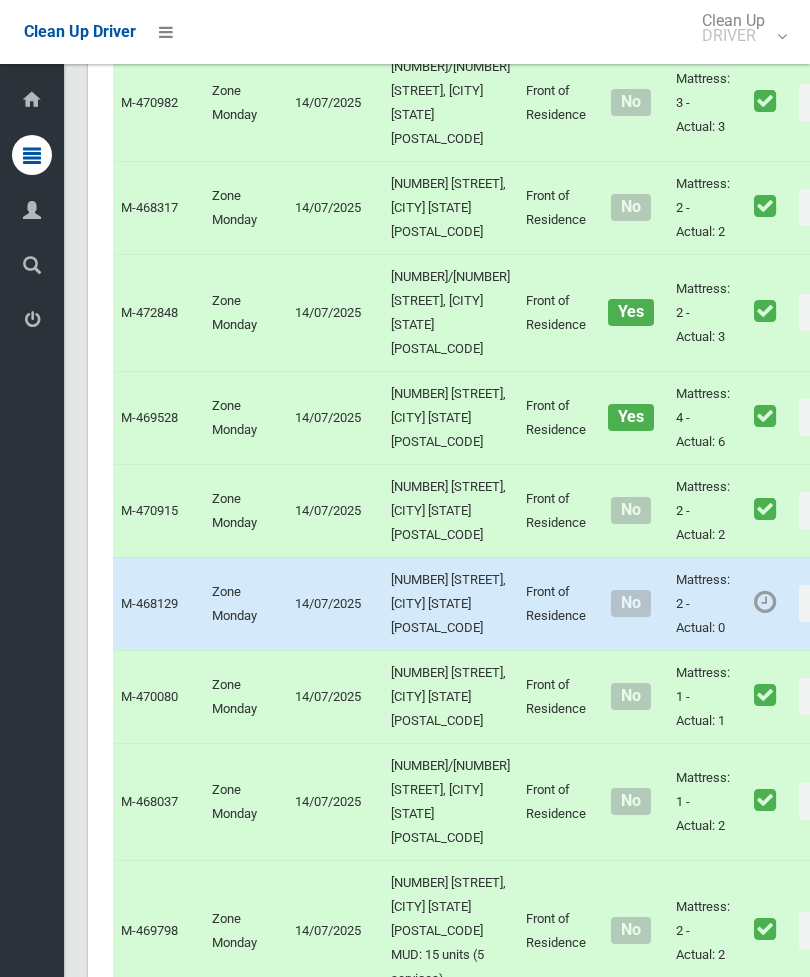 click on "Actions" at bounding box center (847, -774) 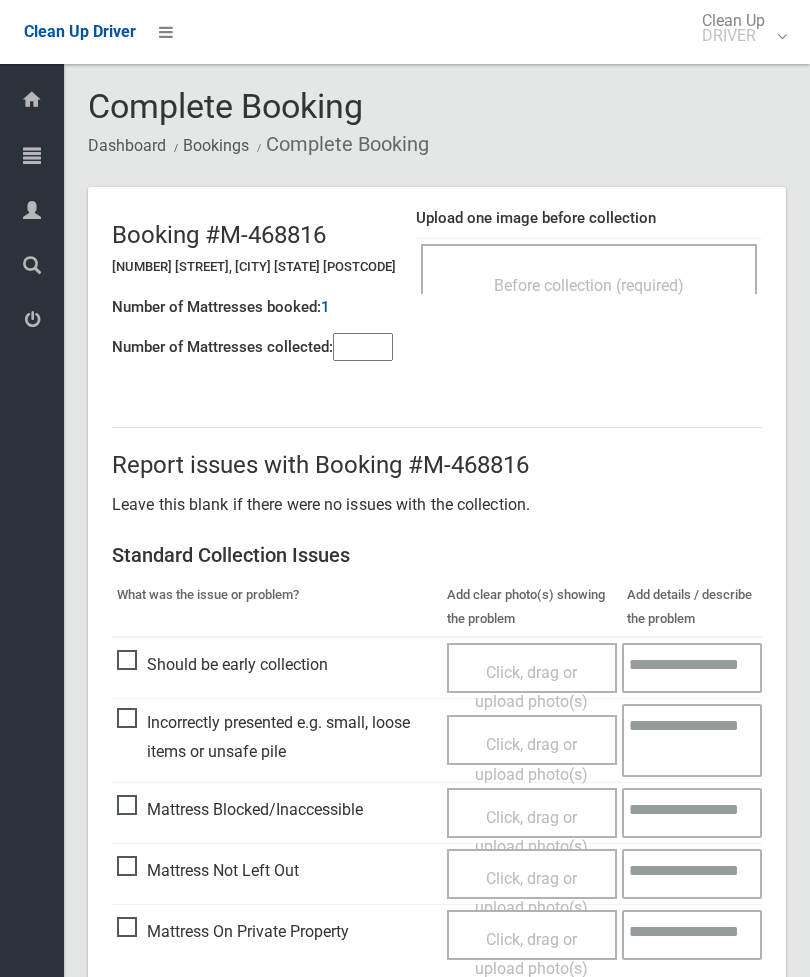 scroll, scrollTop: 0, scrollLeft: 0, axis: both 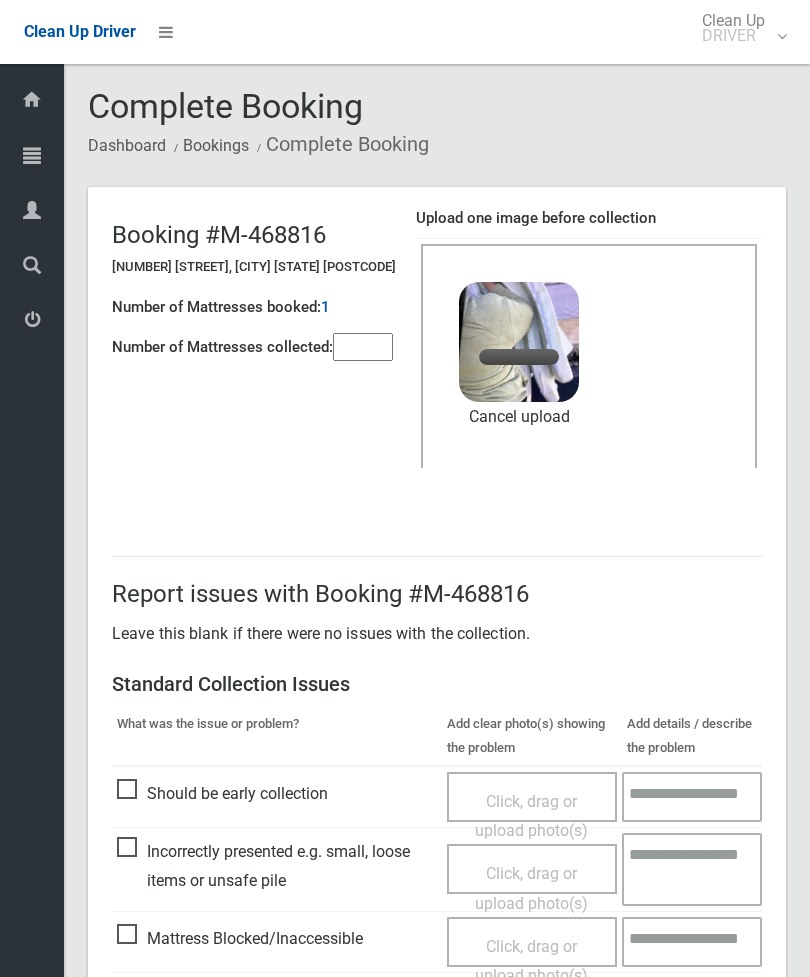 click at bounding box center (363, 347) 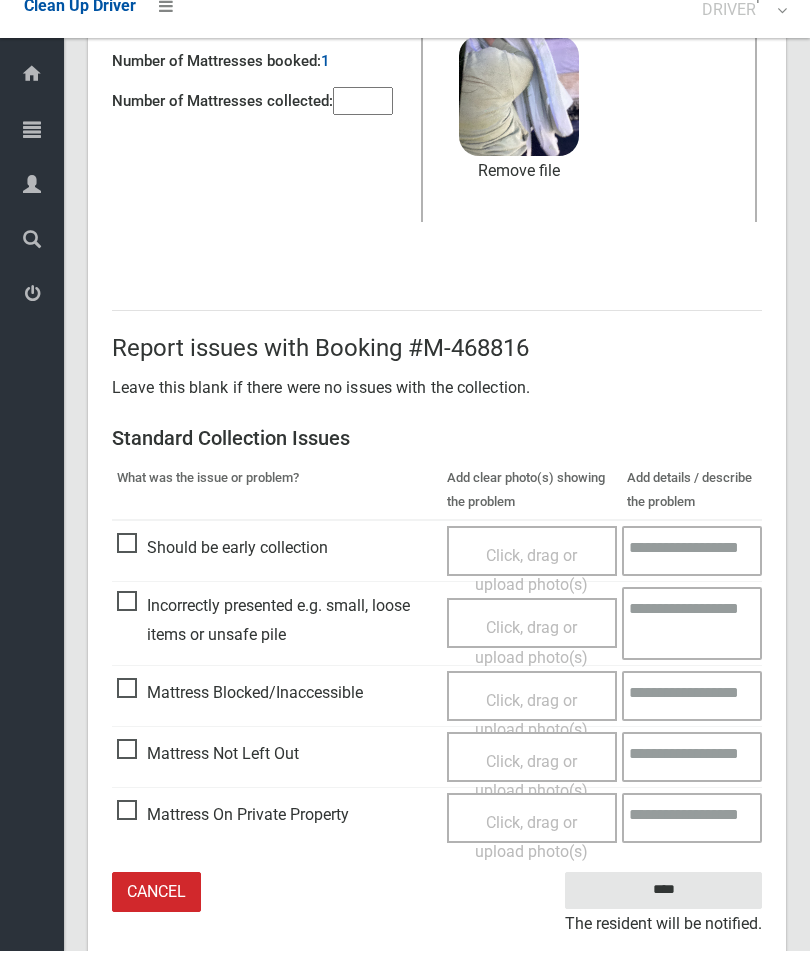 scroll, scrollTop: 210, scrollLeft: 0, axis: vertical 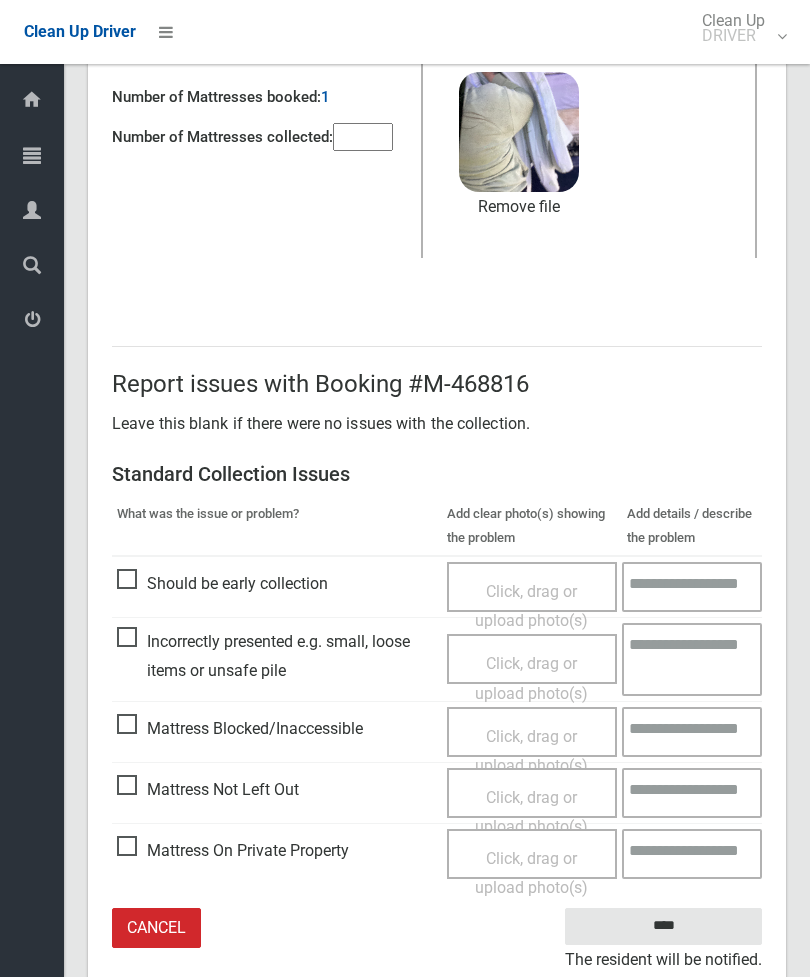 type on "*" 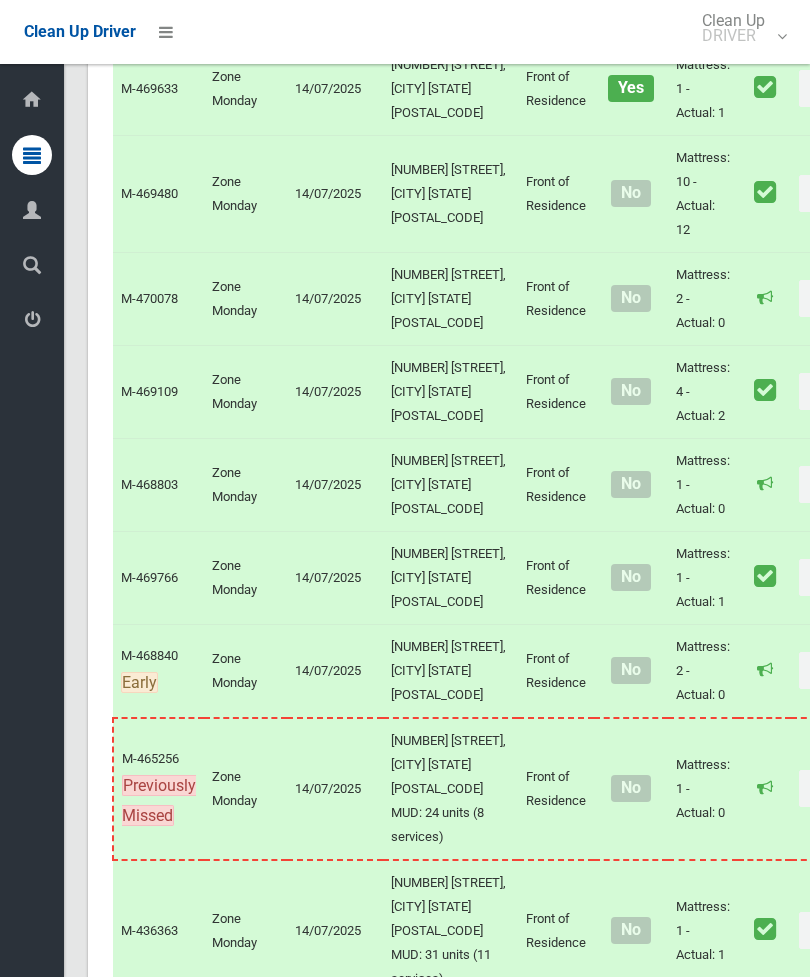 scroll, scrollTop: 4406, scrollLeft: 0, axis: vertical 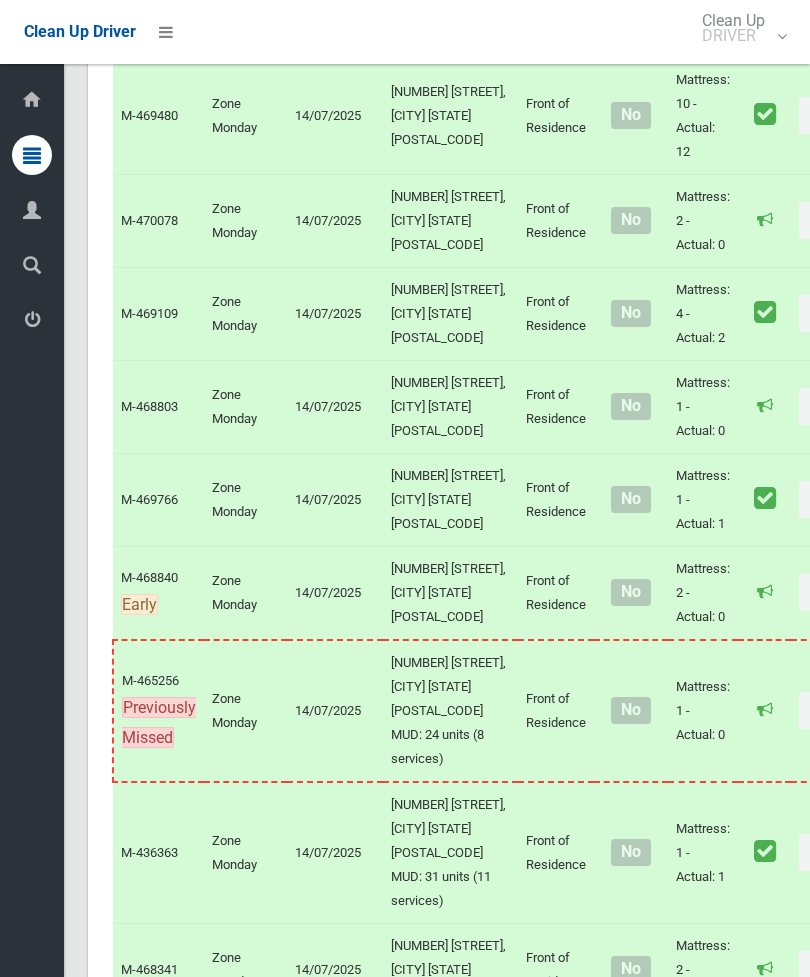 click on "Actions" at bounding box center (847, -176) 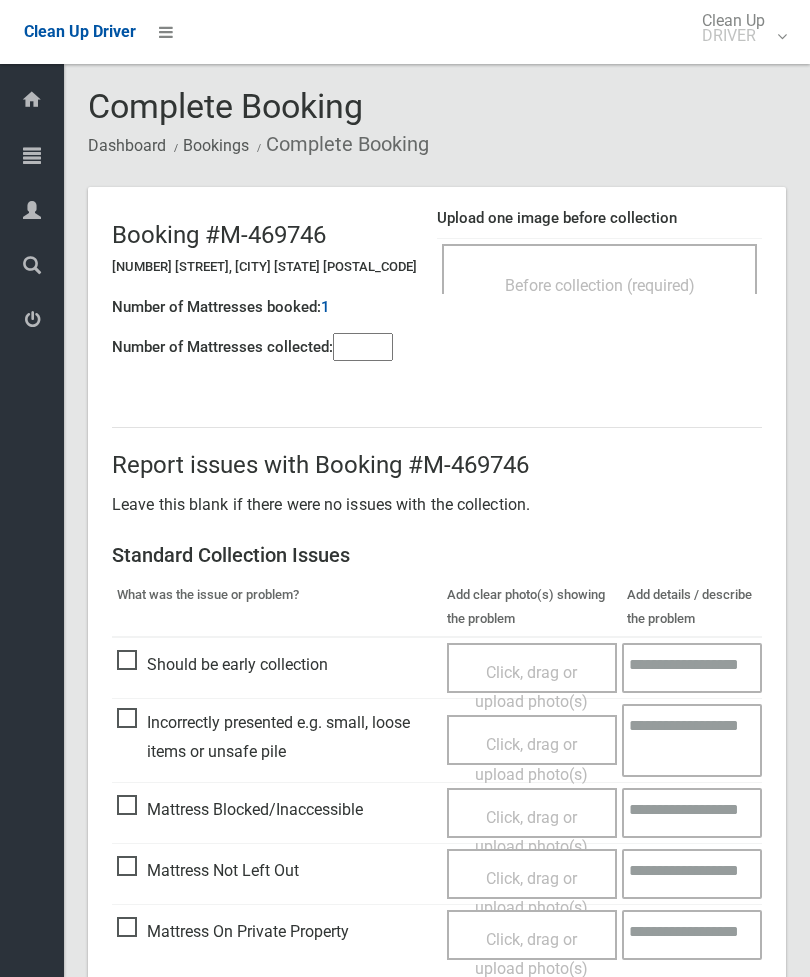 scroll, scrollTop: 0, scrollLeft: 0, axis: both 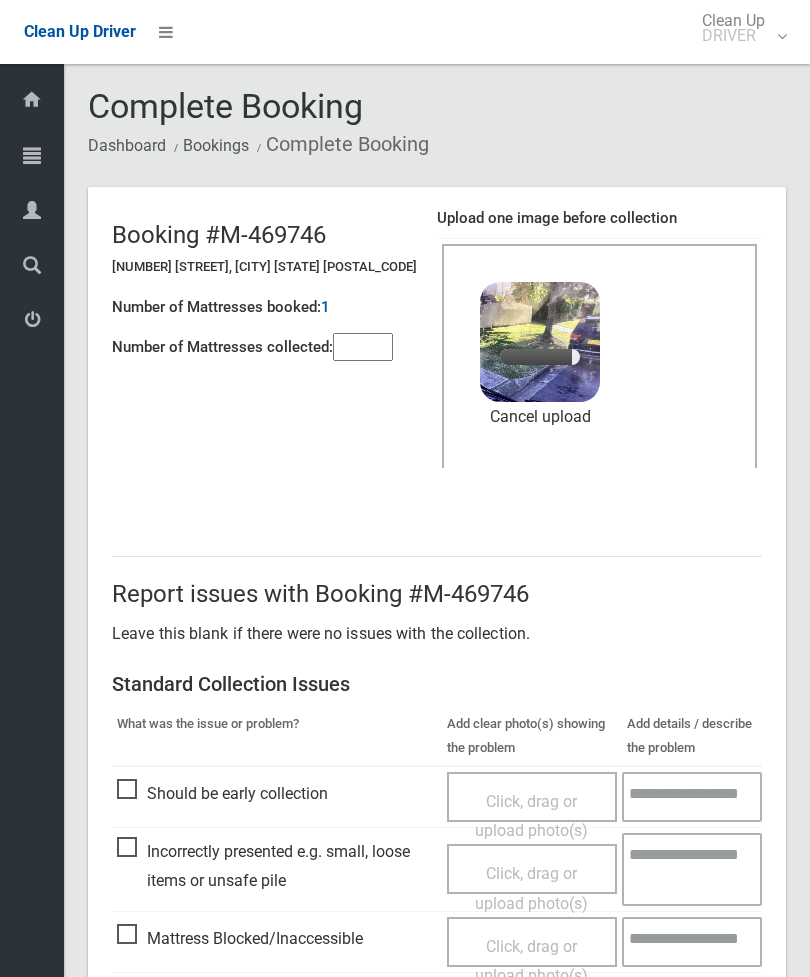 click at bounding box center (363, 347) 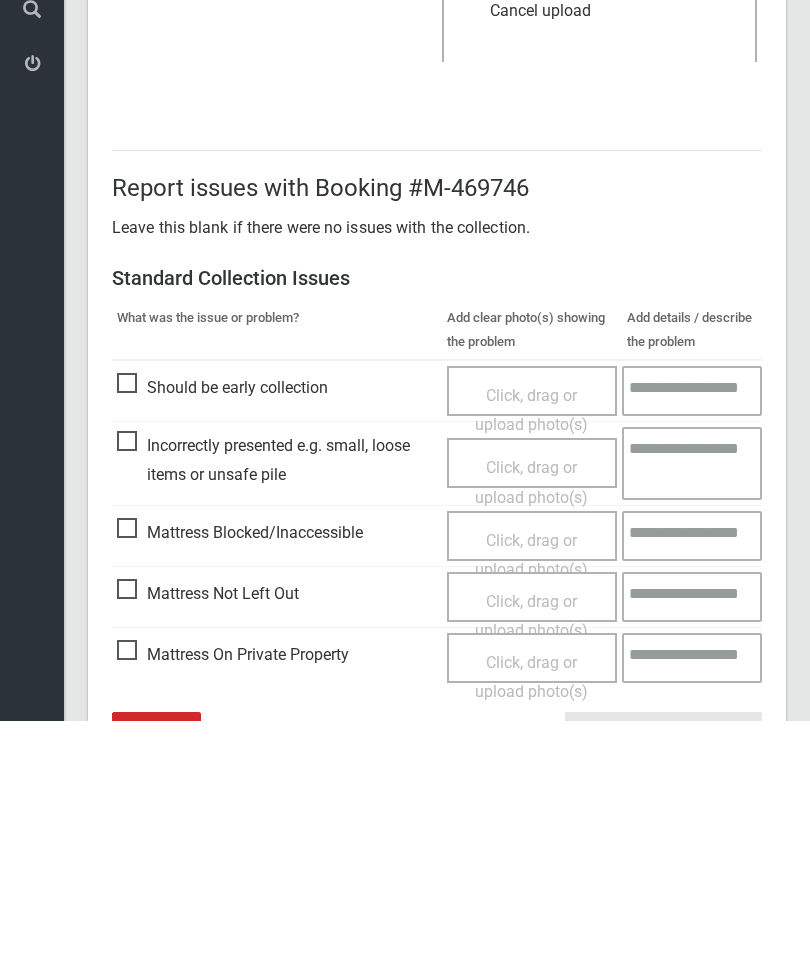 scroll, scrollTop: 154, scrollLeft: 0, axis: vertical 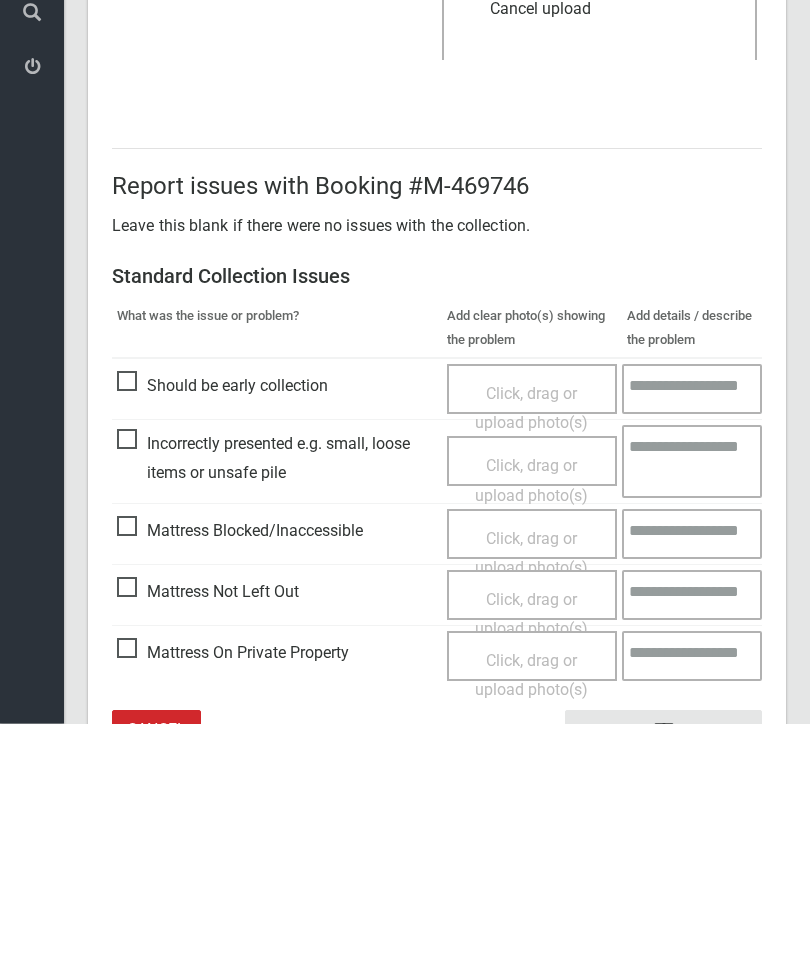 type on "*" 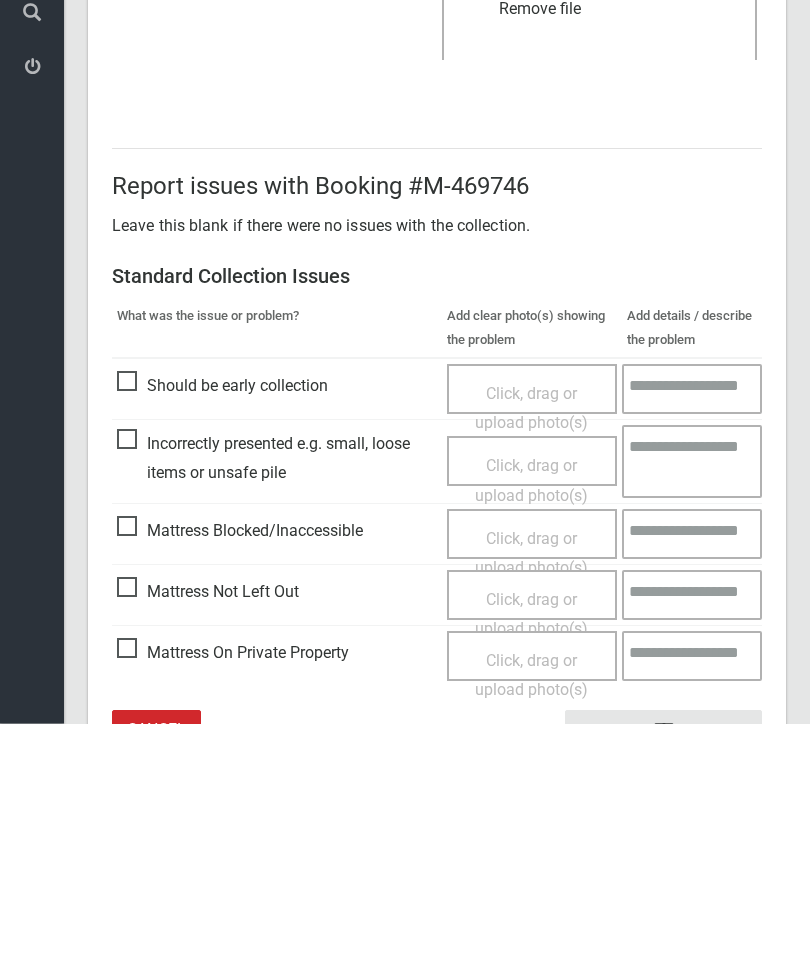 scroll, scrollTop: 210, scrollLeft: 0, axis: vertical 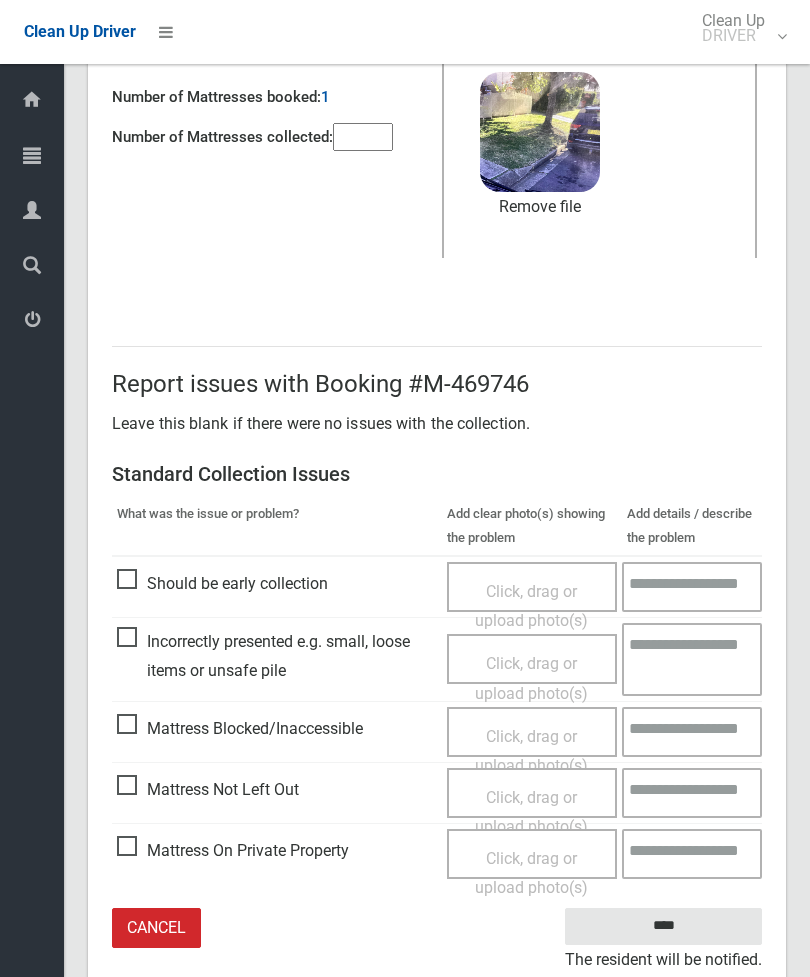 click on "Click, drag or upload photo(s)" at bounding box center (531, 812) 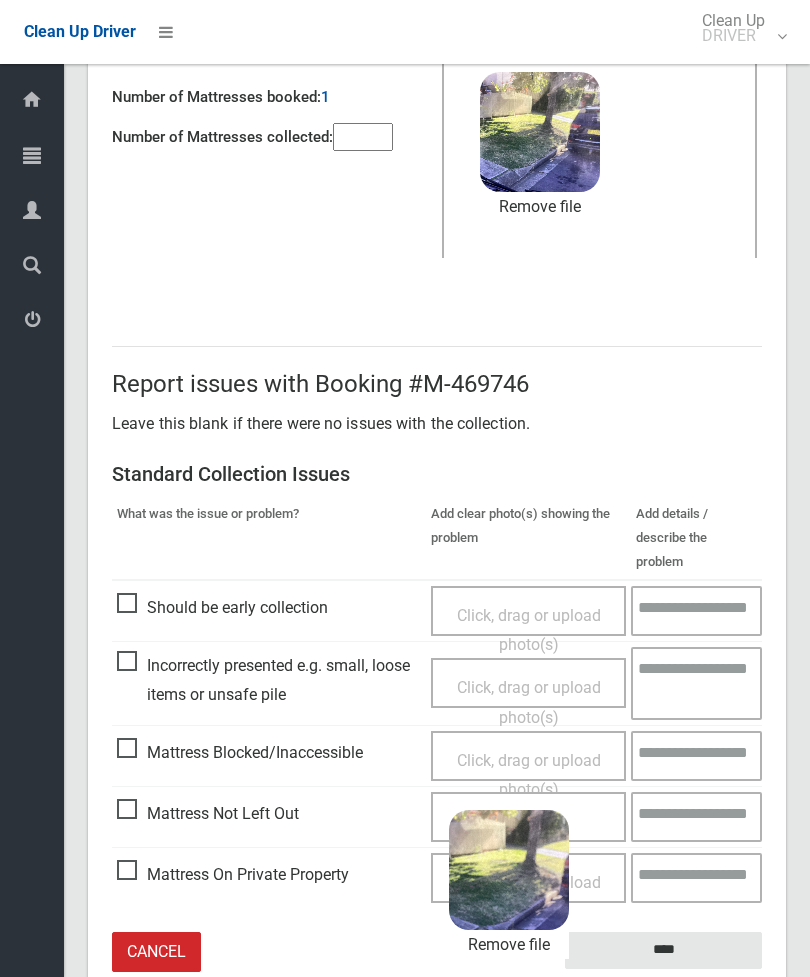 click on "****" at bounding box center (663, 950) 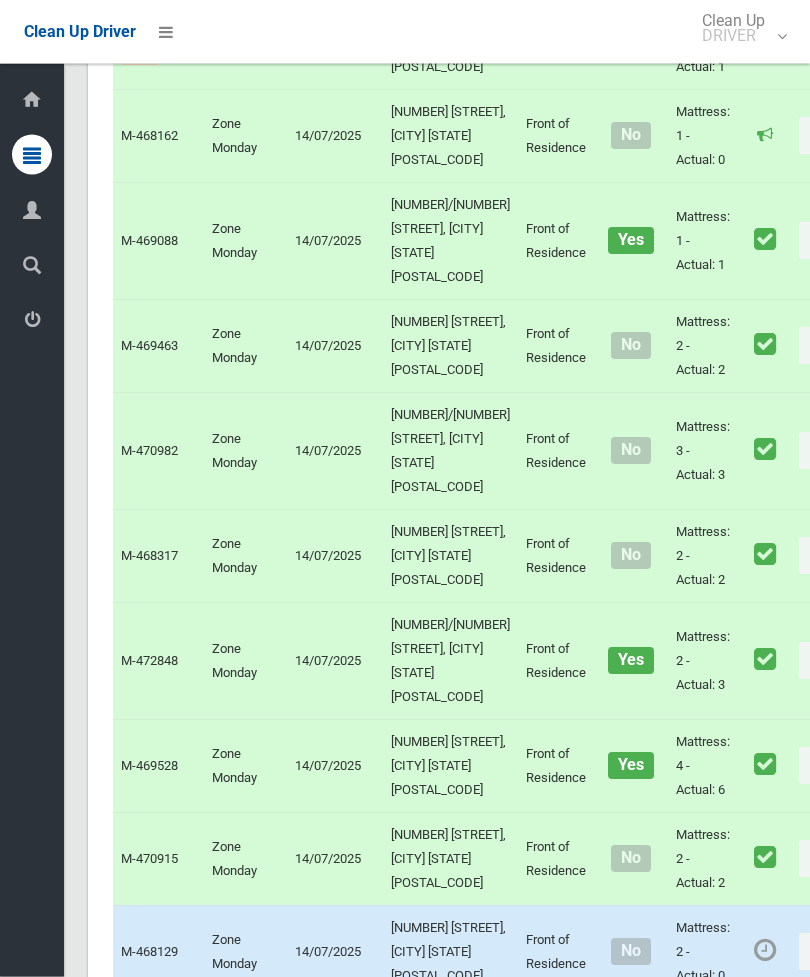 scroll, scrollTop: 7370, scrollLeft: 0, axis: vertical 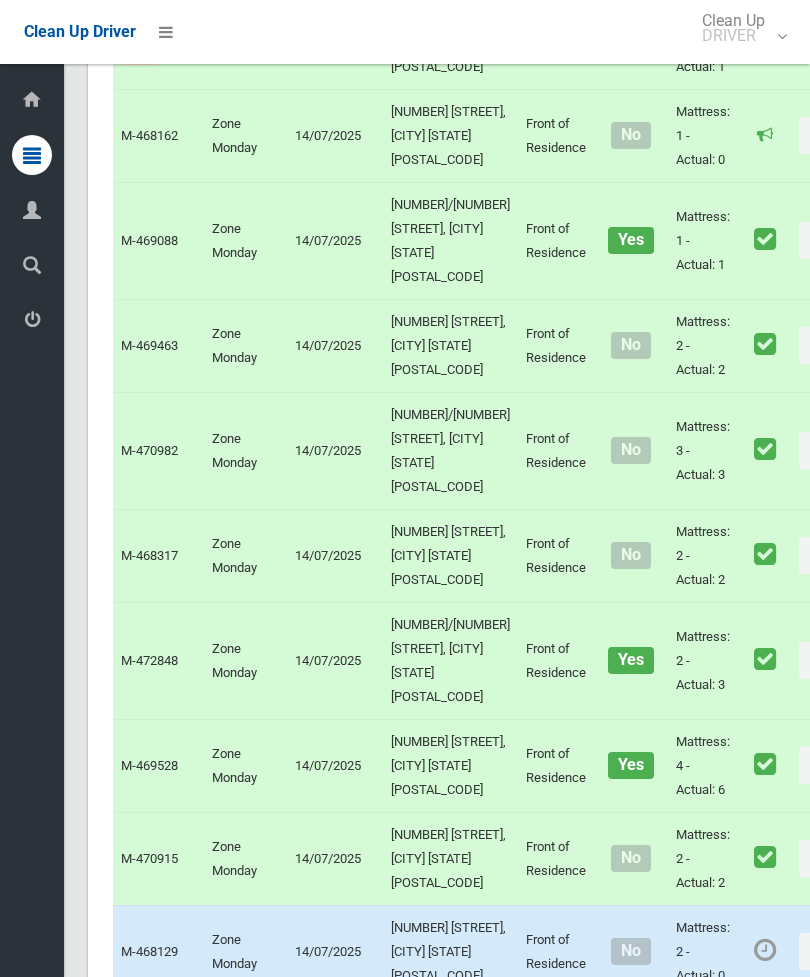 click on "Actions" at bounding box center (847, -846) 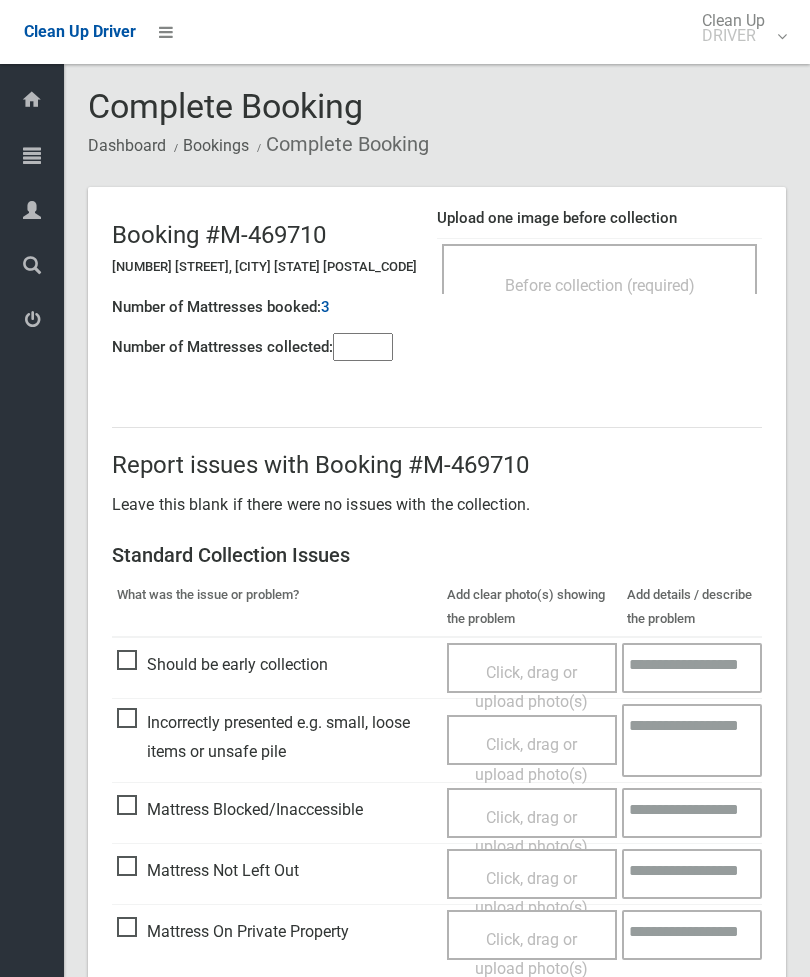 scroll, scrollTop: 0, scrollLeft: 0, axis: both 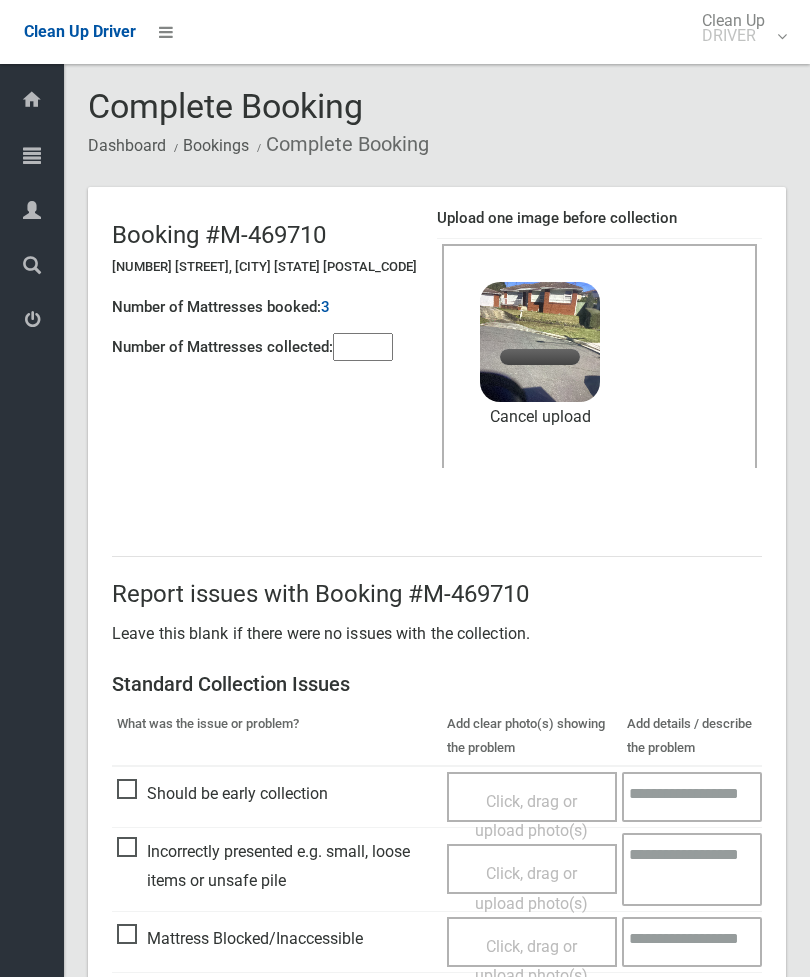 click at bounding box center [363, 347] 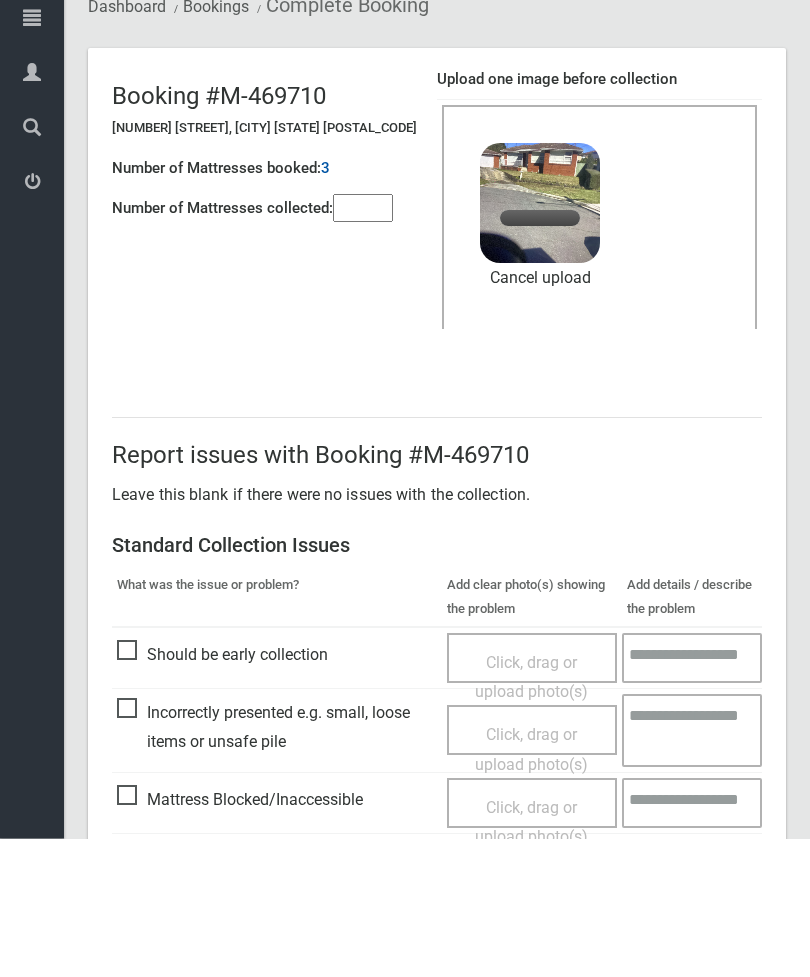 scroll, scrollTop: 274, scrollLeft: 0, axis: vertical 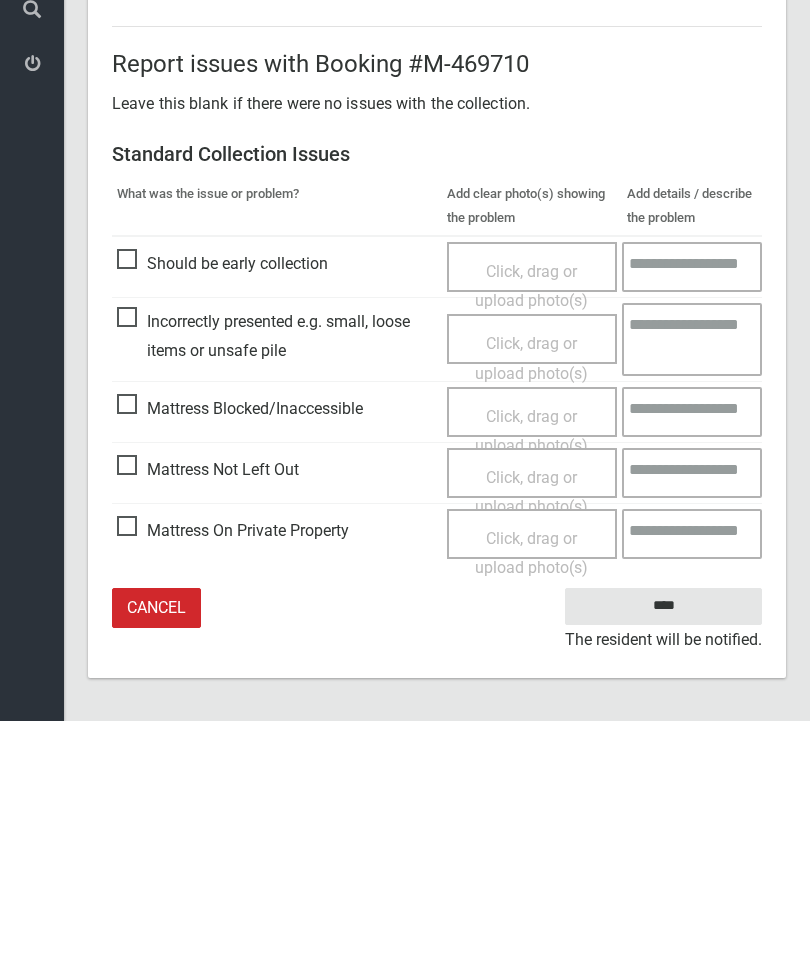 type on "*" 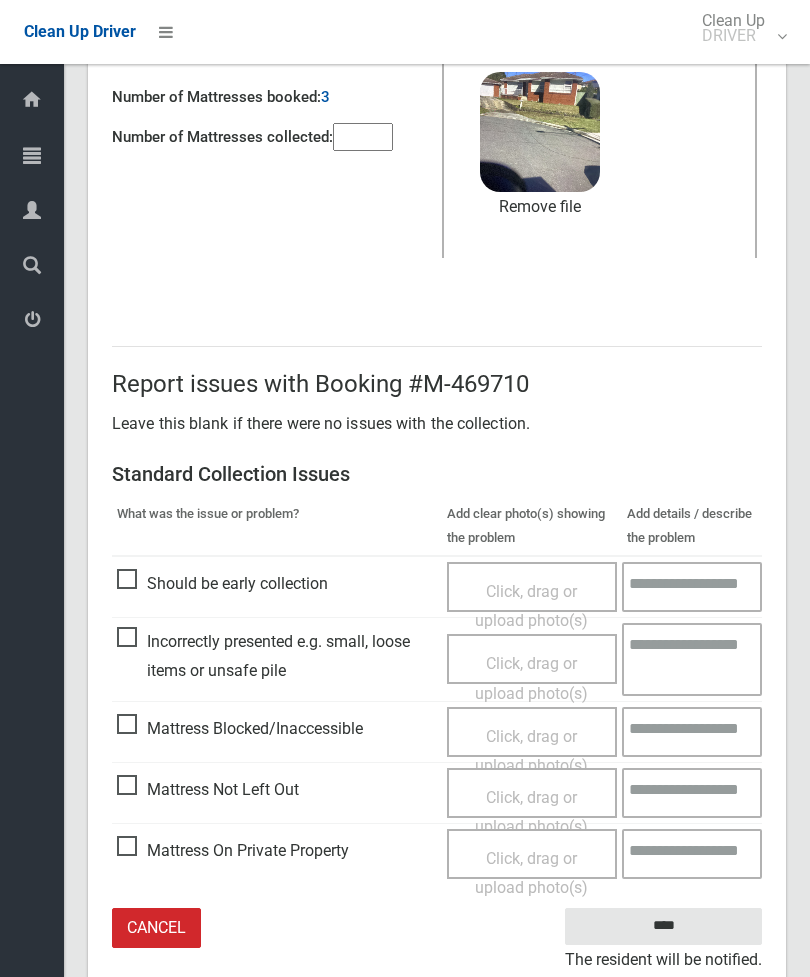 click at bounding box center (692, 793) 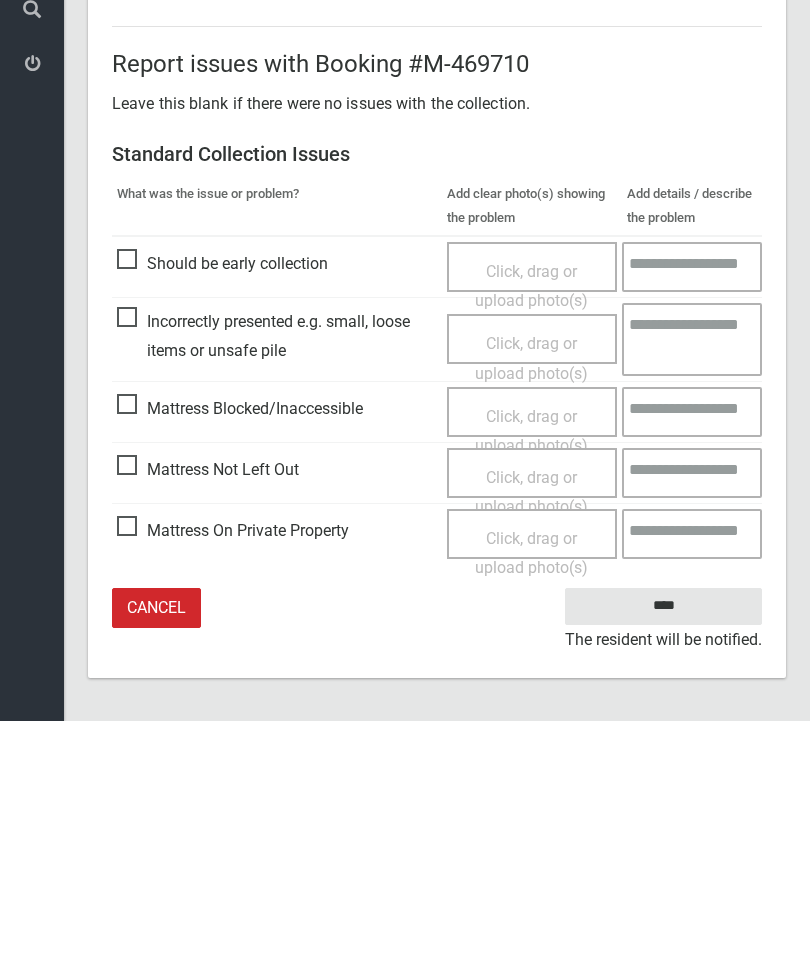 click on "Click, drag or upload photo(s)" at bounding box center (531, 748) 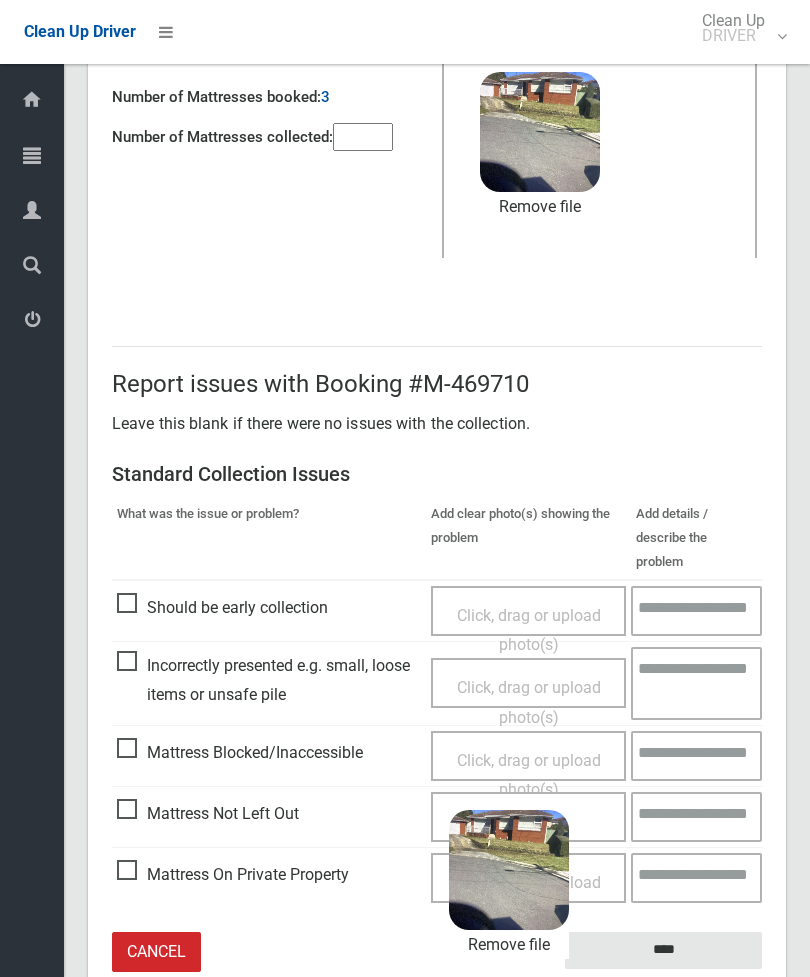 click on "****" at bounding box center [663, 950] 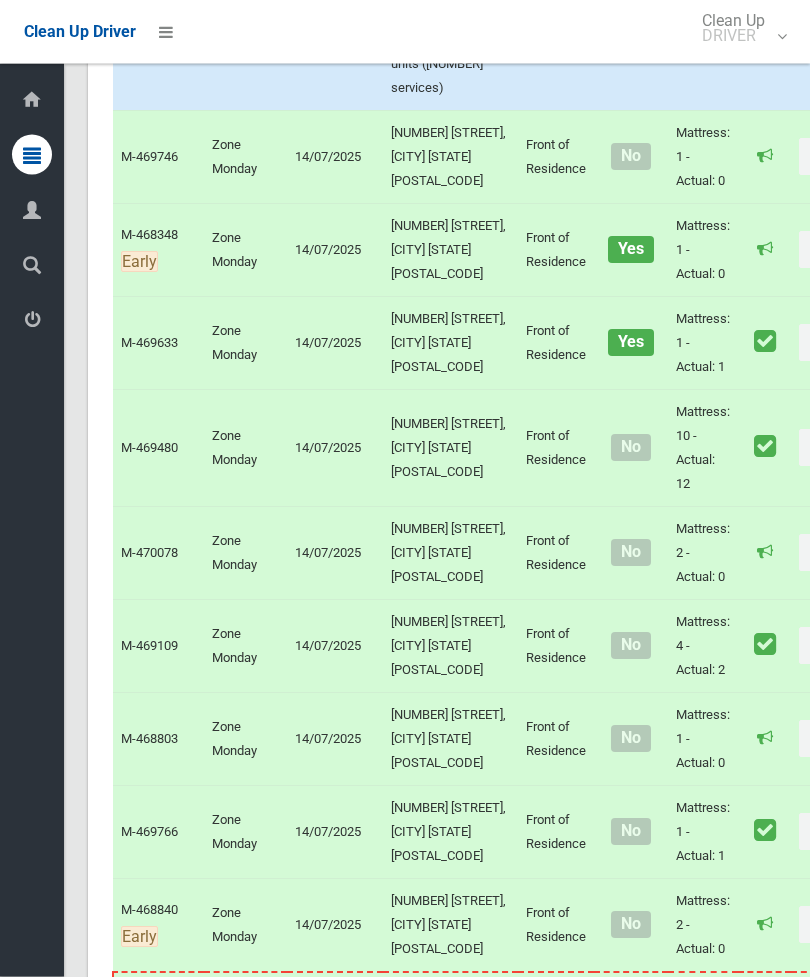 scroll, scrollTop: 4170, scrollLeft: 0, axis: vertical 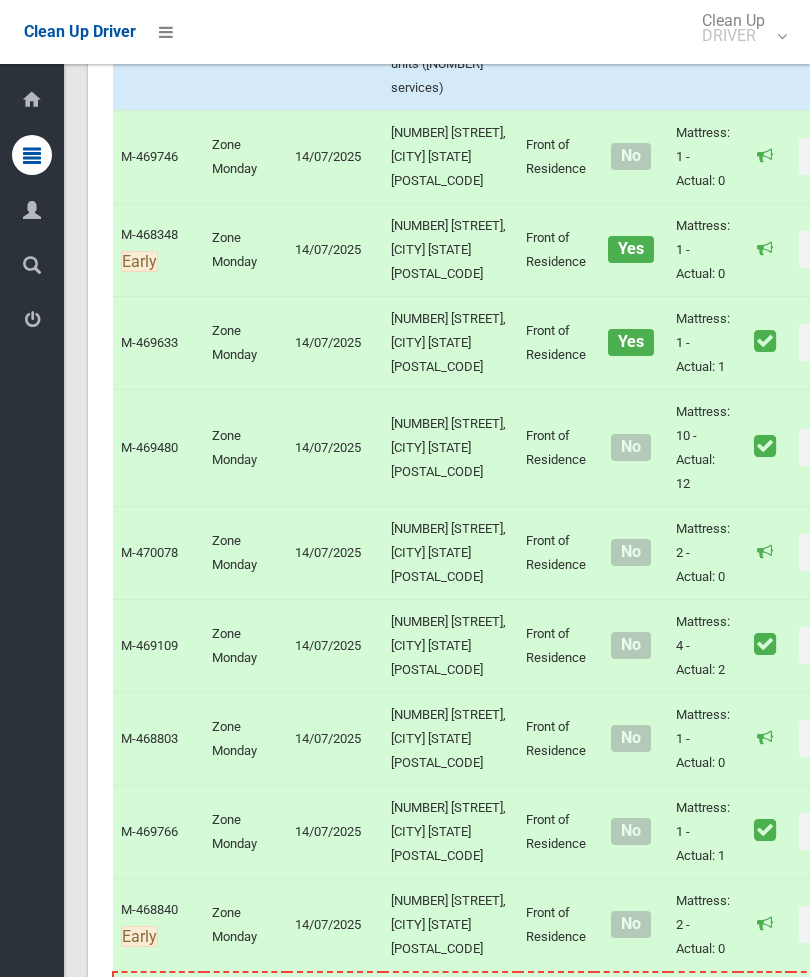click on "Actions" at bounding box center (847, 15) 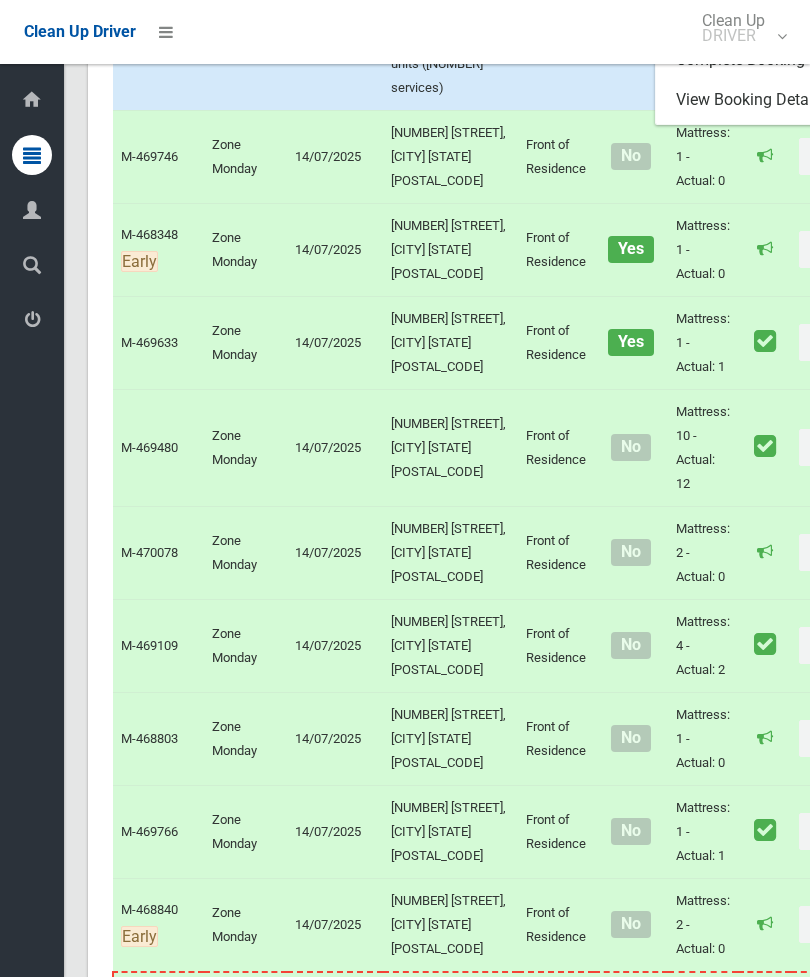 click on "Complete Booking" at bounding box center (775, 60) 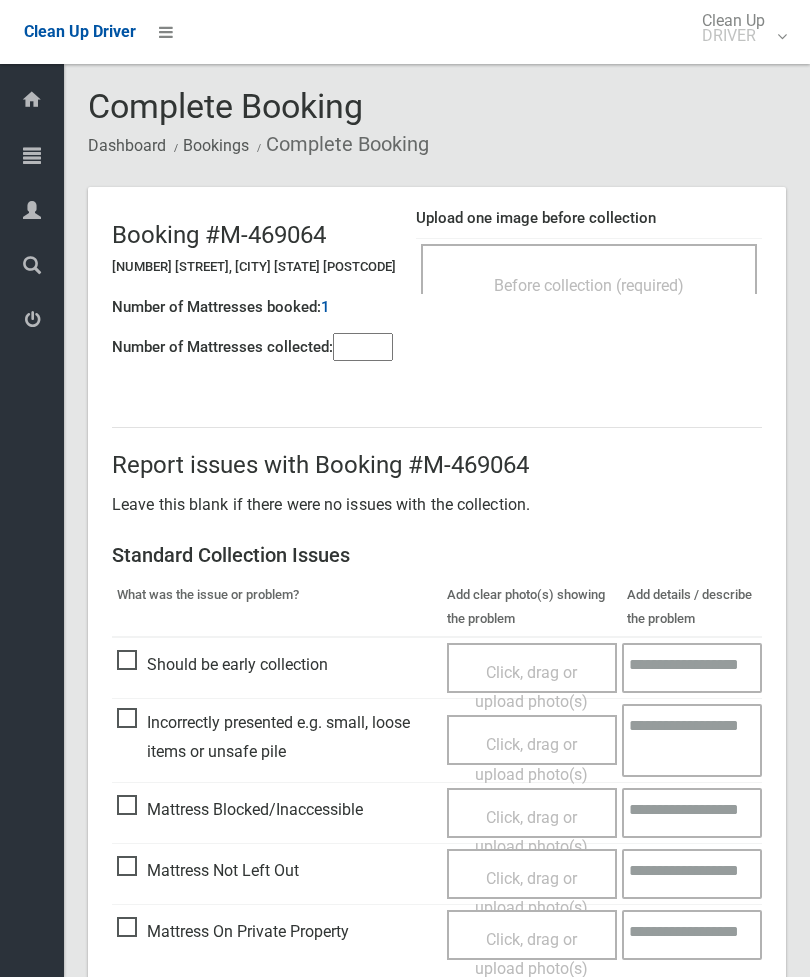 scroll, scrollTop: 0, scrollLeft: 0, axis: both 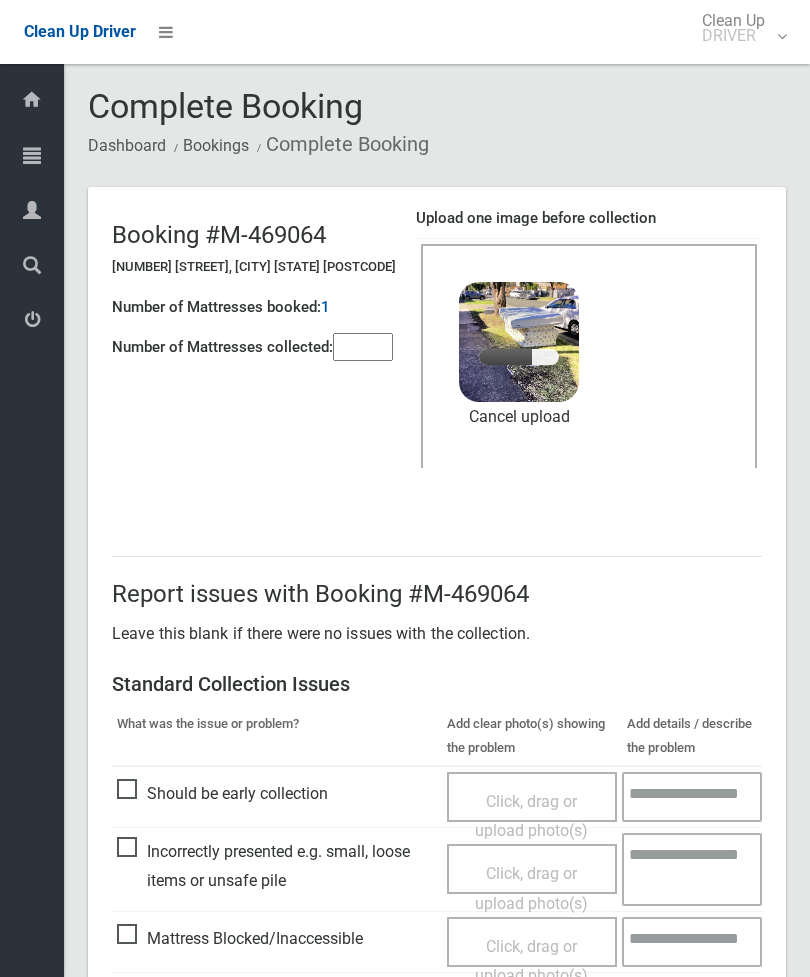 click at bounding box center (363, 347) 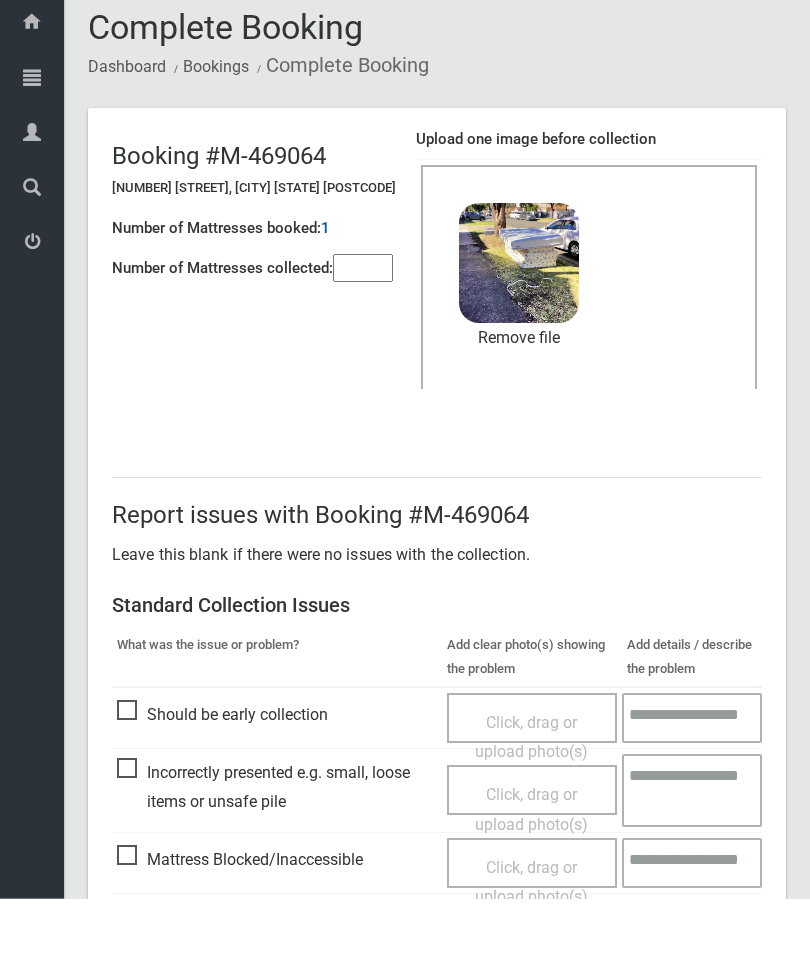 scroll, scrollTop: 274, scrollLeft: 0, axis: vertical 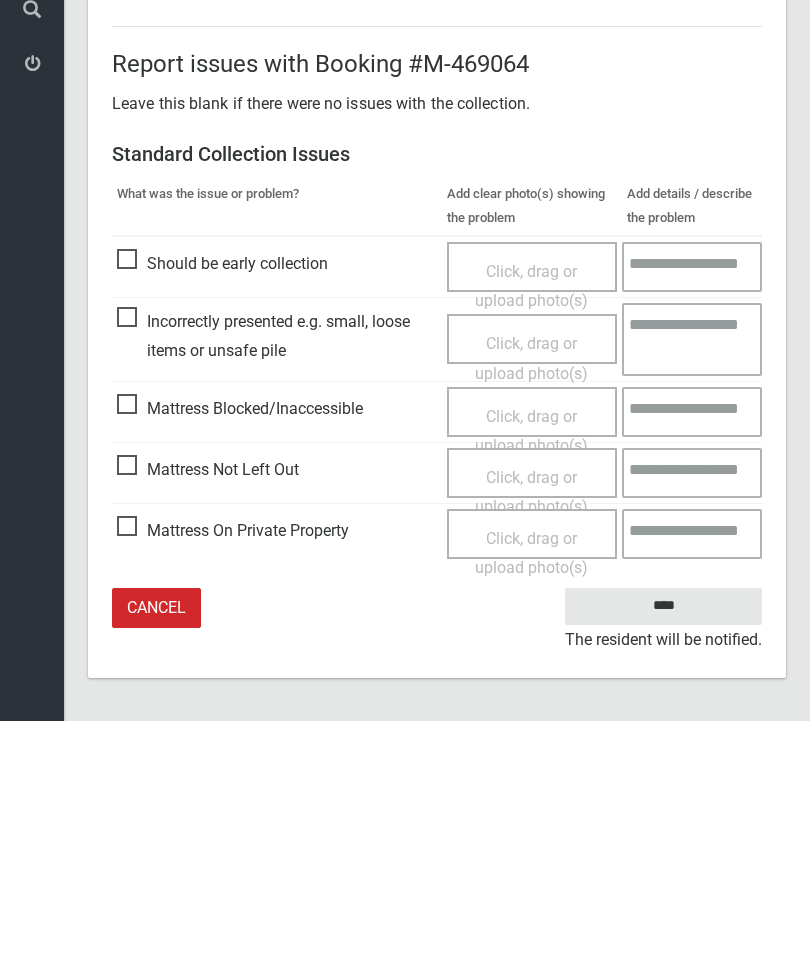 type on "*" 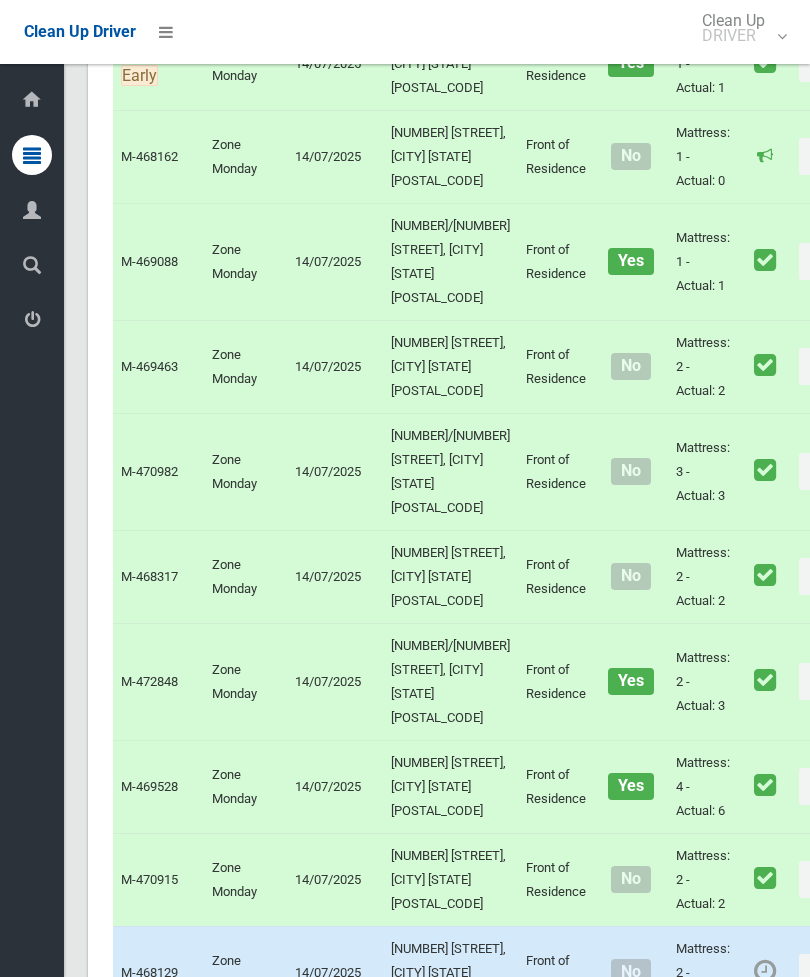 scroll, scrollTop: 7265, scrollLeft: 0, axis: vertical 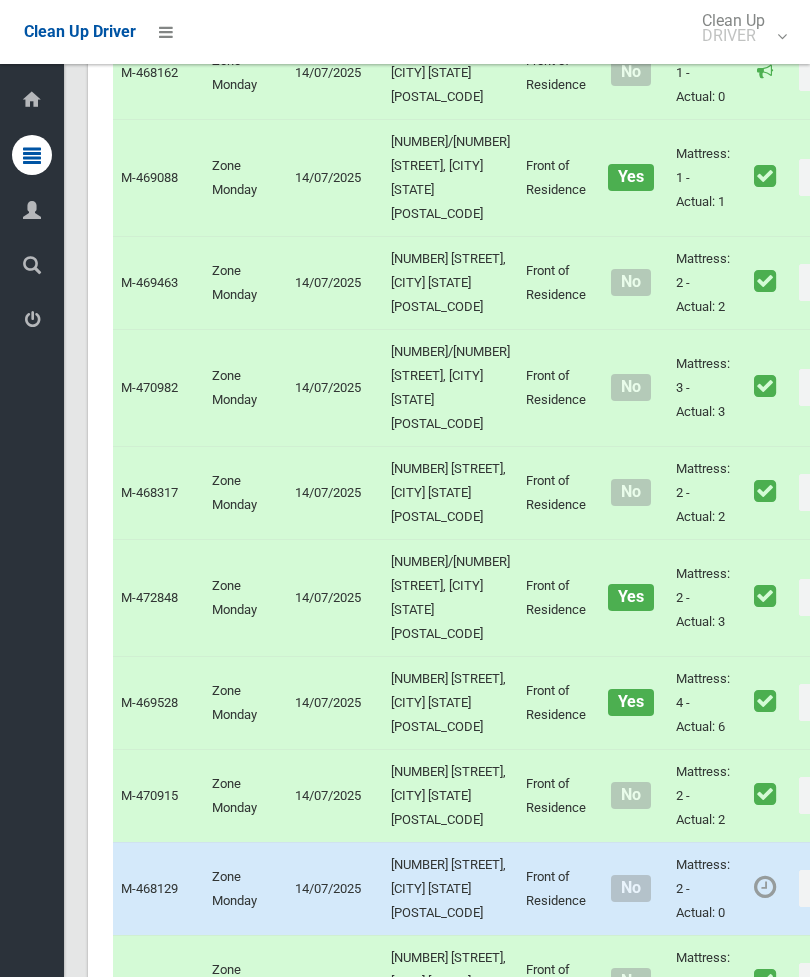 click on "Actions" at bounding box center (847, -699) 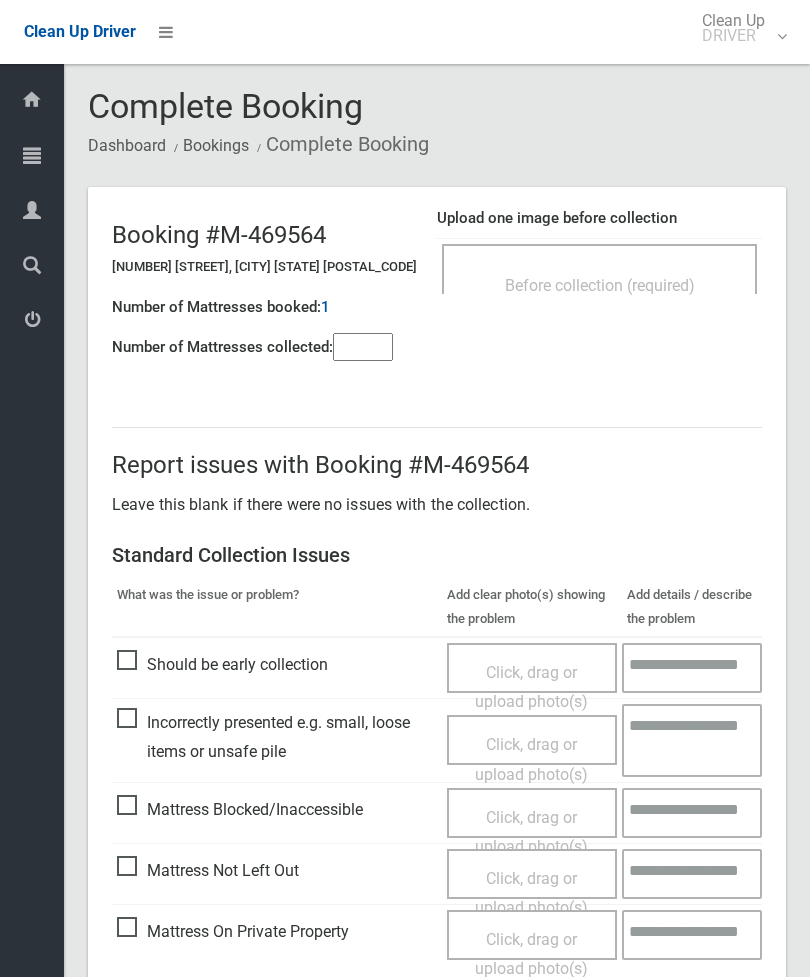 scroll, scrollTop: 0, scrollLeft: 0, axis: both 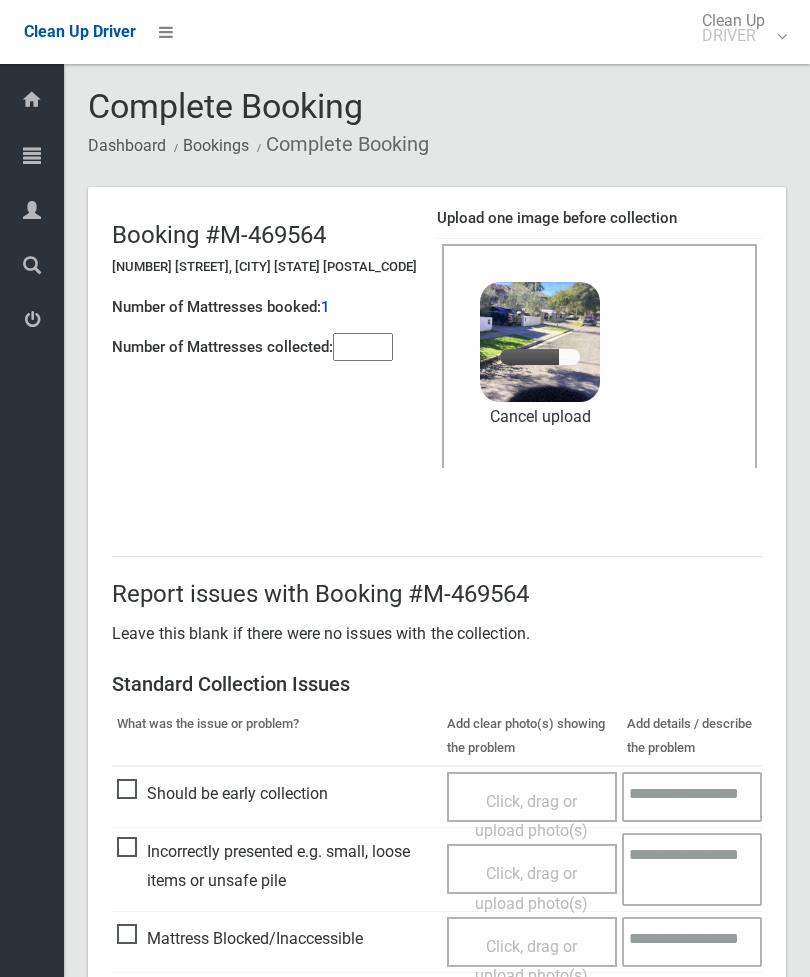 click at bounding box center [363, 347] 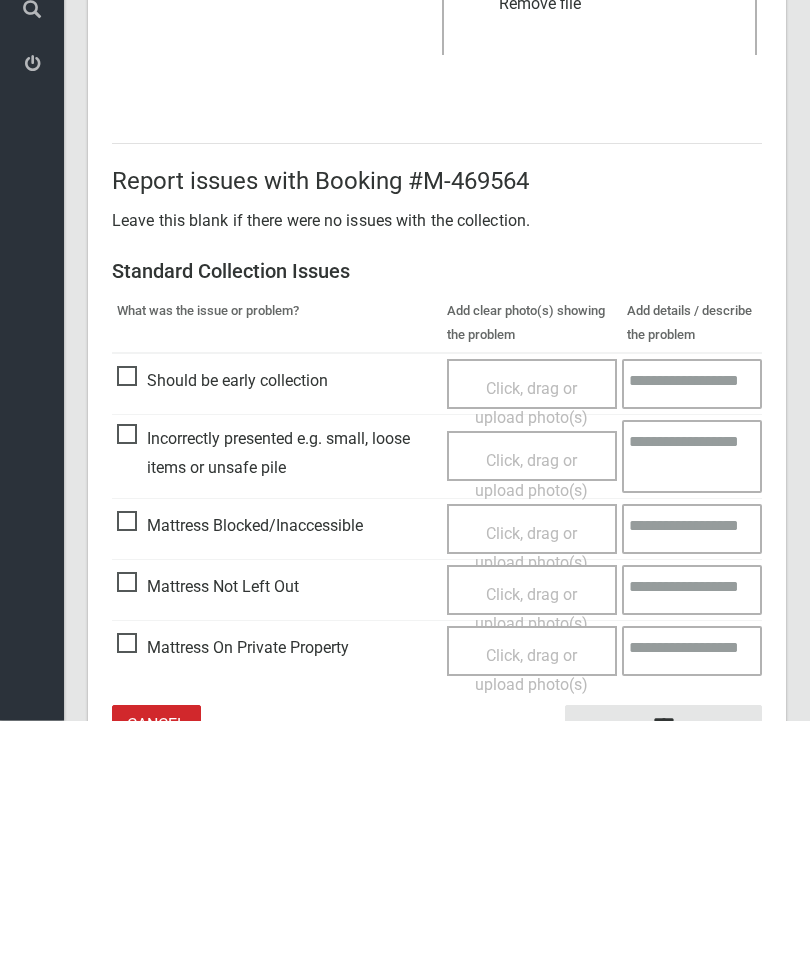 scroll, scrollTop: 173, scrollLeft: 0, axis: vertical 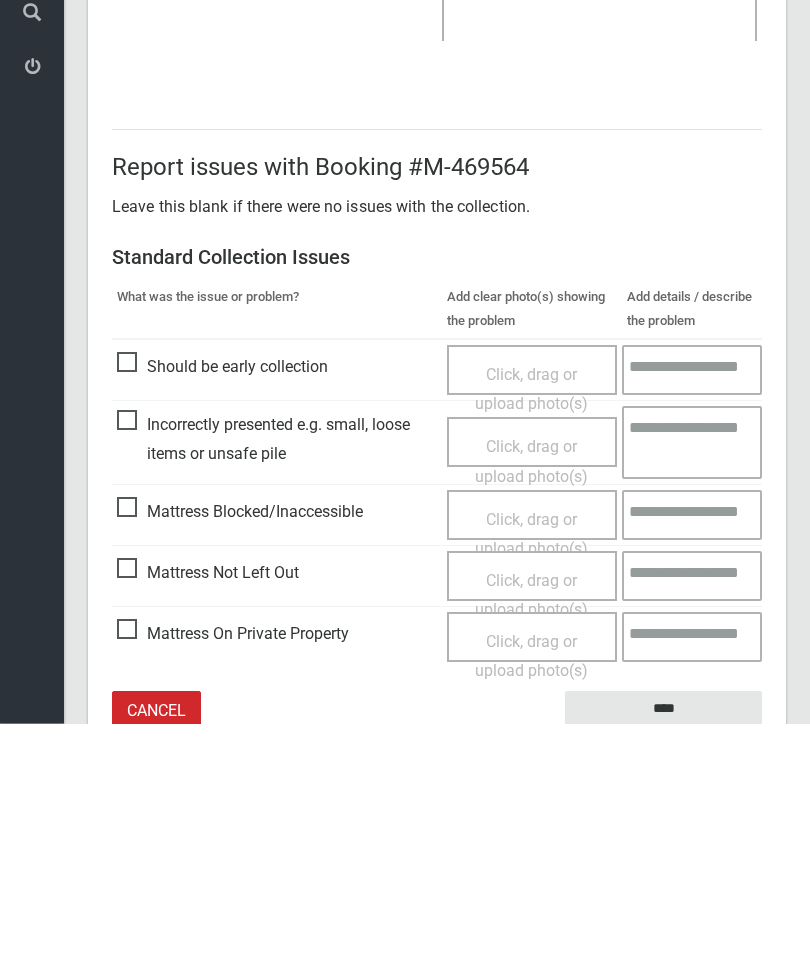 type on "*" 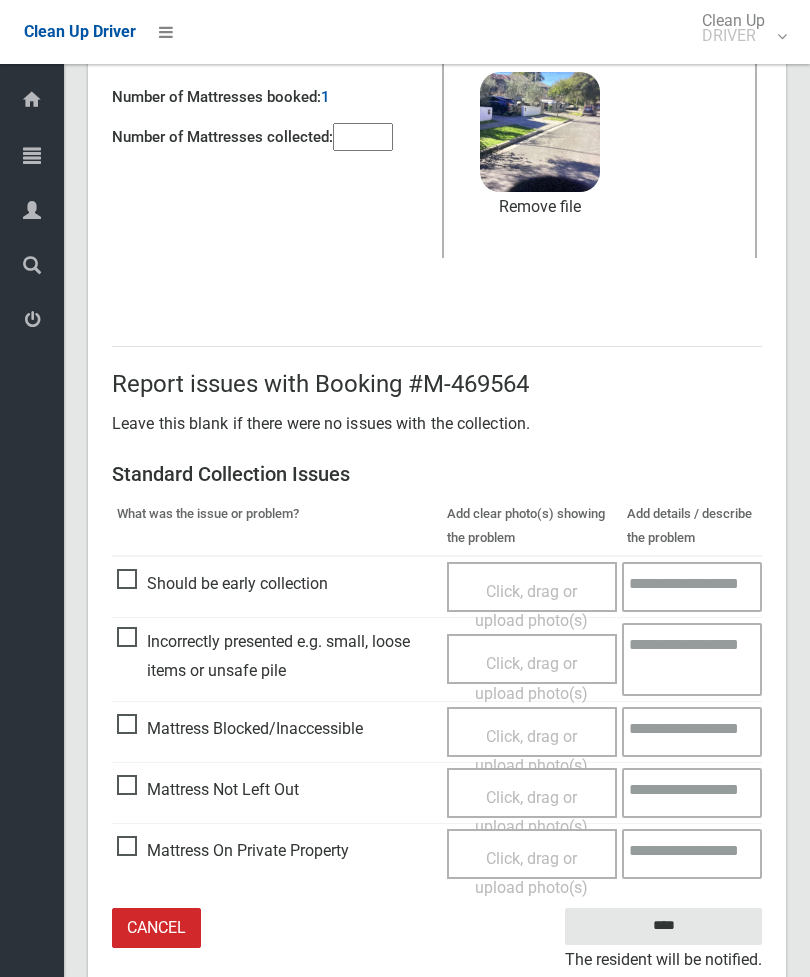 click on "Click, drag or upload photo(s)" at bounding box center [532, 812] 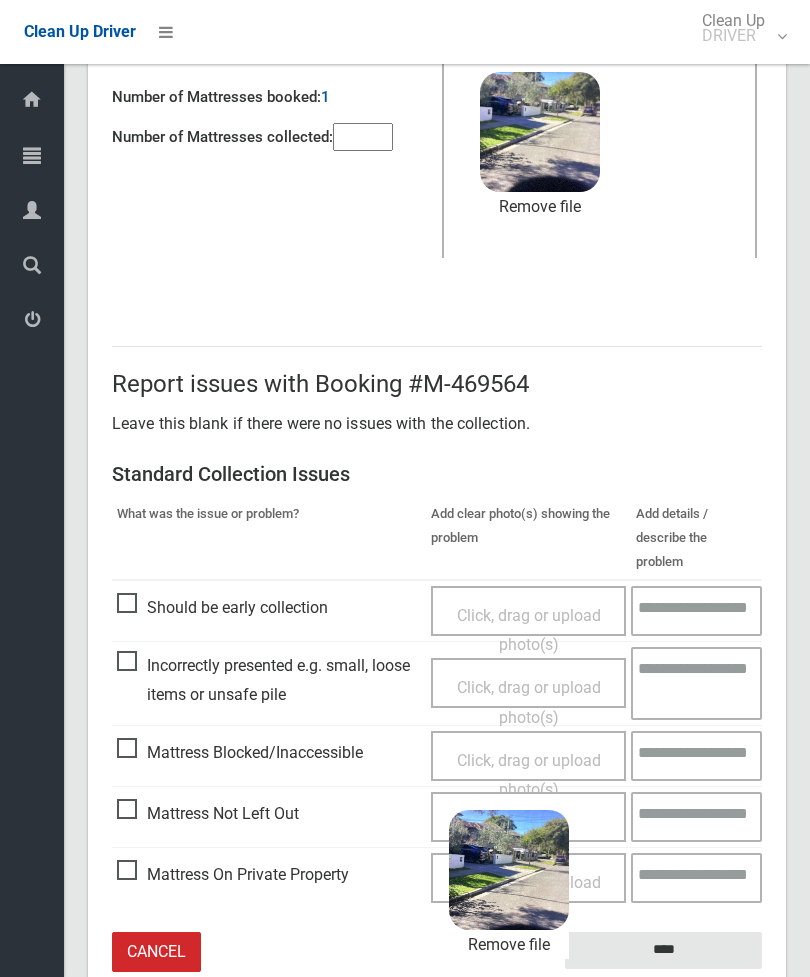 click on "****" at bounding box center [663, 950] 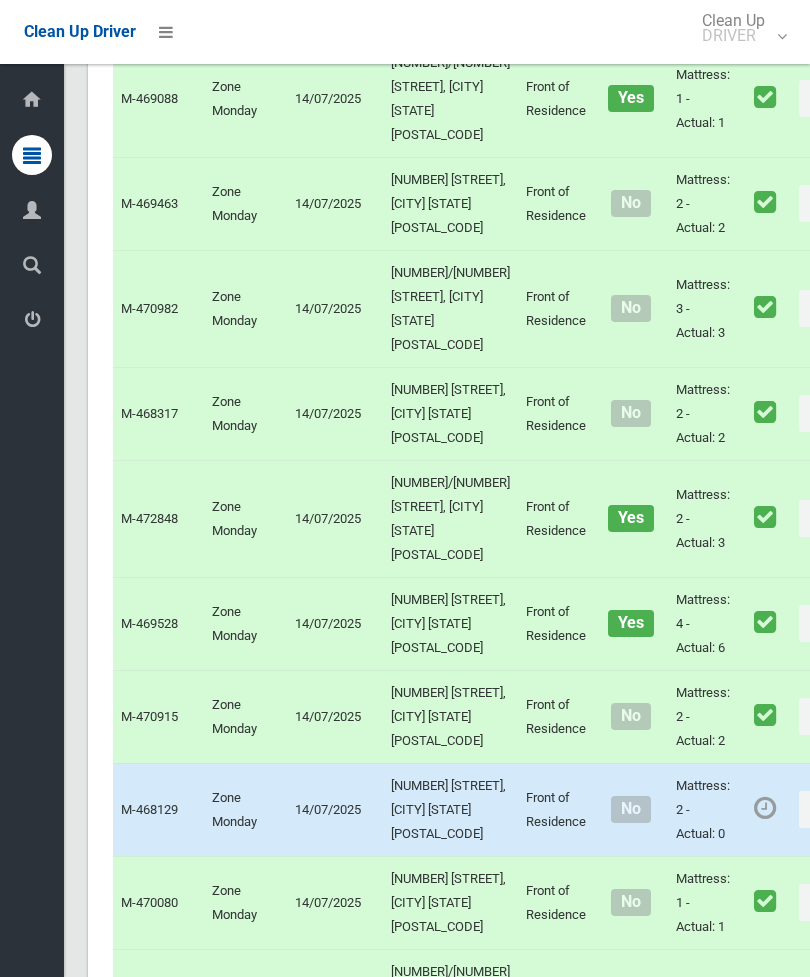 scroll, scrollTop: 7347, scrollLeft: 0, axis: vertical 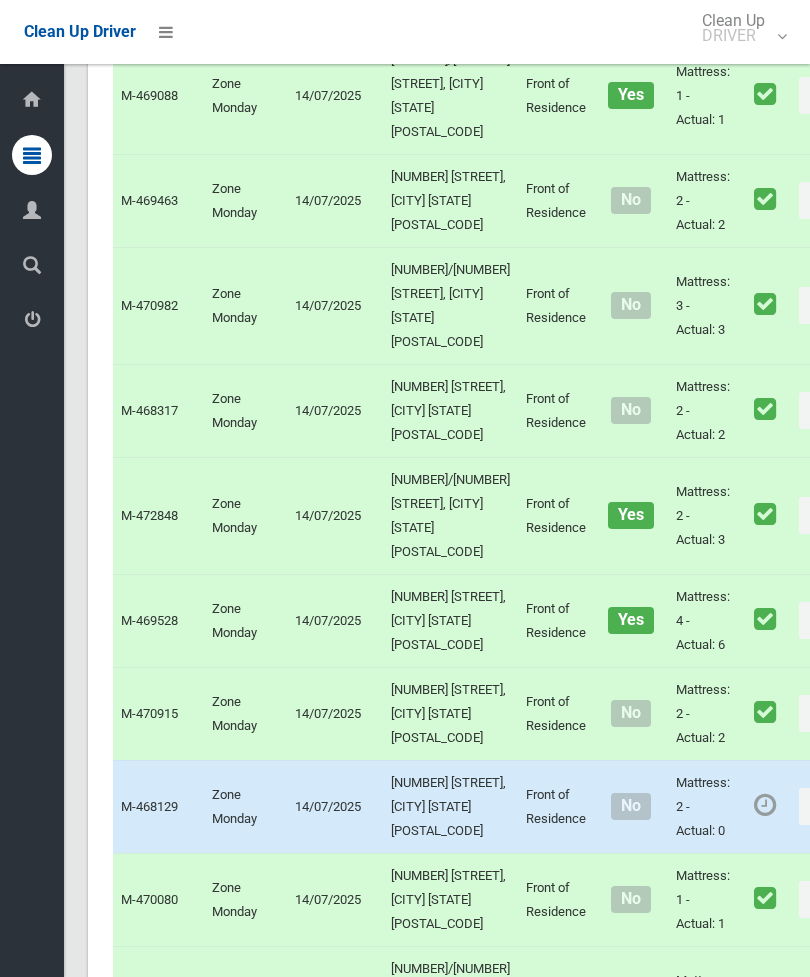 click on "Actions" at bounding box center (847, -688) 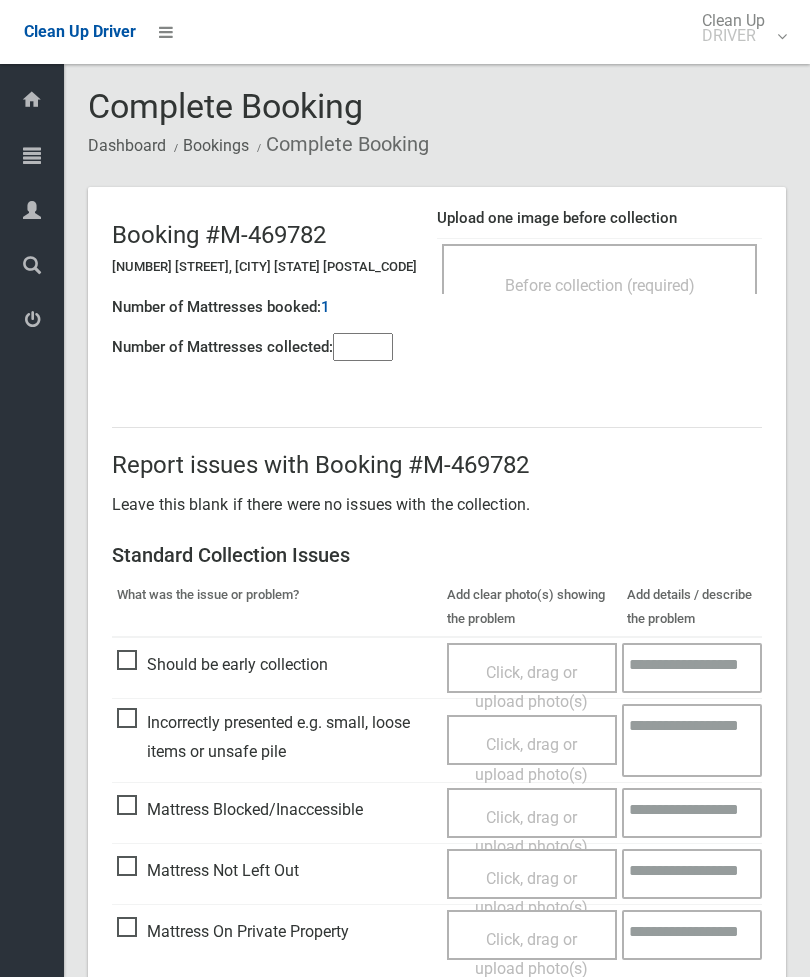 scroll, scrollTop: 0, scrollLeft: 0, axis: both 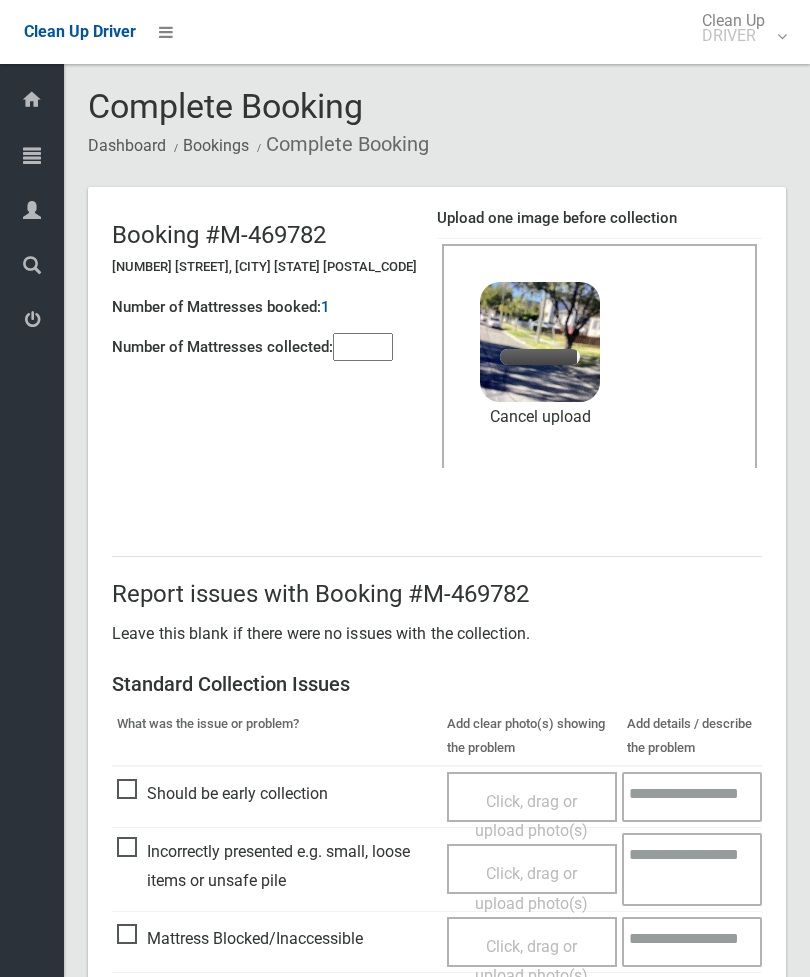 click at bounding box center (363, 347) 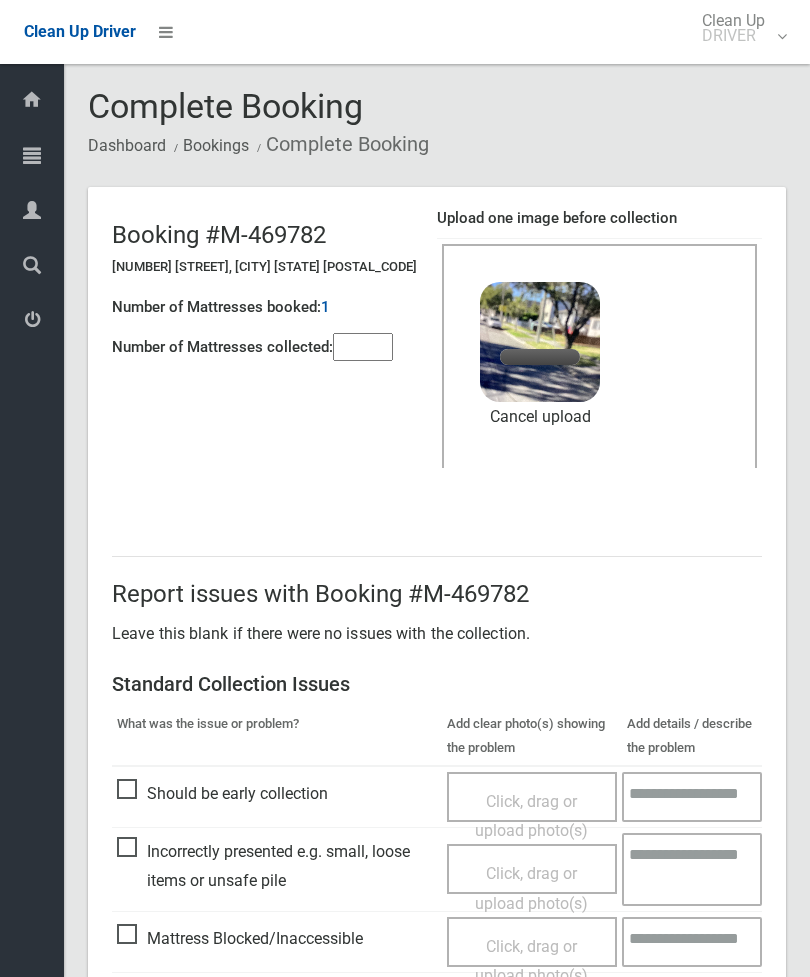 type on "*" 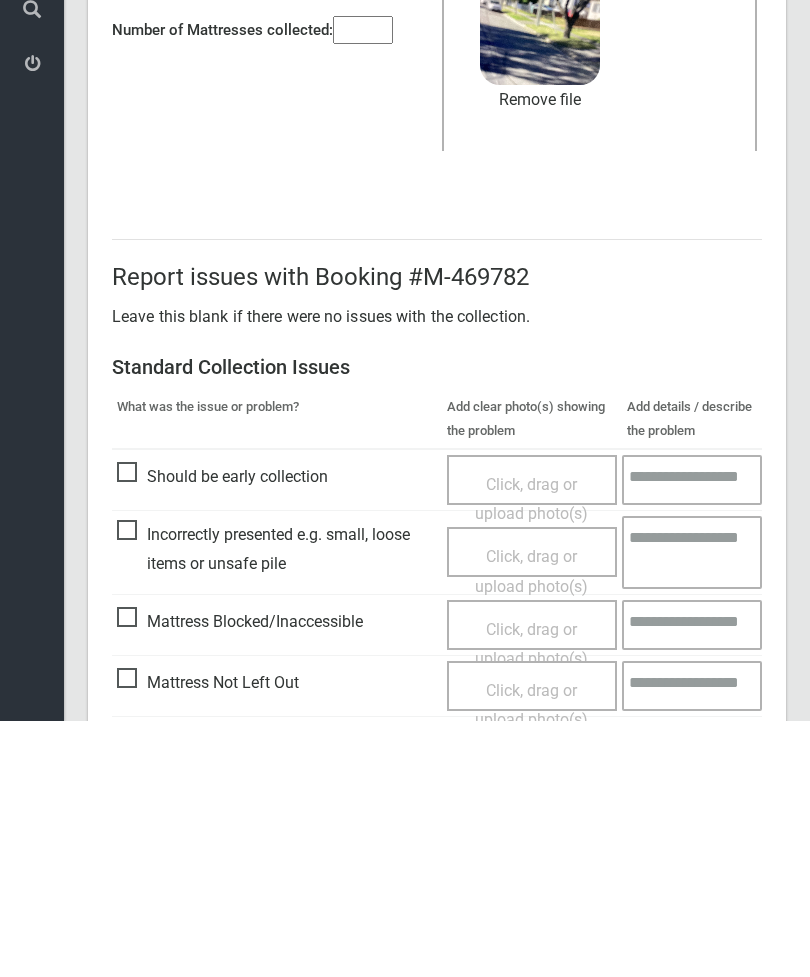 scroll, scrollTop: 140, scrollLeft: 0, axis: vertical 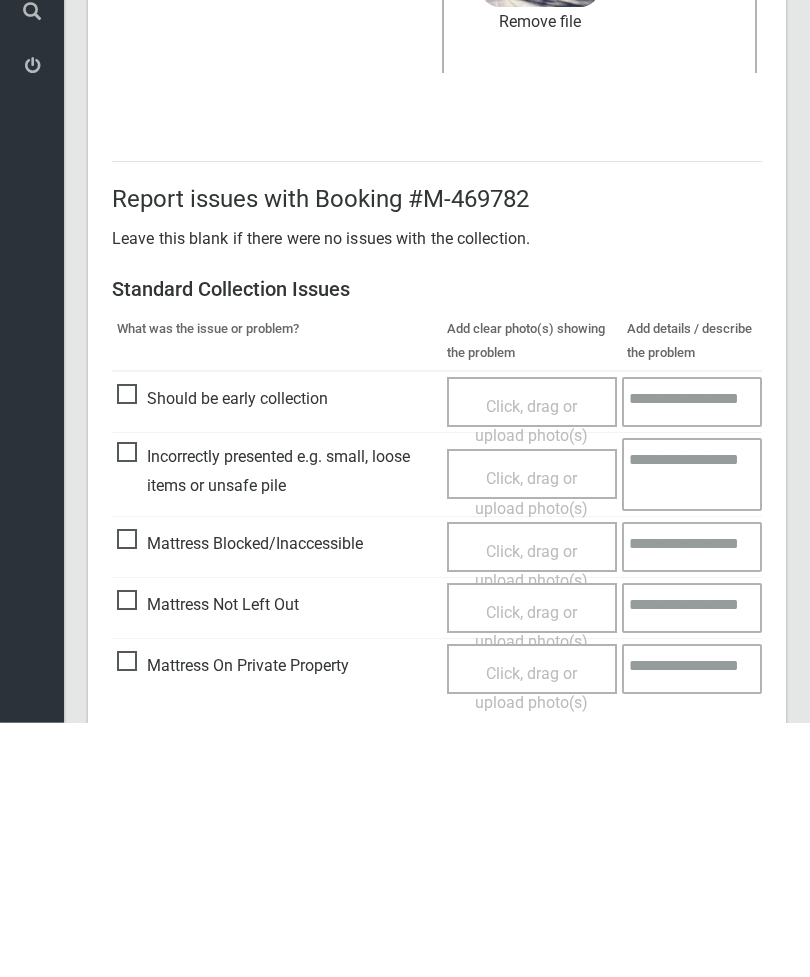 type on "*" 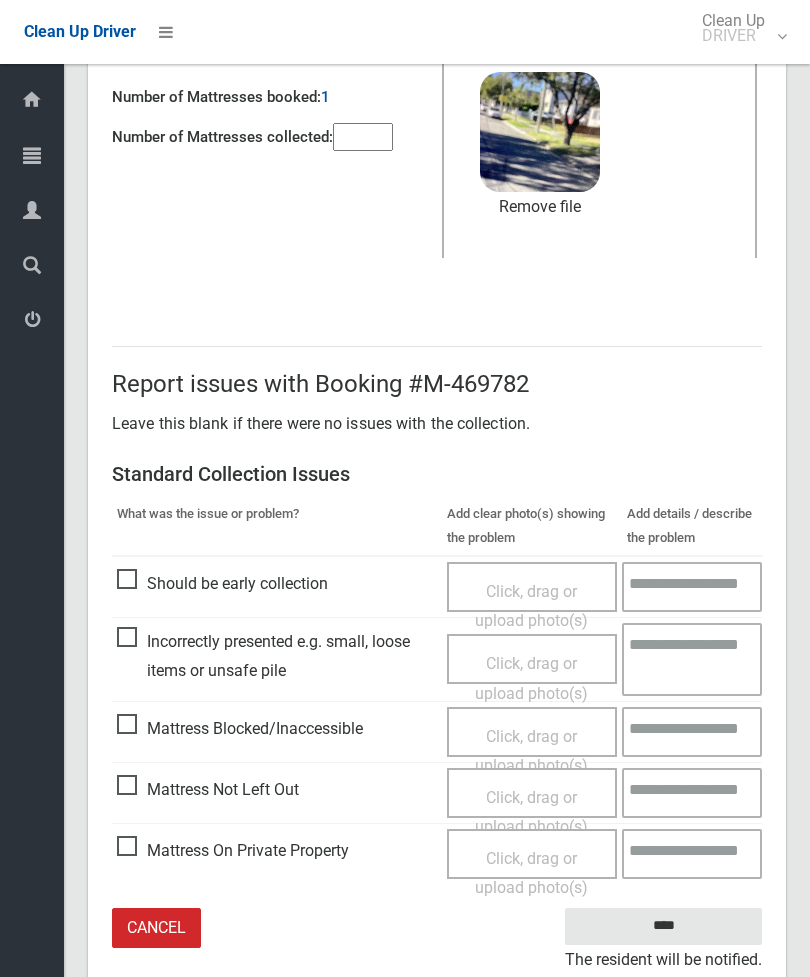 click on "Click, drag or upload photo(s)" at bounding box center [531, 812] 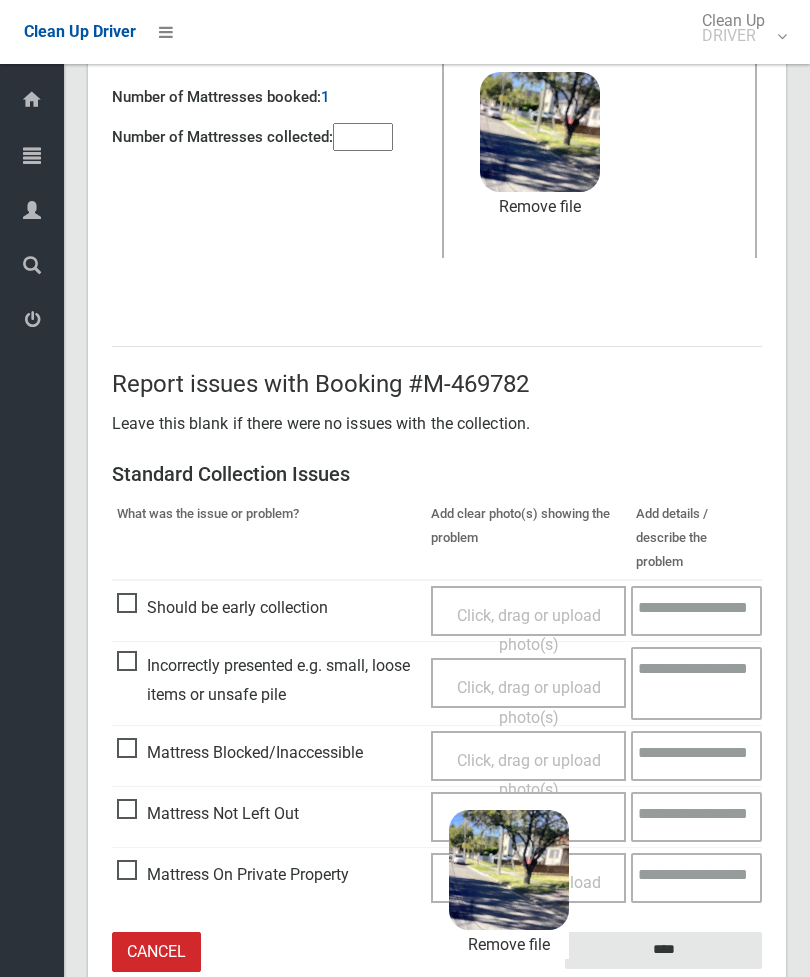 click on "****" at bounding box center (663, 950) 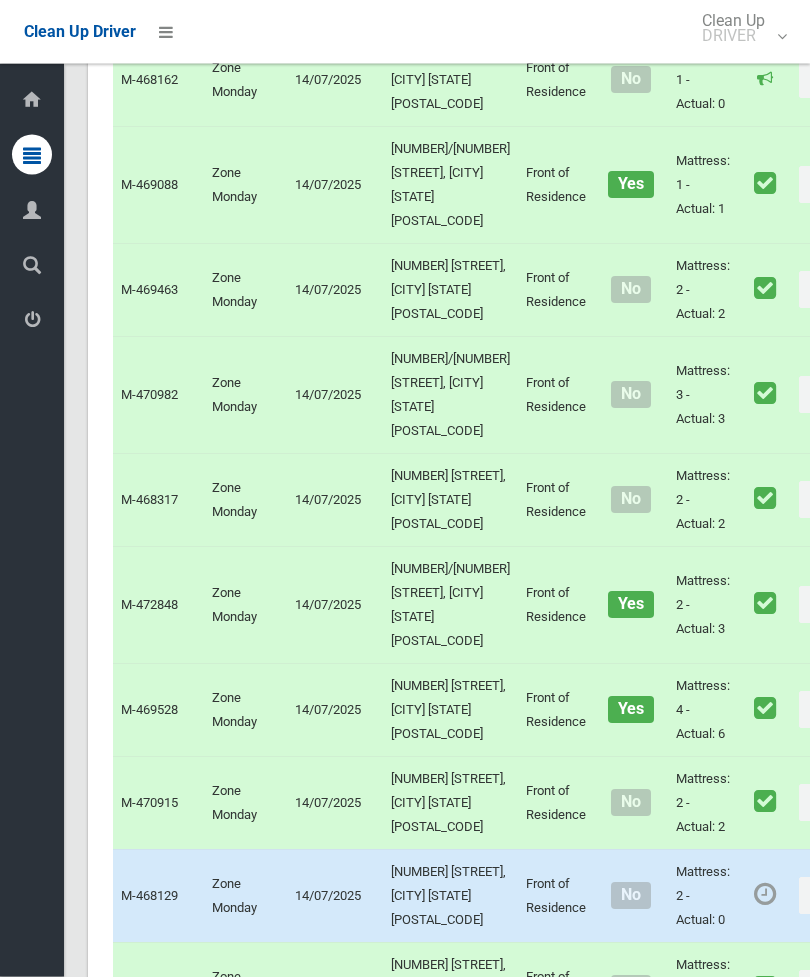 scroll, scrollTop: 7452, scrollLeft: 0, axis: vertical 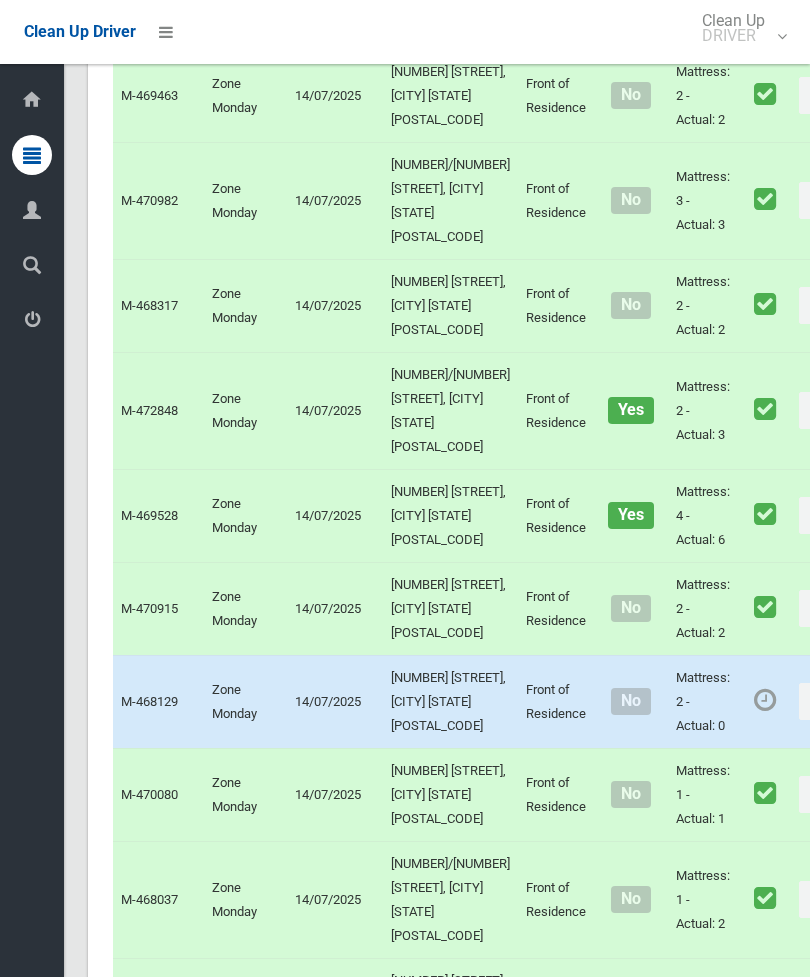 click on "Actions" at bounding box center (847, -979) 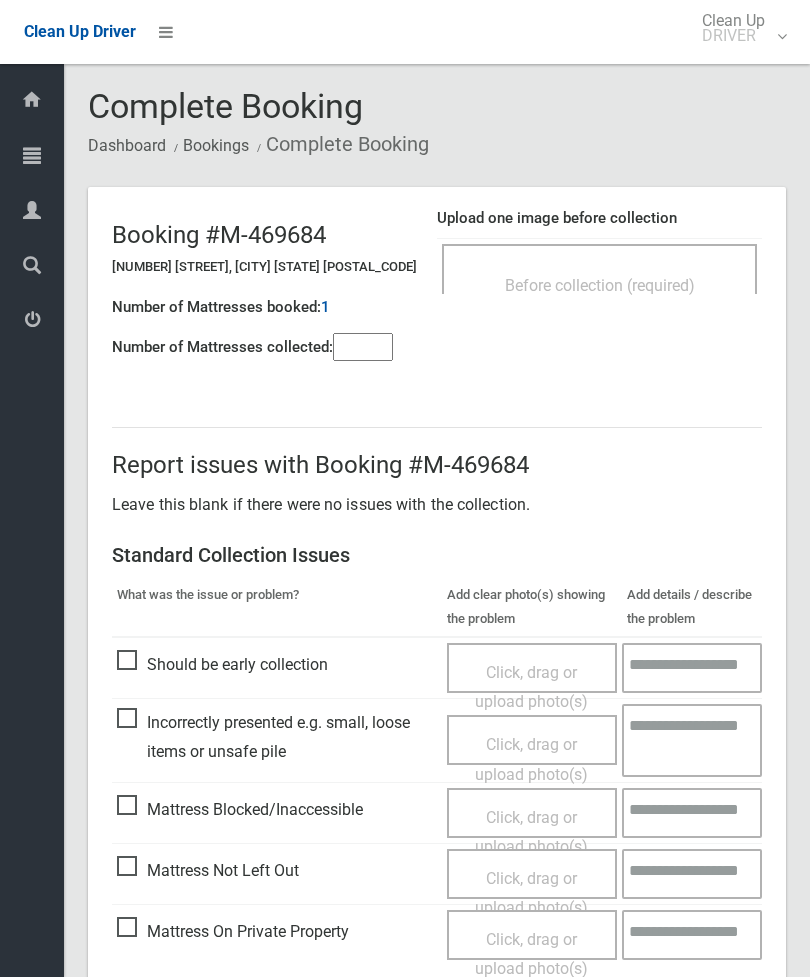 scroll, scrollTop: 0, scrollLeft: 0, axis: both 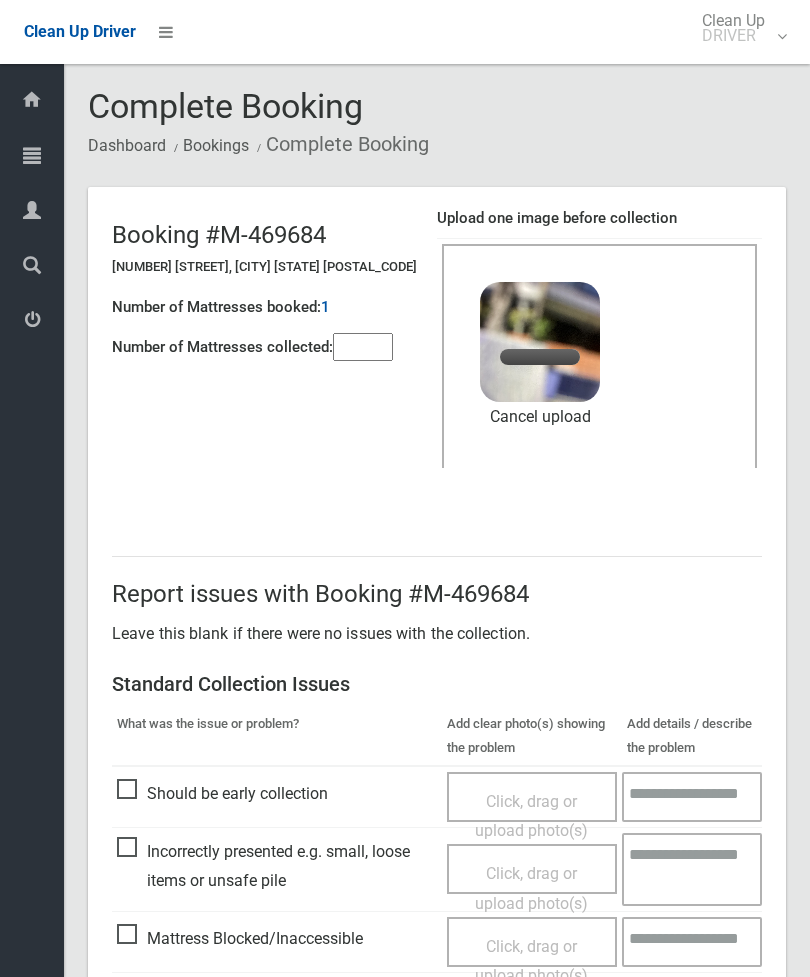 click at bounding box center [363, 347] 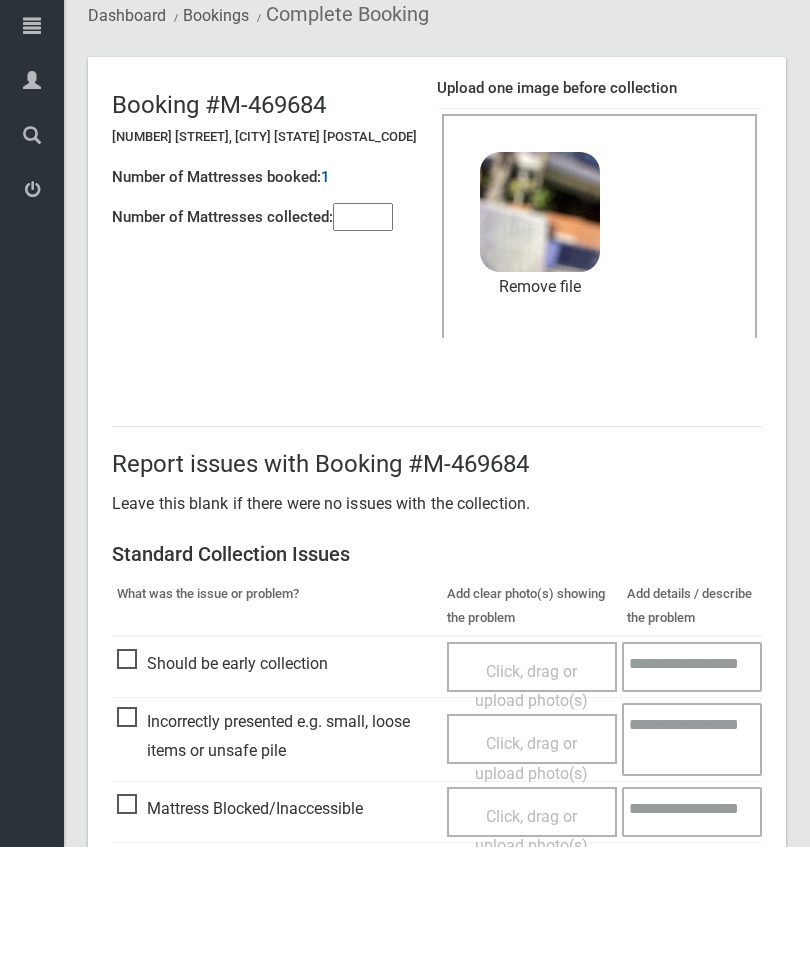 scroll, scrollTop: 274, scrollLeft: 0, axis: vertical 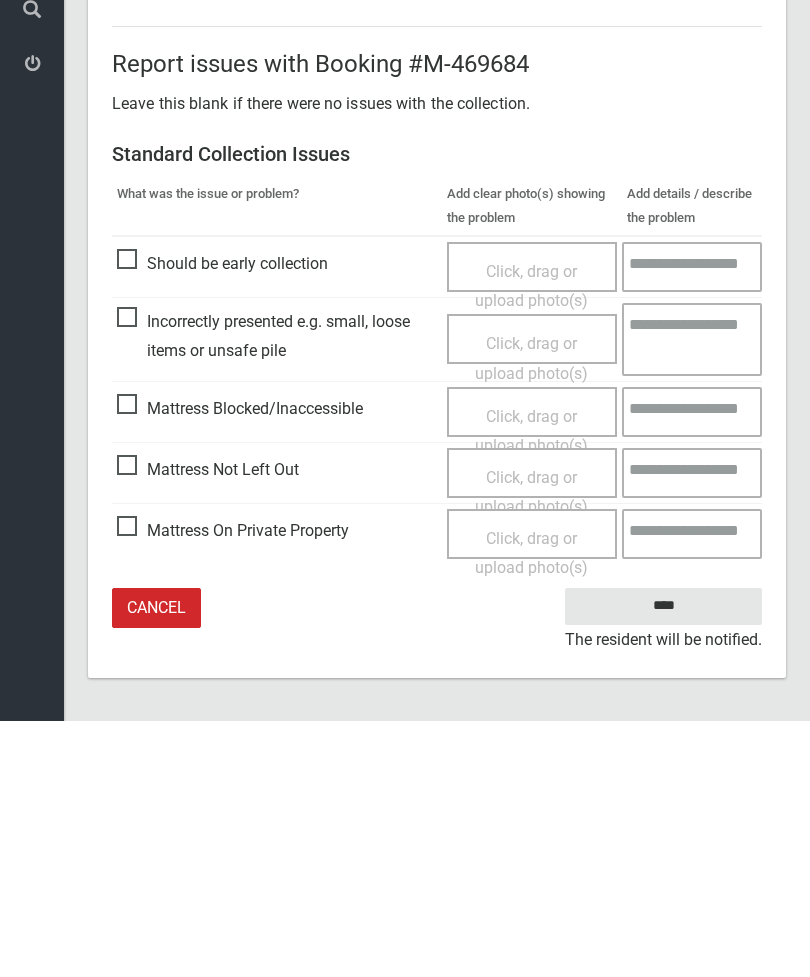 type on "*" 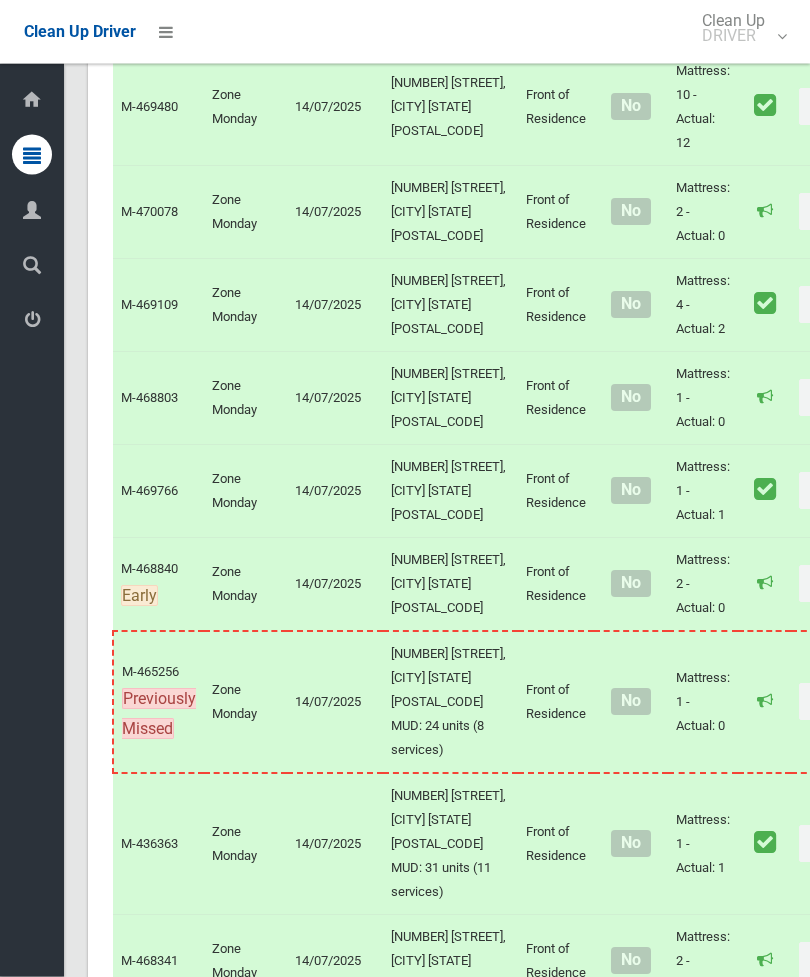 scroll, scrollTop: 4414, scrollLeft: 0, axis: vertical 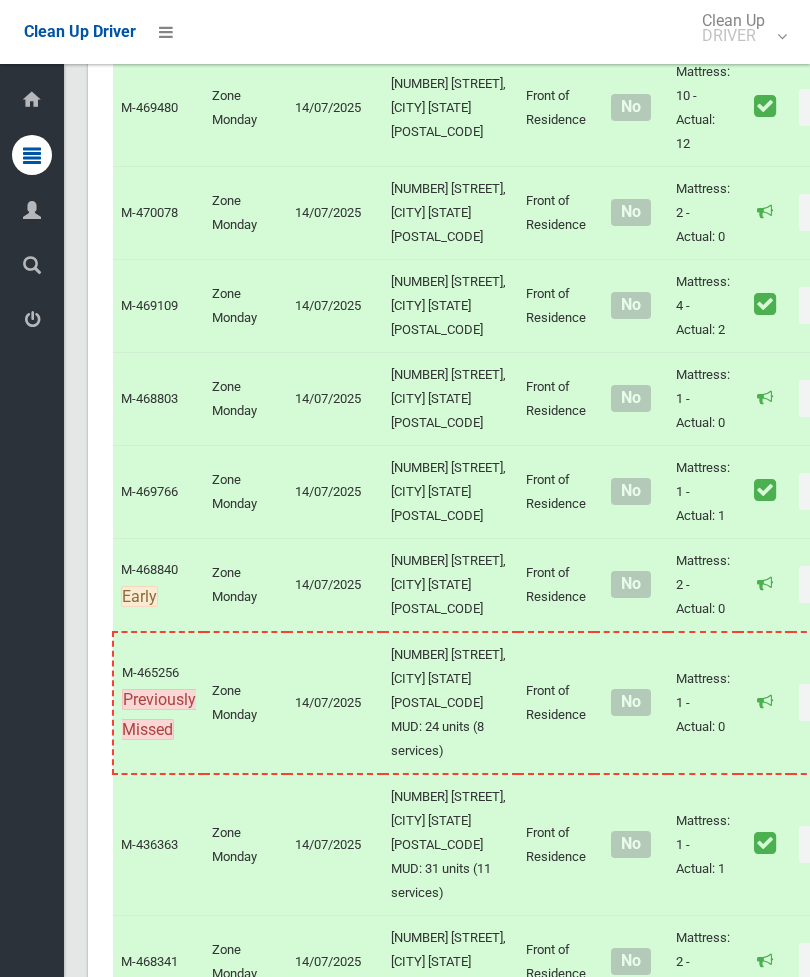 click on "Actions" at bounding box center (847, -430) 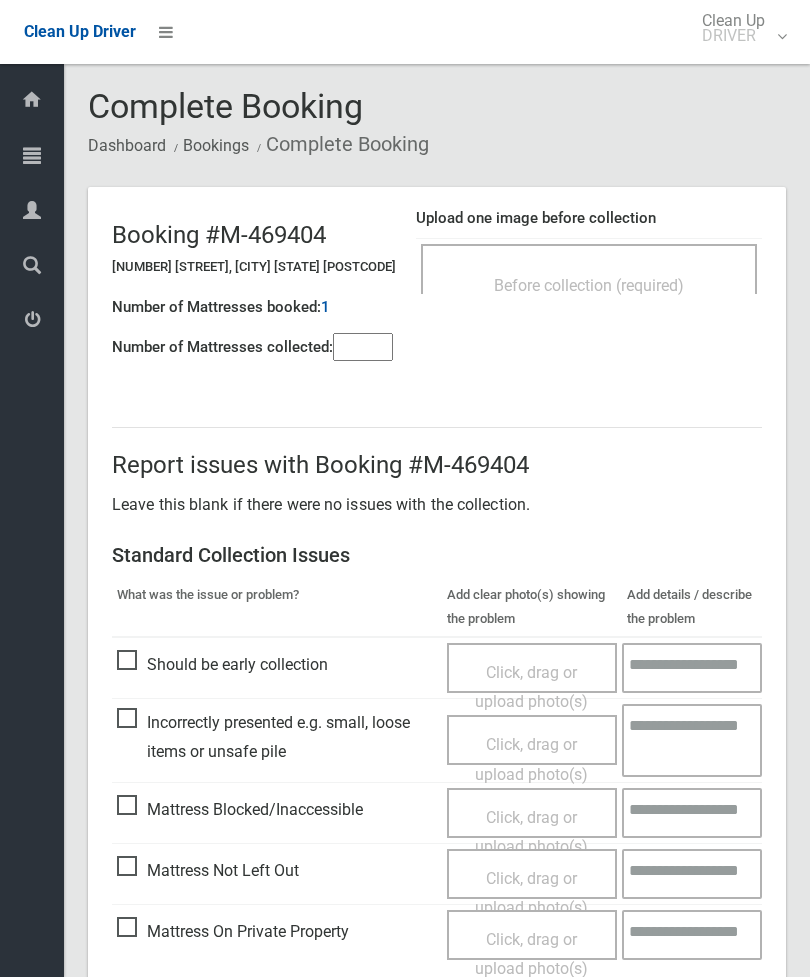 scroll, scrollTop: 0, scrollLeft: 0, axis: both 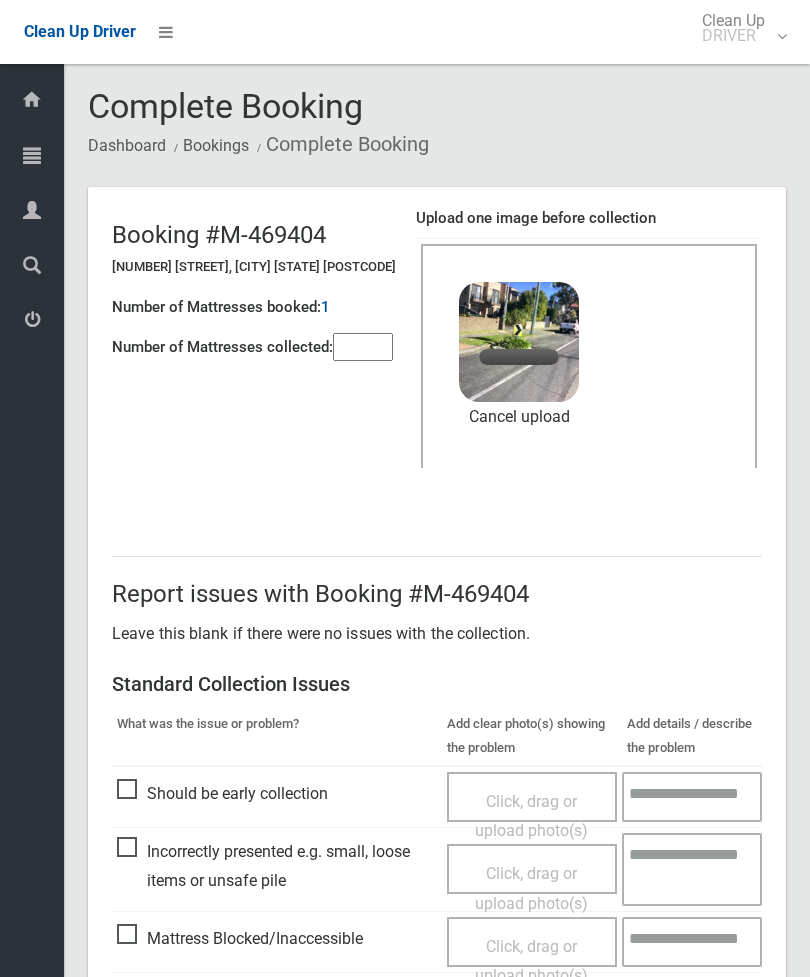 click at bounding box center [363, 347] 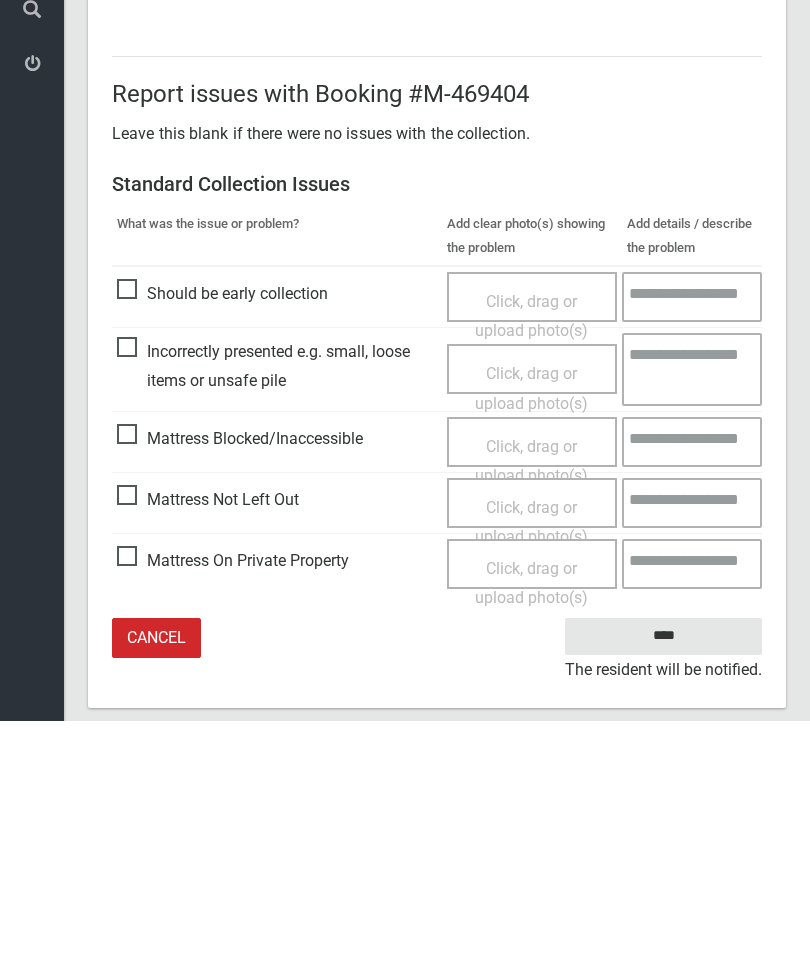 scroll, scrollTop: 247, scrollLeft: 0, axis: vertical 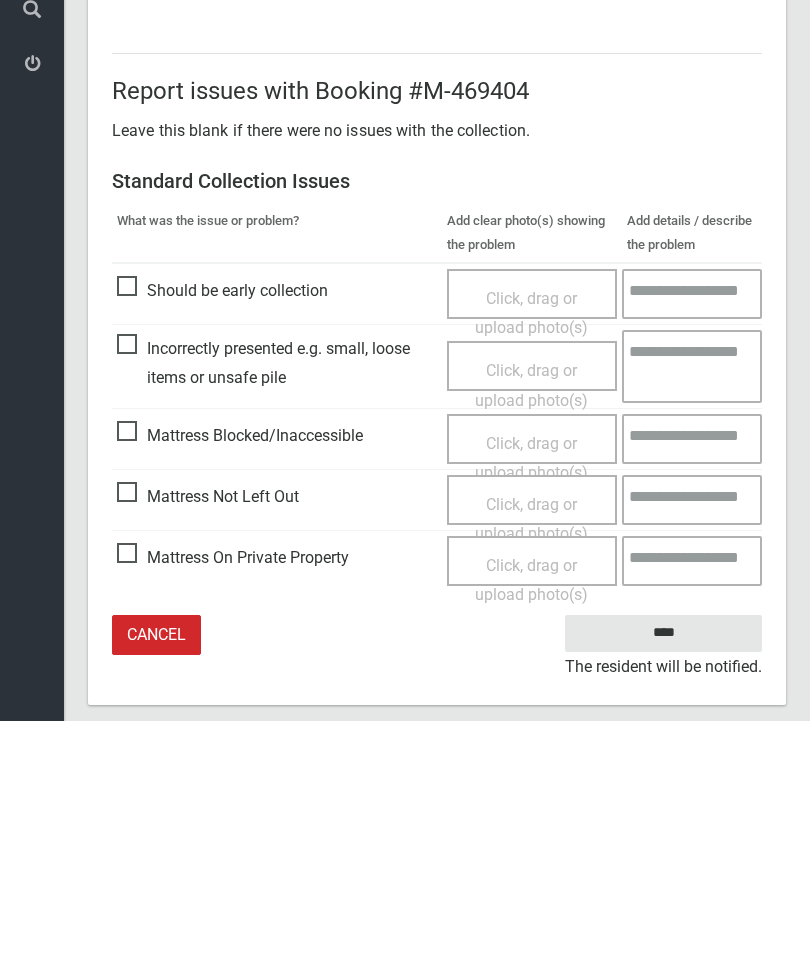 type on "*" 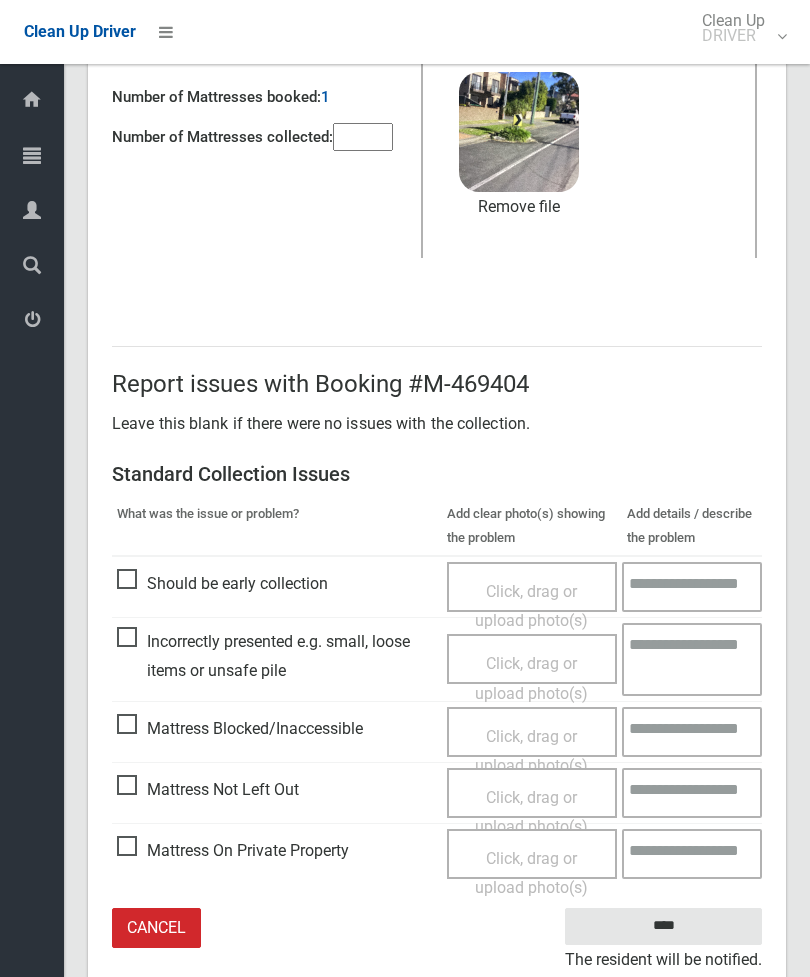 click on "Click, drag or upload photo(s)" at bounding box center [532, 812] 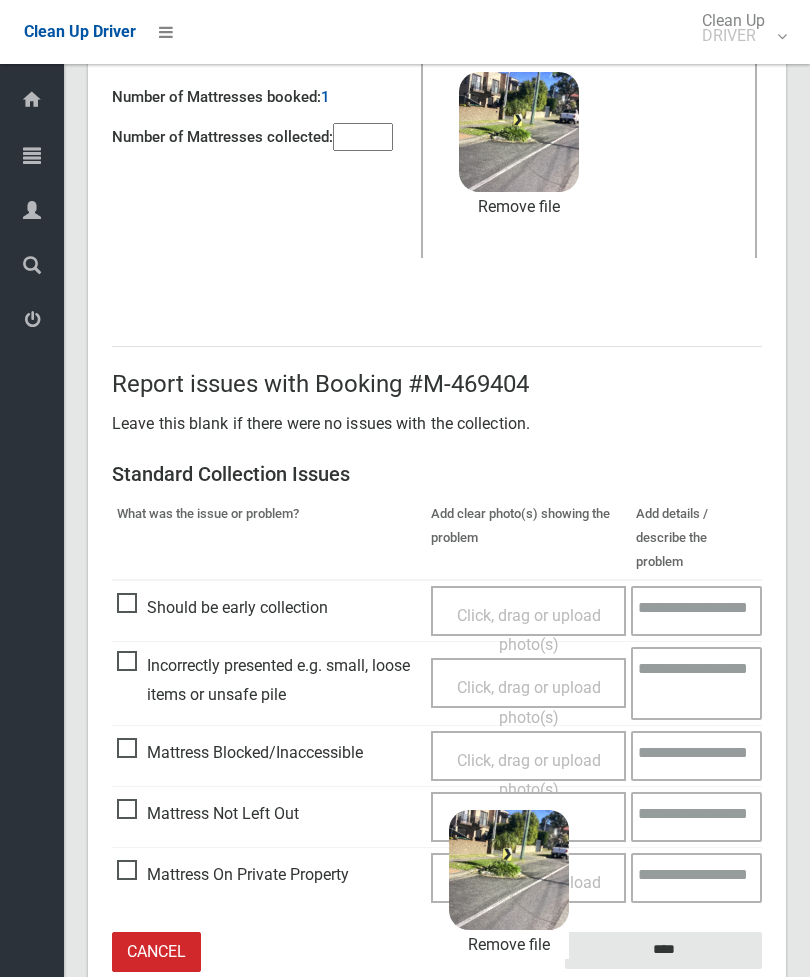 click on "****" at bounding box center (663, 950) 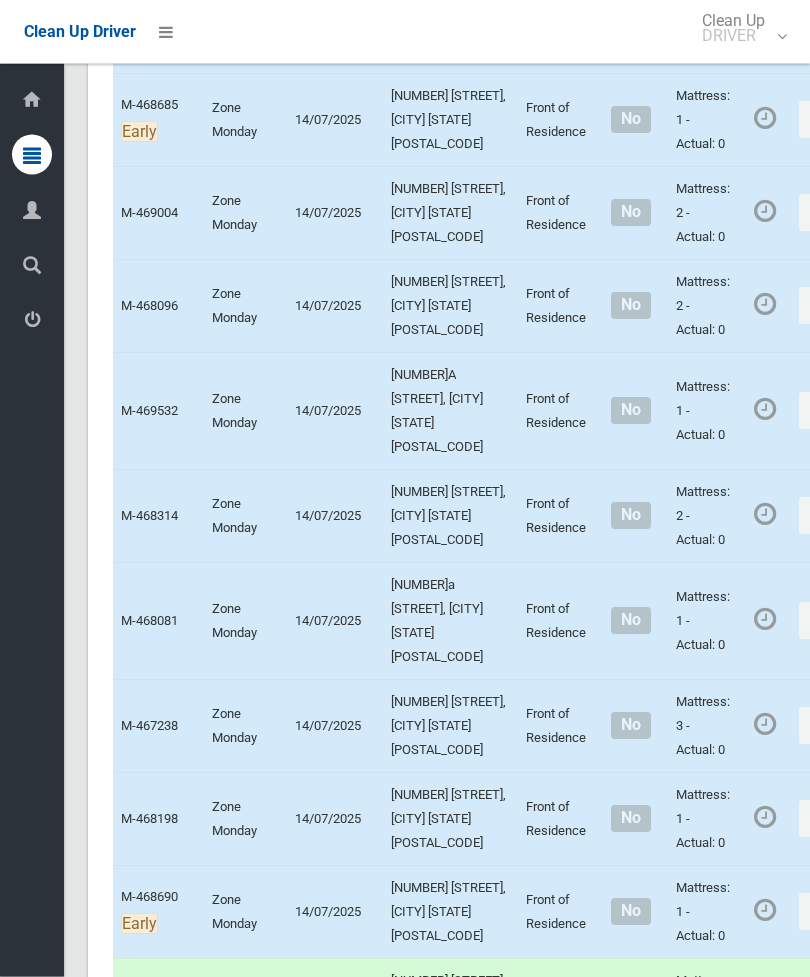 scroll, scrollTop: 1730, scrollLeft: 0, axis: vertical 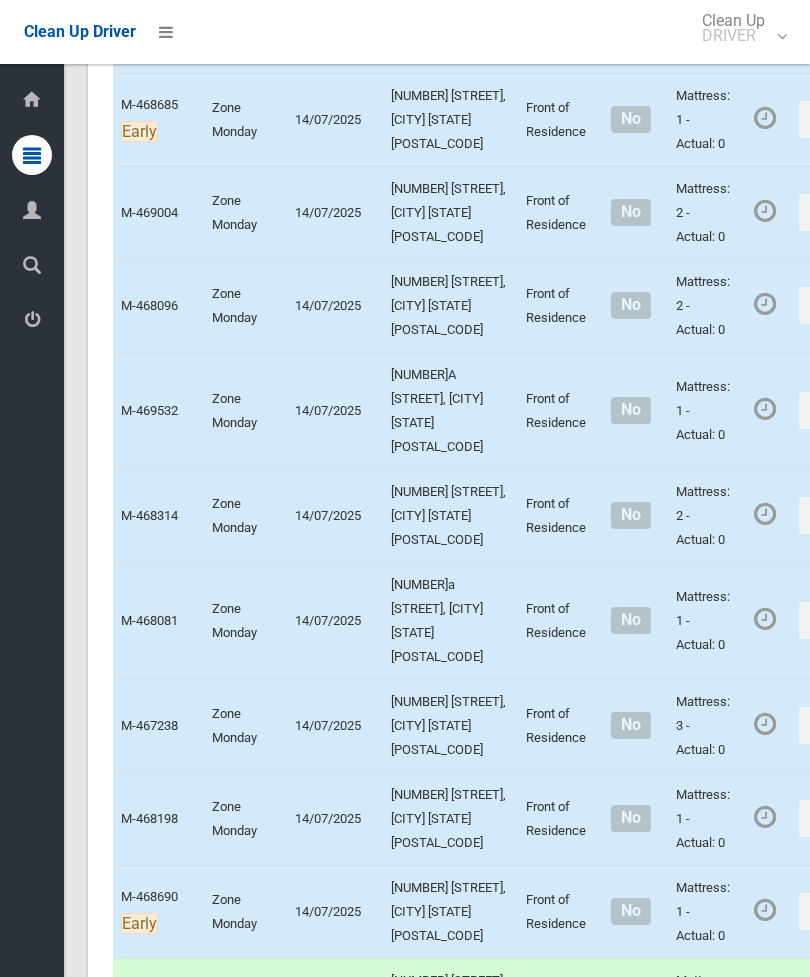 click on "Actions" at bounding box center (847, 305) 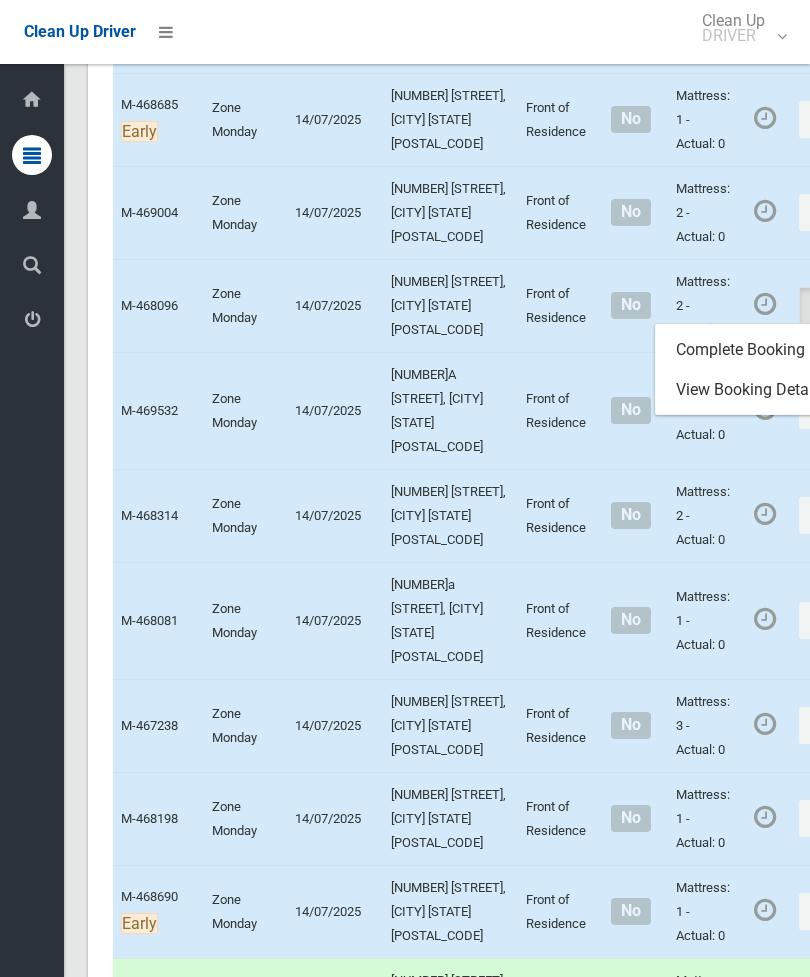 click on "Complete Booking" at bounding box center (775, 350) 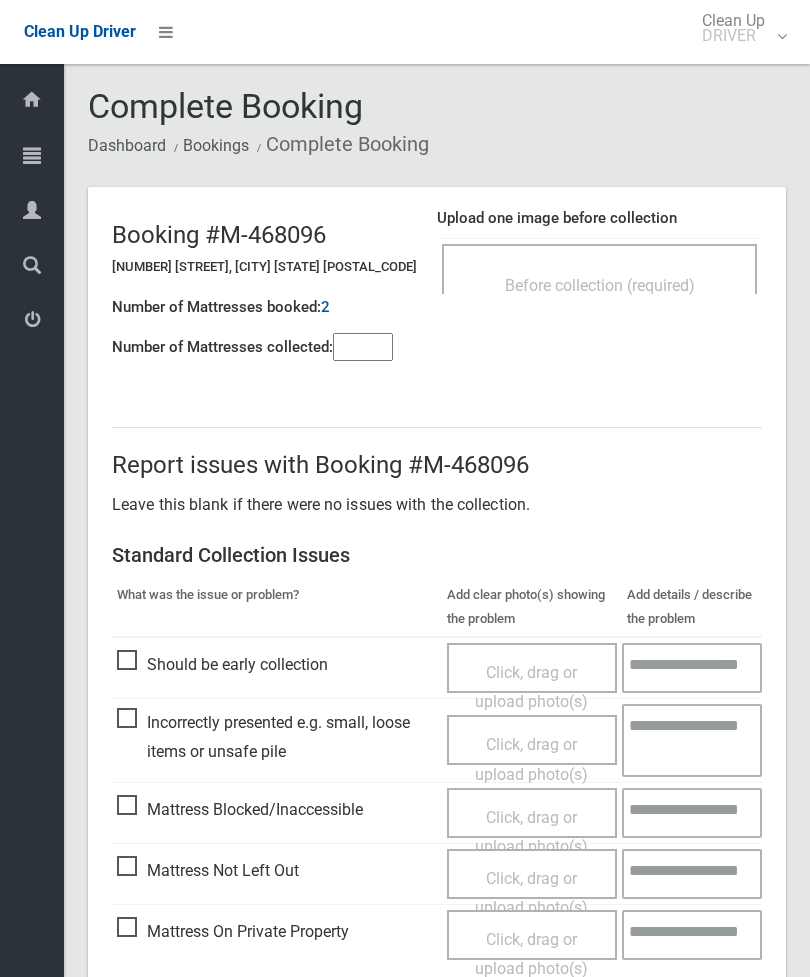 scroll, scrollTop: 0, scrollLeft: 0, axis: both 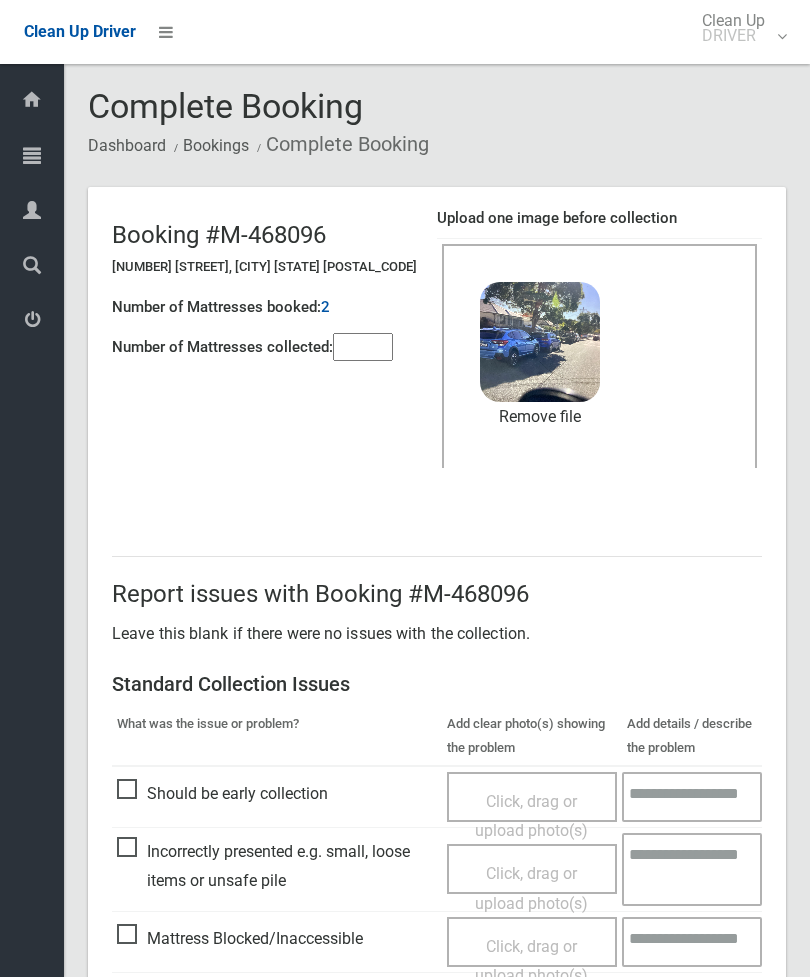 click at bounding box center (363, 347) 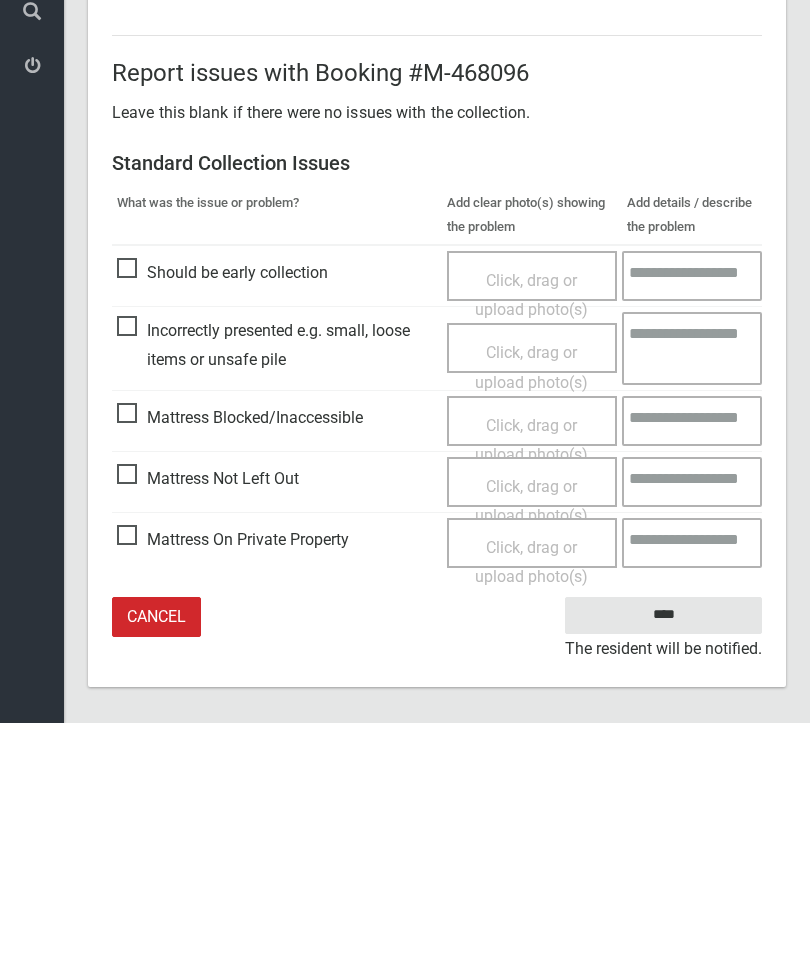 type on "*" 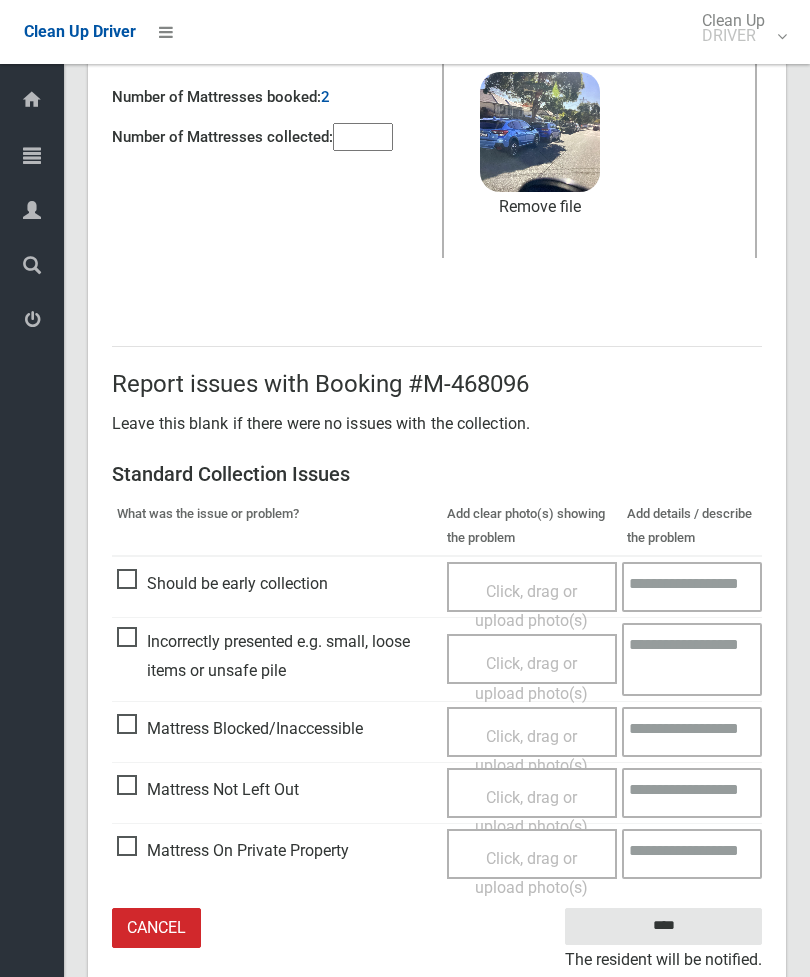 click on "Click, drag or upload photo(s)" at bounding box center (532, 812) 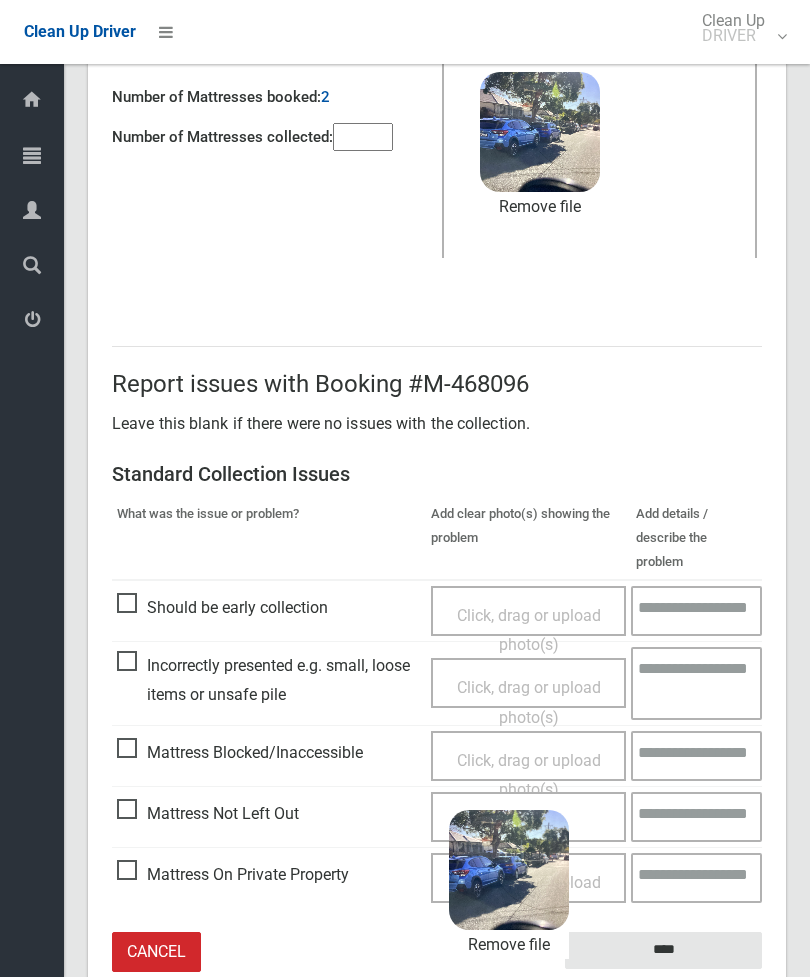 click on "****" at bounding box center (663, 950) 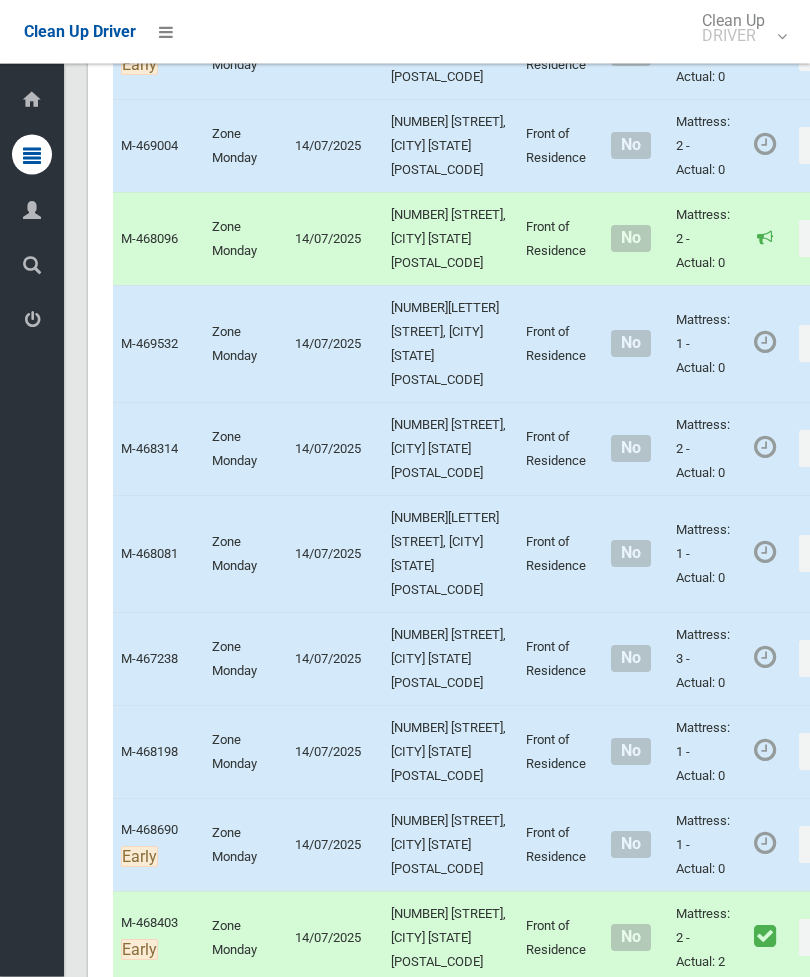 scroll, scrollTop: 1826, scrollLeft: 0, axis: vertical 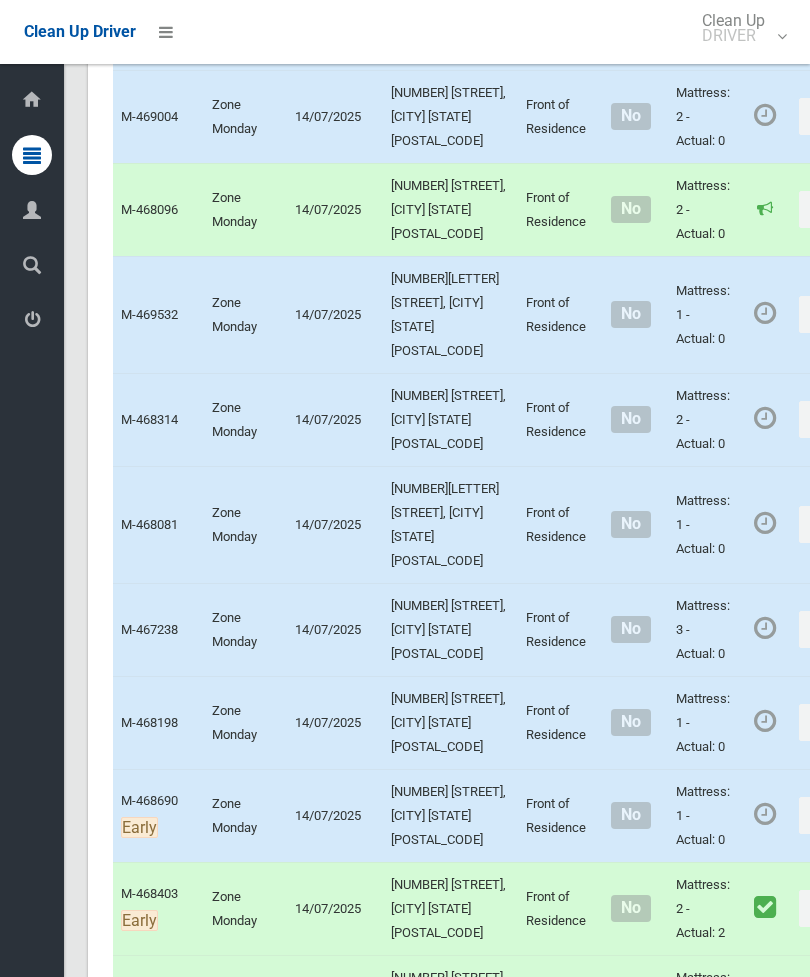click on "Actions" at bounding box center [847, 116] 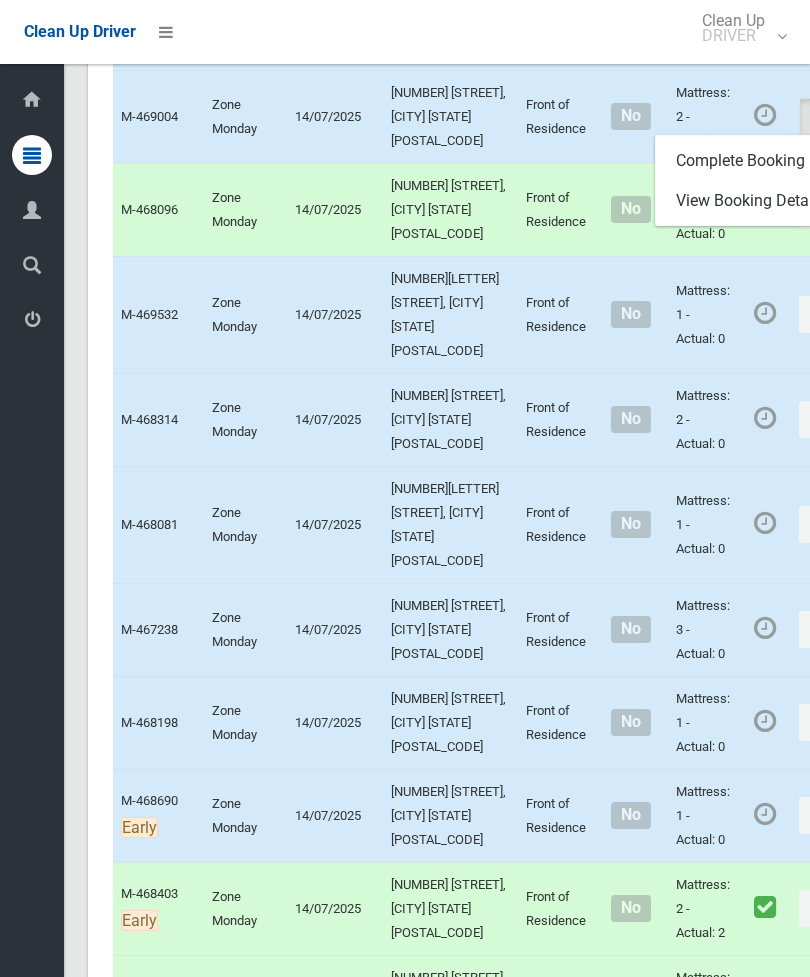 click on "Complete Booking" at bounding box center (775, 161) 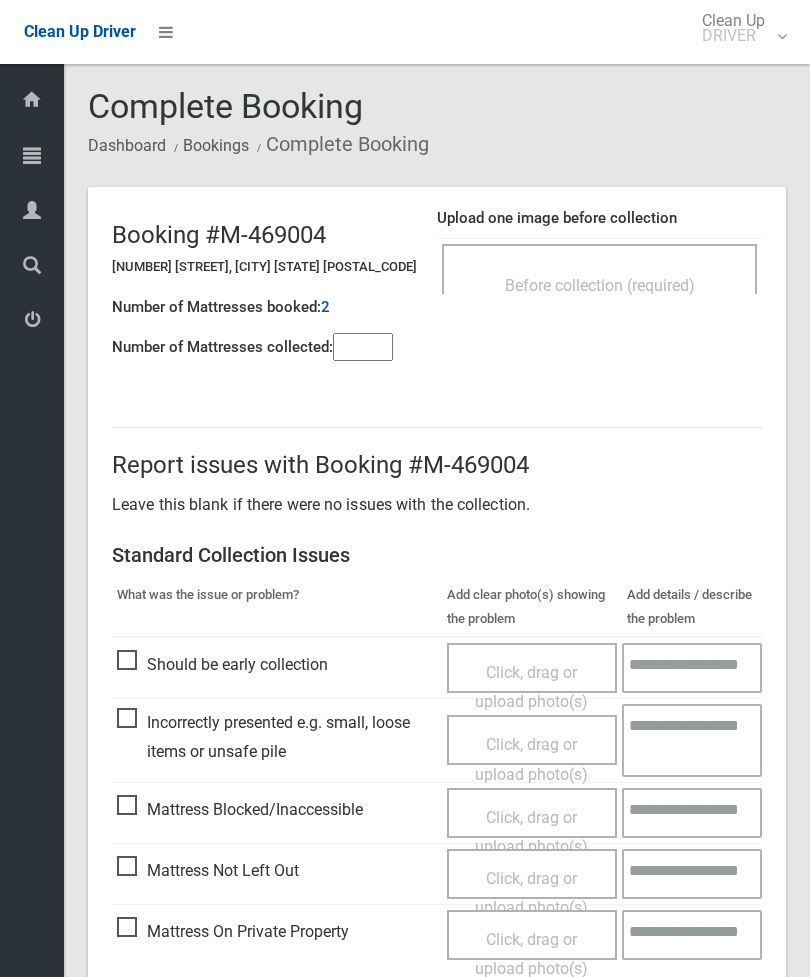 scroll, scrollTop: 0, scrollLeft: 0, axis: both 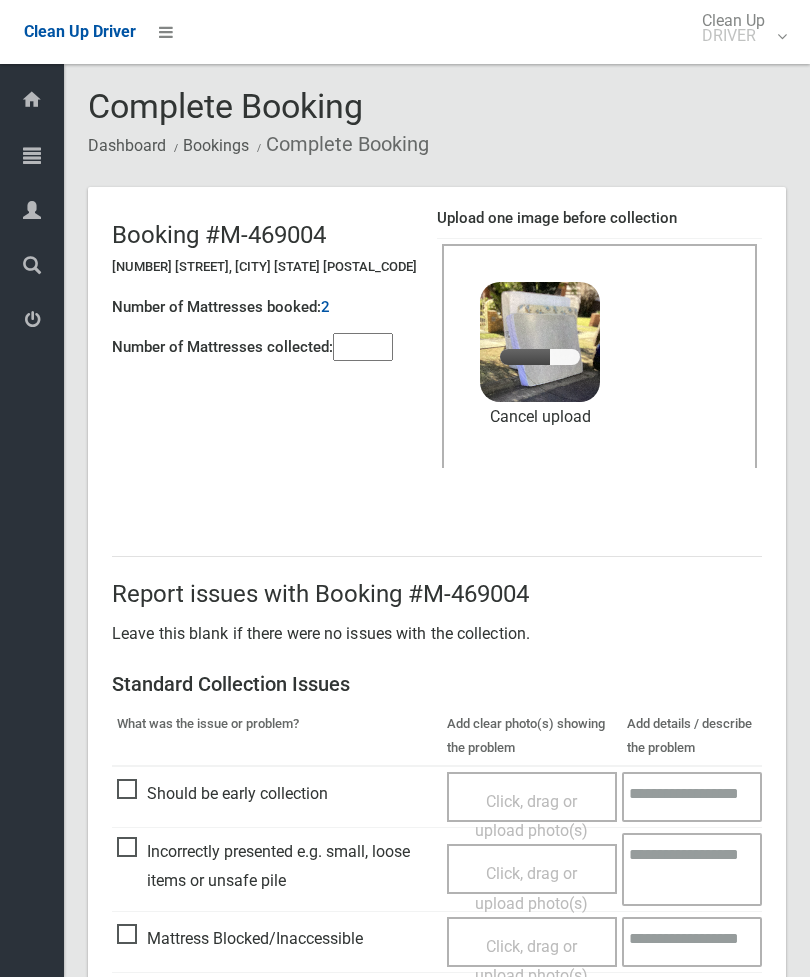 click at bounding box center (363, 347) 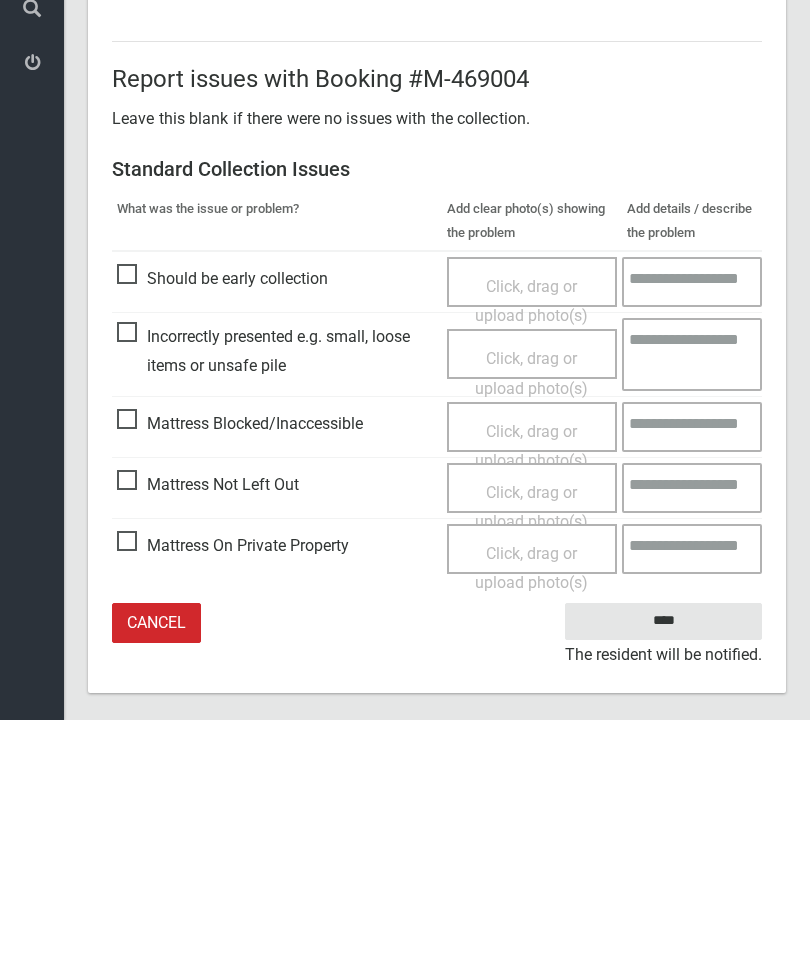 scroll, scrollTop: 274, scrollLeft: 0, axis: vertical 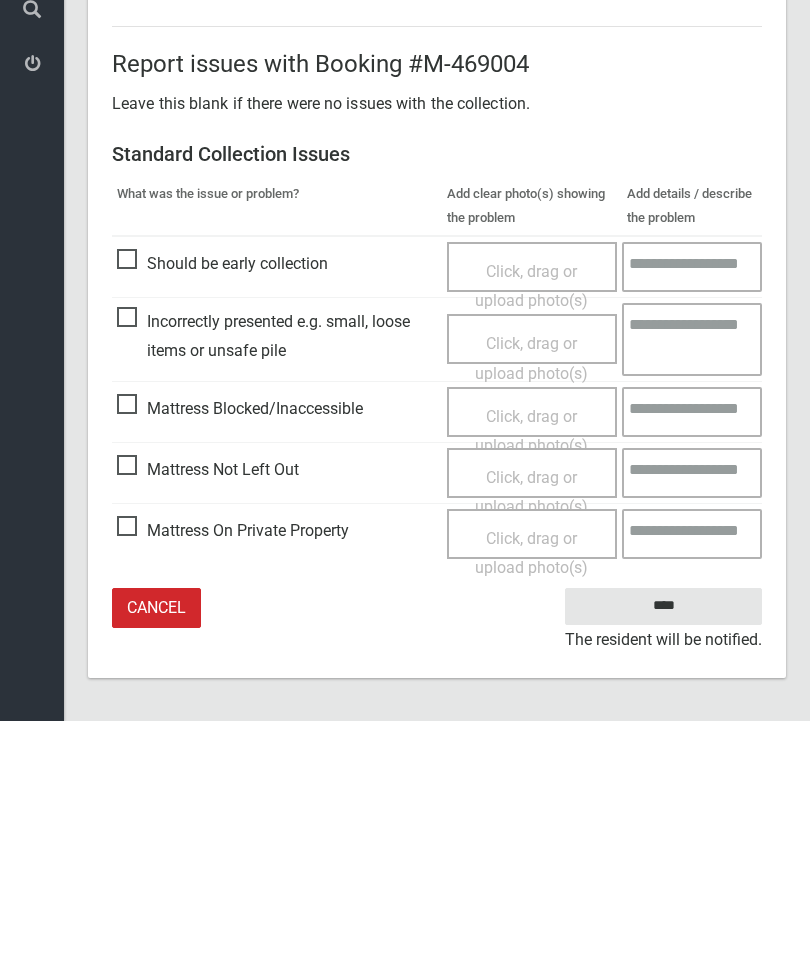 type on "*" 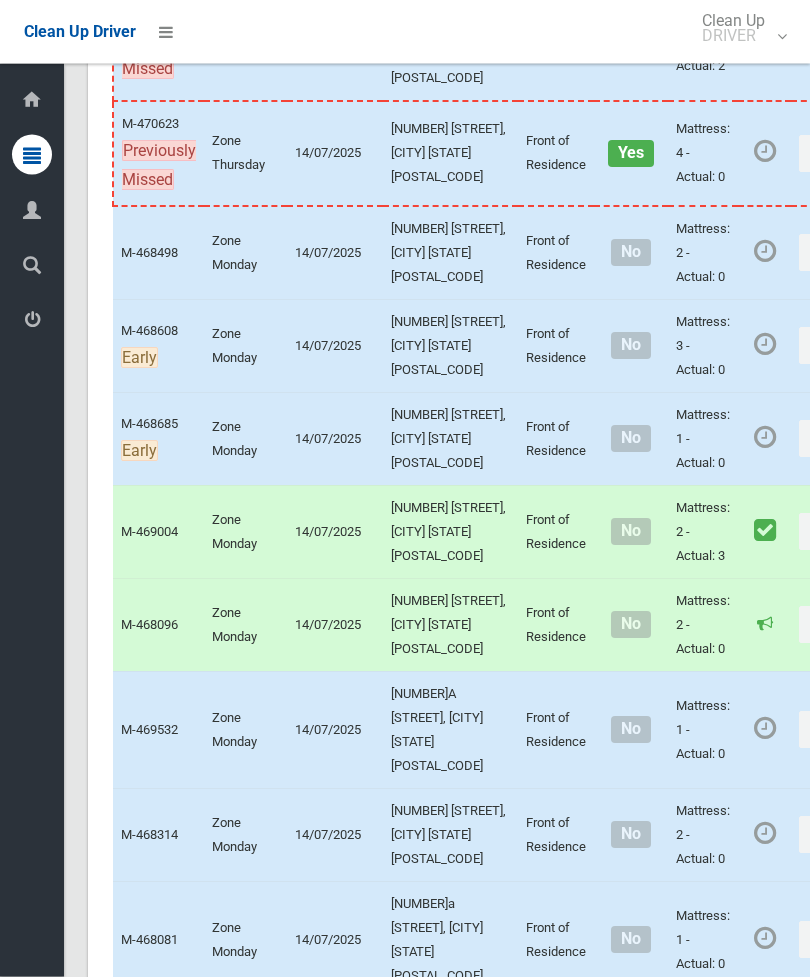 scroll, scrollTop: 1476, scrollLeft: 0, axis: vertical 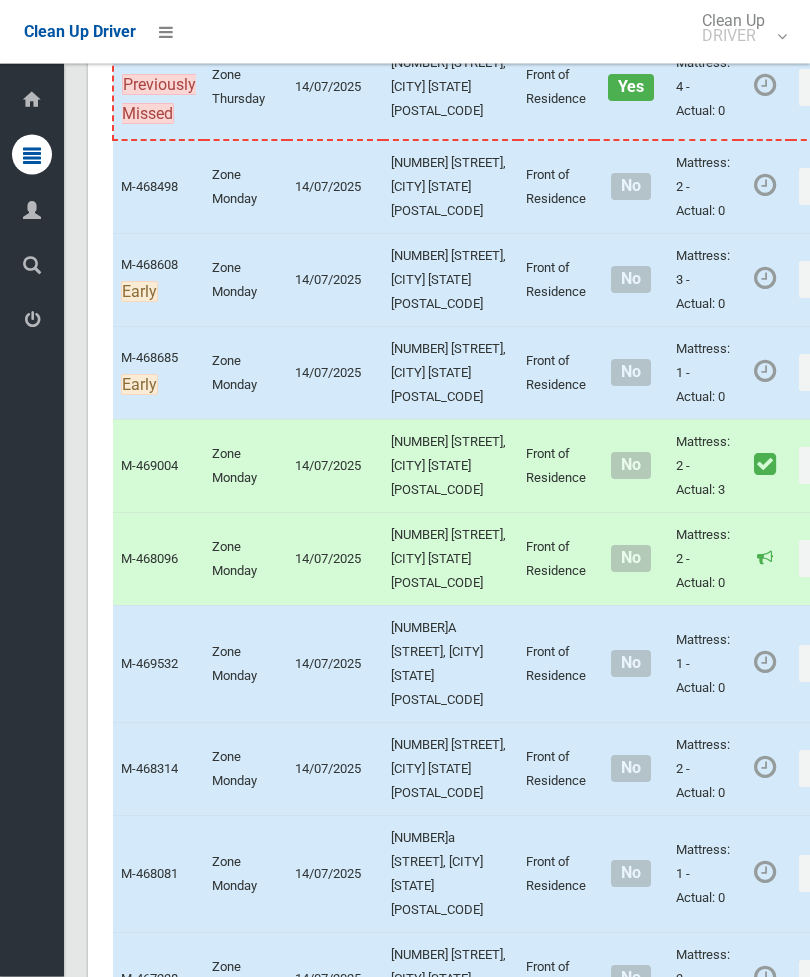 click on "Actions" at bounding box center (847, 373) 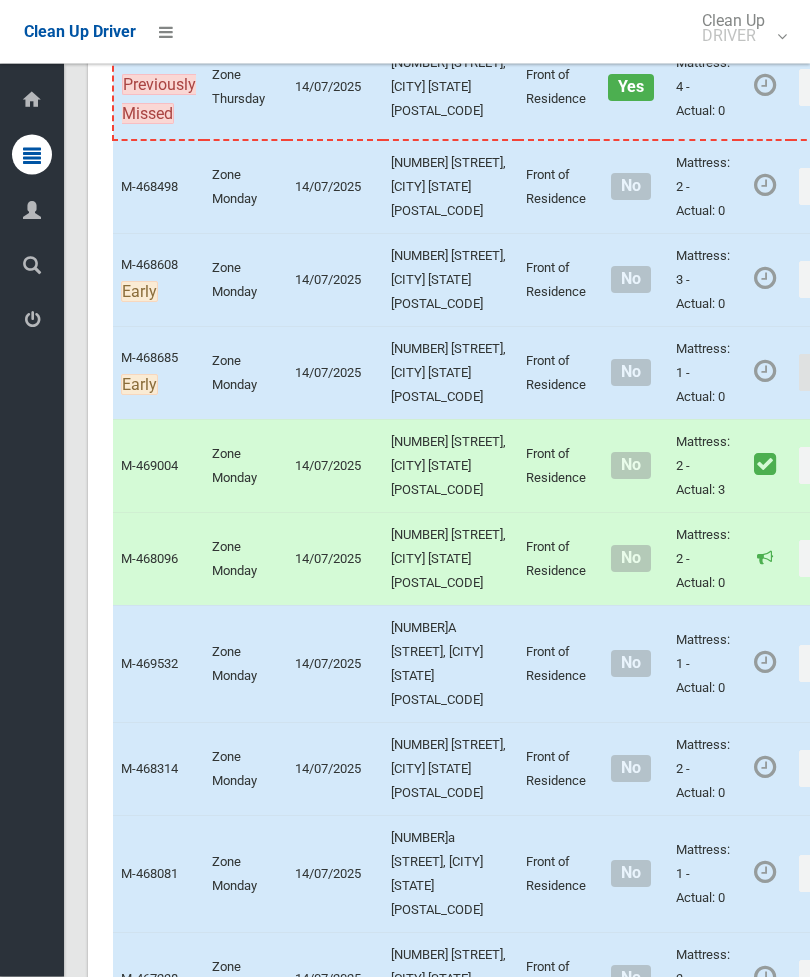 scroll, scrollTop: 1477, scrollLeft: 0, axis: vertical 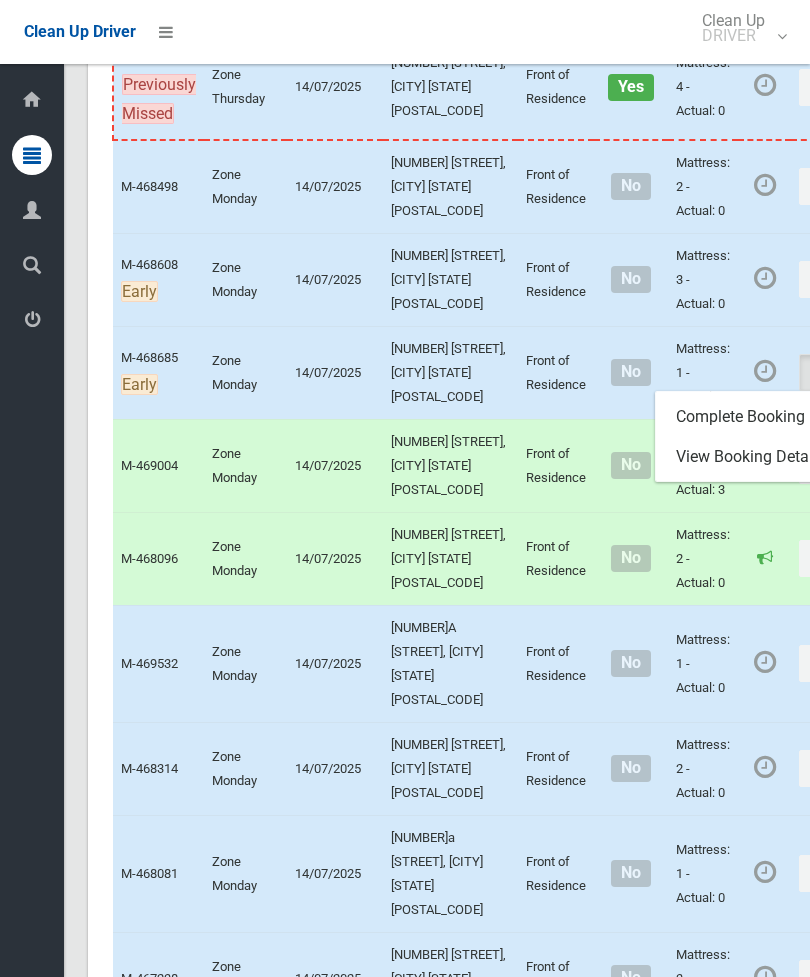 click on "Complete Booking" at bounding box center (775, 417) 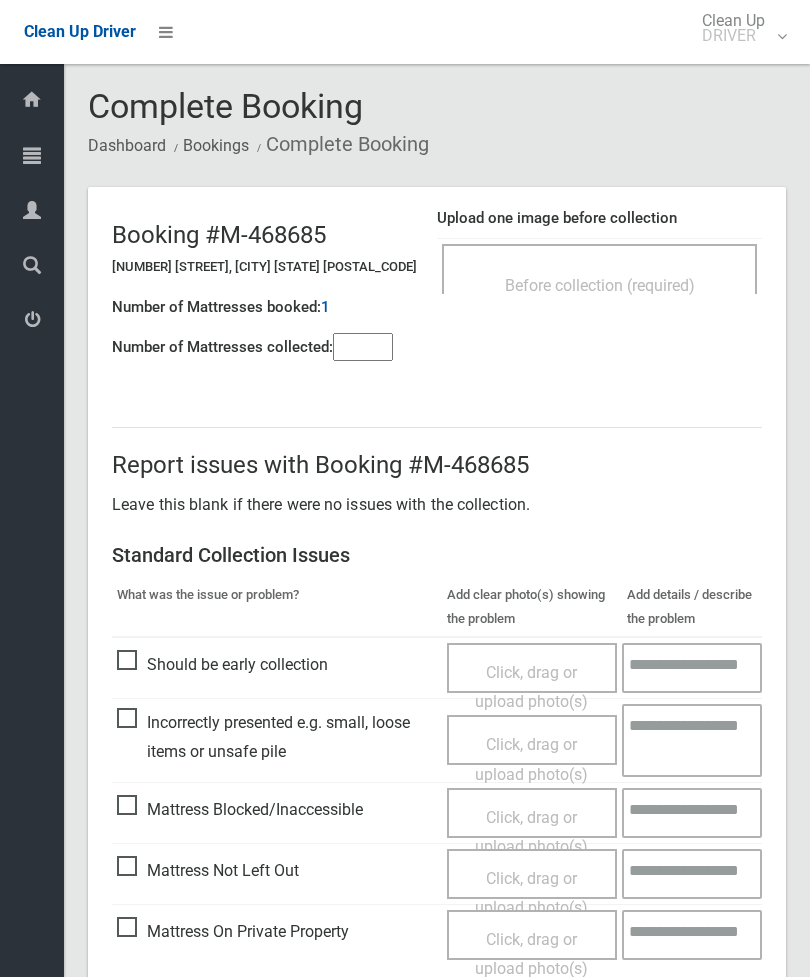 scroll, scrollTop: 0, scrollLeft: 0, axis: both 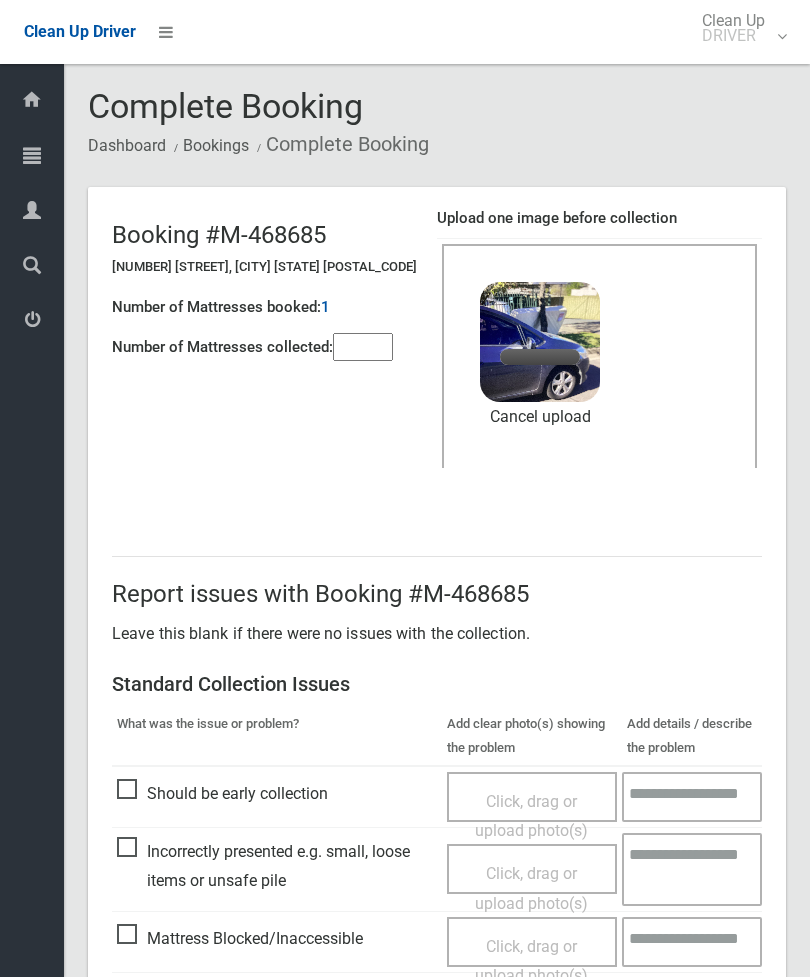 click at bounding box center (363, 347) 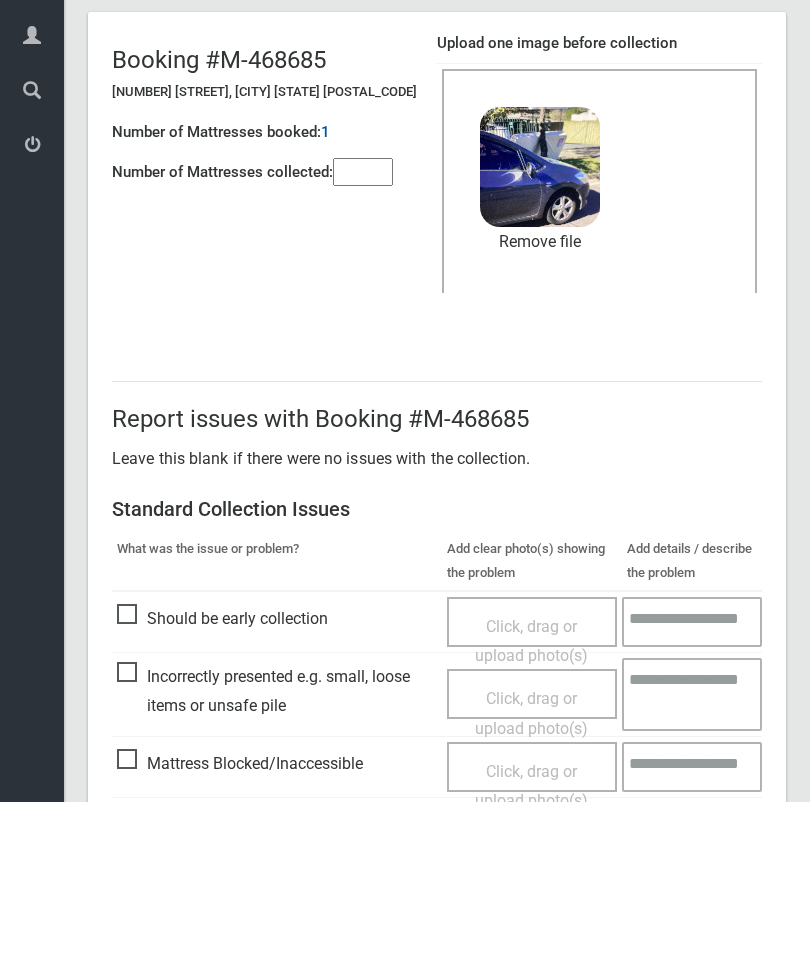 scroll, scrollTop: 274, scrollLeft: 0, axis: vertical 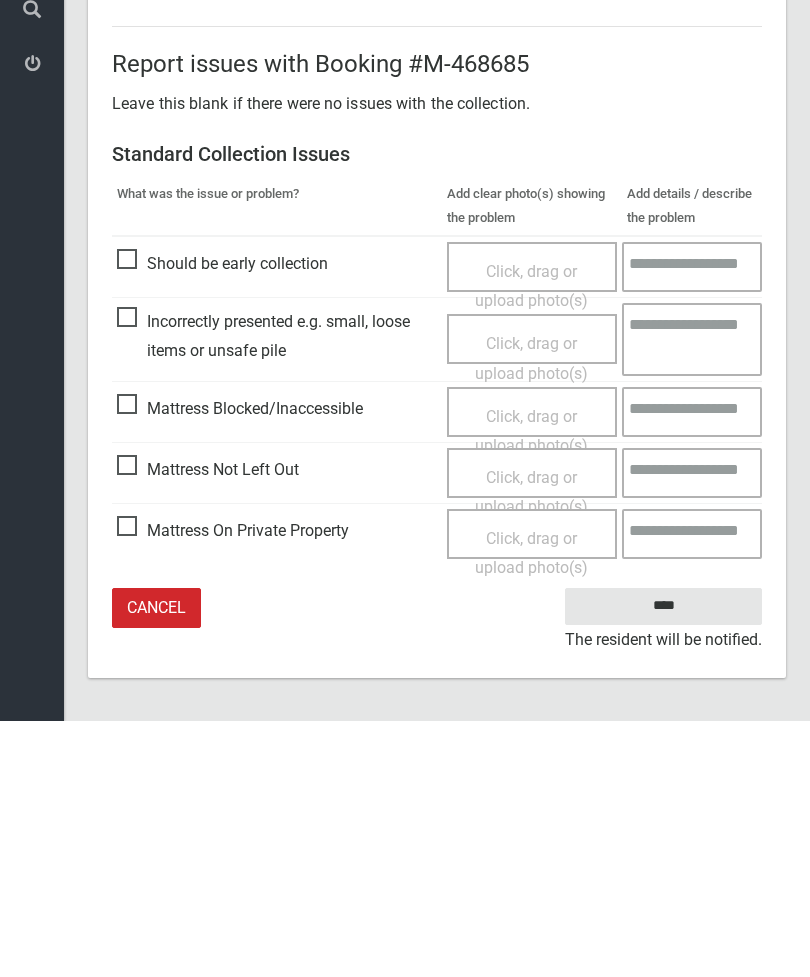 type on "*" 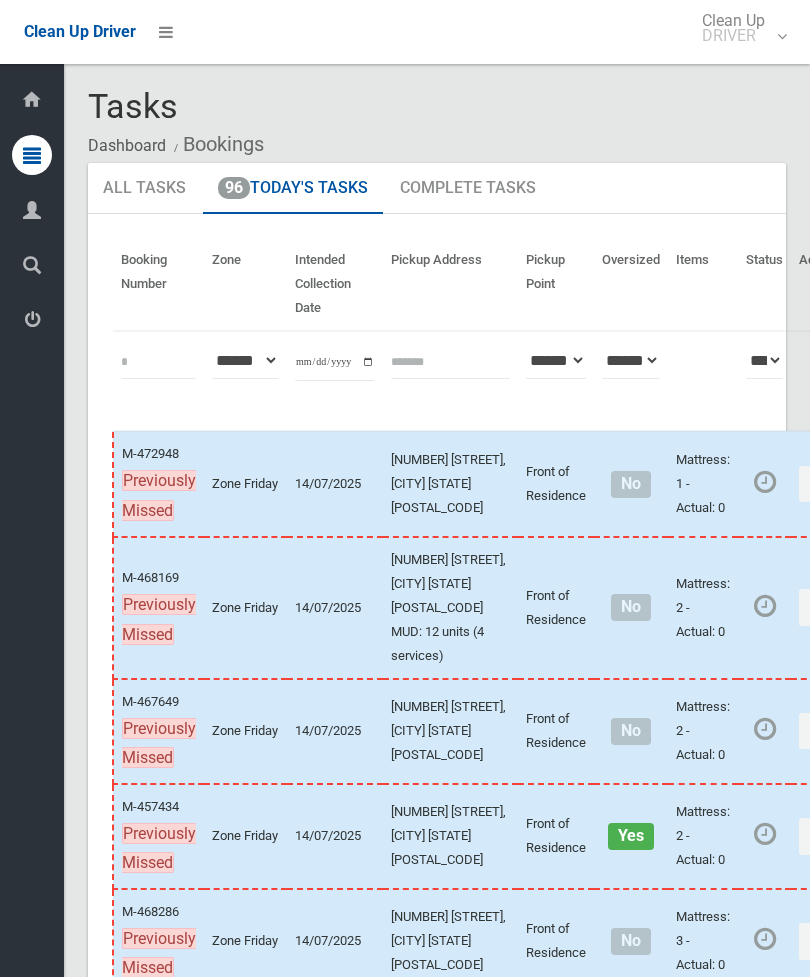 scroll, scrollTop: 0, scrollLeft: 0, axis: both 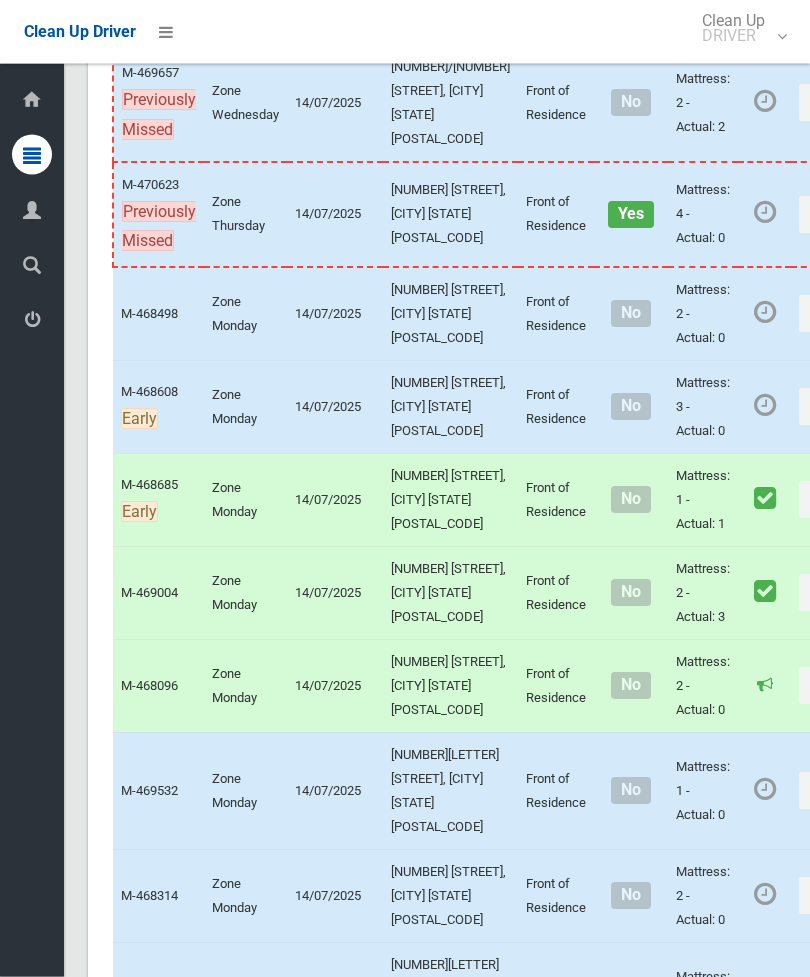 click on "Actions" at bounding box center [847, 407] 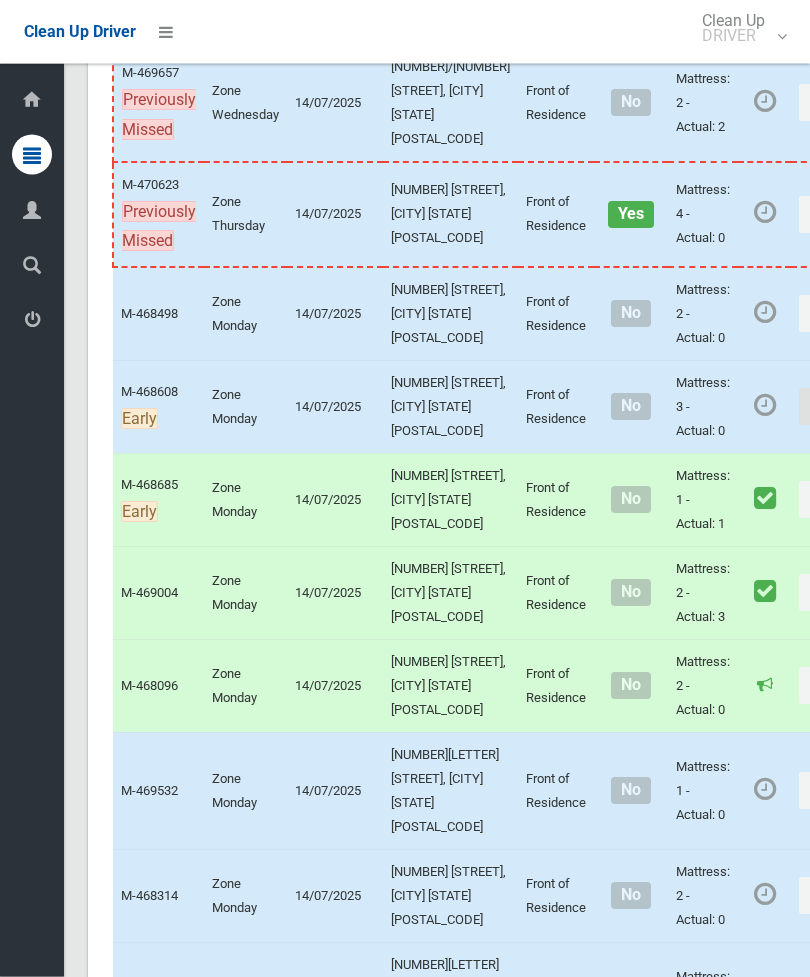 scroll, scrollTop: 1350, scrollLeft: 0, axis: vertical 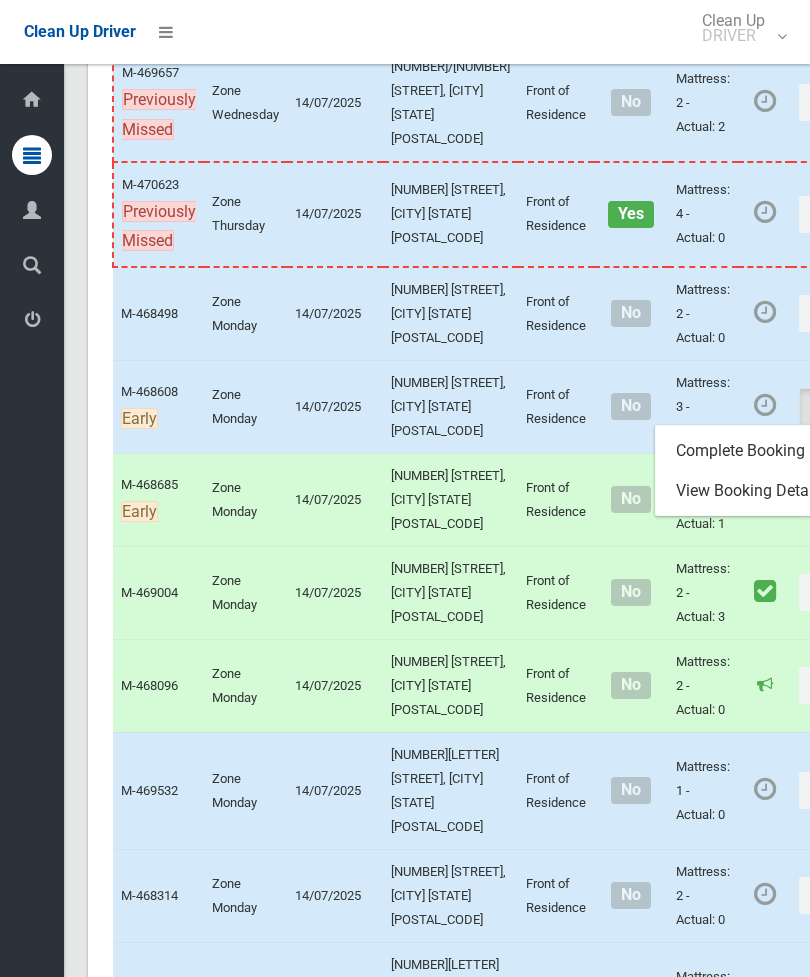 click on "Complete Booking" at bounding box center [775, 451] 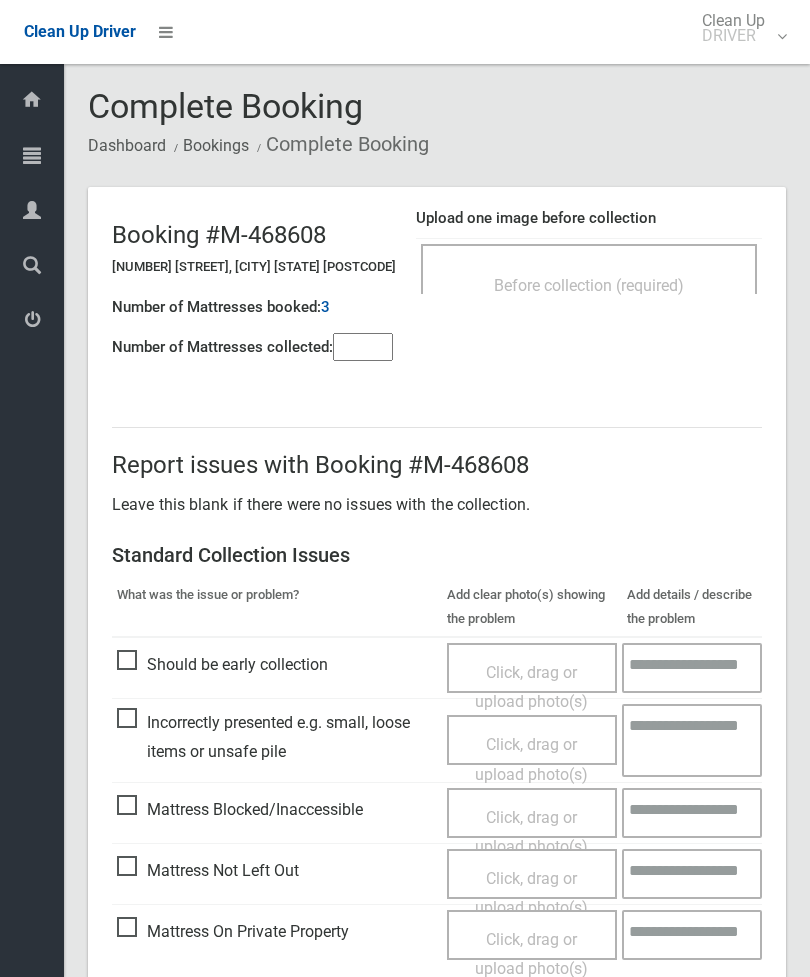 scroll, scrollTop: 0, scrollLeft: 0, axis: both 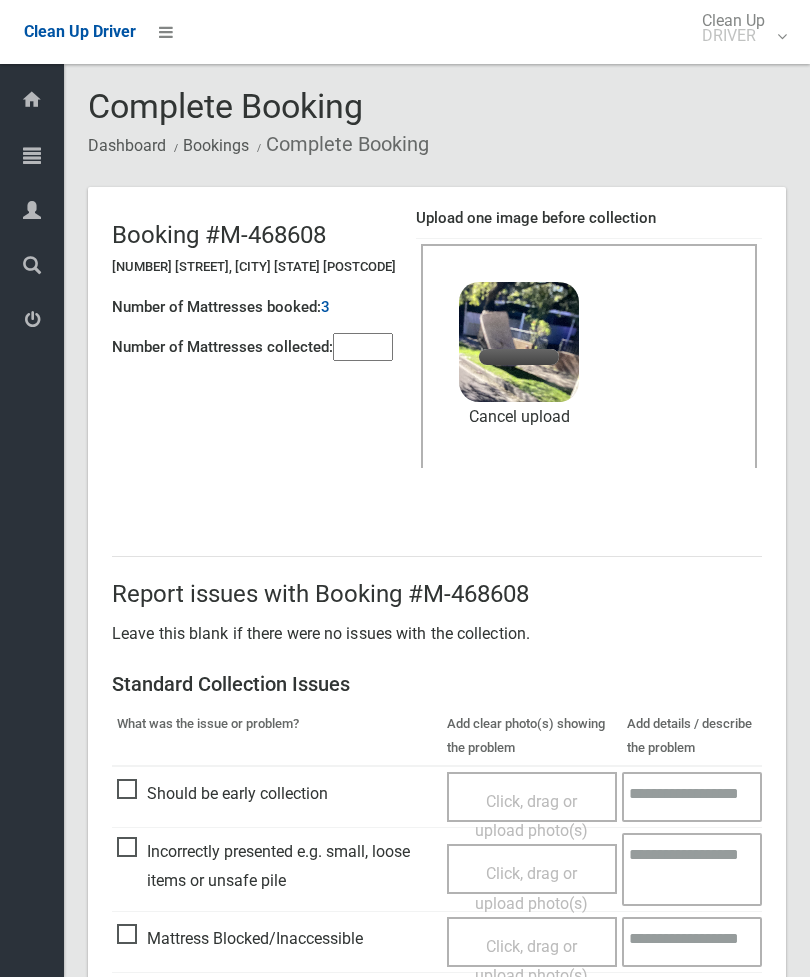 click at bounding box center (363, 347) 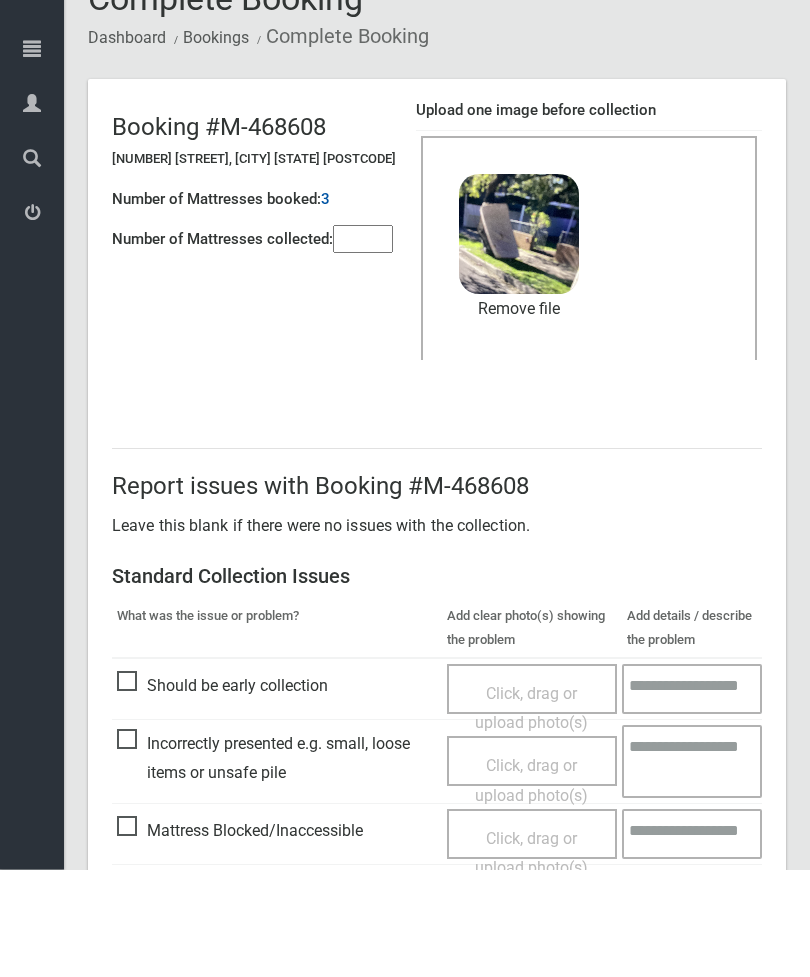 scroll, scrollTop: 274, scrollLeft: 0, axis: vertical 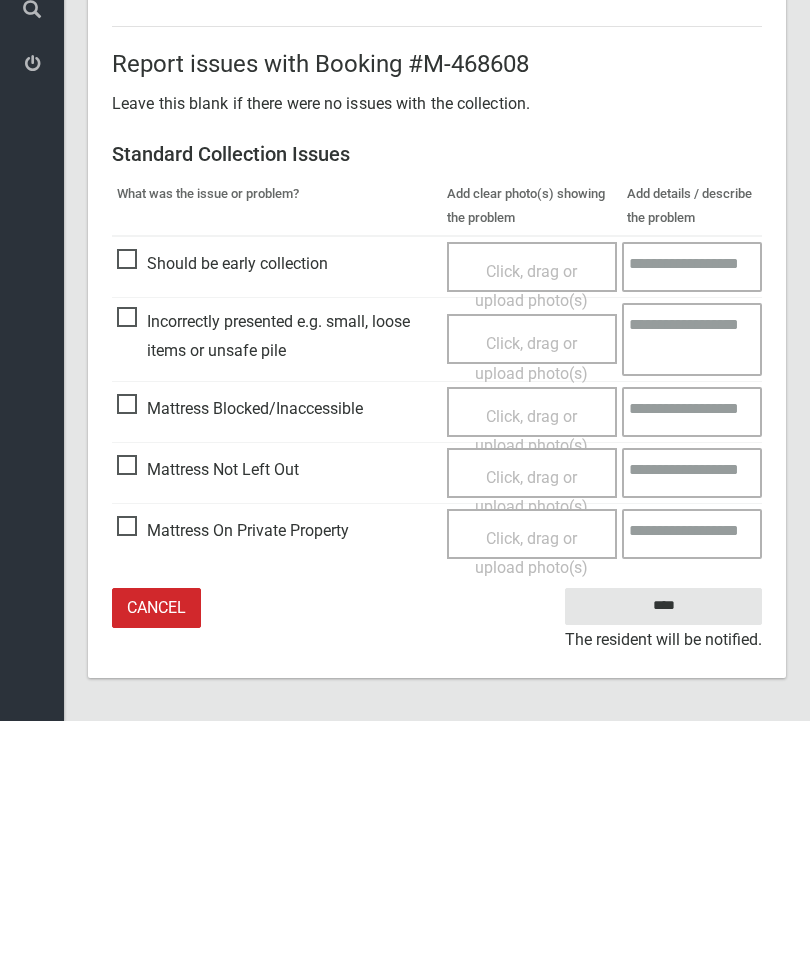 type on "*" 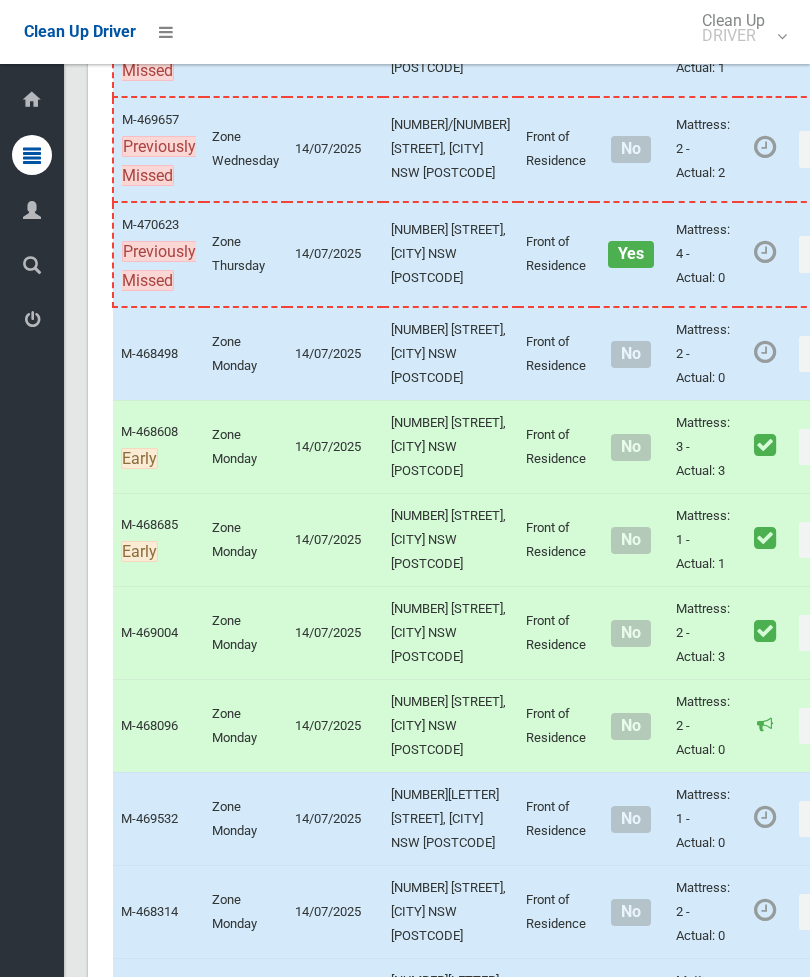 scroll, scrollTop: 1307, scrollLeft: 0, axis: vertical 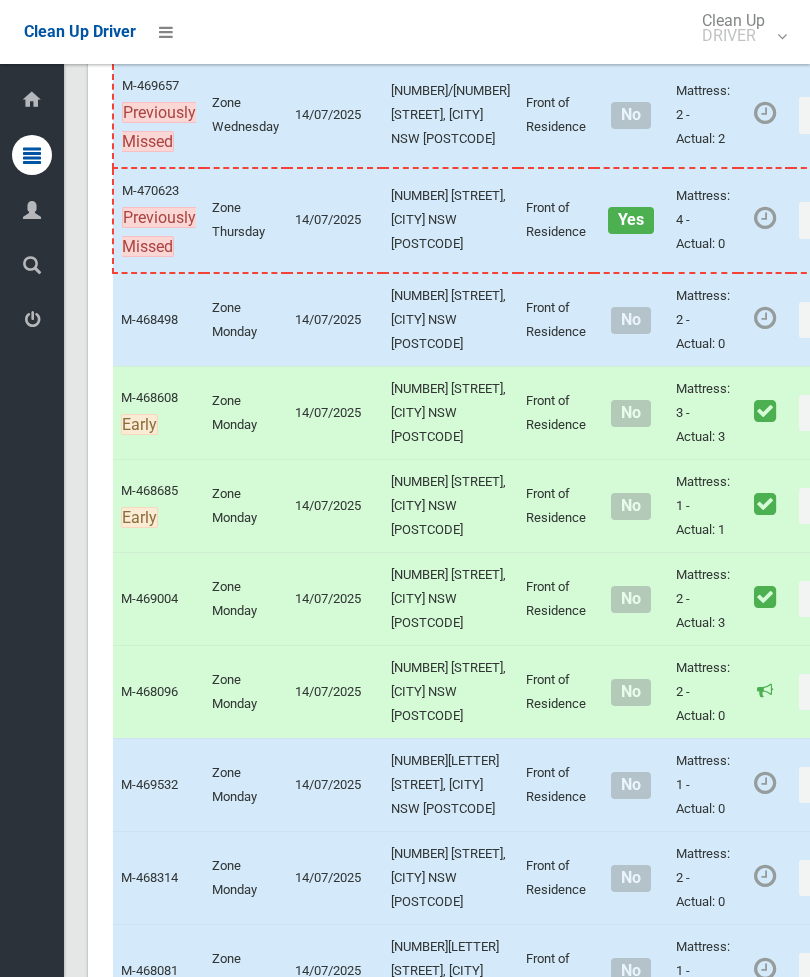 click on "Actions" at bounding box center [847, 320] 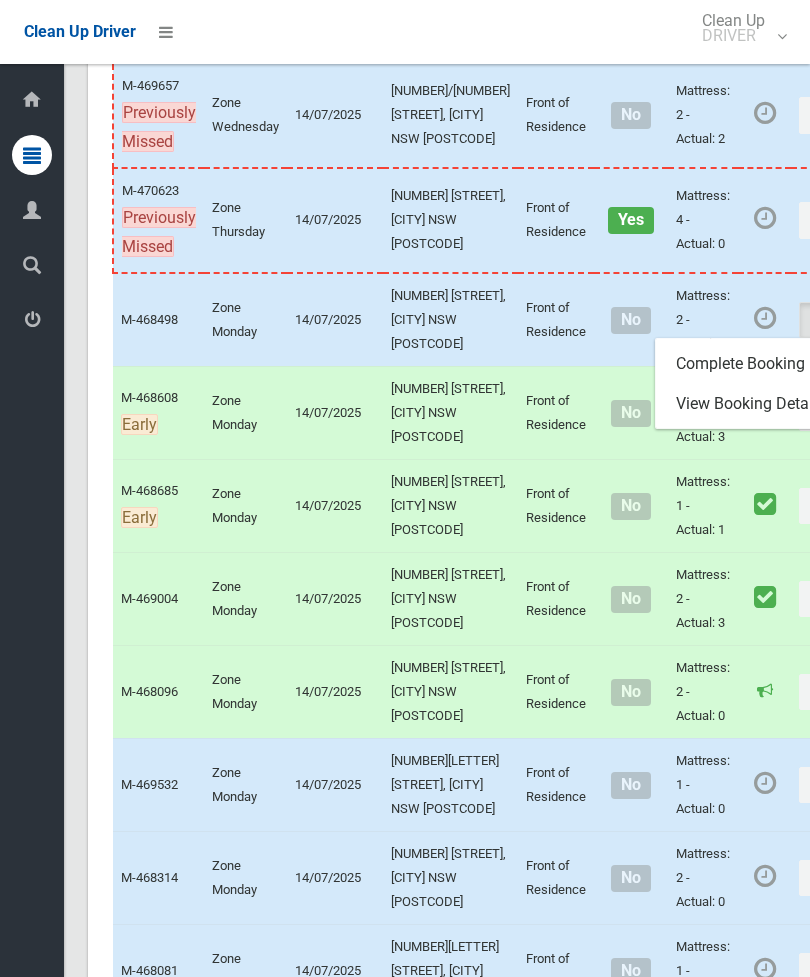 click on "Complete Booking" at bounding box center (775, 364) 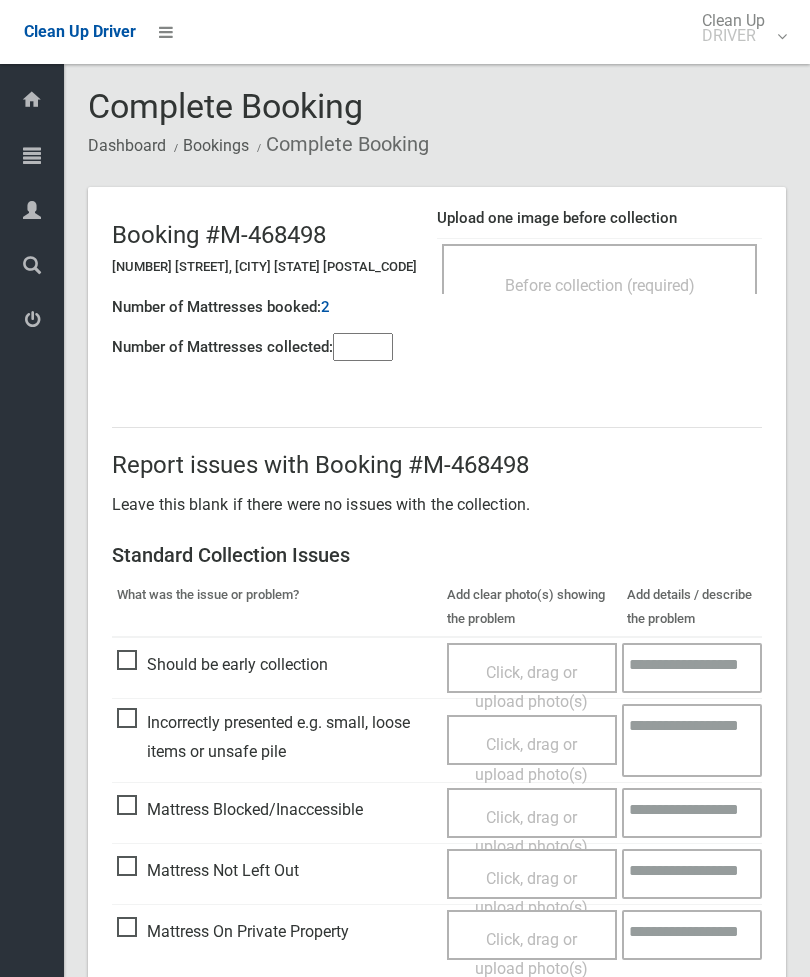 scroll, scrollTop: 0, scrollLeft: 0, axis: both 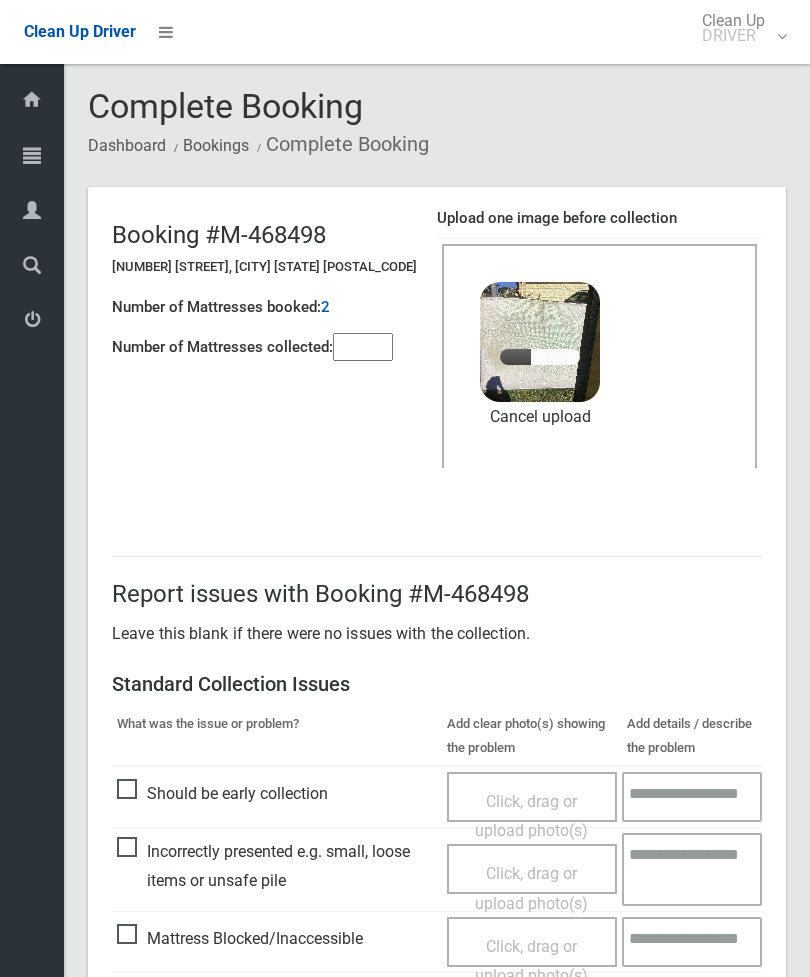 click at bounding box center (363, 347) 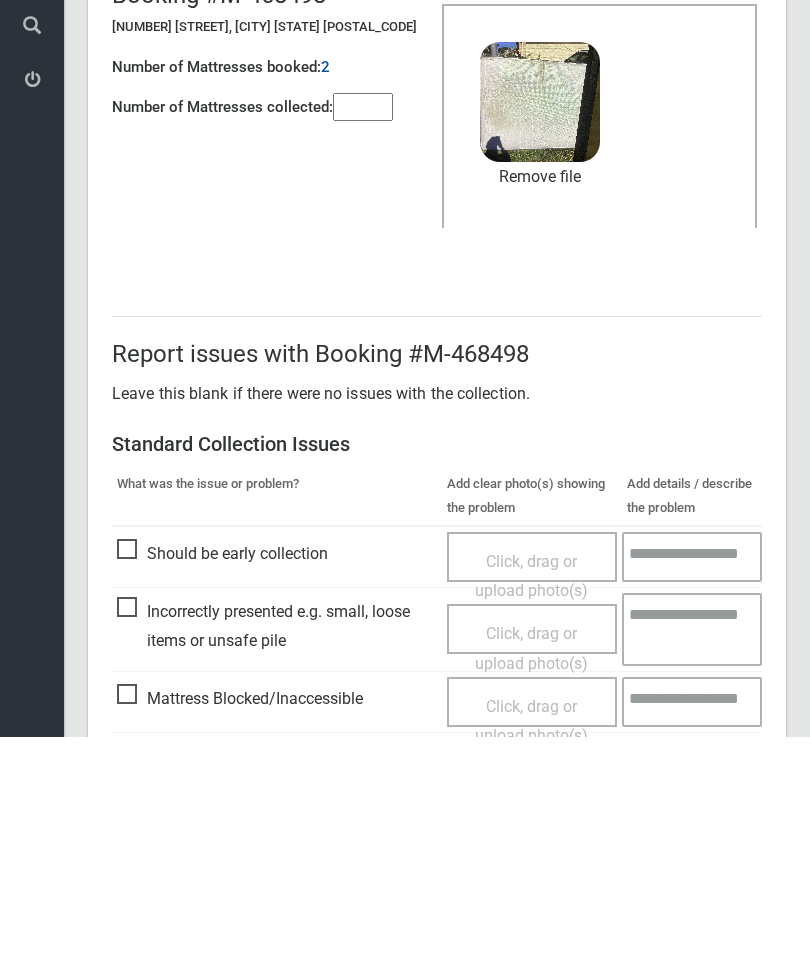 scroll, scrollTop: 274, scrollLeft: 0, axis: vertical 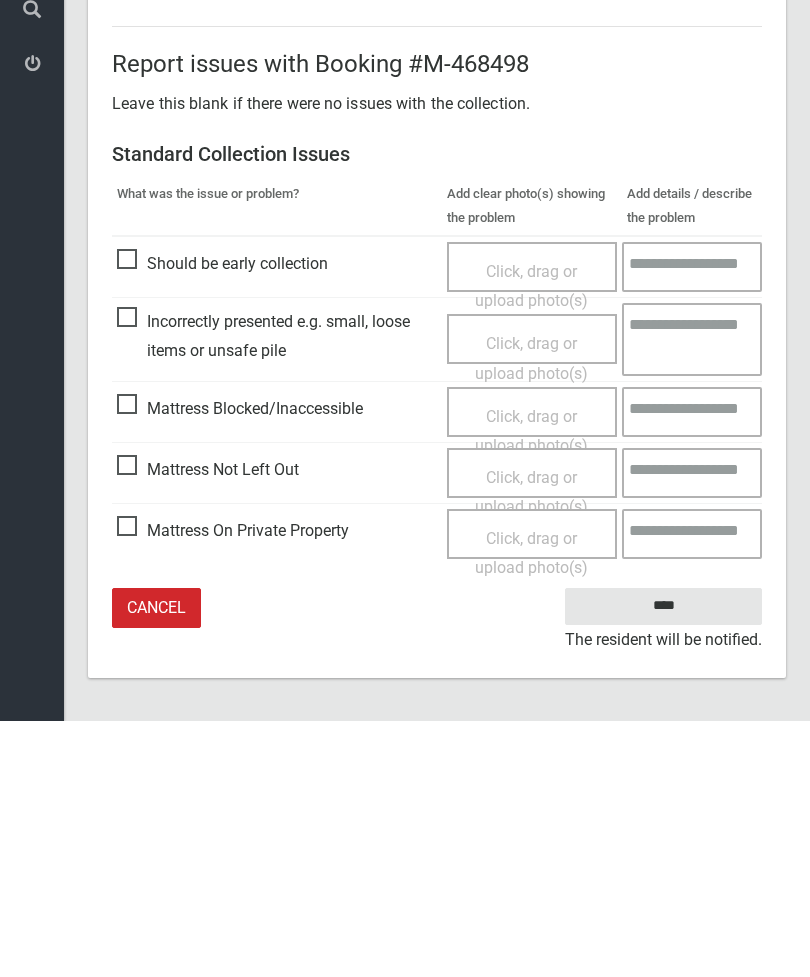 type on "*" 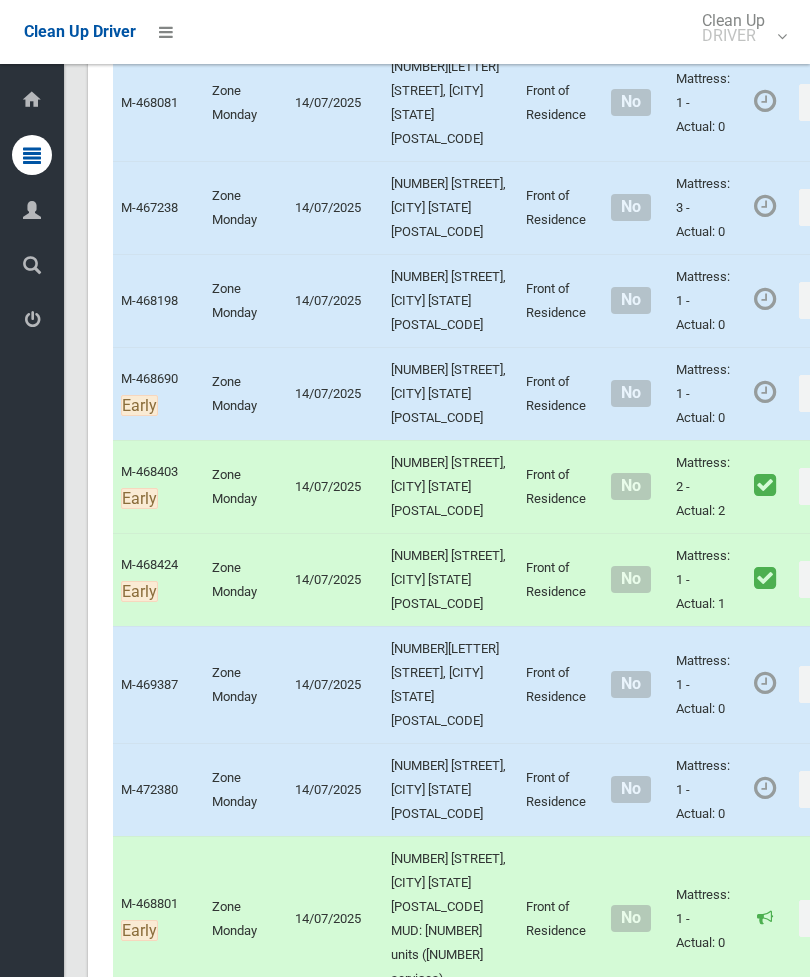 scroll, scrollTop: 2267, scrollLeft: 0, axis: vertical 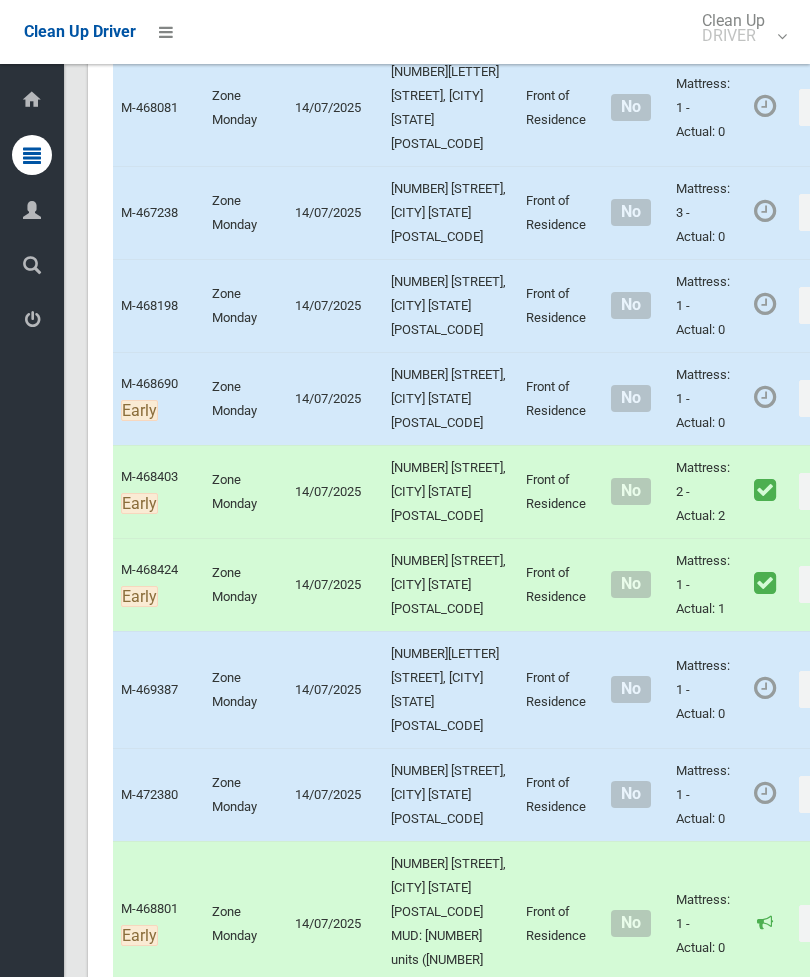 click on "Actions" at bounding box center [847, -103] 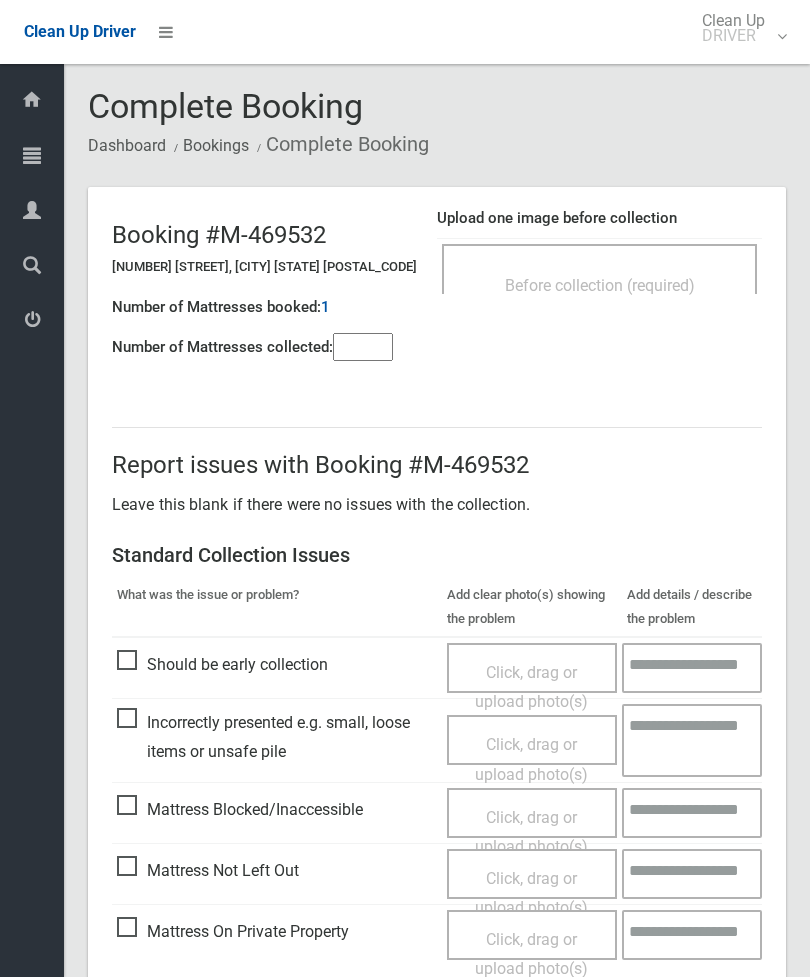 scroll, scrollTop: 0, scrollLeft: 0, axis: both 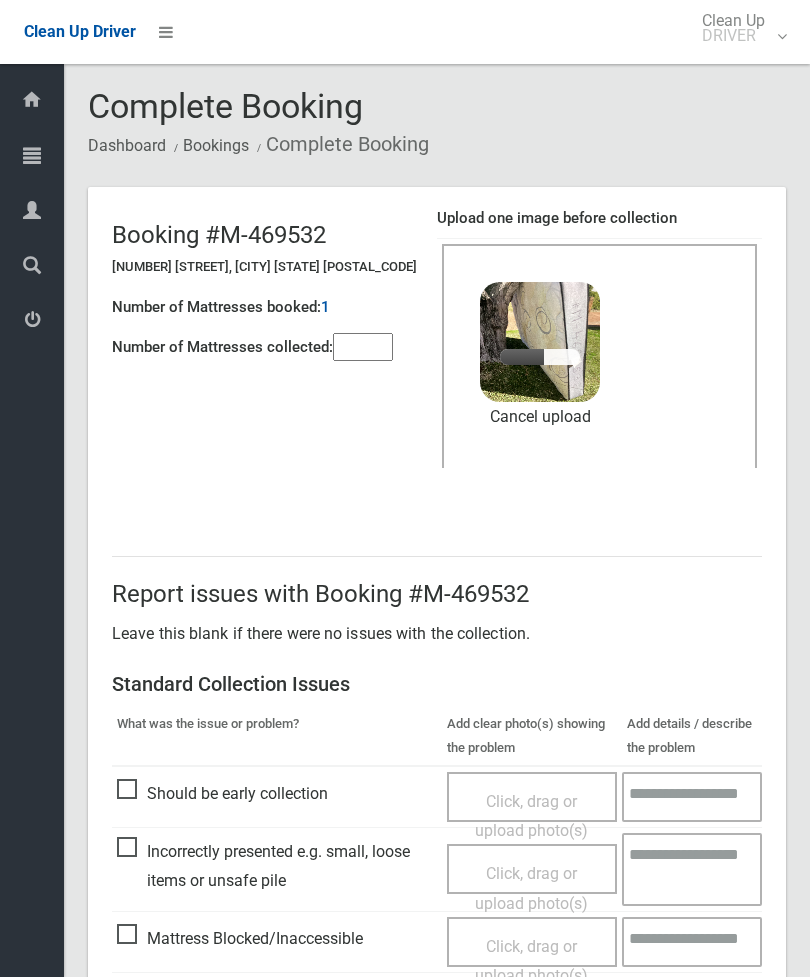 click on "Number of Mattresses booked:
1" at bounding box center [264, 307] 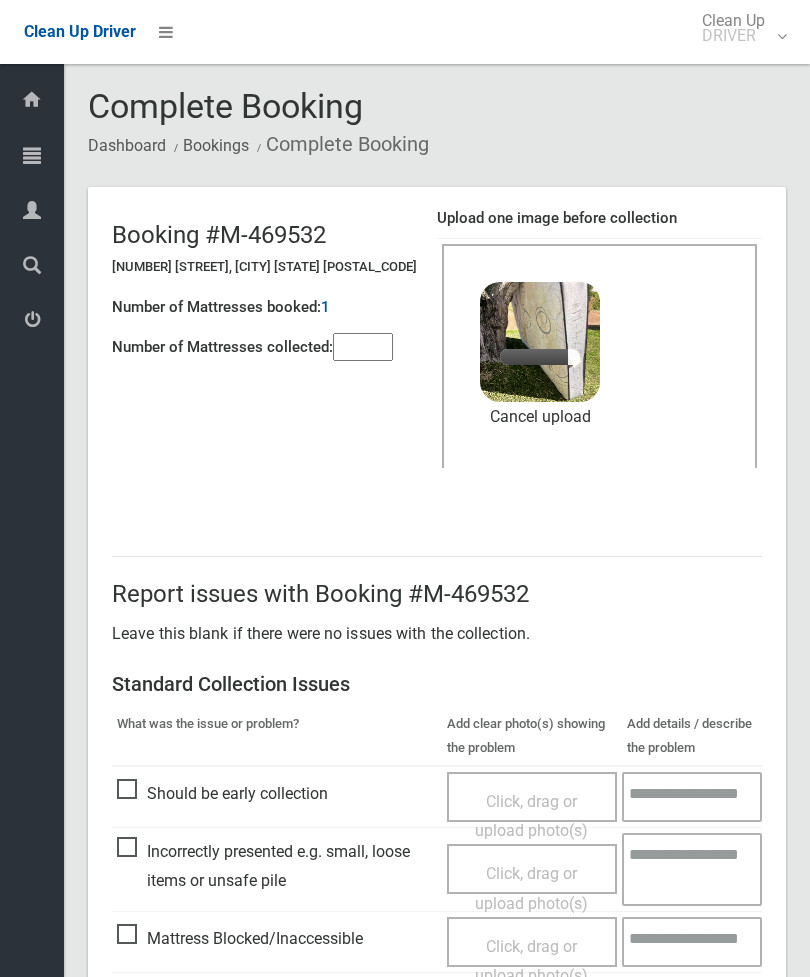 click at bounding box center [363, 347] 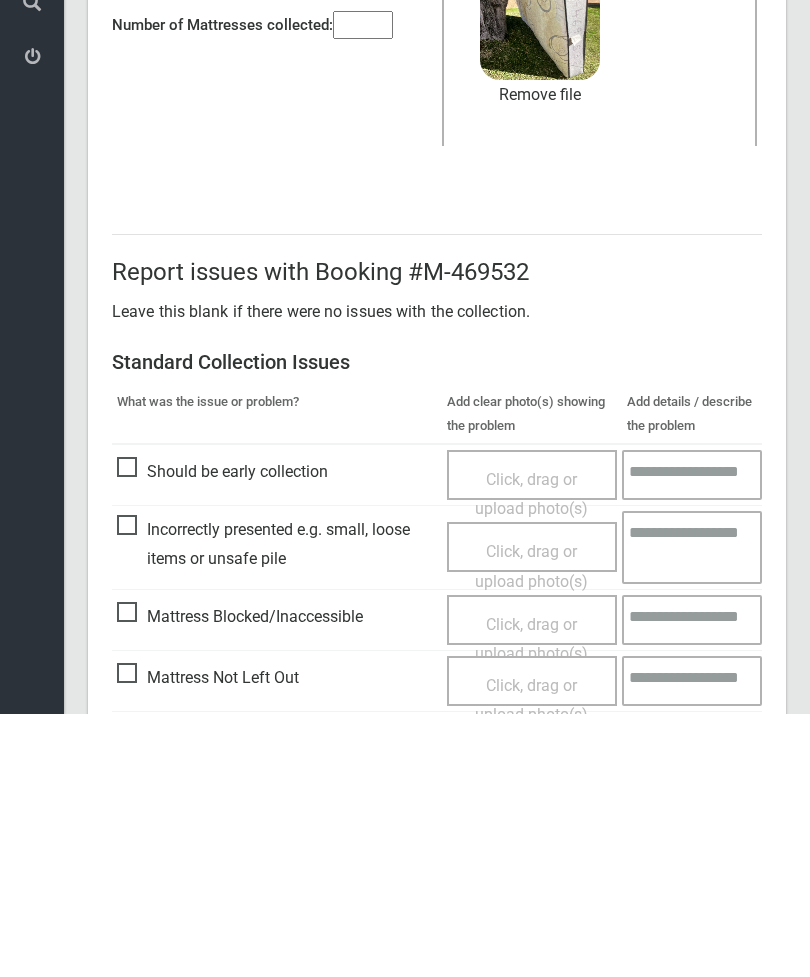 scroll, scrollTop: 274, scrollLeft: 0, axis: vertical 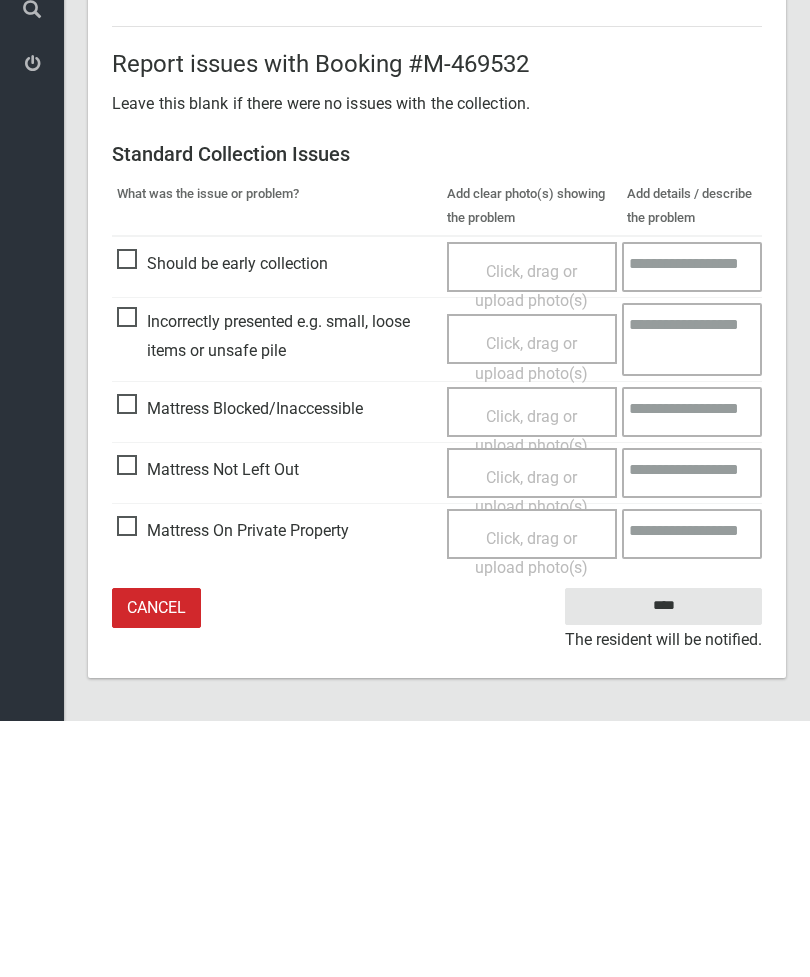 type on "*" 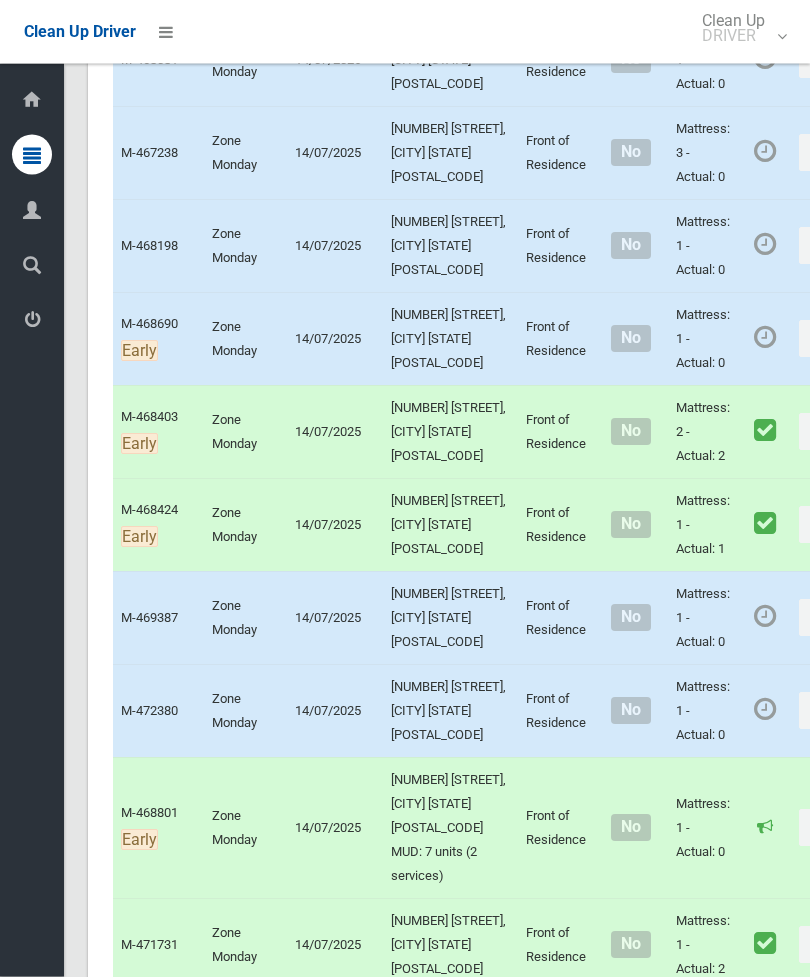 scroll, scrollTop: 2255, scrollLeft: 0, axis: vertical 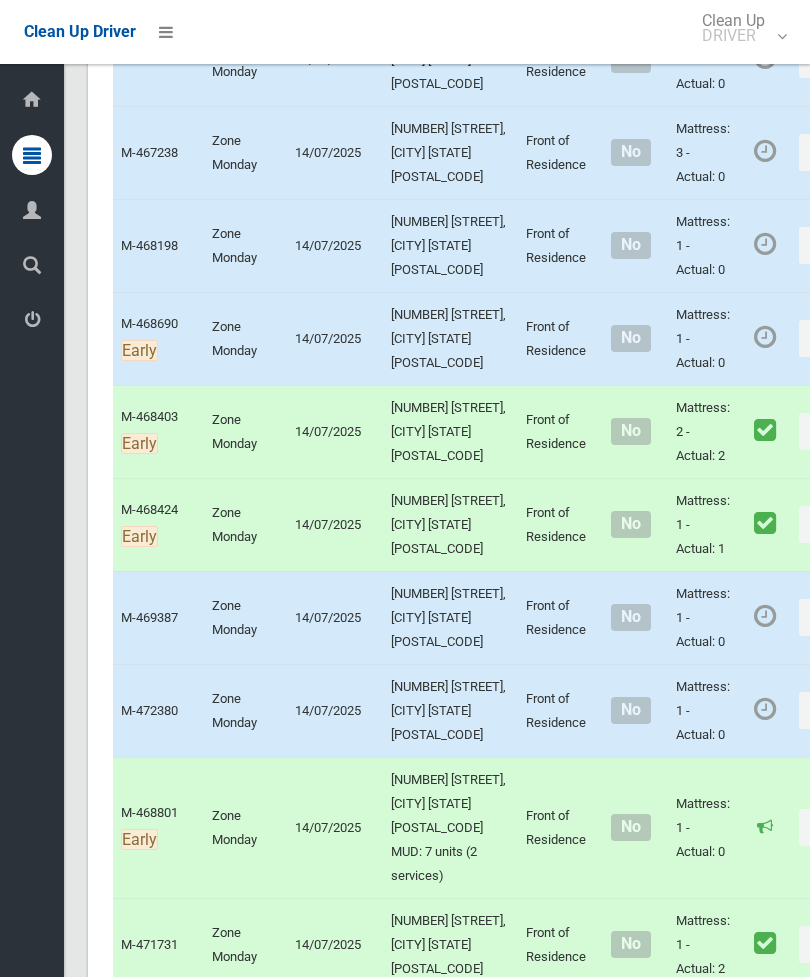 click on "Actions" at bounding box center (847, 152) 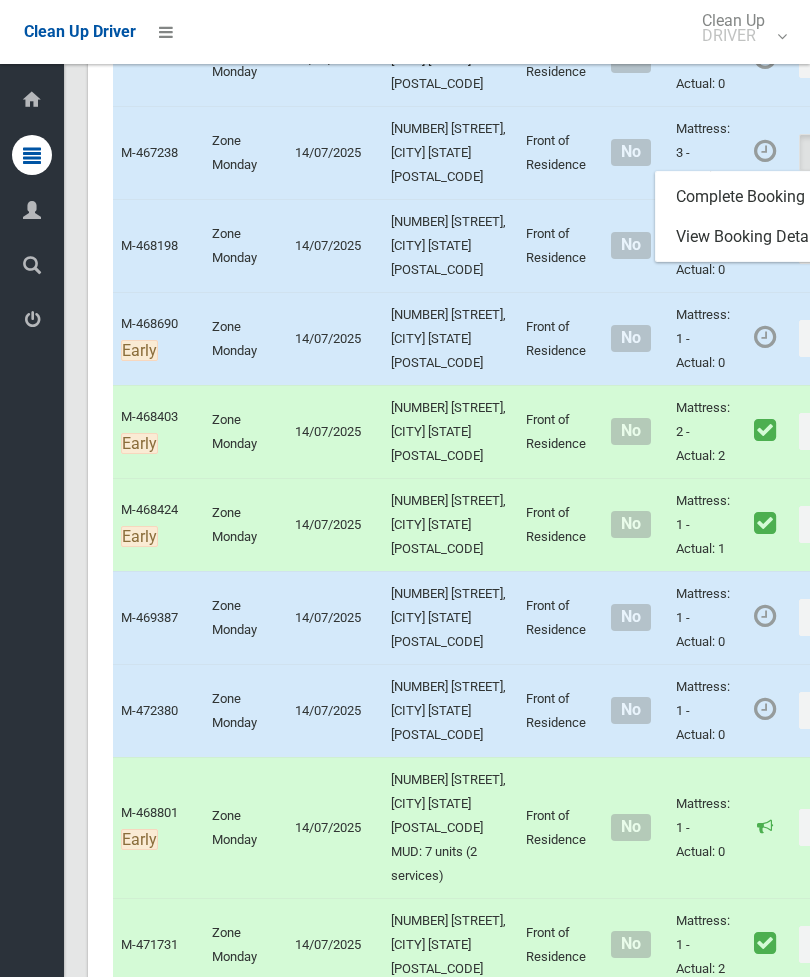 click on "Complete Booking" at bounding box center [775, 197] 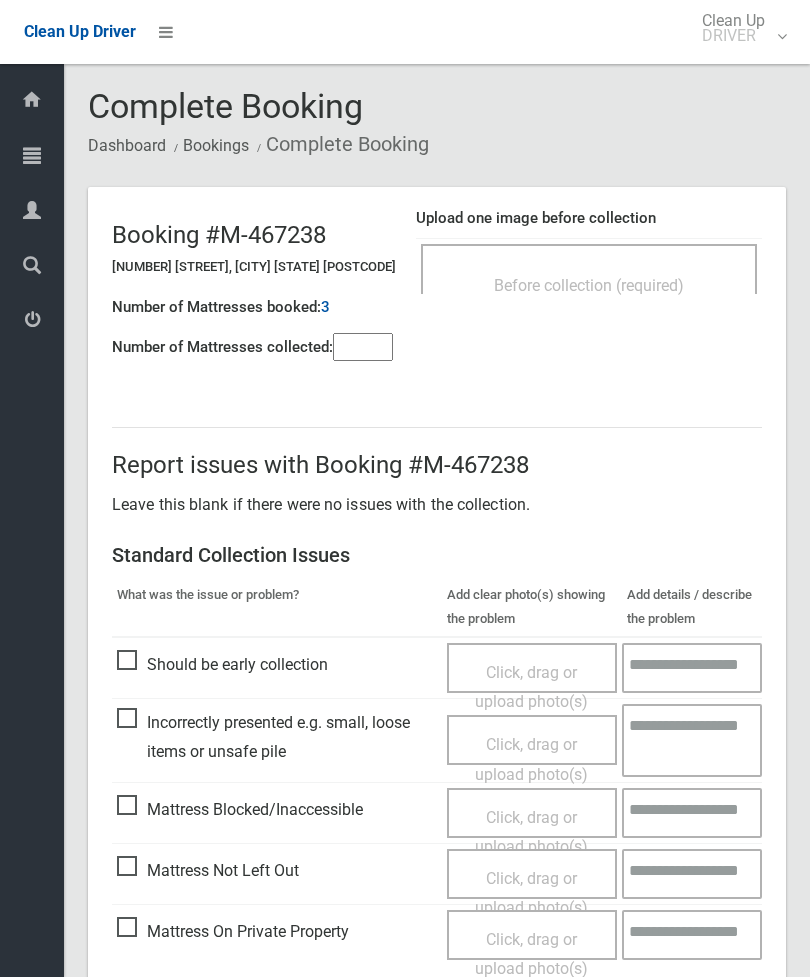 scroll, scrollTop: 0, scrollLeft: 0, axis: both 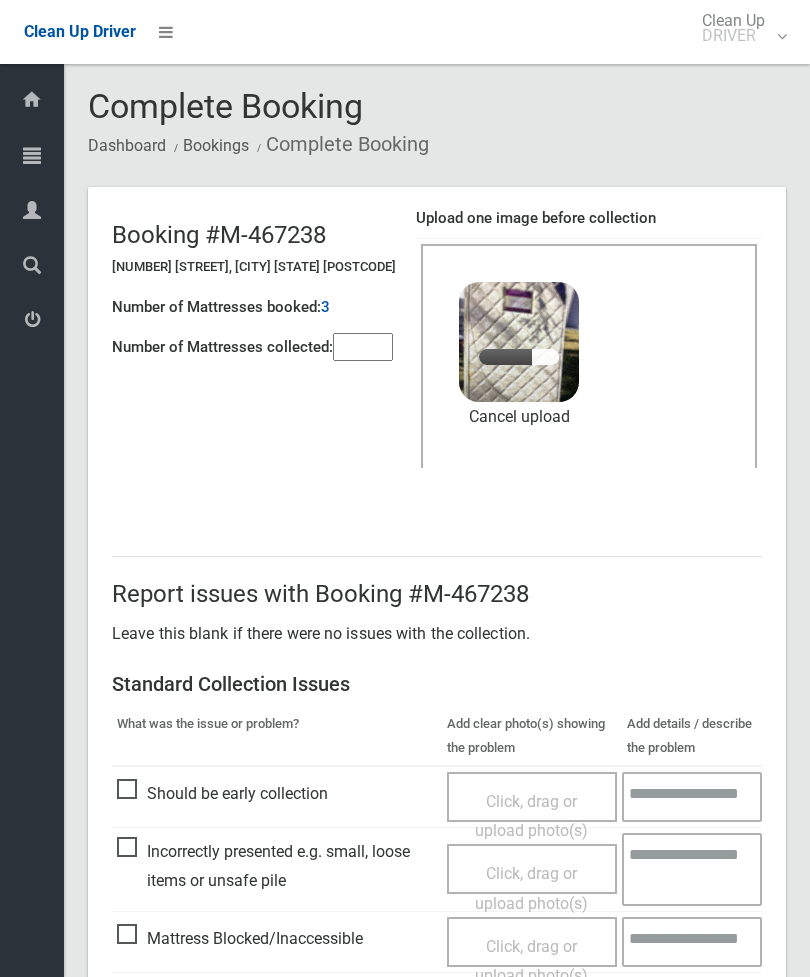 click at bounding box center (363, 347) 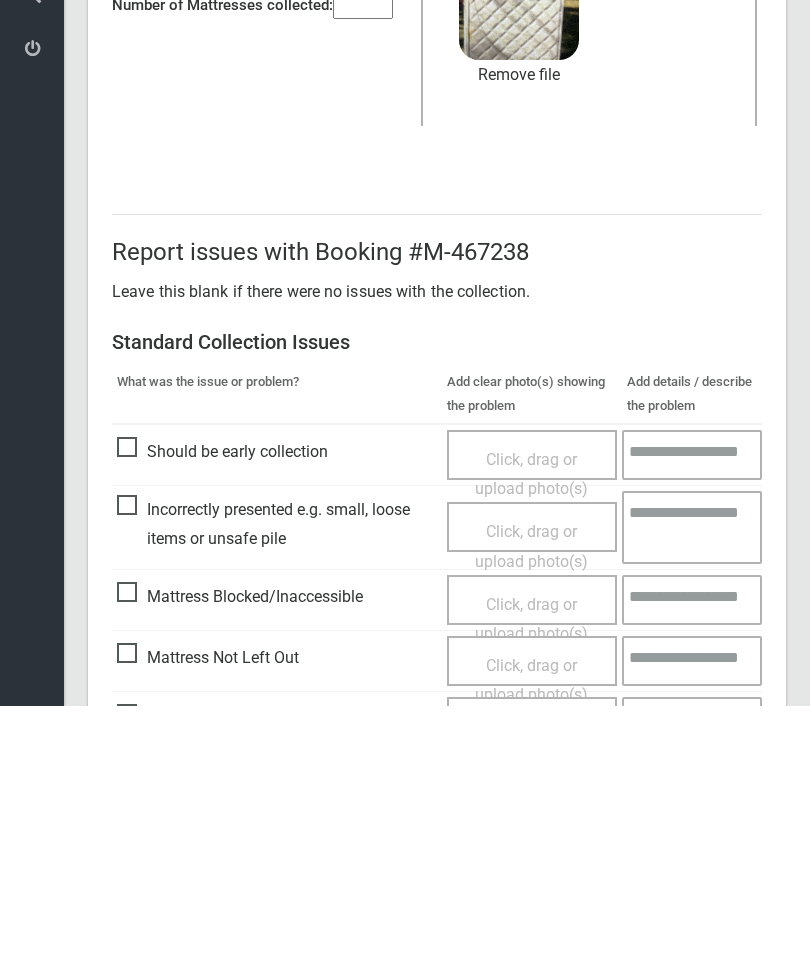 scroll, scrollTop: 274, scrollLeft: 0, axis: vertical 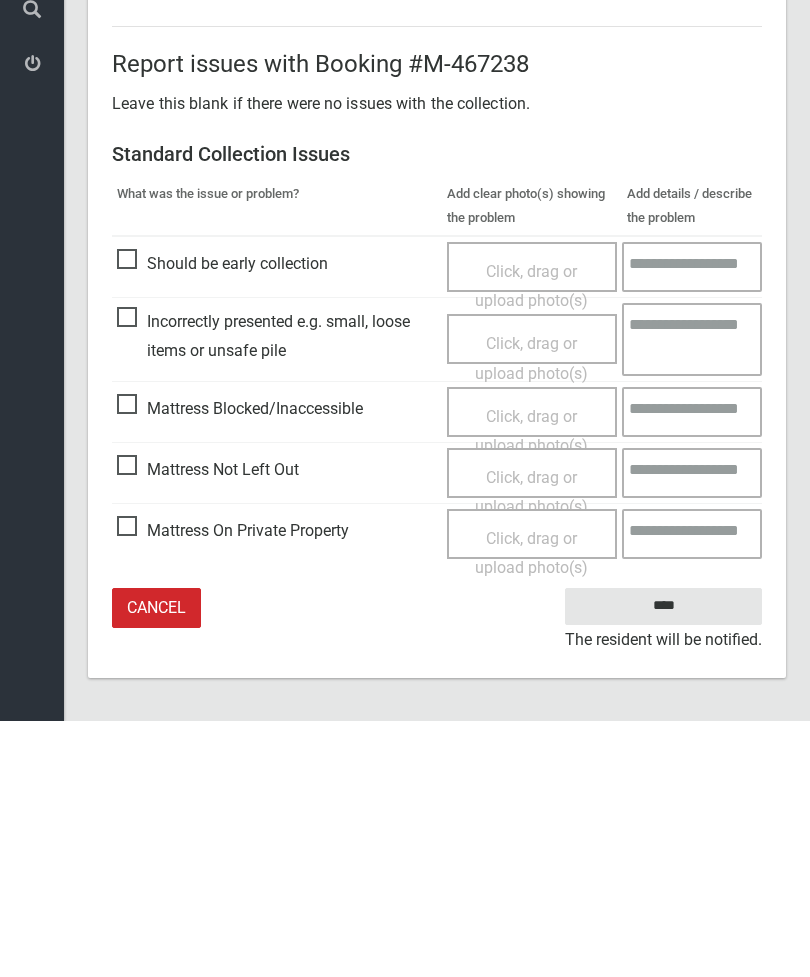 type on "*" 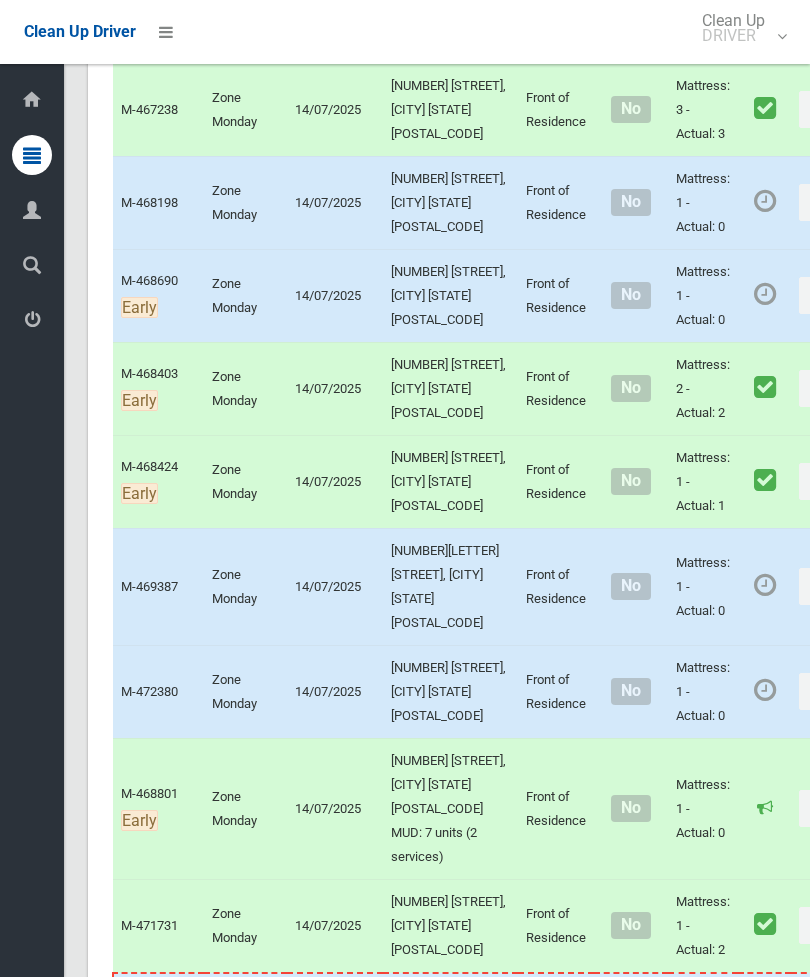 scroll, scrollTop: 2347, scrollLeft: 0, axis: vertical 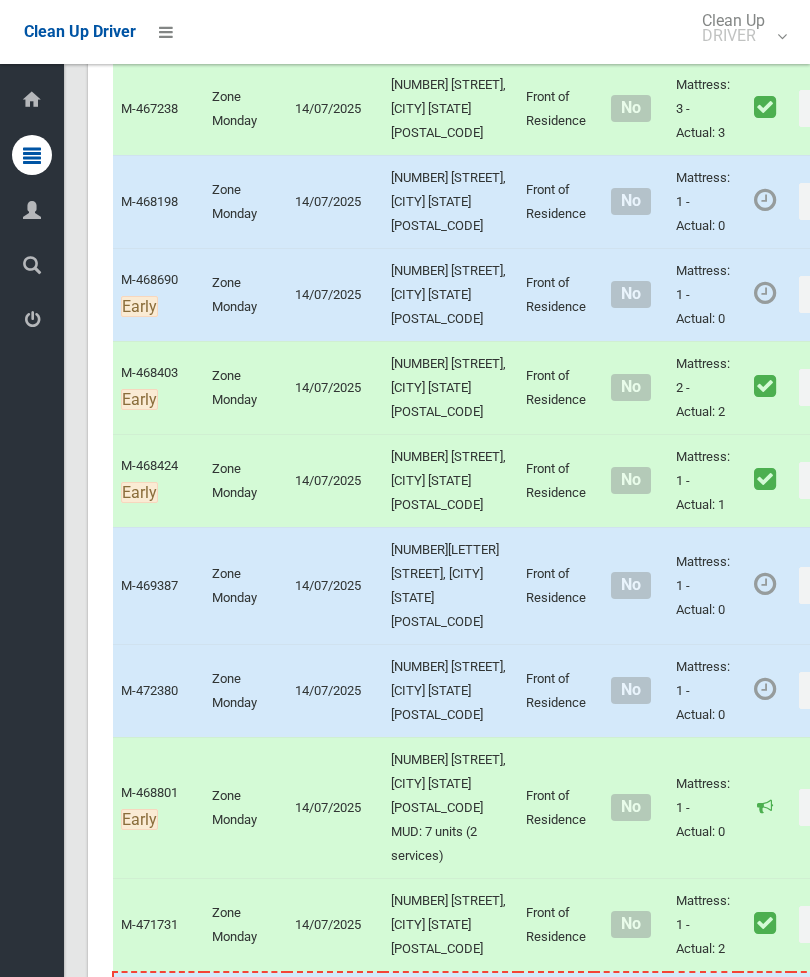click on "Actions" at bounding box center [847, -102] 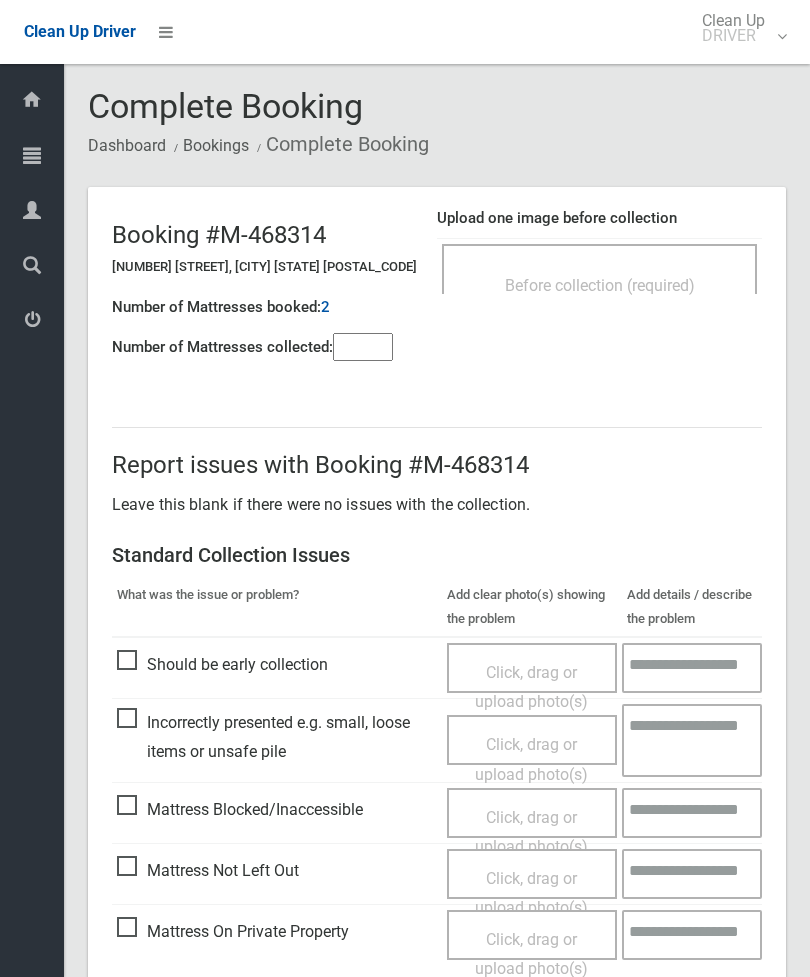 scroll, scrollTop: 0, scrollLeft: 0, axis: both 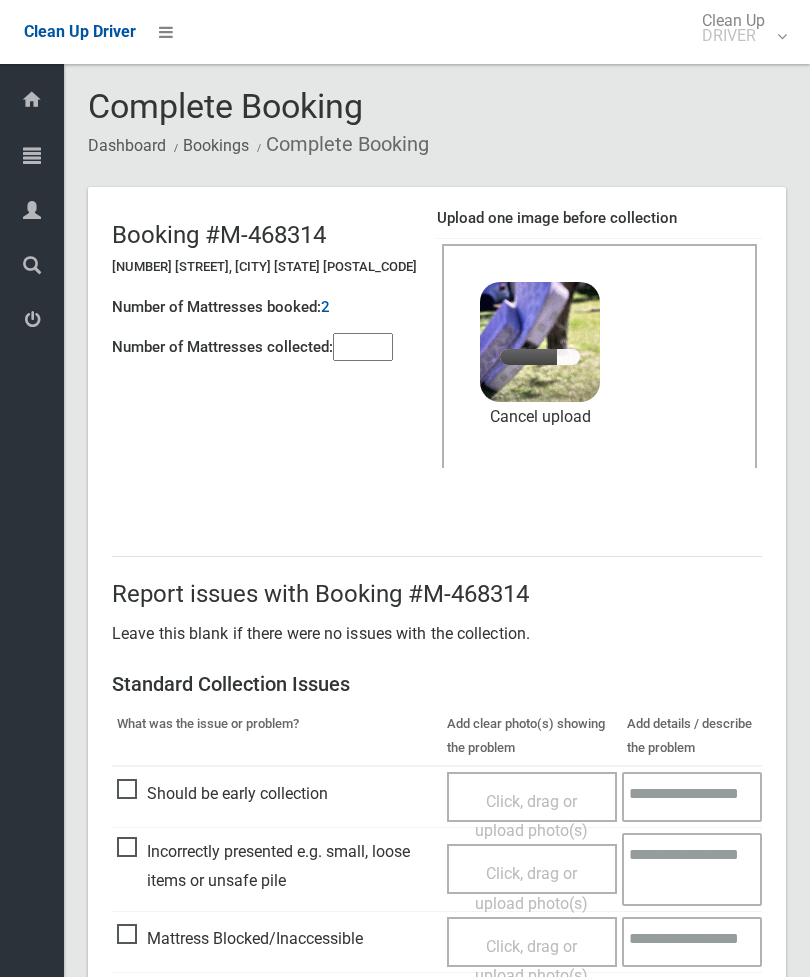 click at bounding box center (363, 347) 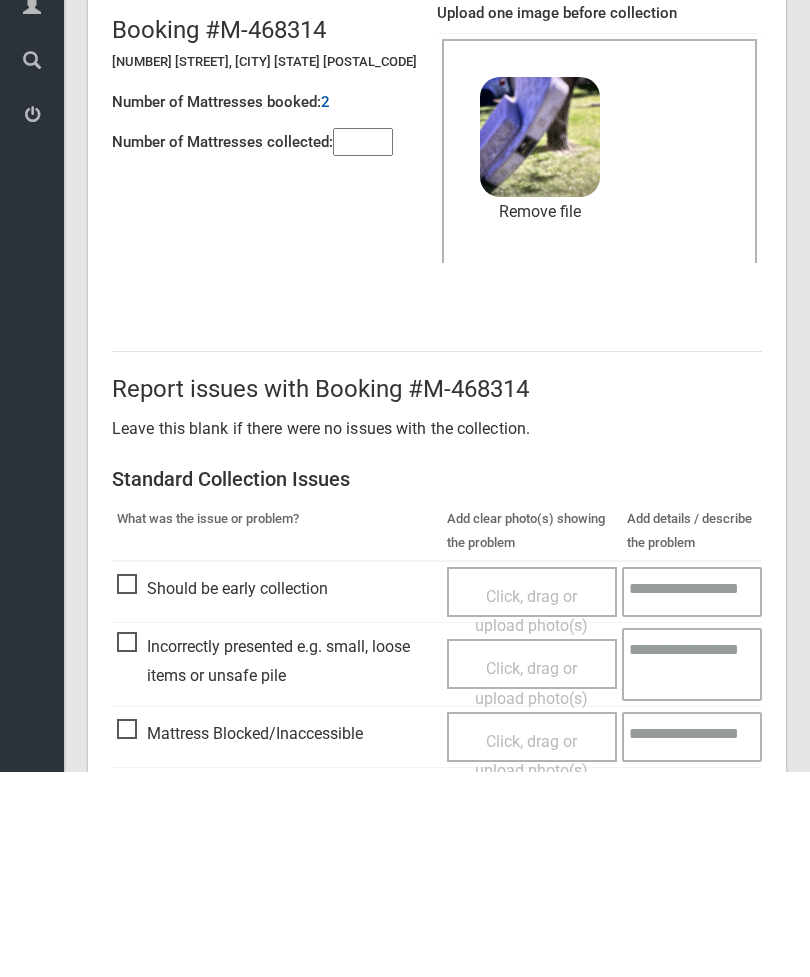 scroll, scrollTop: 274, scrollLeft: 0, axis: vertical 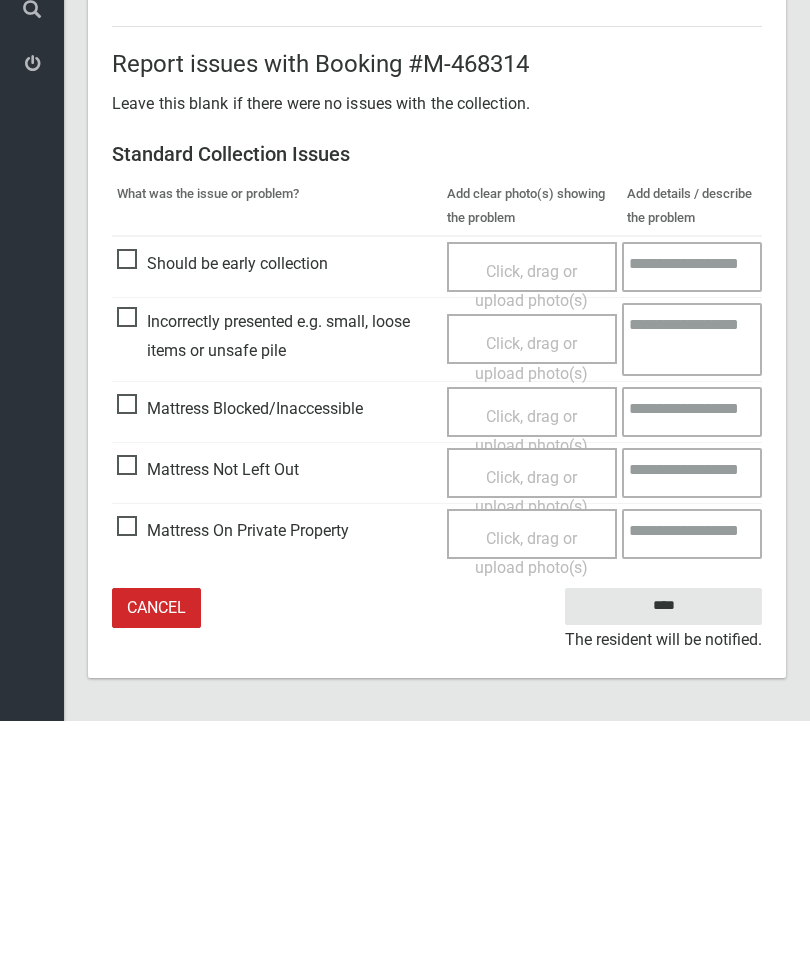 type on "*" 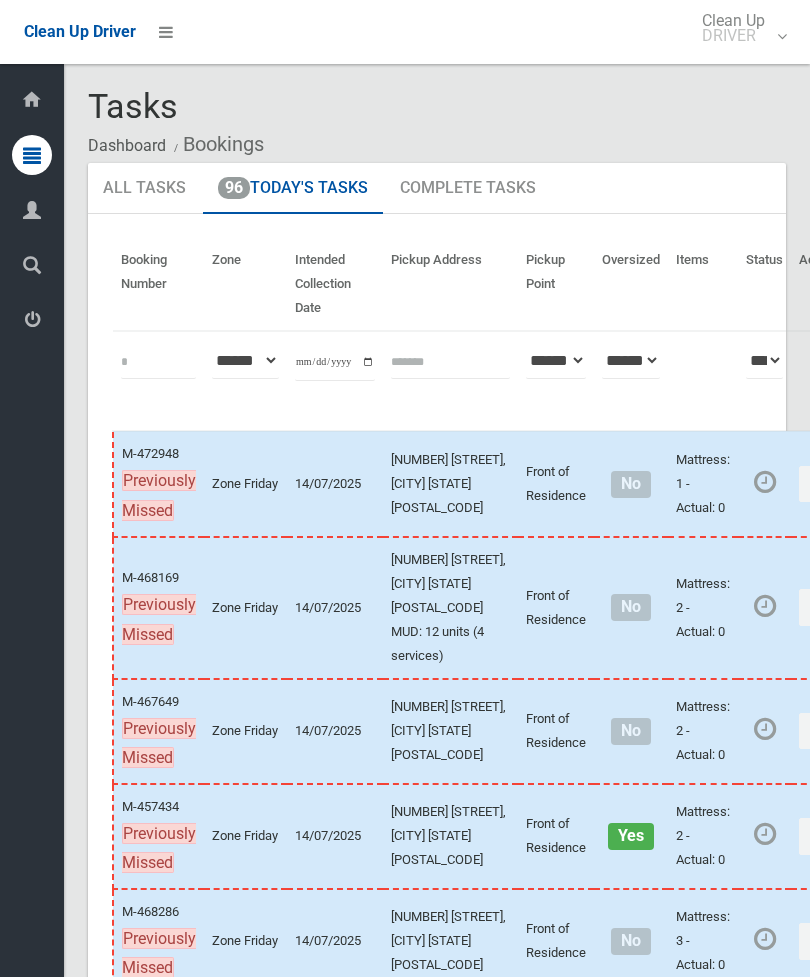scroll, scrollTop: 0, scrollLeft: 0, axis: both 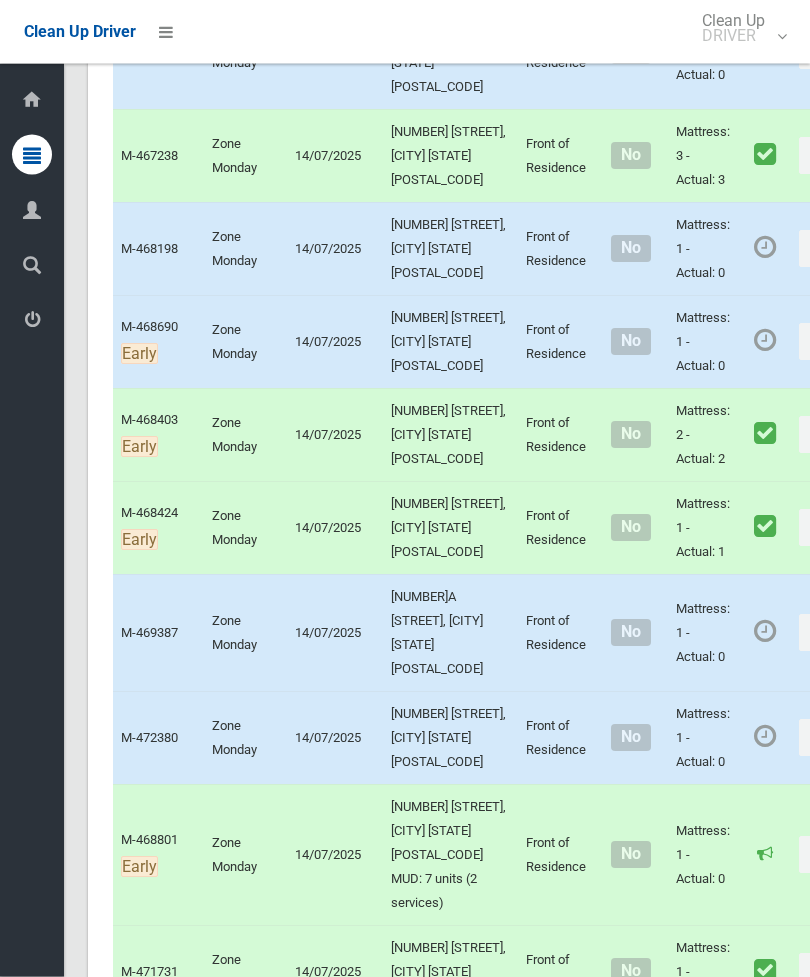 click on "Actions" at bounding box center [847, 249] 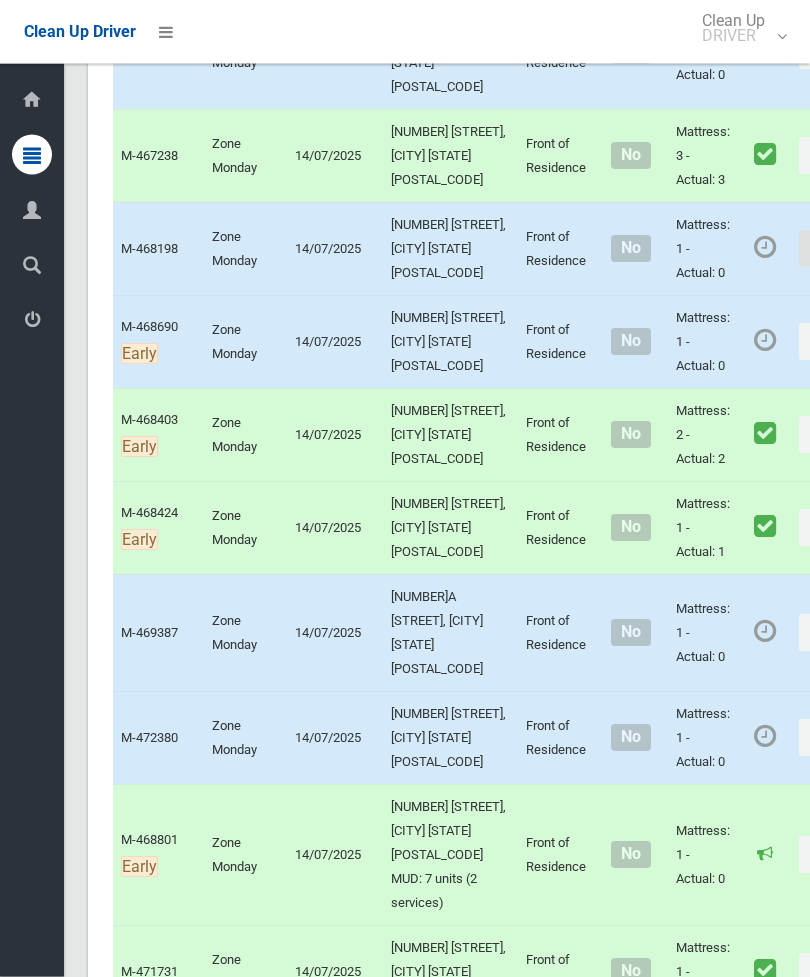 scroll, scrollTop: 2300, scrollLeft: 0, axis: vertical 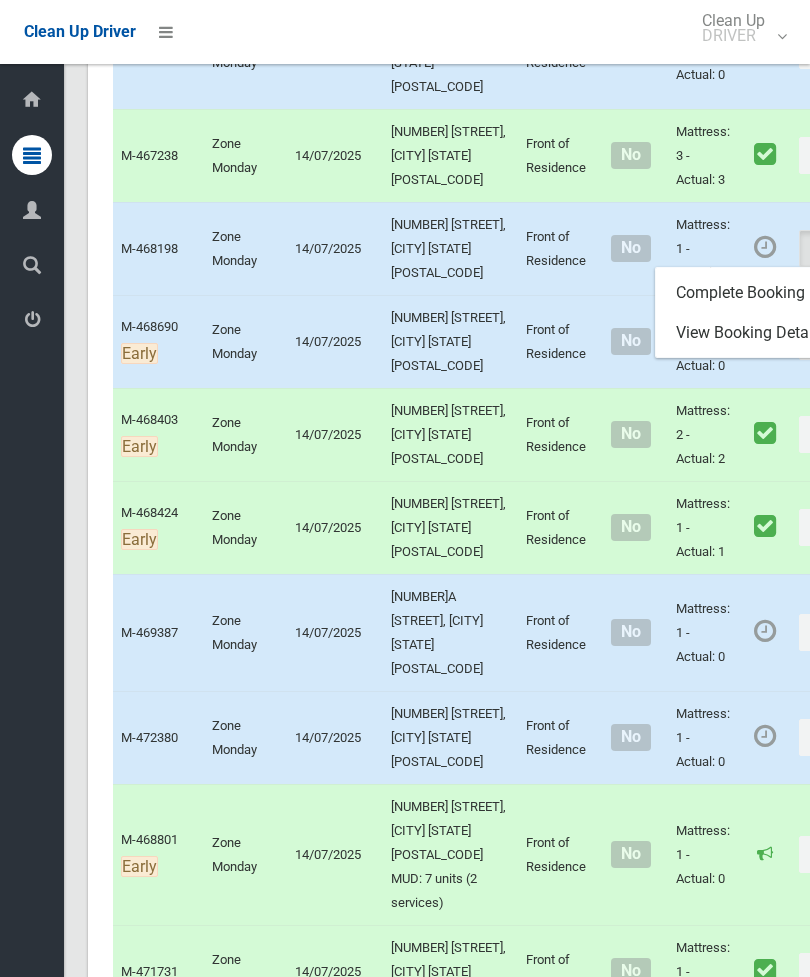 click on "Complete Booking" at bounding box center (775, 293) 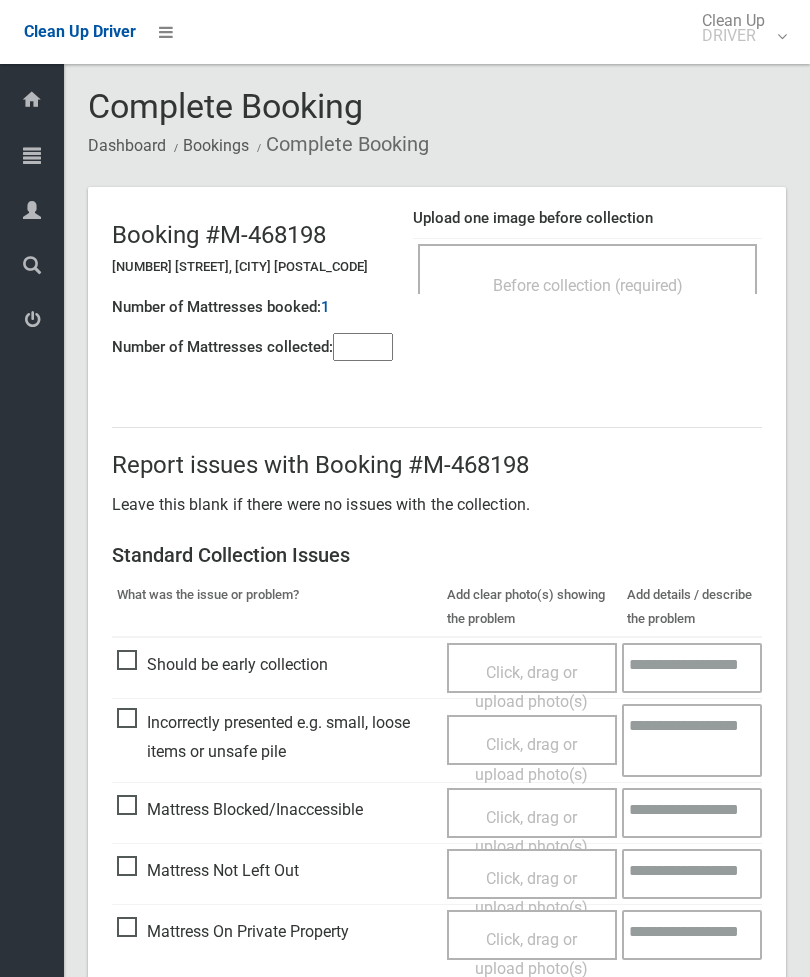 scroll, scrollTop: 0, scrollLeft: 0, axis: both 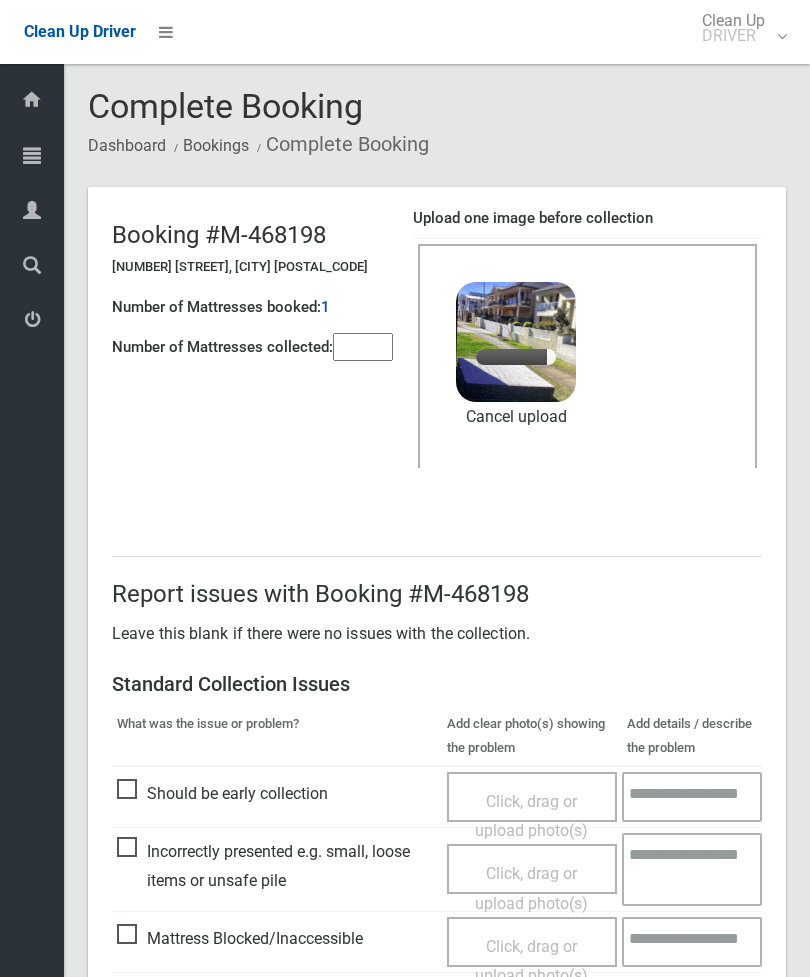 click at bounding box center (363, 347) 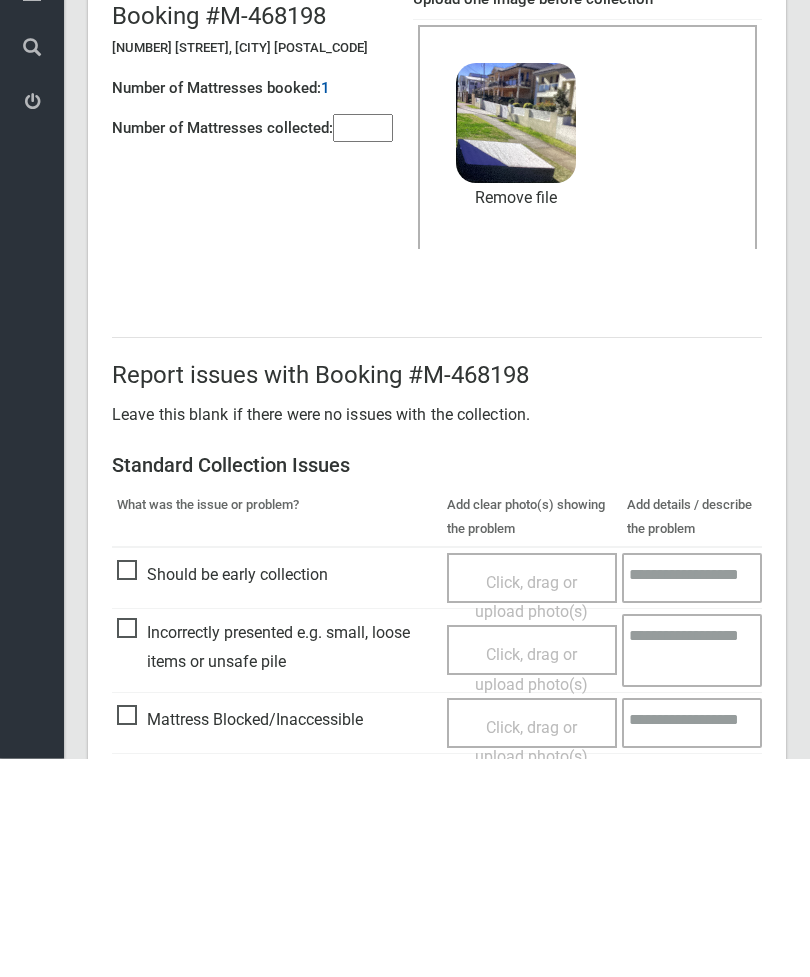scroll, scrollTop: 274, scrollLeft: 0, axis: vertical 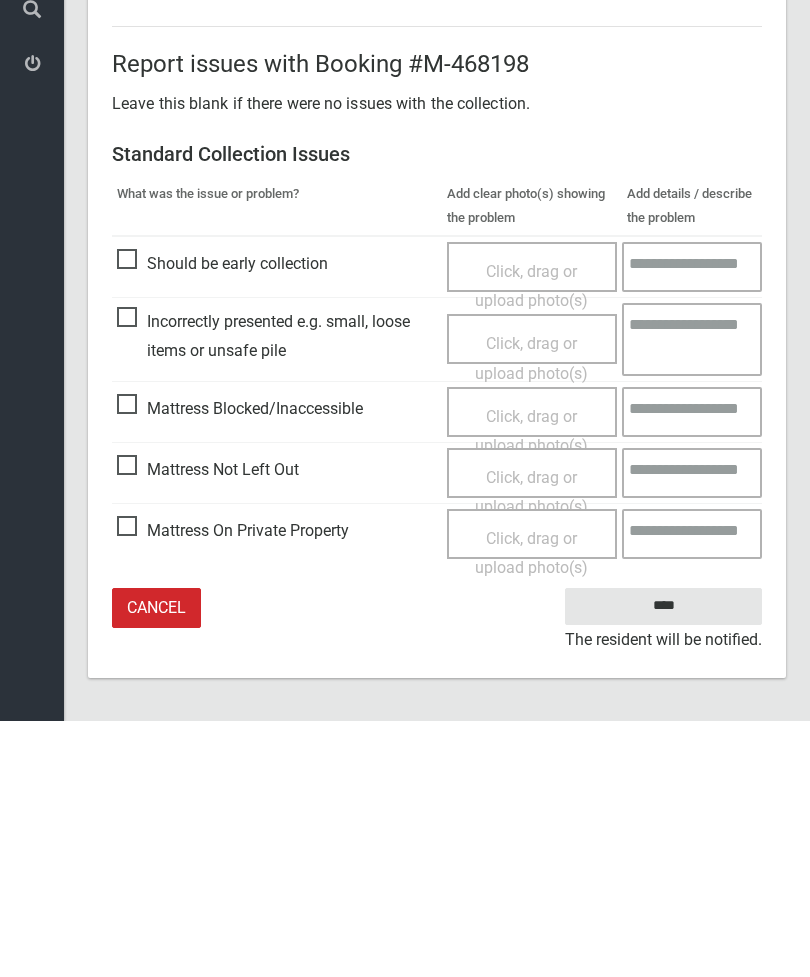type on "*" 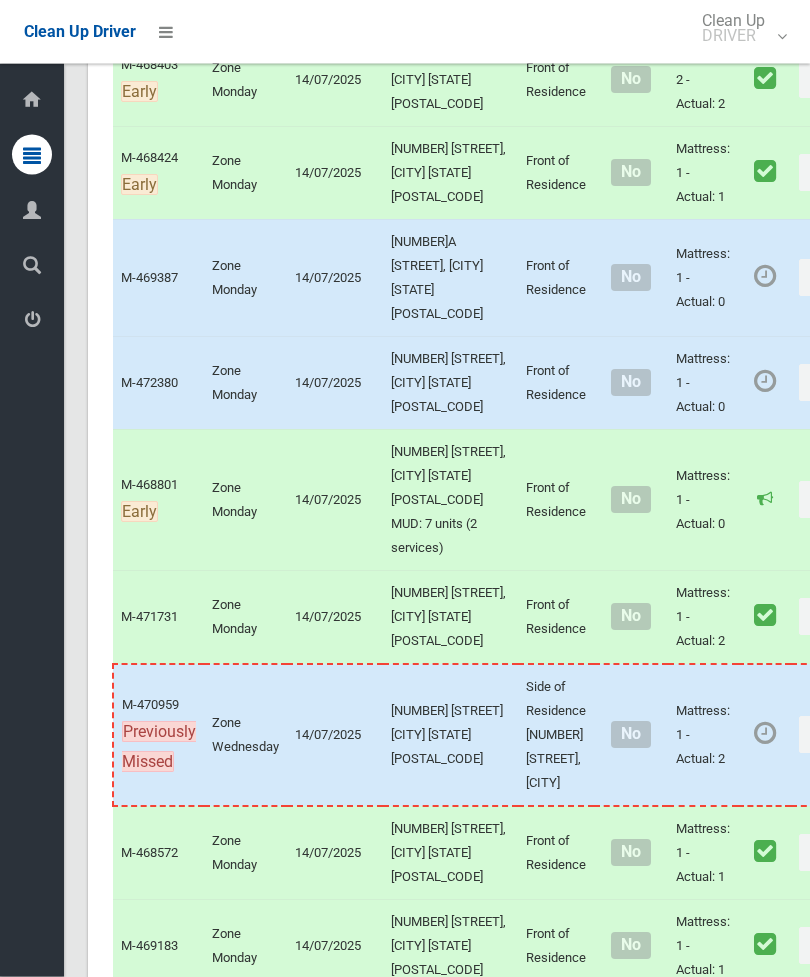 scroll, scrollTop: 2791, scrollLeft: 0, axis: vertical 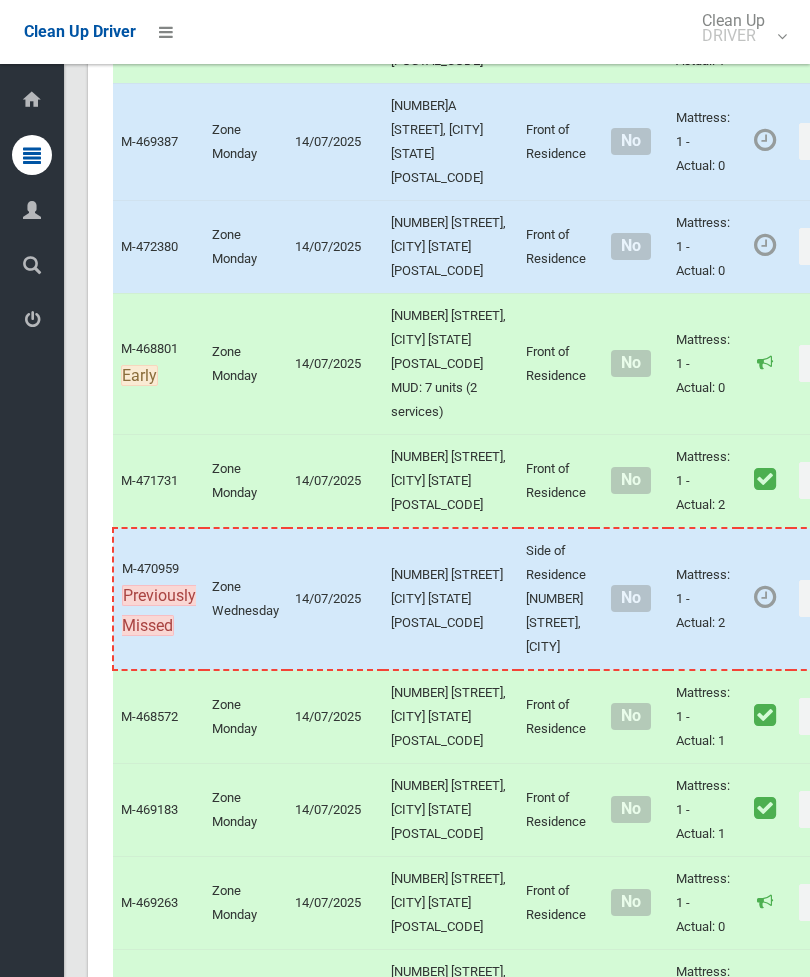 click on "Actions" at bounding box center (847, 141) 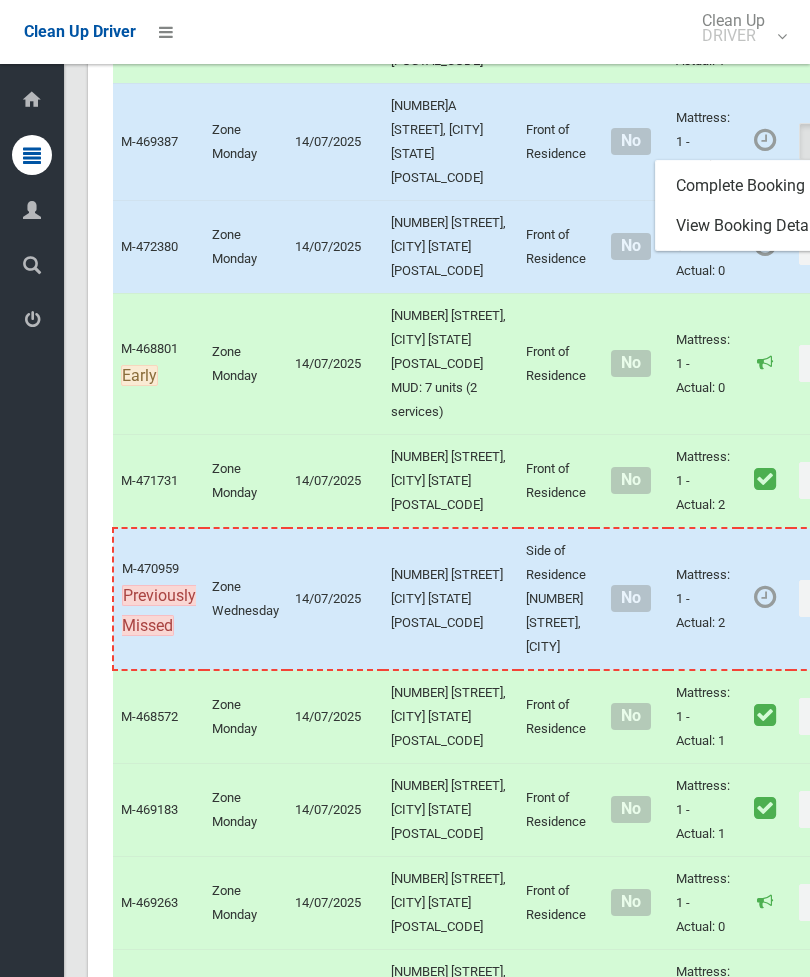 click on "Complete Booking" at bounding box center [775, 186] 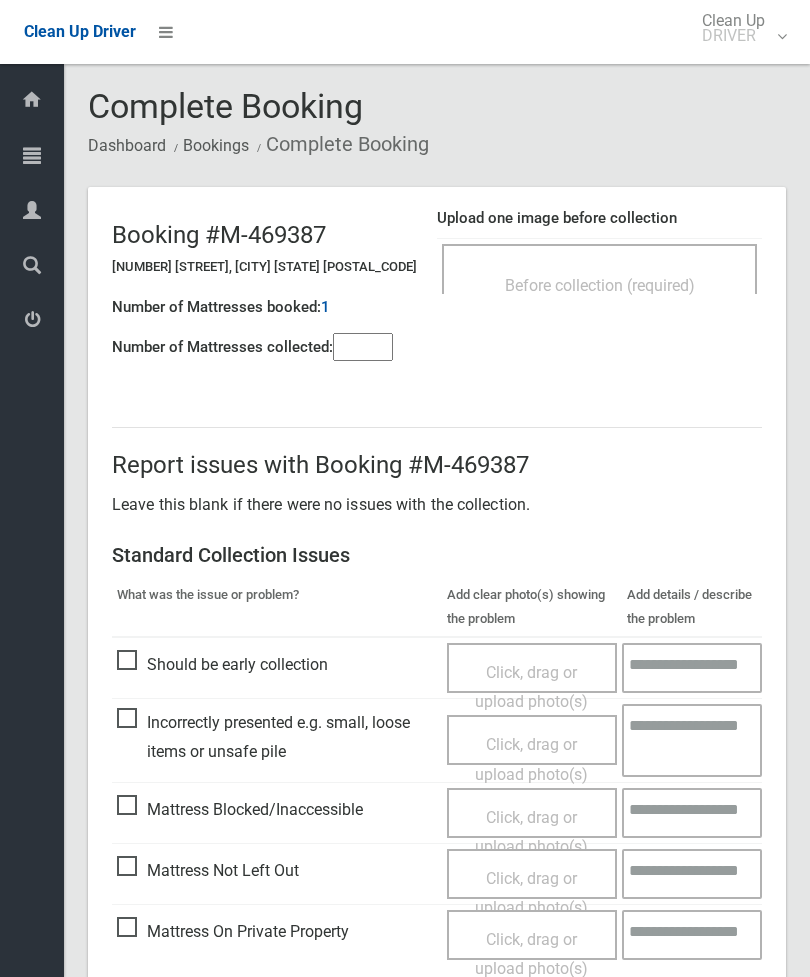 scroll, scrollTop: 0, scrollLeft: 0, axis: both 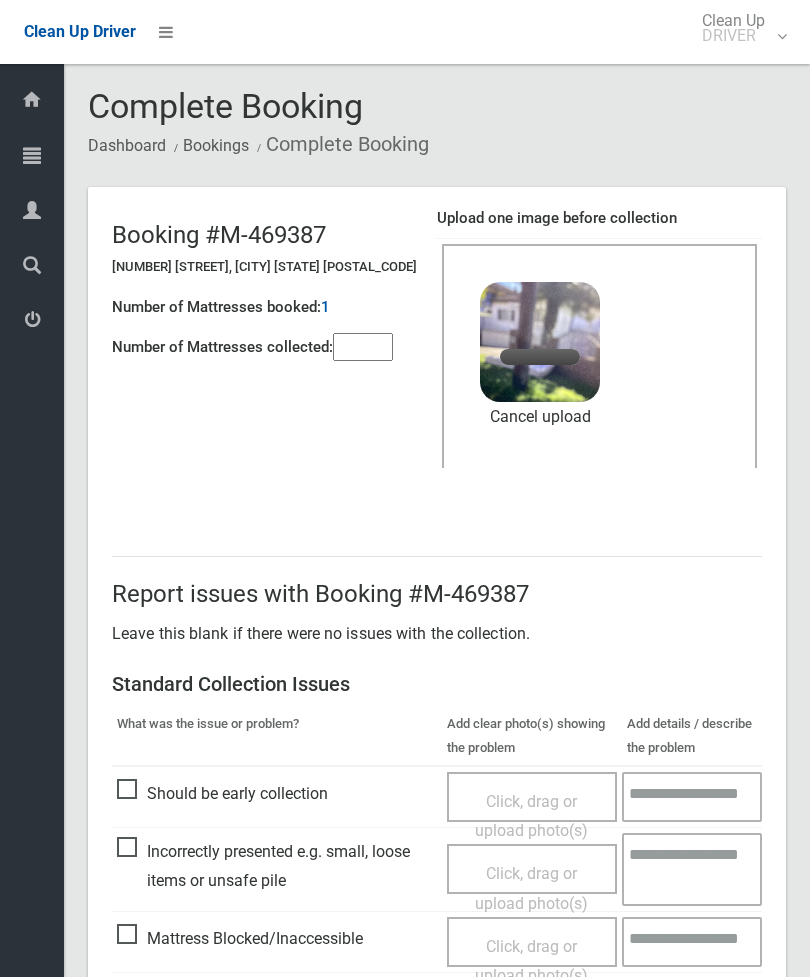 click at bounding box center [363, 347] 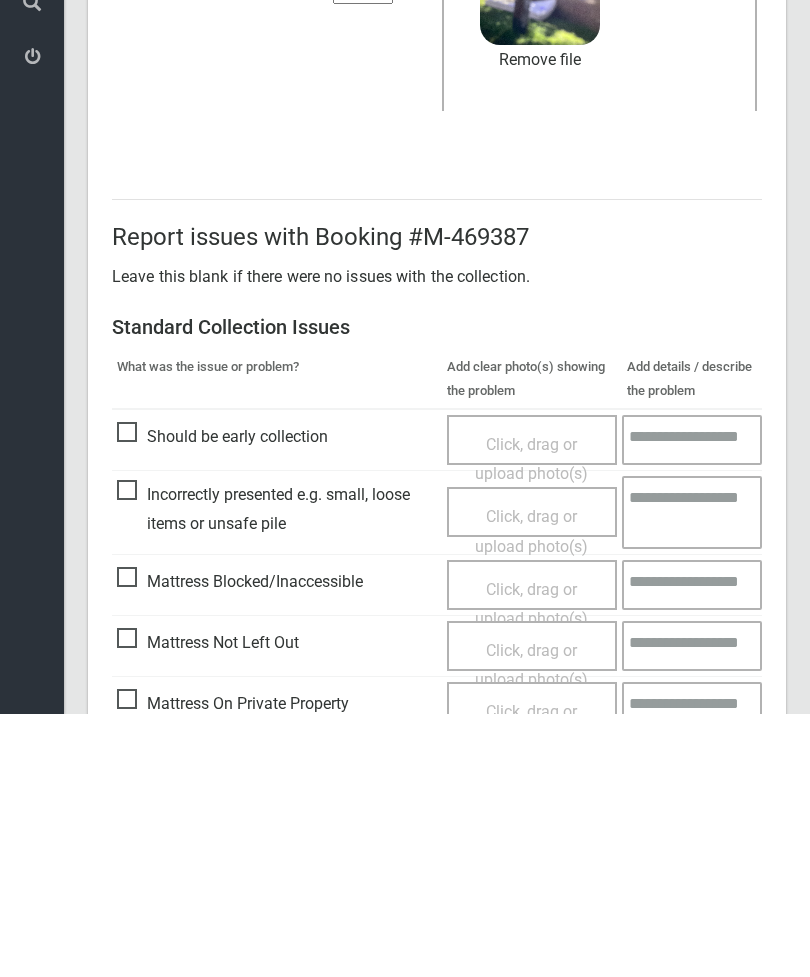 scroll, scrollTop: 274, scrollLeft: 0, axis: vertical 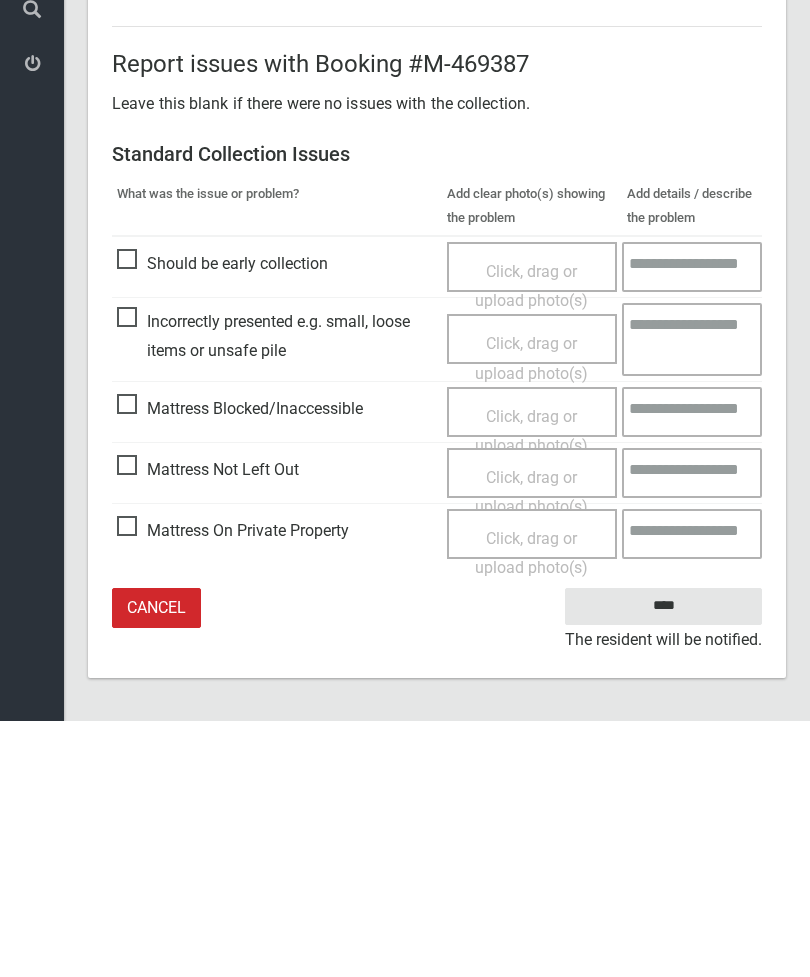type on "*" 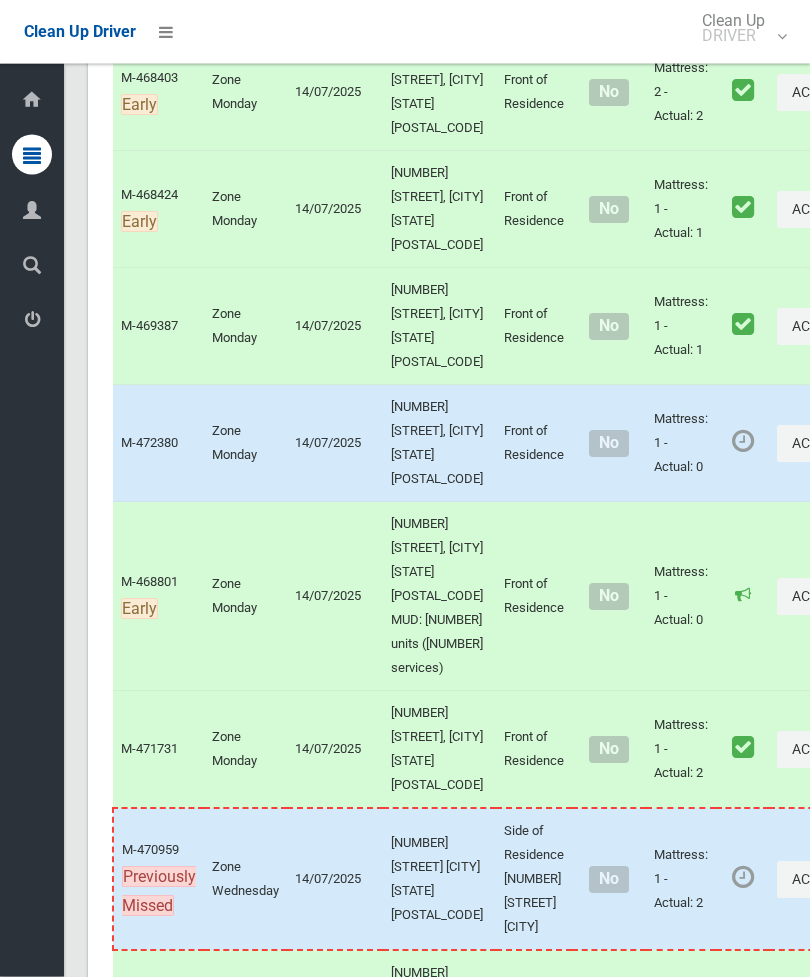 scroll, scrollTop: 3009, scrollLeft: 0, axis: vertical 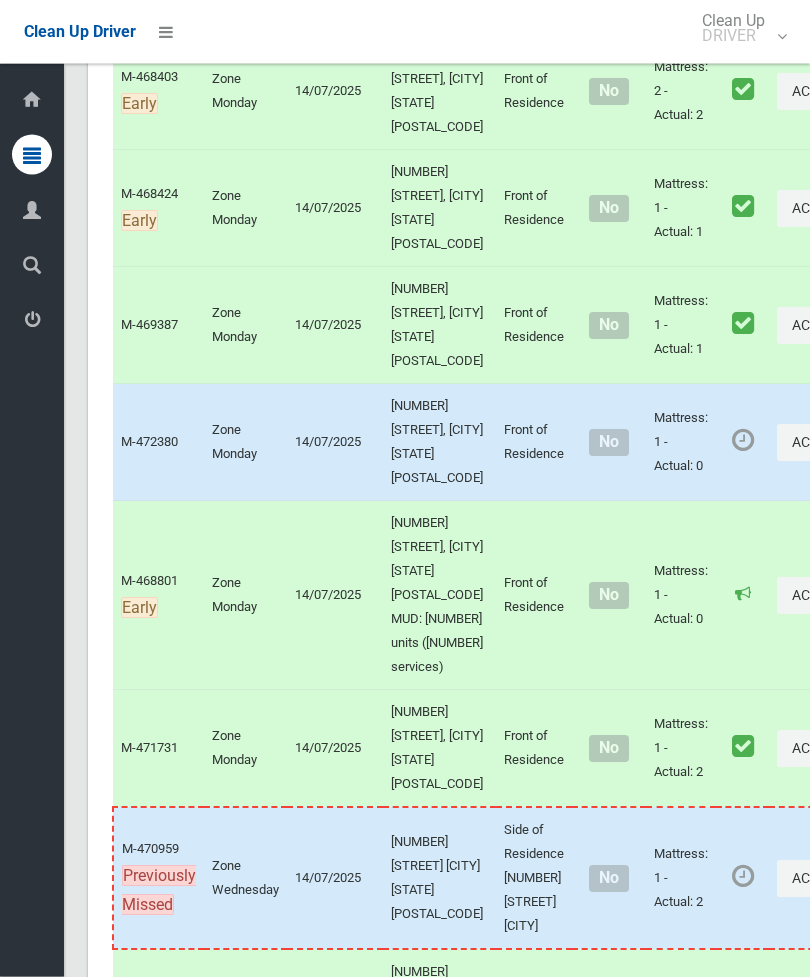 click on "Actions" at bounding box center (825, 443) 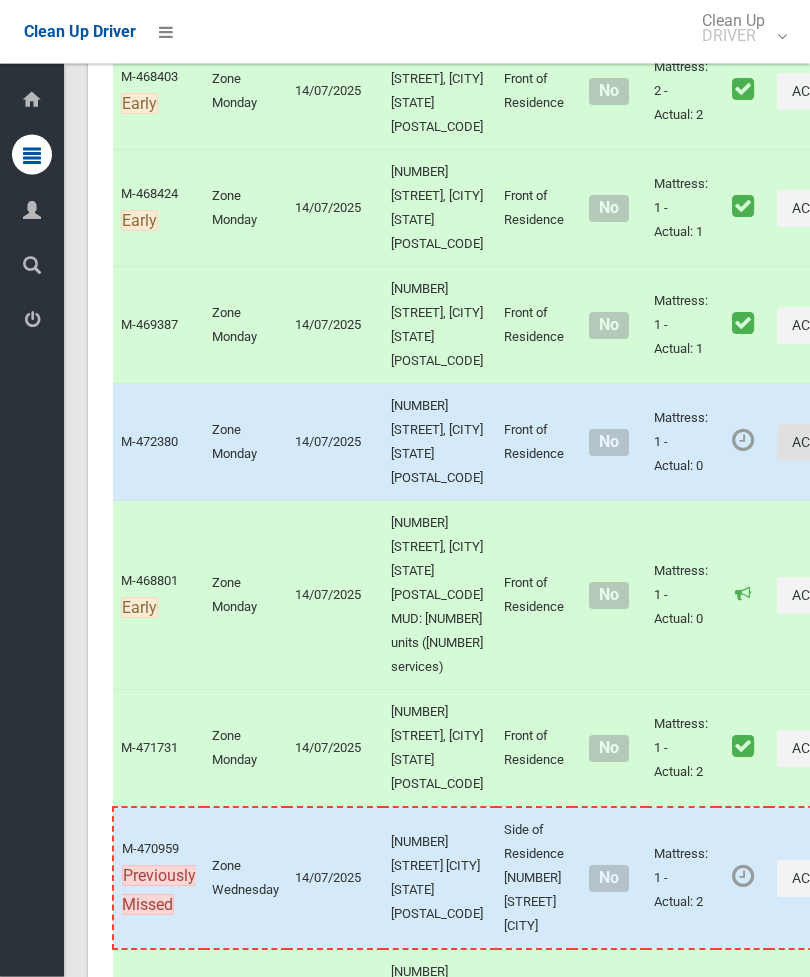 scroll, scrollTop: 3010, scrollLeft: 0, axis: vertical 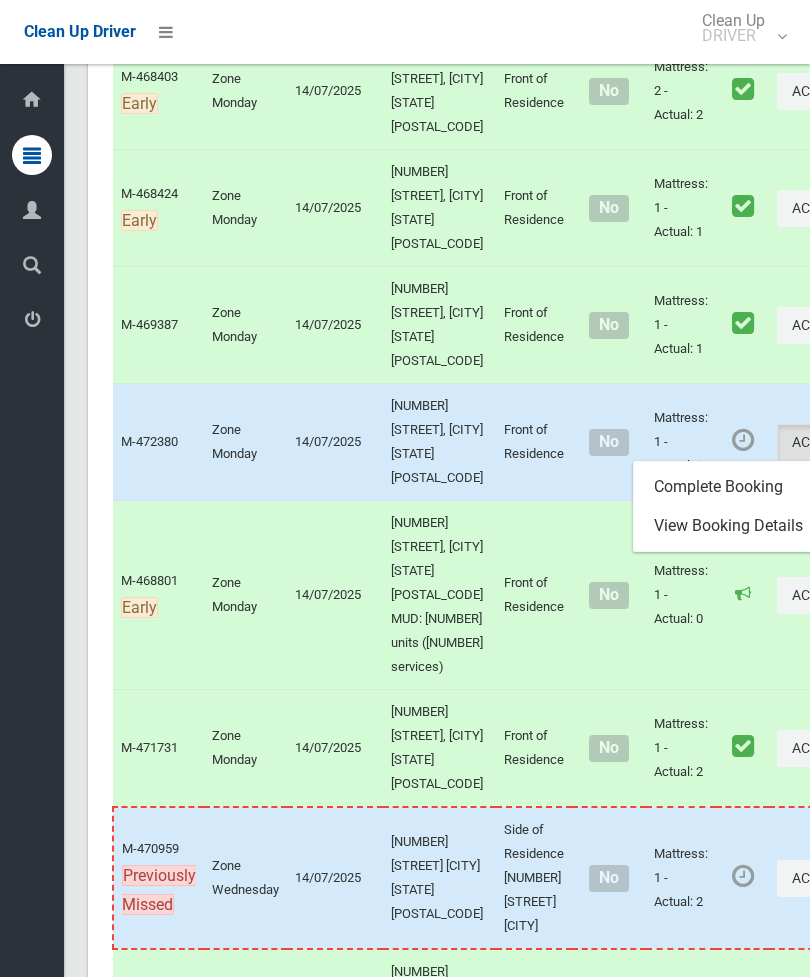 click on "Complete Booking" at bounding box center [753, 487] 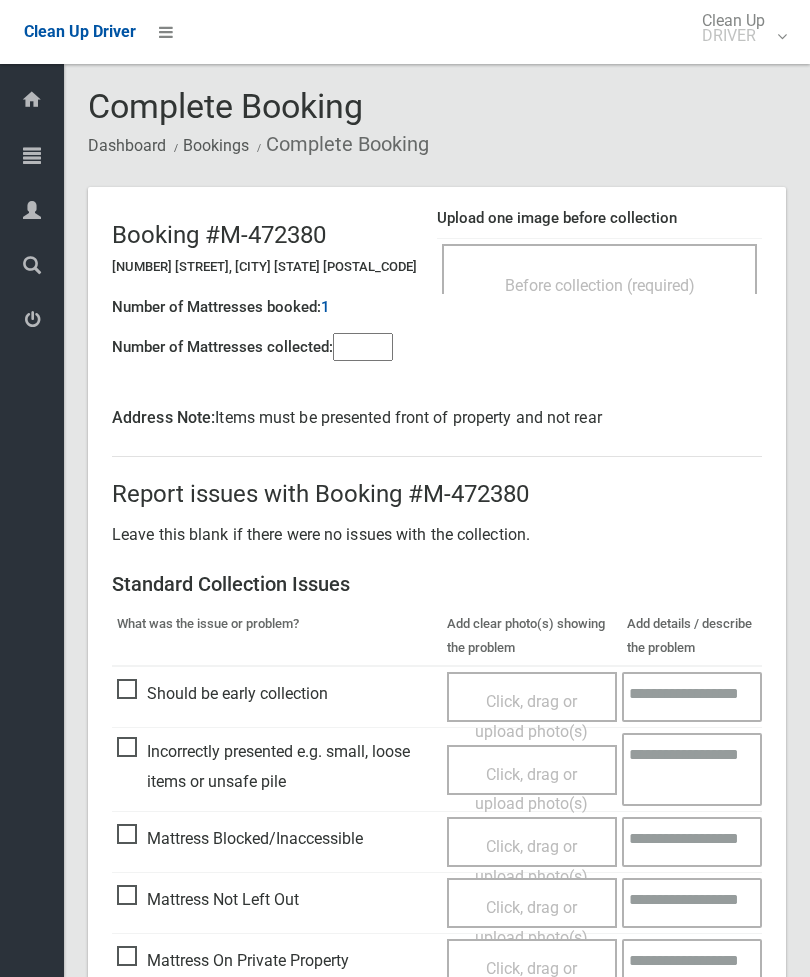 scroll, scrollTop: 0, scrollLeft: 0, axis: both 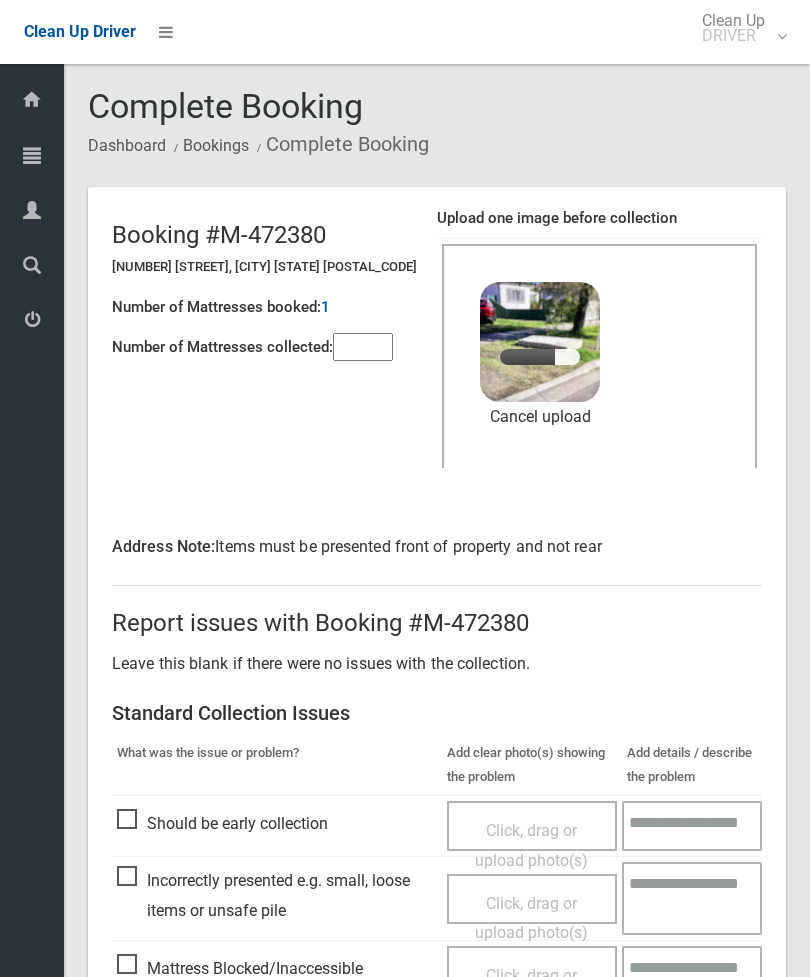 click at bounding box center (363, 347) 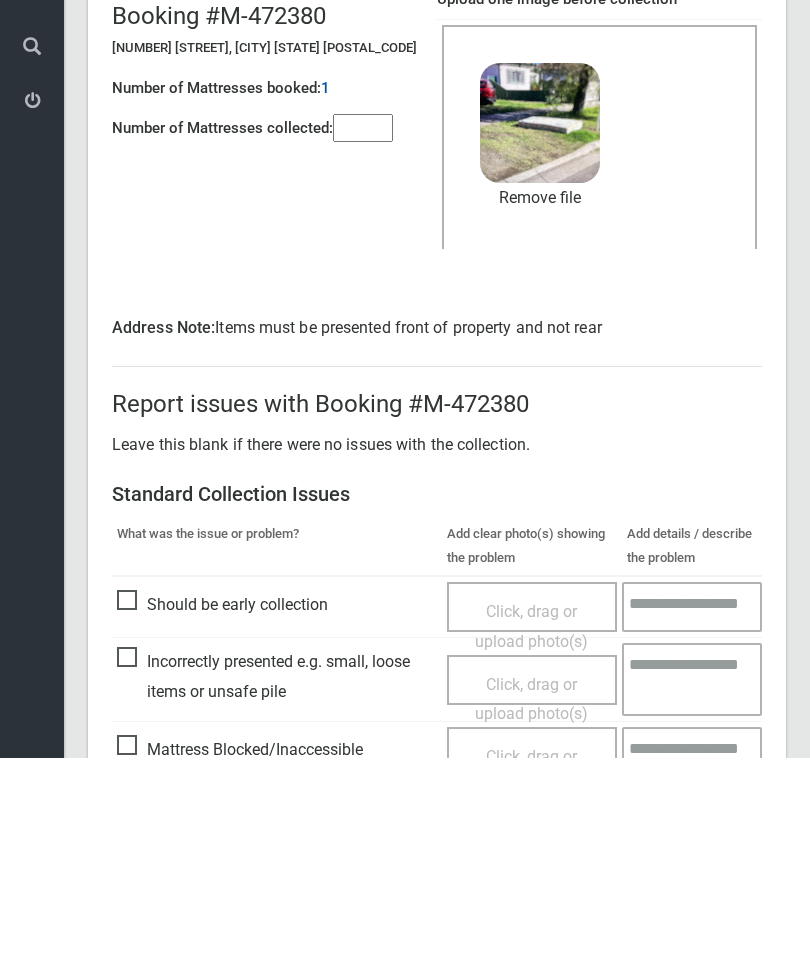 scroll, scrollTop: 303, scrollLeft: 0, axis: vertical 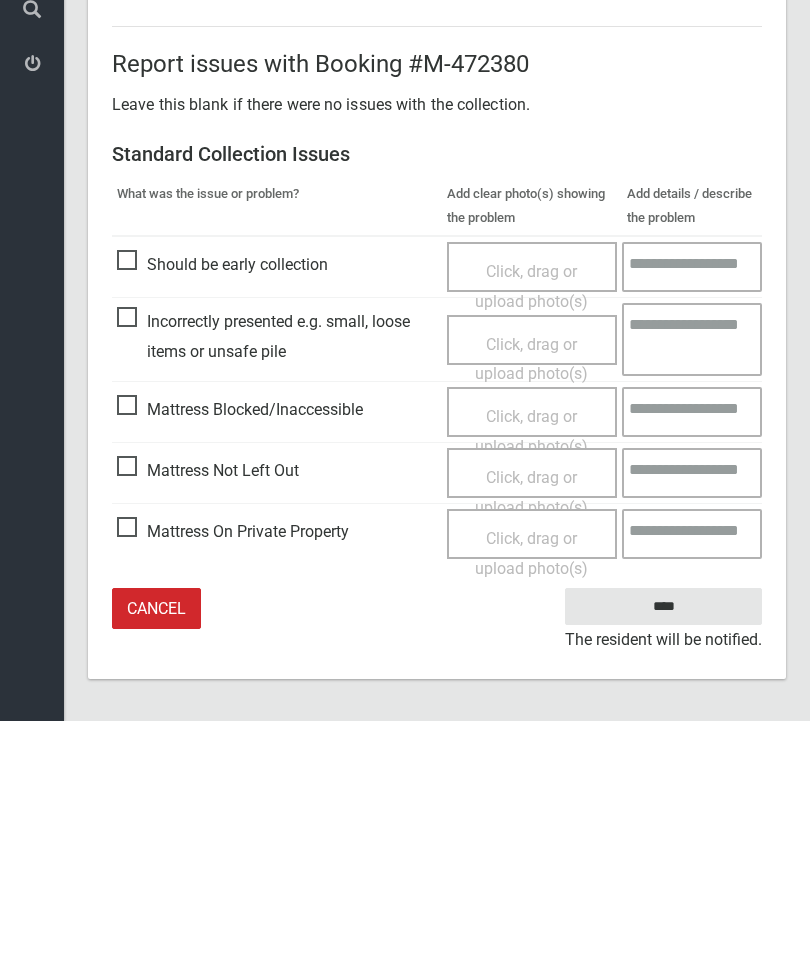 type on "*" 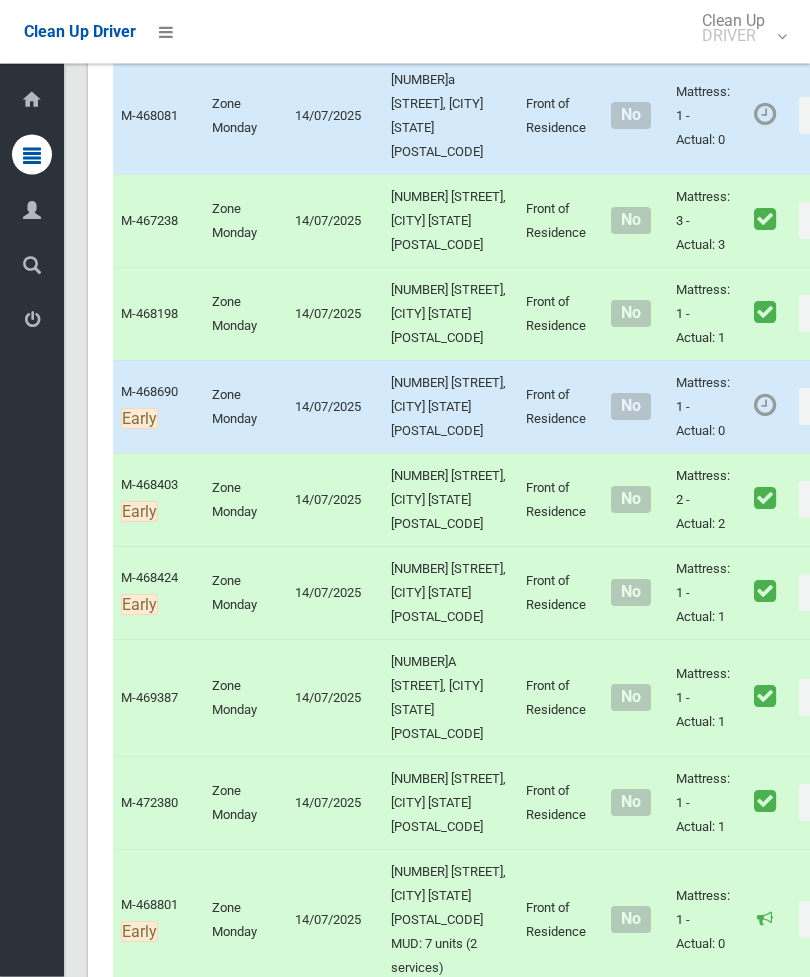 scroll, scrollTop: 2370, scrollLeft: 0, axis: vertical 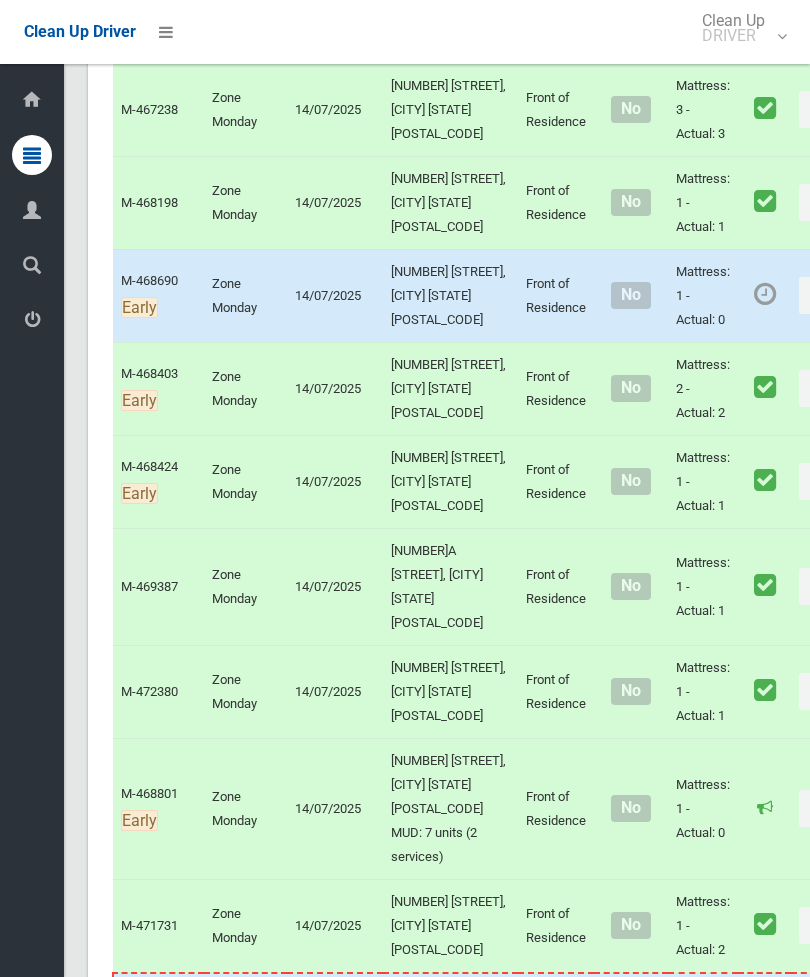 click on "Actions" at bounding box center [847, 295] 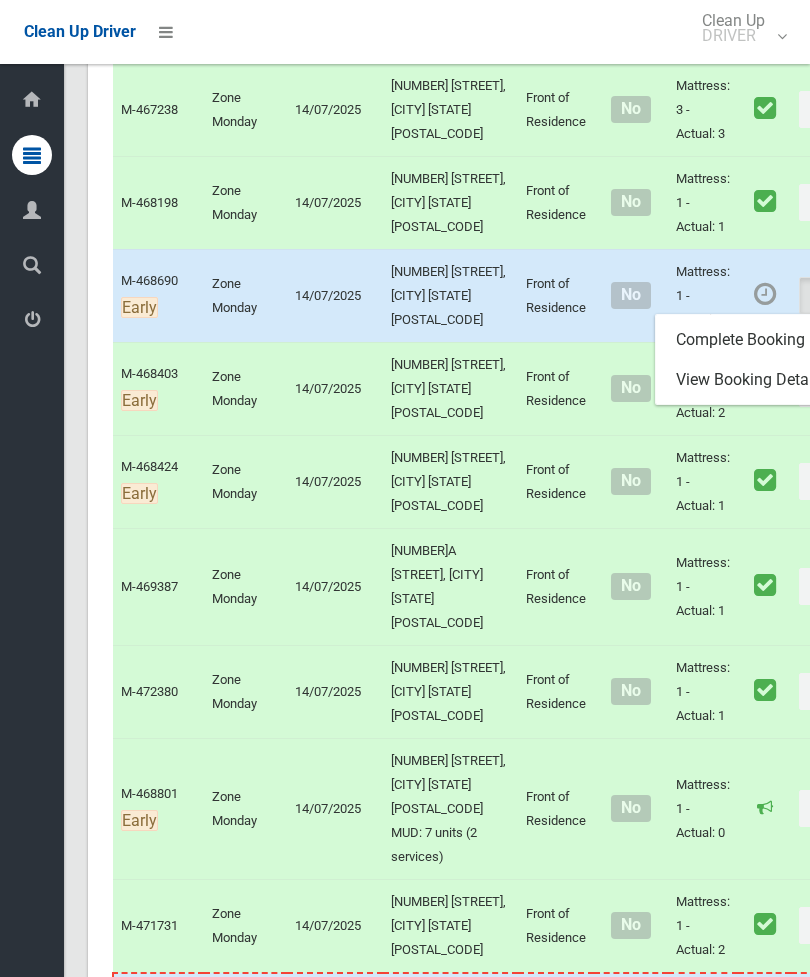 click on "Complete Booking" at bounding box center (775, 340) 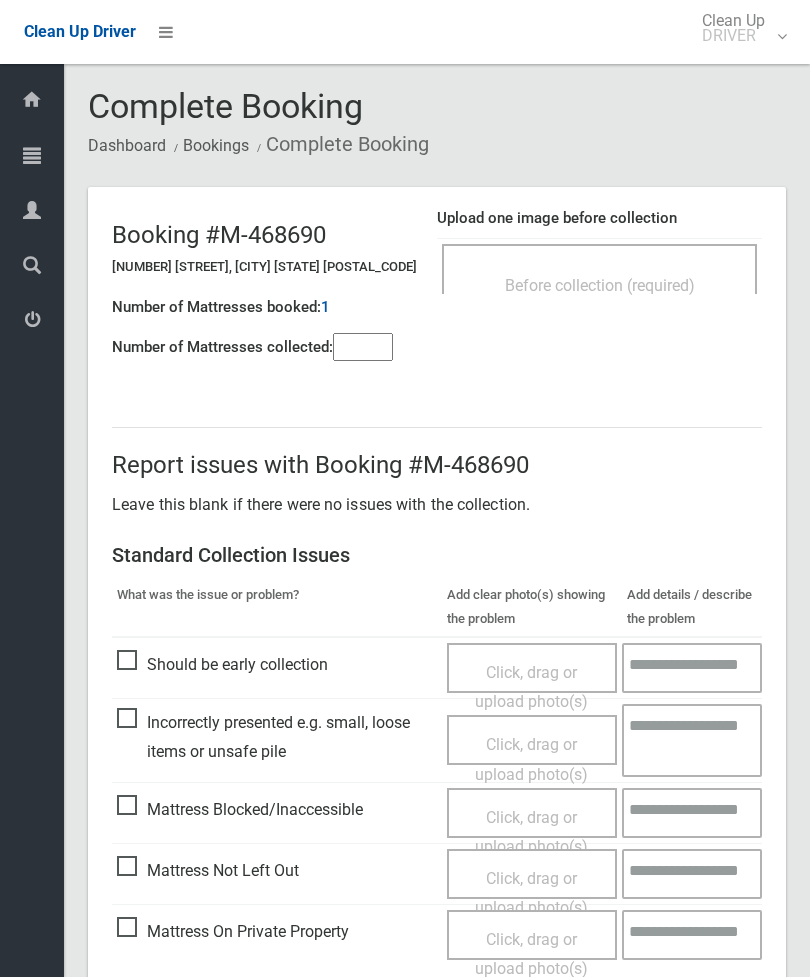 scroll, scrollTop: 0, scrollLeft: 0, axis: both 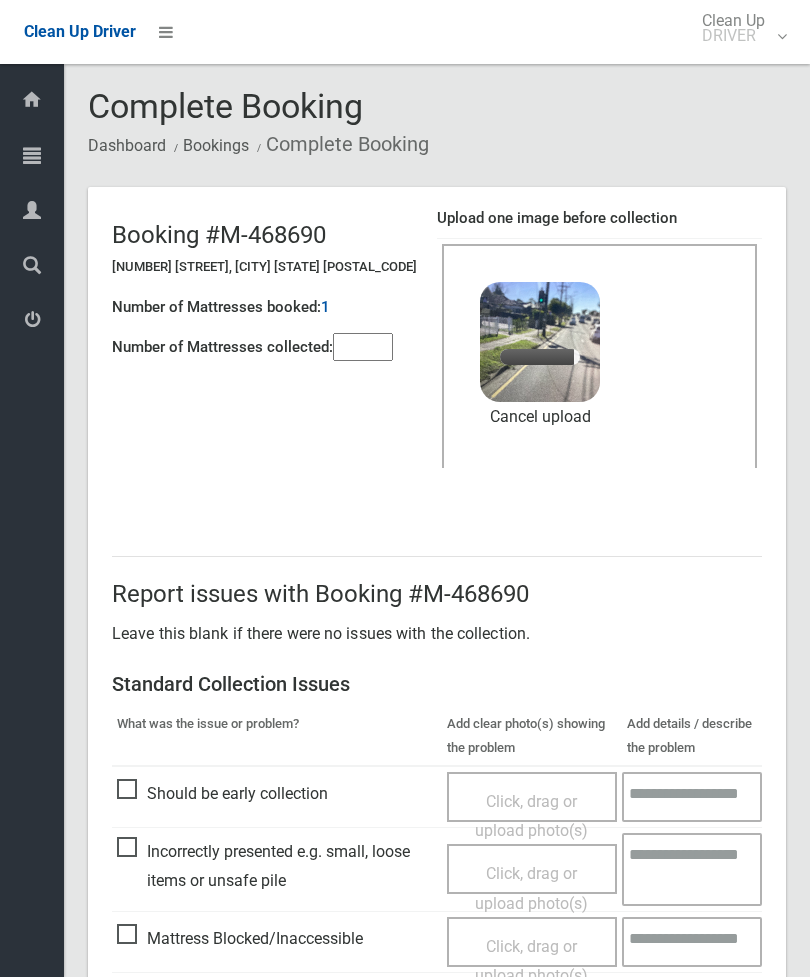 click at bounding box center (363, 347) 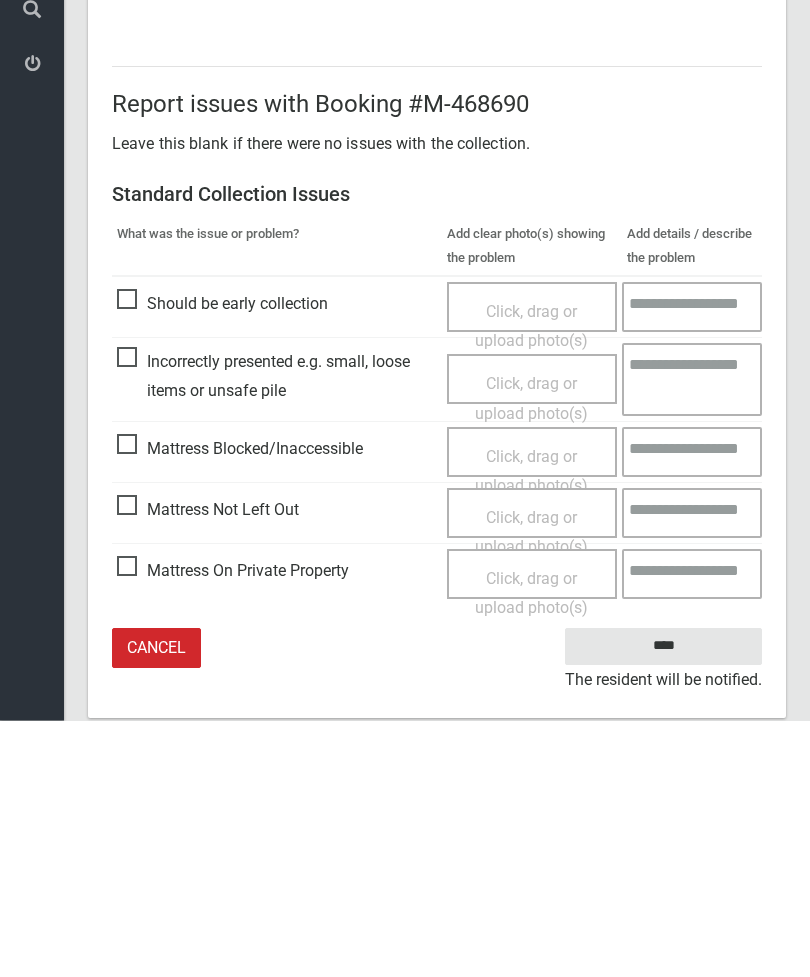 scroll, scrollTop: 274, scrollLeft: 0, axis: vertical 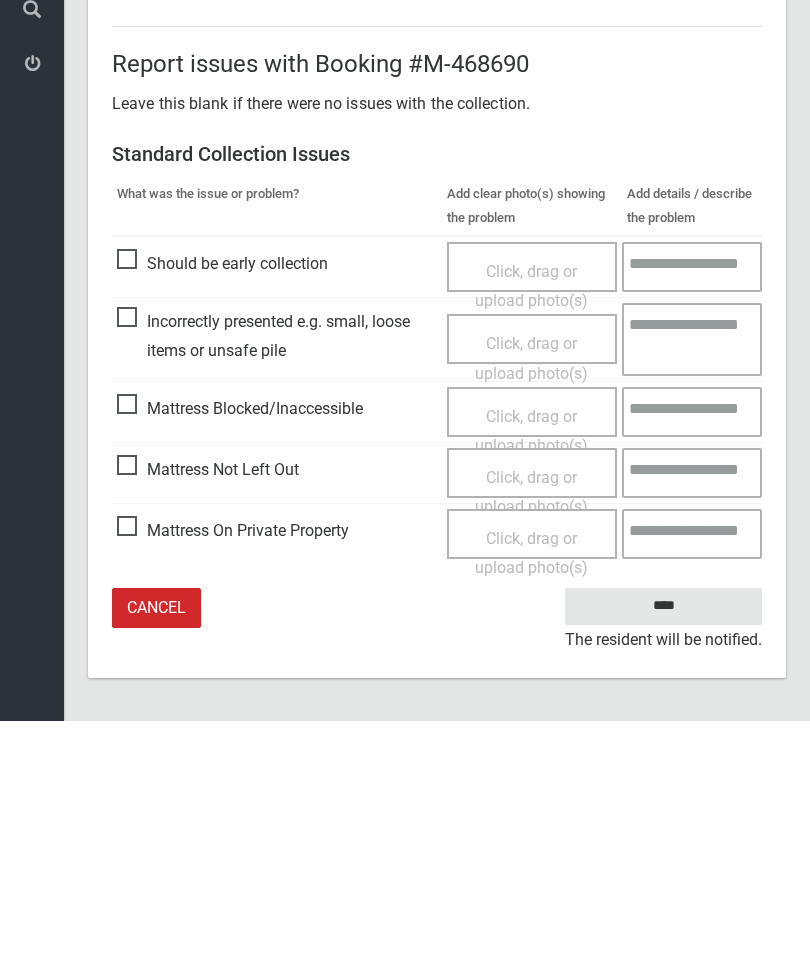 type on "*" 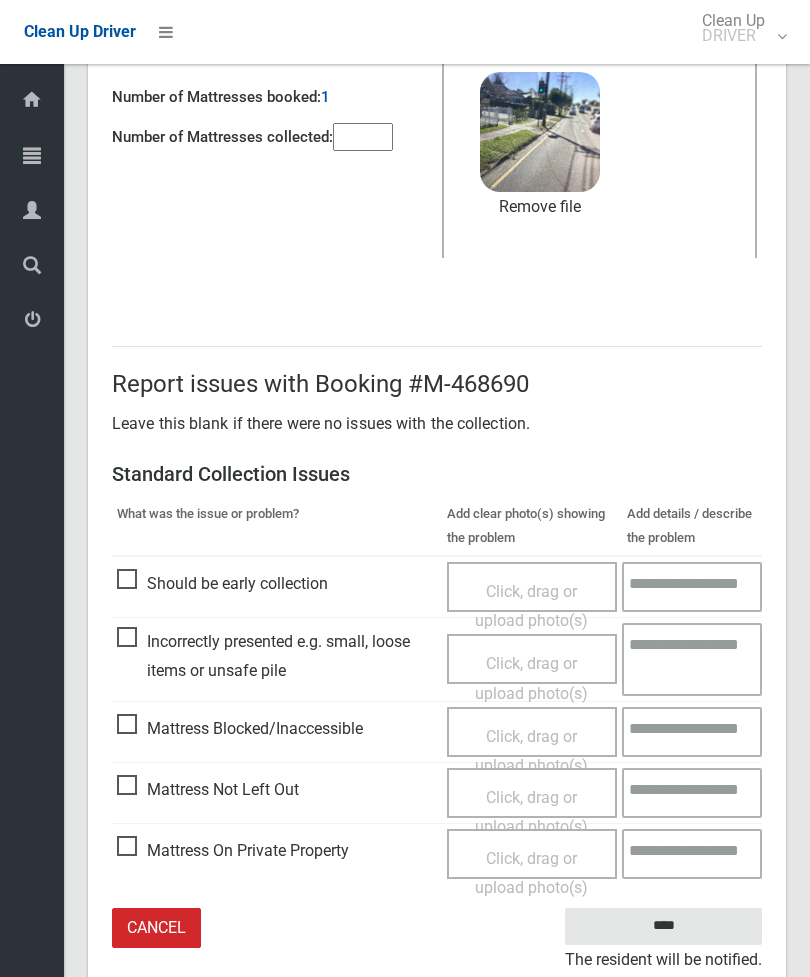 click on "Click, drag or upload photo(s)" at bounding box center [531, 812] 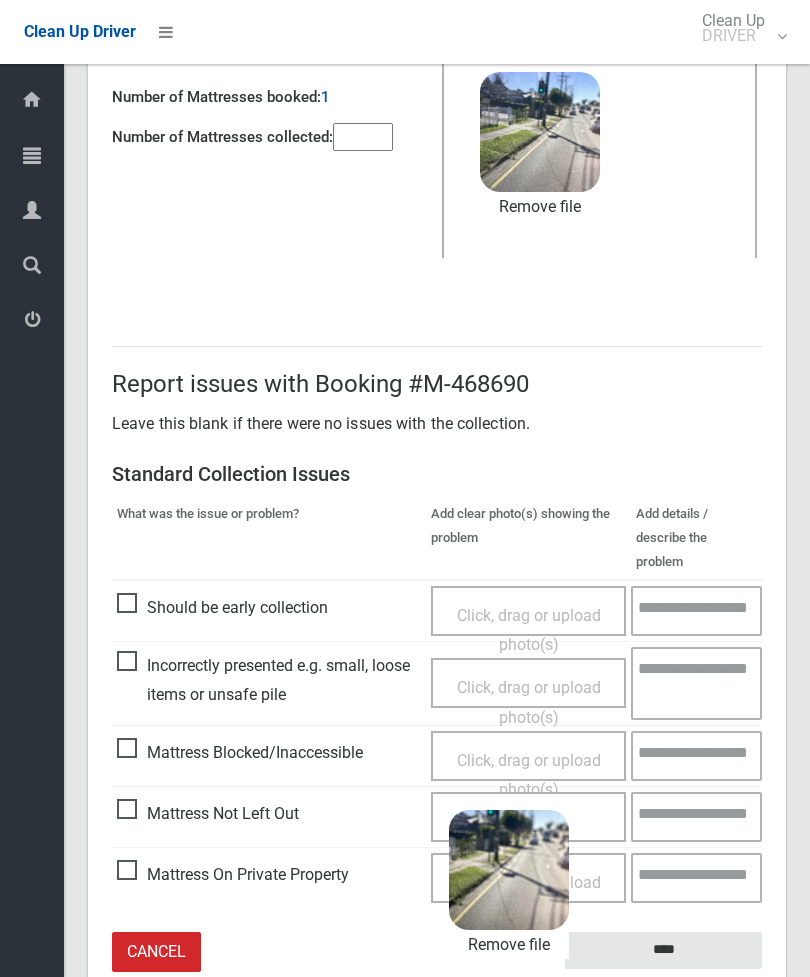 click on "****" at bounding box center (663, 950) 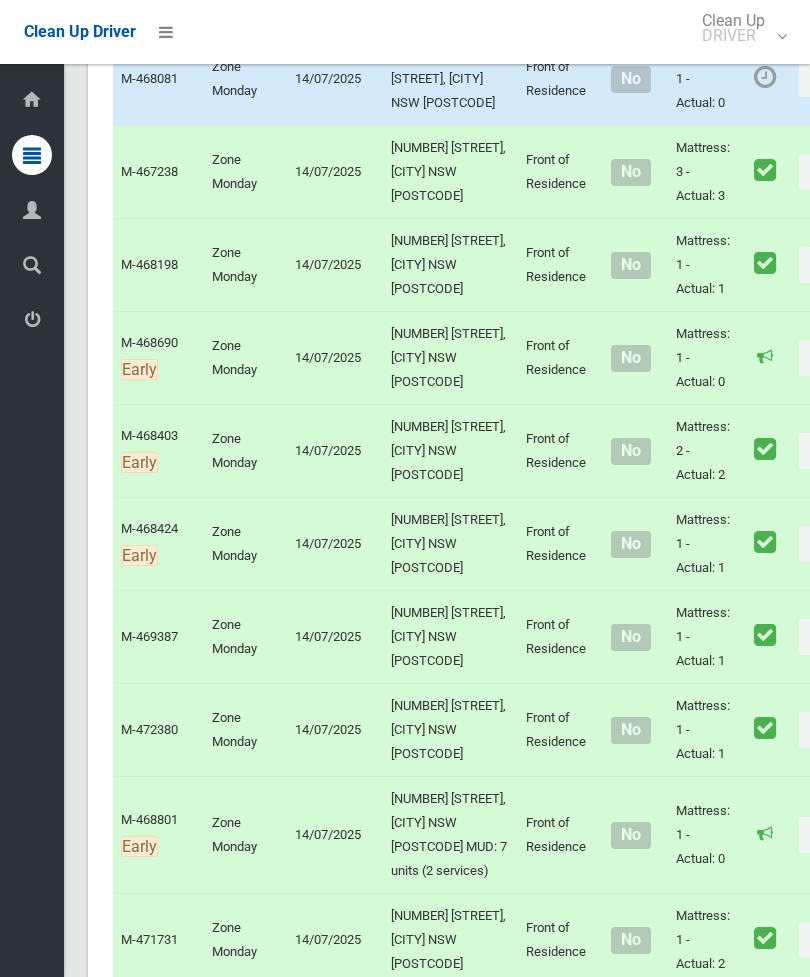 scroll, scrollTop: 2241, scrollLeft: 0, axis: vertical 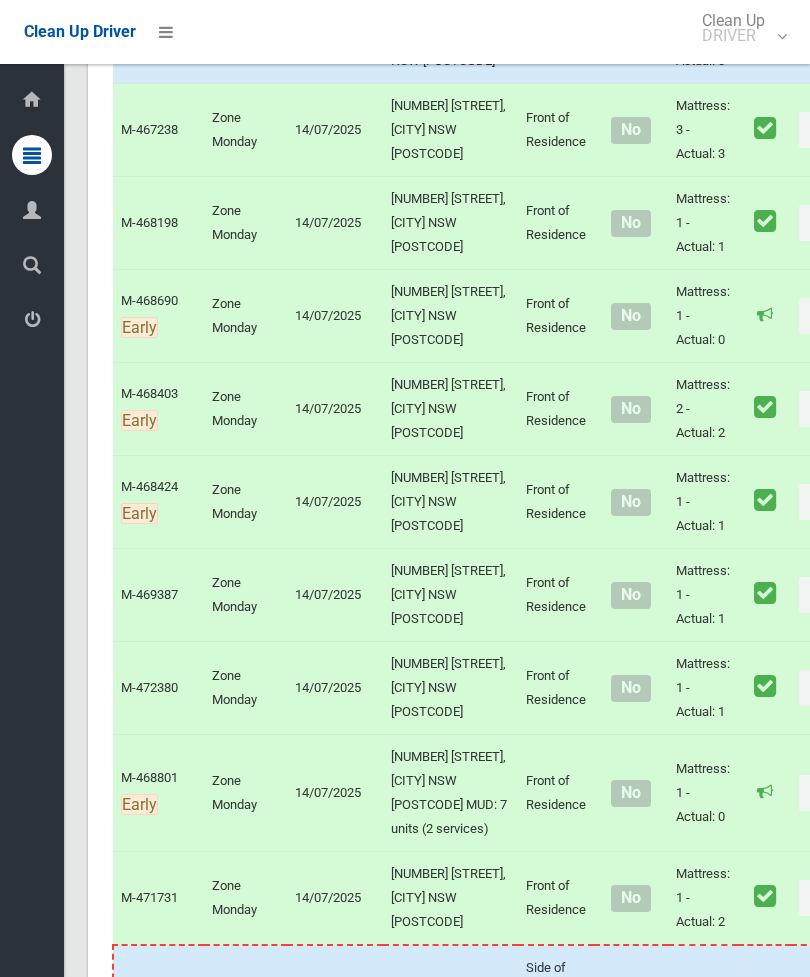 click on "Actions" at bounding box center [847, 37] 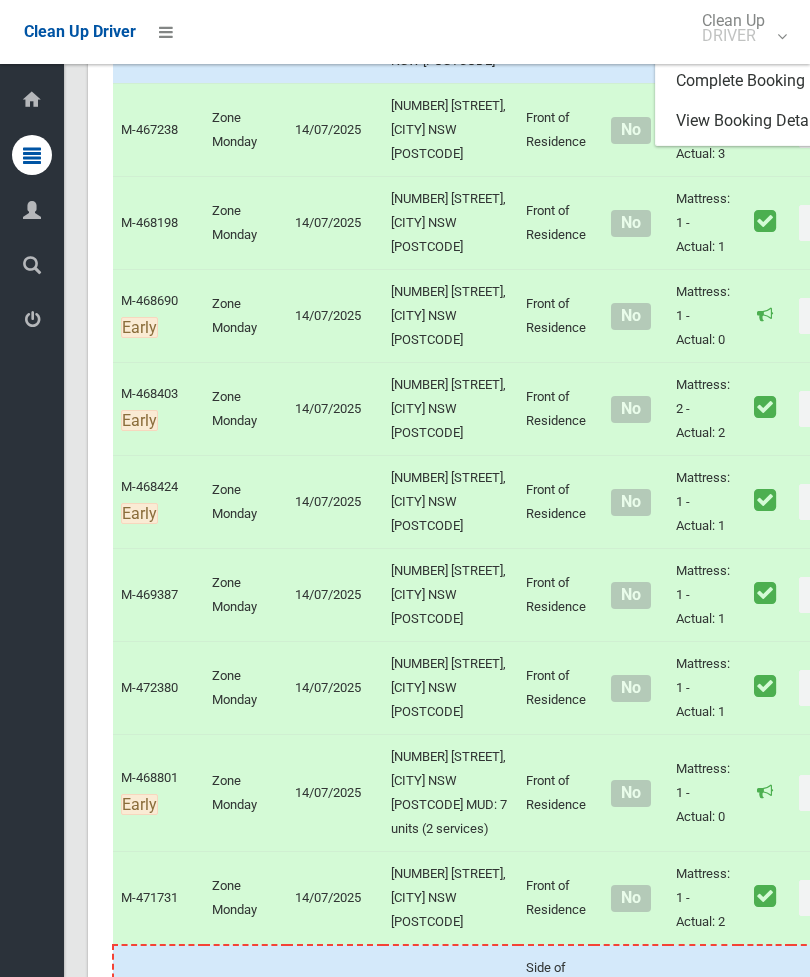 click on "Complete Booking" at bounding box center (775, 81) 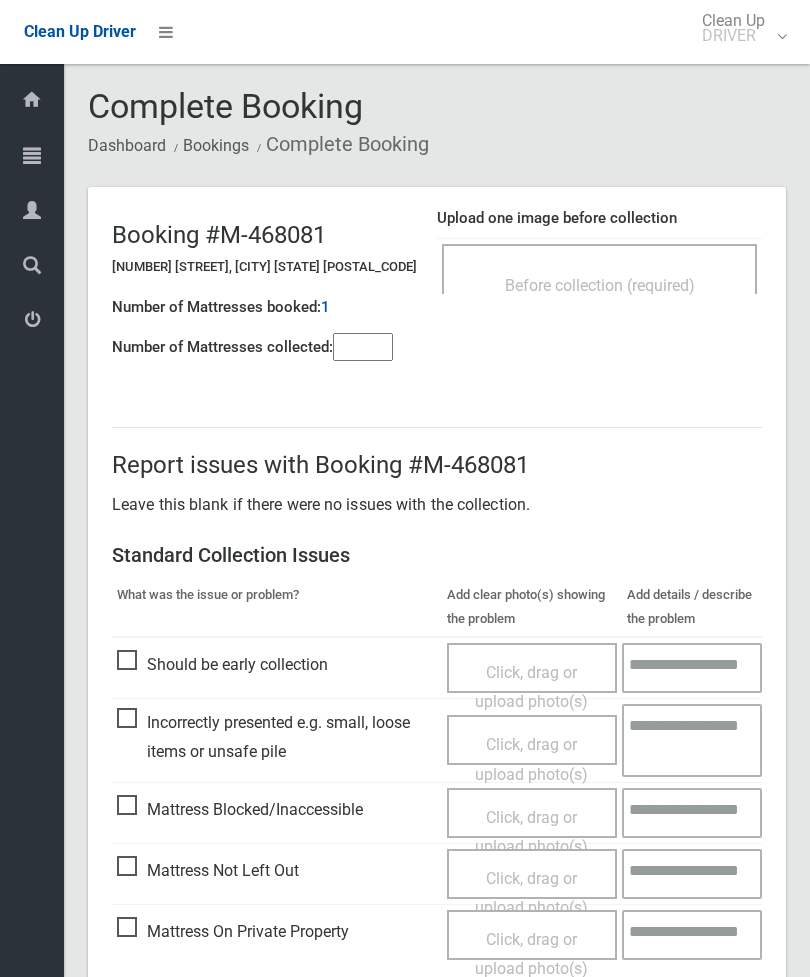 scroll, scrollTop: 0, scrollLeft: 0, axis: both 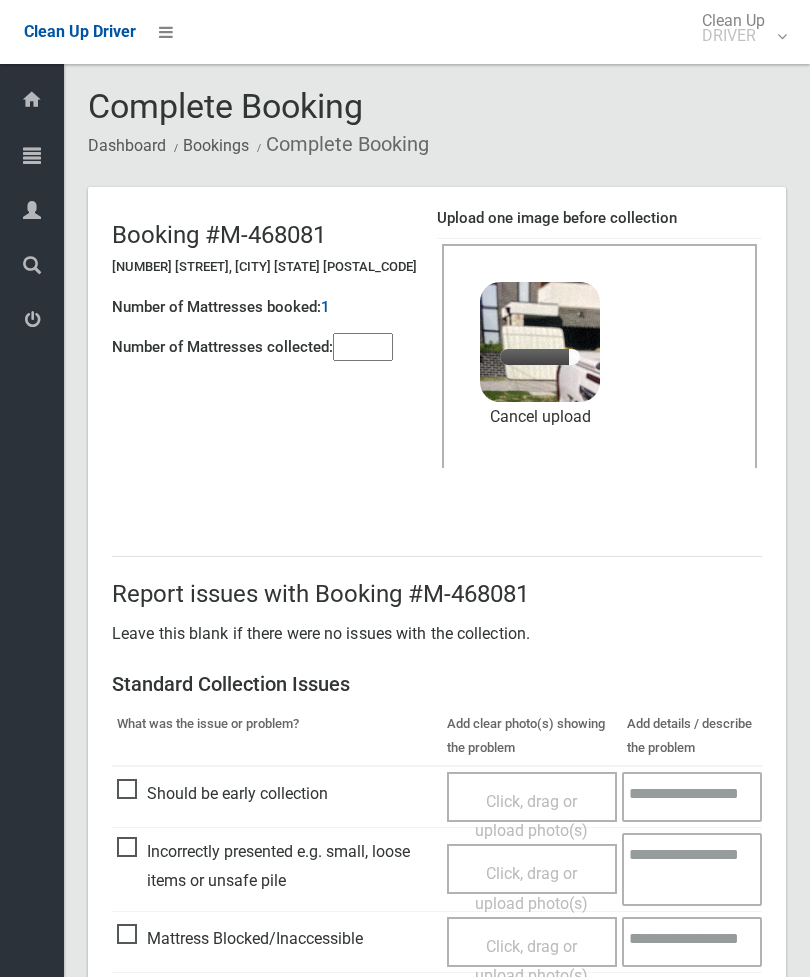 click at bounding box center (363, 347) 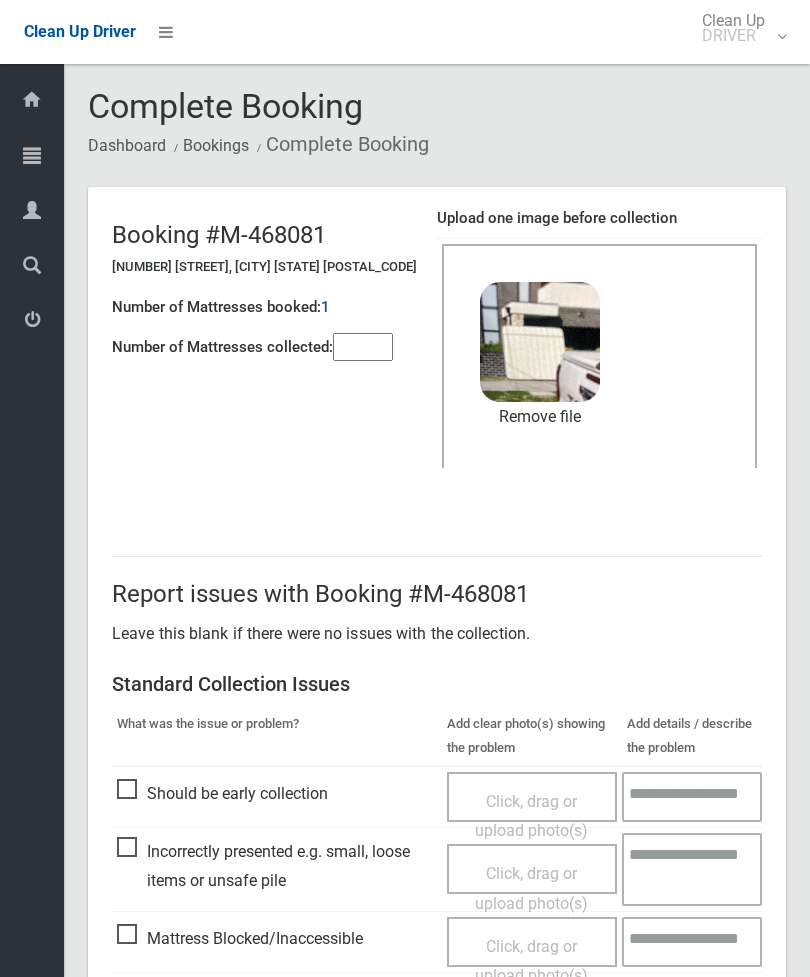 scroll, scrollTop: 274, scrollLeft: 0, axis: vertical 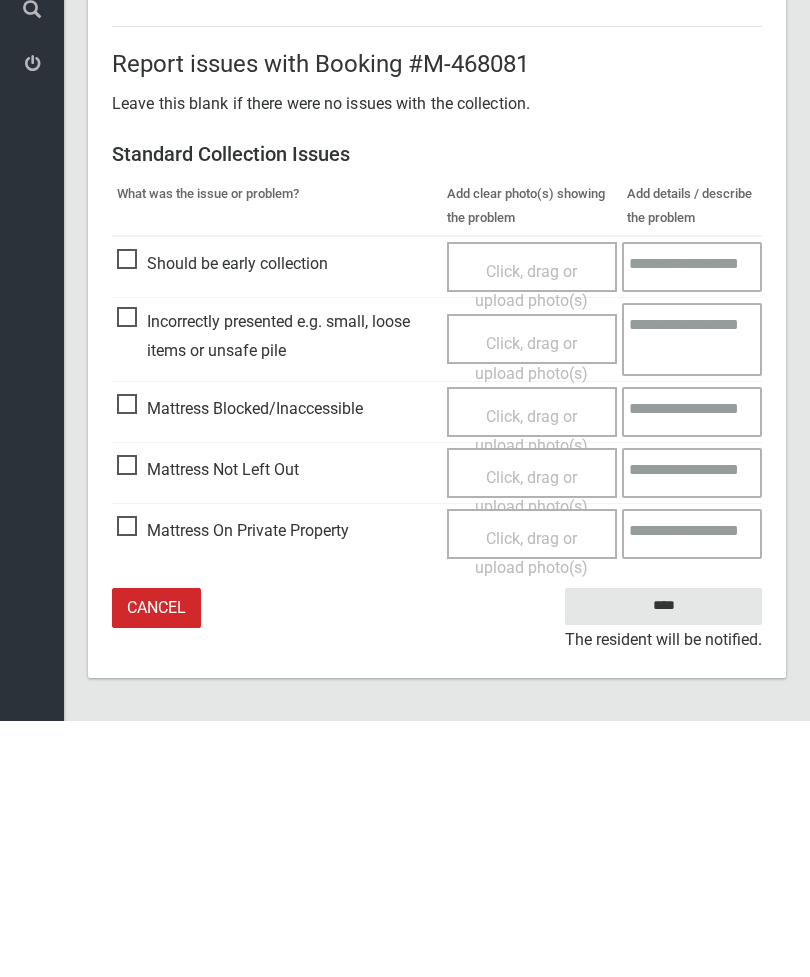 type on "*" 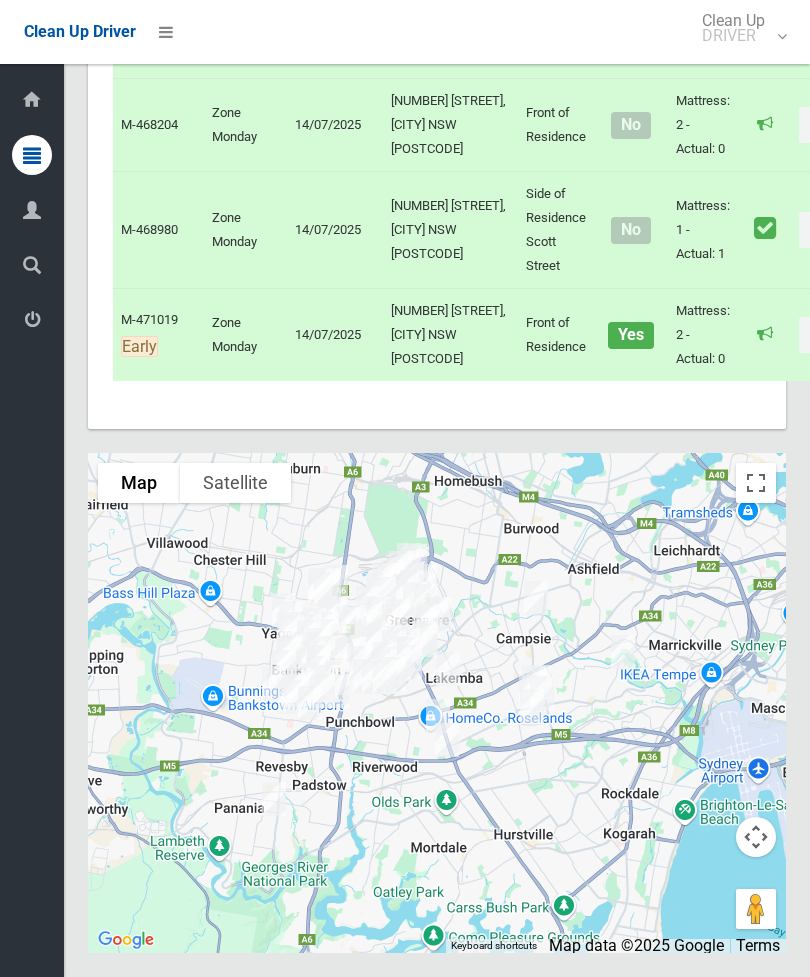 scroll, scrollTop: 11180, scrollLeft: 0, axis: vertical 